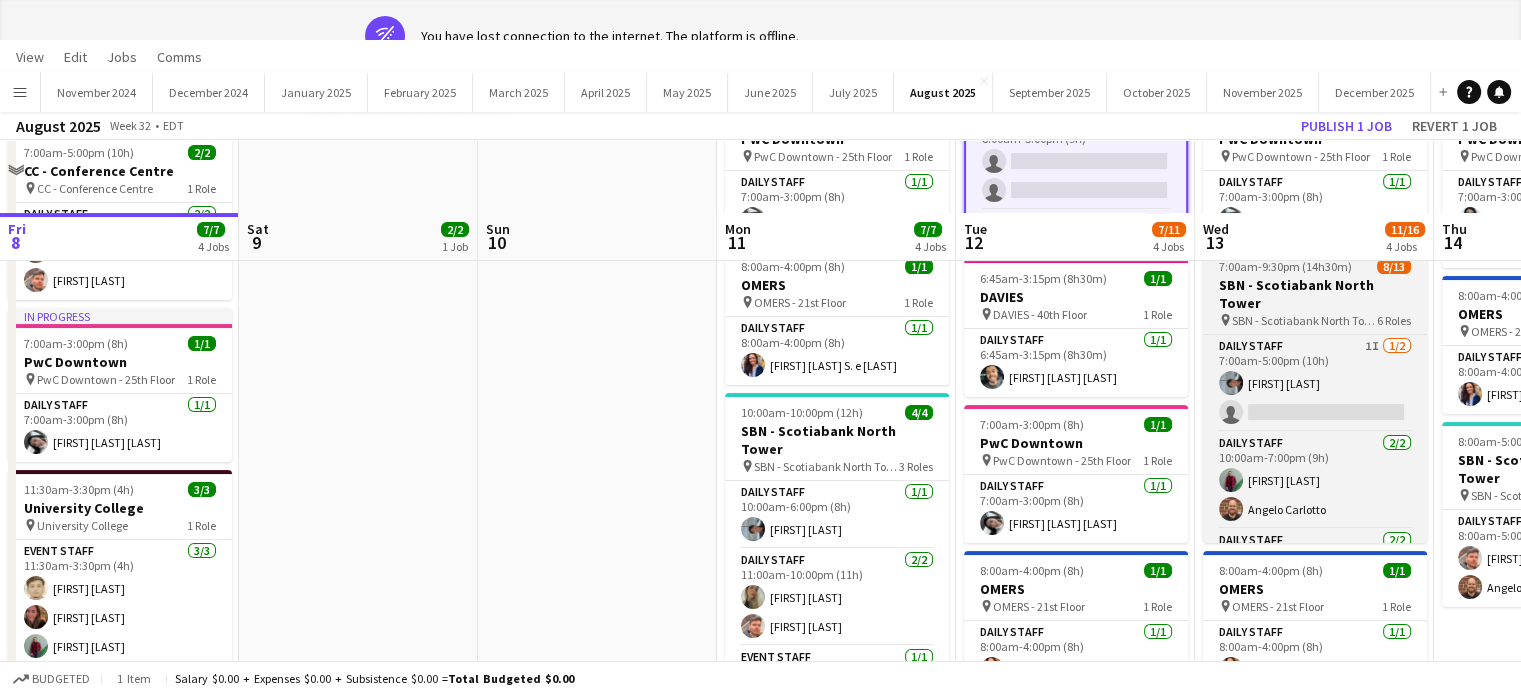 scroll, scrollTop: 0, scrollLeft: 0, axis: both 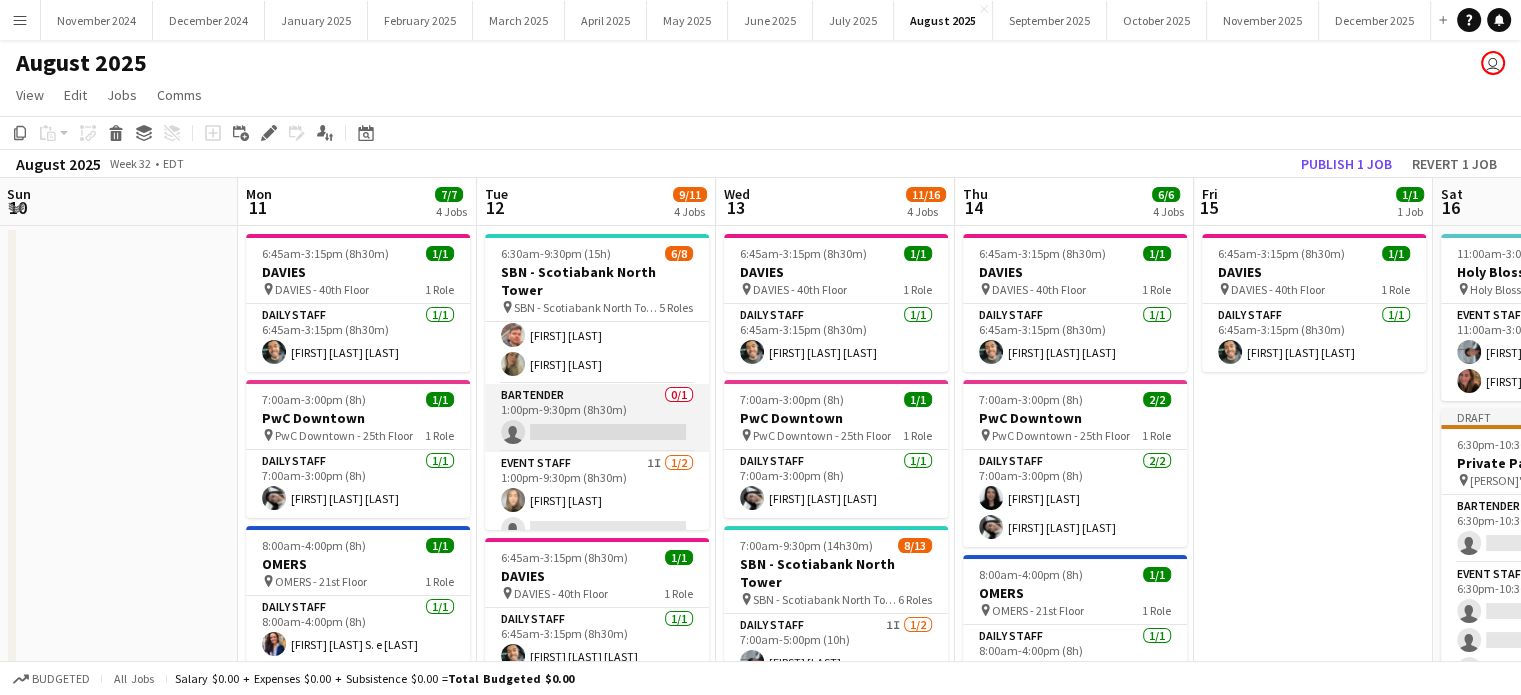 click on "Bartender   0/1   1:00pm-9:30pm (8h30m)
single-neutral-actions" at bounding box center [597, 418] 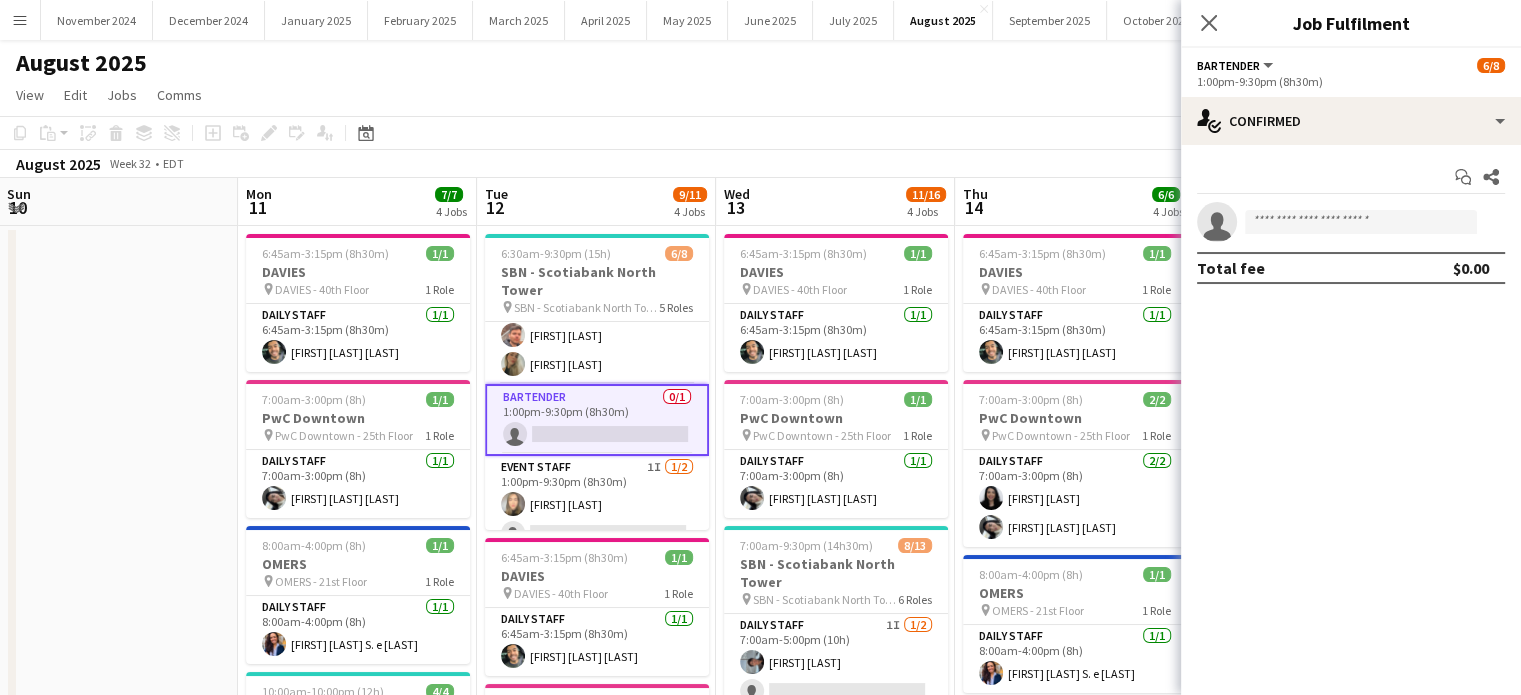 click on "Close pop-in" 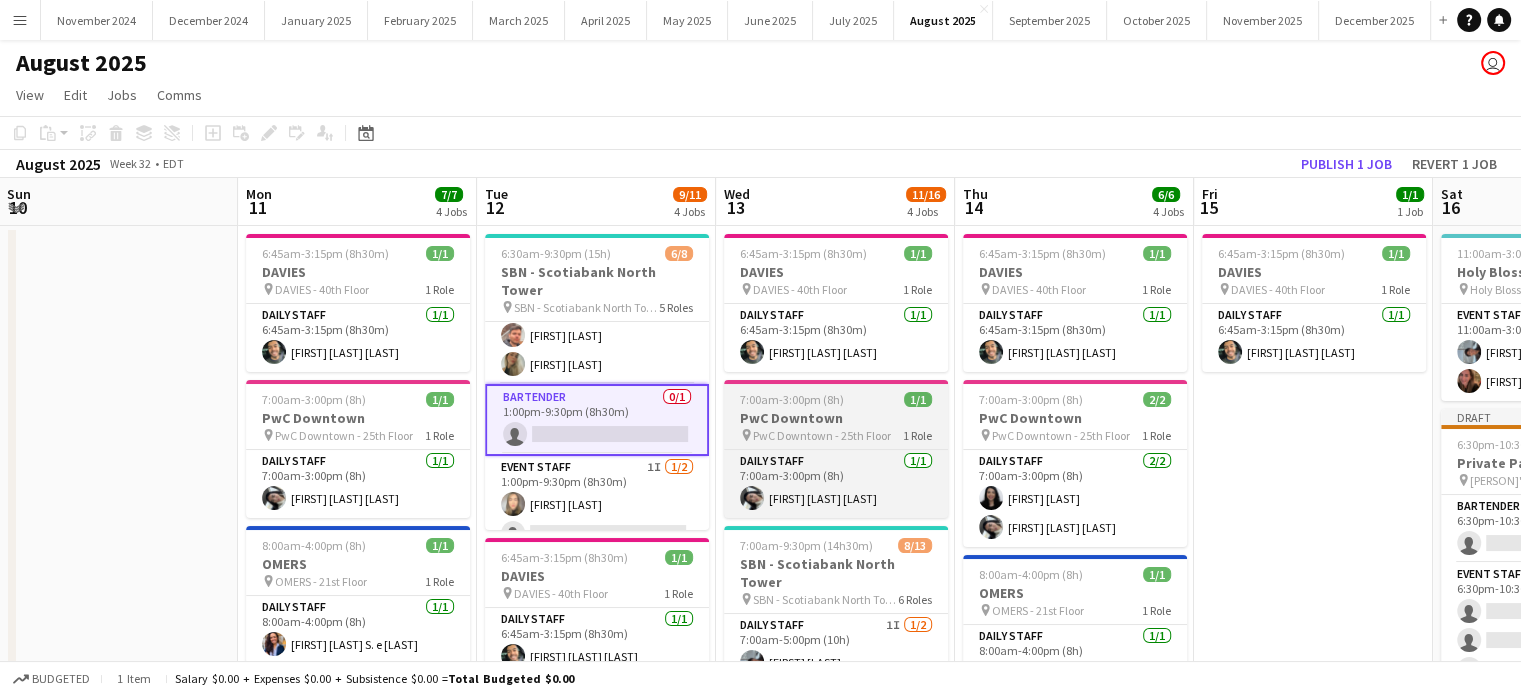 scroll, scrollTop: 300, scrollLeft: 0, axis: vertical 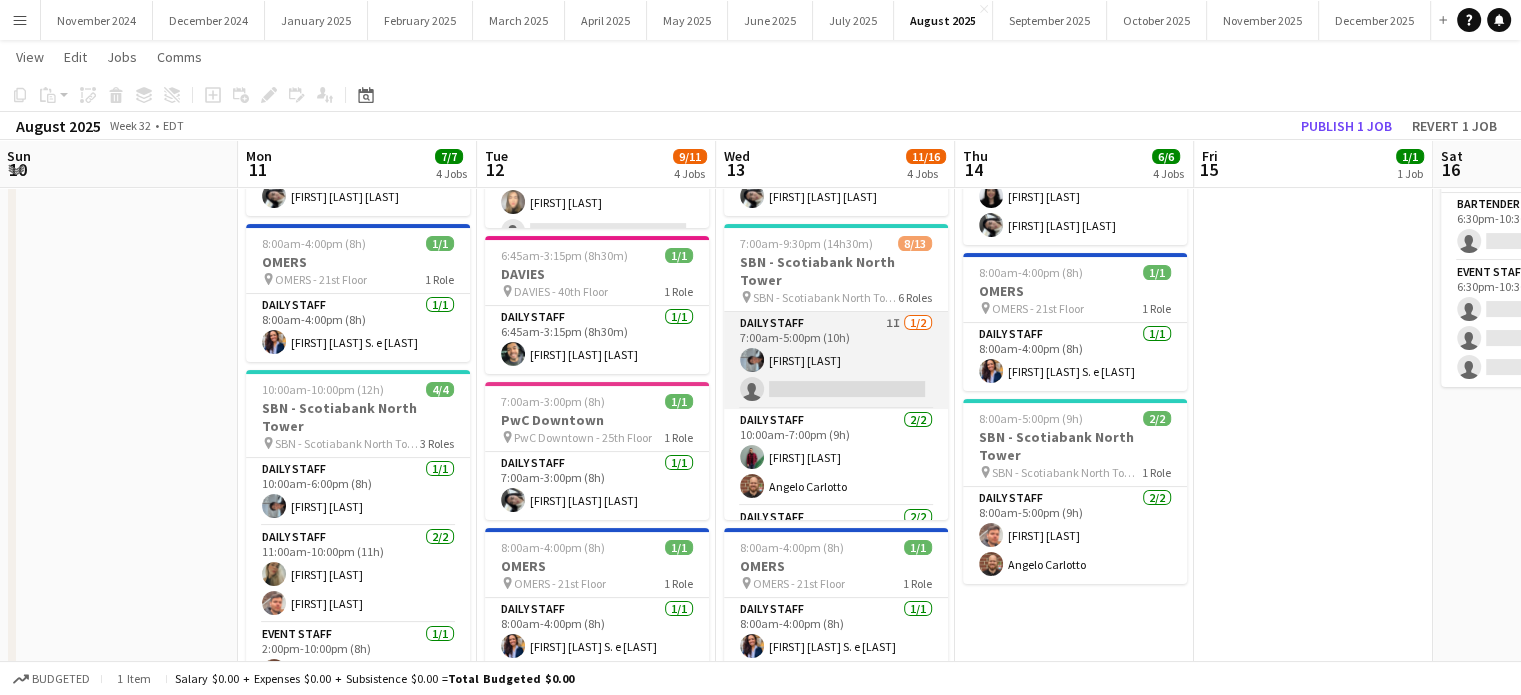 click on "Daily Staff   1I   1/2   7:00am-5:00pm (10h)
Leonardo Oliveira
single-neutral-actions" at bounding box center [836, 360] 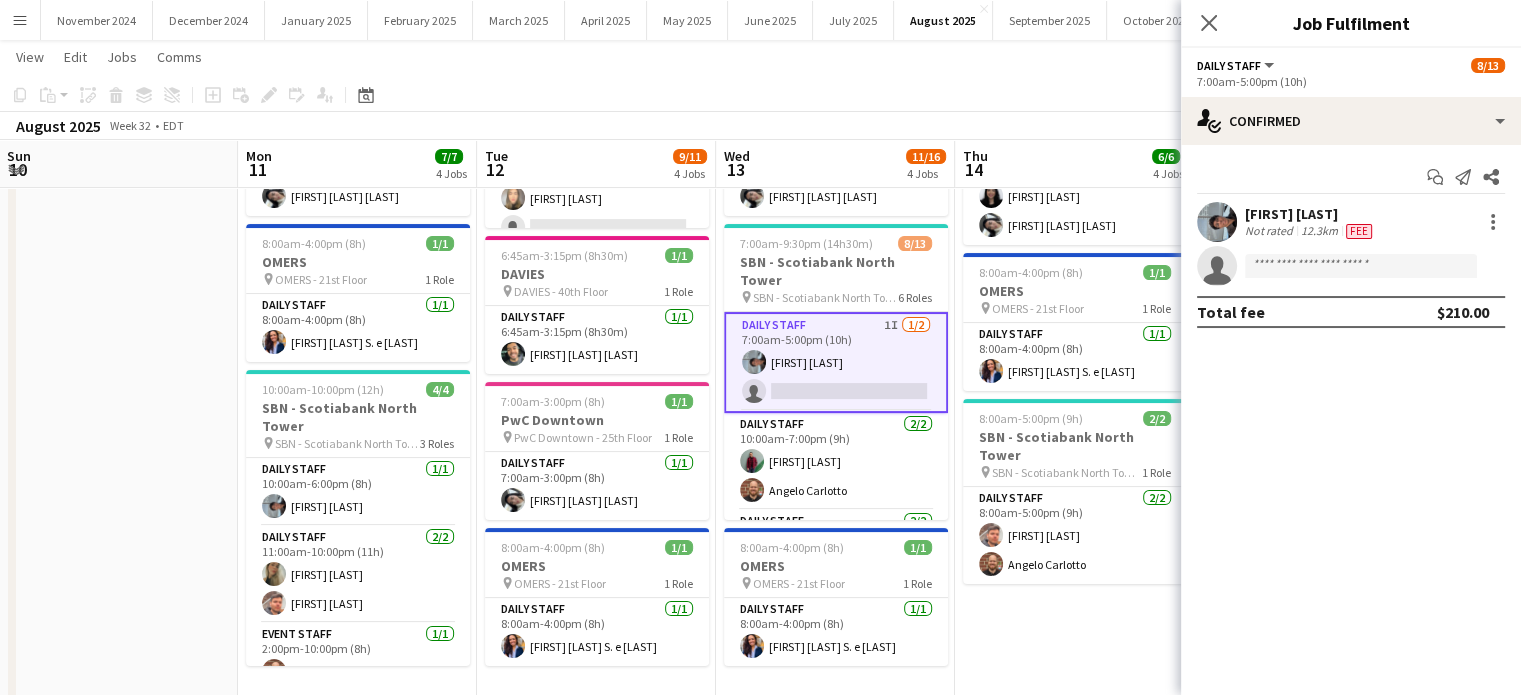 click on "Close pop-in" 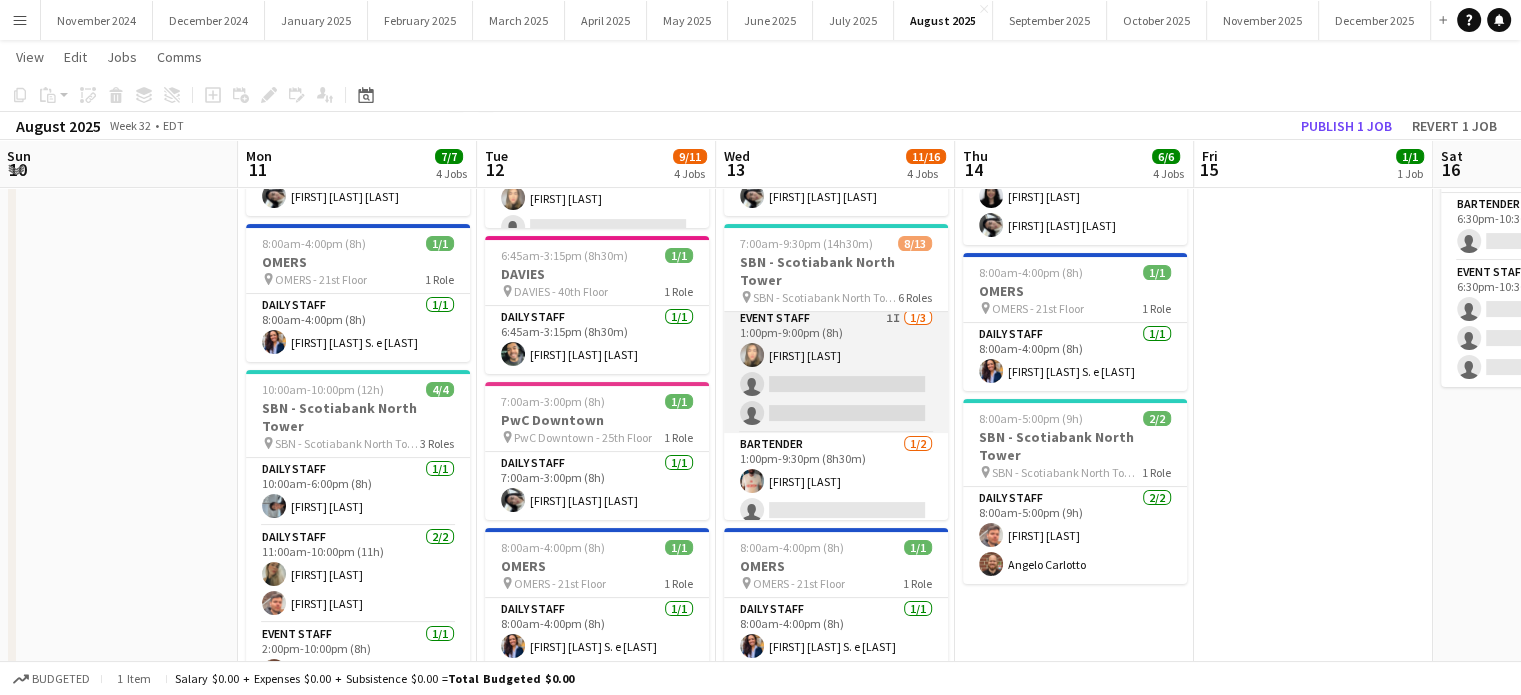 scroll, scrollTop: 388, scrollLeft: 0, axis: vertical 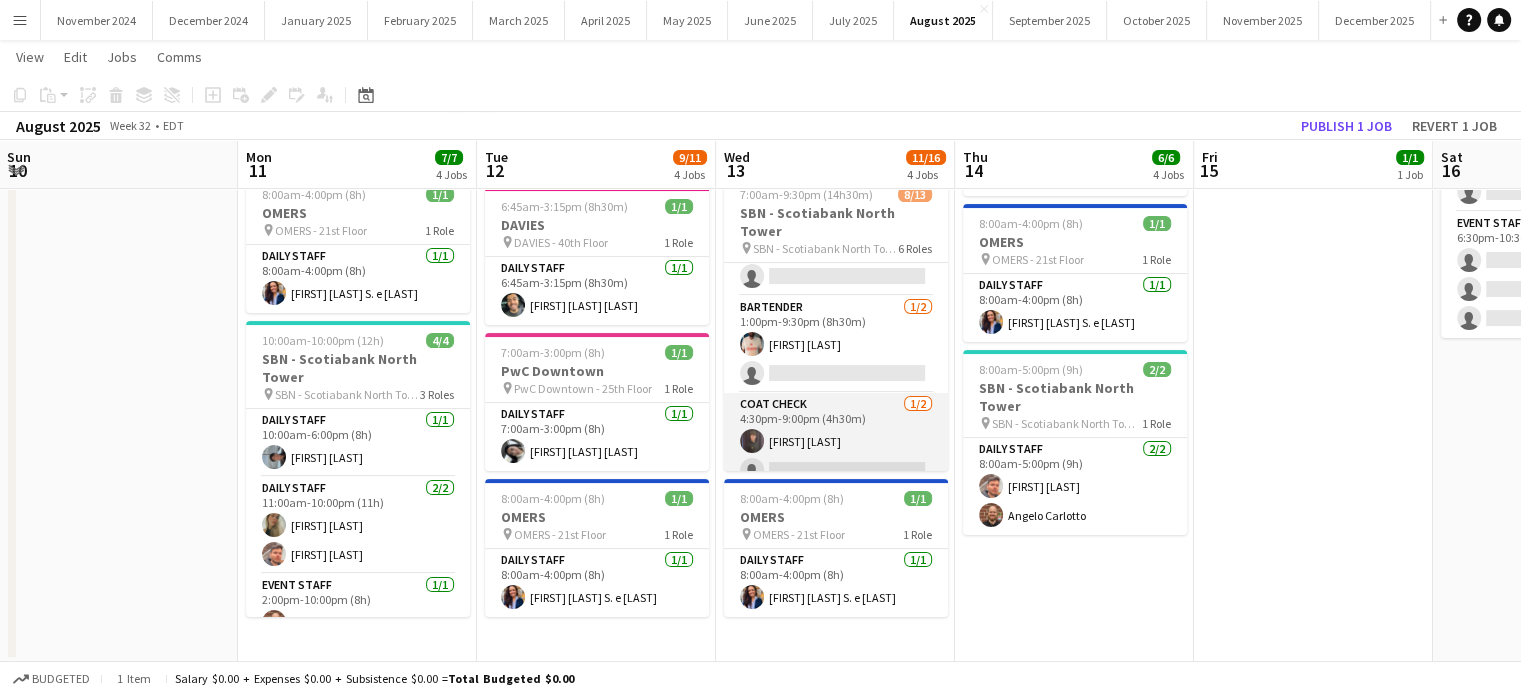 click on "Coat Check   1/2   4:30pm-9:00pm (4h30m)
[FIRST] [LAST]
single-neutral-actions" at bounding box center [836, 441] 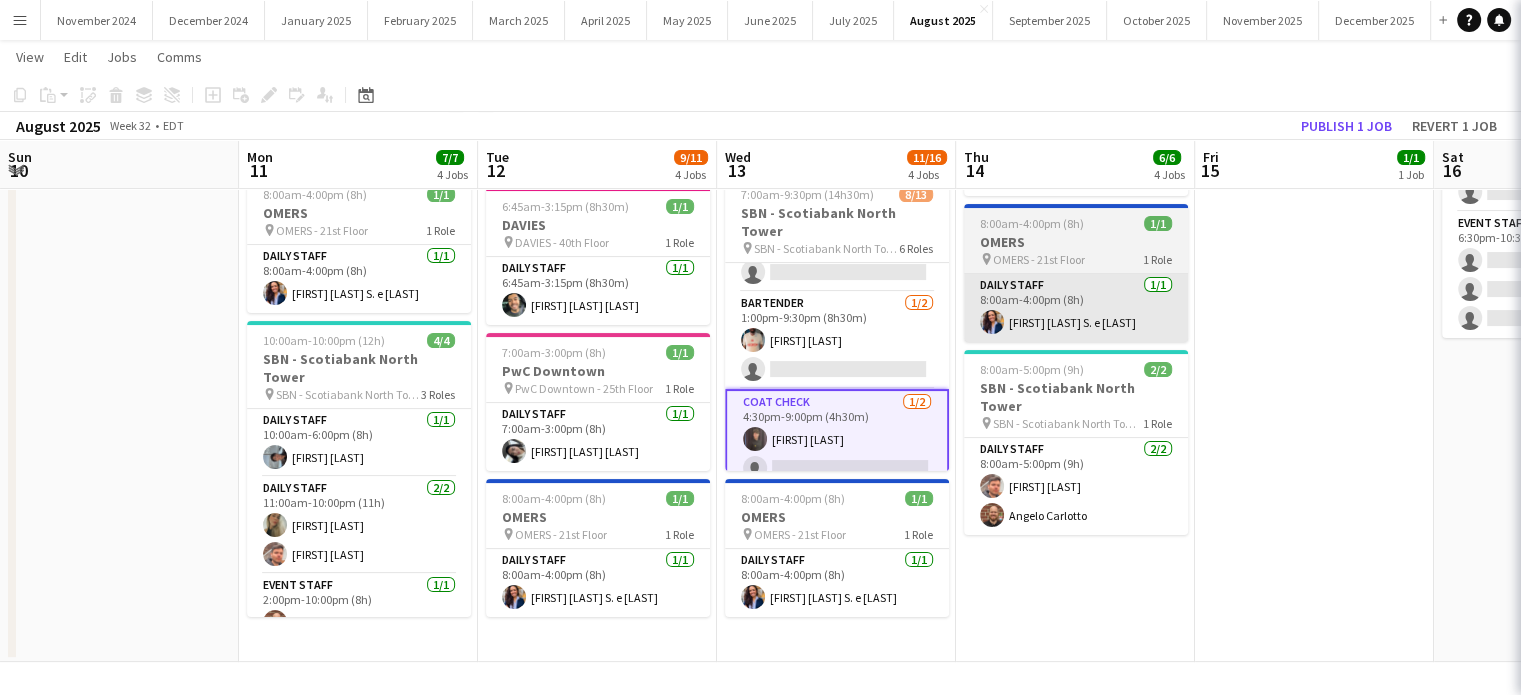 scroll, scrollTop: 384, scrollLeft: 0, axis: vertical 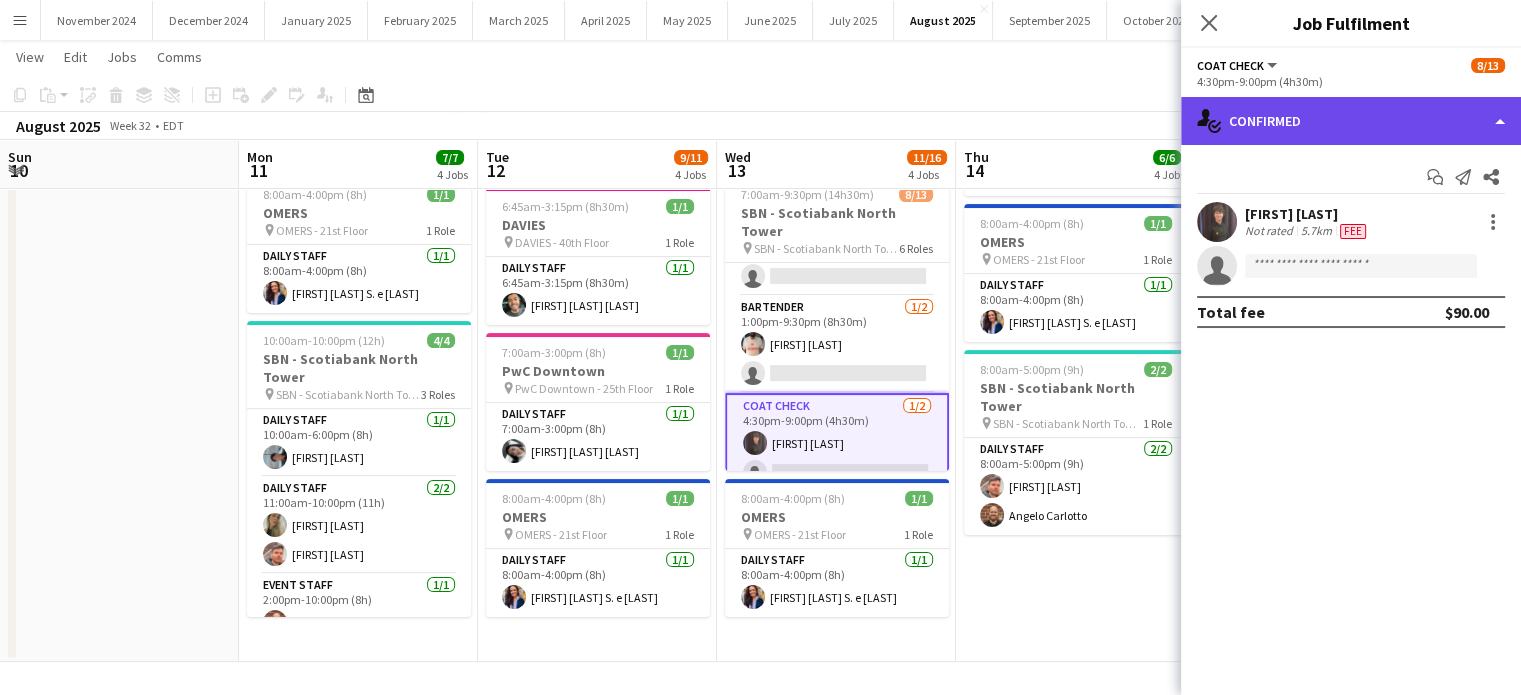 click on "single-neutral-actions-check-2
Confirmed" 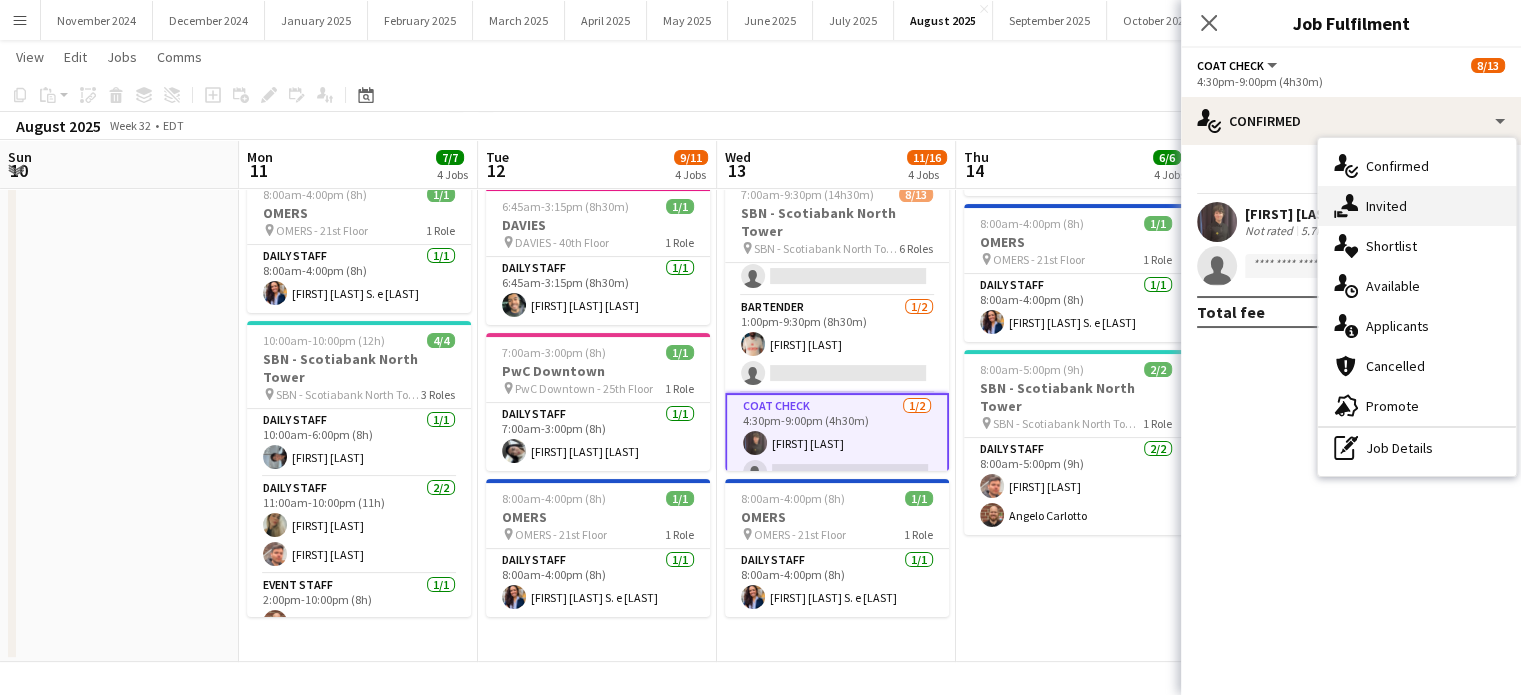 click on "single-neutral-actions-share-1
Invited" at bounding box center (1417, 206) 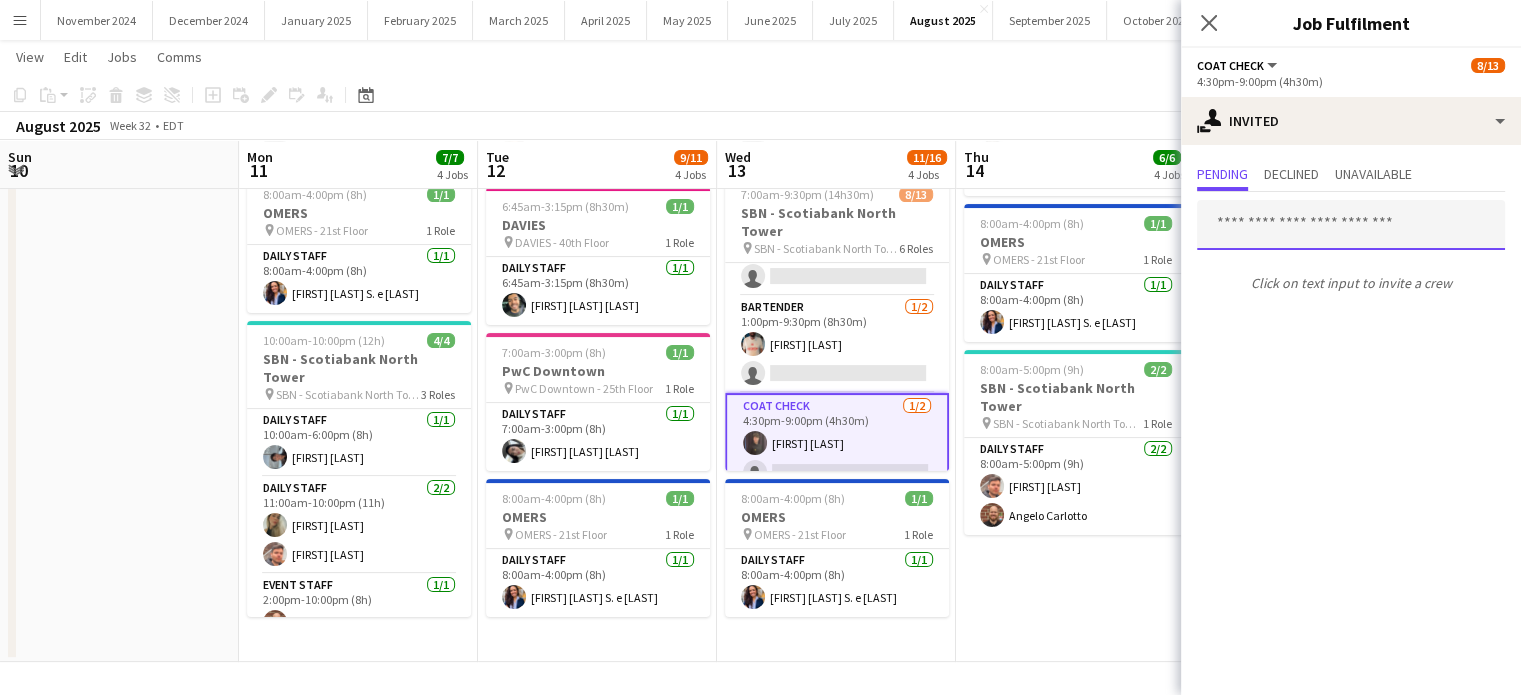 click at bounding box center (1351, 225) 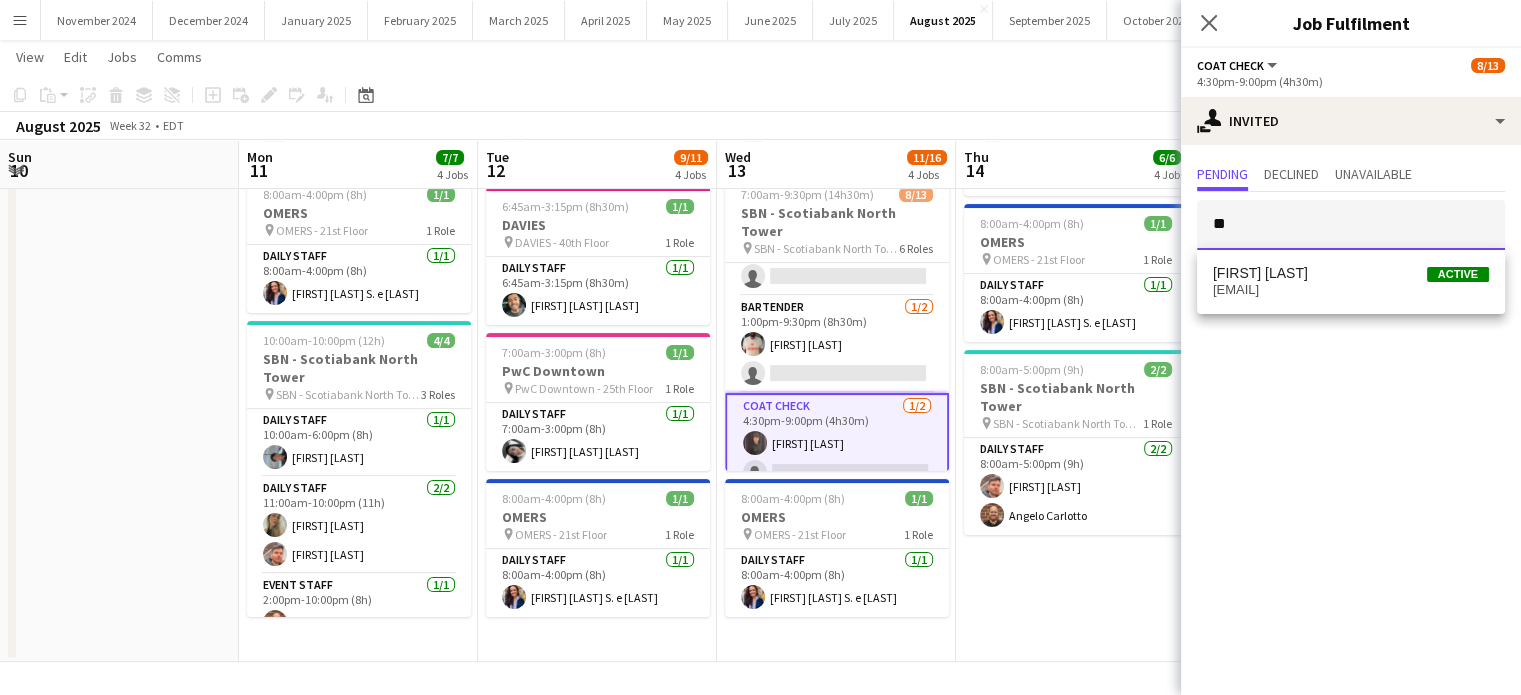 type on "*" 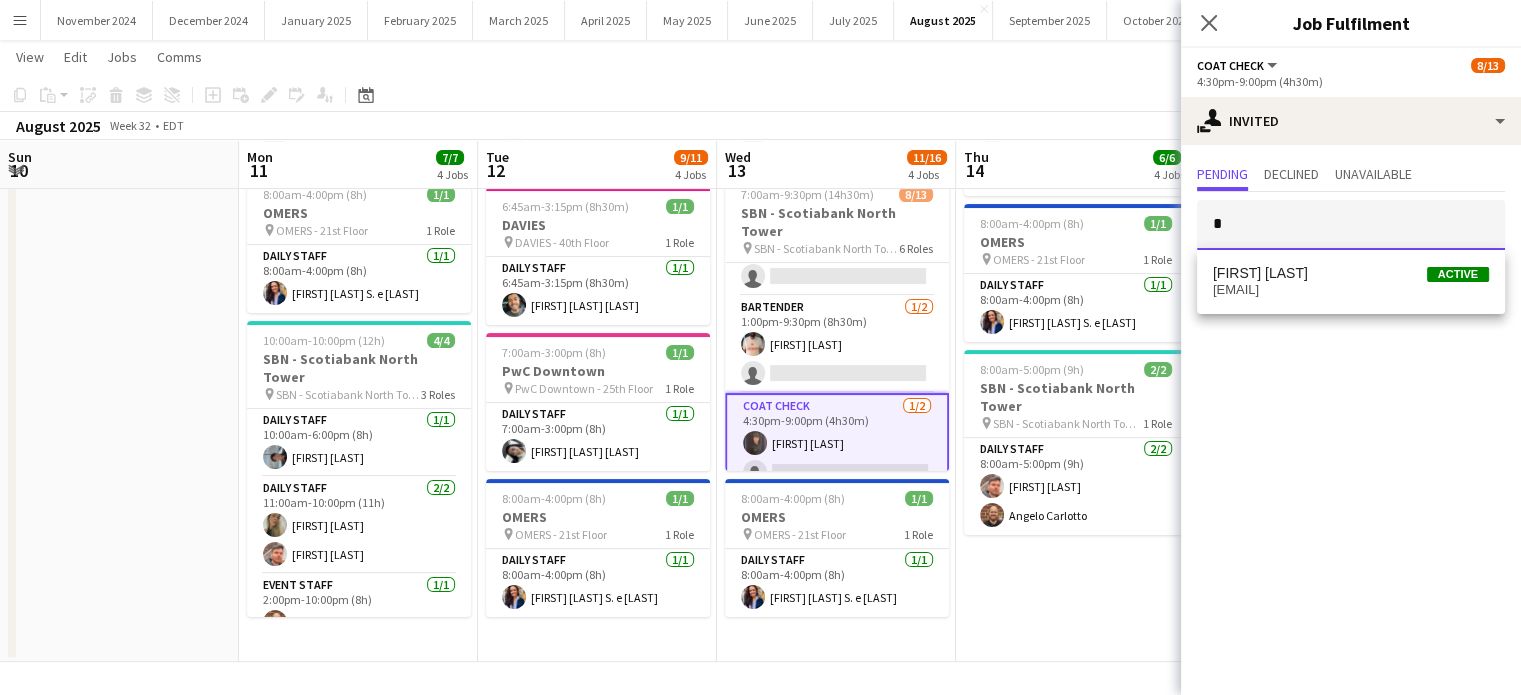 type 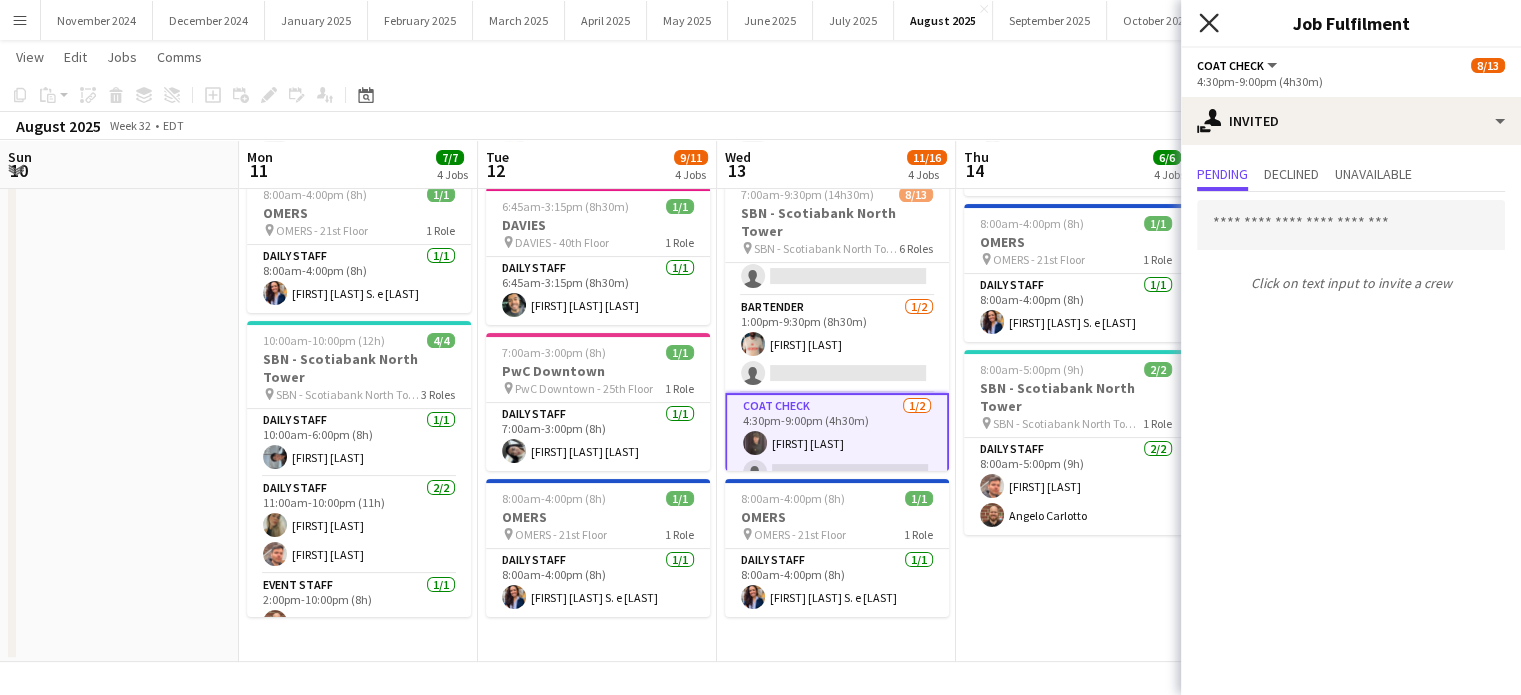 click 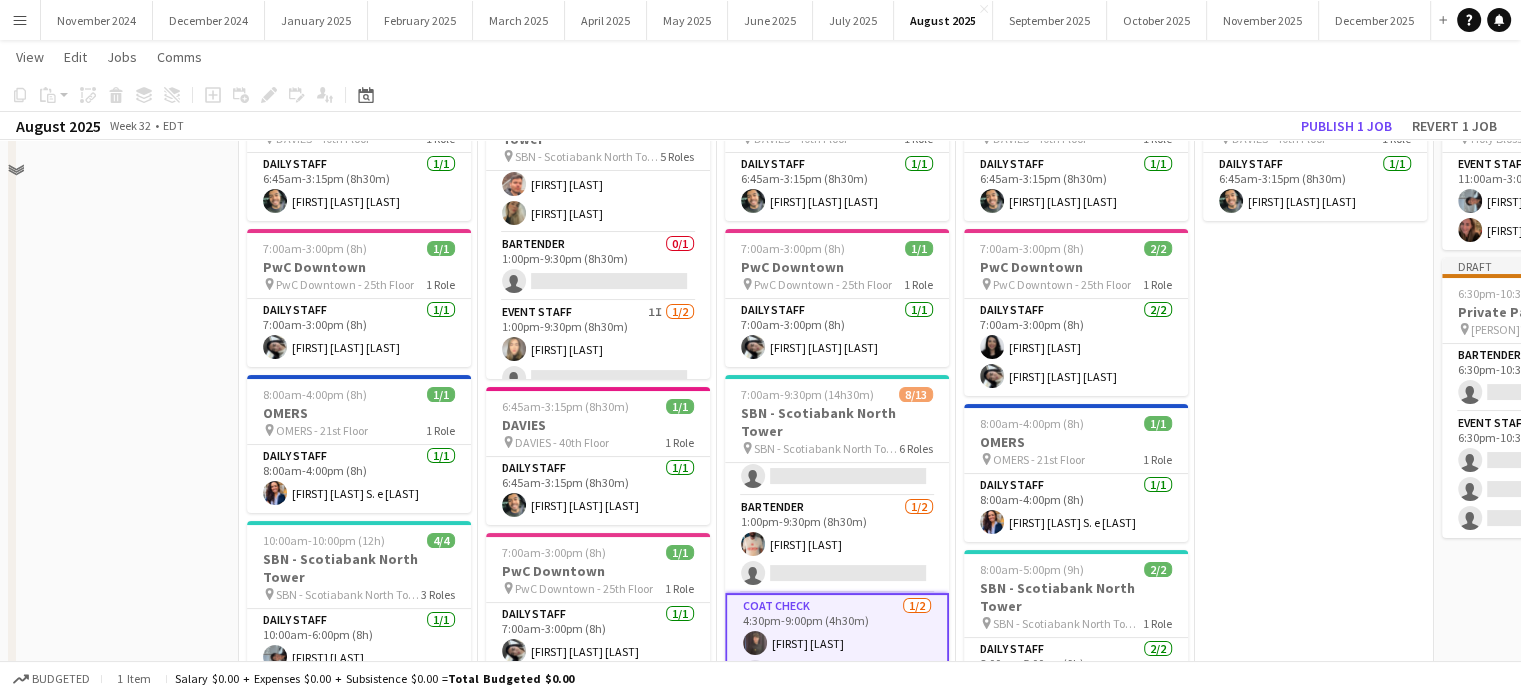 scroll, scrollTop: 49, scrollLeft: 0, axis: vertical 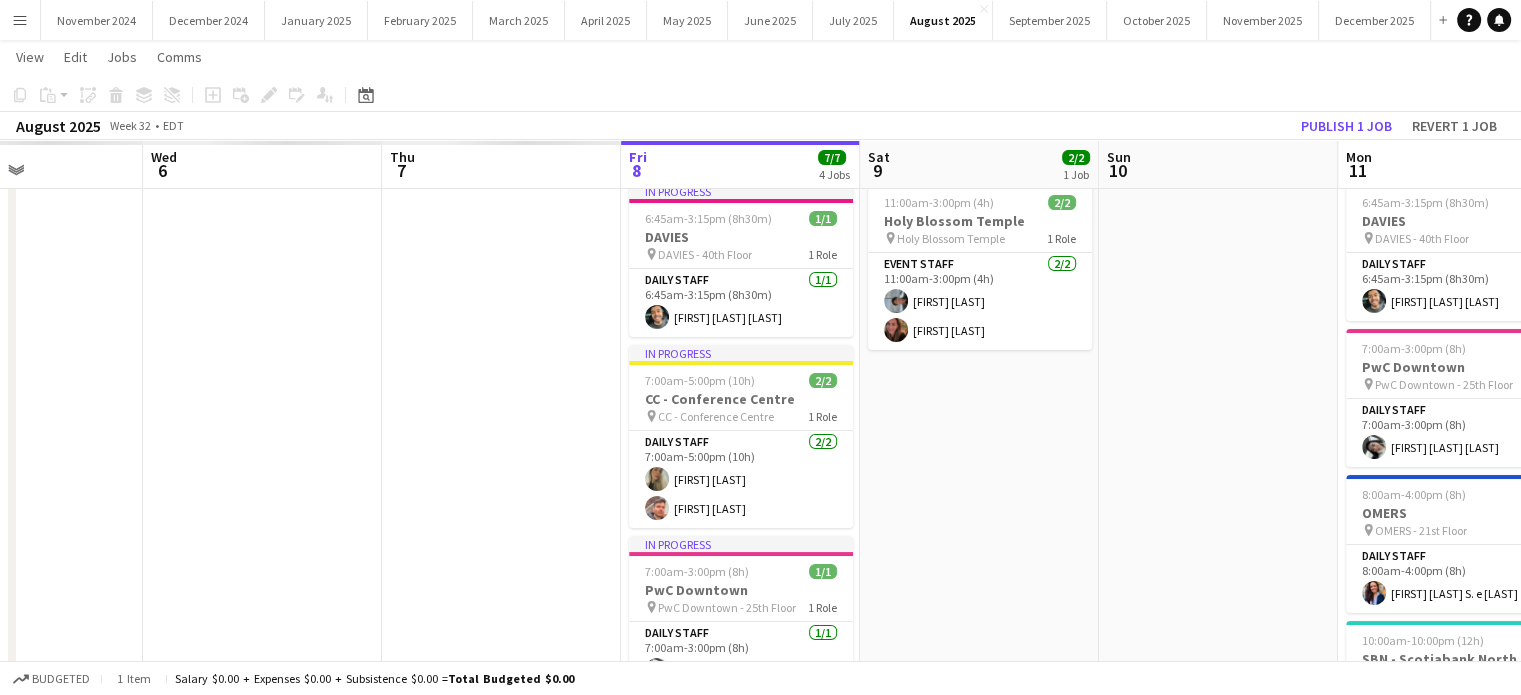 drag, startPoint x: 328, startPoint y: 519, endPoint x: 1535, endPoint y: 408, distance: 1212.0933 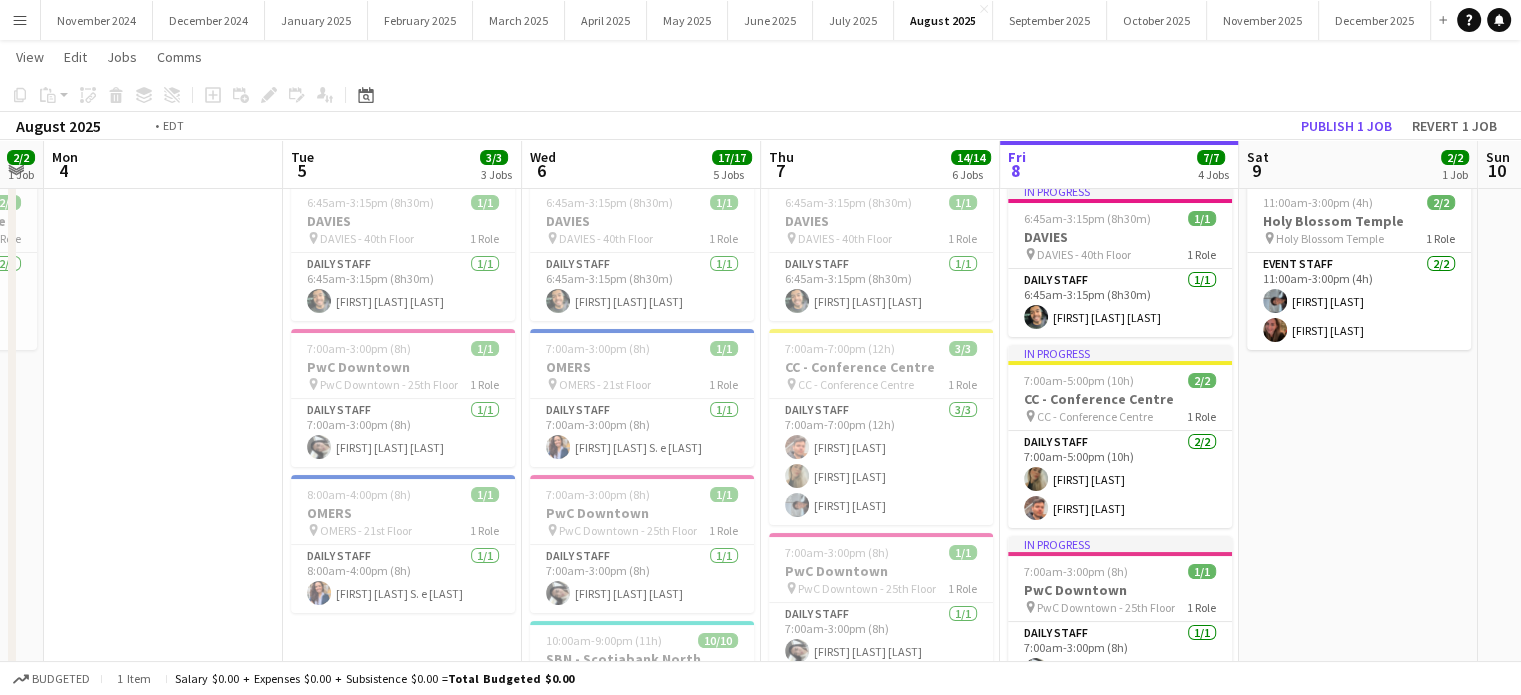 scroll, scrollTop: 0, scrollLeft: 510, axis: horizontal 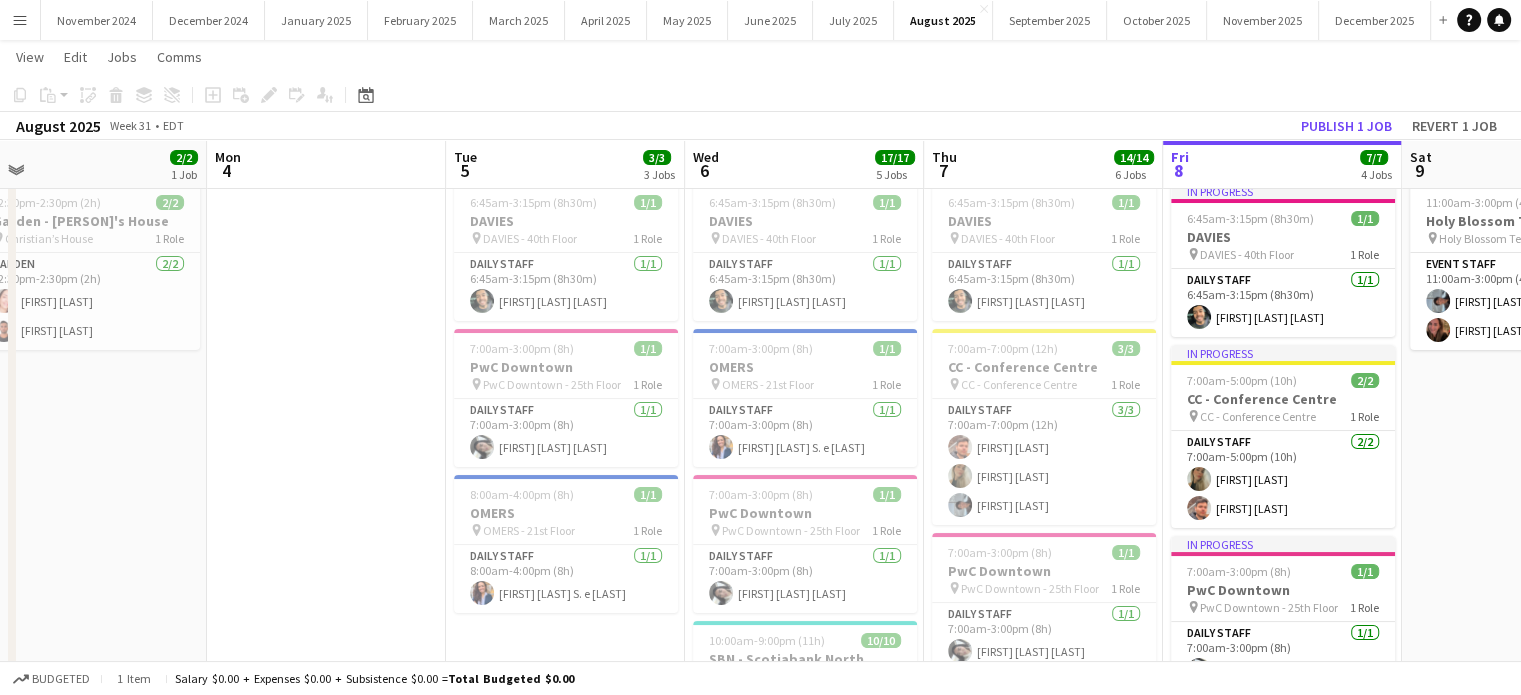 drag, startPoint x: 628, startPoint y: 487, endPoint x: 1170, endPoint y: 444, distance: 543.70306 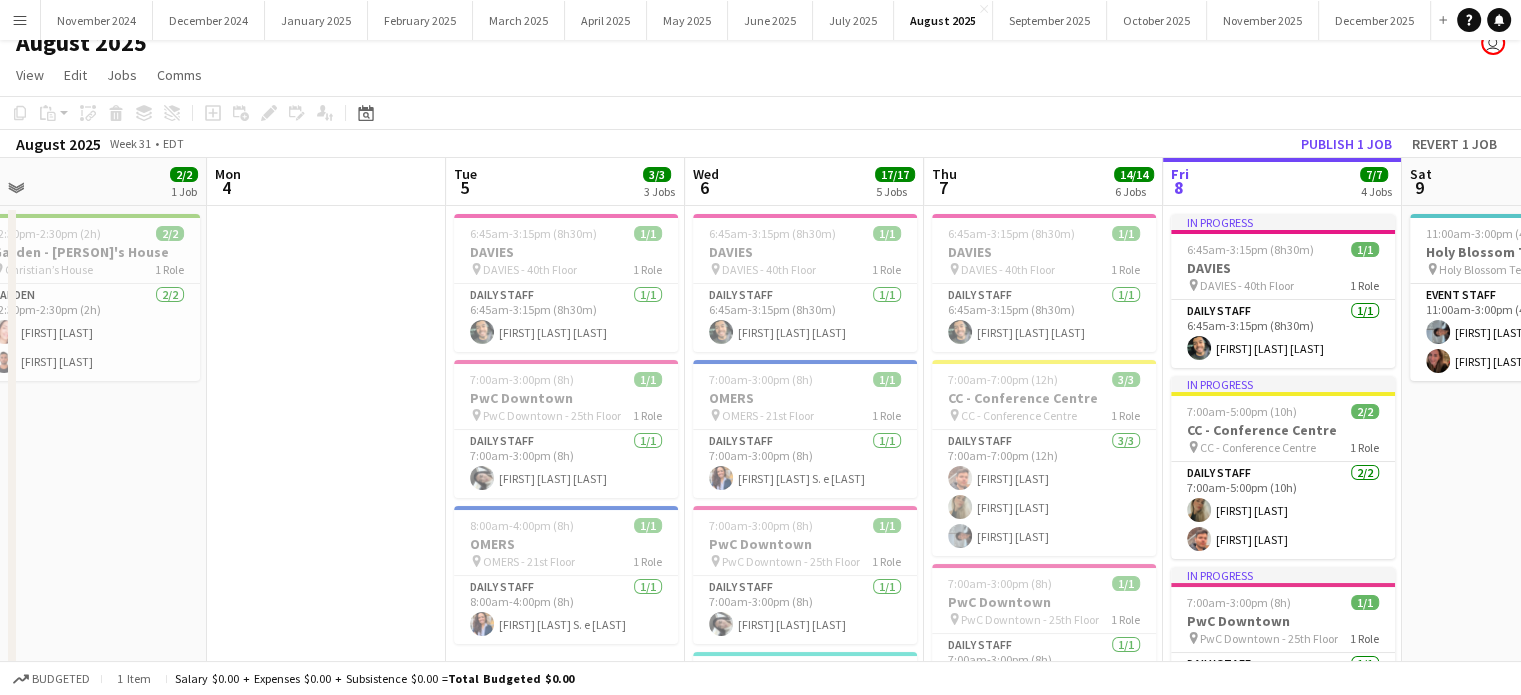 scroll, scrollTop: 0, scrollLeft: 0, axis: both 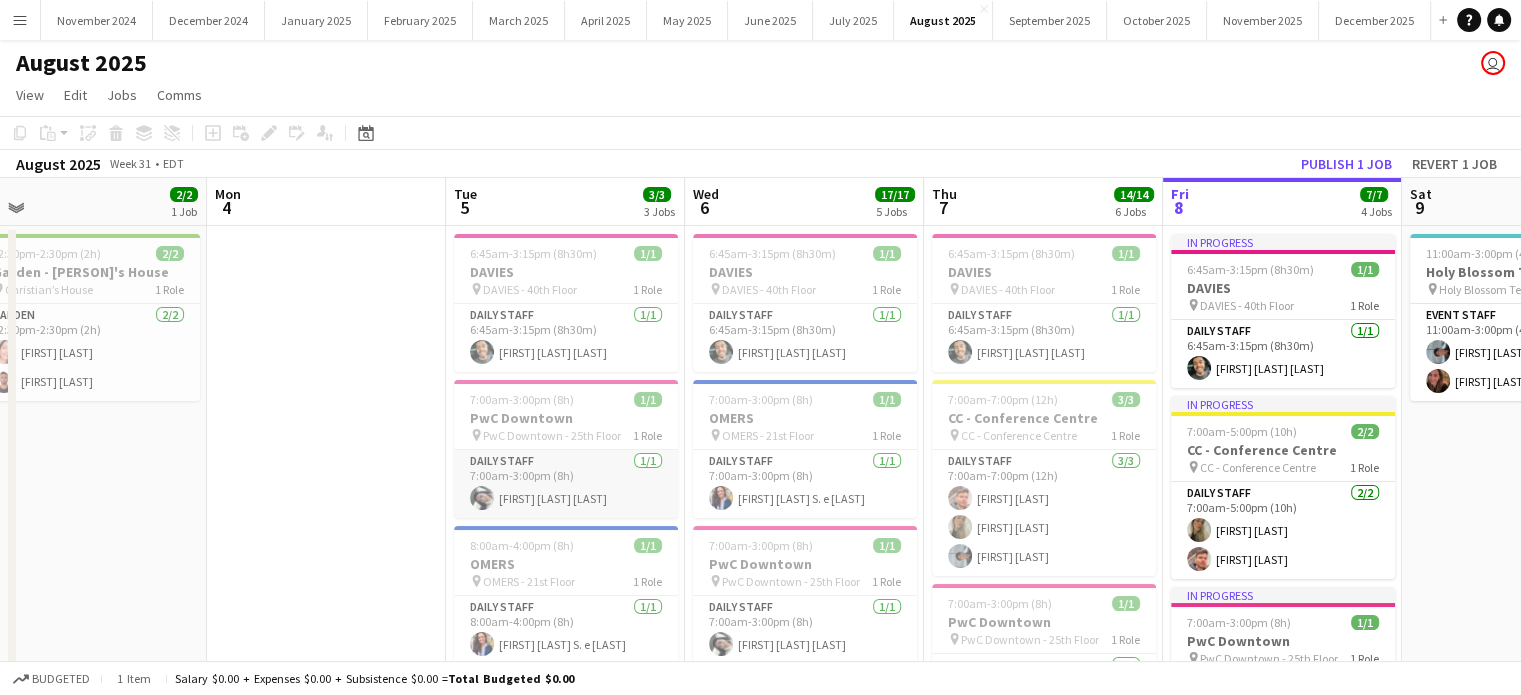 click on "Daily Staff   1/1   7:00am-3:00pm (8h)
Beatriz Marcolin Cavalcante" at bounding box center [566, 484] 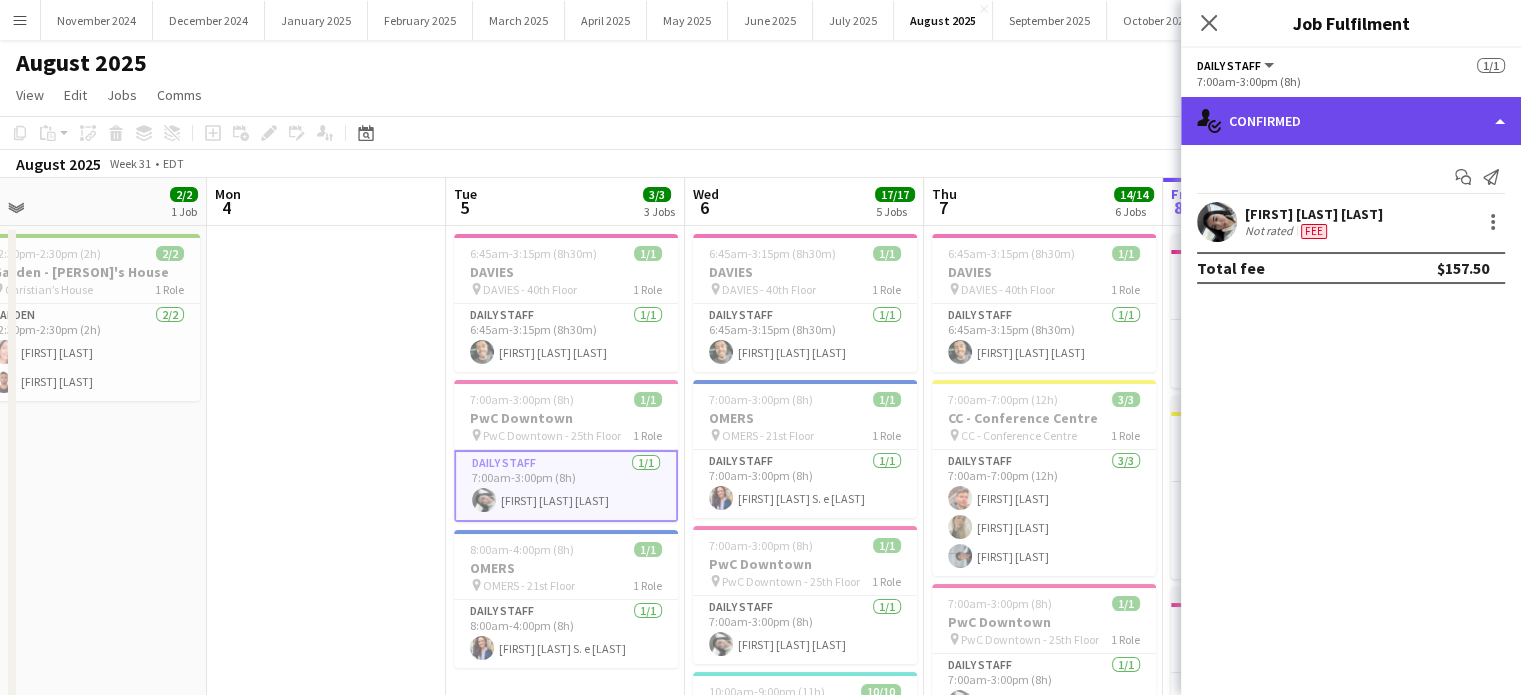 click on "single-neutral-actions-check-2
Confirmed" 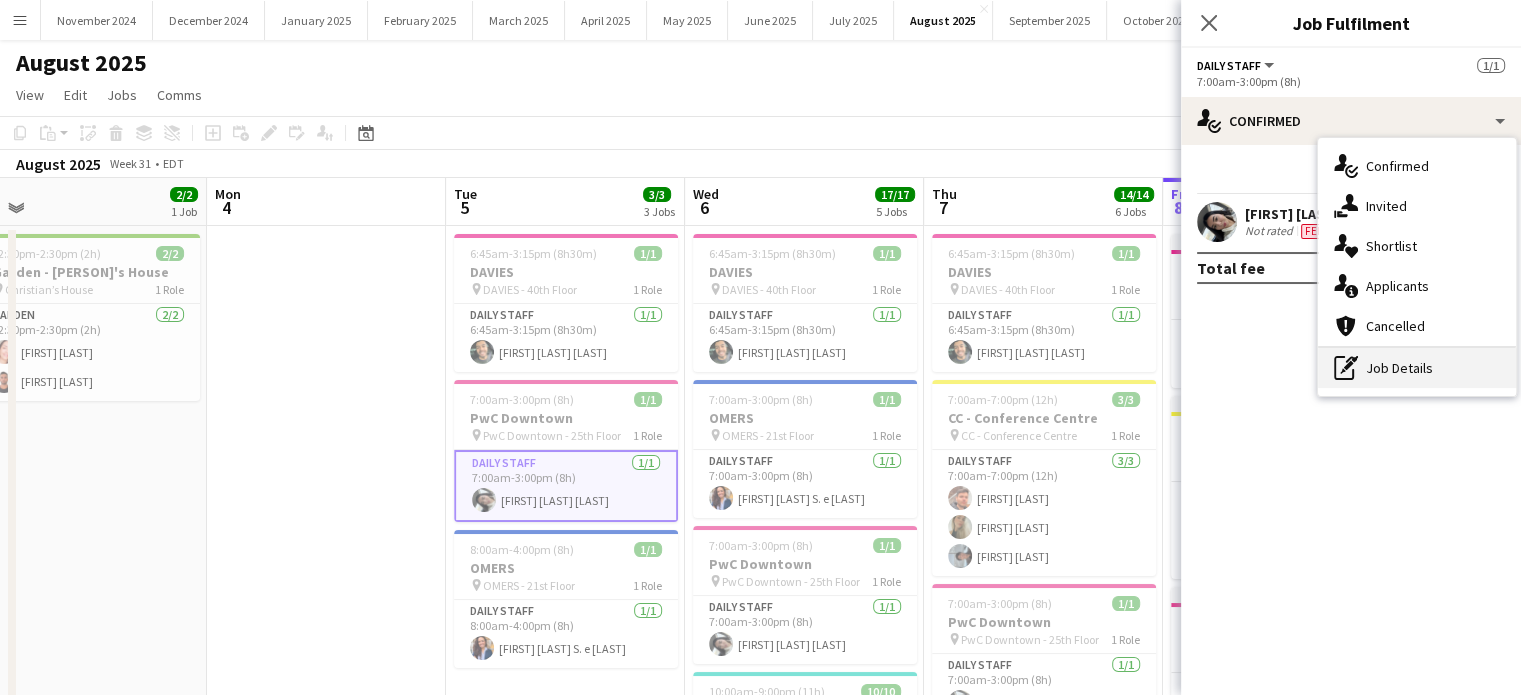 click on "pen-write
Job Details" at bounding box center [1417, 368] 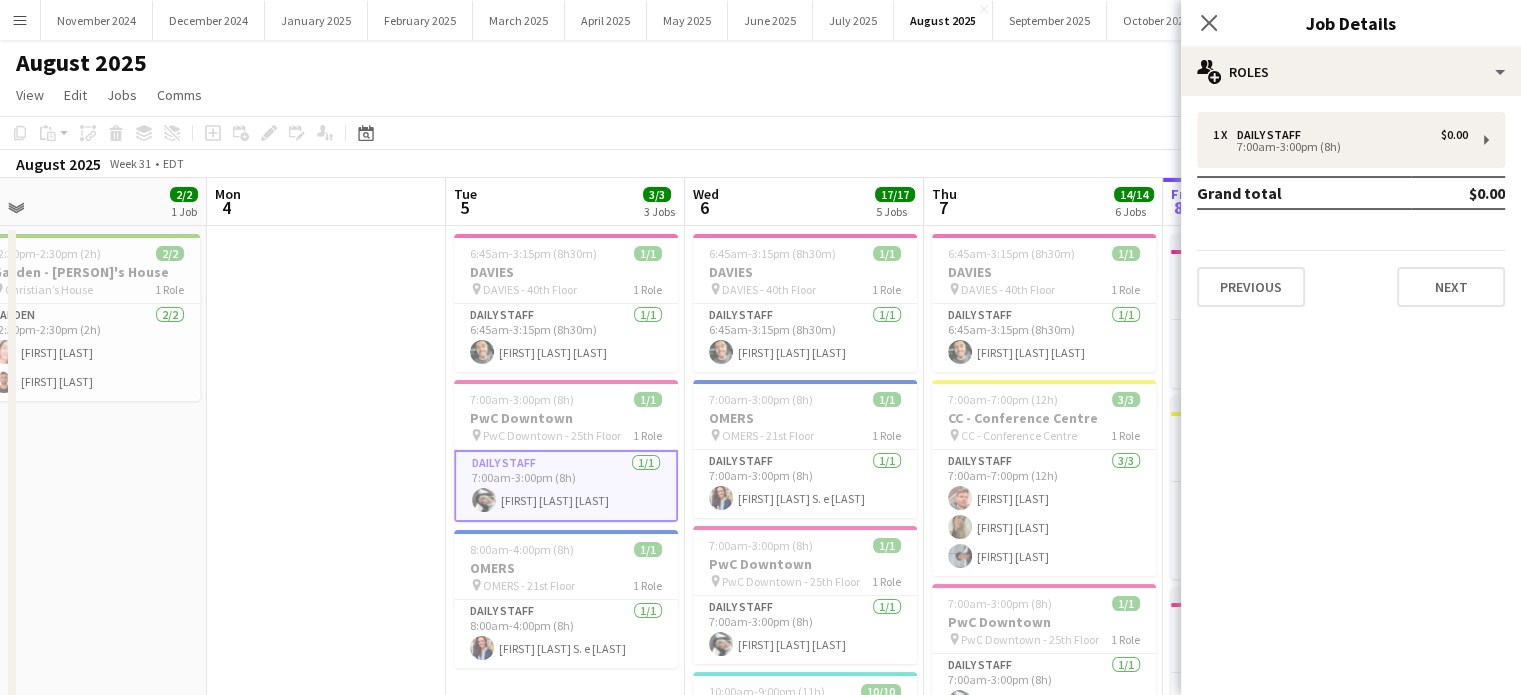 click on "1 x   Daily Staff   $0.00   7:00am-3:00pm (8h)   Grand total   $0.00   Previous   Next" at bounding box center [1351, 209] 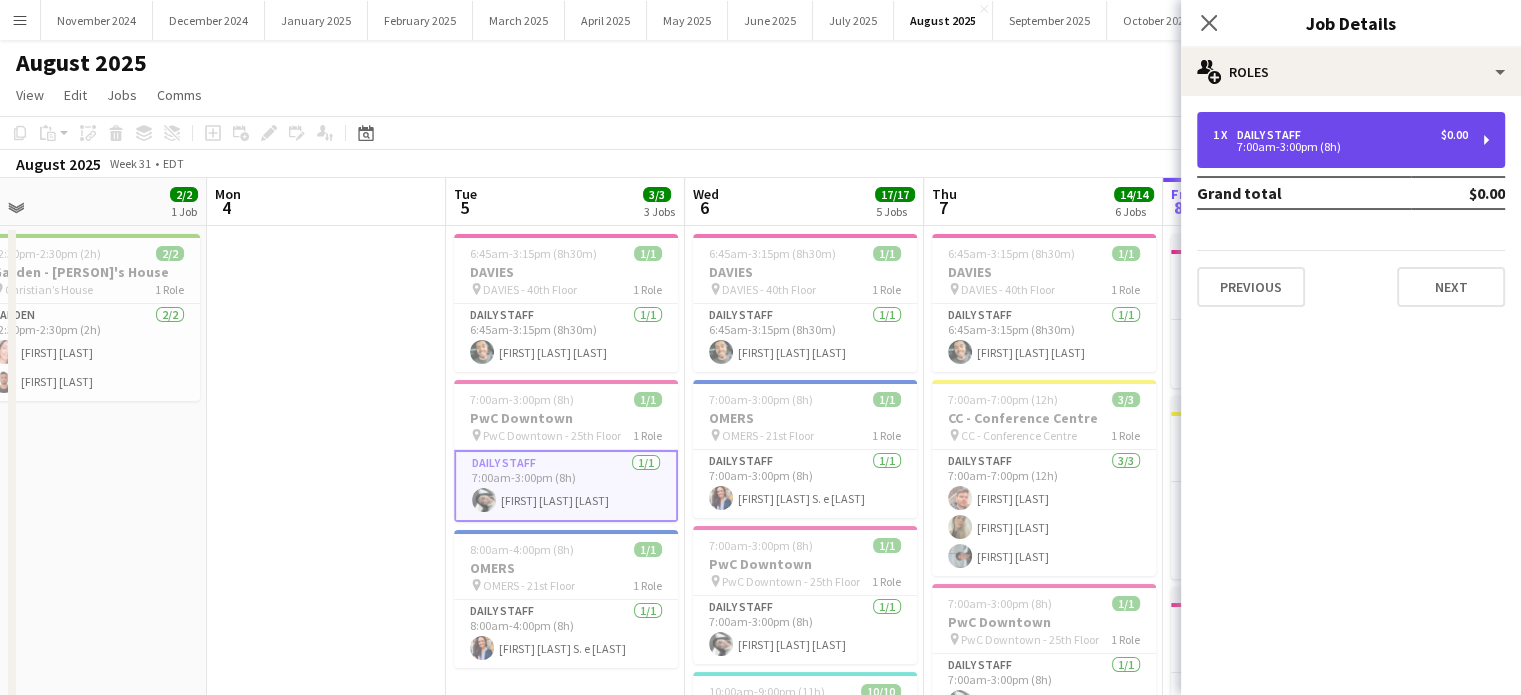 click on "1 x   Daily Staff   $0.00" at bounding box center [1340, 135] 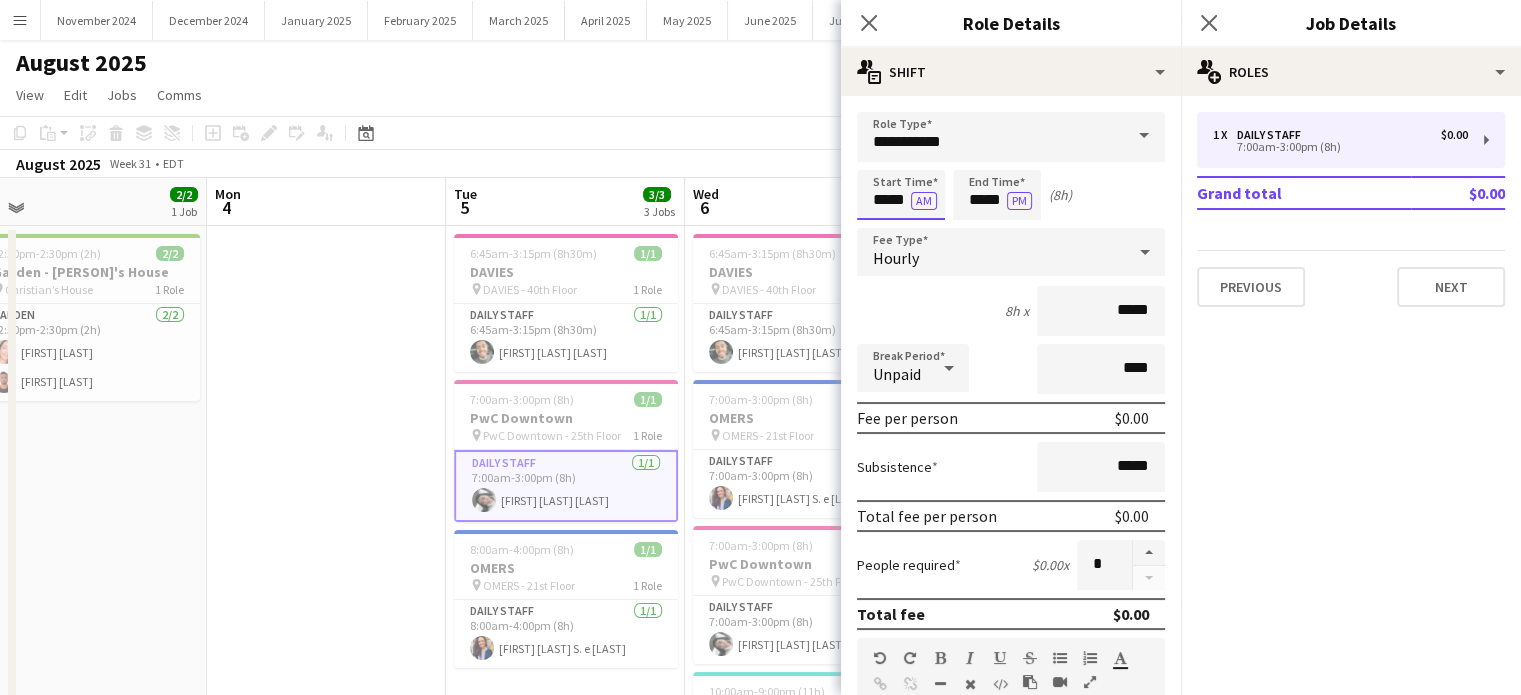 click on "Menu
Boards
Boards   Boards   All jobs   Status
Workforce
Workforce   My Workforce   Recruiting
Comms
Comms
Pay
Pay   Approvals   Payments   Reports   Invoices
Platform Settings
Platform Settings   App settings   Your settings   Profiles
Training Academy
Training Academy
Knowledge Base
Knowledge Base
Product Updates
Product Updates   Log Out   Privacy   November 2024
Close
December 2024
Close
January 2025
Close
February 2025
Close
March 2025
Close
April 2025
Close
May 2025
Close
June 2025
Close
July 2025
Close
Close" at bounding box center [760, 723] 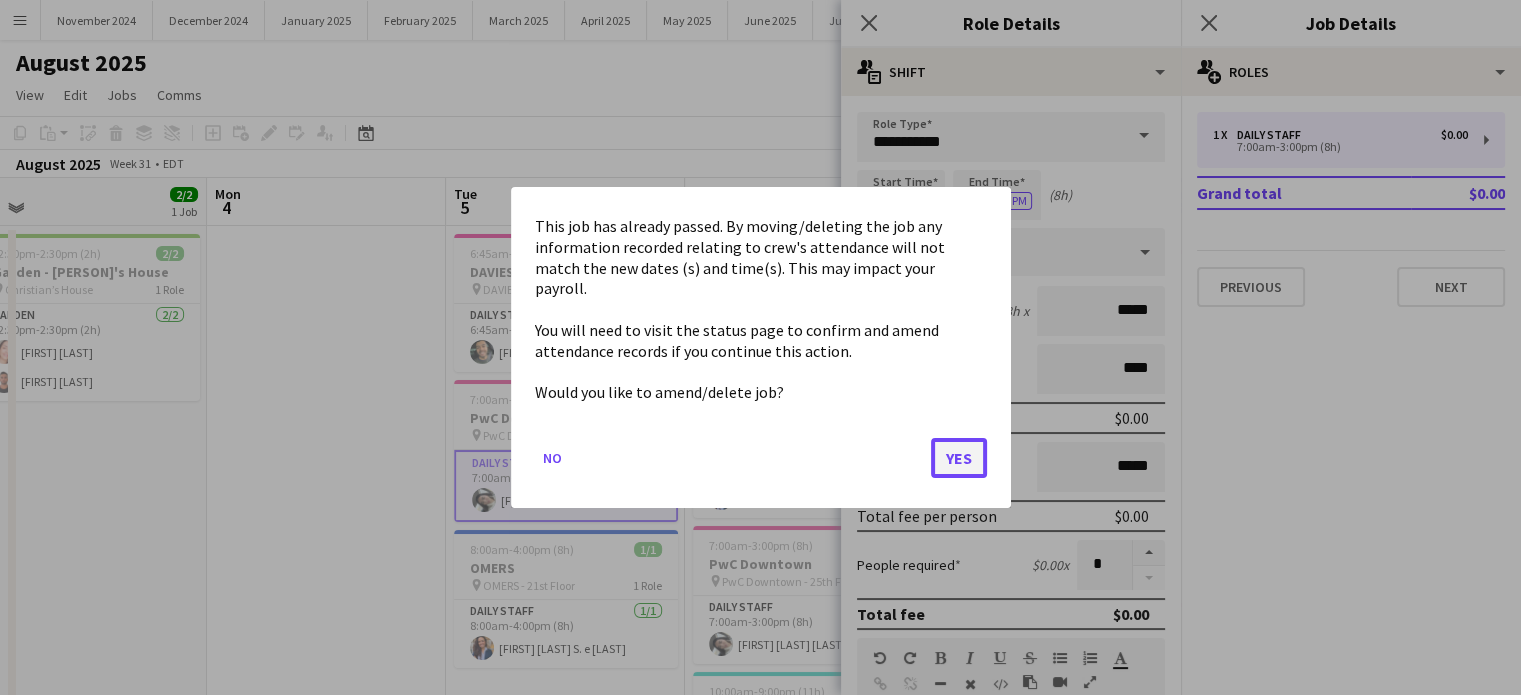 click on "Yes" 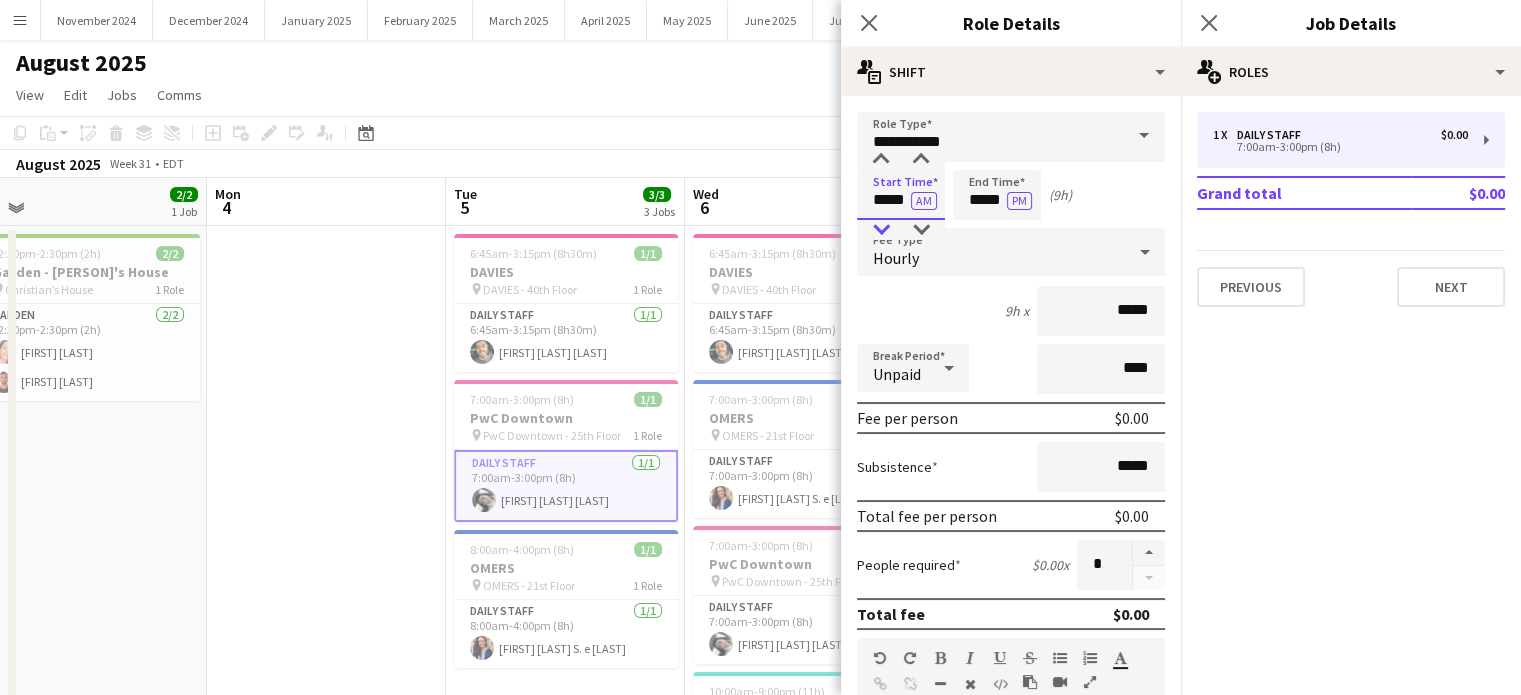 click at bounding box center (881, 230) 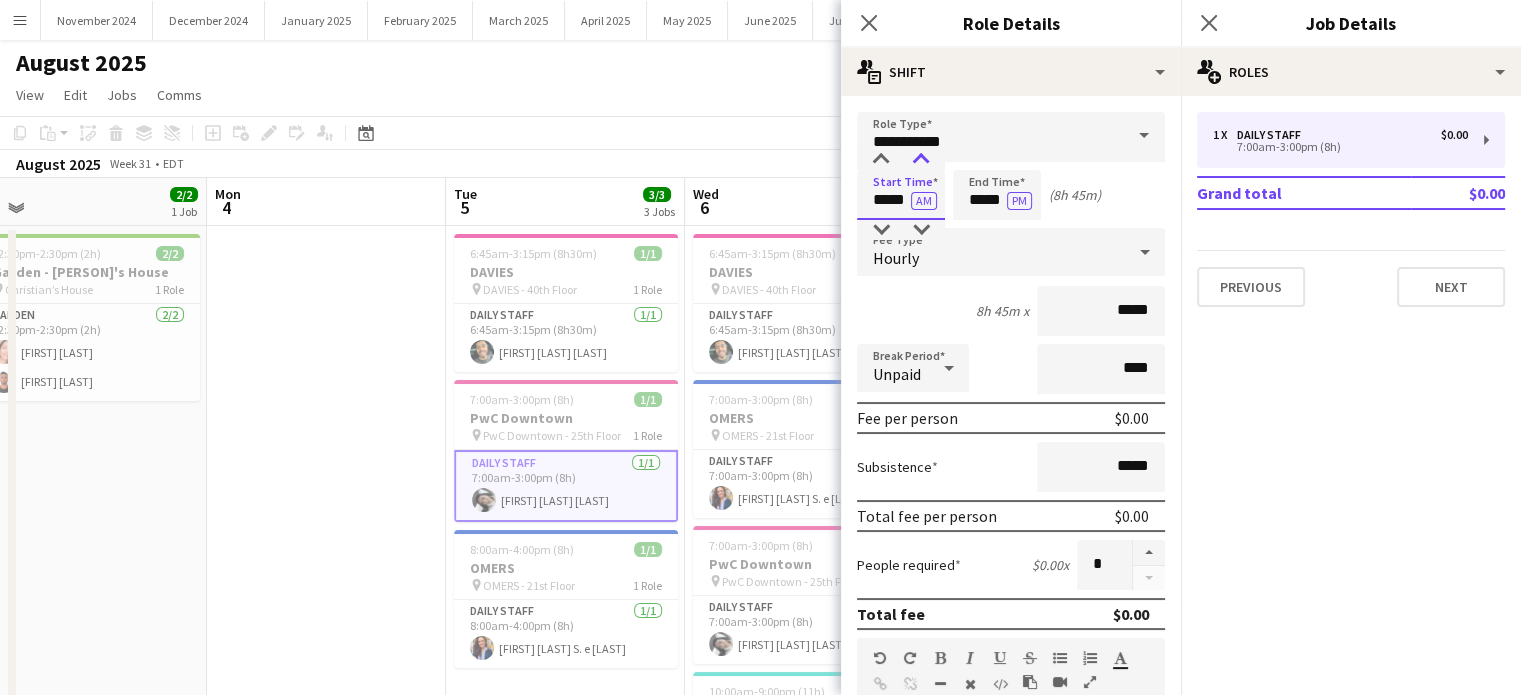 click at bounding box center (921, 160) 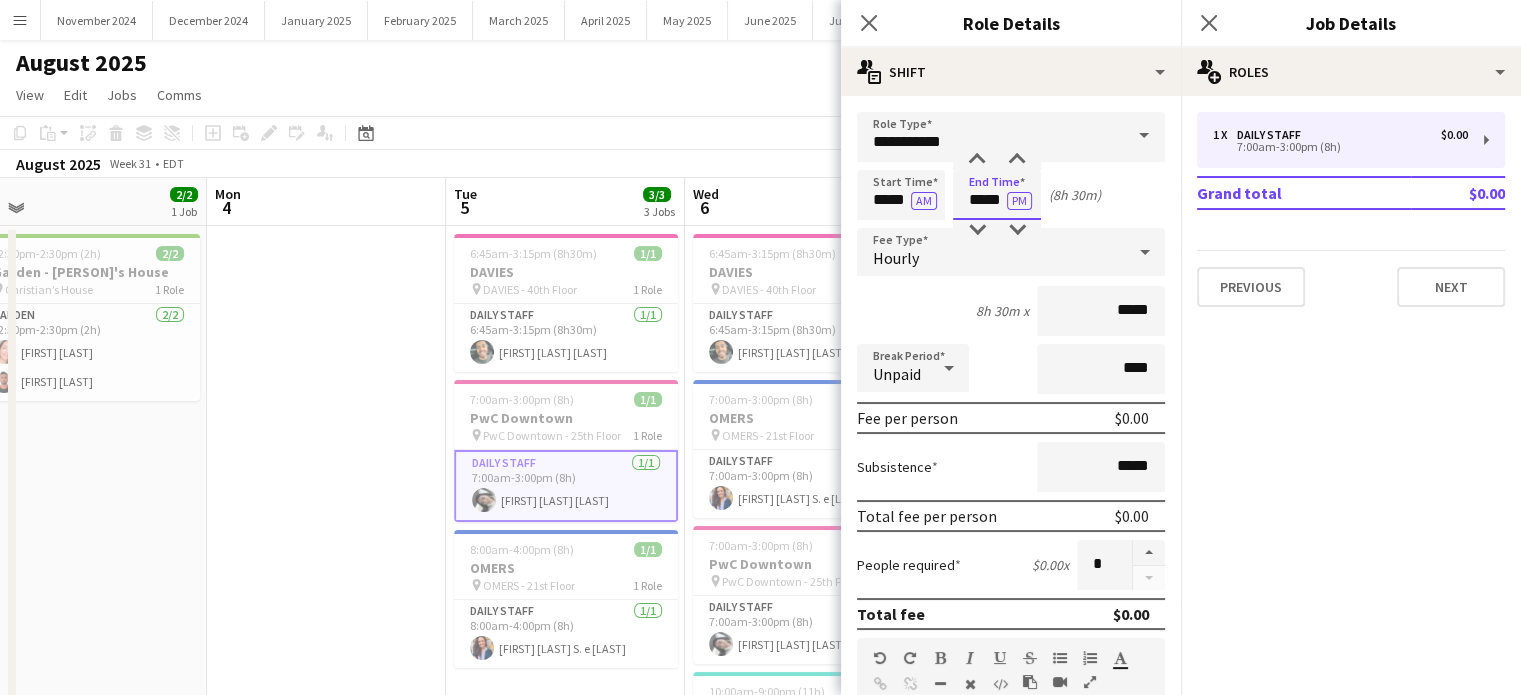click on "*****" at bounding box center (997, 195) 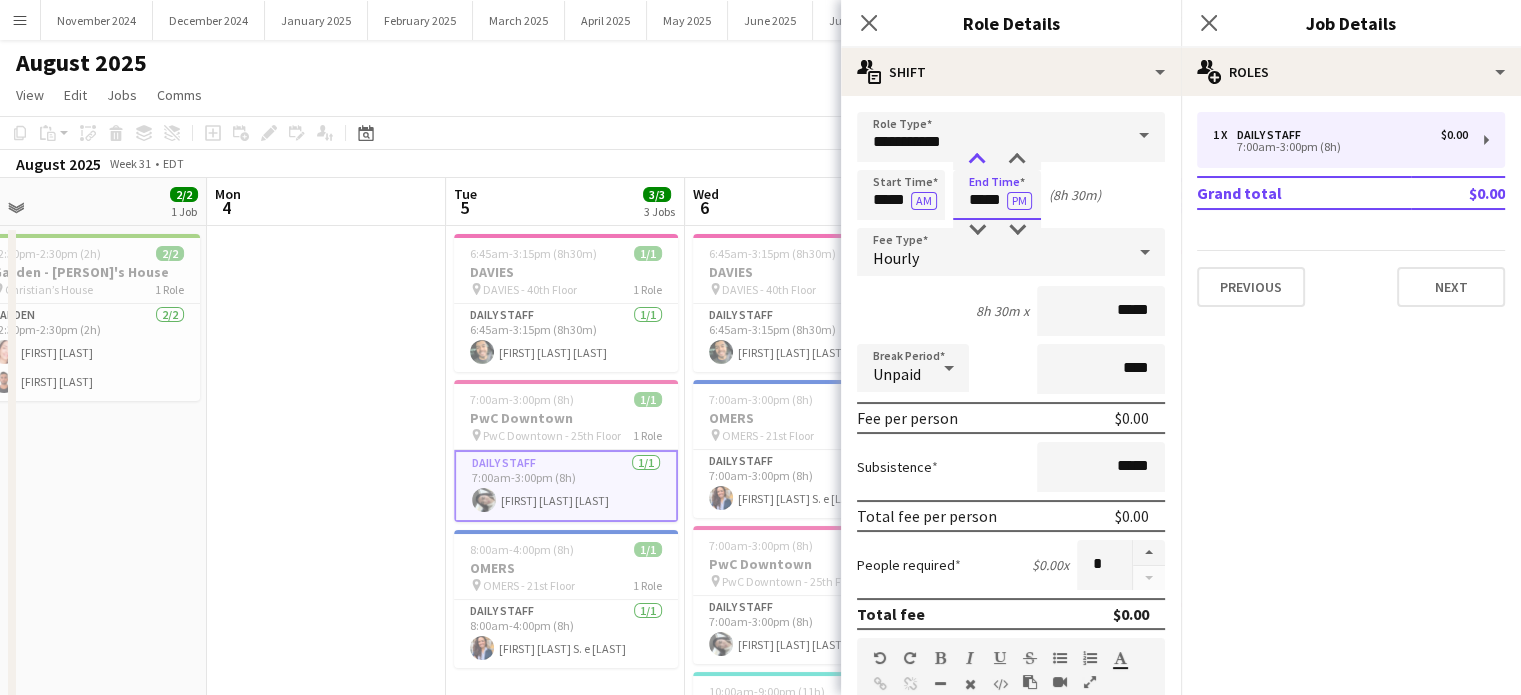 click at bounding box center [977, 160] 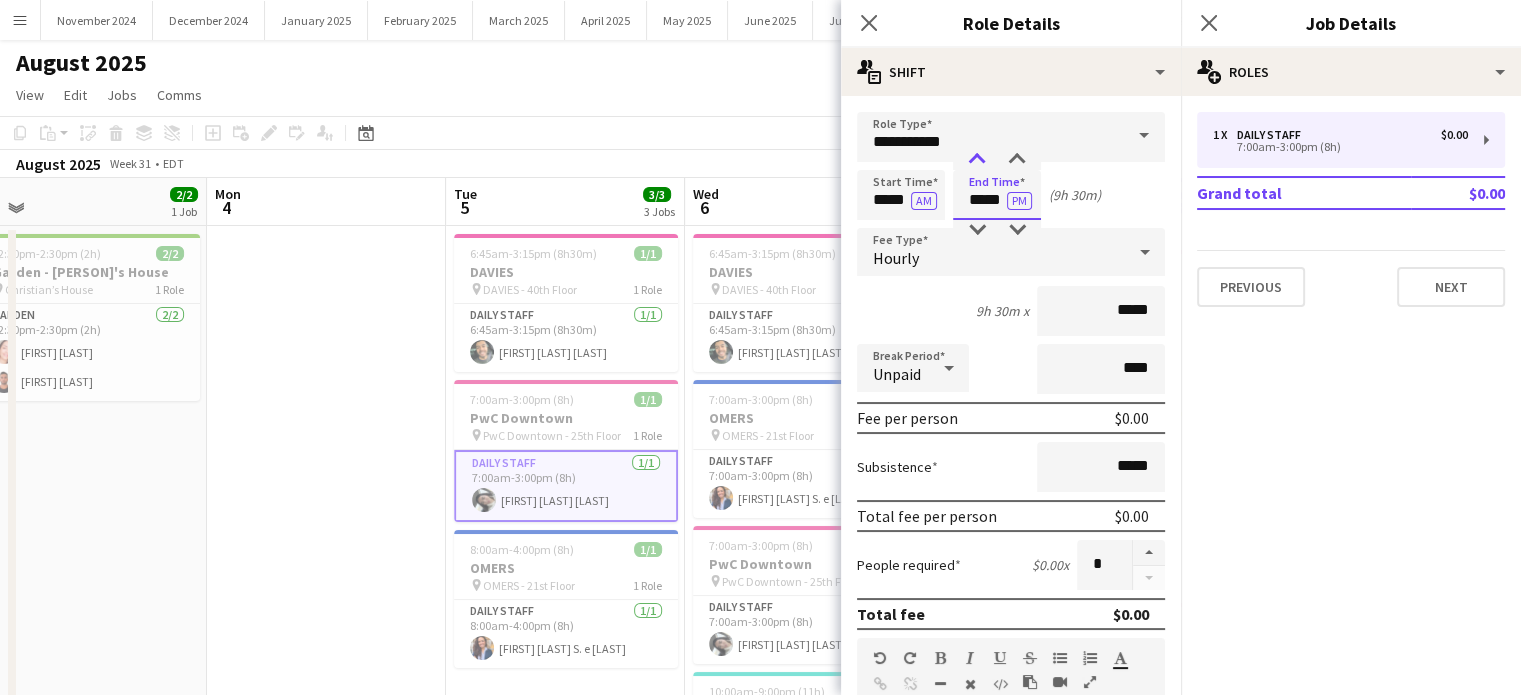 click at bounding box center (977, 160) 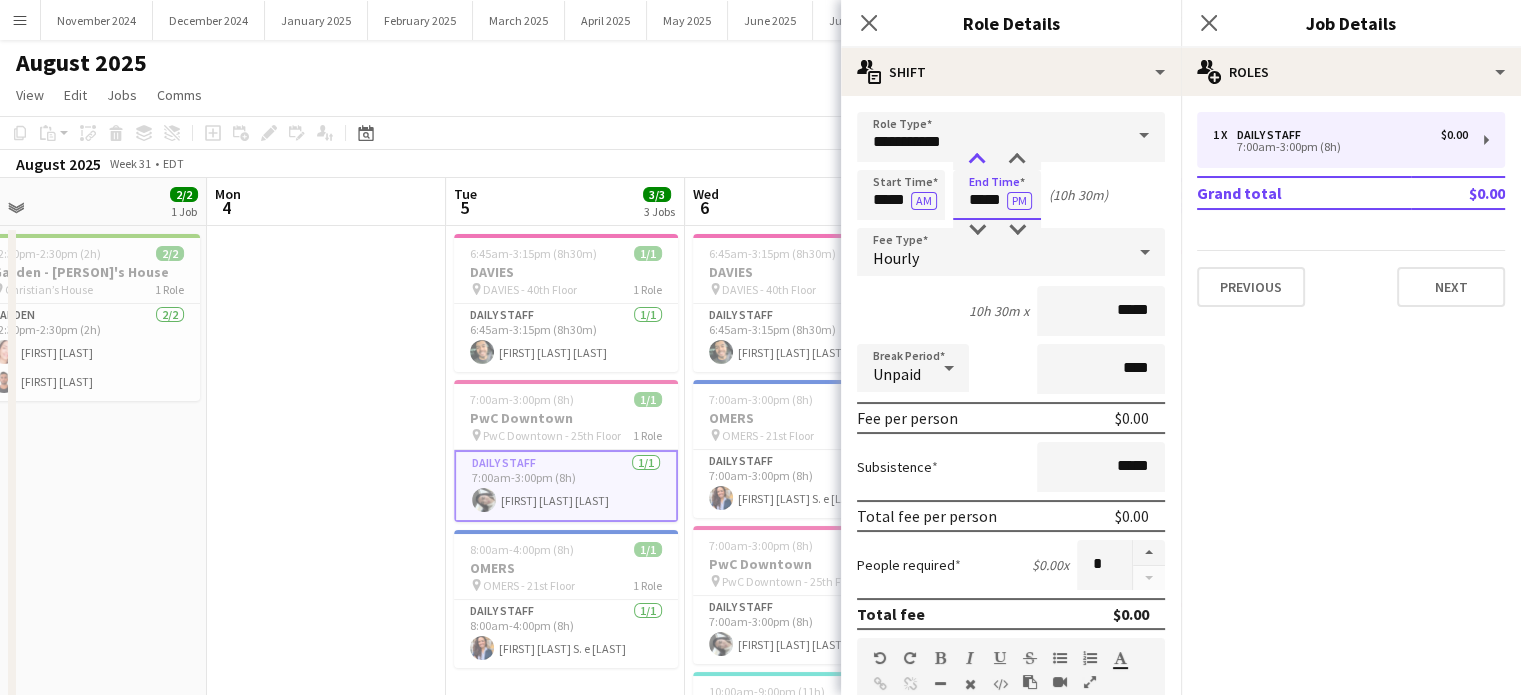 click at bounding box center (977, 160) 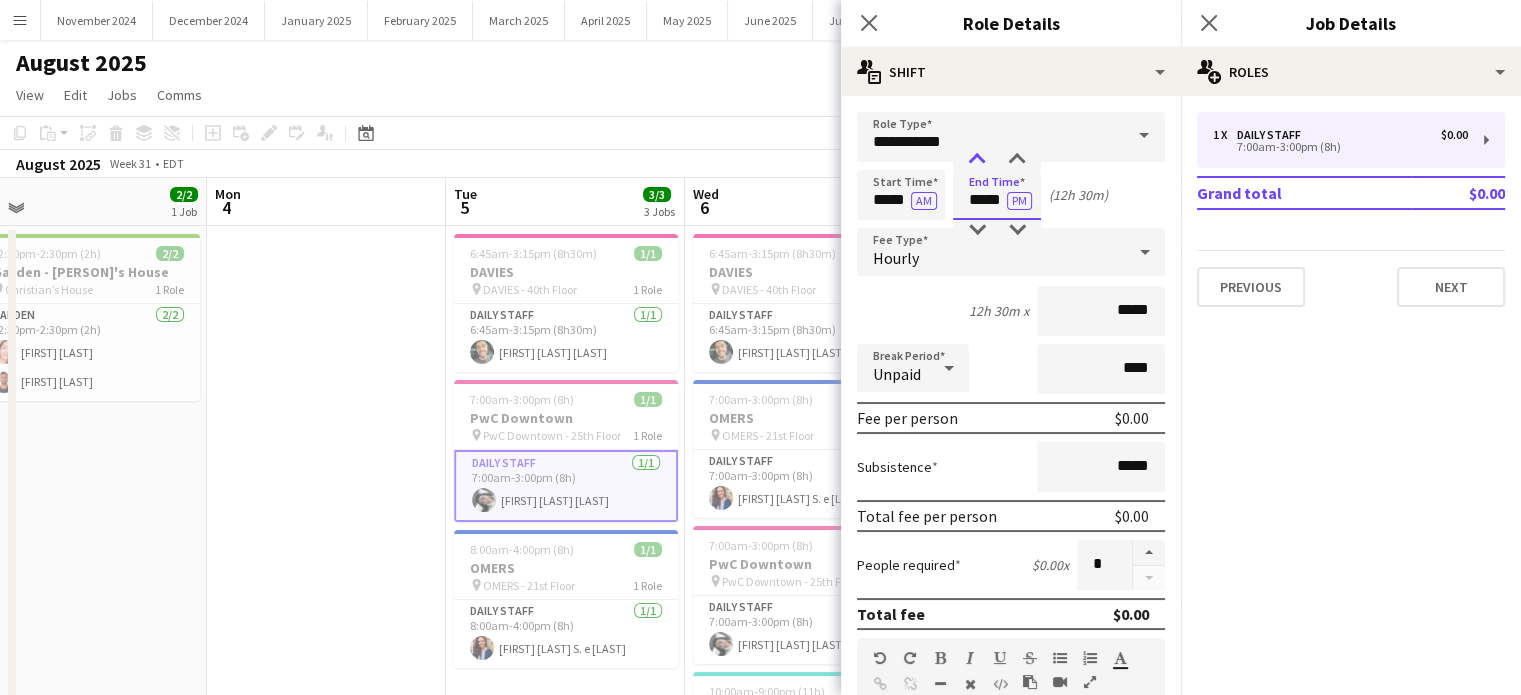 click at bounding box center [977, 160] 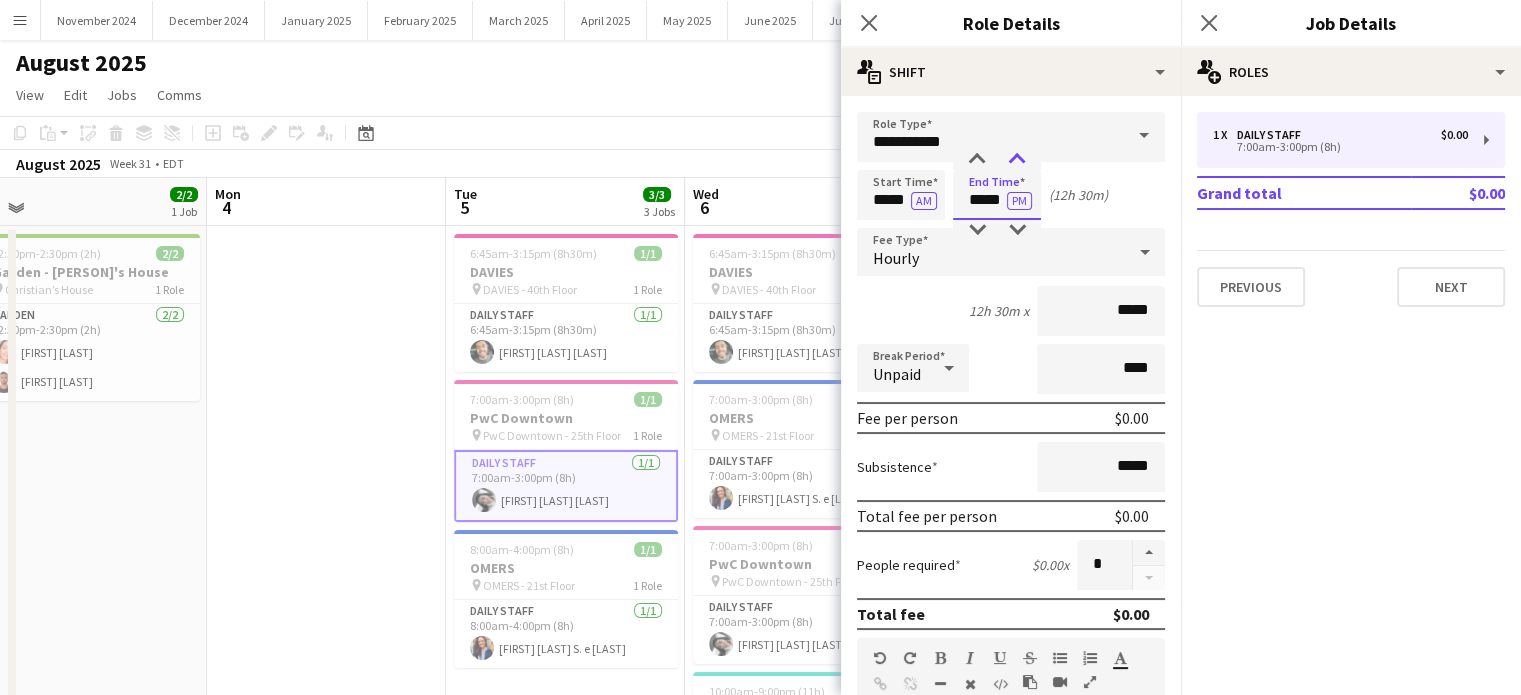 click at bounding box center [1017, 160] 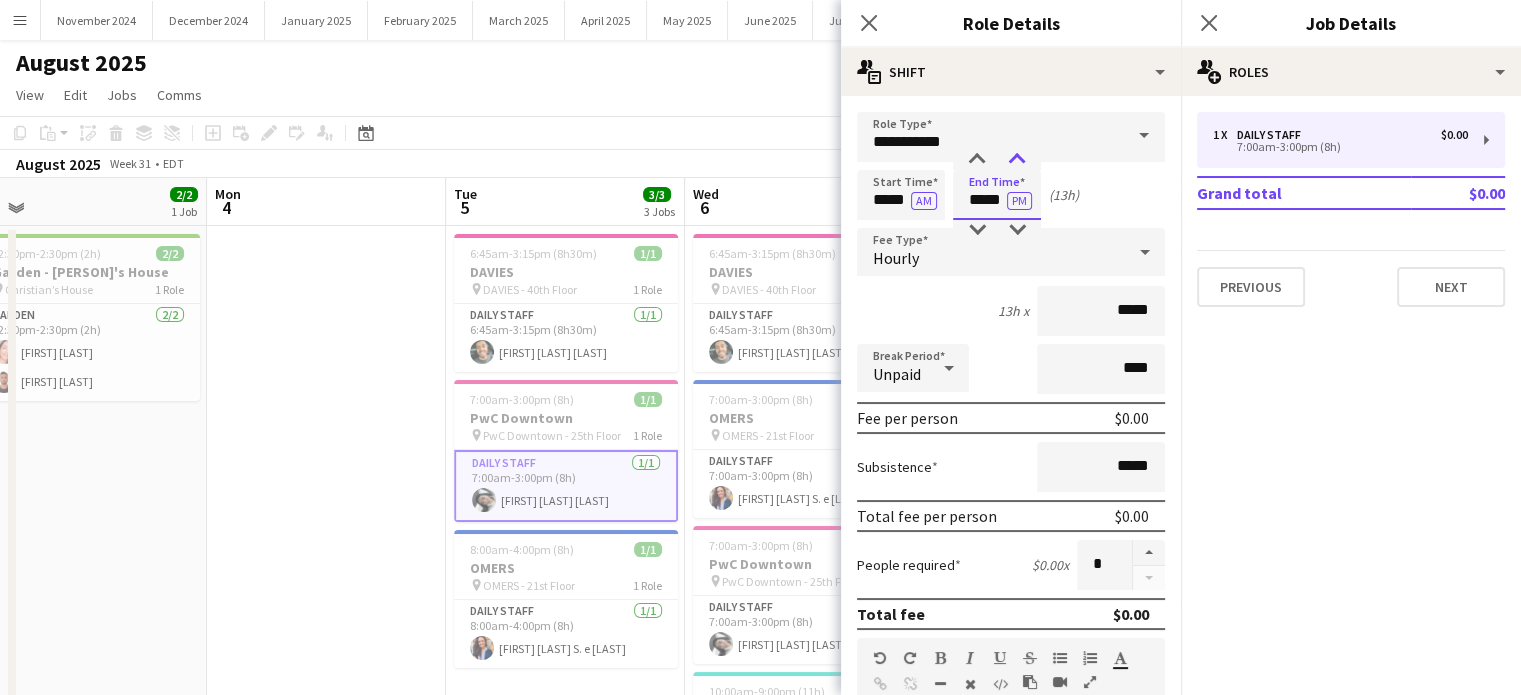 click at bounding box center (1017, 160) 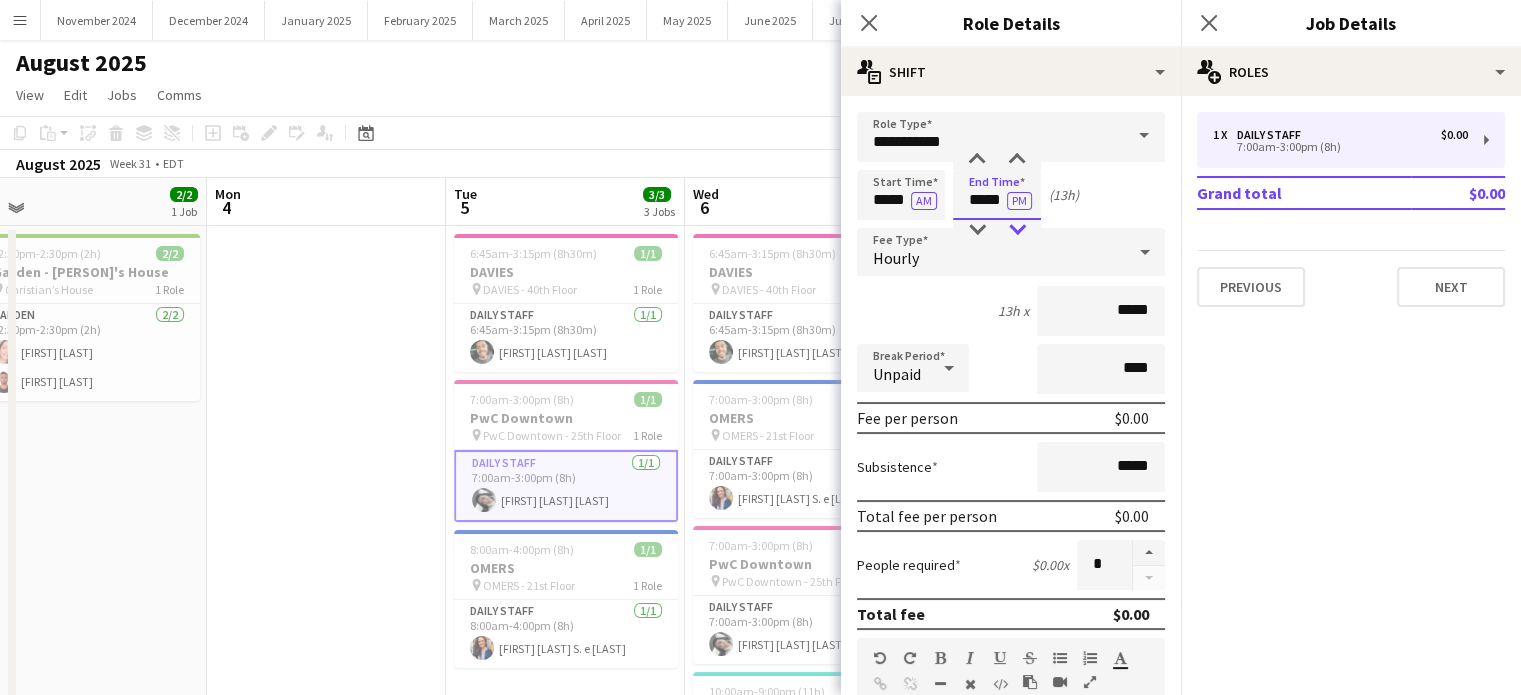 type on "*****" 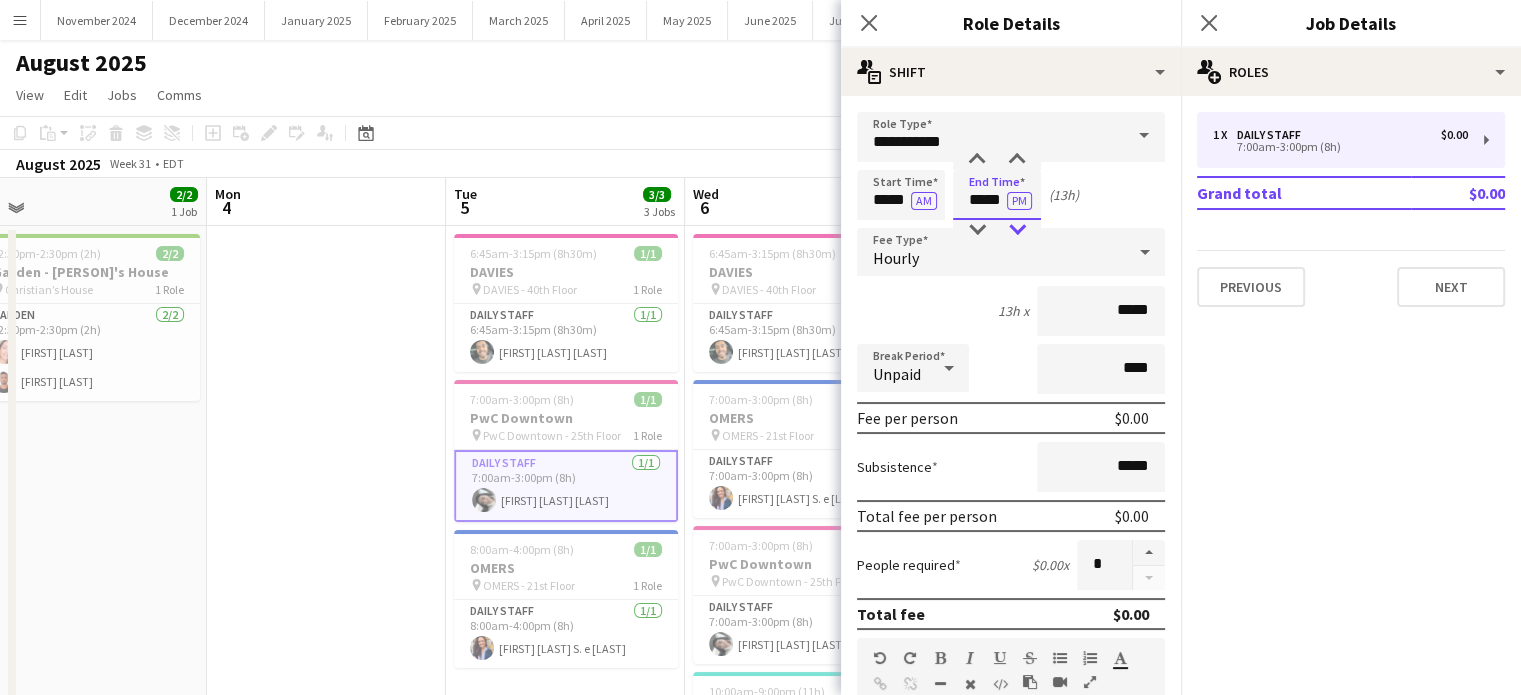 click at bounding box center [1017, 230] 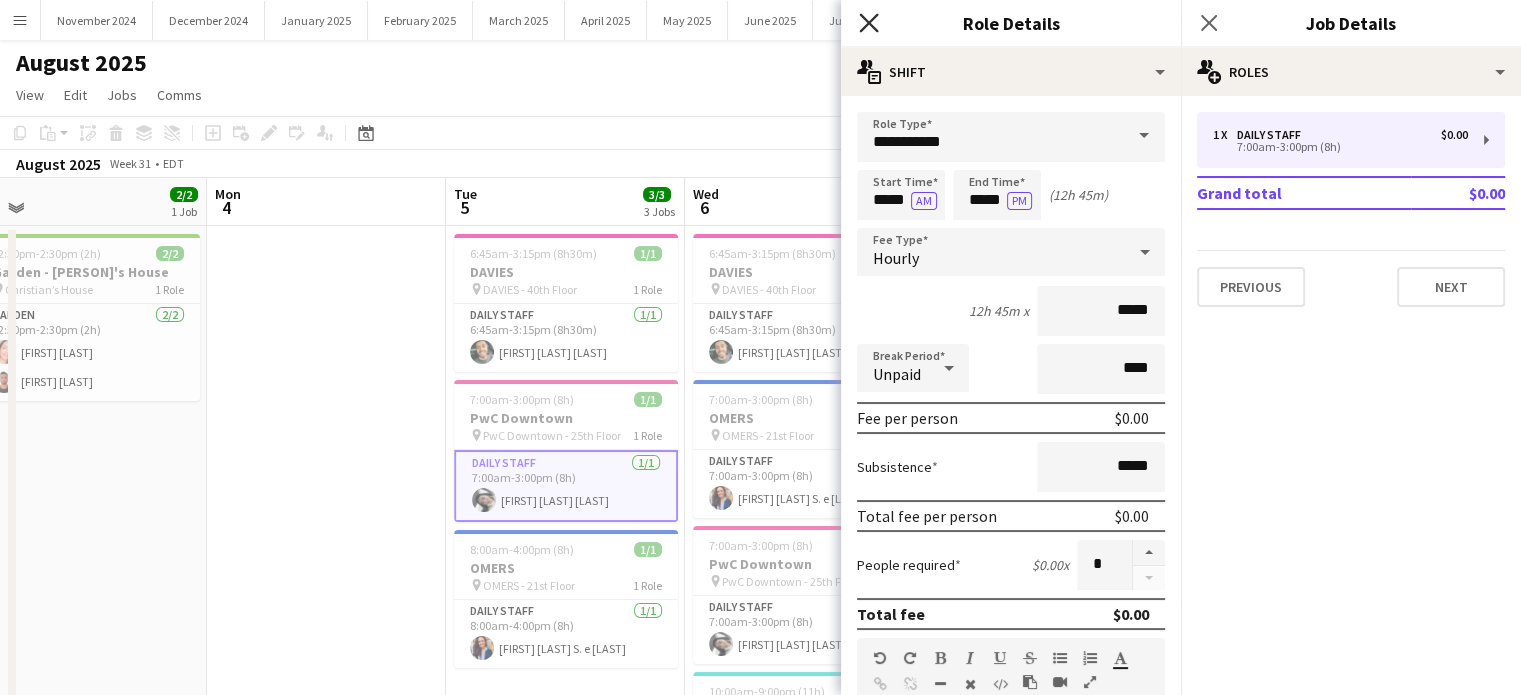click on "Close pop-in" 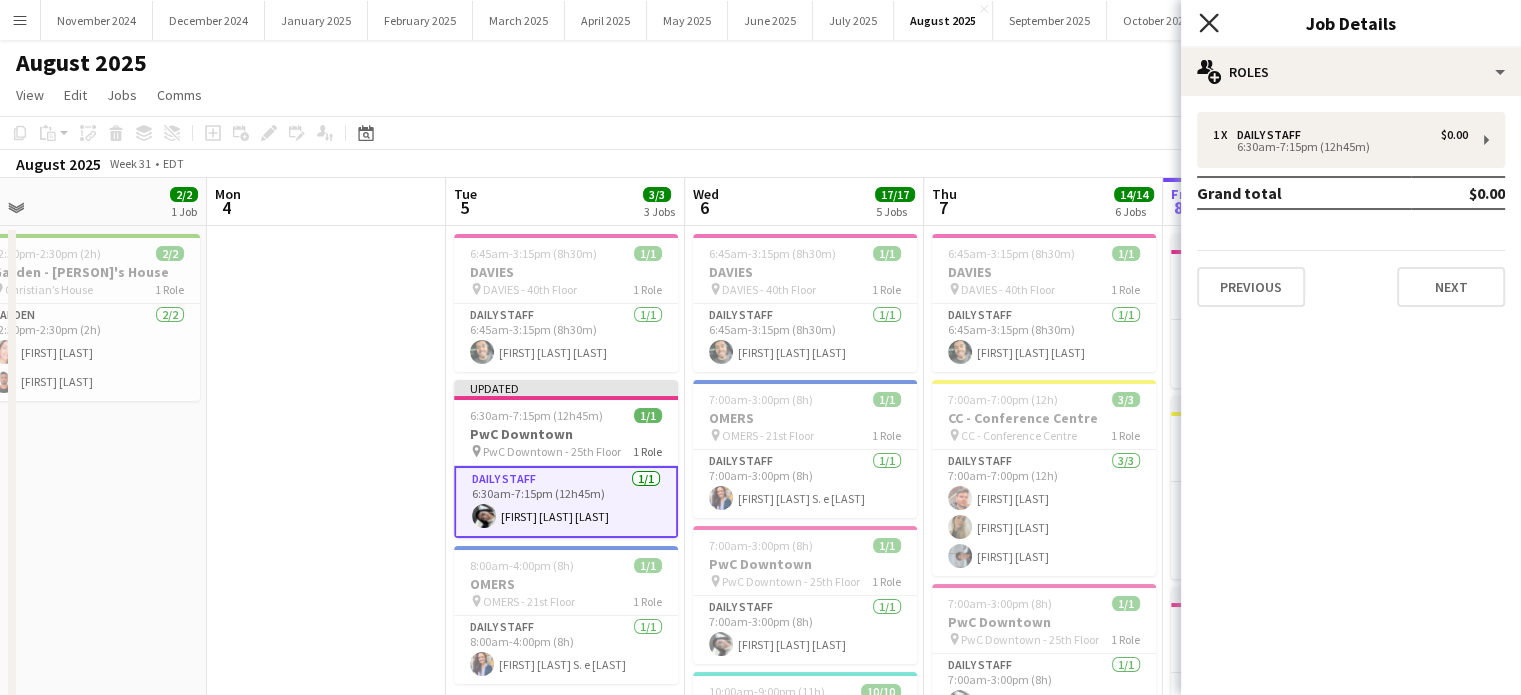 click on "Close pop-in" 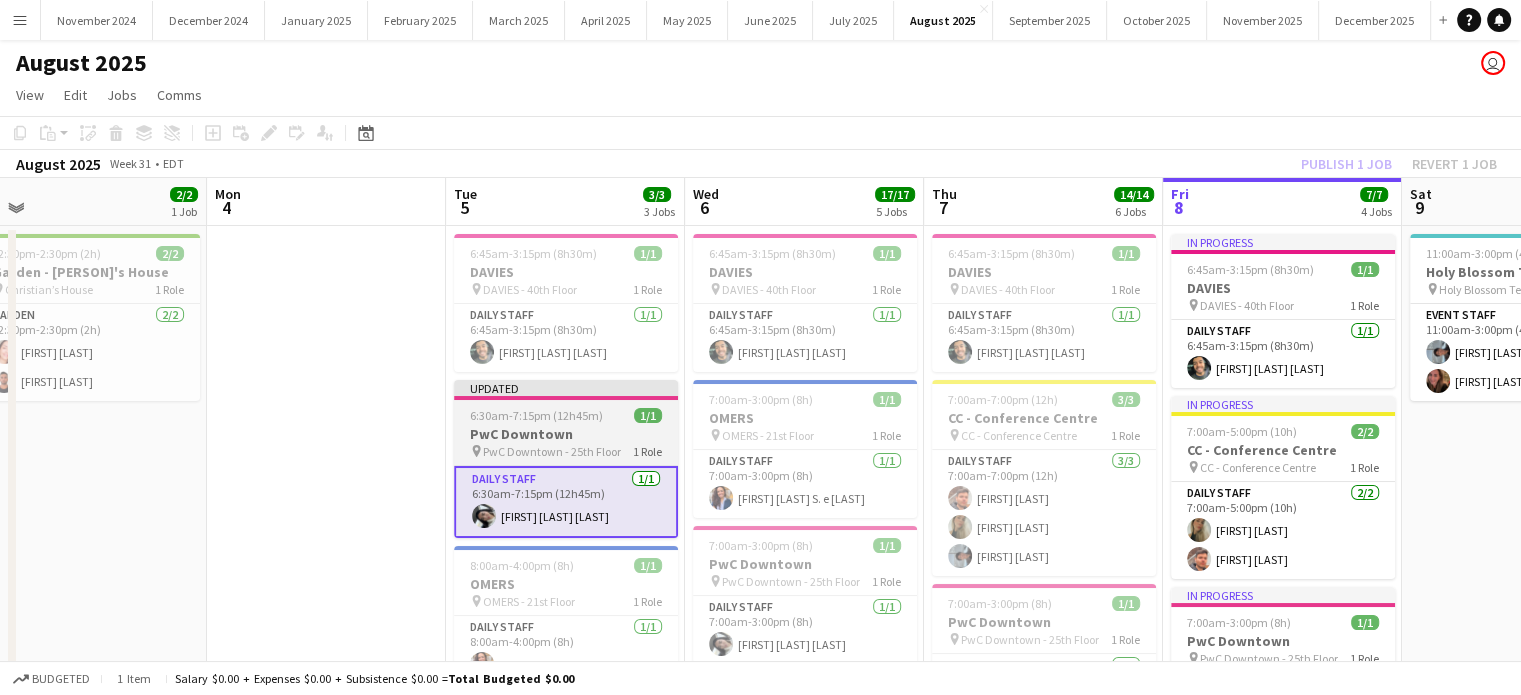 click on "6:30am-7:15pm (12h45m)    1/1" at bounding box center (566, 415) 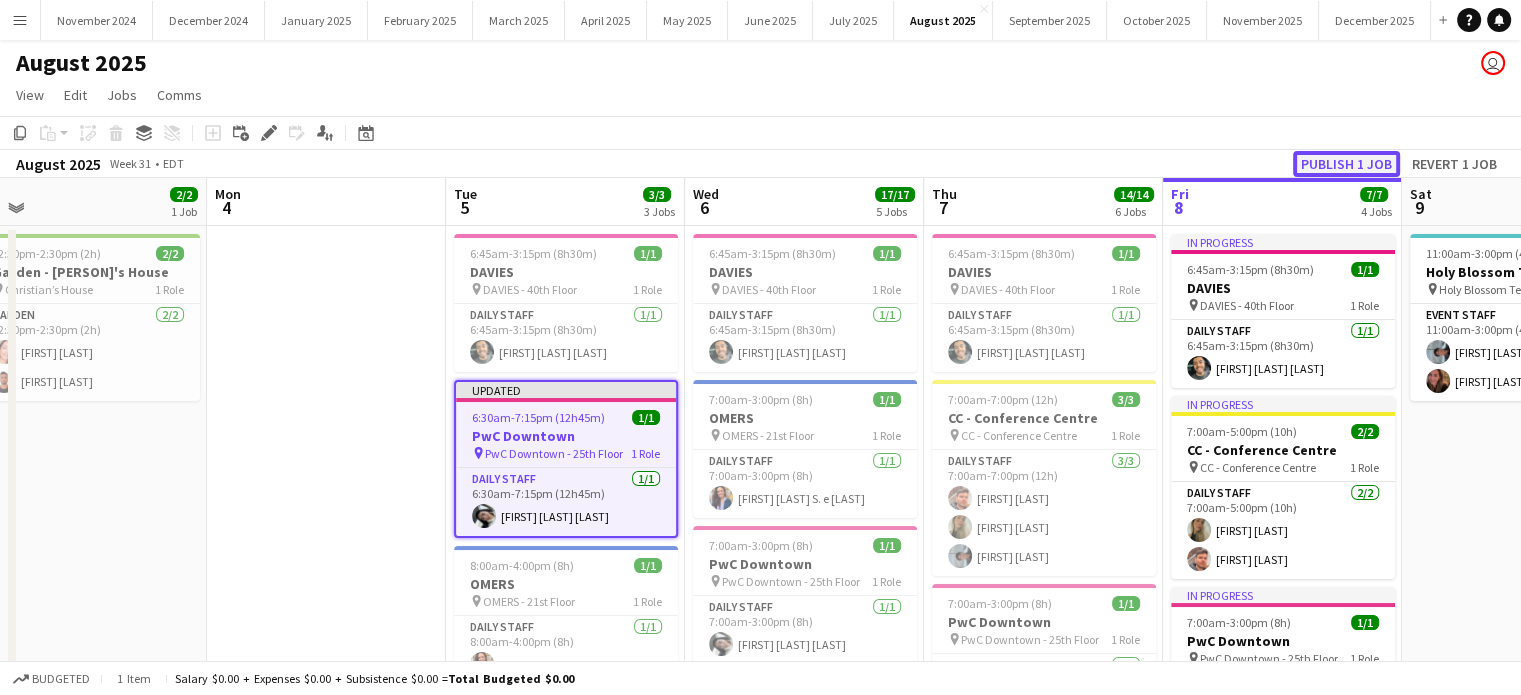 click on "Publish 1 job" 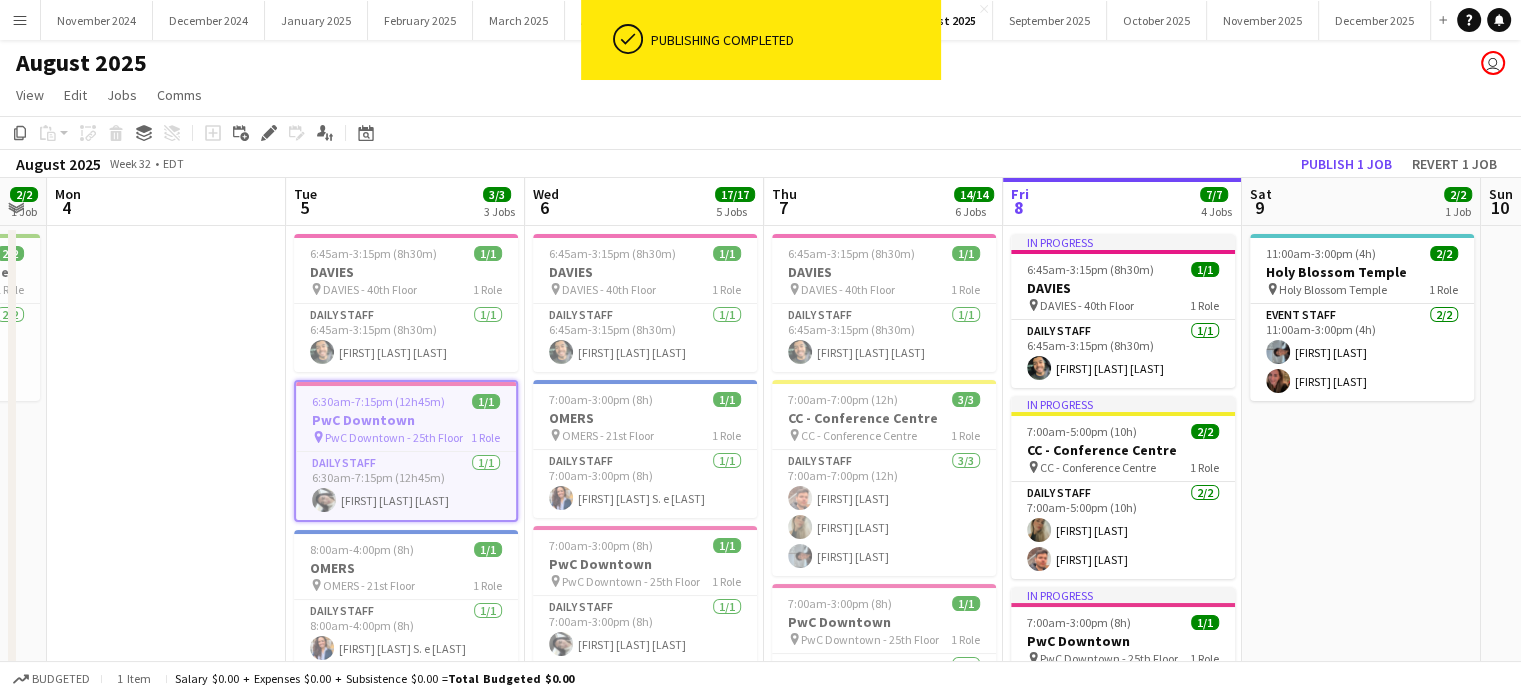 scroll, scrollTop: 0, scrollLeft: 803, axis: horizontal 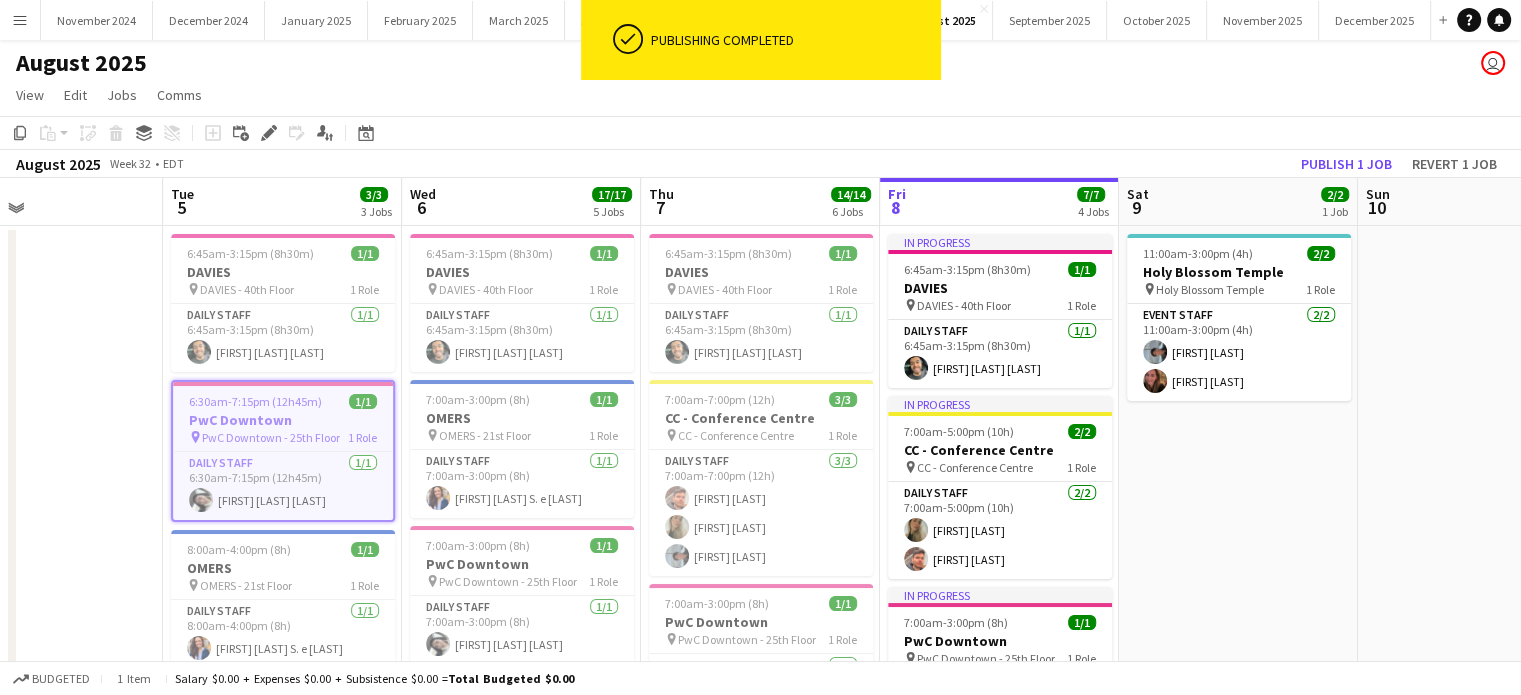 drag, startPoint x: 1516, startPoint y: 482, endPoint x: 1233, endPoint y: 518, distance: 285.28058 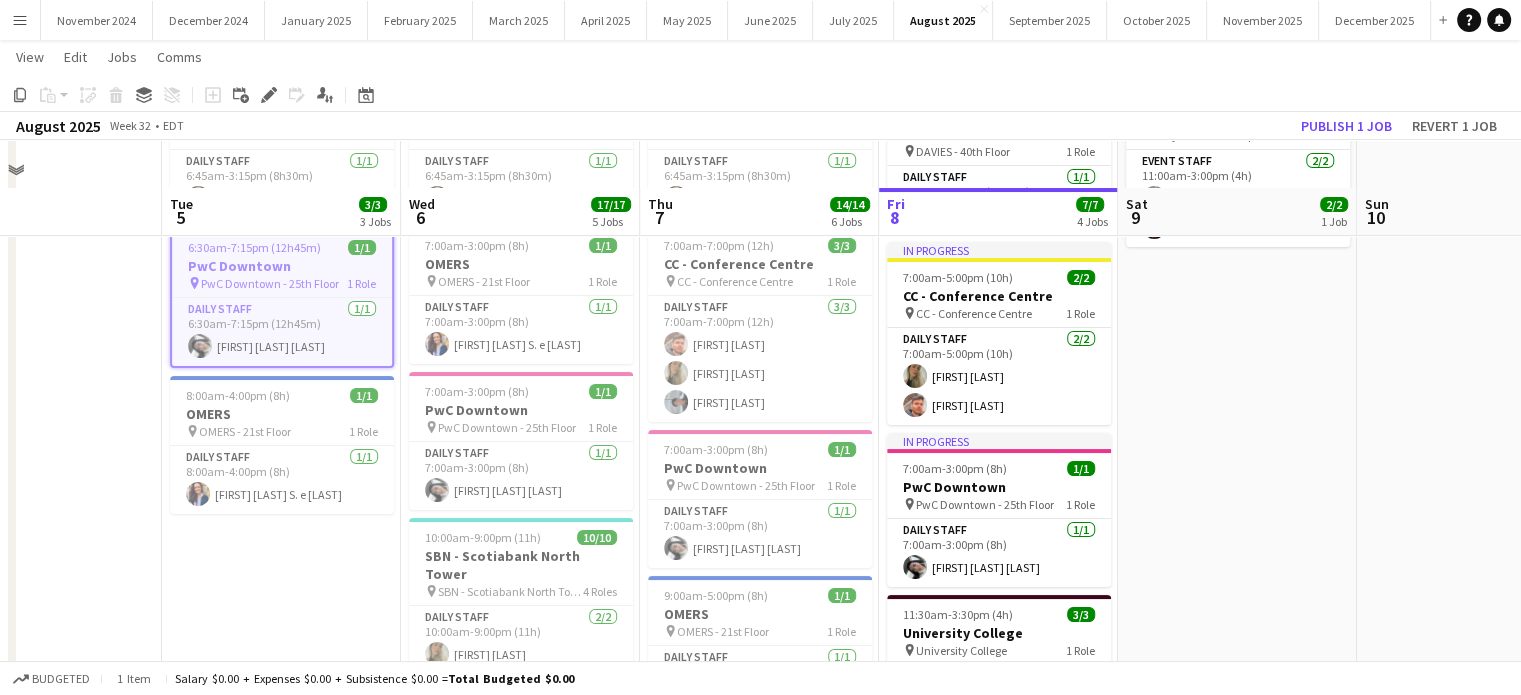 scroll, scrollTop: 200, scrollLeft: 0, axis: vertical 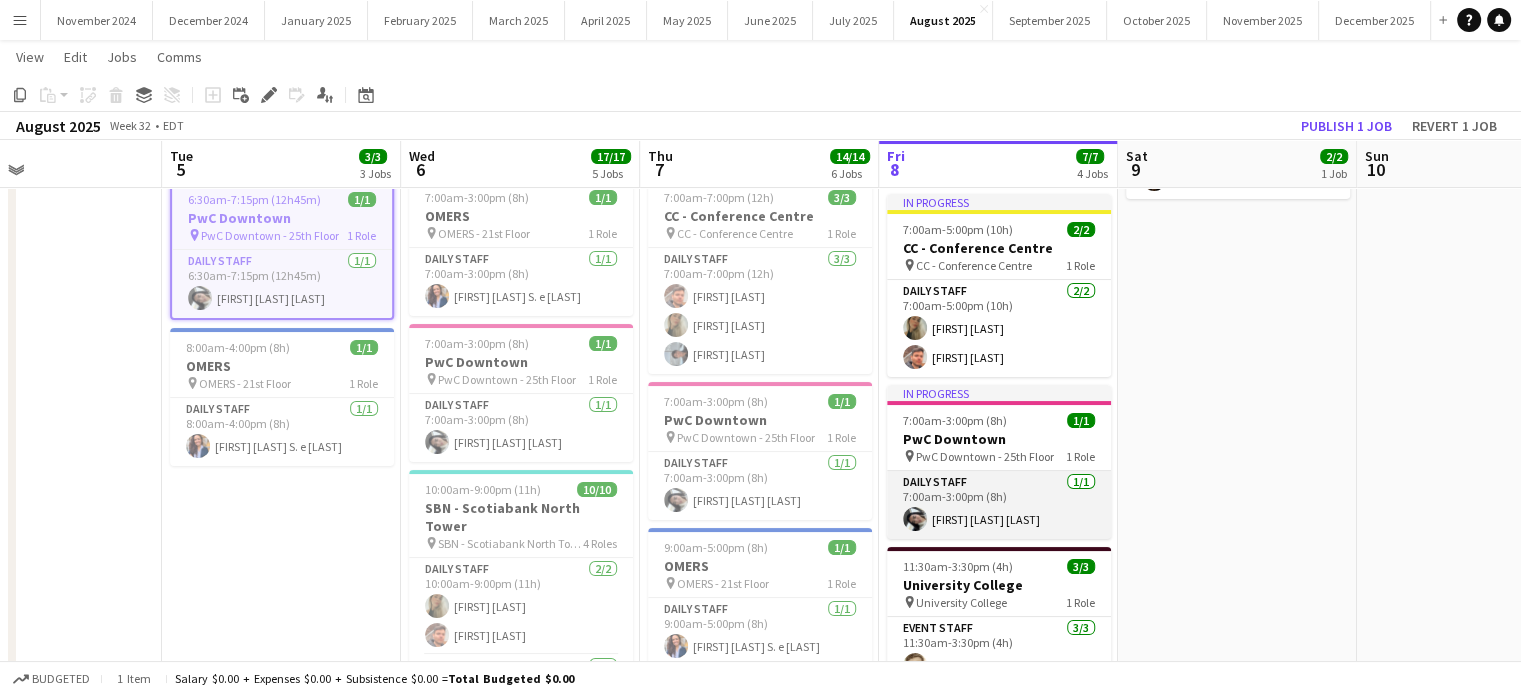 click on "Daily Staff   1/1   7:00am-3:00pm (8h)
Beatriz Marcolin Cavalcante" at bounding box center (999, 505) 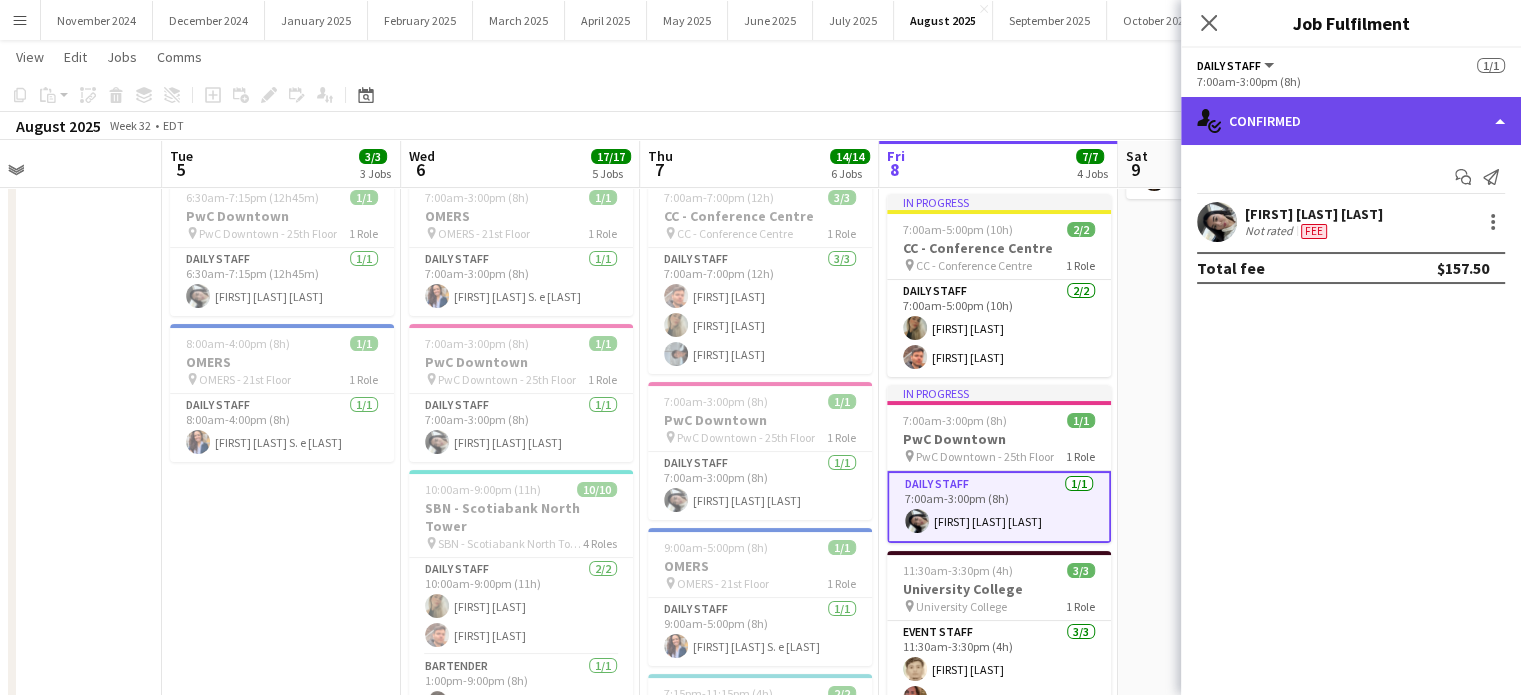 click on "single-neutral-actions-check-2
Confirmed" 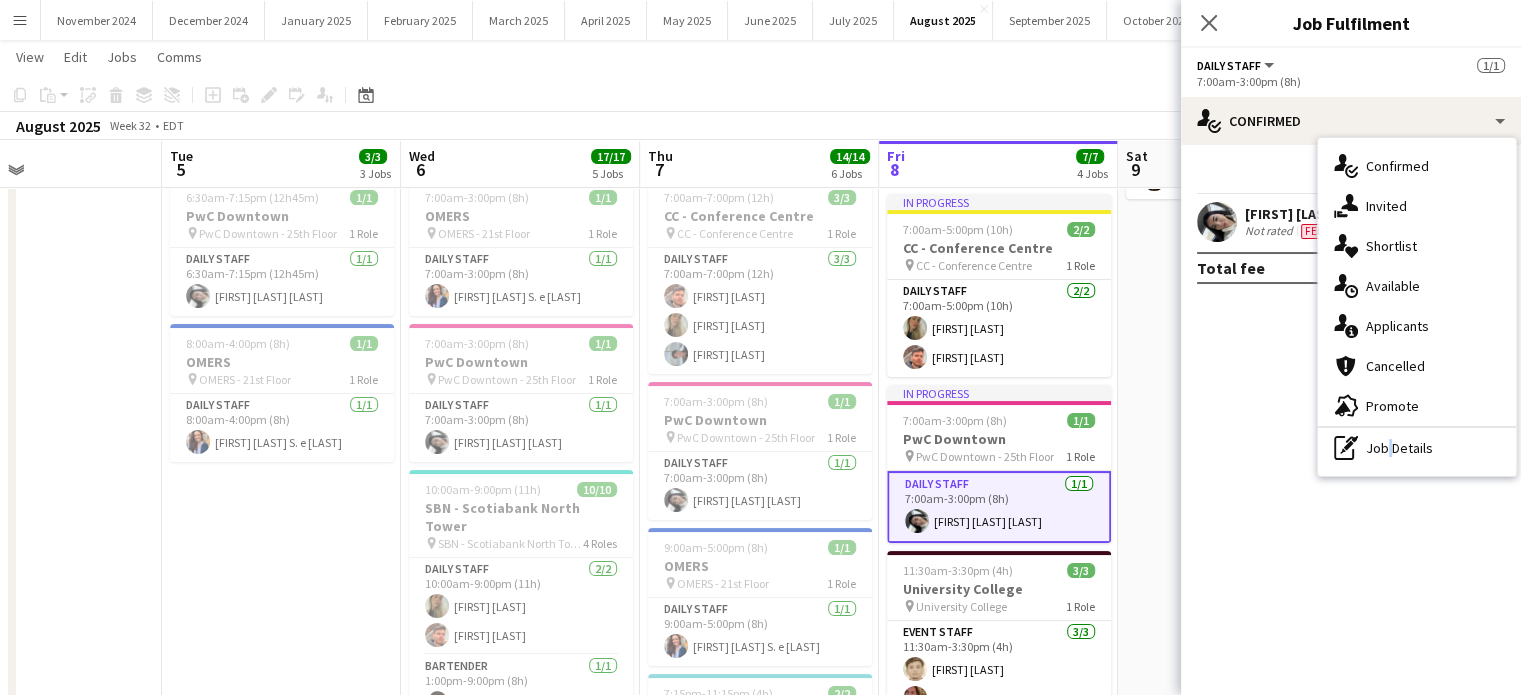 click on "pen-write
Job Details" at bounding box center [1417, 448] 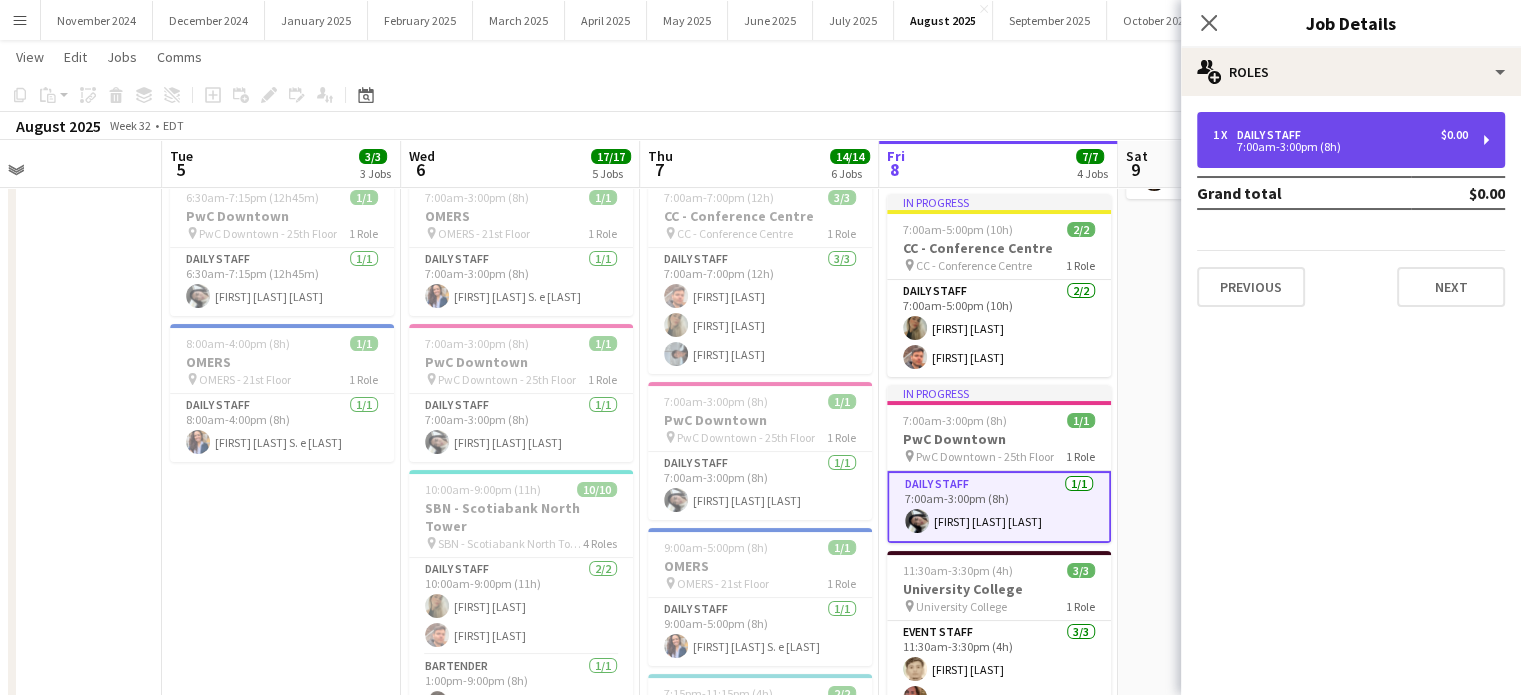 click on "1 x   Daily Staff   $0.00   7:00am-3:00pm (8h)" at bounding box center (1351, 140) 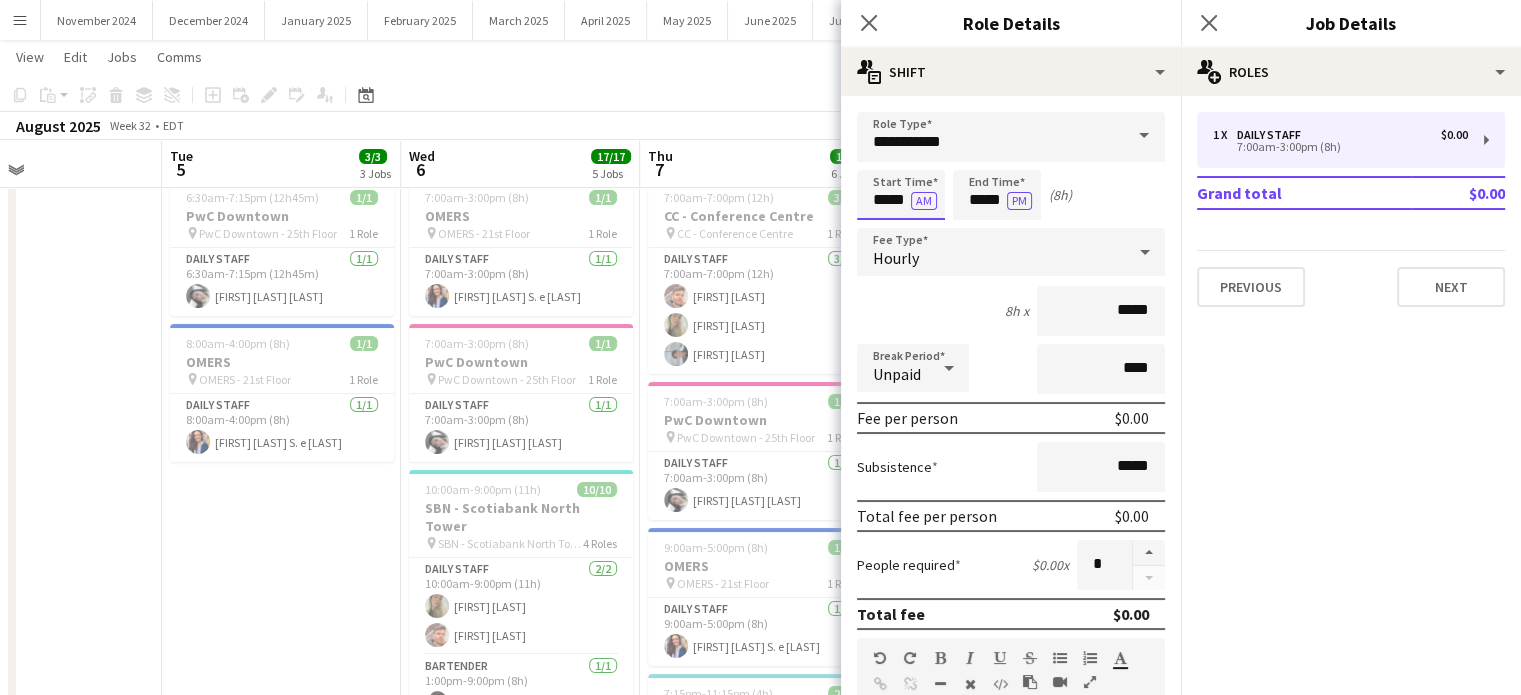 click on "Menu
Boards
Boards   Boards   All jobs   Status
Workforce
Workforce   My Workforce   Recruiting
Comms
Comms
Pay
Pay   Approvals   Payments   Reports   Invoices
Platform Settings
Platform Settings   App settings   Your settings   Profiles
Training Academy
Training Academy
Knowledge Base
Knowledge Base
Product Updates
Product Updates   Log Out   Privacy   November 2024
Close
December 2024
Close
January 2025
Close
February 2025
Close
March 2025
Close
April 2025
Close
May 2025
Close
June 2025
Close
July 2025
Close
Close" at bounding box center [760, 522] 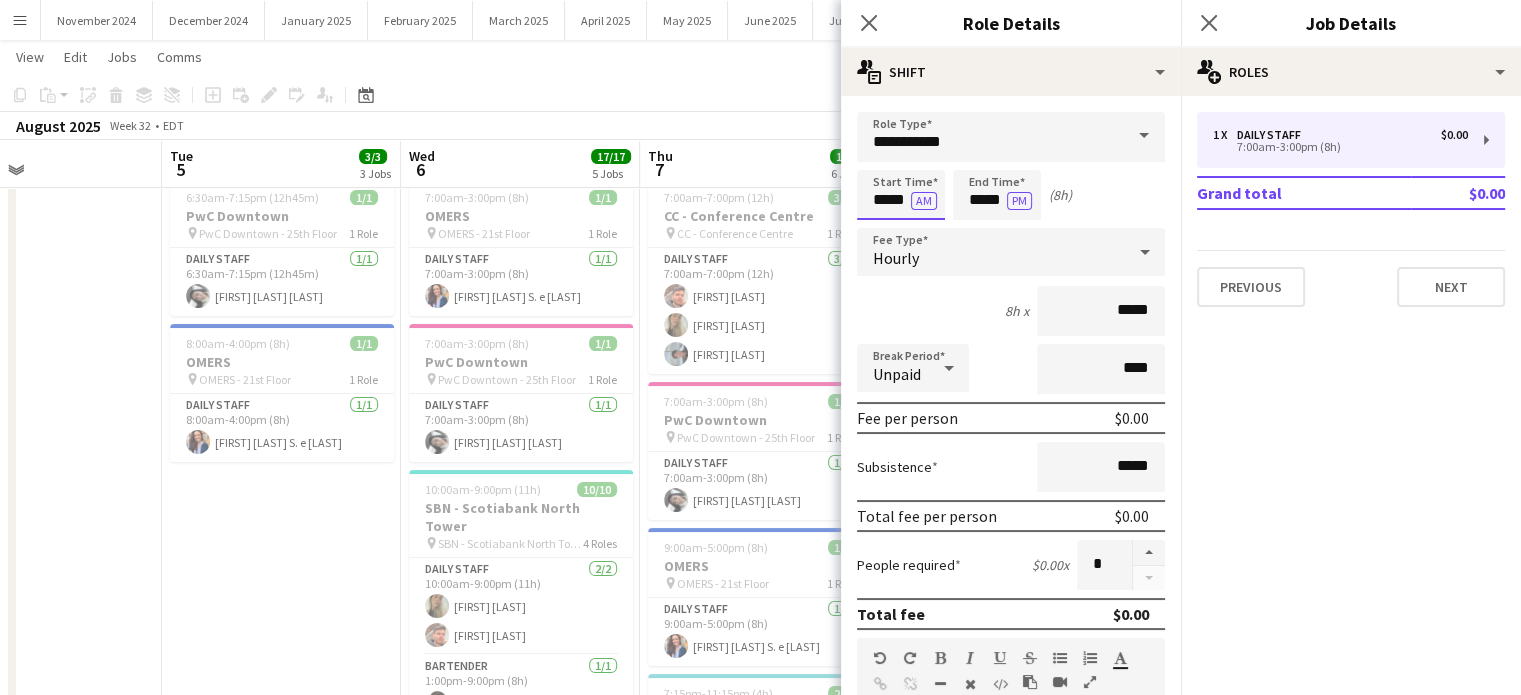 scroll, scrollTop: 0, scrollLeft: 0, axis: both 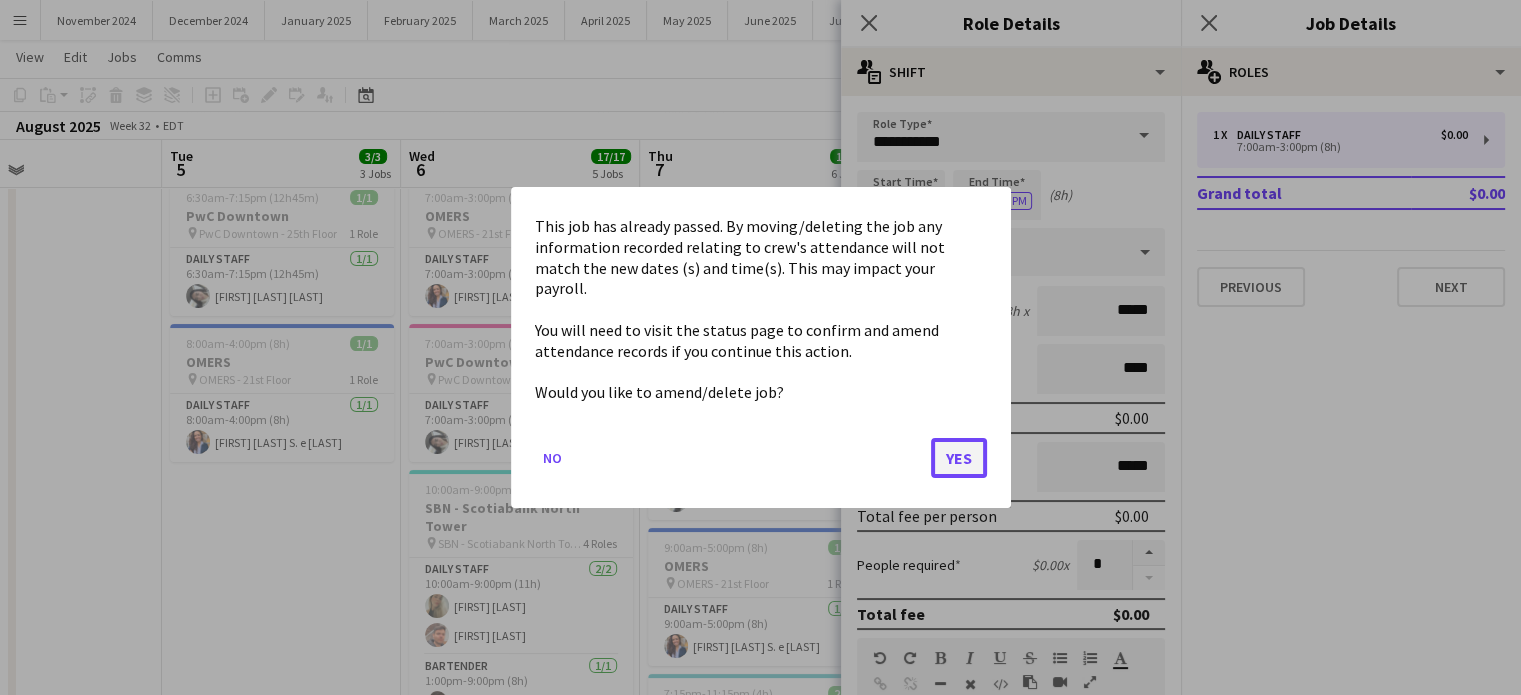 click on "Yes" 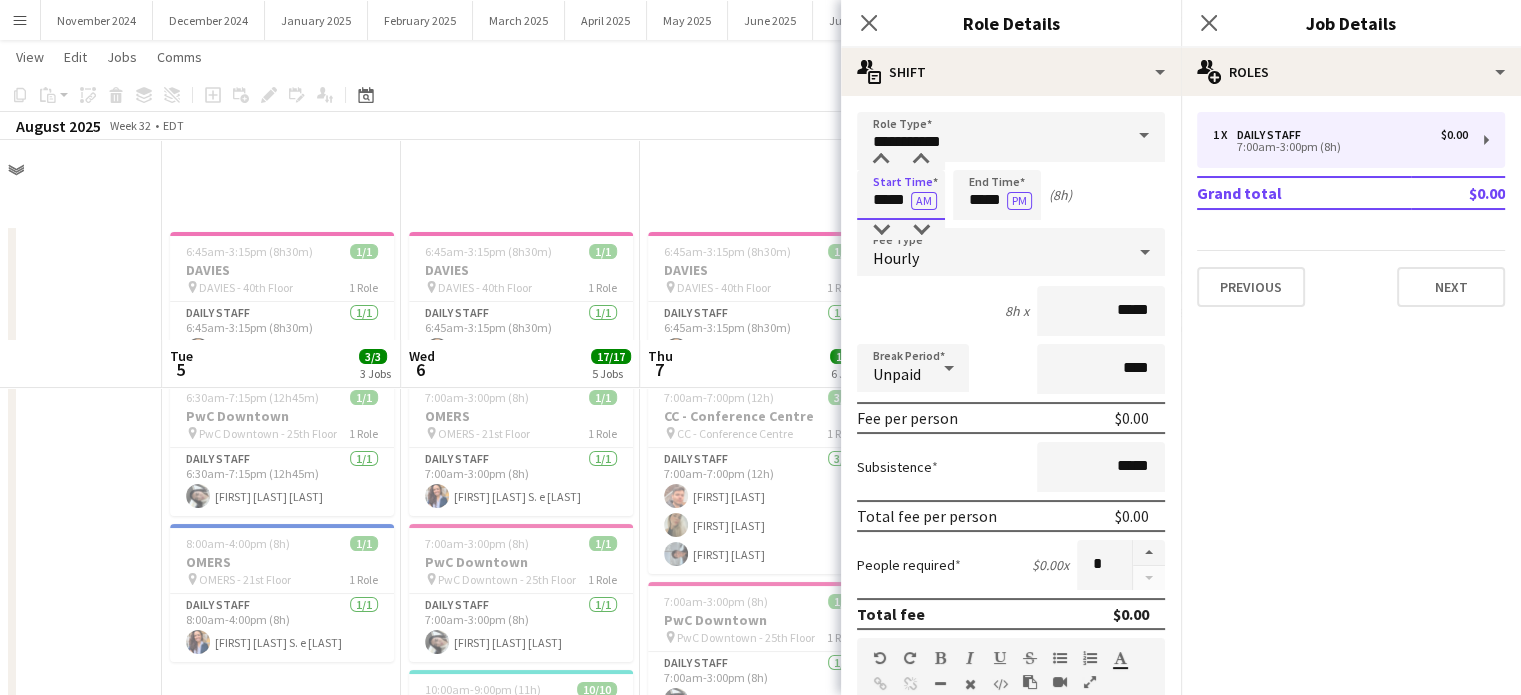 scroll, scrollTop: 200, scrollLeft: 0, axis: vertical 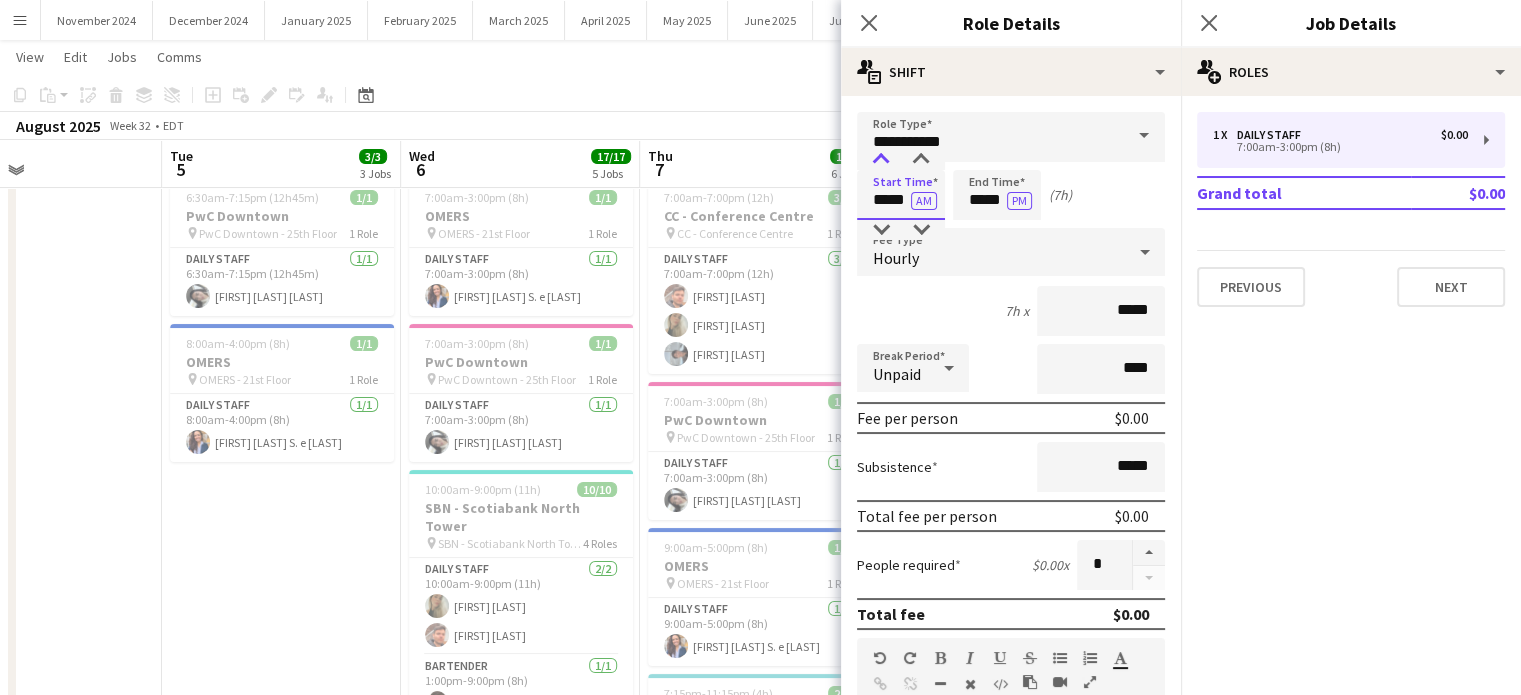 click at bounding box center [881, 160] 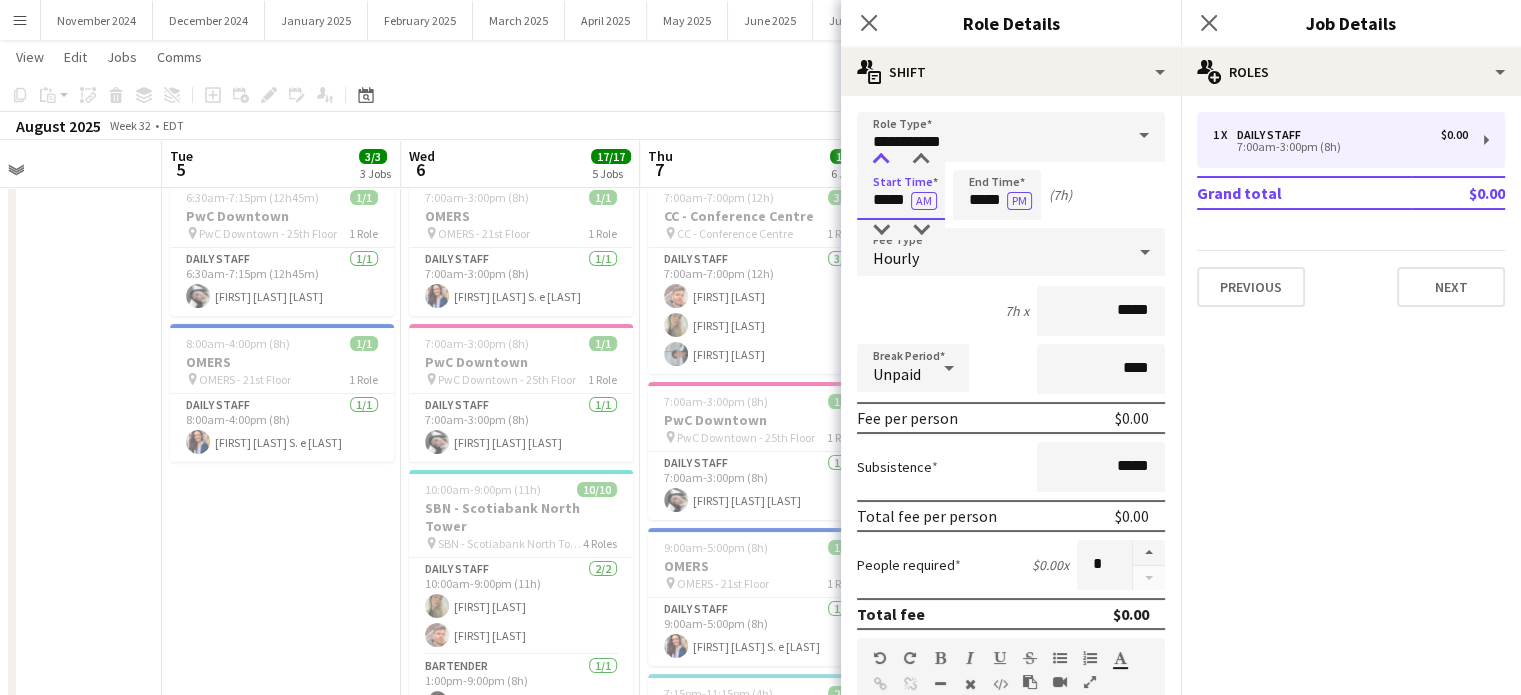 click at bounding box center (881, 160) 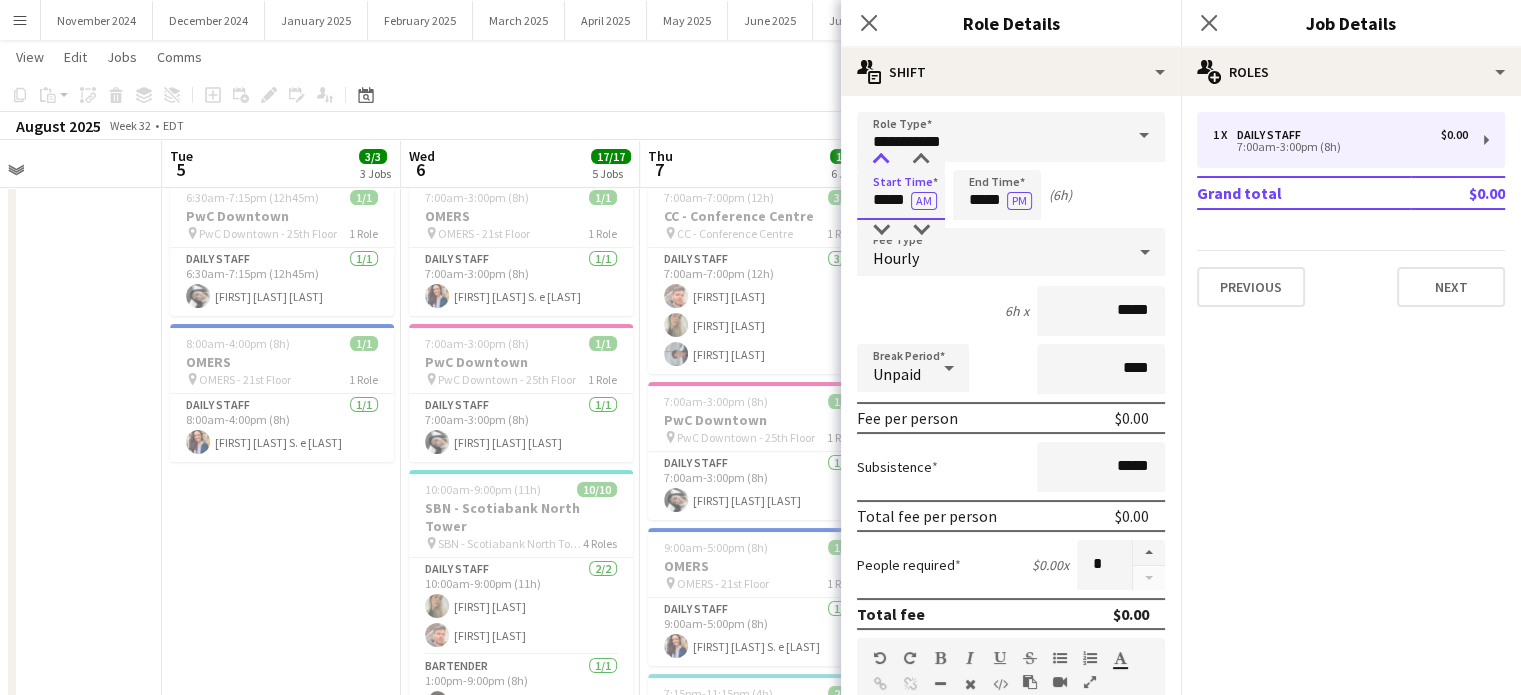 type on "*****" 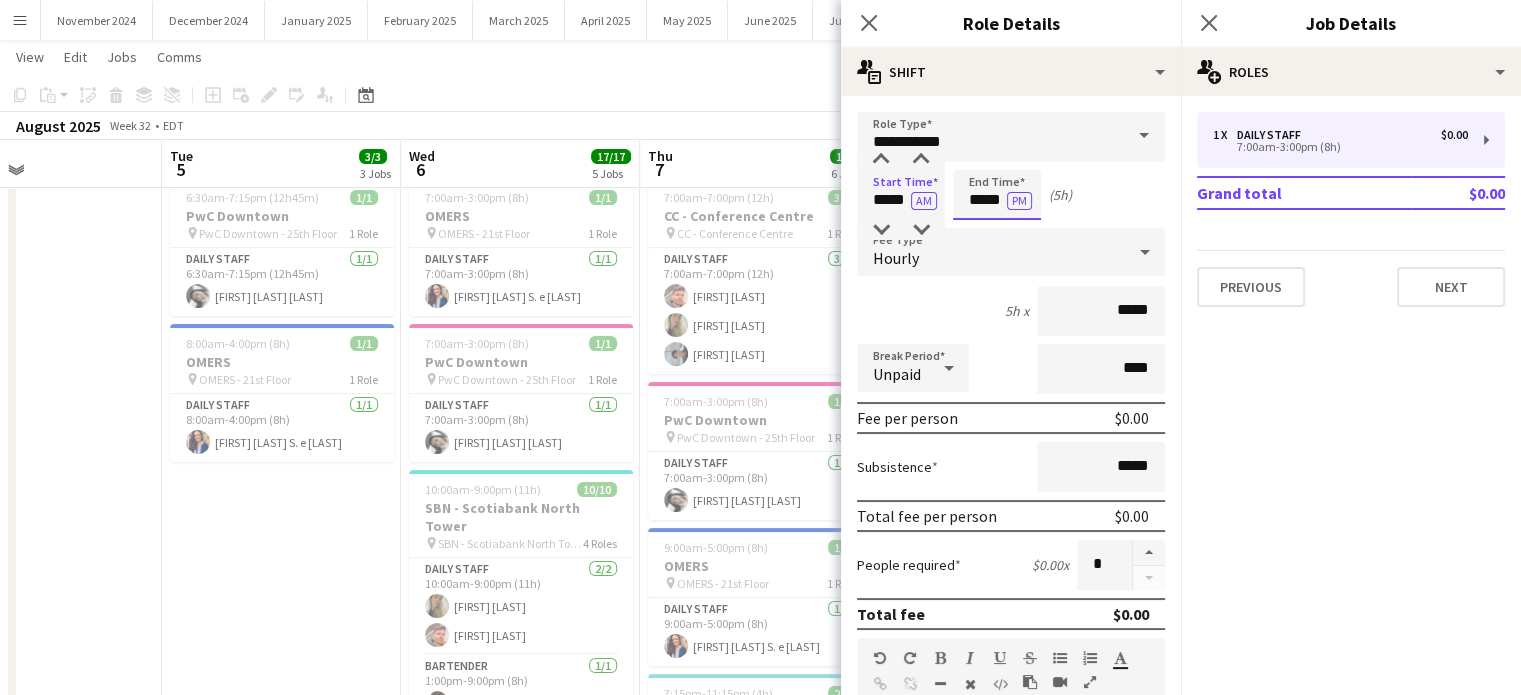 click on "*****" at bounding box center (997, 195) 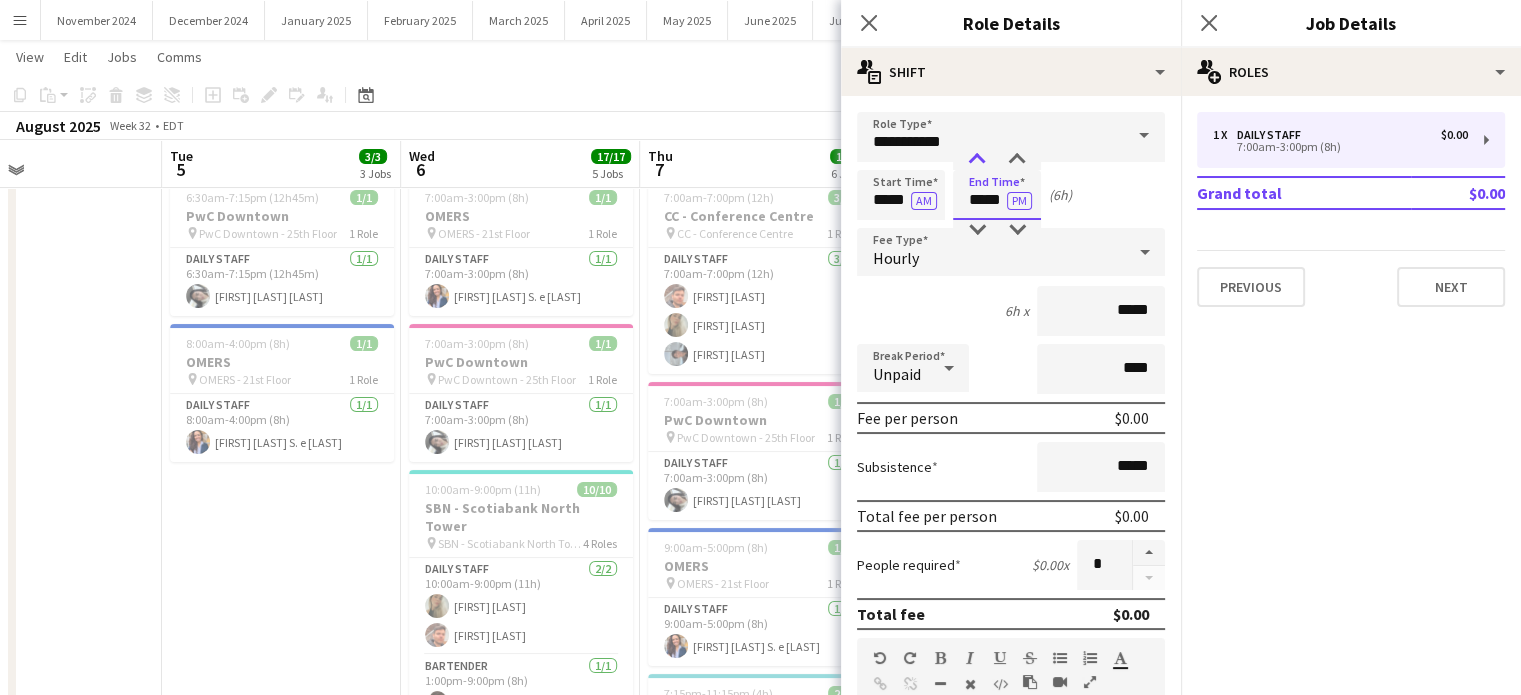 click at bounding box center [977, 160] 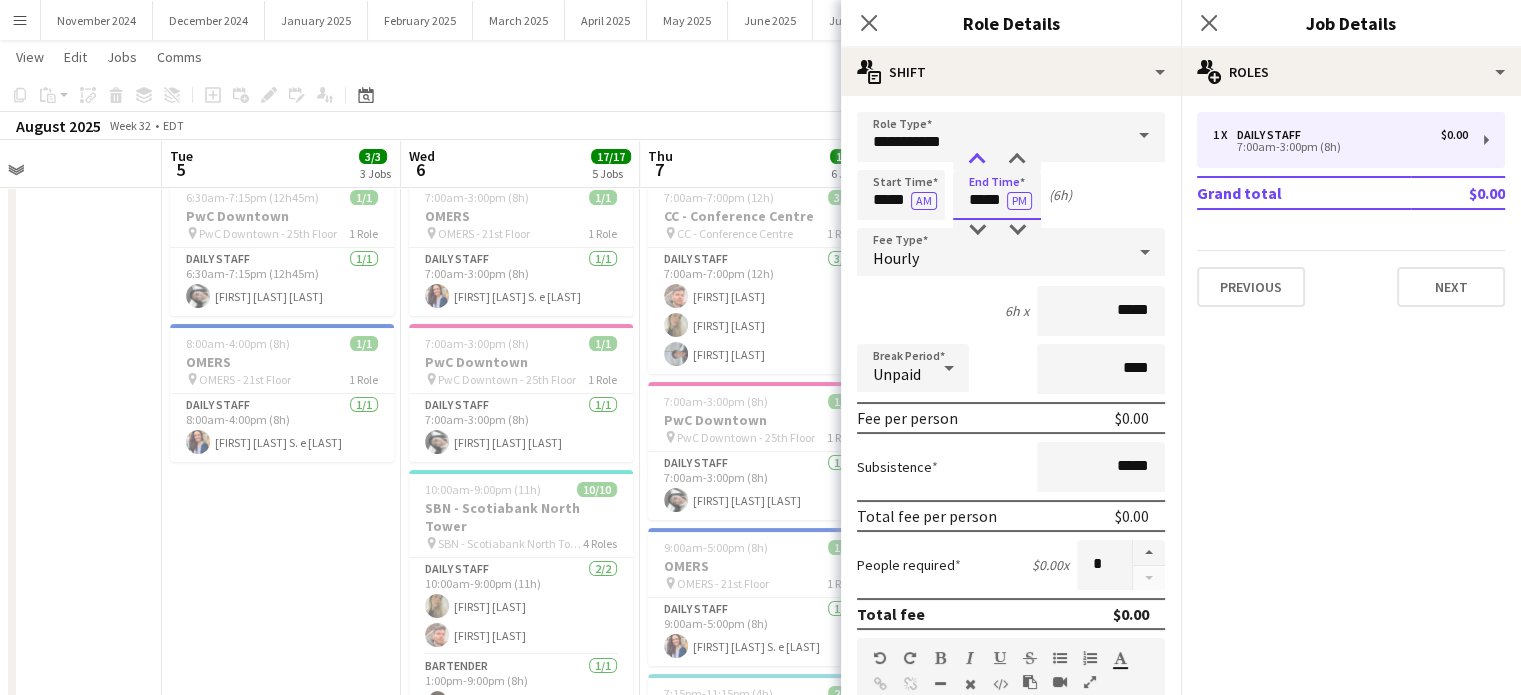 click at bounding box center (977, 160) 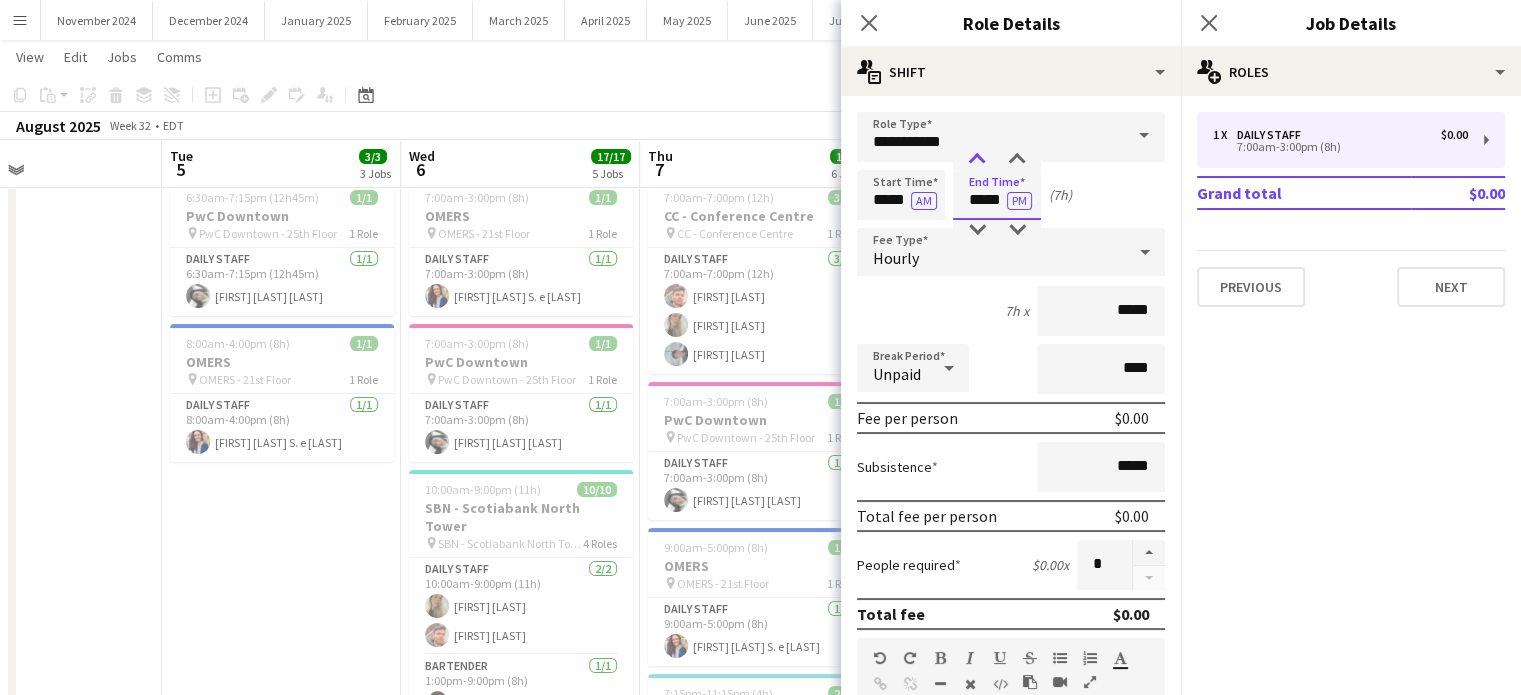 type on "*****" 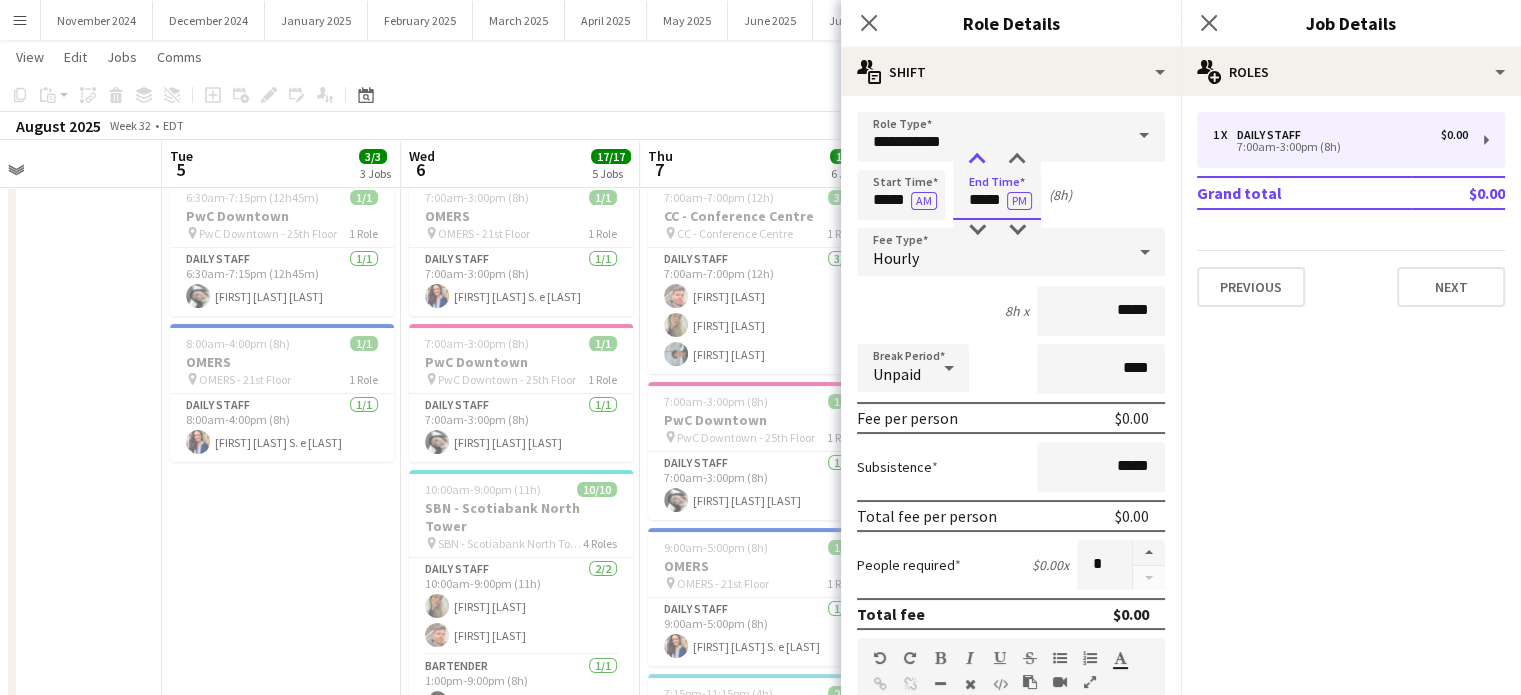 click at bounding box center (977, 160) 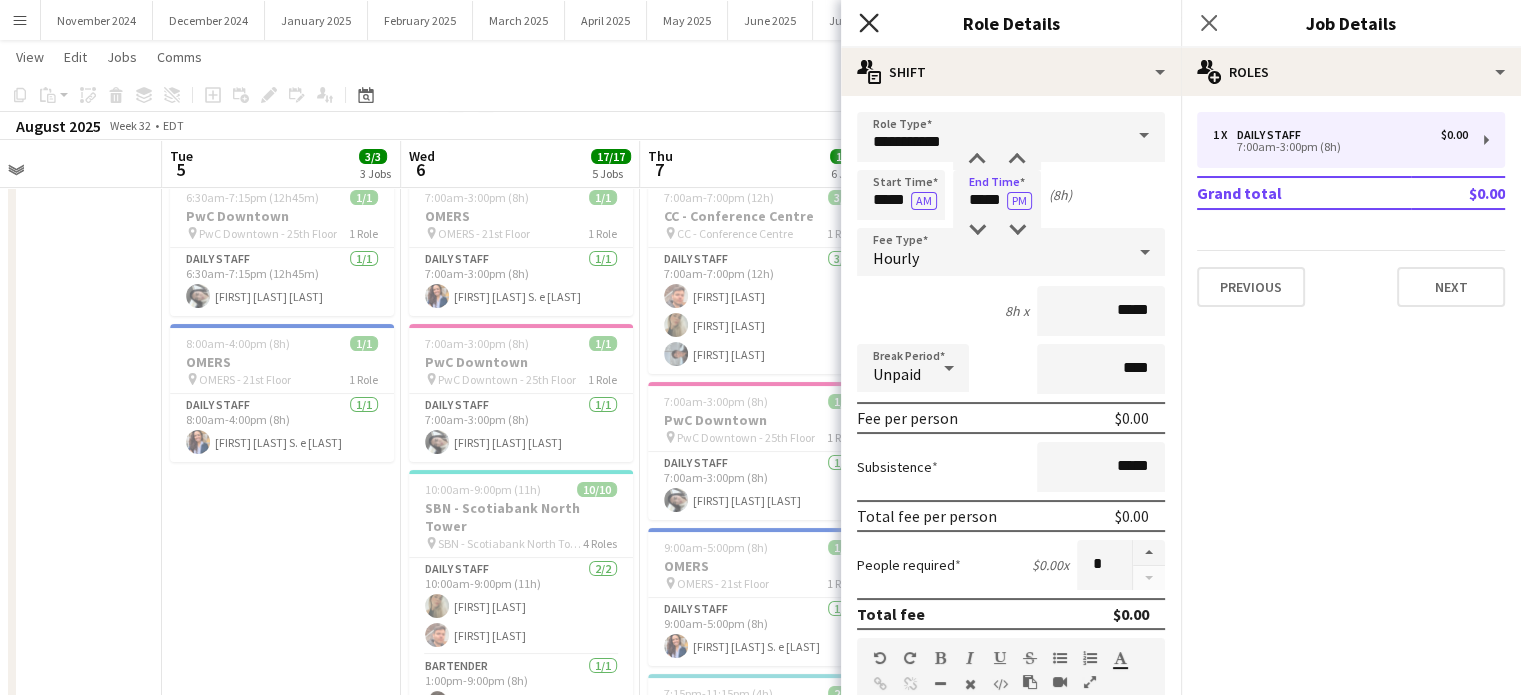 click 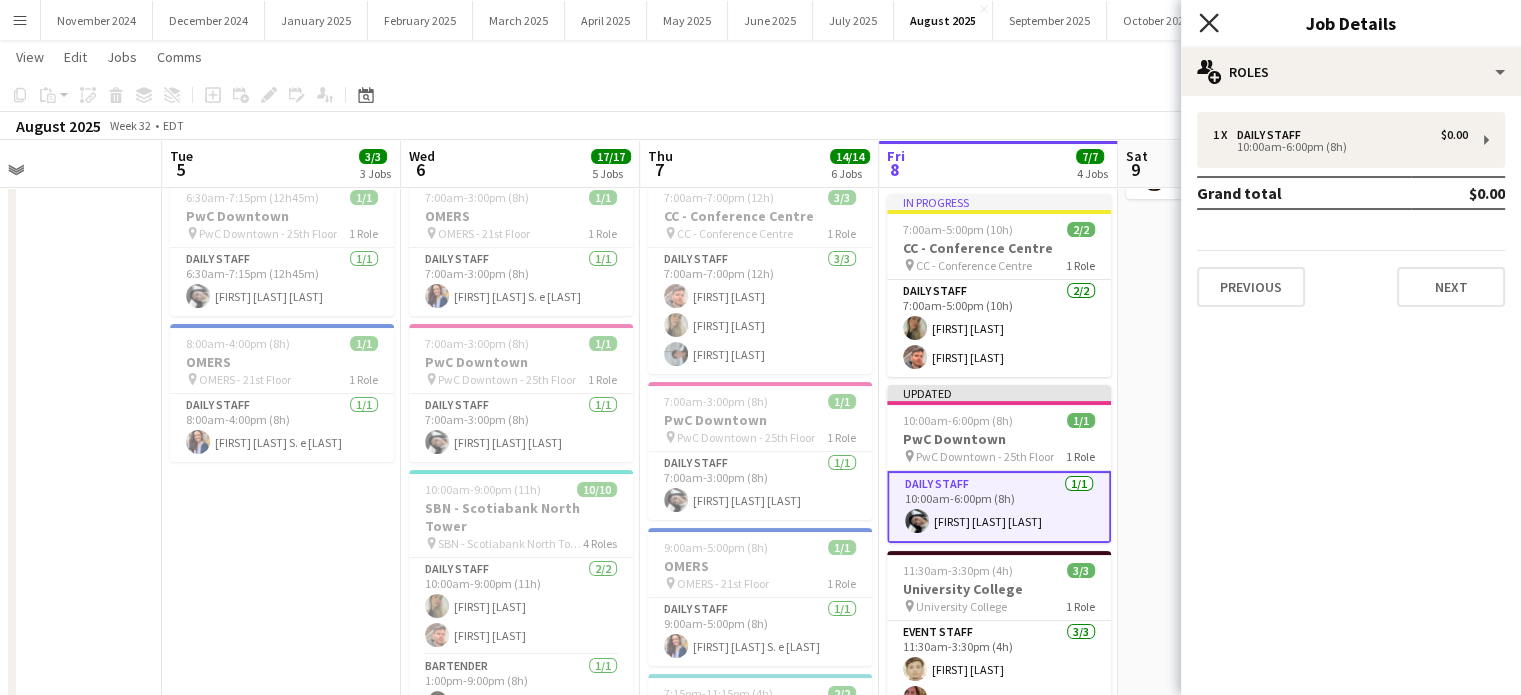 click on "Close pop-in" 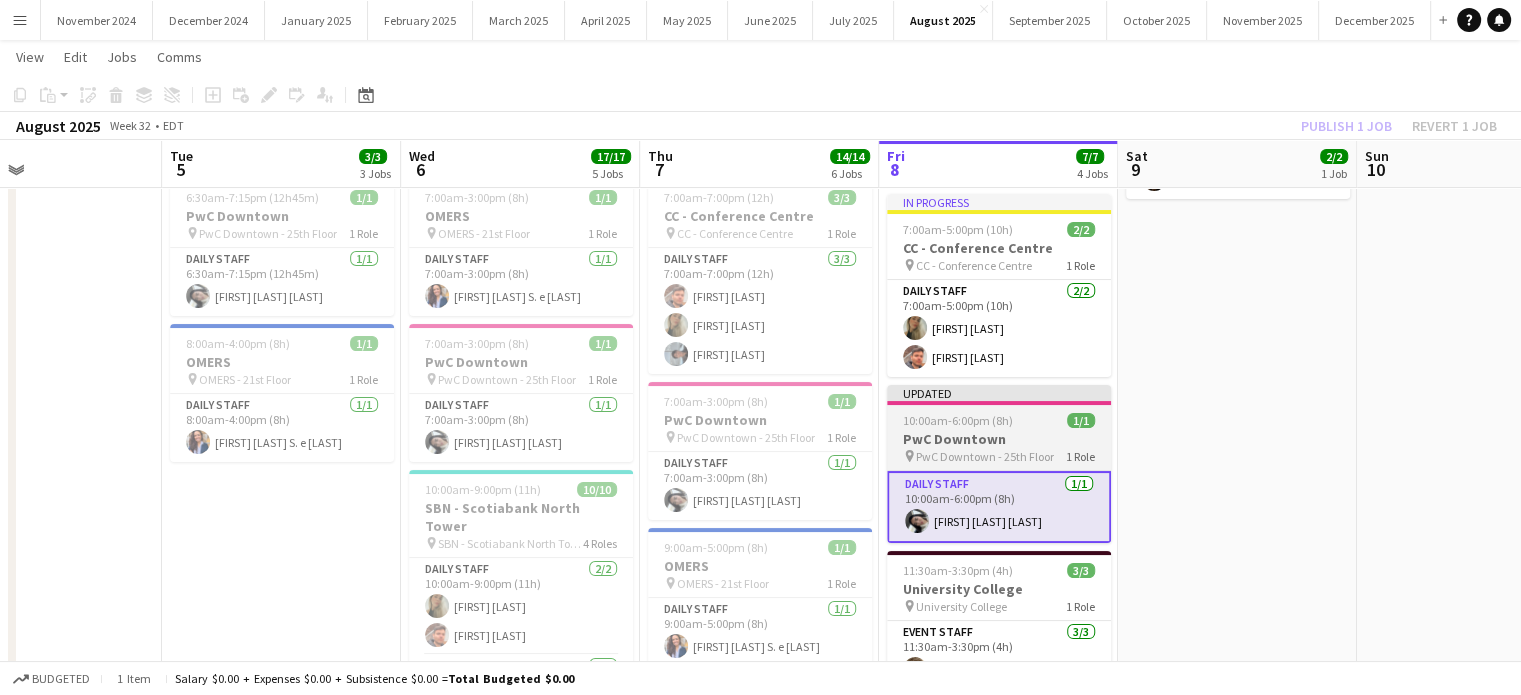 click on "10:00am-6:00pm (8h)    1/1" at bounding box center (999, 420) 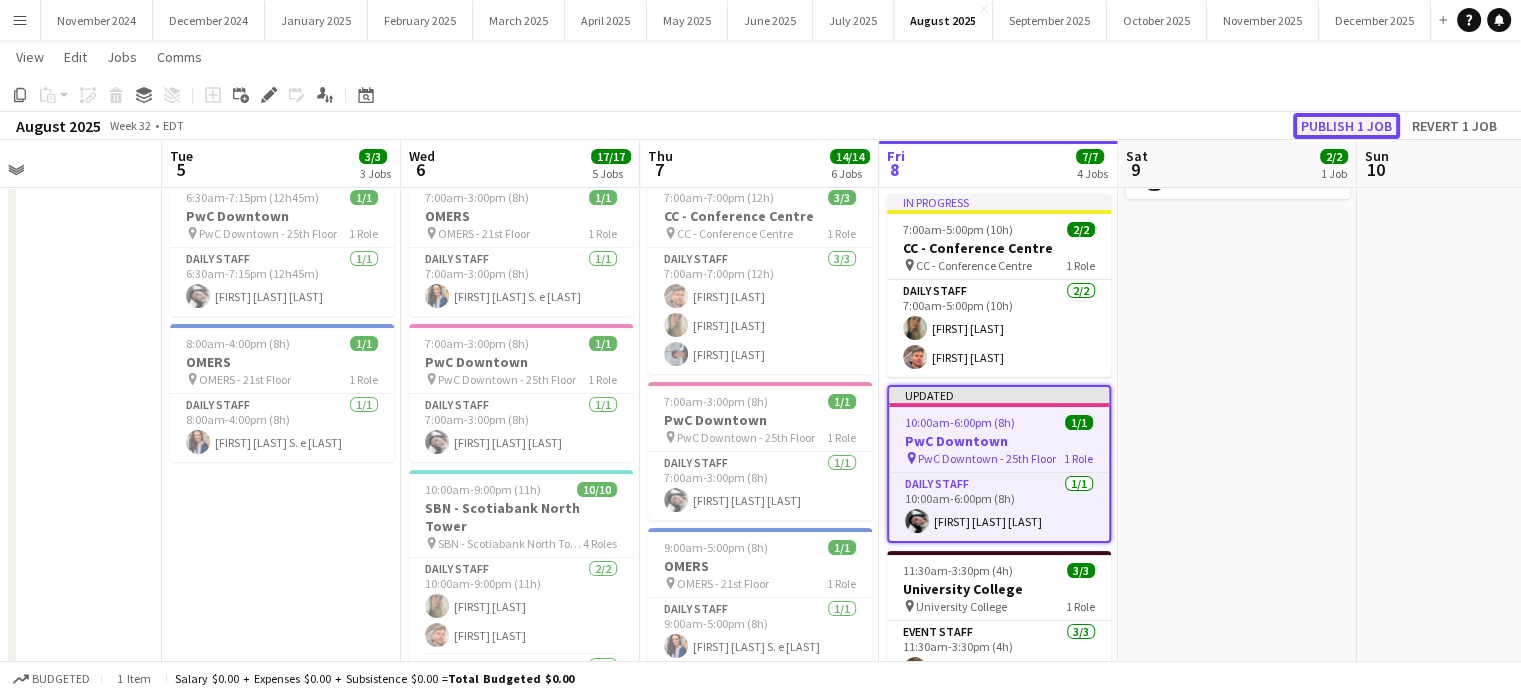 click on "Publish 1 job" 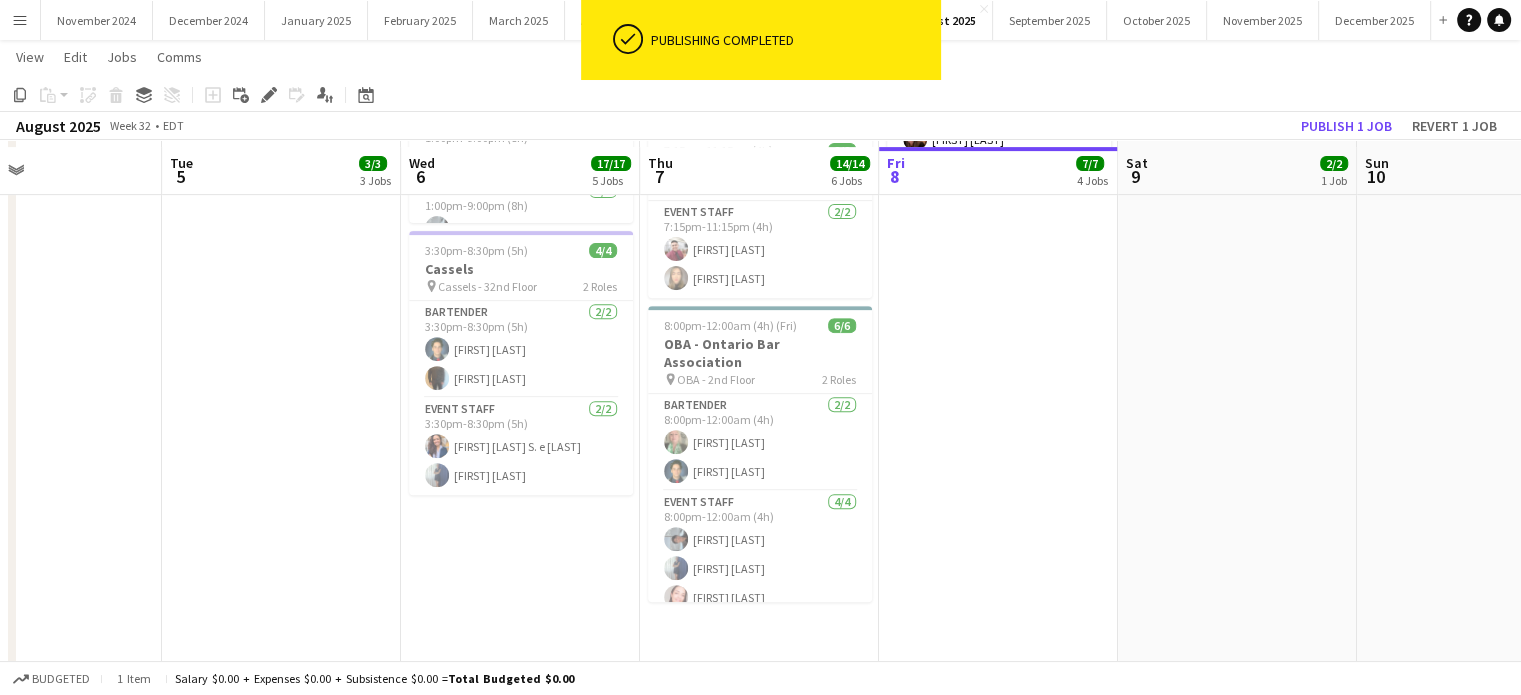 scroll, scrollTop: 749, scrollLeft: 0, axis: vertical 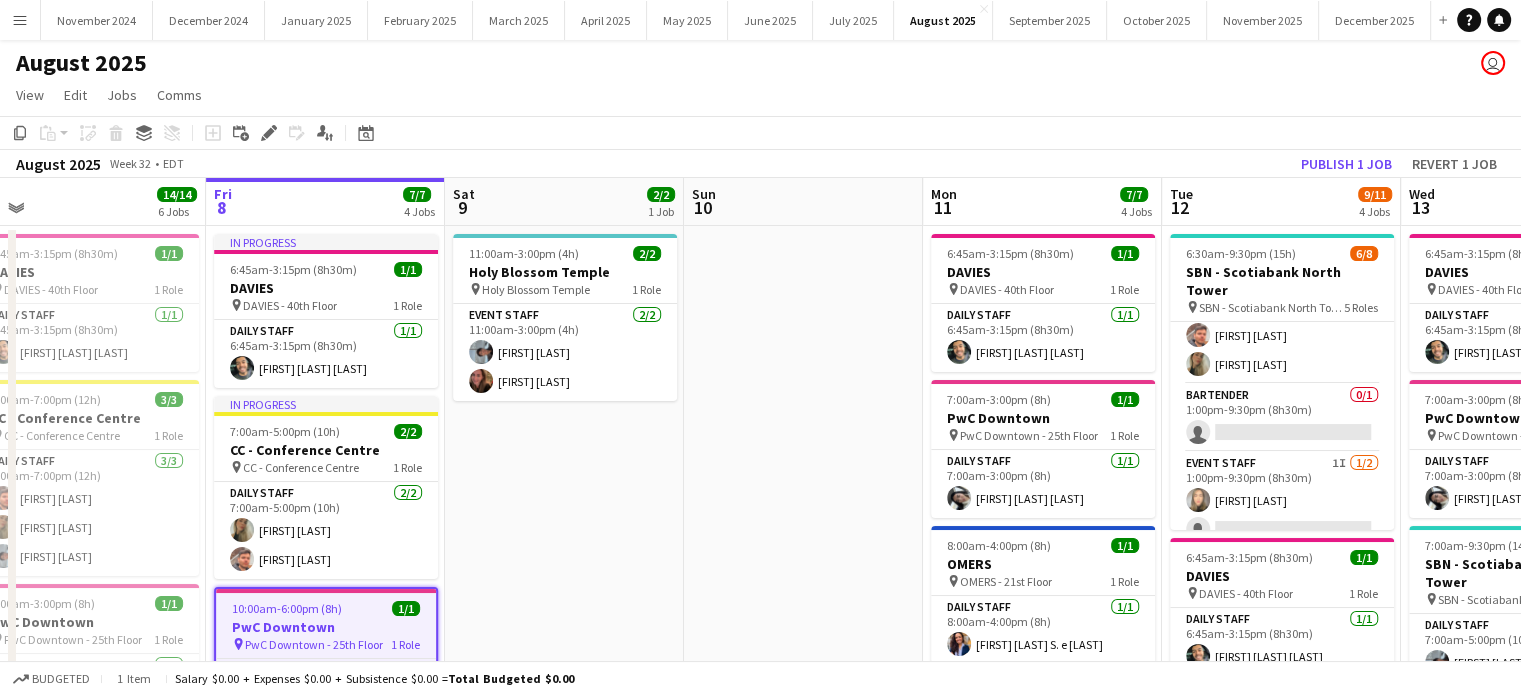drag, startPoint x: 1088, startPoint y: 507, endPoint x: 547, endPoint y: 501, distance: 541.03326 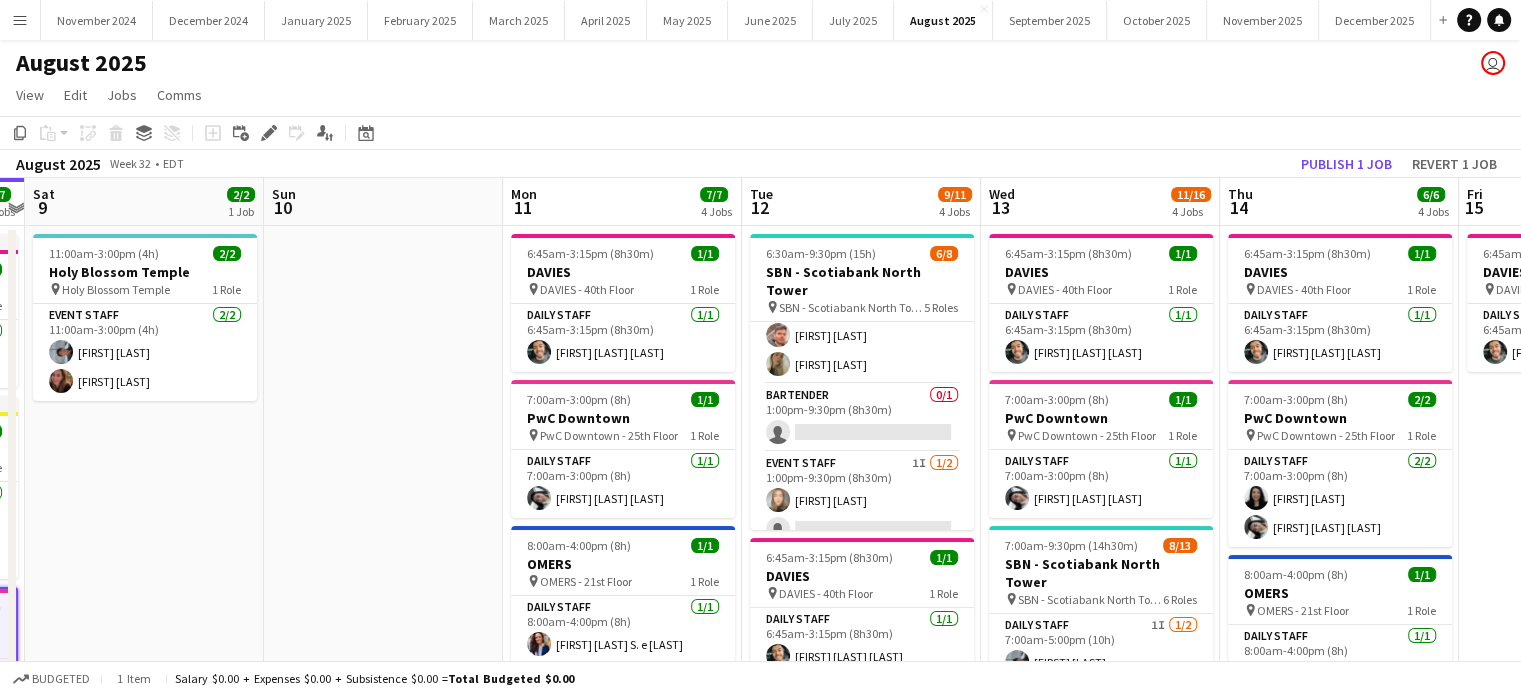 scroll, scrollTop: 0, scrollLeft: 859, axis: horizontal 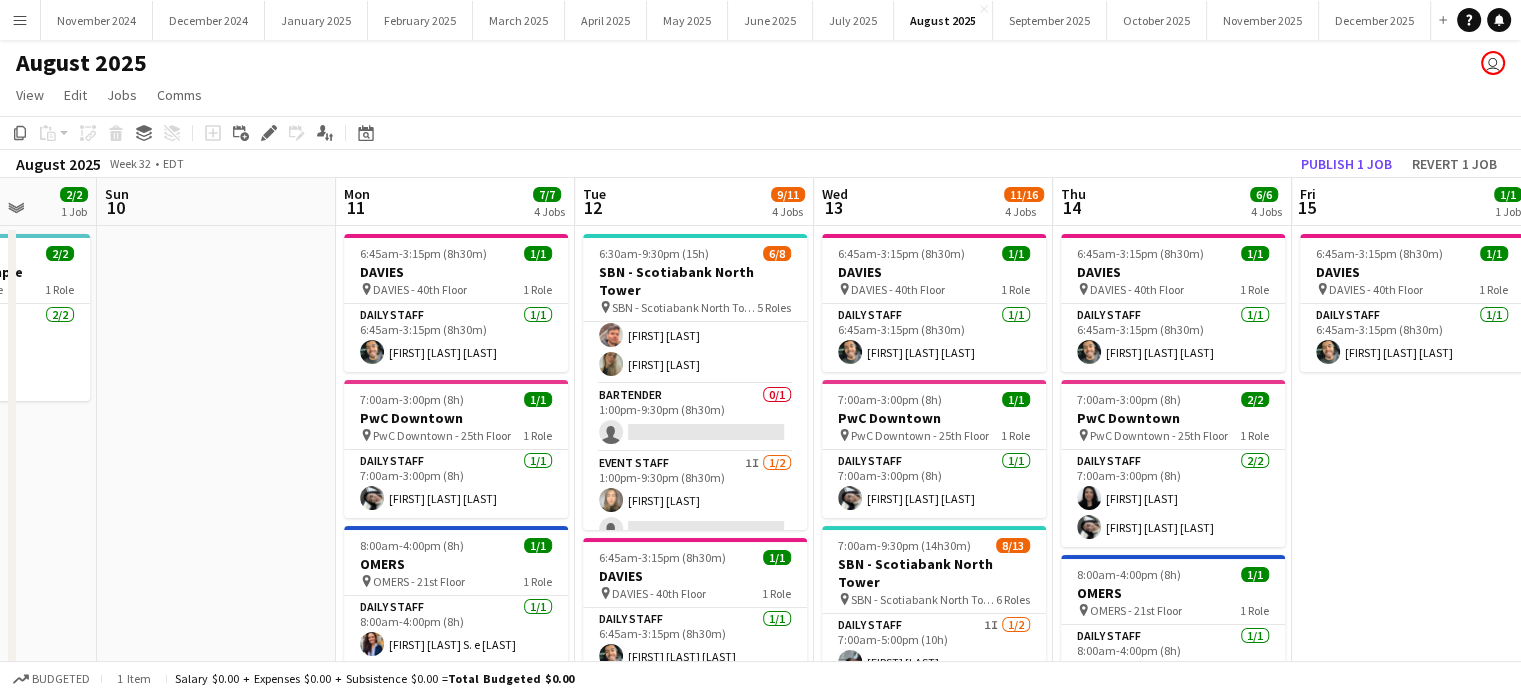 drag, startPoint x: 779, startPoint y: 472, endPoint x: 193, endPoint y: 475, distance: 586.0077 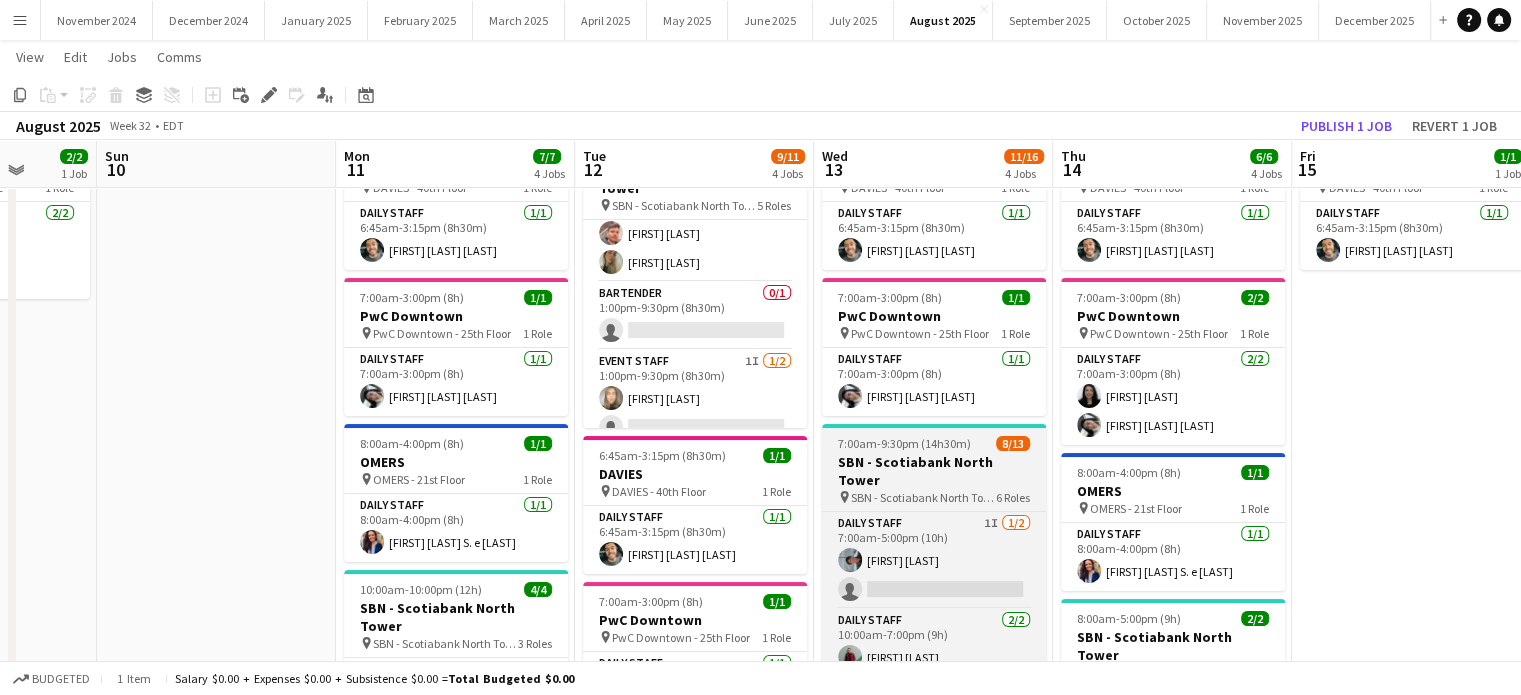 scroll, scrollTop: 100, scrollLeft: 0, axis: vertical 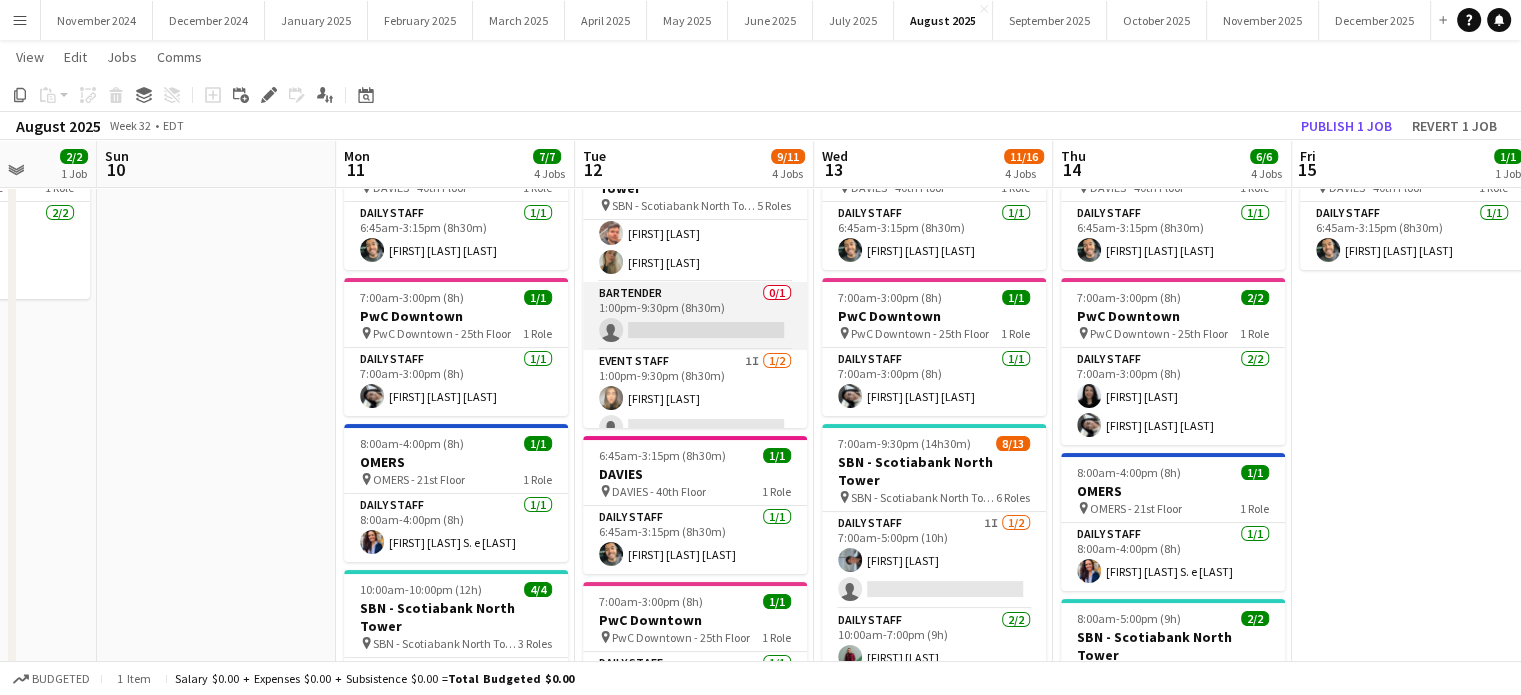 click on "Bartender   0/1   1:00pm-9:30pm (8h30m)
single-neutral-actions" at bounding box center [695, 316] 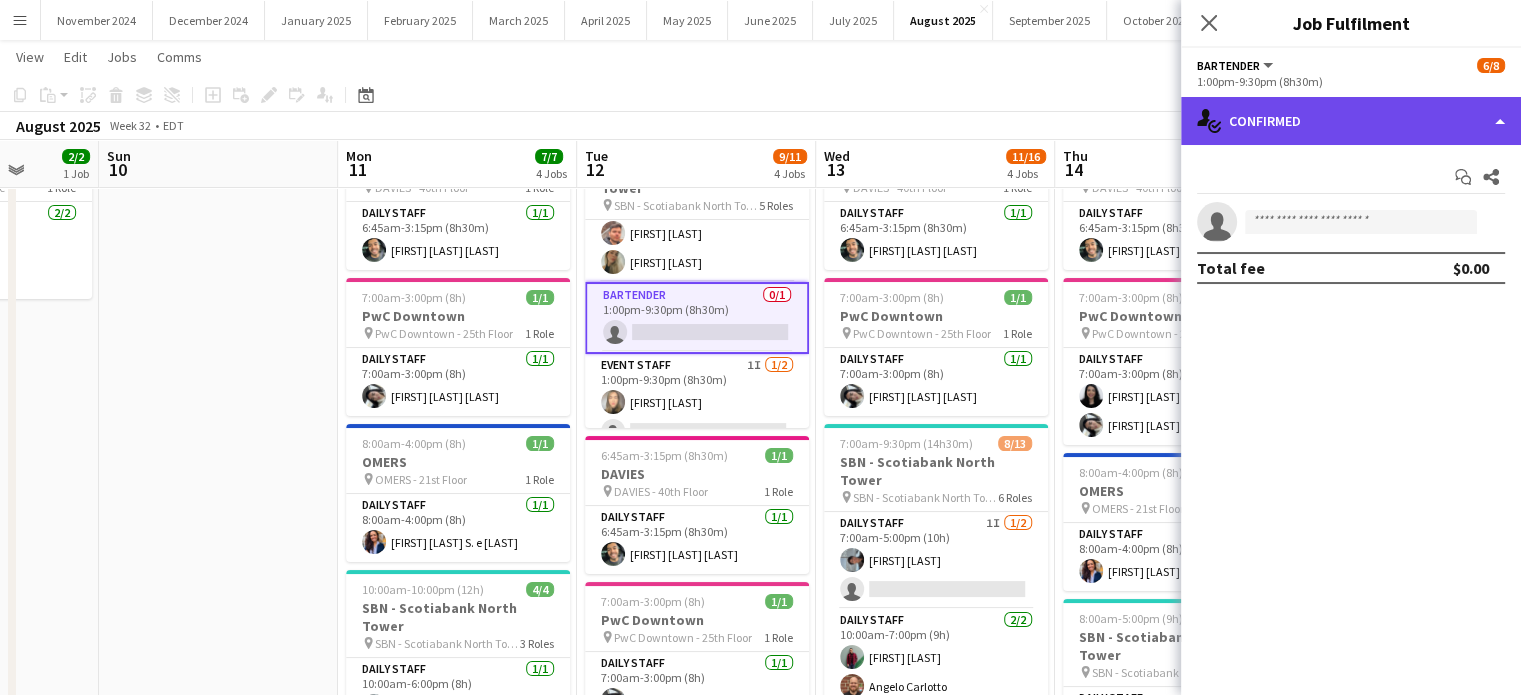 click on "single-neutral-actions-check-2
Confirmed" 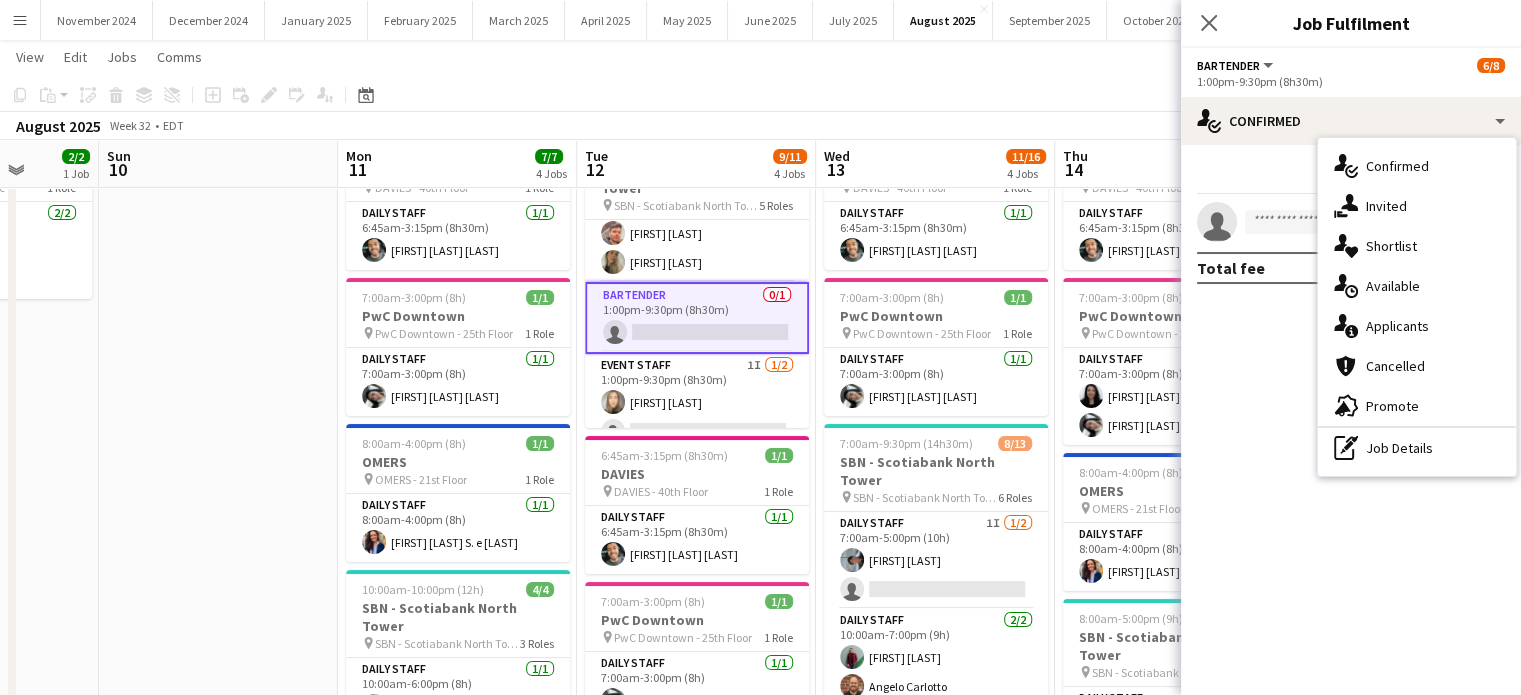 click on "single-neutral-actions-share-1
Invited" at bounding box center [1417, 206] 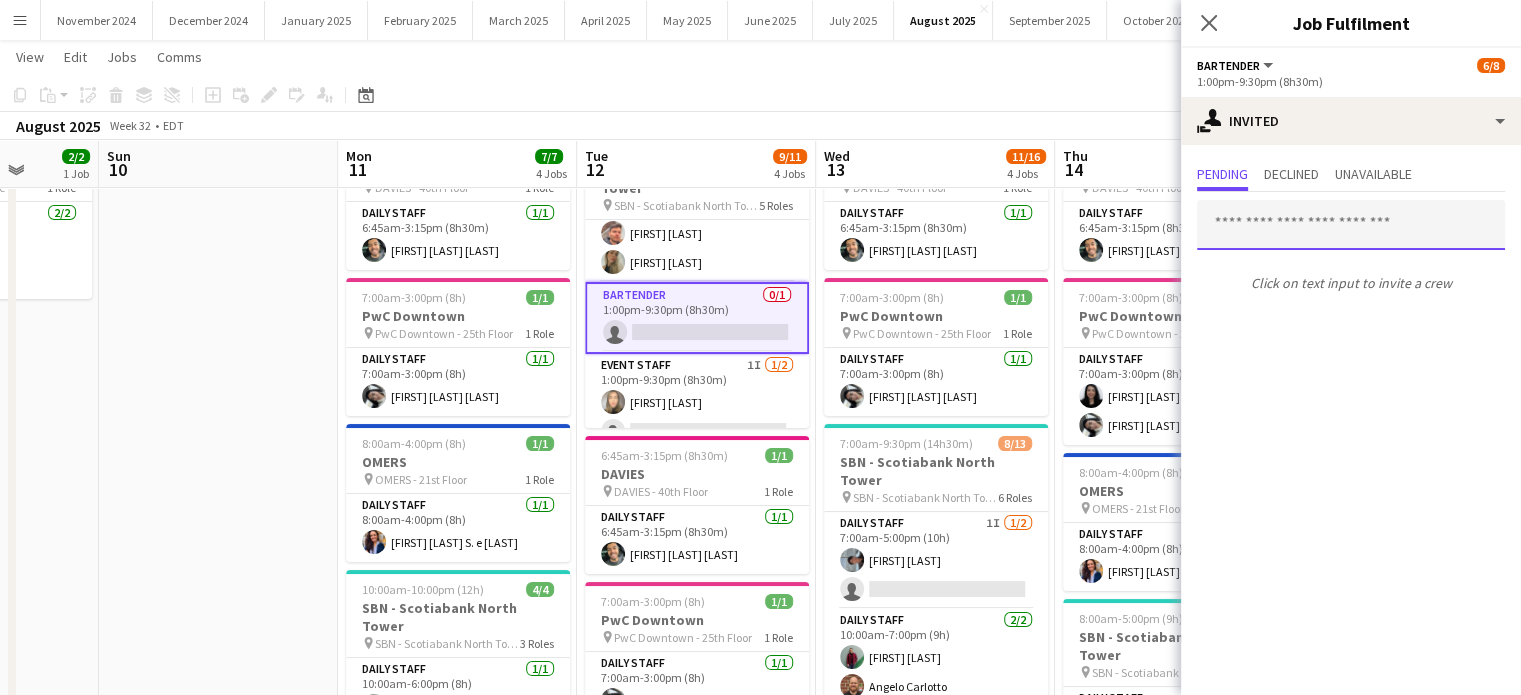 click at bounding box center [1351, 225] 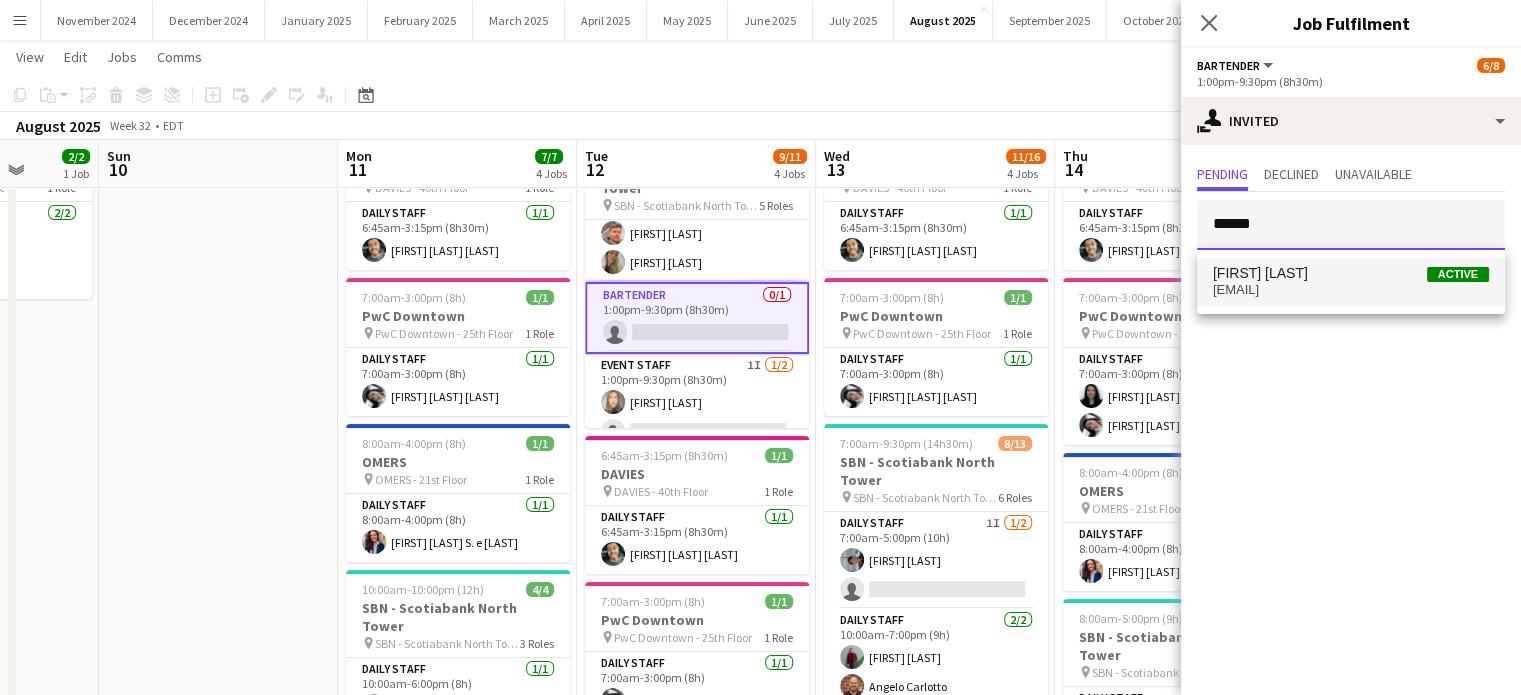 type on "******" 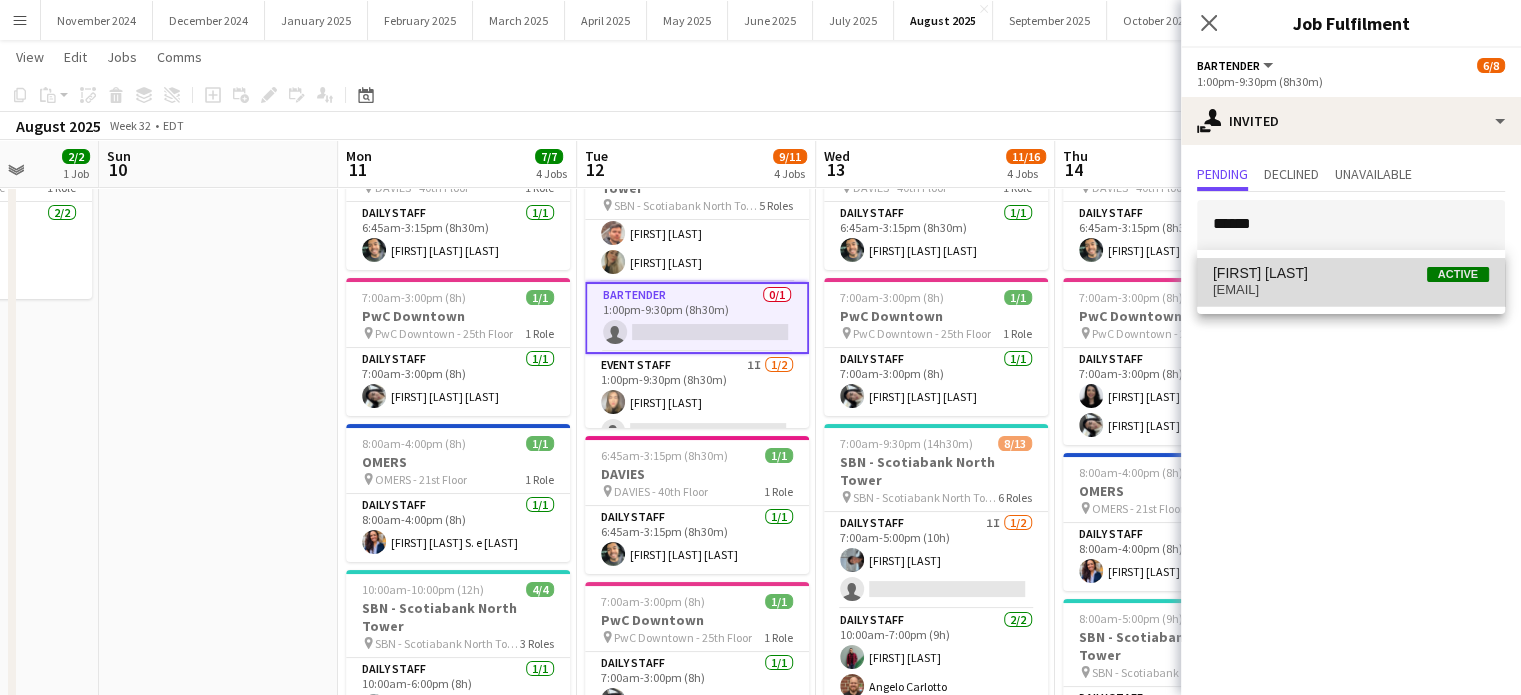 click on "kevinalazari@gmail.com" at bounding box center [1351, 290] 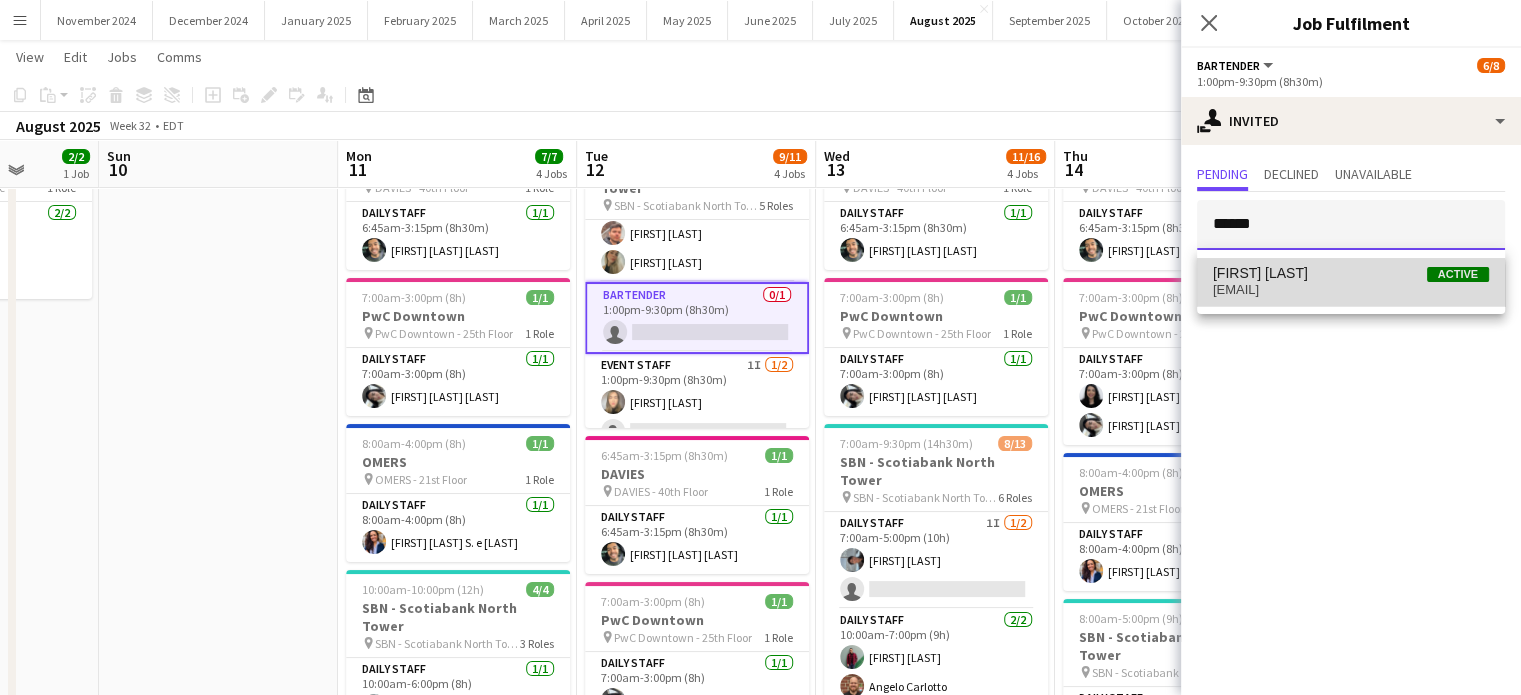 type 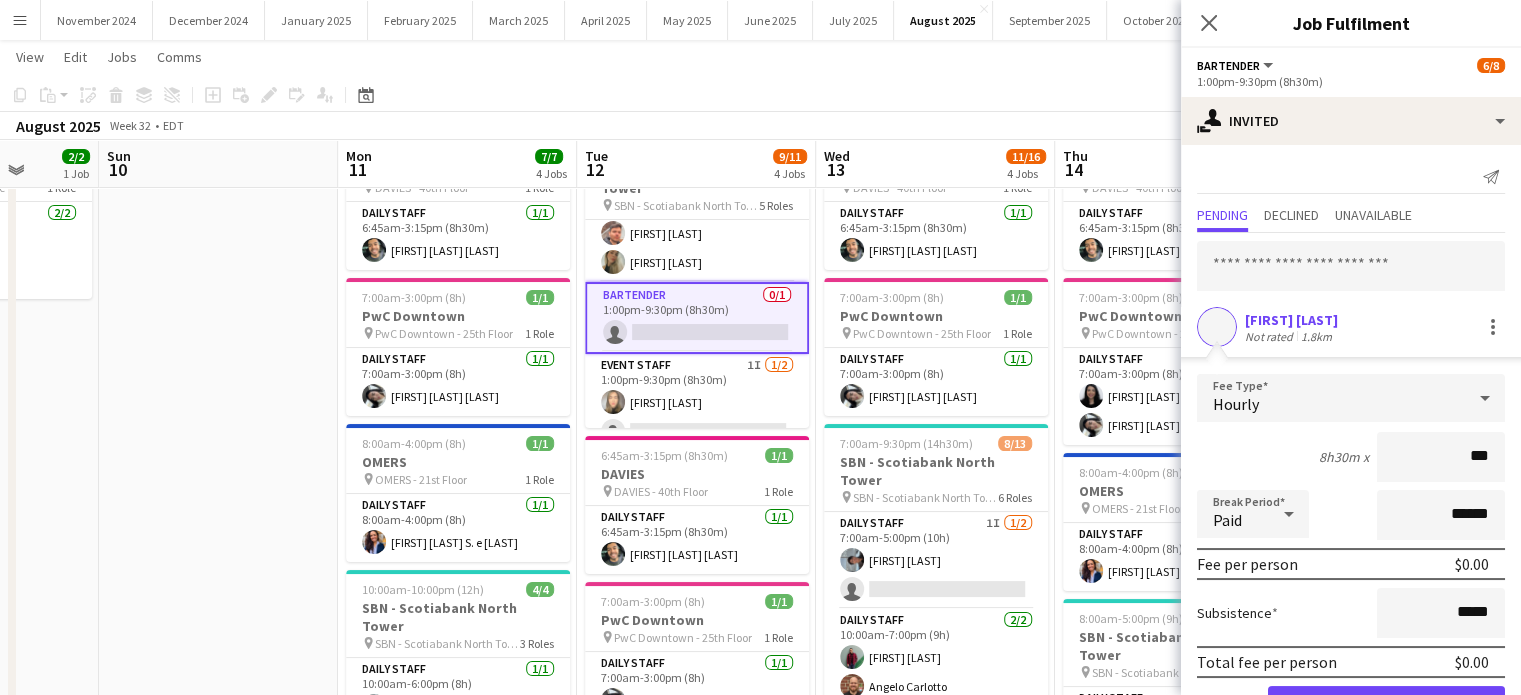 type on "**" 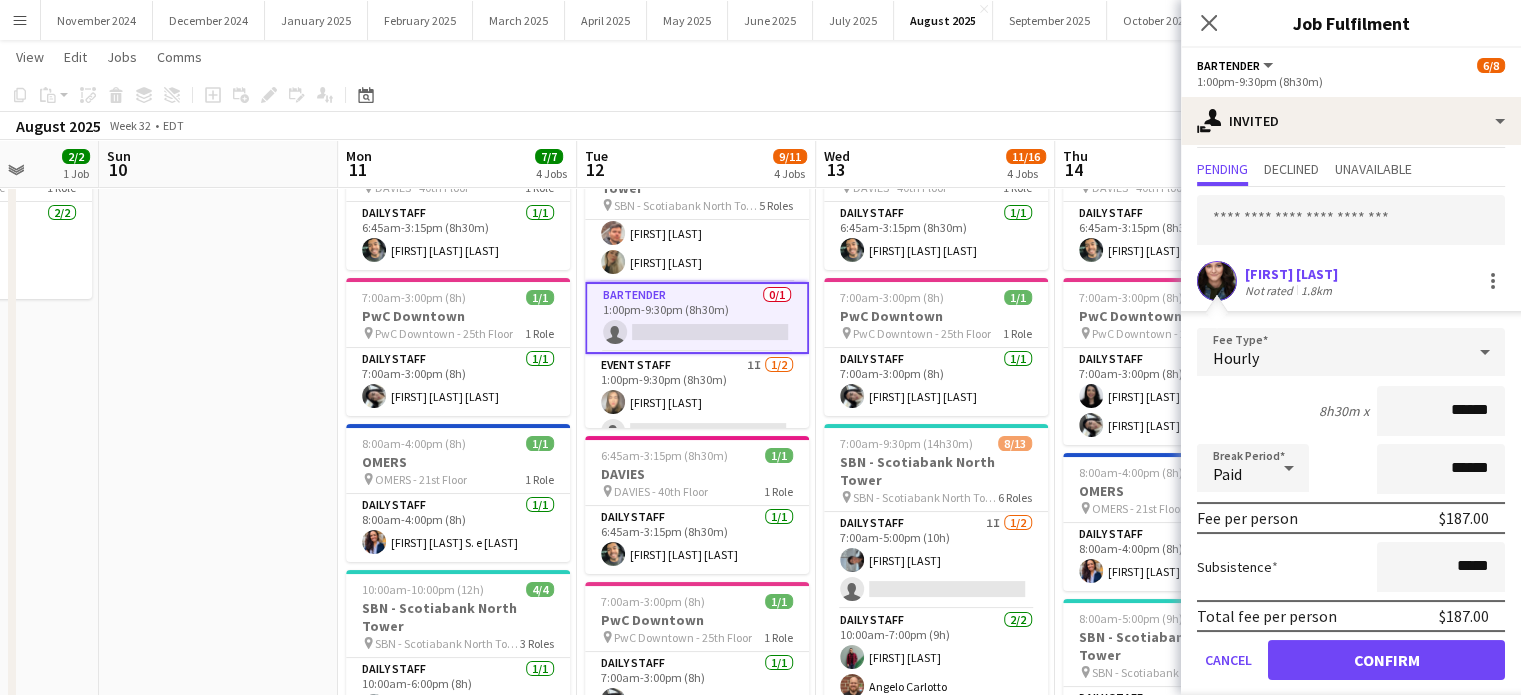 scroll, scrollTop: 64, scrollLeft: 0, axis: vertical 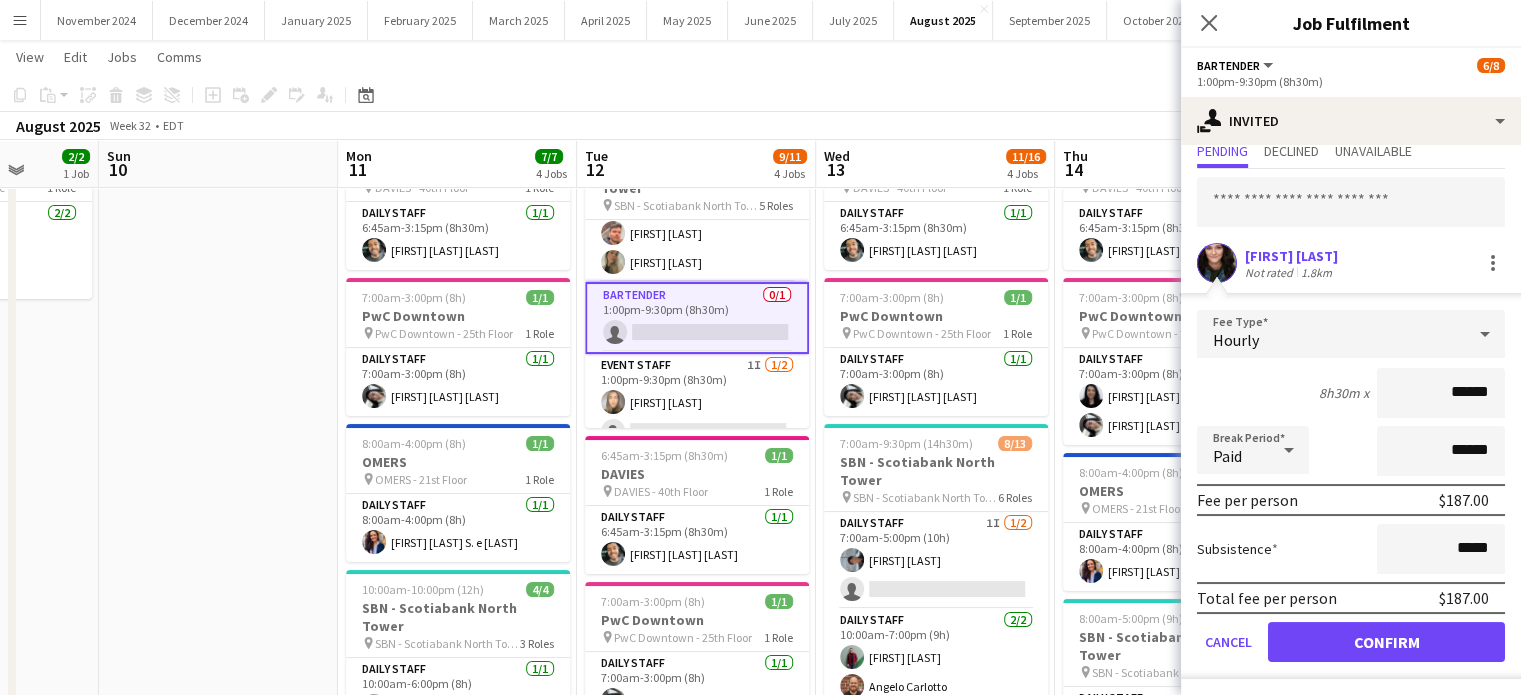 type on "******" 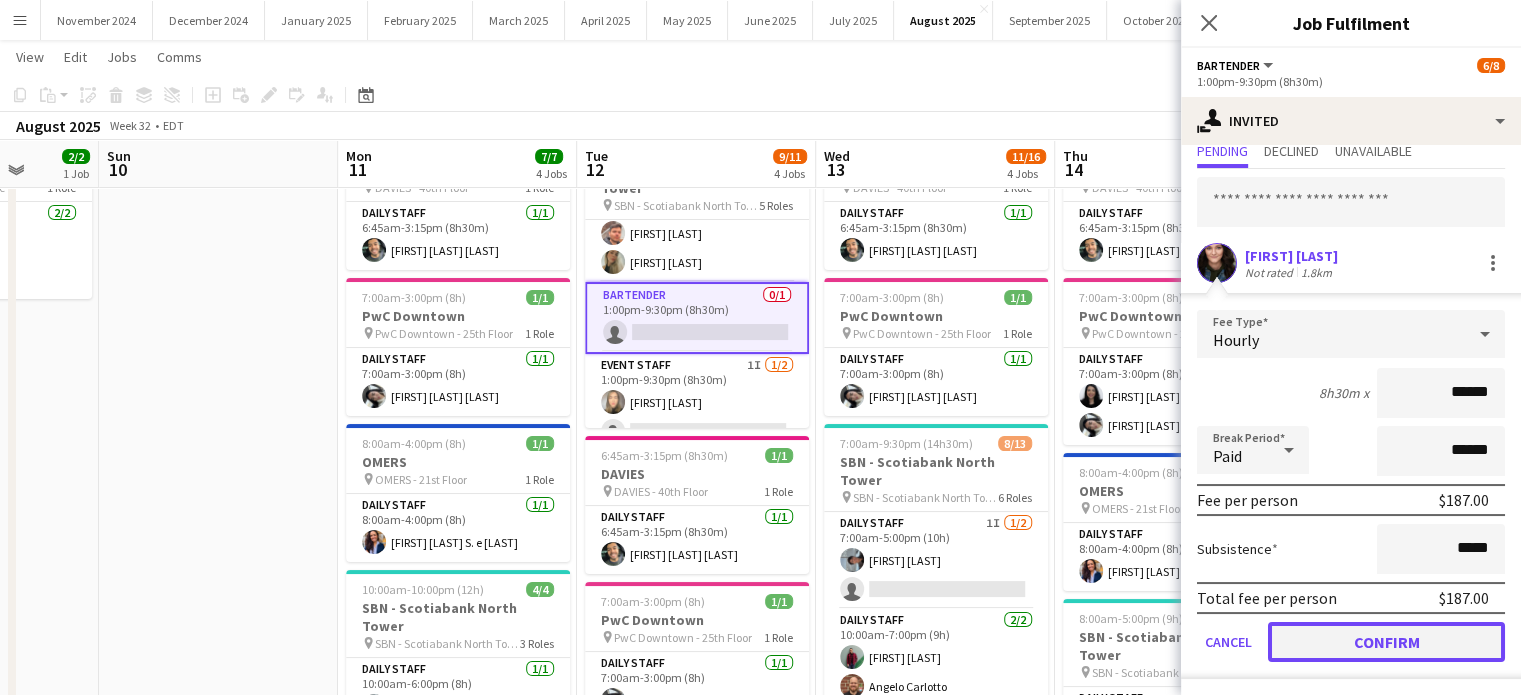 click on "Confirm" 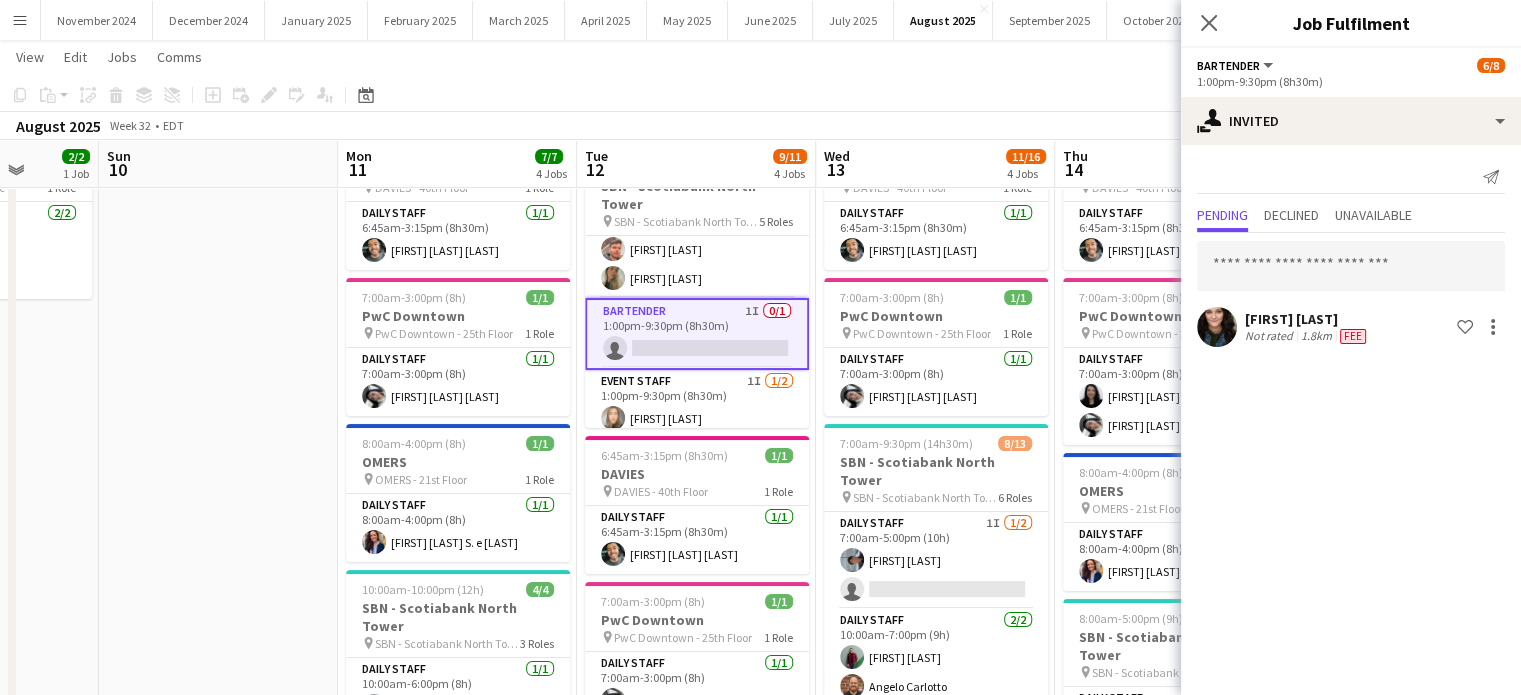 scroll, scrollTop: 0, scrollLeft: 0, axis: both 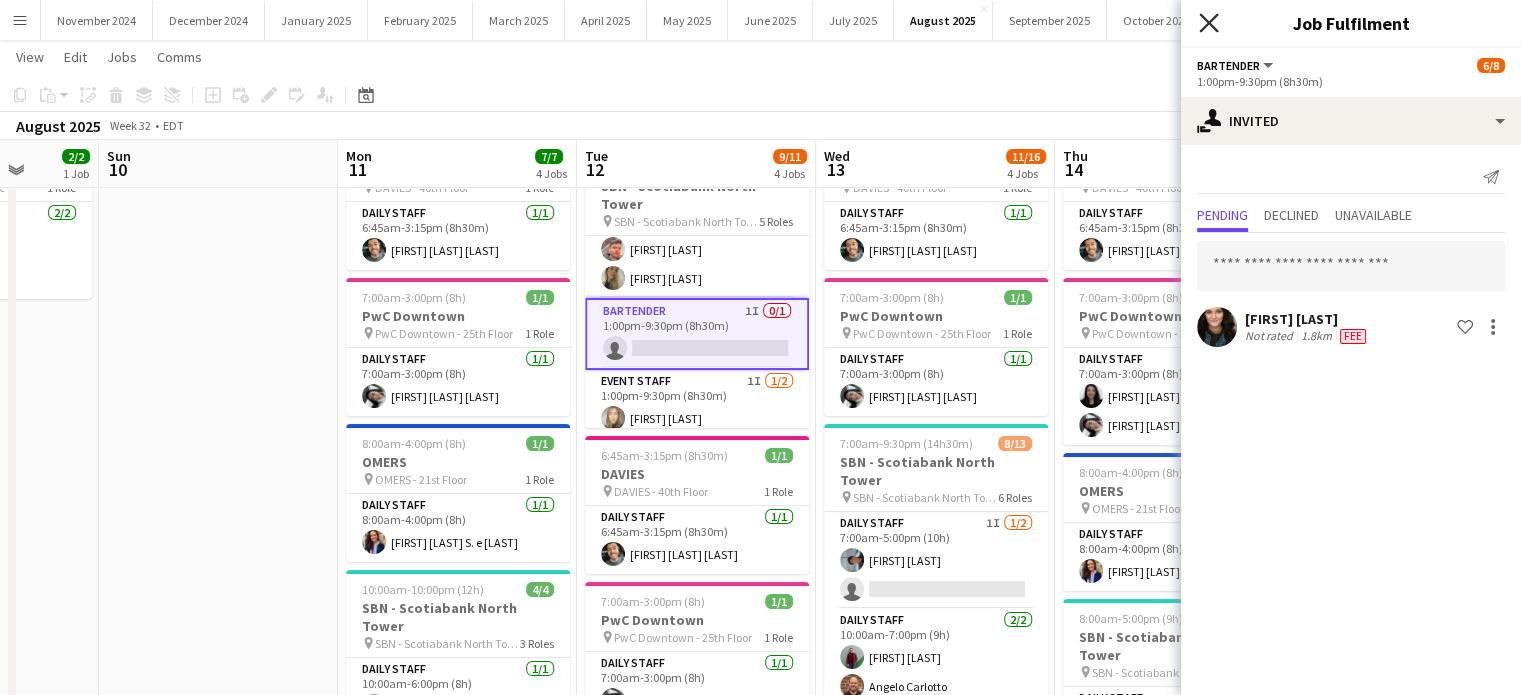 click on "Close pop-in" 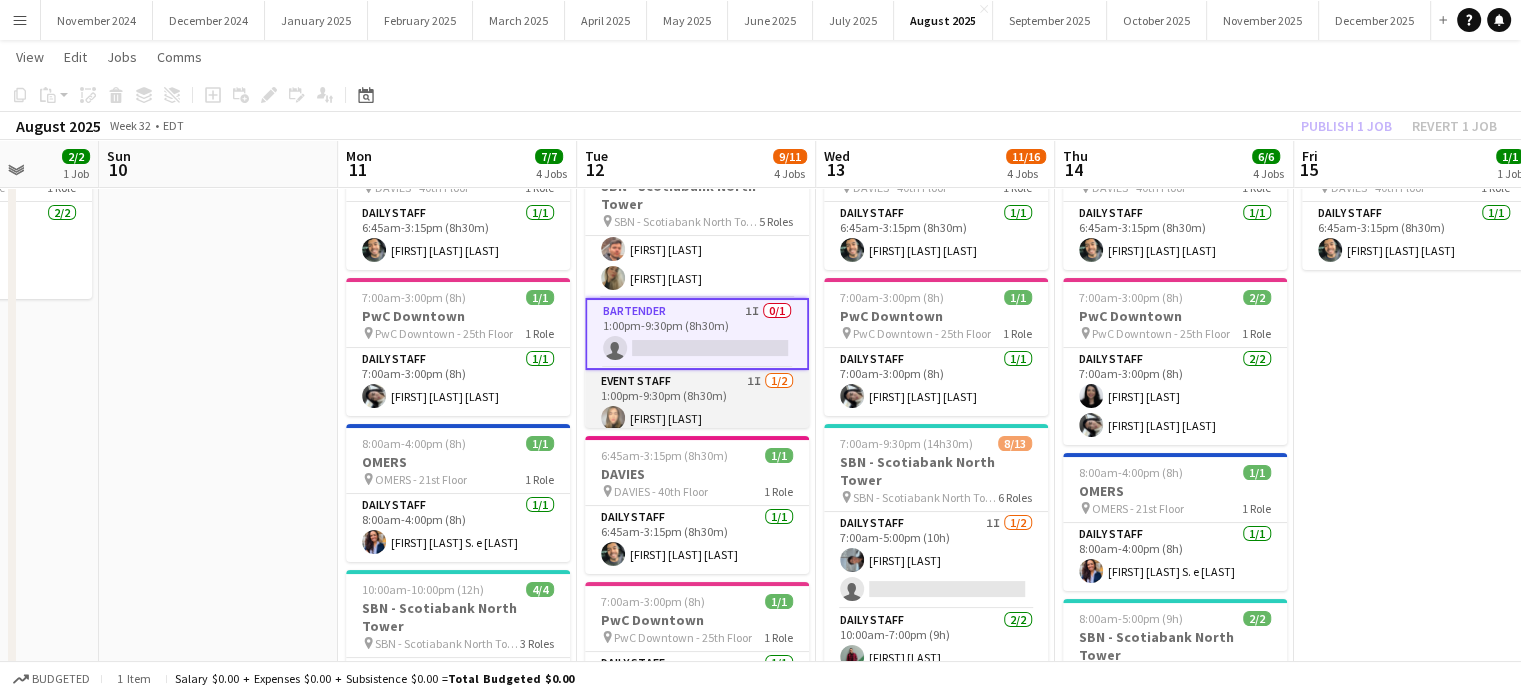 scroll, scrollTop: 100, scrollLeft: 0, axis: vertical 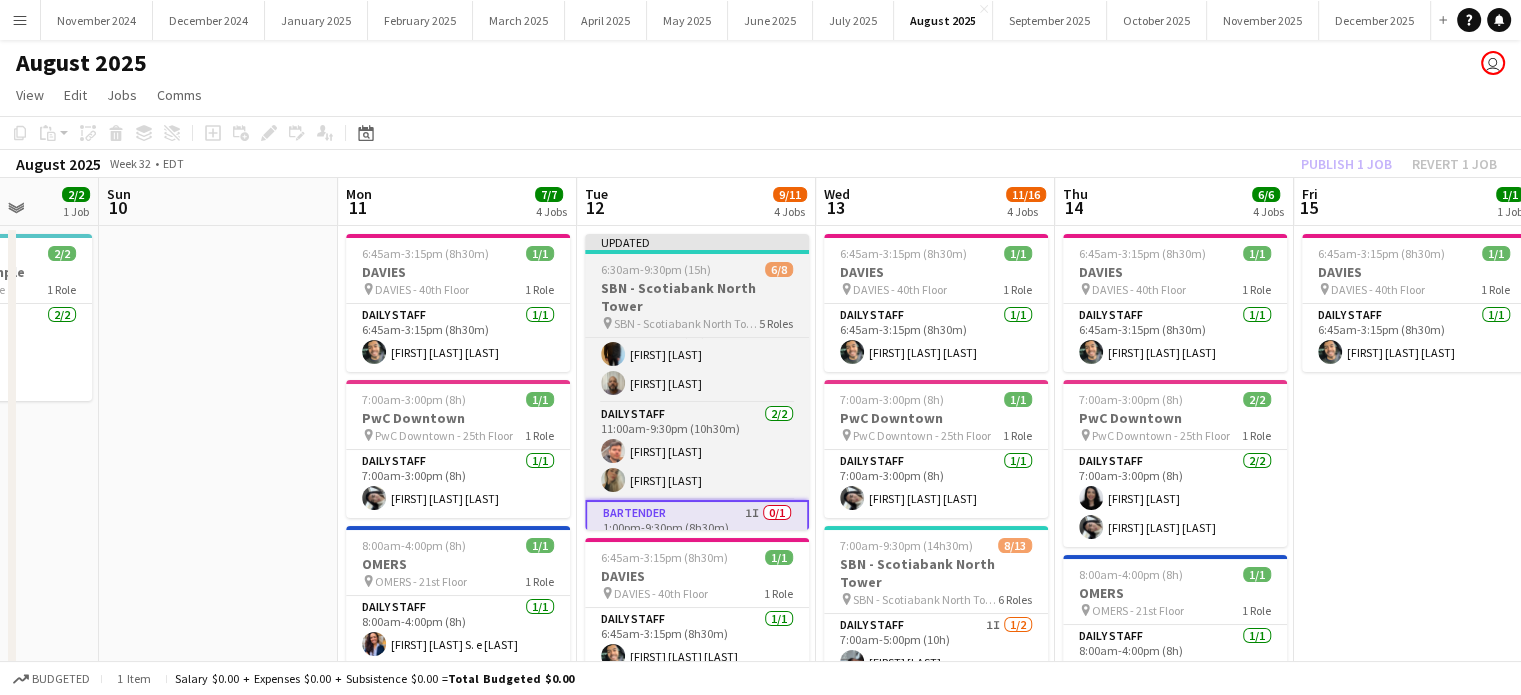 click on "6/8" at bounding box center (779, 269) 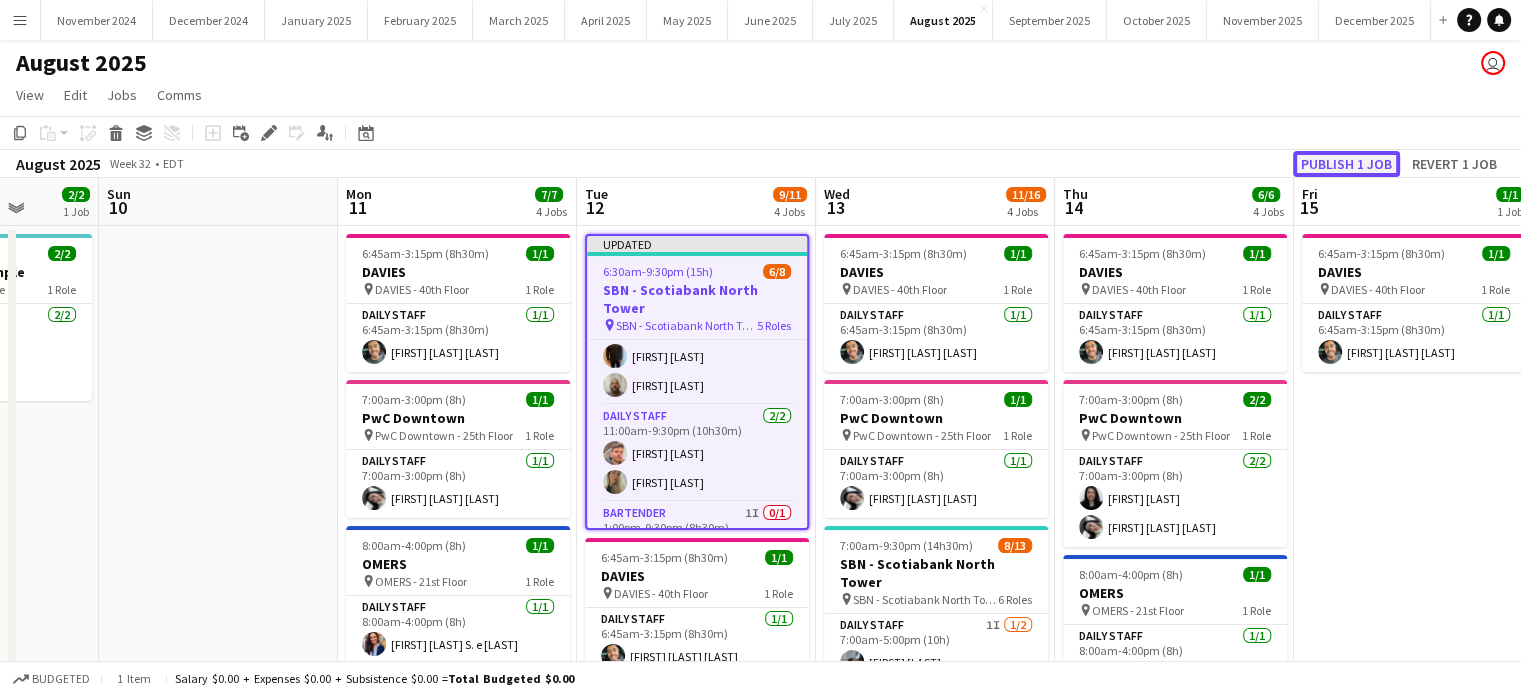 click on "Publish 1 job" 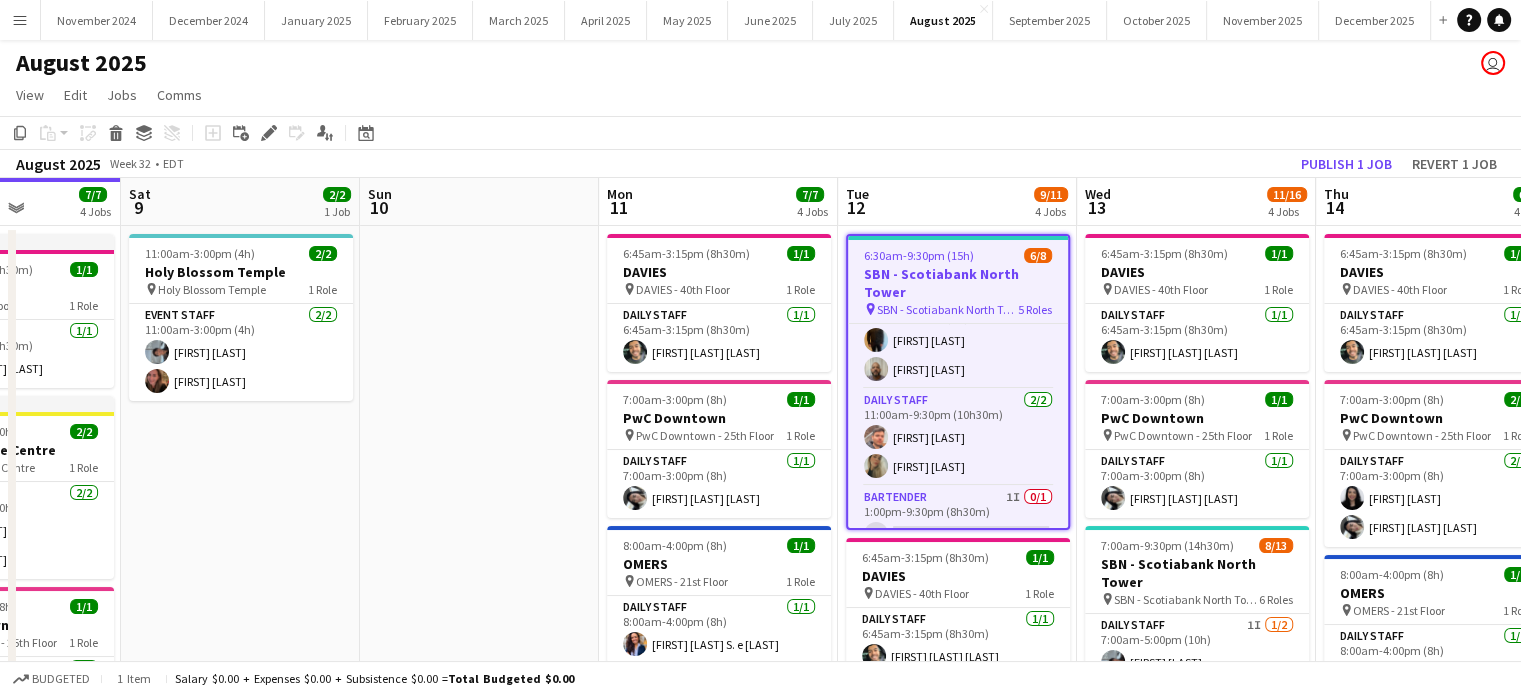 drag, startPoint x: 305, startPoint y: 368, endPoint x: 416, endPoint y: 333, distance: 116.38728 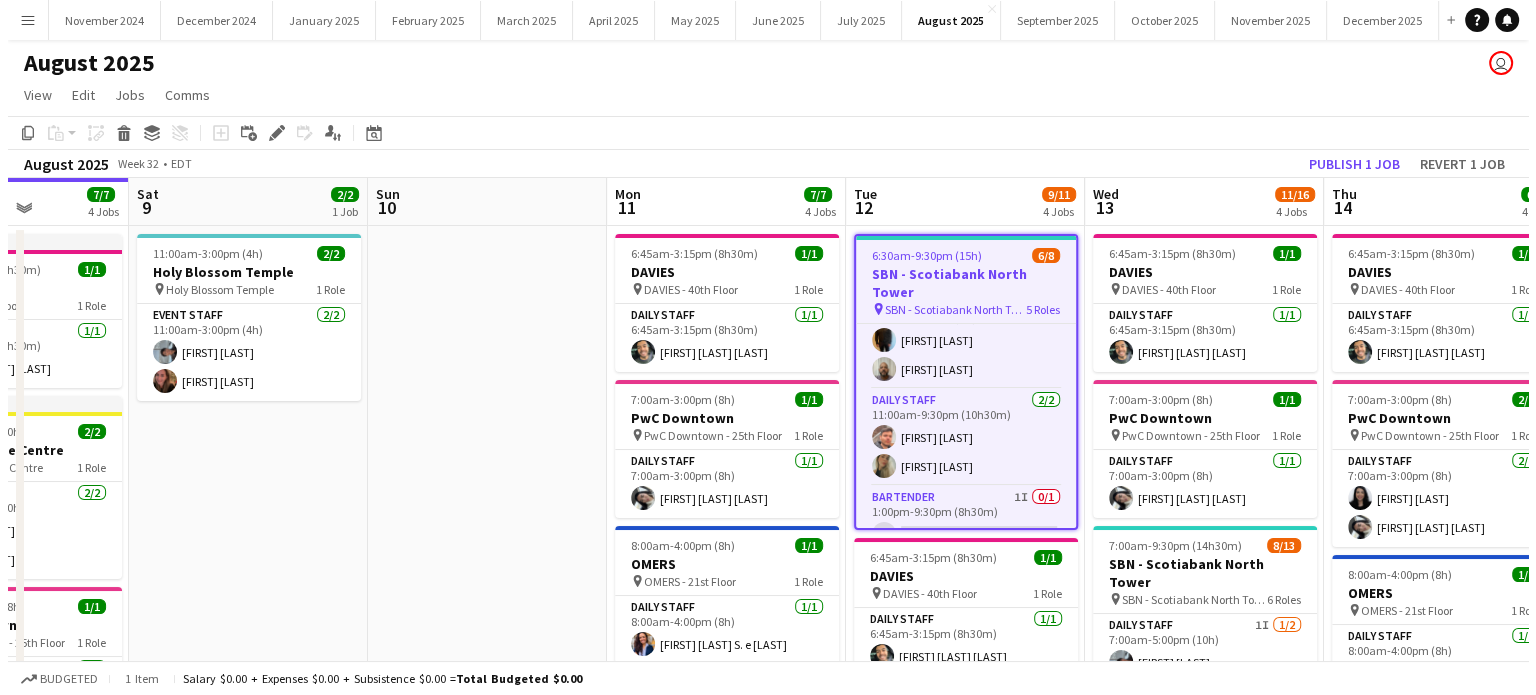 scroll, scrollTop: 0, scrollLeft: 672, axis: horizontal 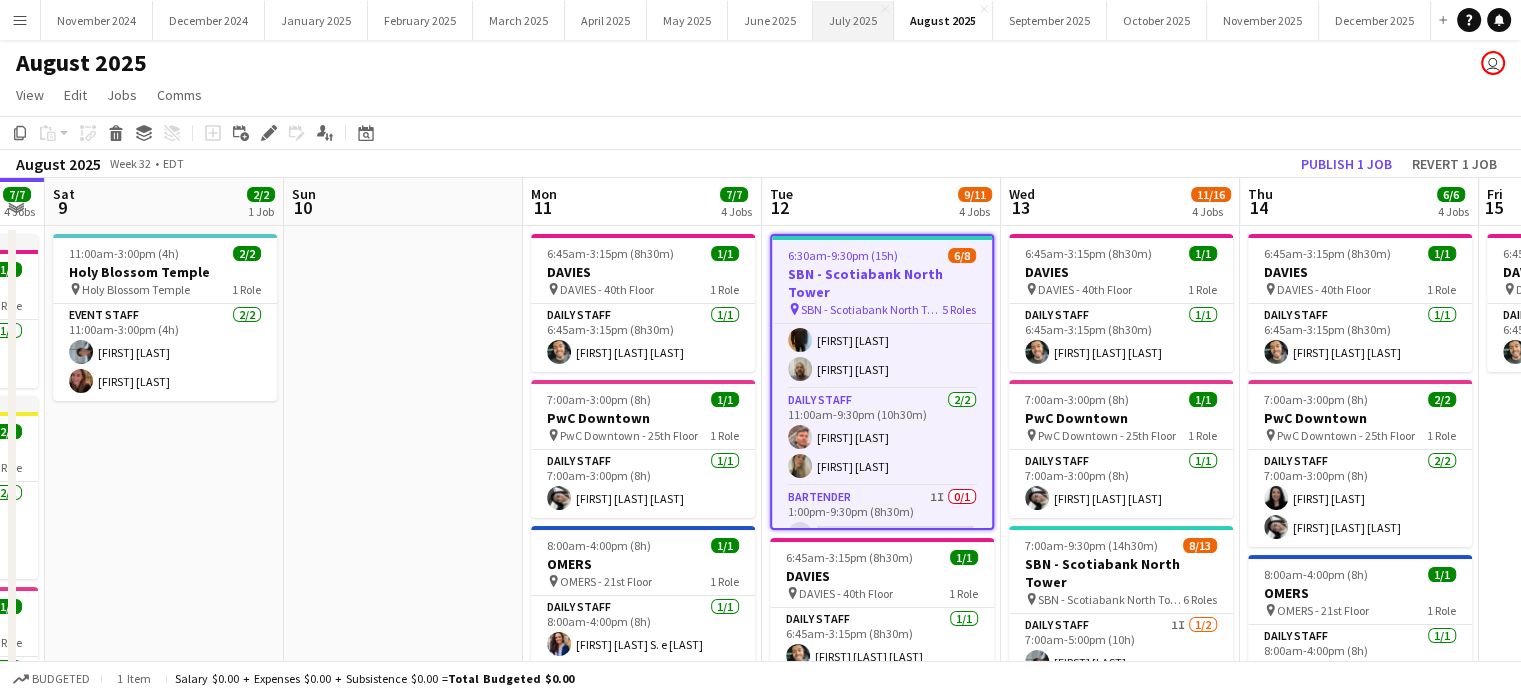 click on "July 2025
Close" at bounding box center [853, 20] 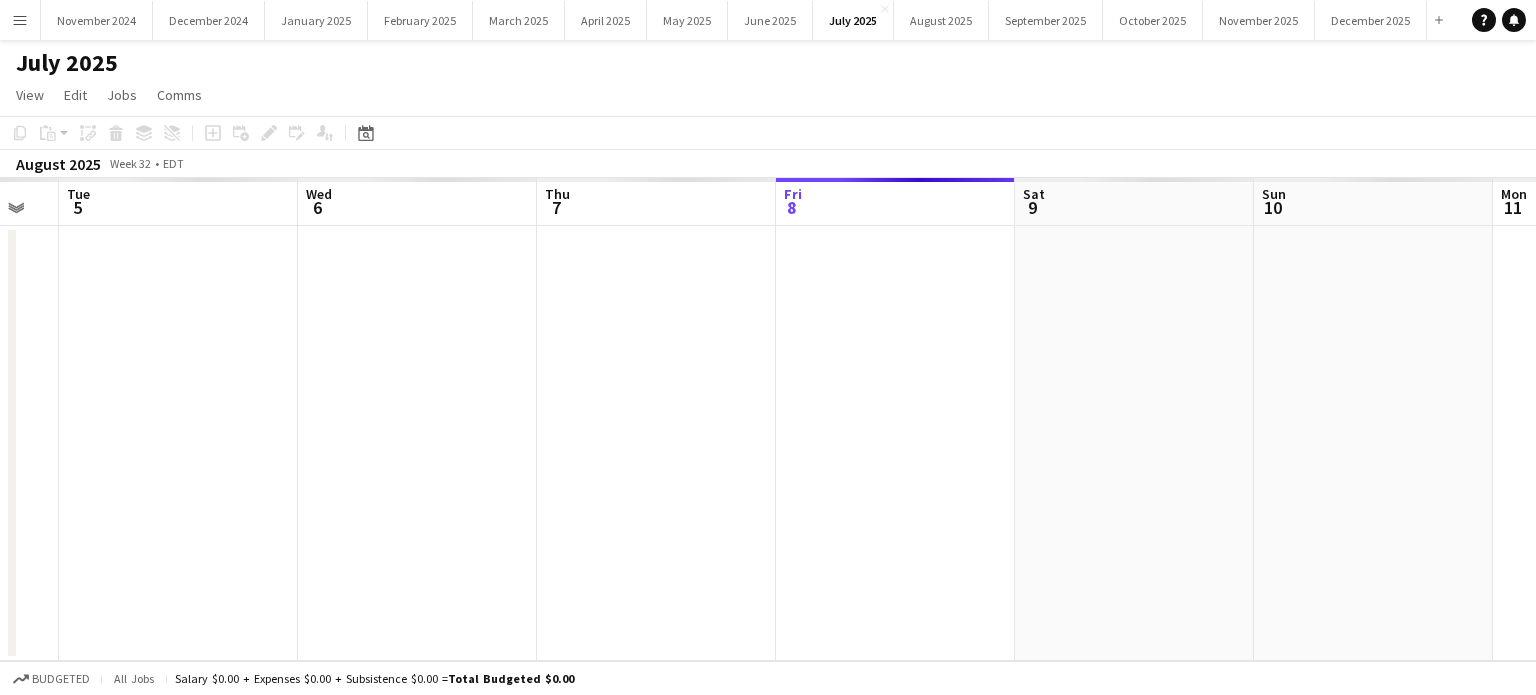 drag, startPoint x: 440, startPoint y: 435, endPoint x: 1242, endPoint y: 398, distance: 802.853 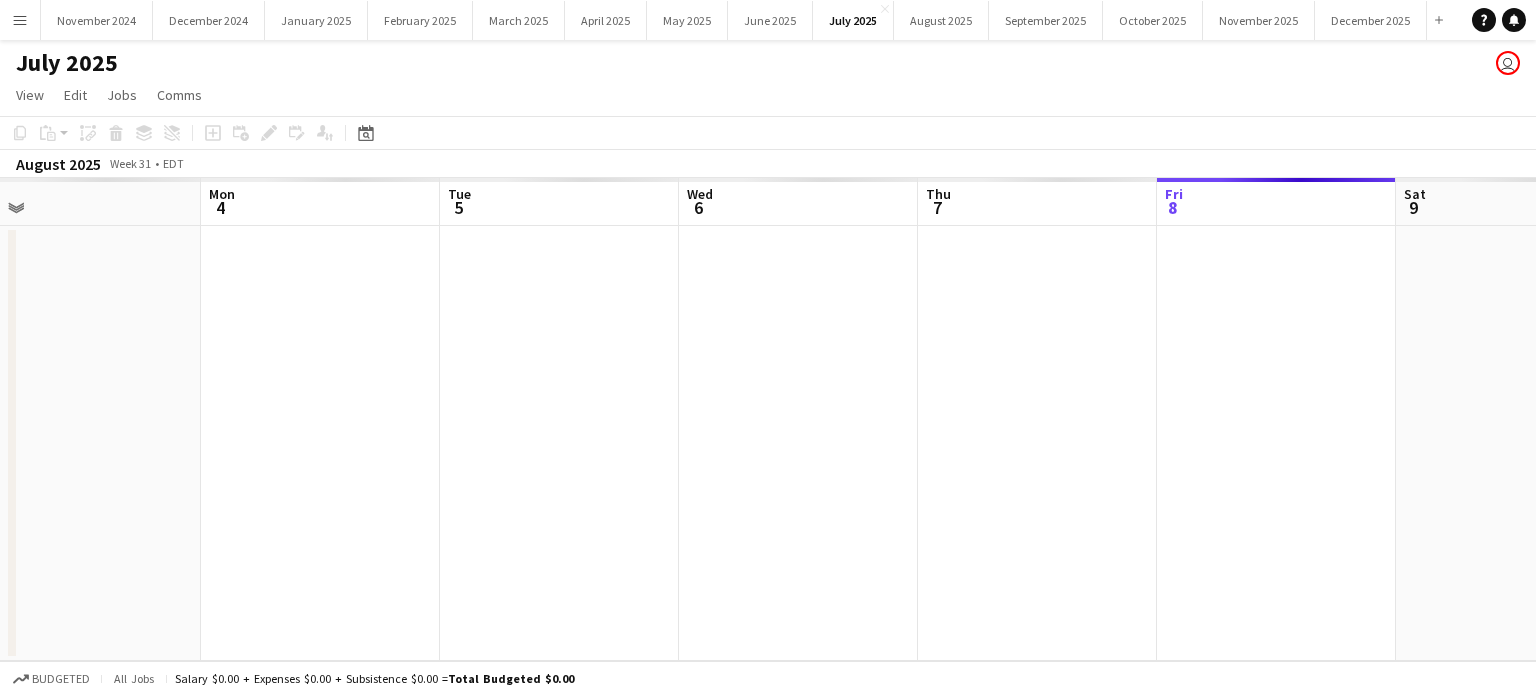 drag, startPoint x: 639, startPoint y: 427, endPoint x: 1232, endPoint y: 386, distance: 594.41565 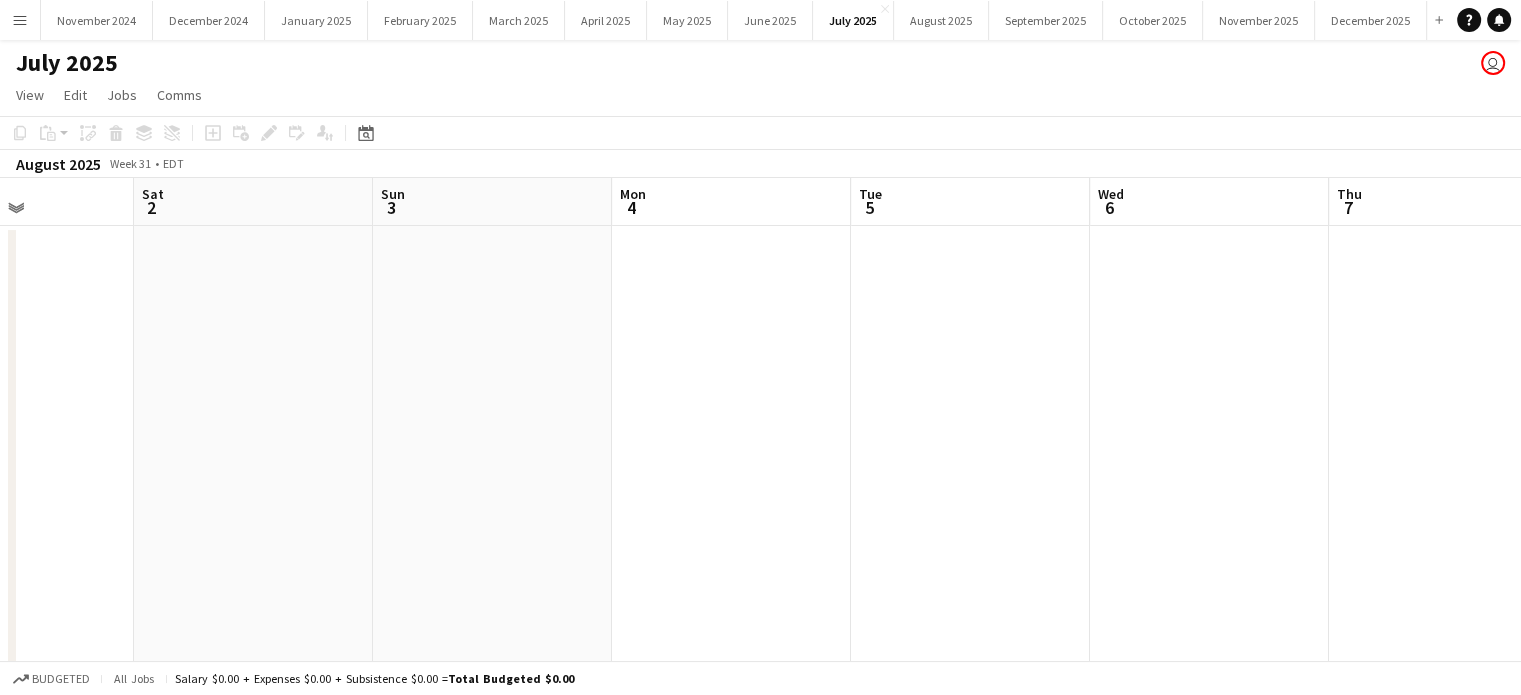 drag, startPoint x: 629, startPoint y: 486, endPoint x: 1310, endPoint y: 419, distance: 684.28796 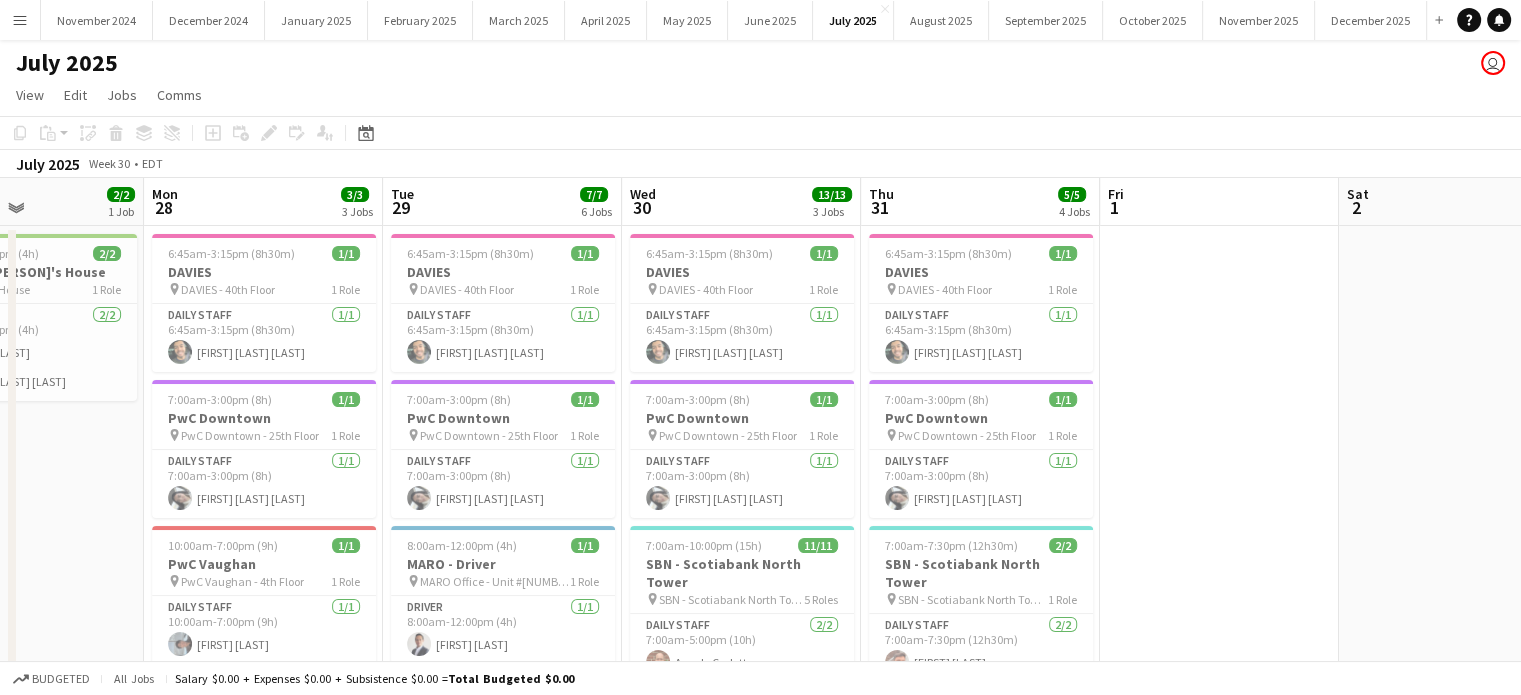scroll, scrollTop: 0, scrollLeft: 556, axis: horizontal 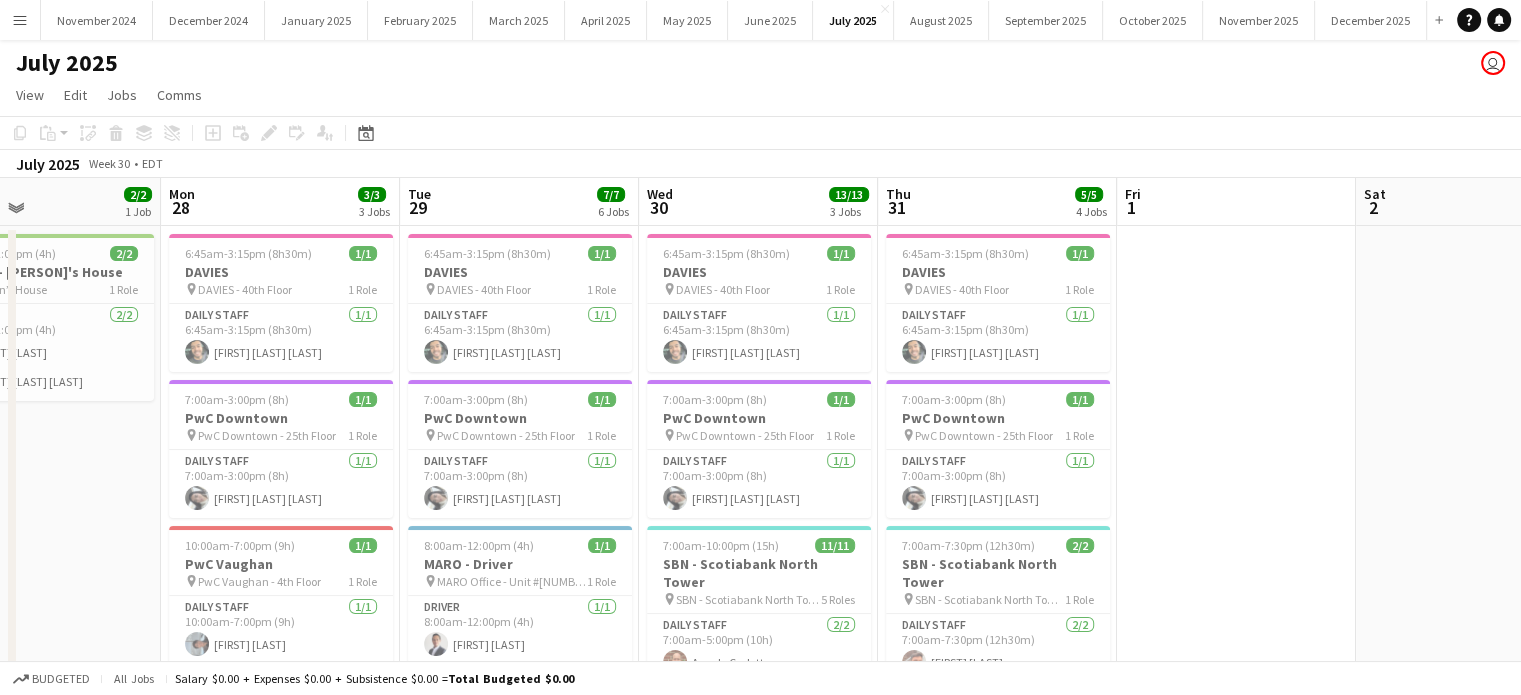 drag, startPoint x: 722, startPoint y: 487, endPoint x: 1144, endPoint y: 426, distance: 426.386 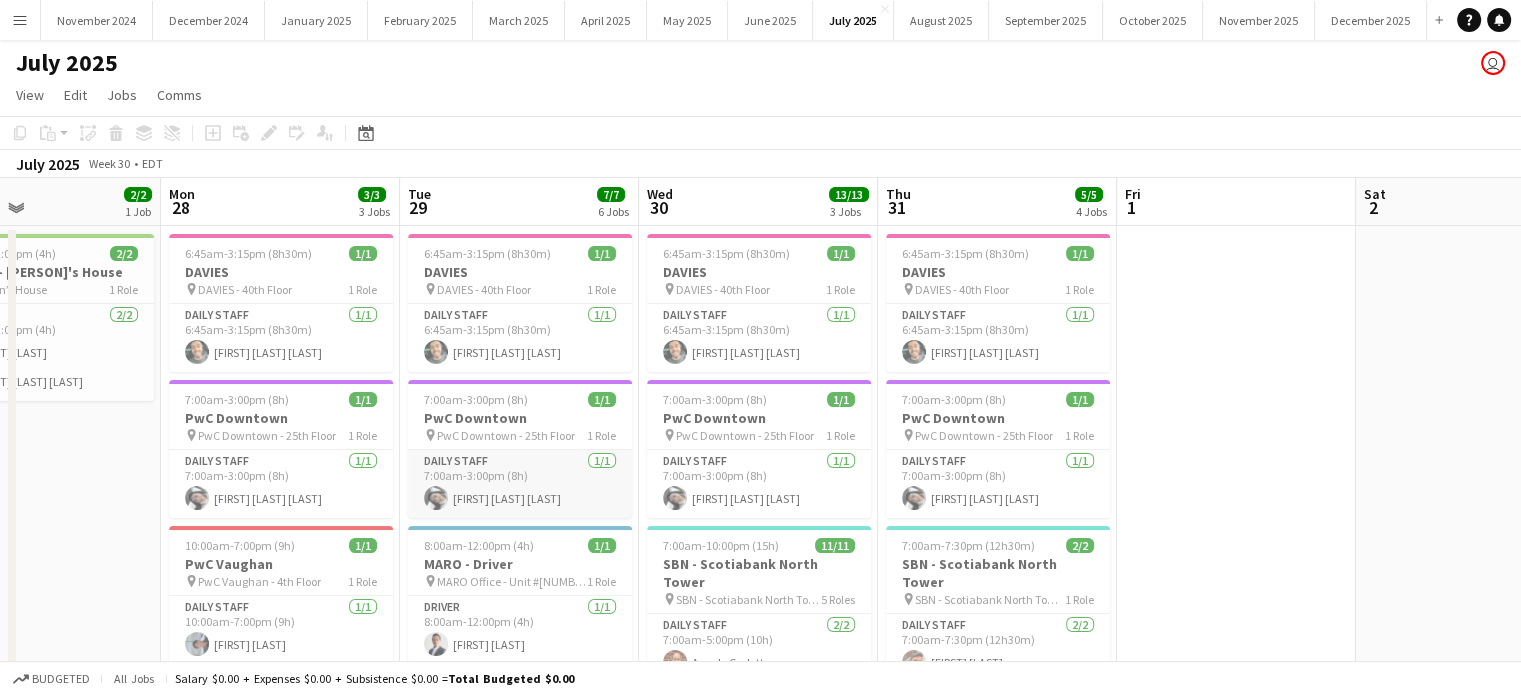 click on "Daily Staff   1/1   7:00am-3:00pm (8h)
Beatriz Marcolin Cavalcante" at bounding box center [520, 484] 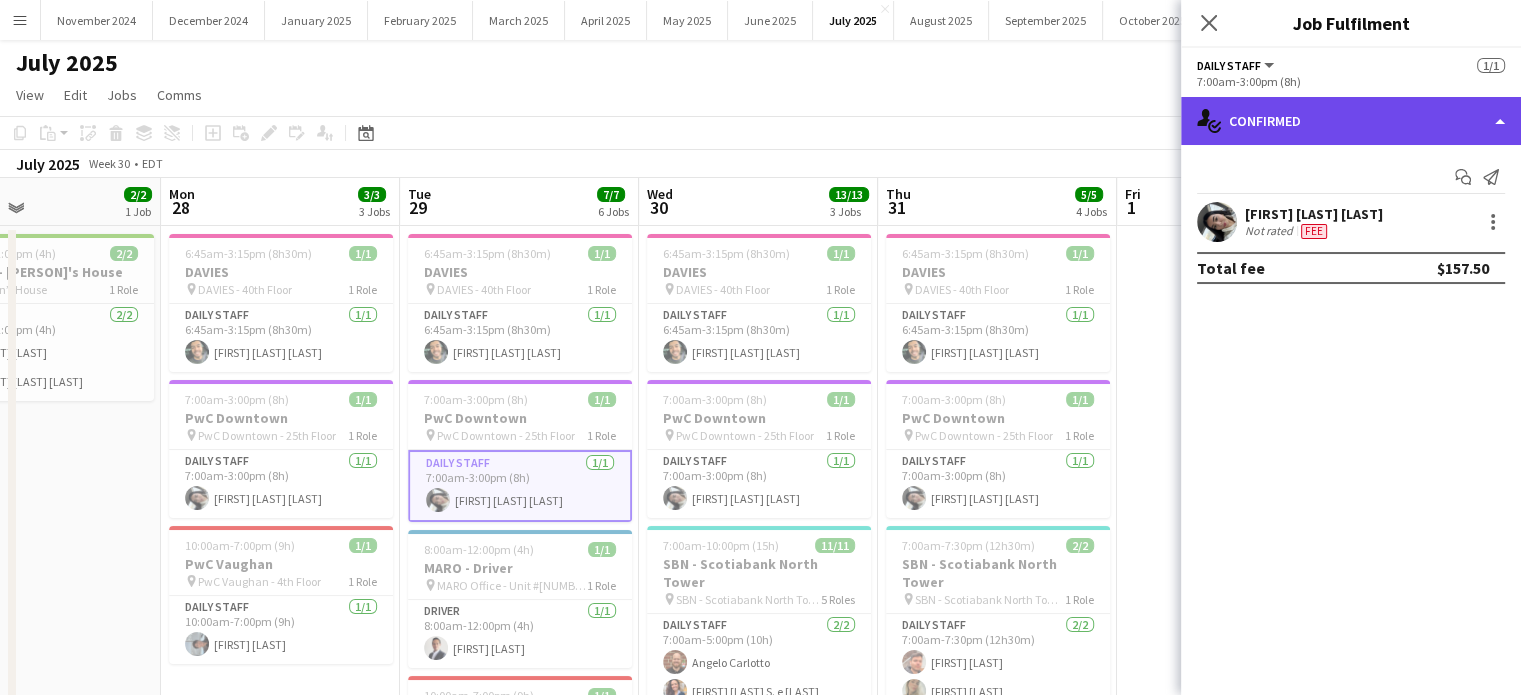 click on "single-neutral-actions-check-2
Confirmed" 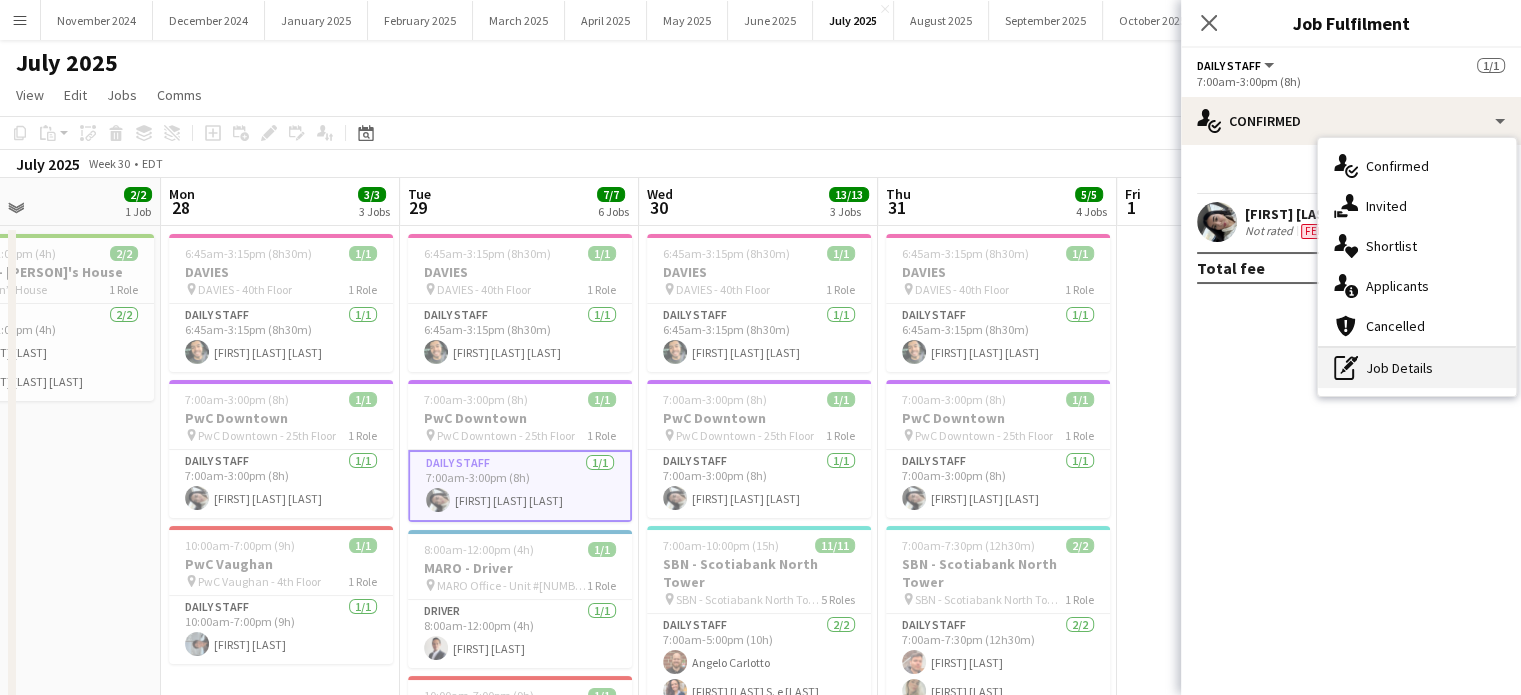 click on "pen-write
Job Details" at bounding box center (1417, 368) 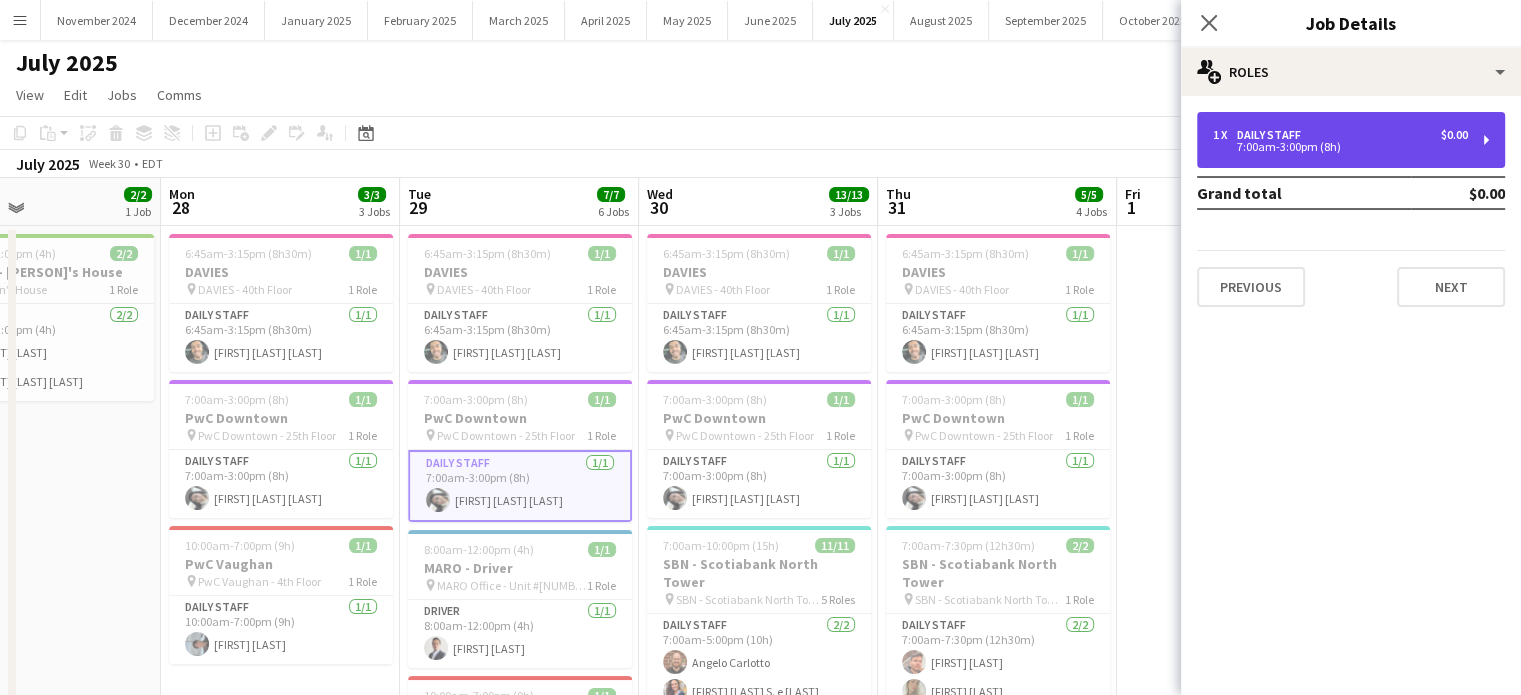 click on "1 x" at bounding box center (1225, 135) 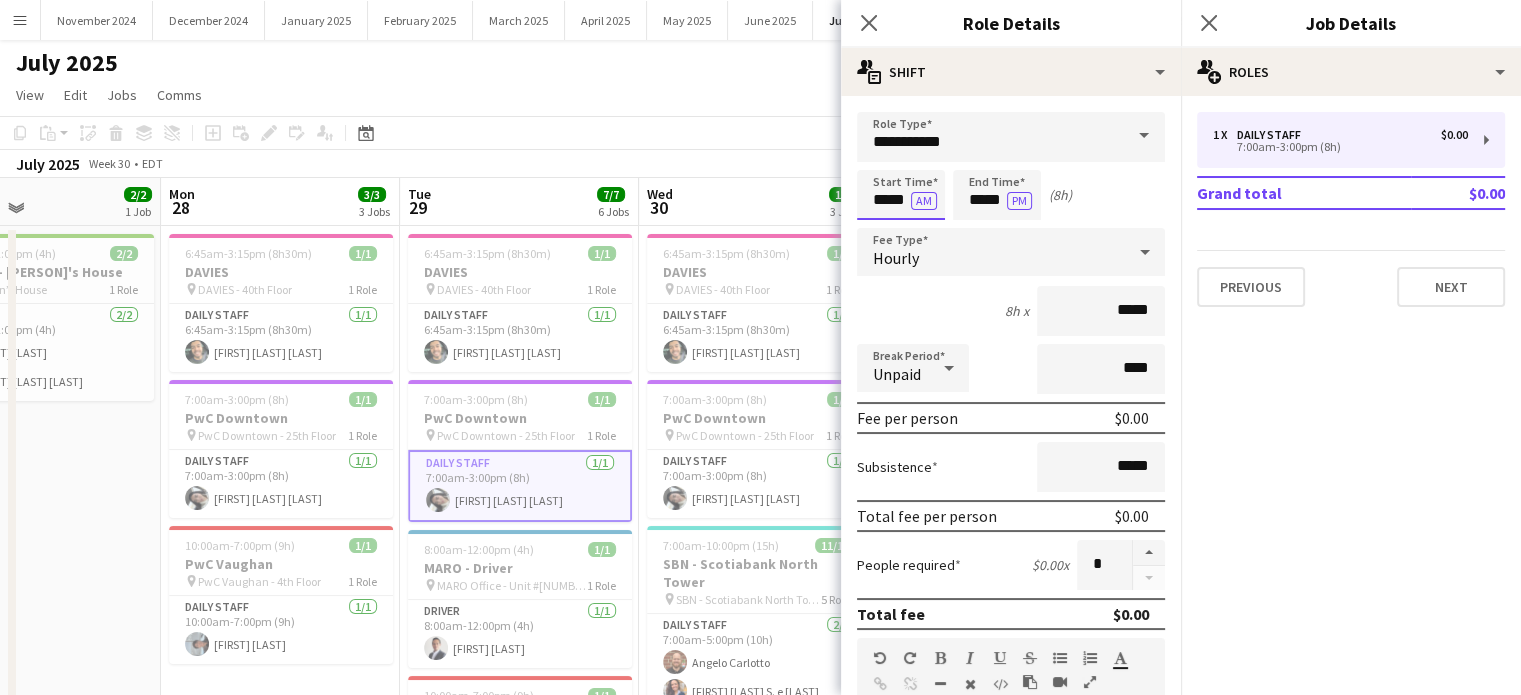 click on "Menu
Boards
Boards   Boards   All jobs   Status
Workforce
Workforce   My Workforce   Recruiting
Comms
Comms
Pay
Pay   Approvals   Payments   Reports   Invoices
Platform Settings
Platform Settings   App settings   Your settings   Profiles
Training Academy
Training Academy
Knowledge Base
Knowledge Base
Product Updates
Product Updates   Log Out   Privacy   November 2024
Close
December 2024
Close
January 2025
Close
February 2025
Close
March 2025
Close
April 2025
Close
May 2025
Close
June 2025
Close
July 2025
Close
Close" at bounding box center (760, 625) 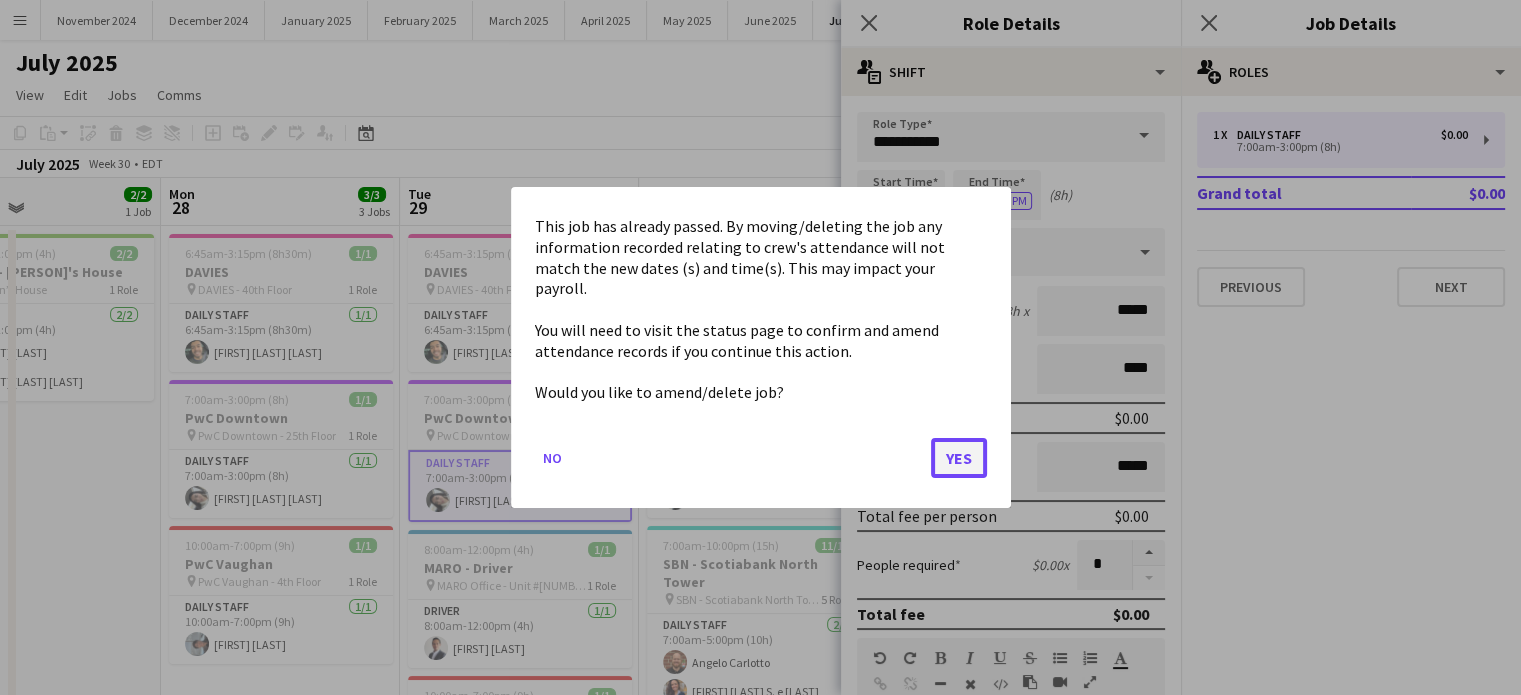 click on "Yes" 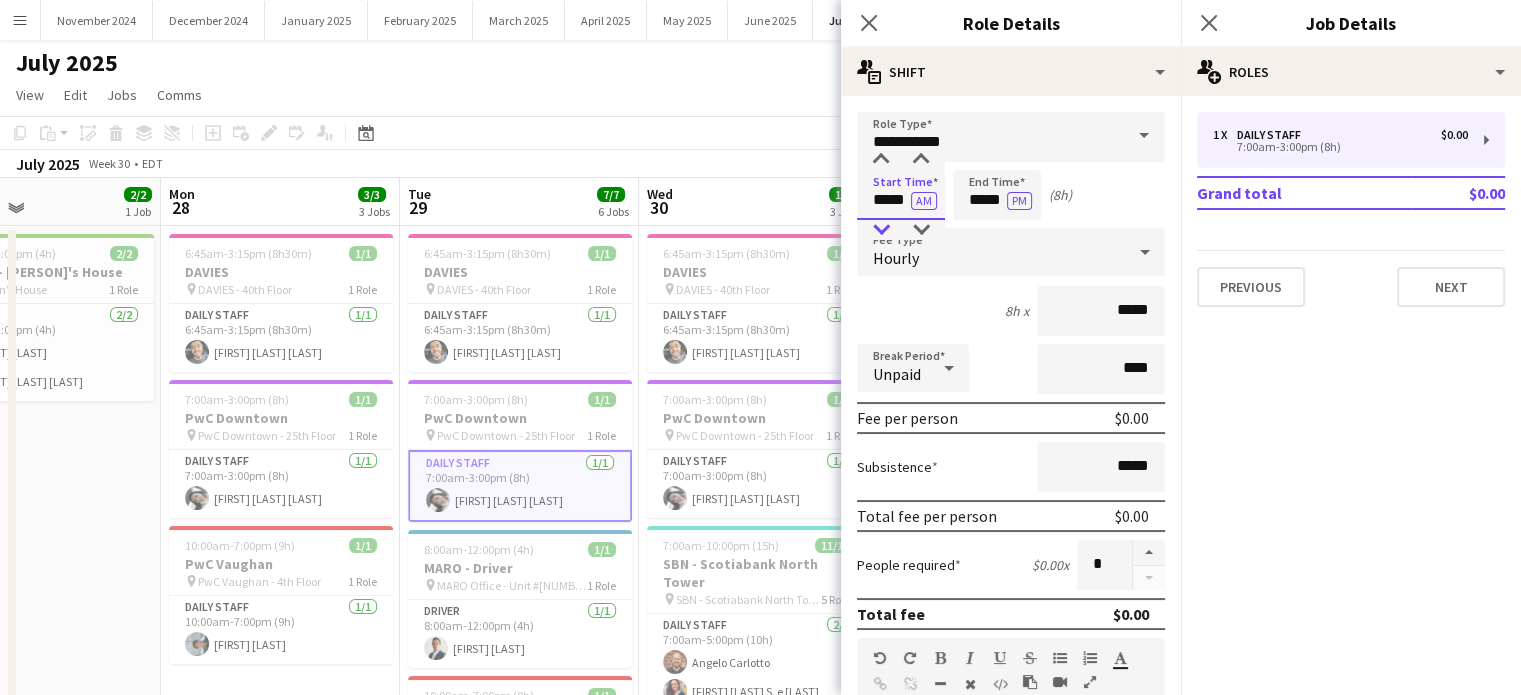 click at bounding box center [881, 230] 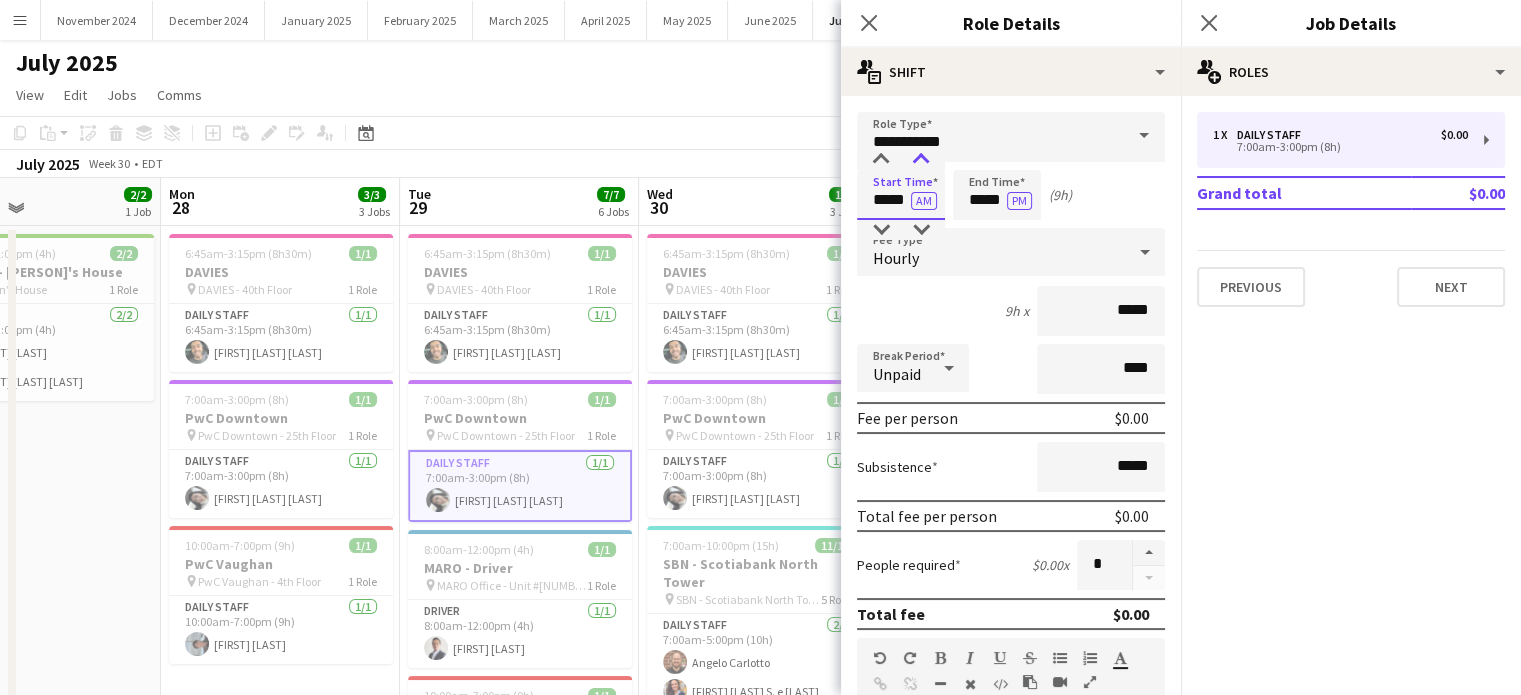 click at bounding box center [921, 160] 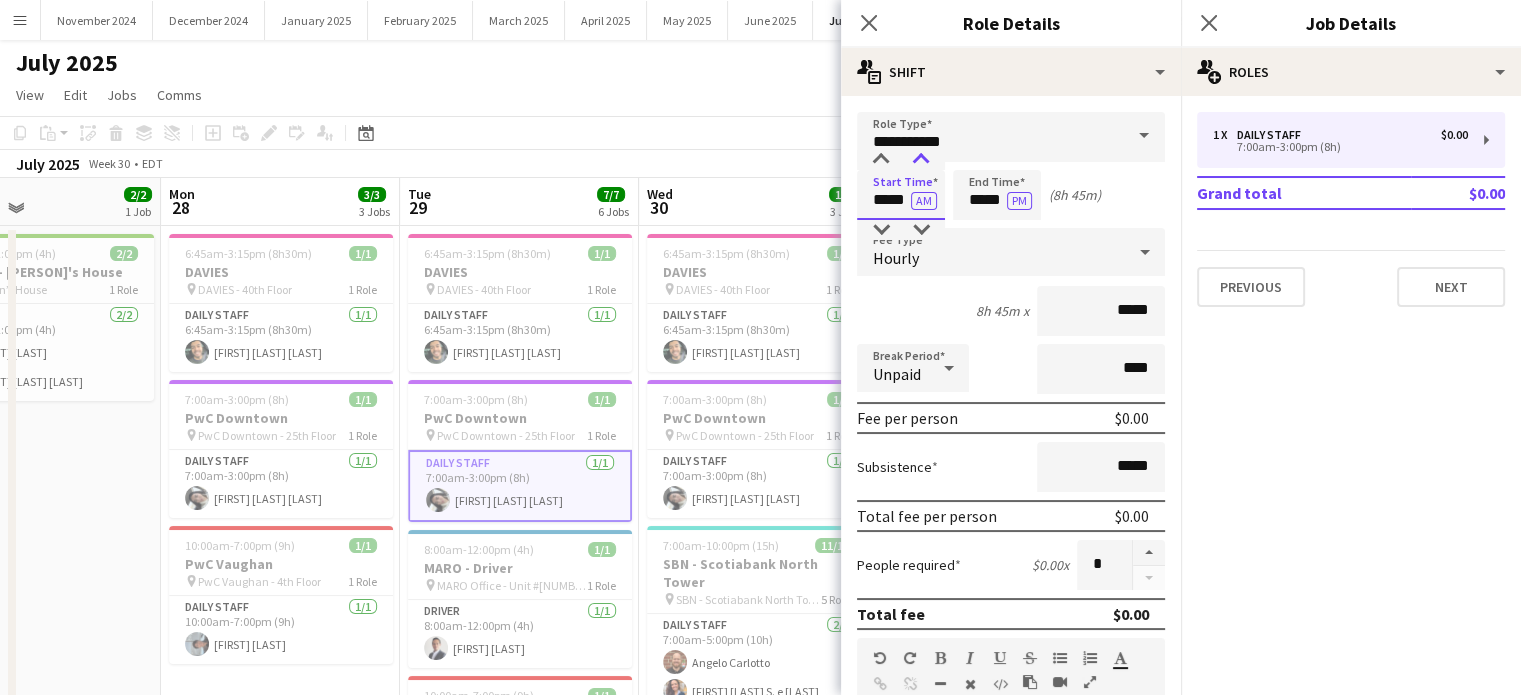 type on "*****" 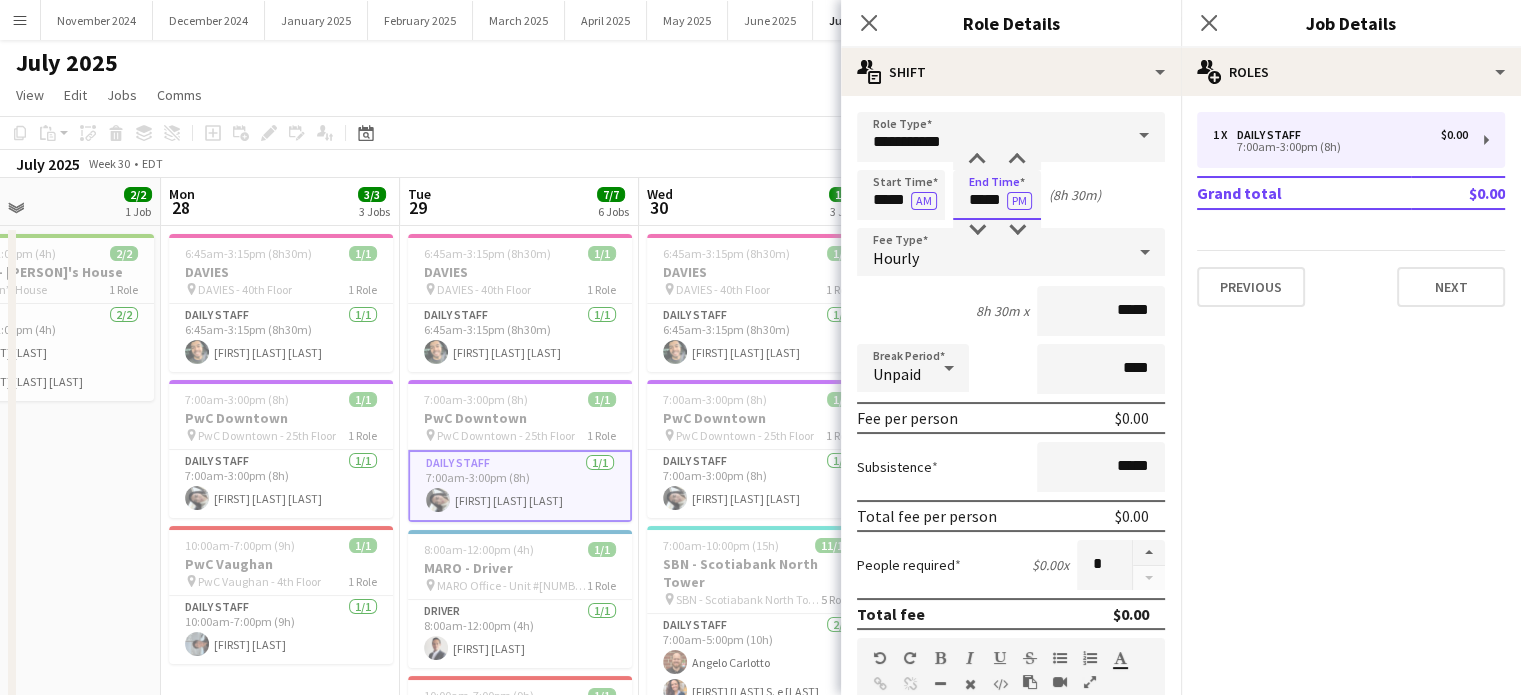 click on "*****" at bounding box center (997, 195) 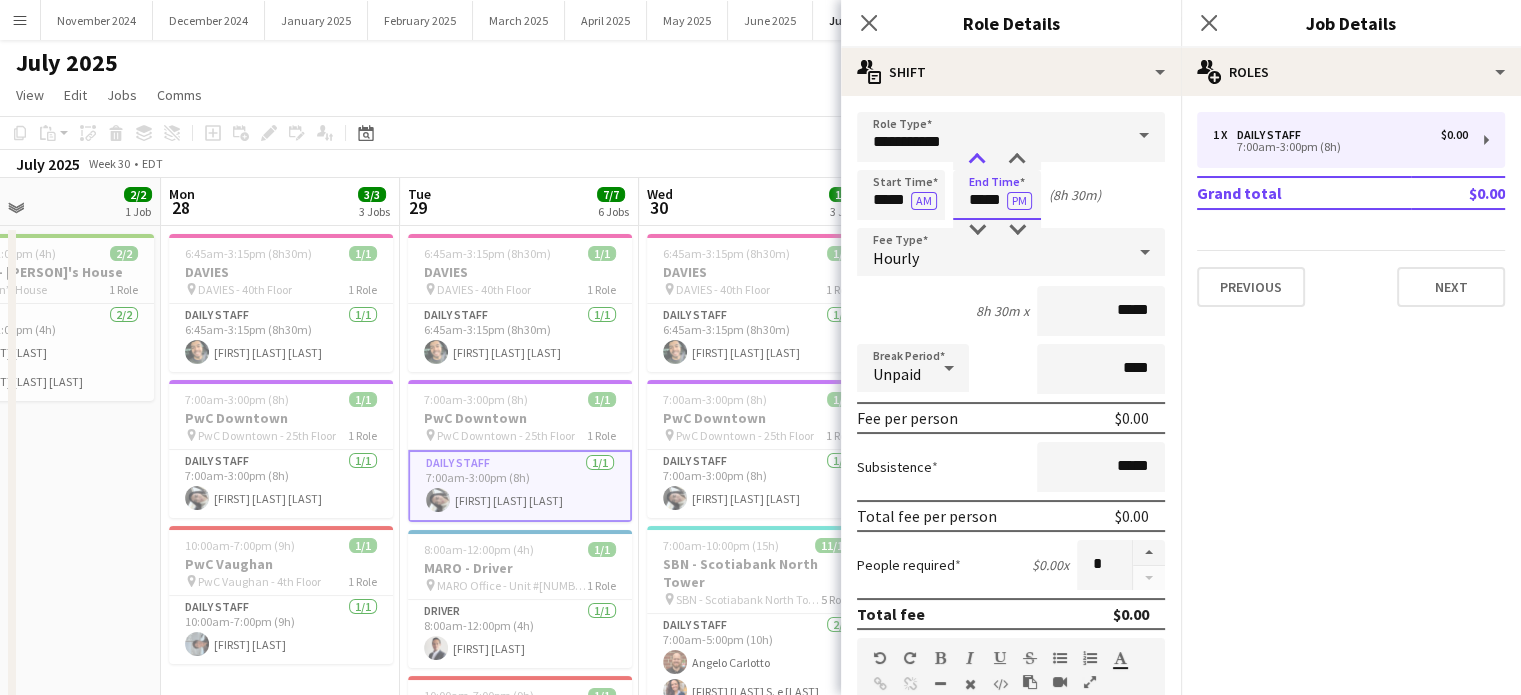 click at bounding box center (977, 160) 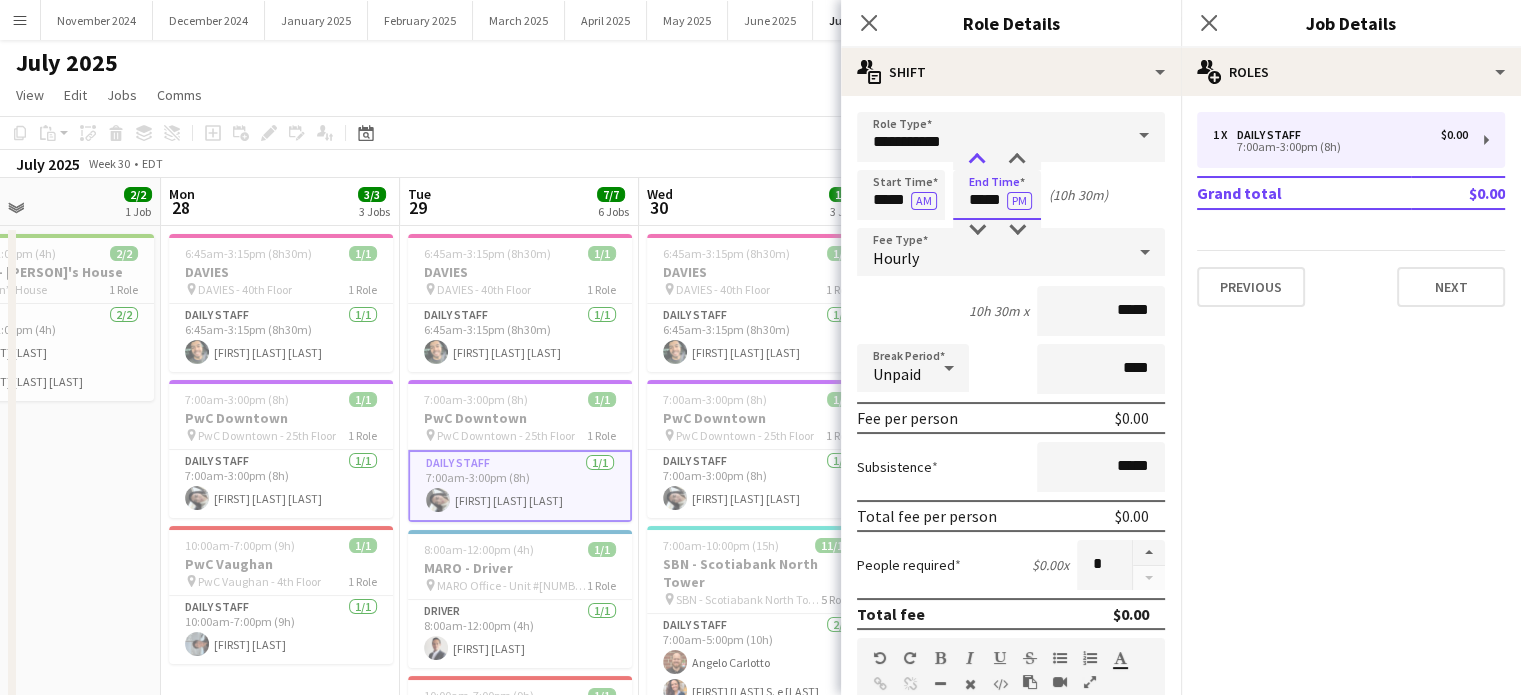 click at bounding box center (977, 160) 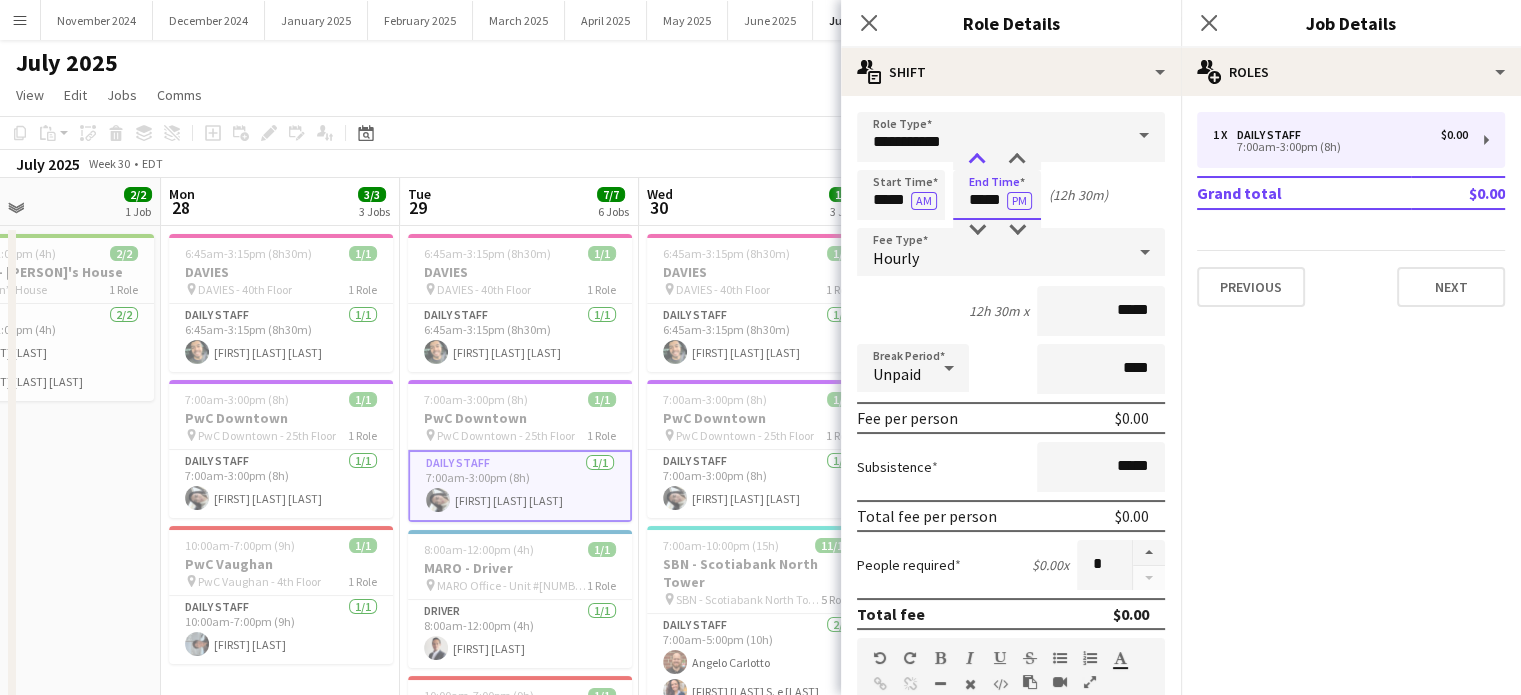 click at bounding box center (977, 160) 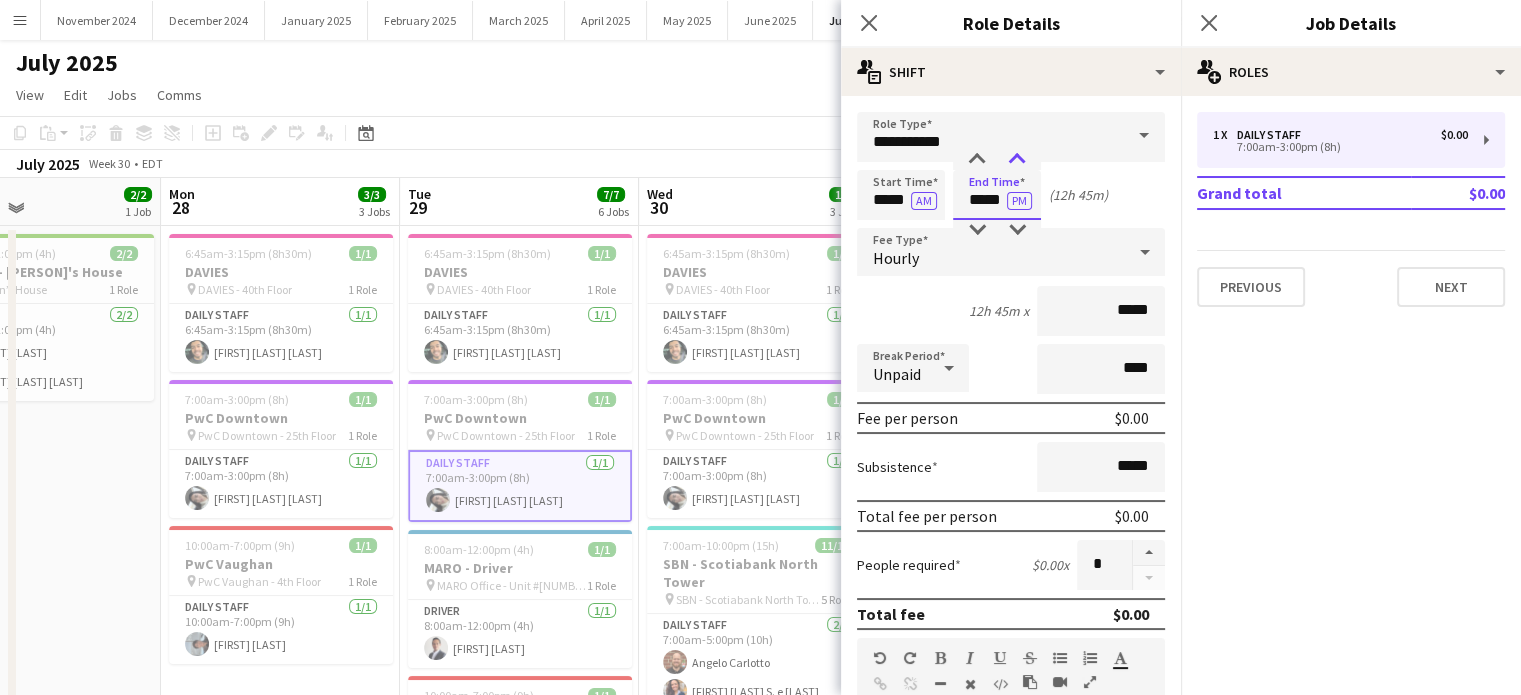 click at bounding box center [1017, 160] 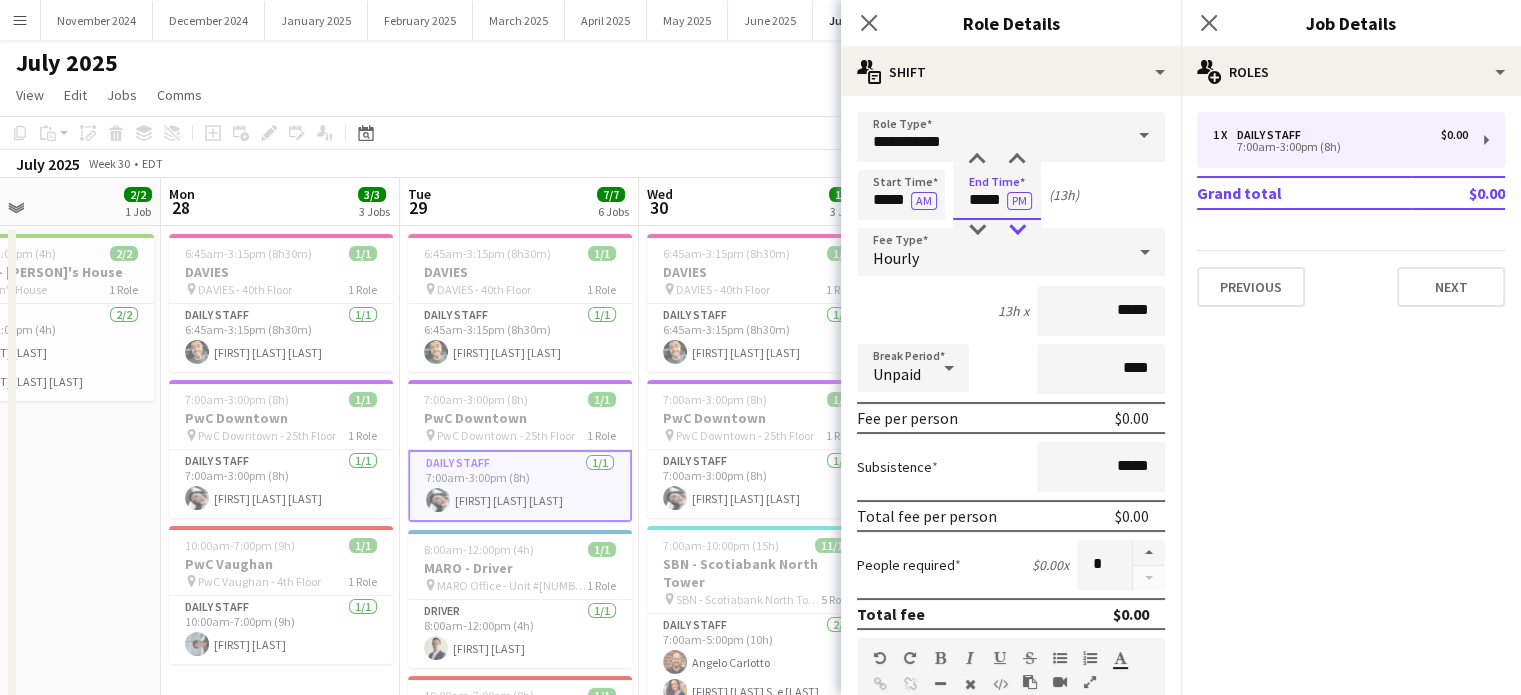 type on "*****" 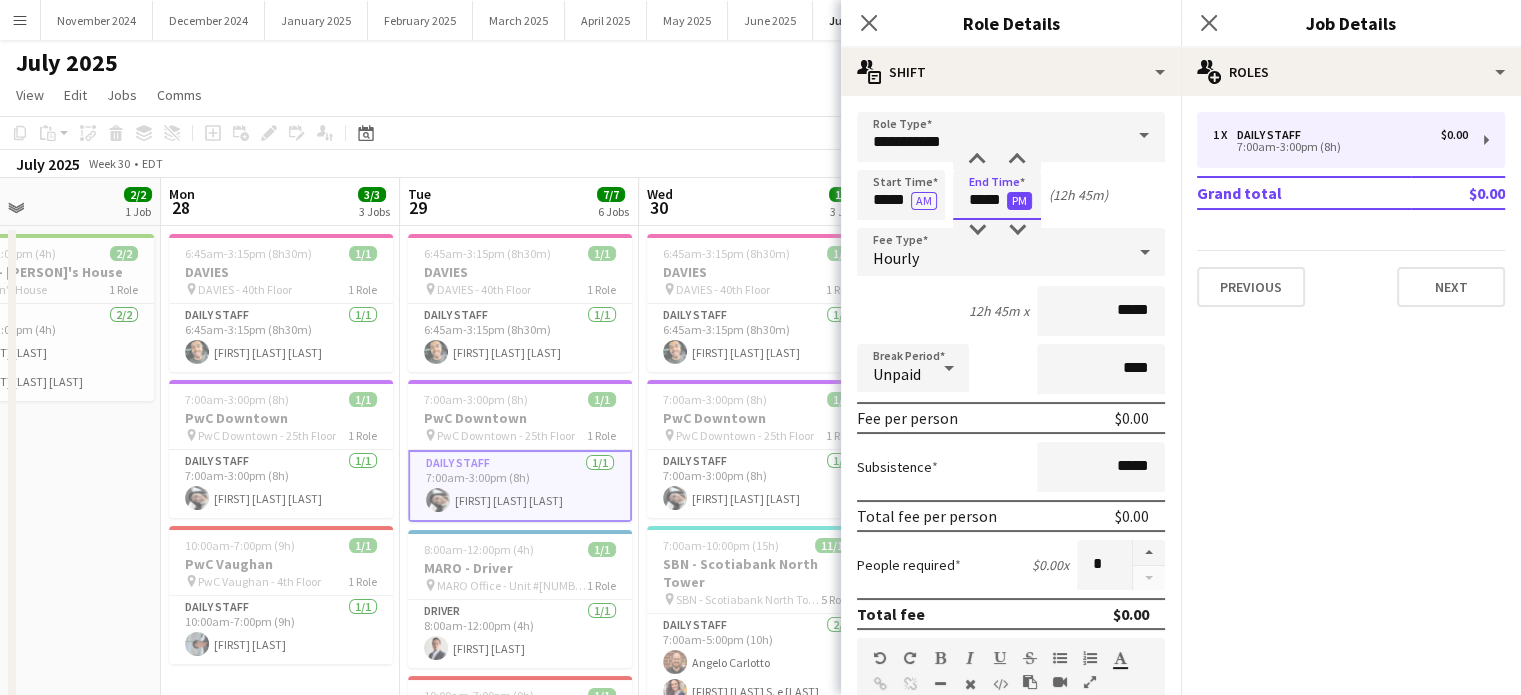 drag, startPoint x: 1020, startPoint y: 224, endPoint x: 1008, endPoint y: 195, distance: 31.38471 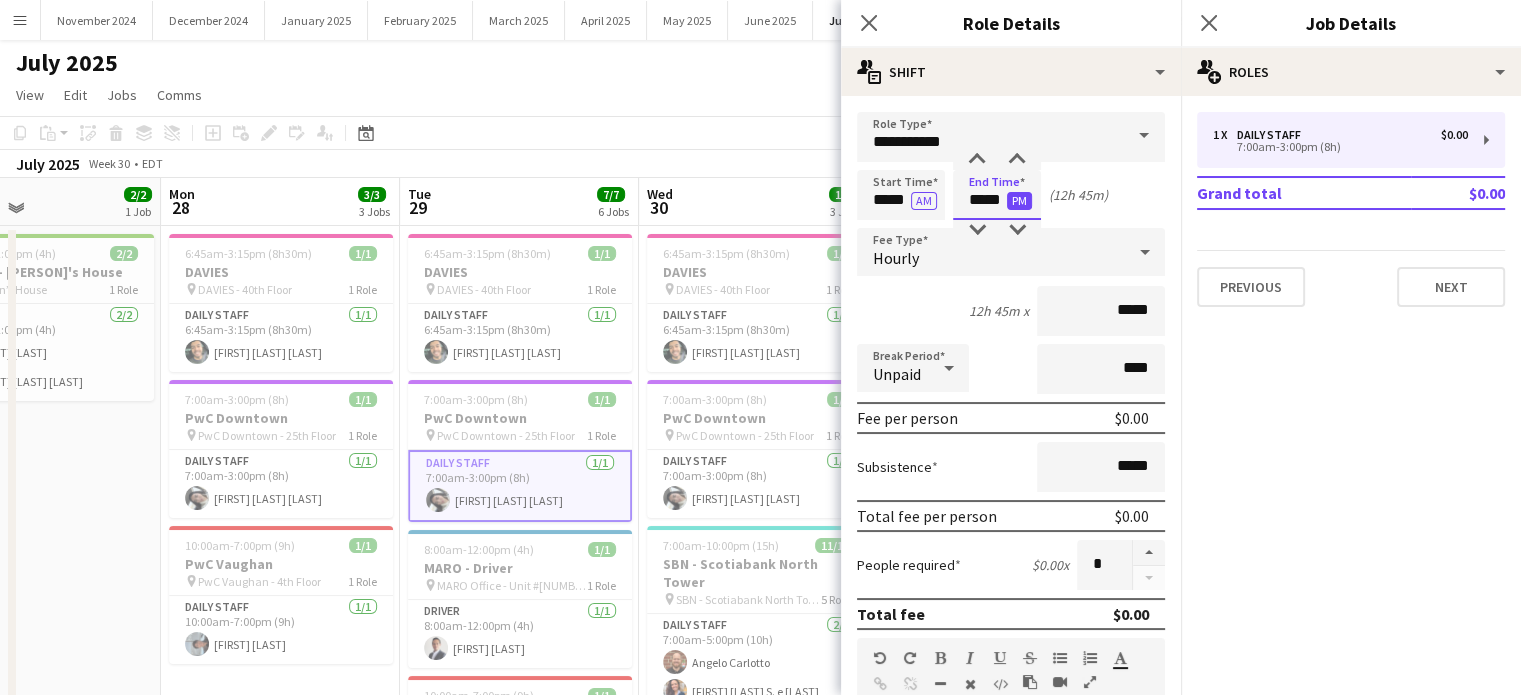 click at bounding box center (1017, 230) 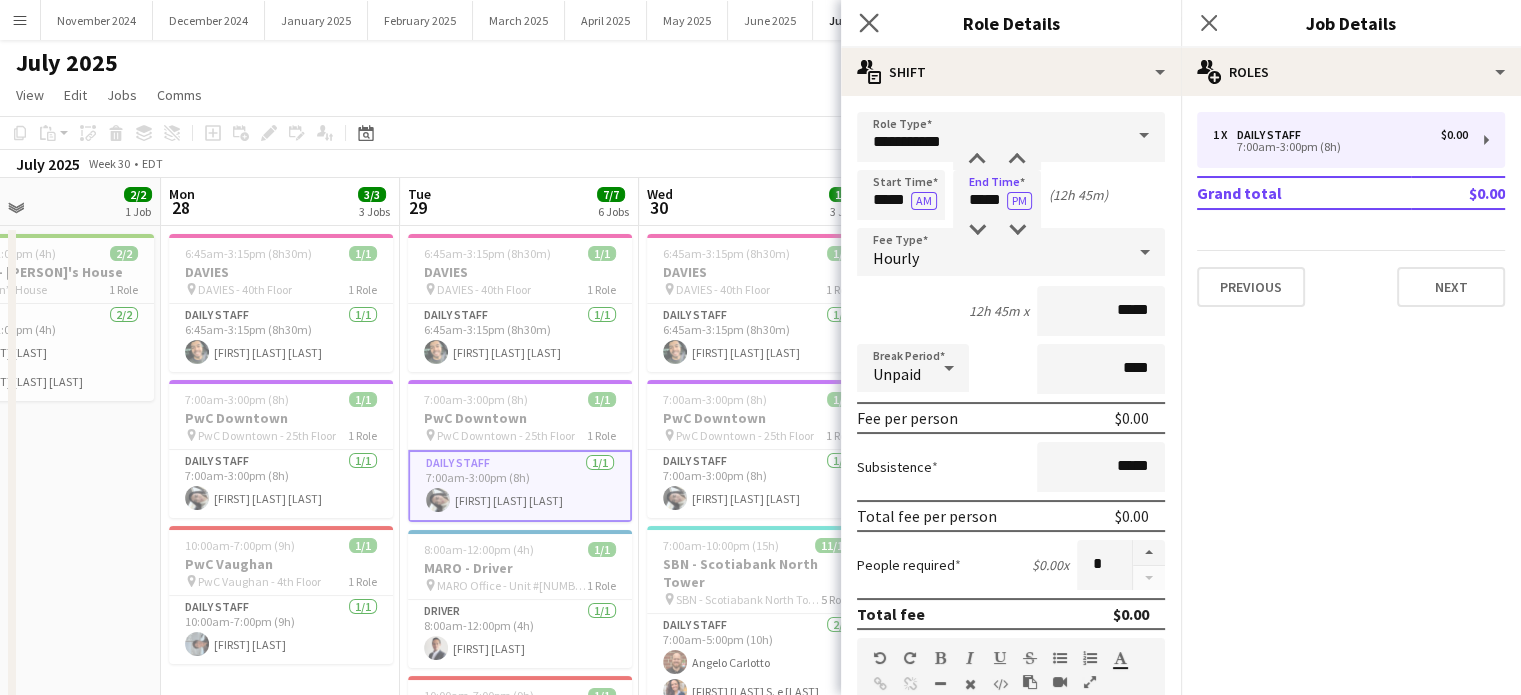 click on "Close pop-in" 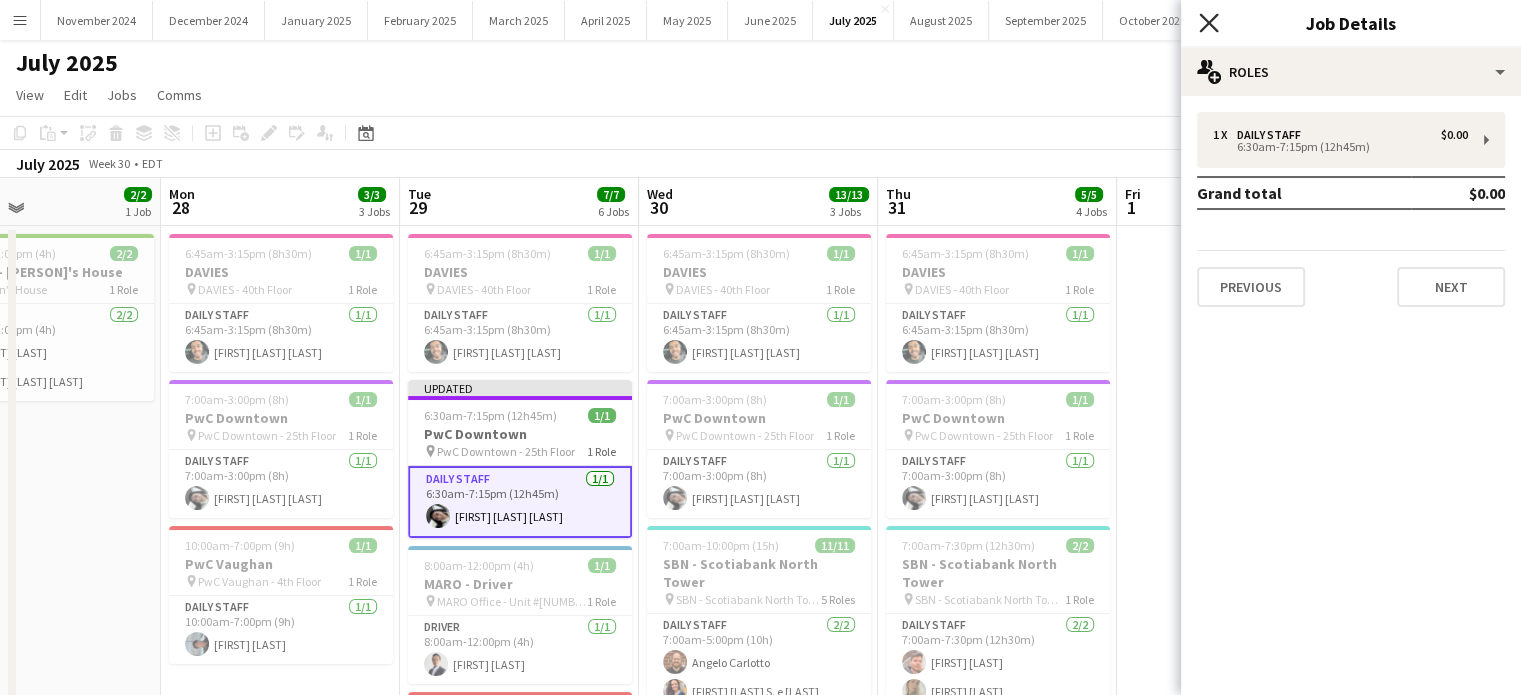 click on "Close pop-in" 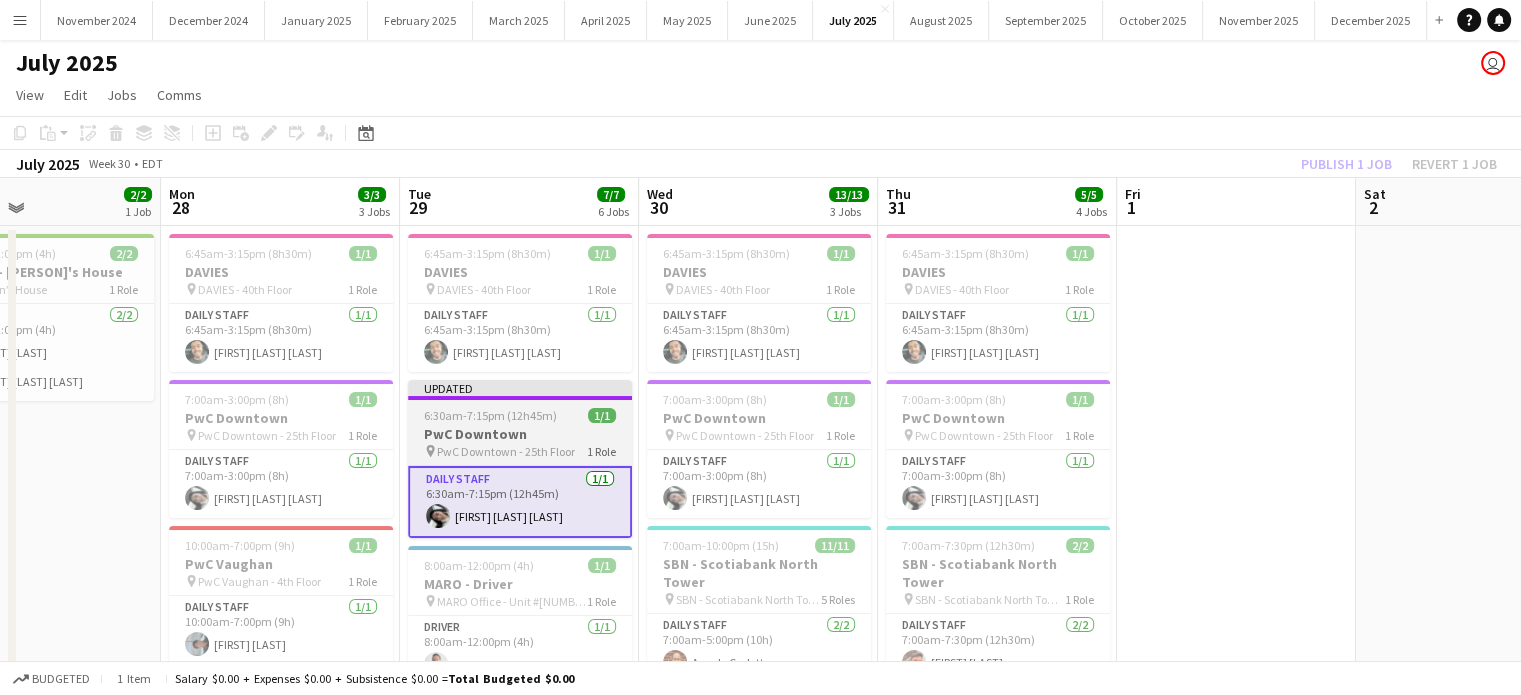 click at bounding box center (520, 398) 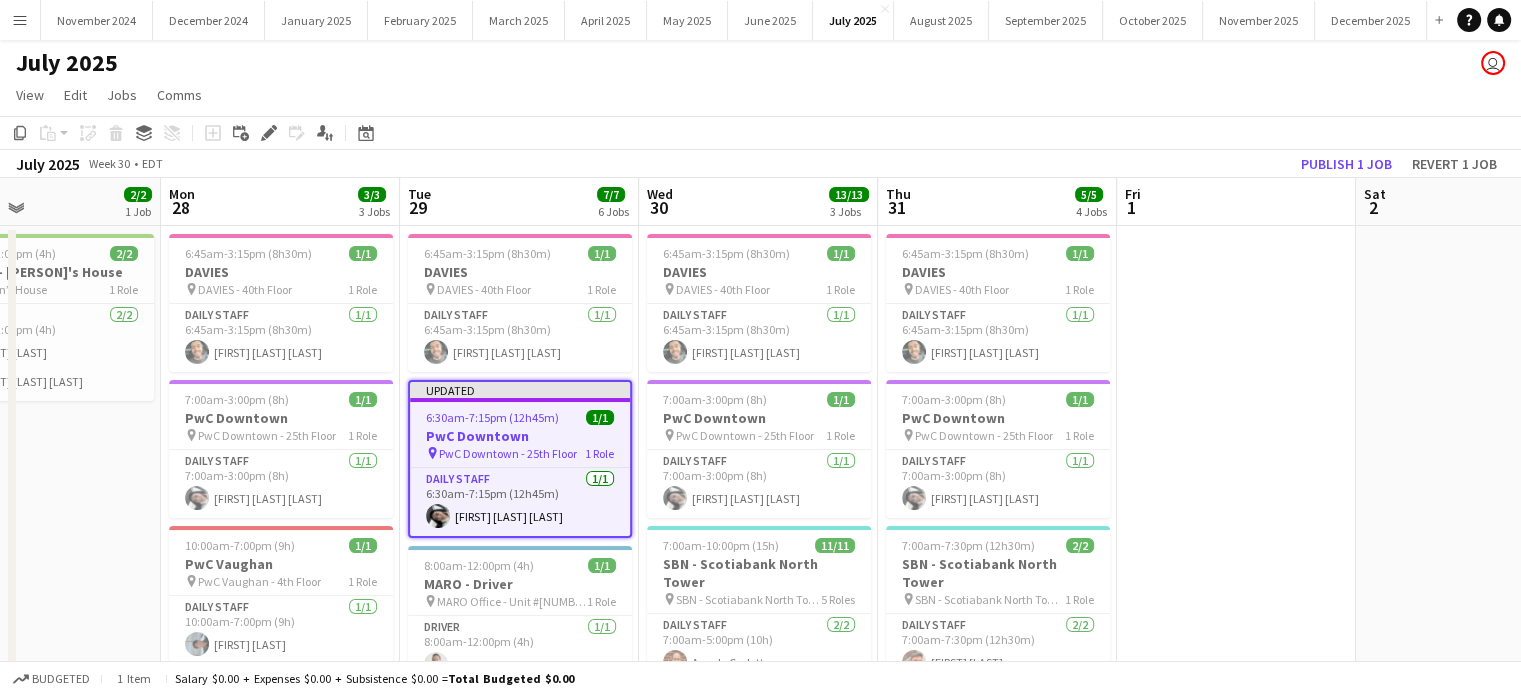 click on "Publish 1 job   Revert 1 job" 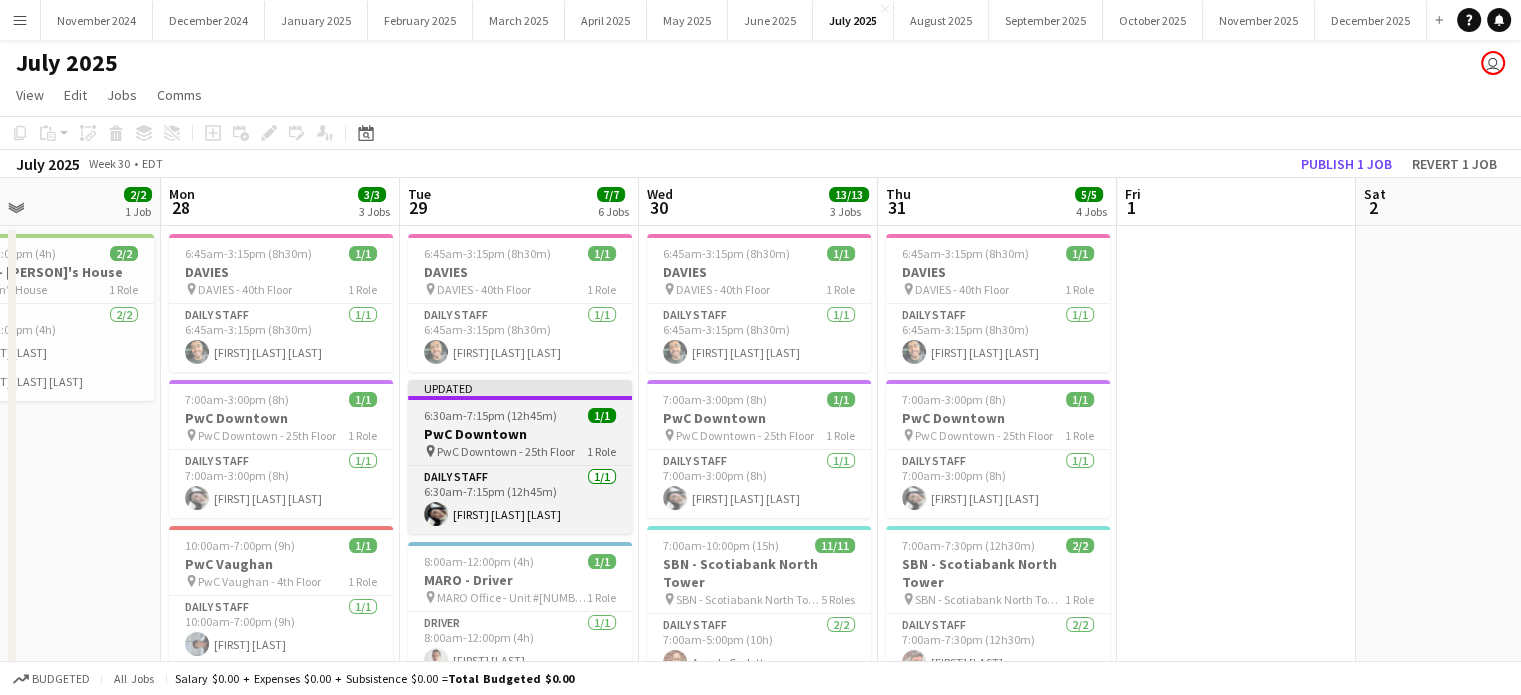 click on "PwC Downtown" at bounding box center [520, 434] 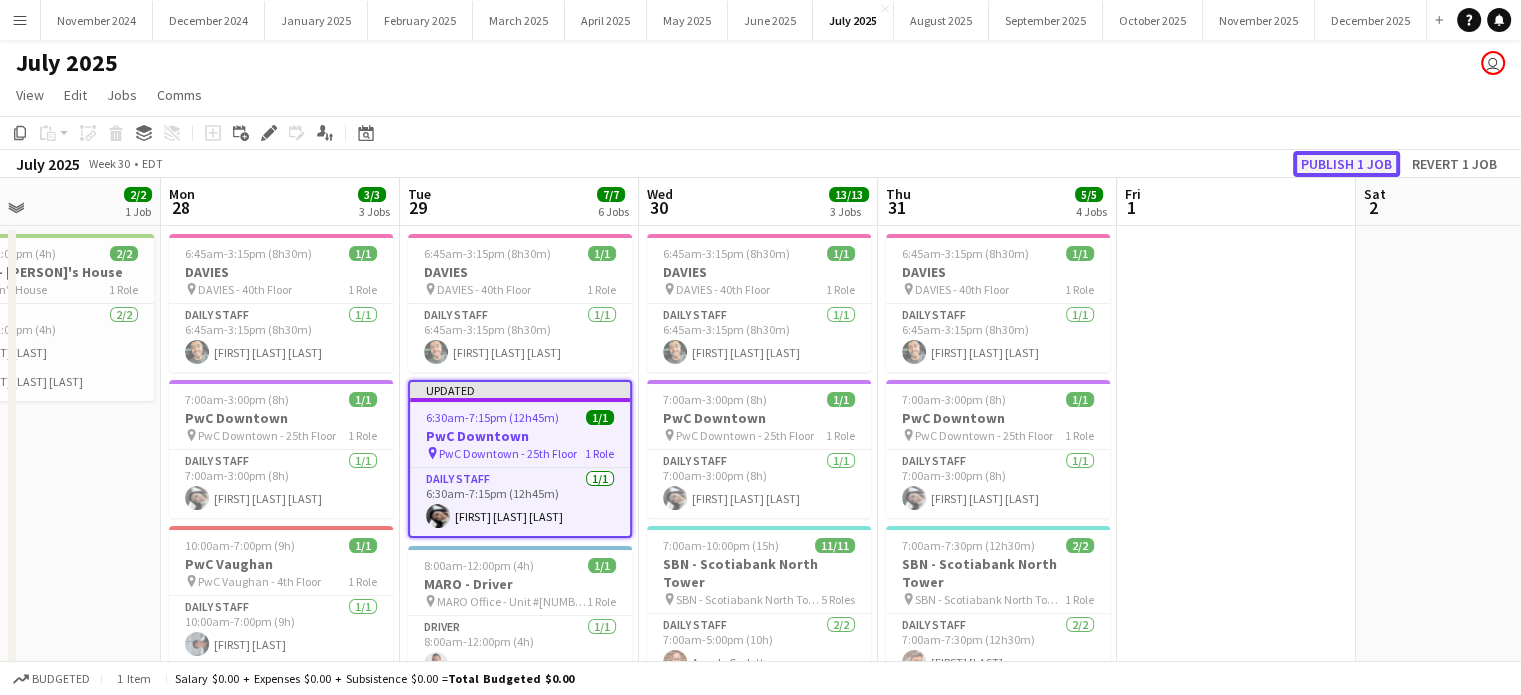 click on "Publish 1 job" 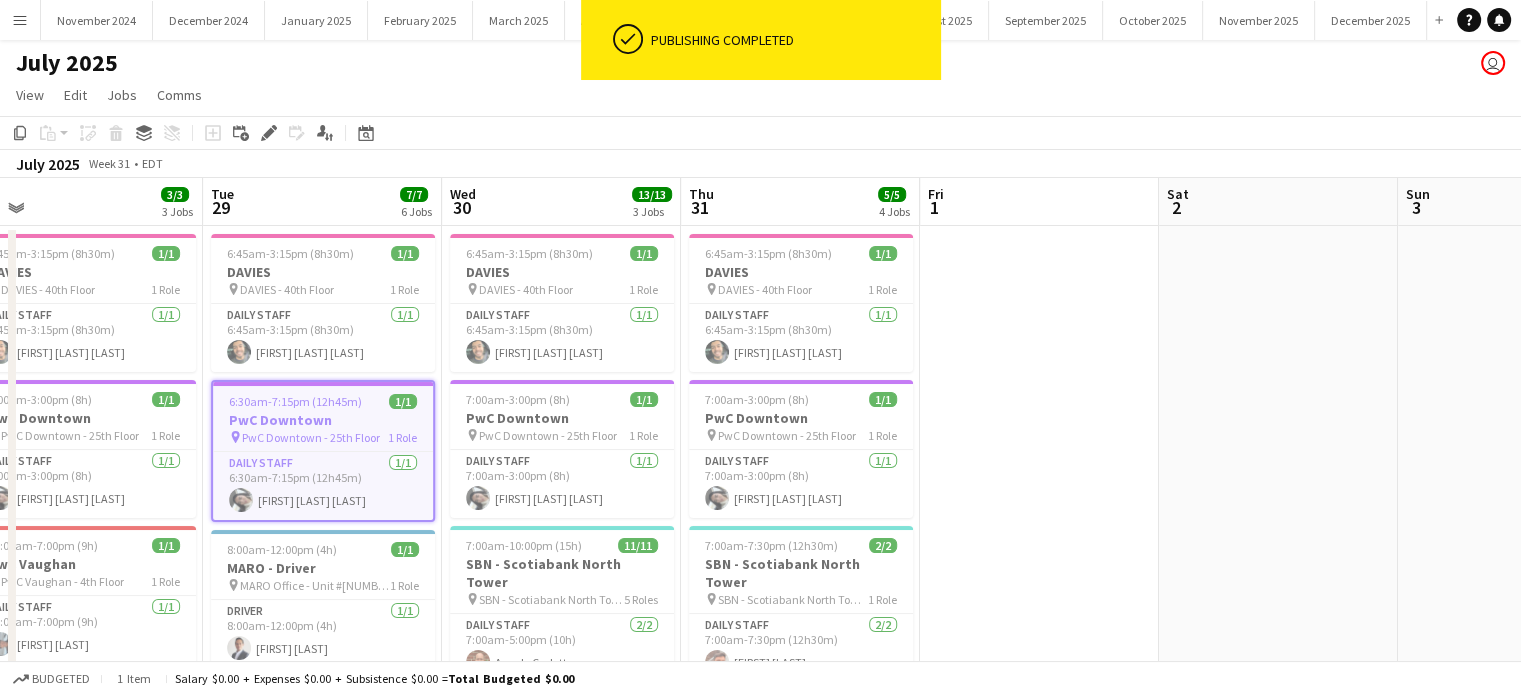drag, startPoint x: 1283, startPoint y: 415, endPoint x: 576, endPoint y: 410, distance: 707.0177 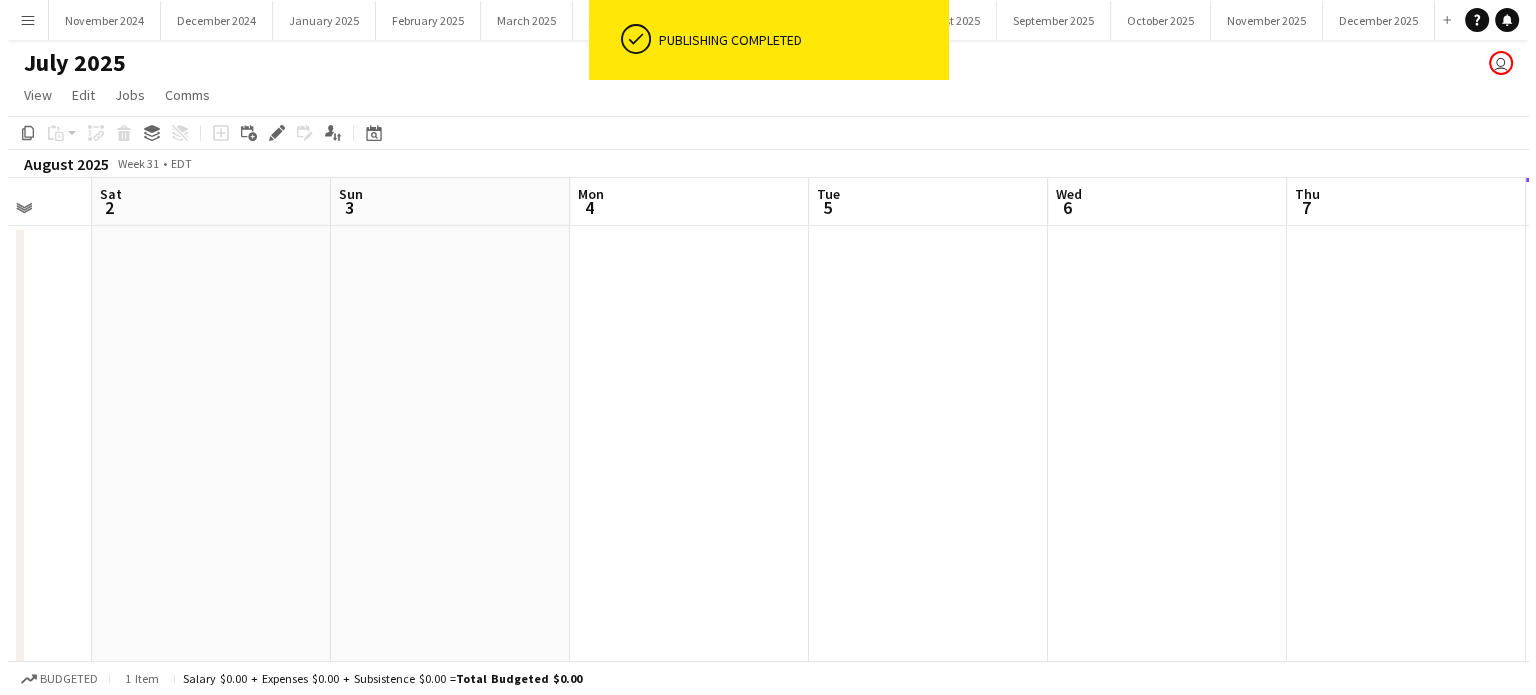 scroll, scrollTop: 0, scrollLeft: 788, axis: horizontal 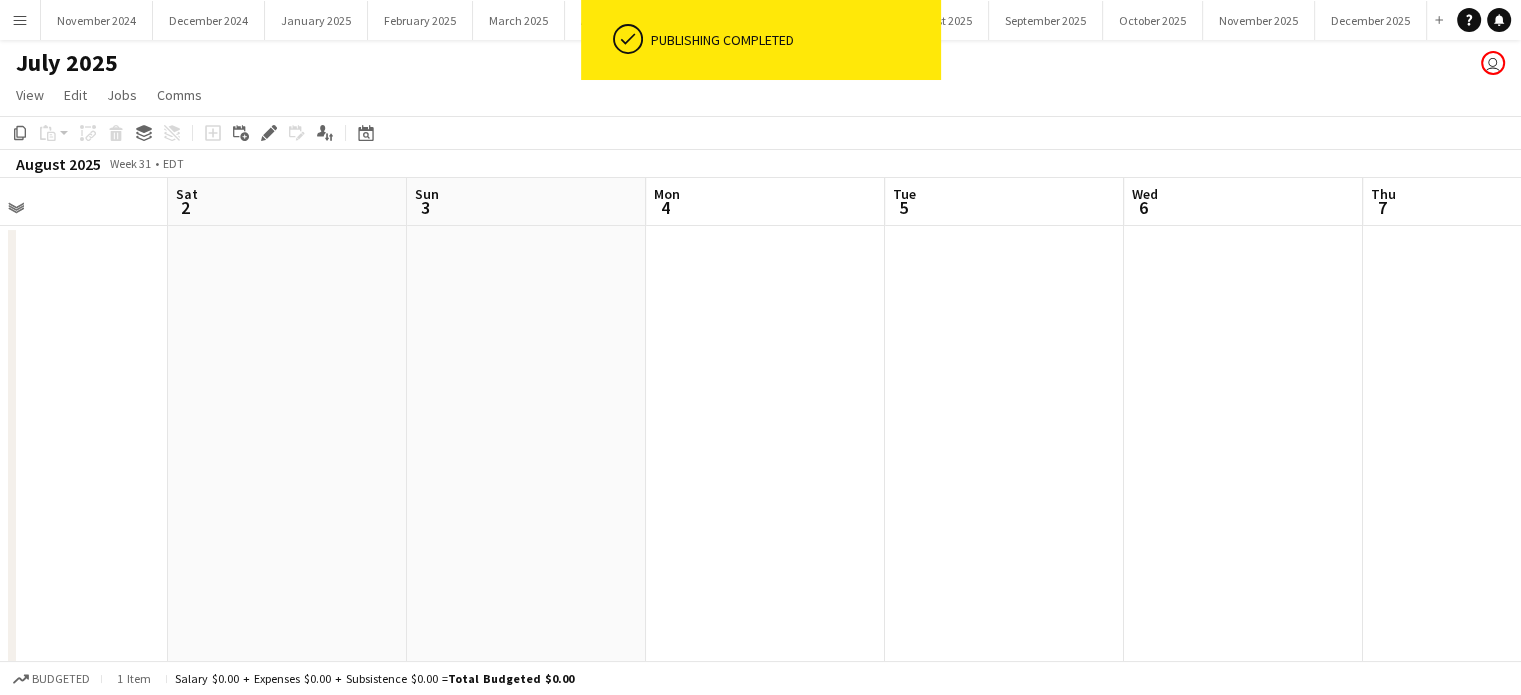 drag, startPoint x: 942, startPoint y: 398, endPoint x: 462, endPoint y: 419, distance: 480.45917 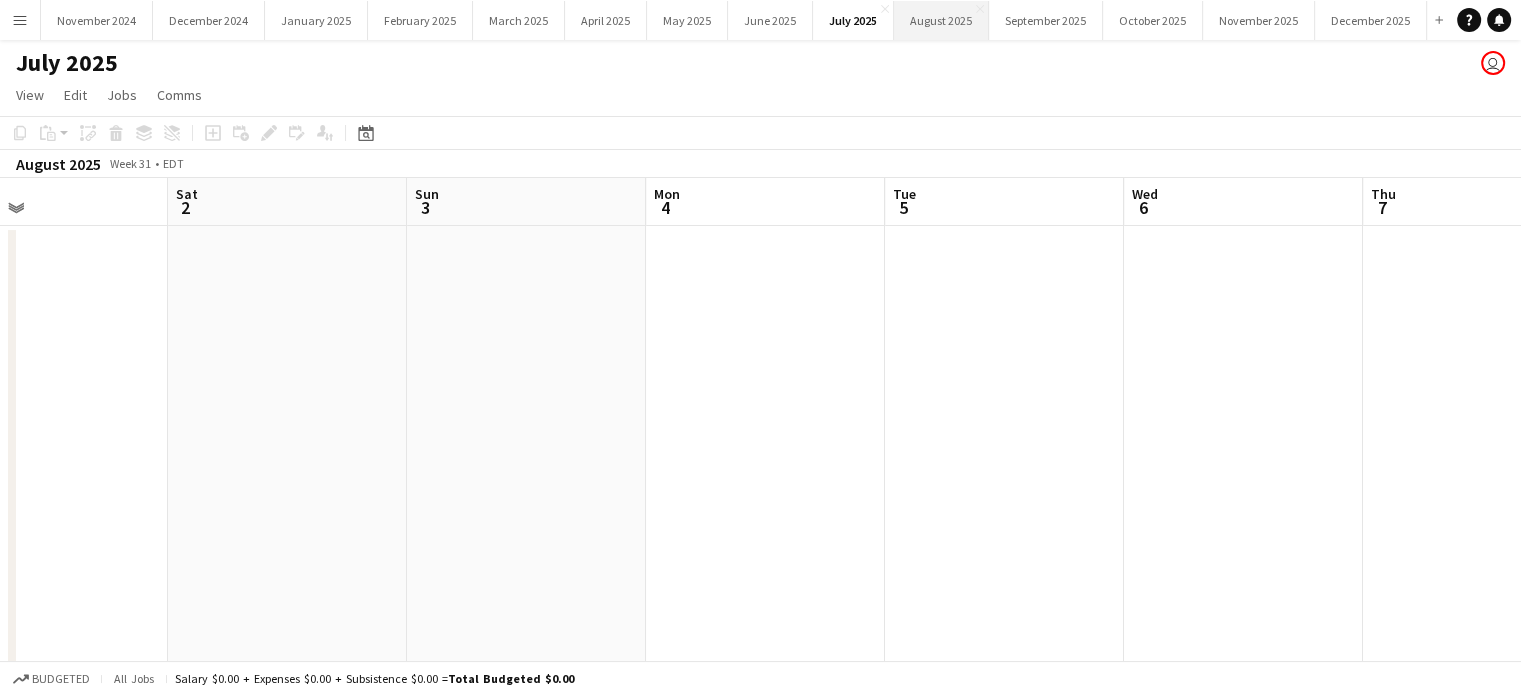 click on "August 2025
Close" at bounding box center [941, 20] 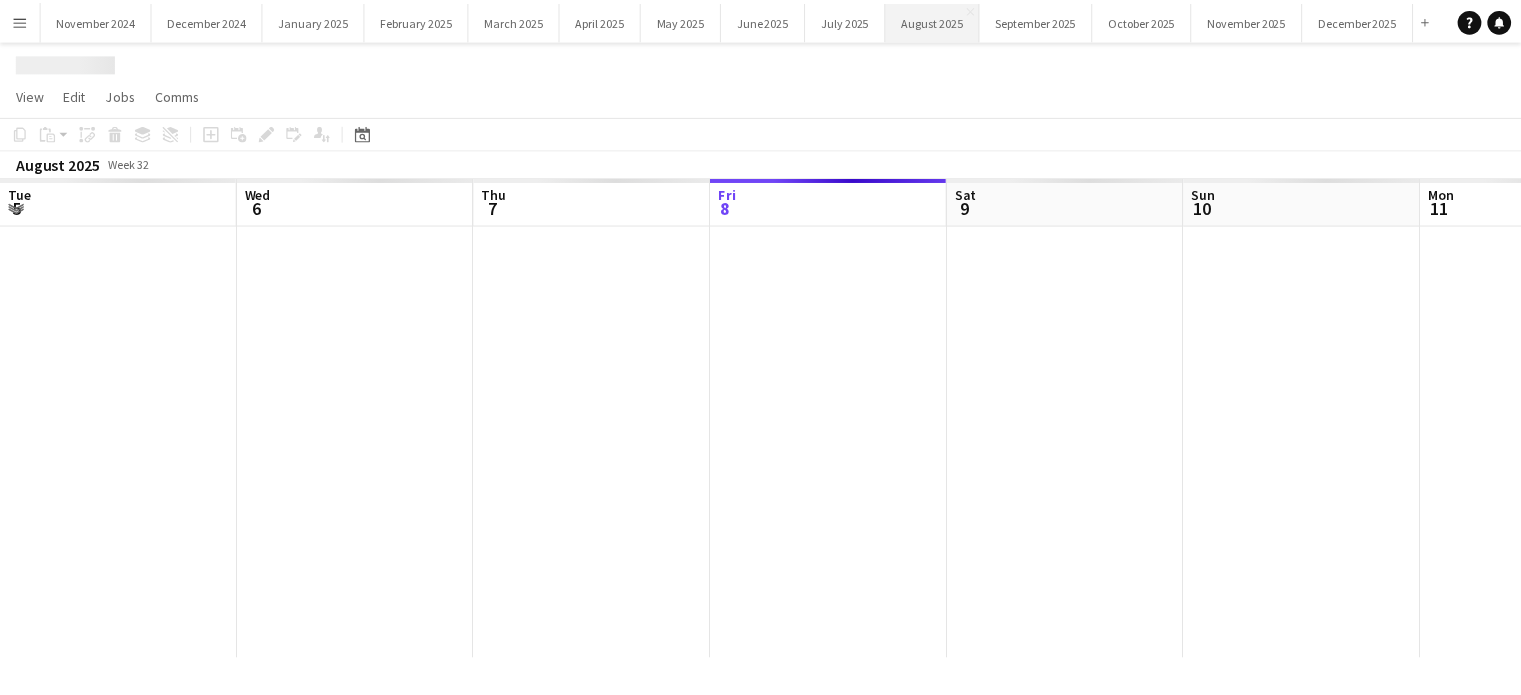 scroll, scrollTop: 0, scrollLeft: 478, axis: horizontal 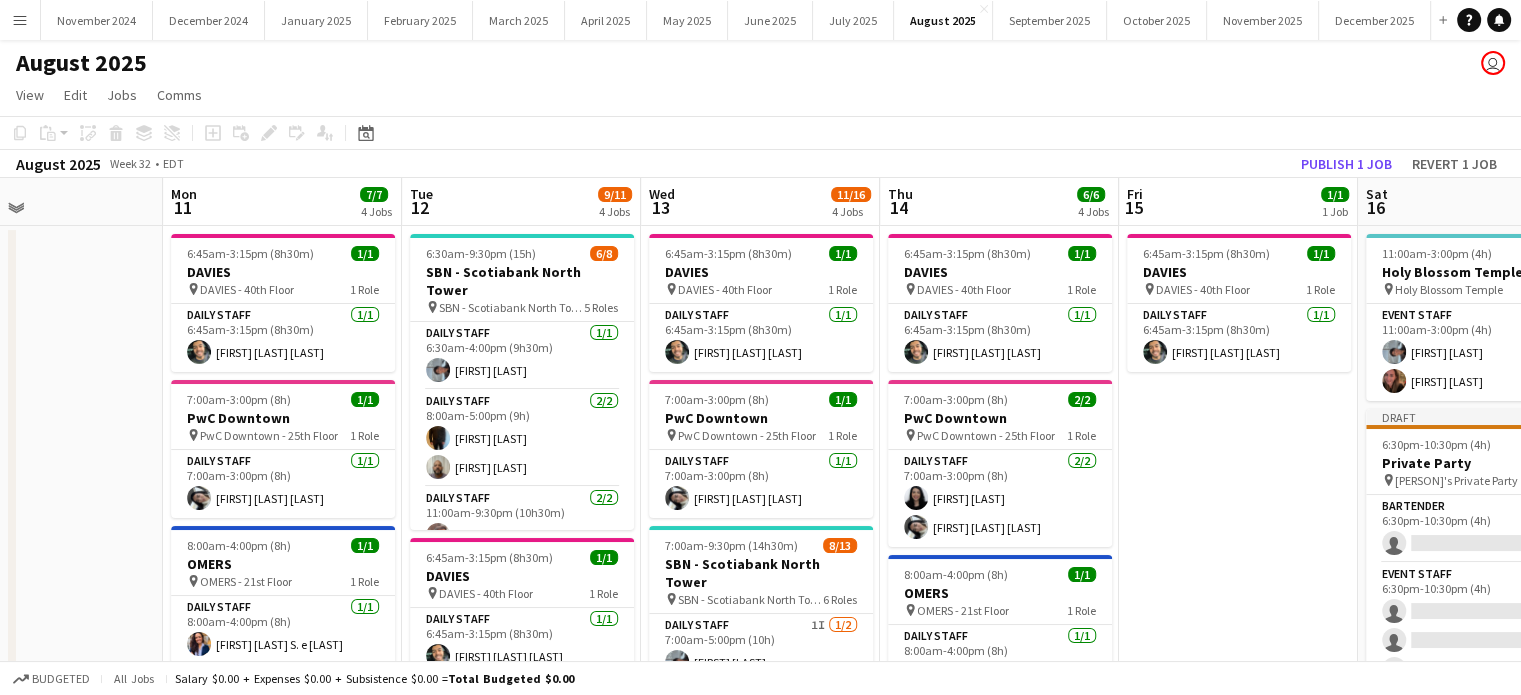 drag, startPoint x: 893, startPoint y: 511, endPoint x: 79, endPoint y: 487, distance: 814.35376 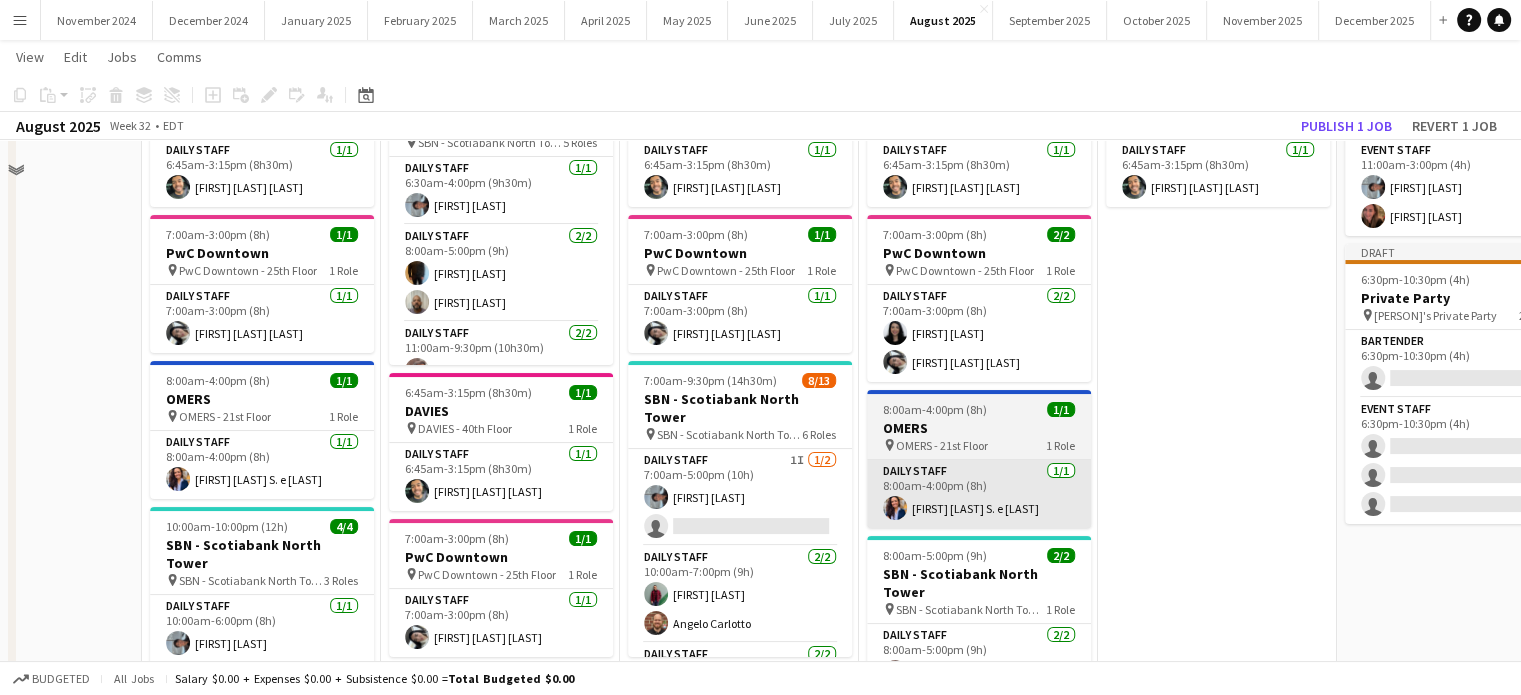 scroll, scrollTop: 200, scrollLeft: 0, axis: vertical 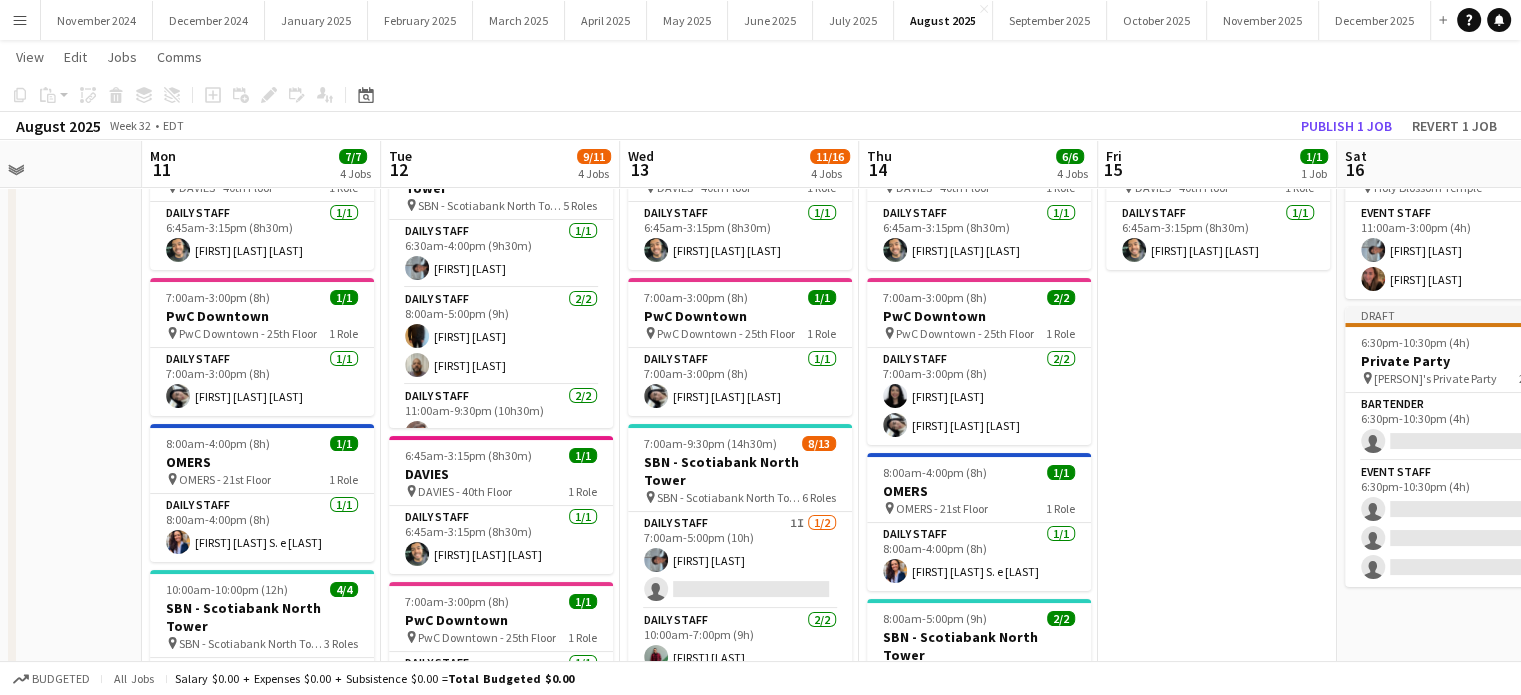click on "Menu" at bounding box center [20, 20] 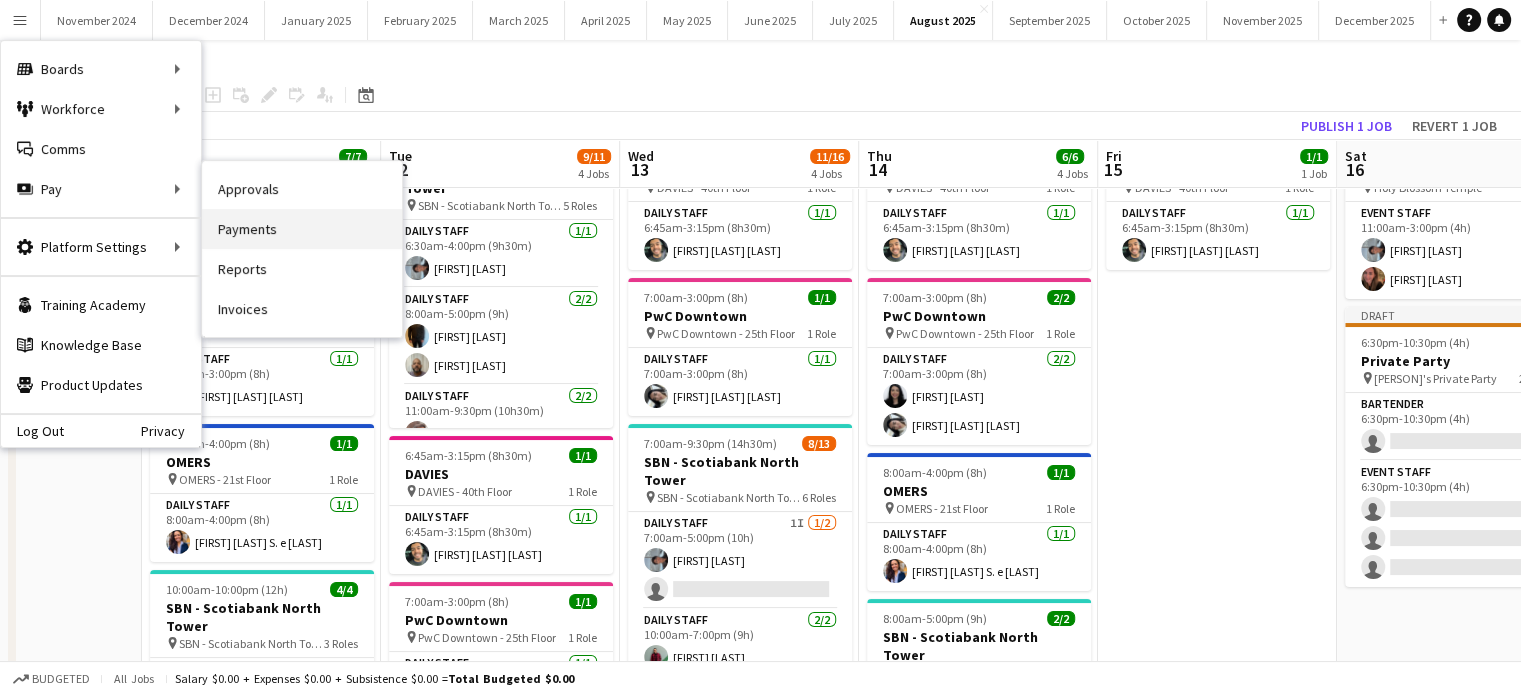 click on "Payments" at bounding box center [302, 229] 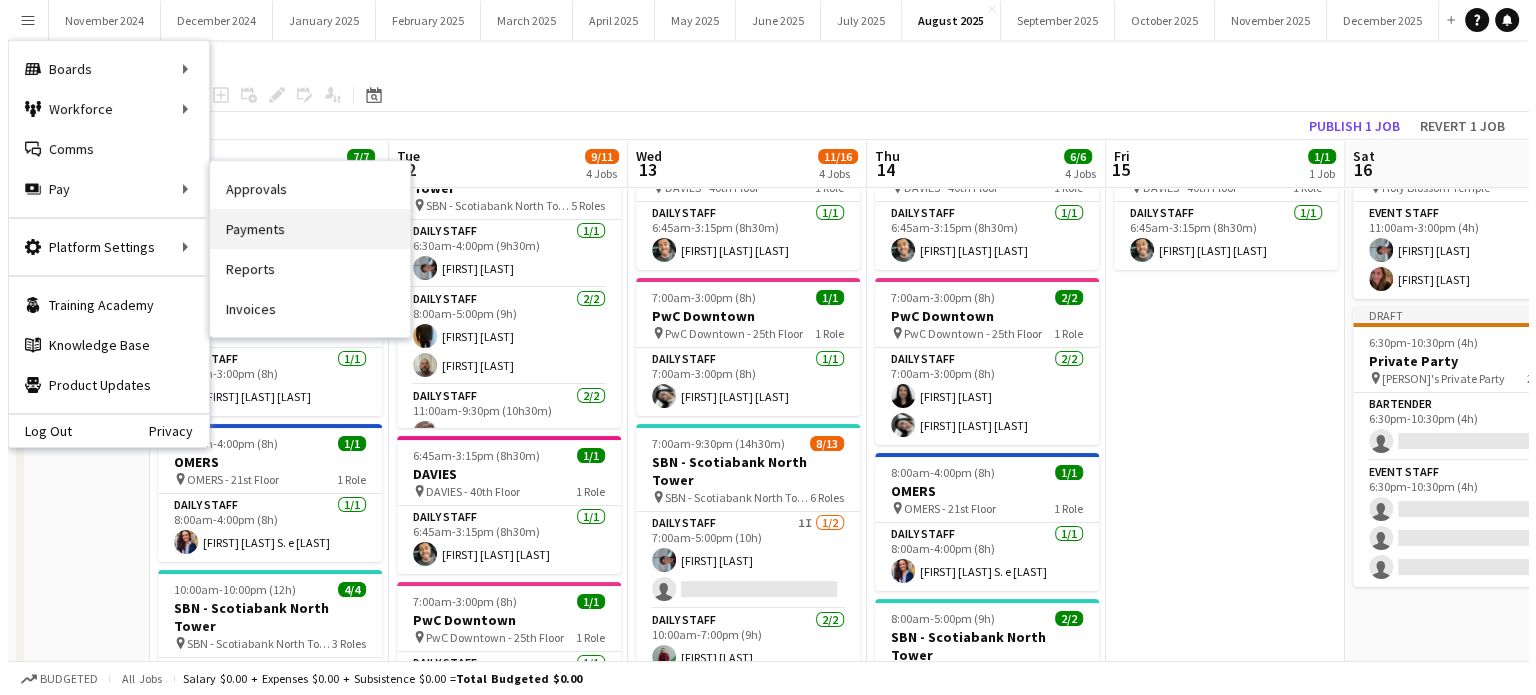 scroll, scrollTop: 0, scrollLeft: 0, axis: both 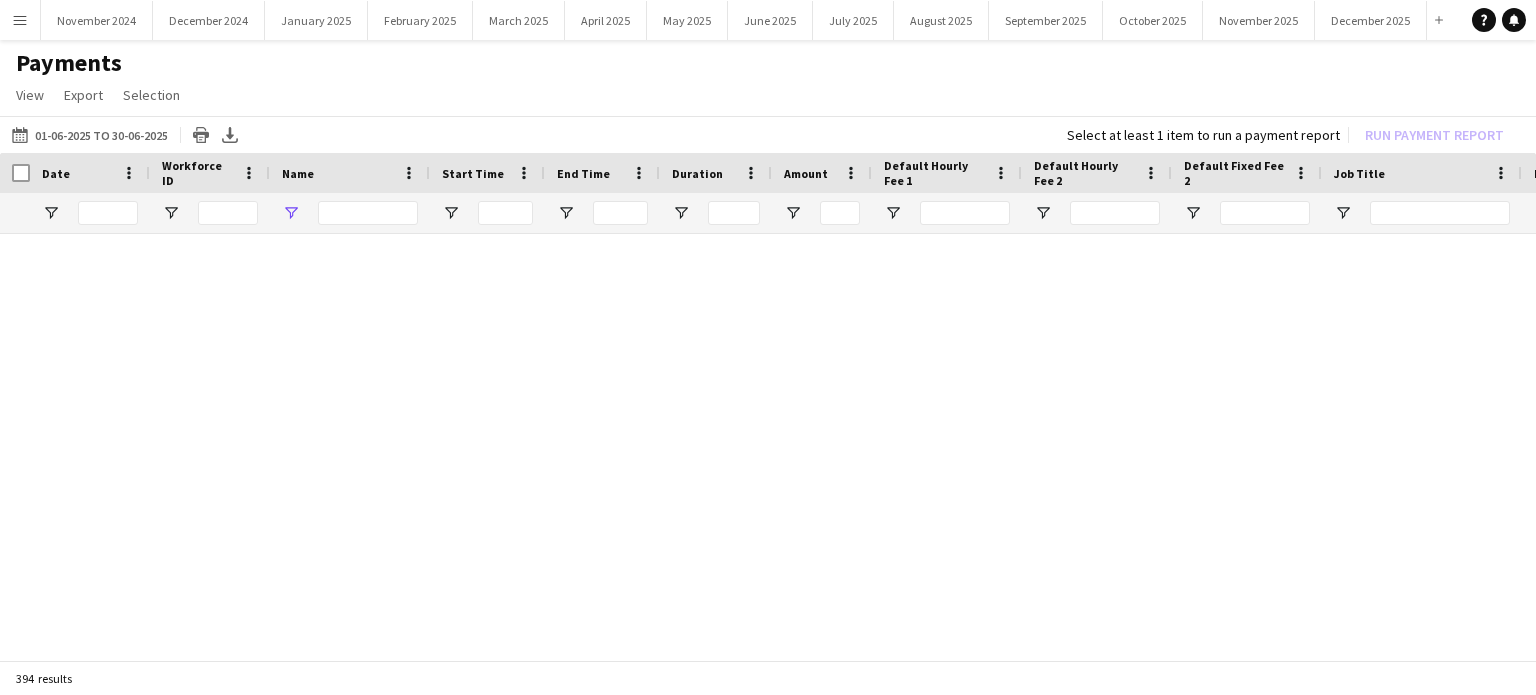 type on "**********" 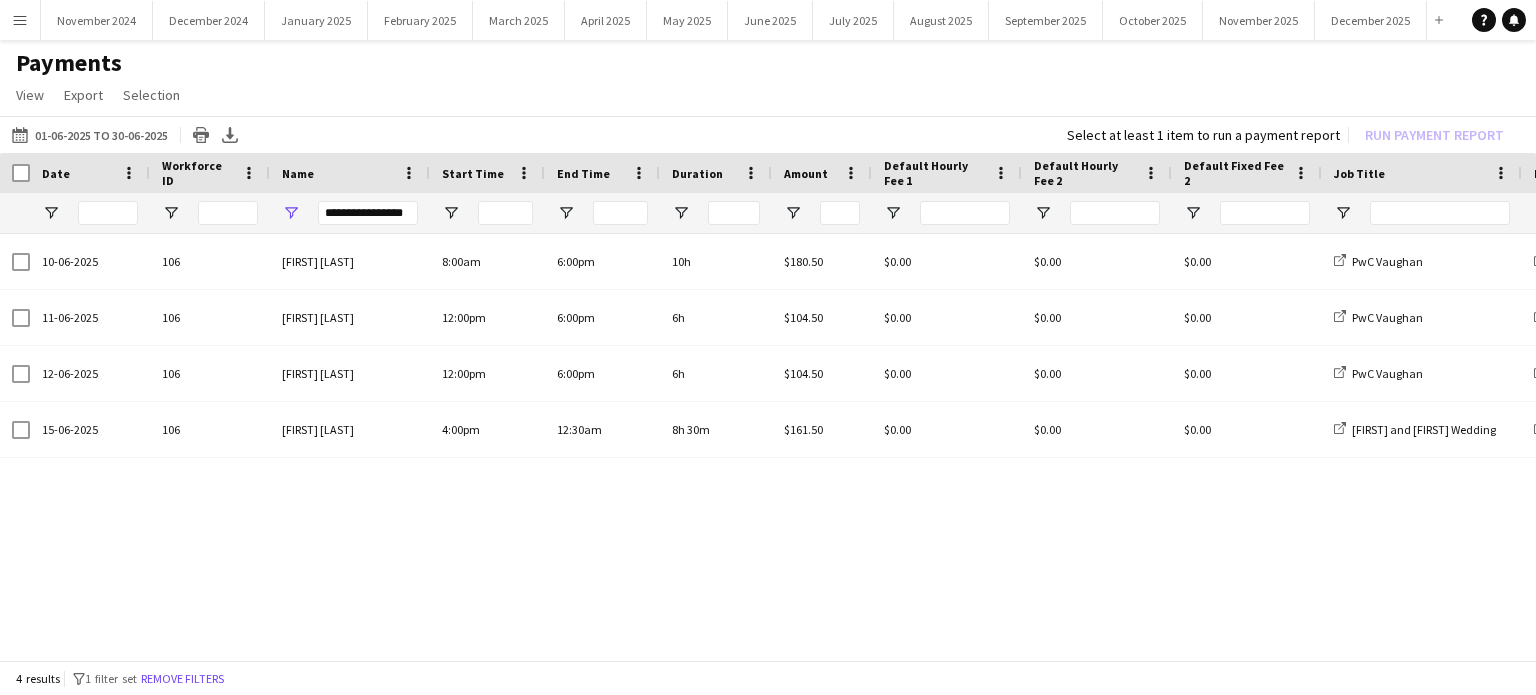click on "**********" at bounding box center [368, 213] 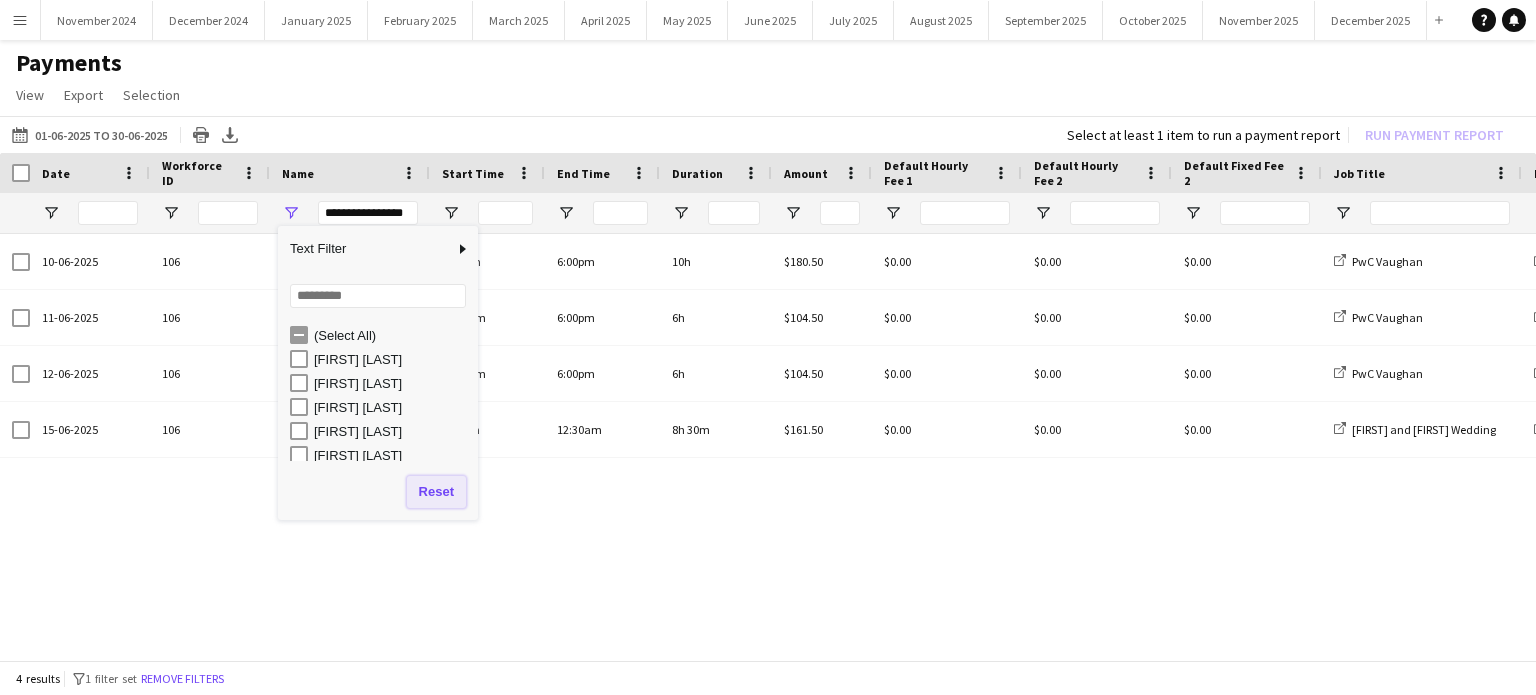 click on "Reset" at bounding box center [436, 492] 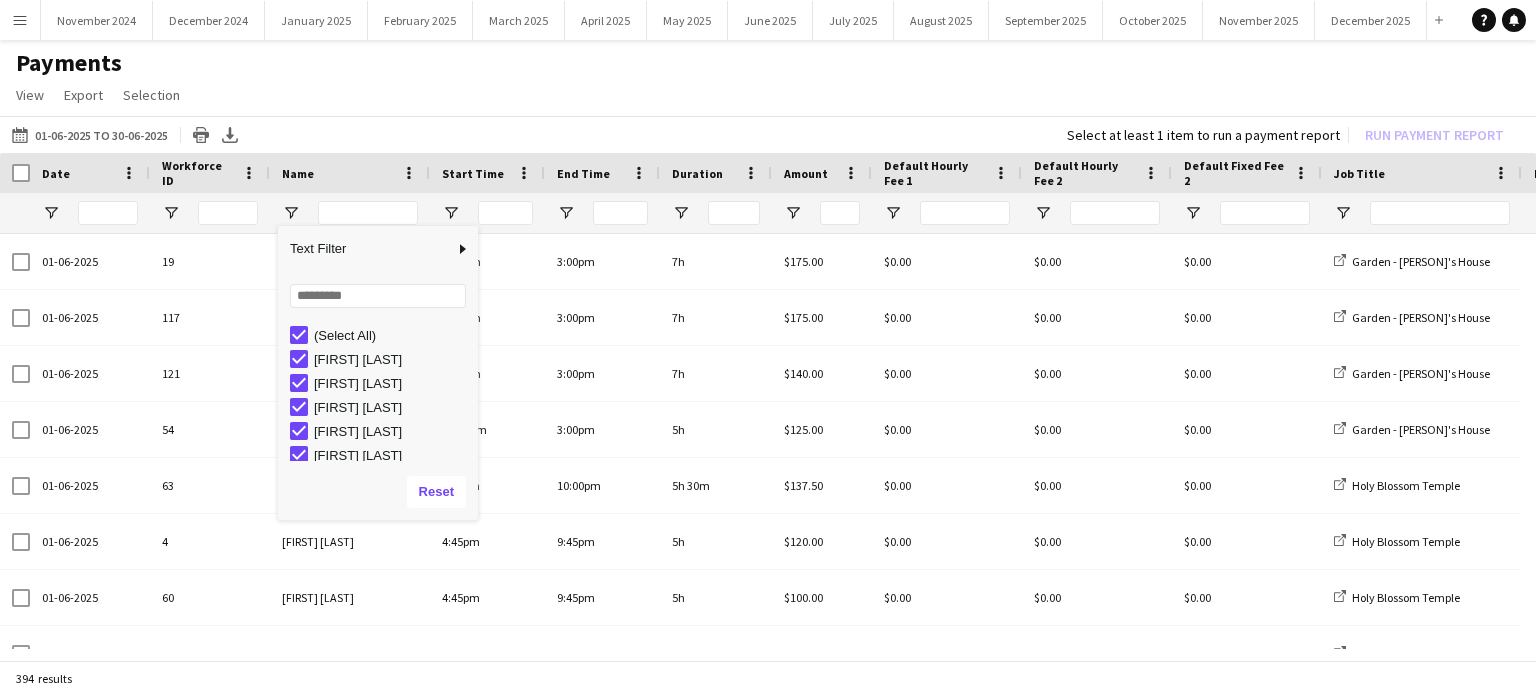 click on "(Select All)" at bounding box center (384, 335) 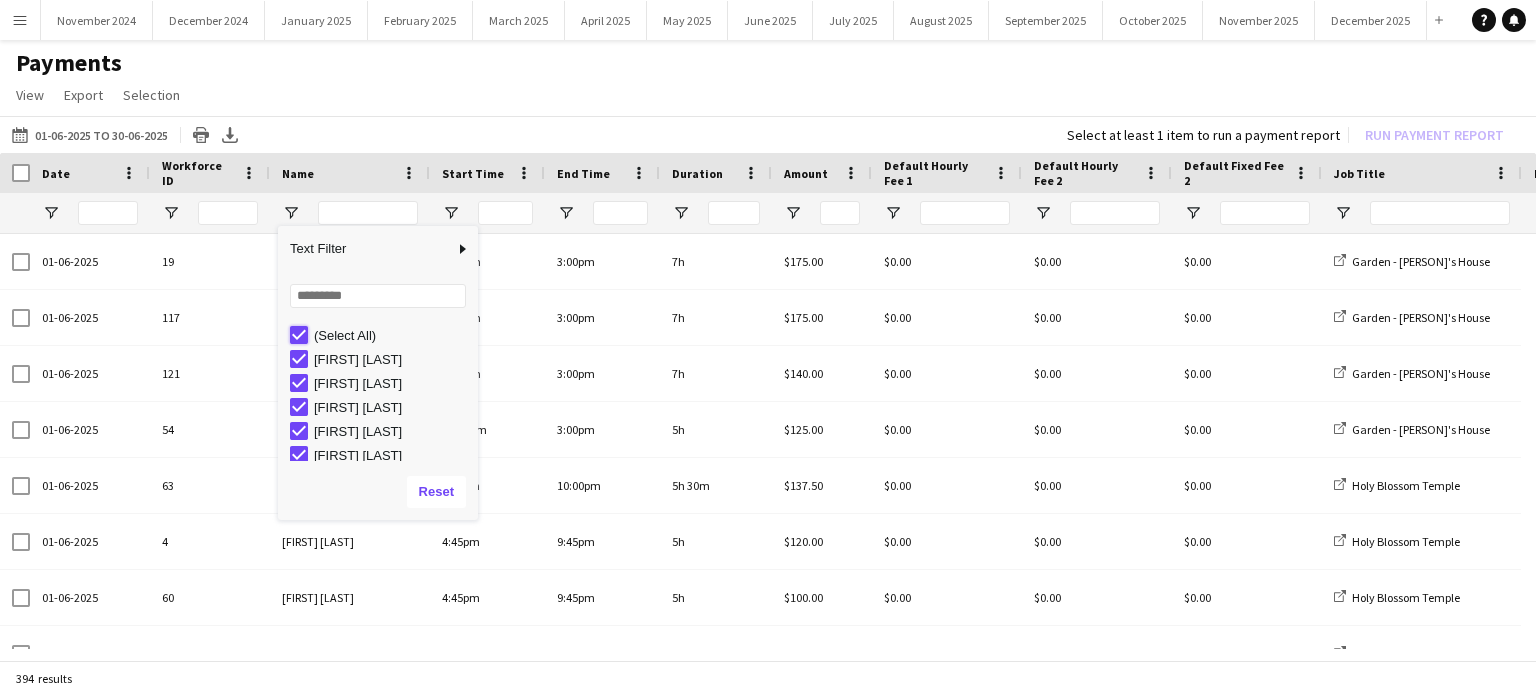 type on "***" 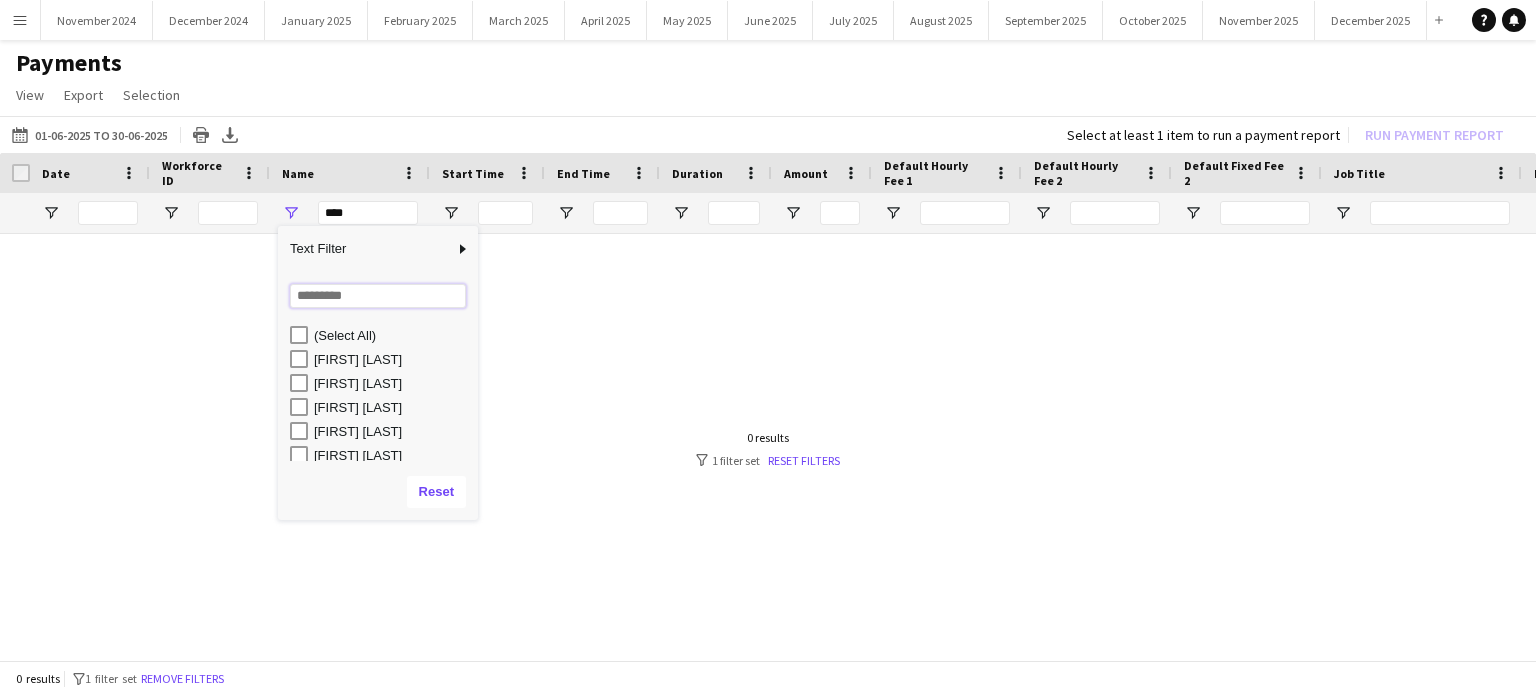 click at bounding box center (378, 296) 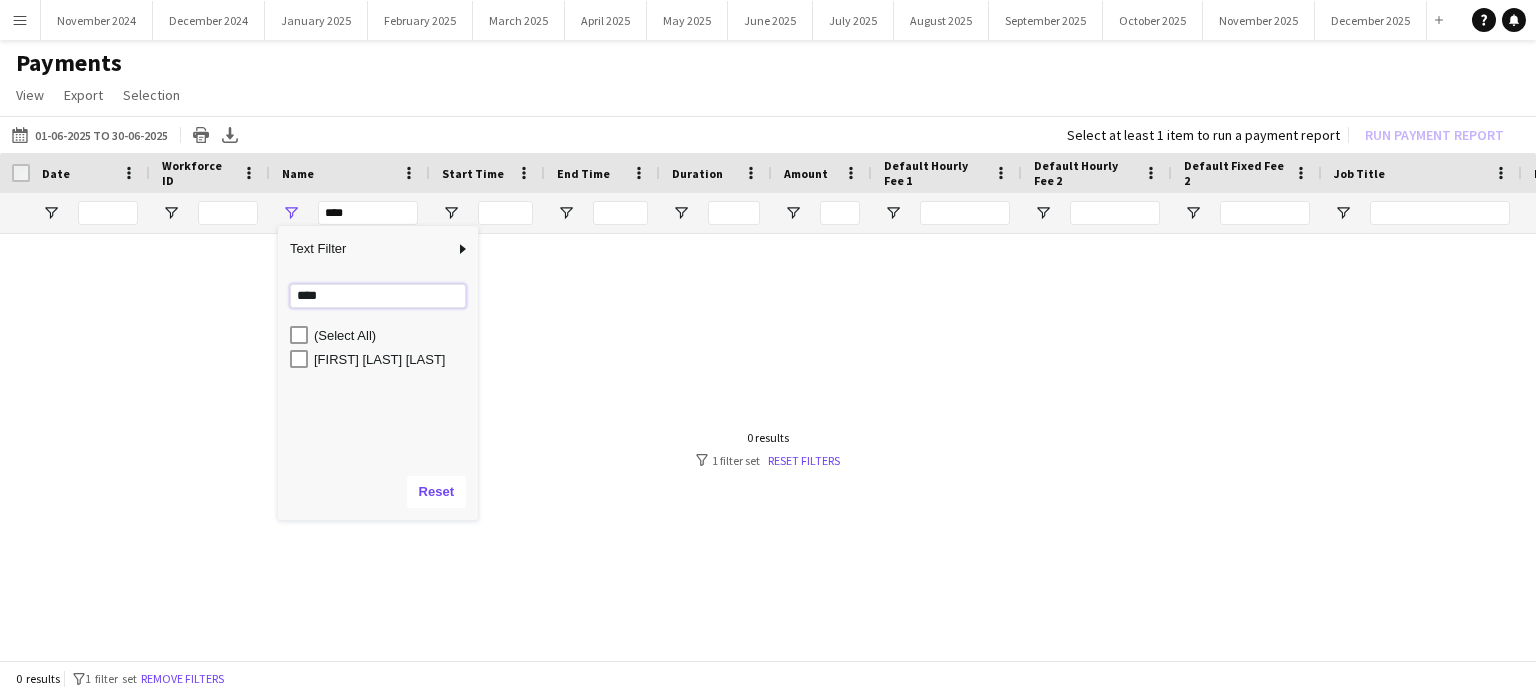 type on "****" 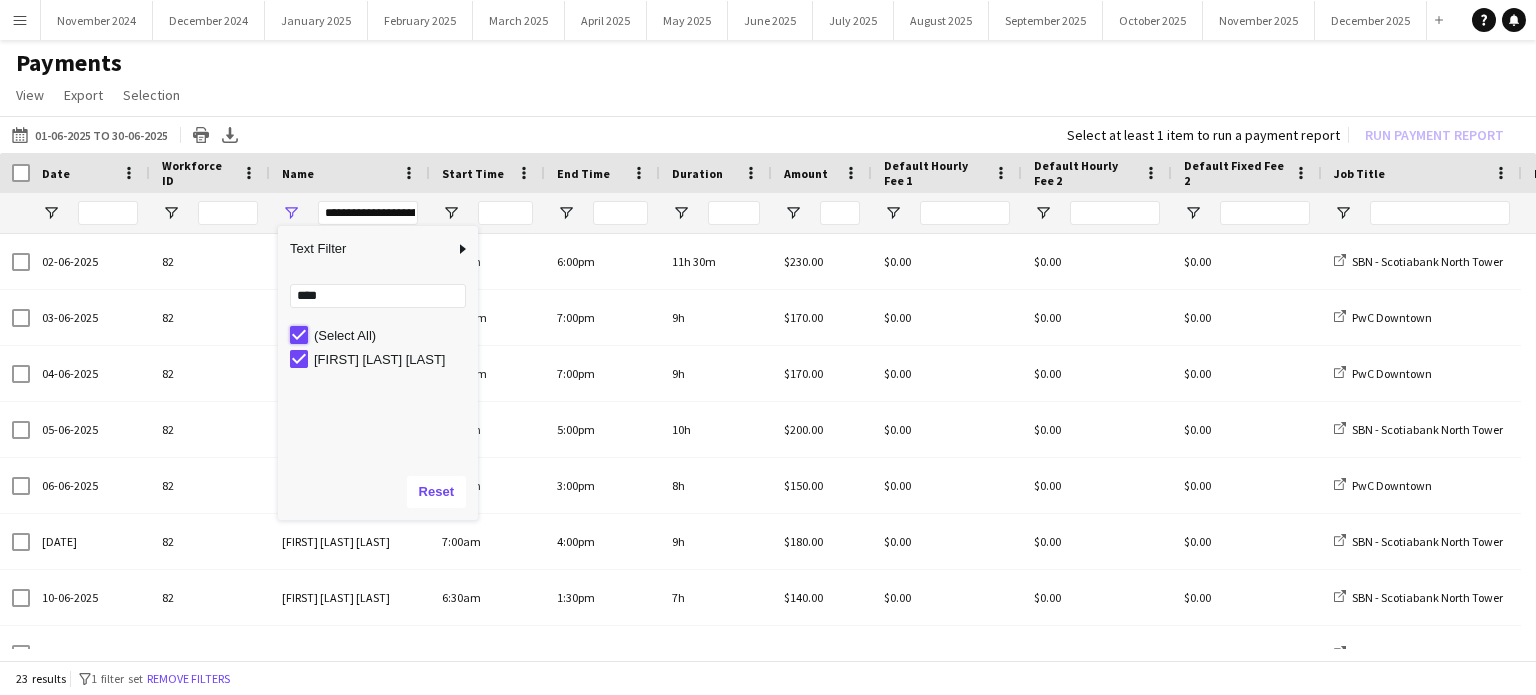 type on "***" 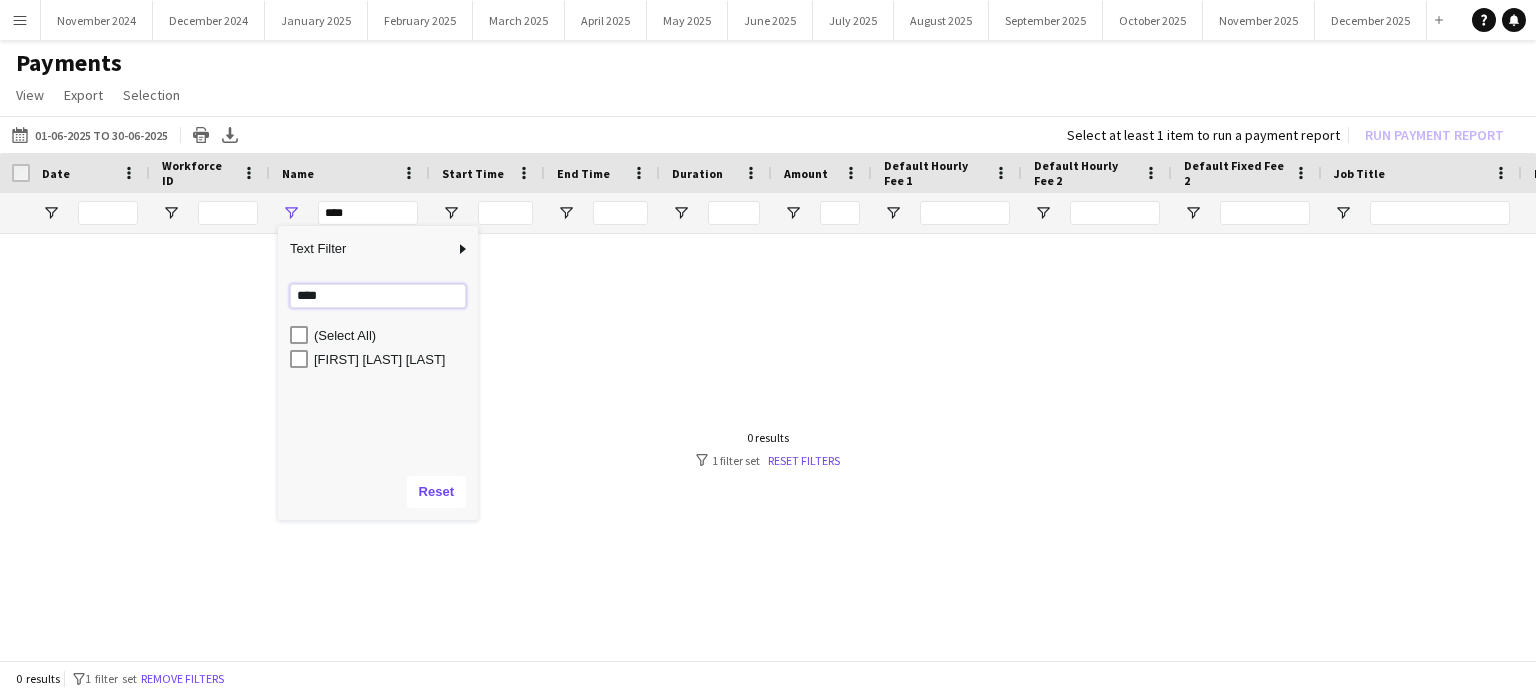 drag, startPoint x: 368, startPoint y: 287, endPoint x: 200, endPoint y: 296, distance: 168.2409 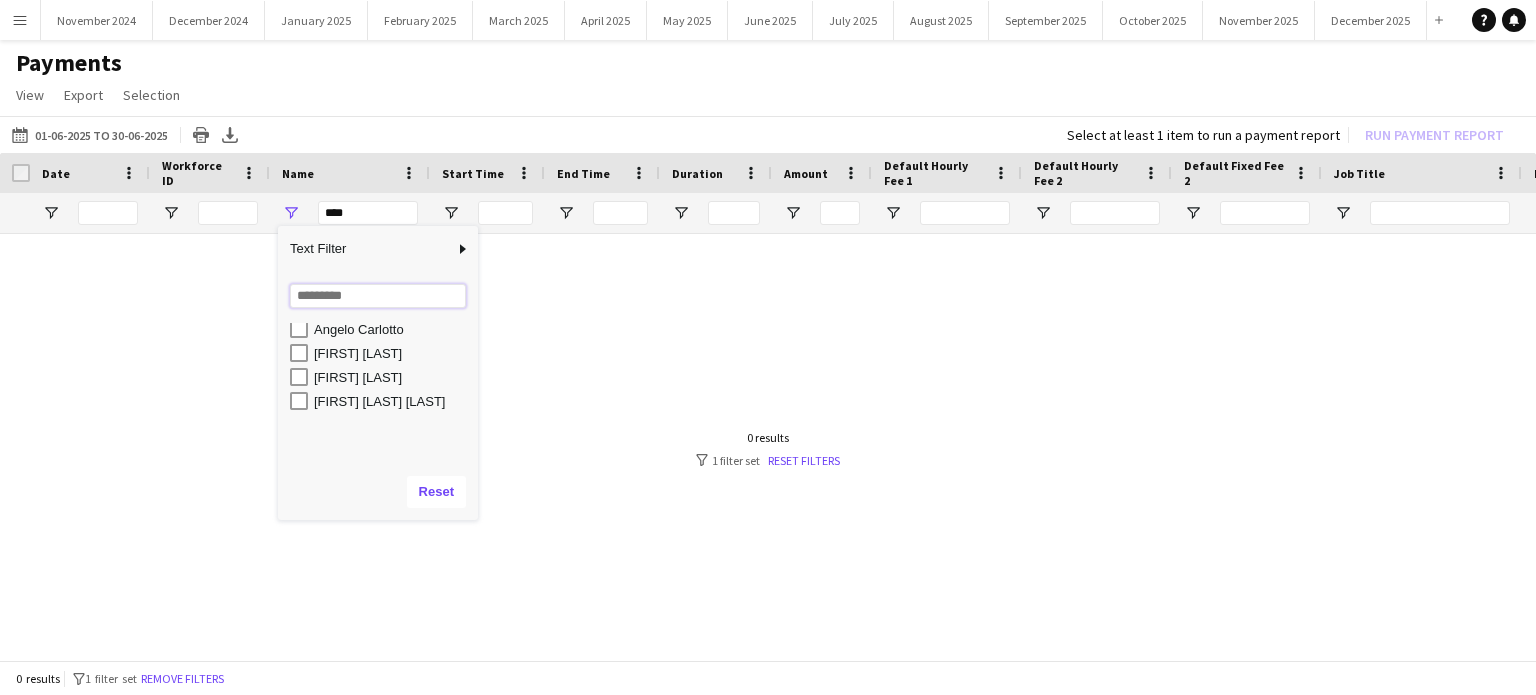 scroll, scrollTop: 300, scrollLeft: 0, axis: vertical 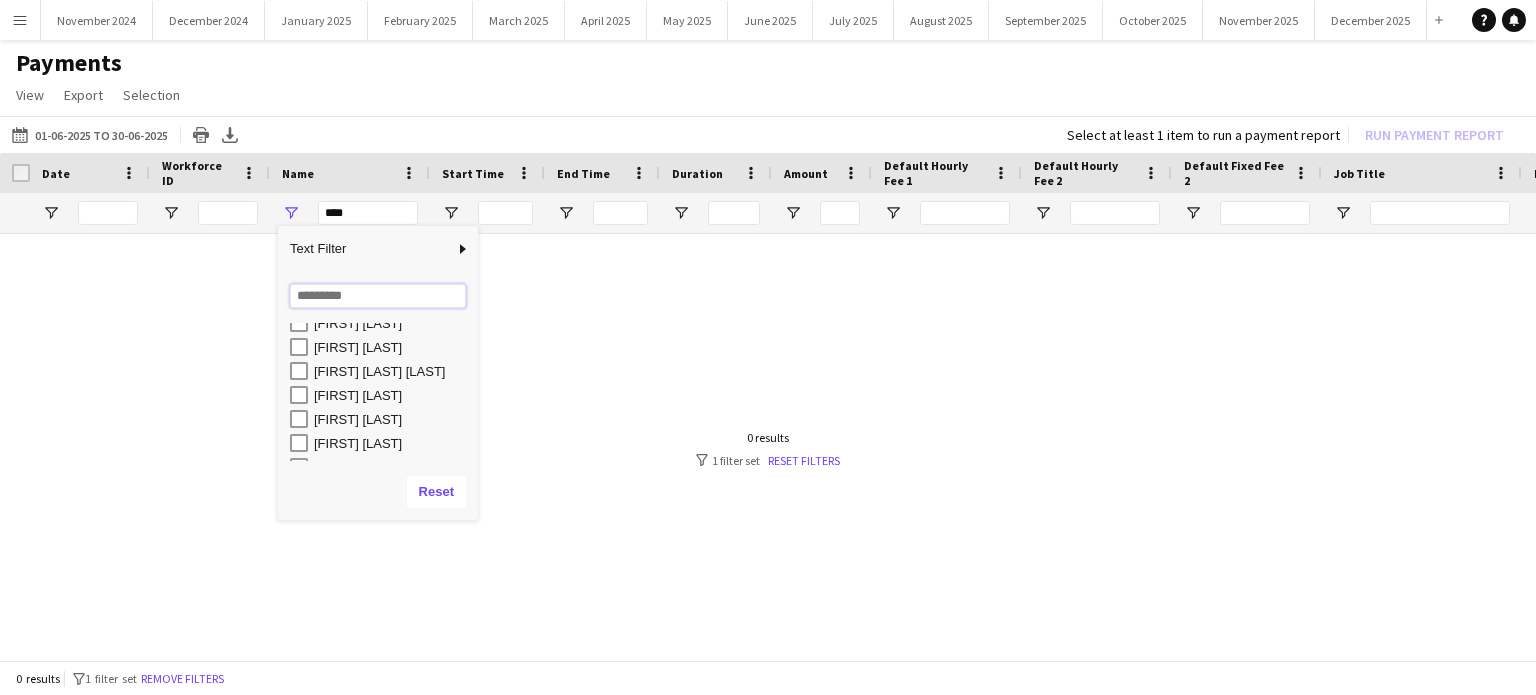 type 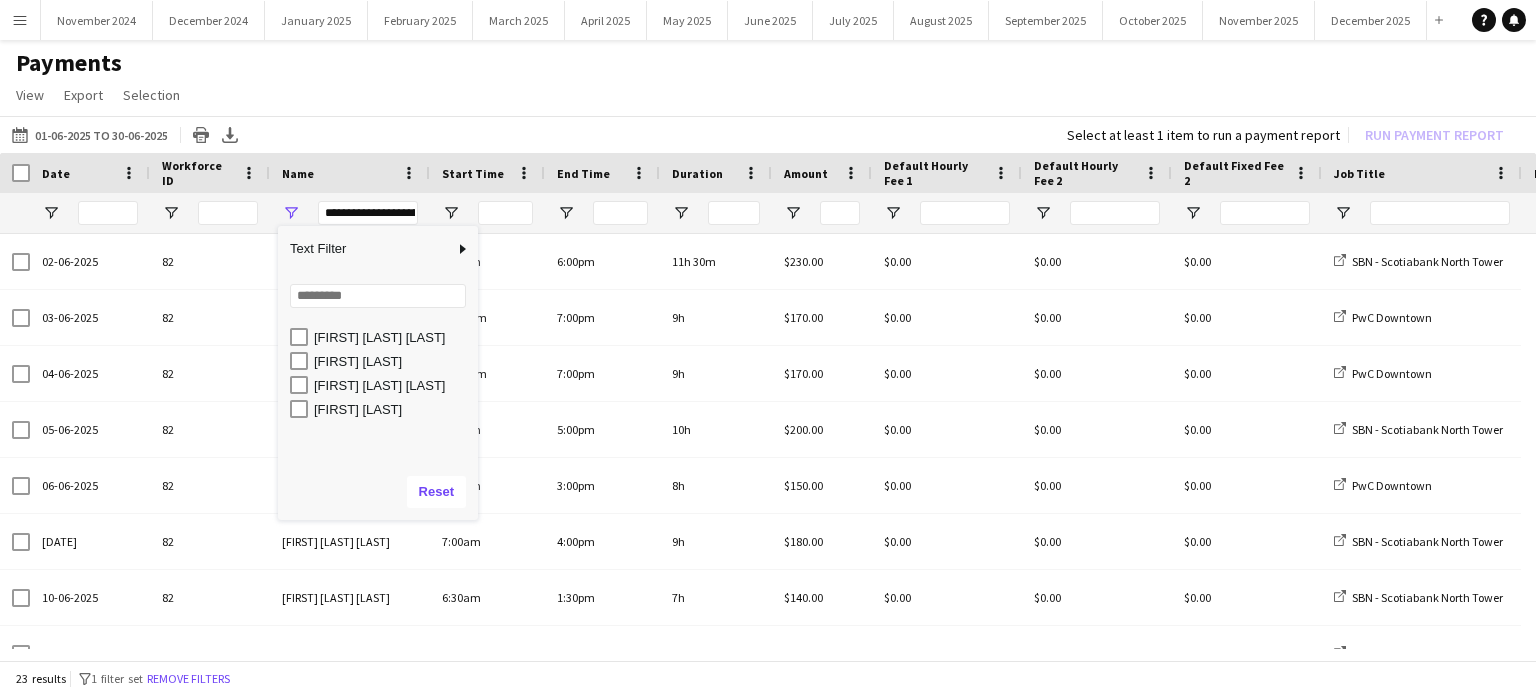 scroll, scrollTop: 800, scrollLeft: 0, axis: vertical 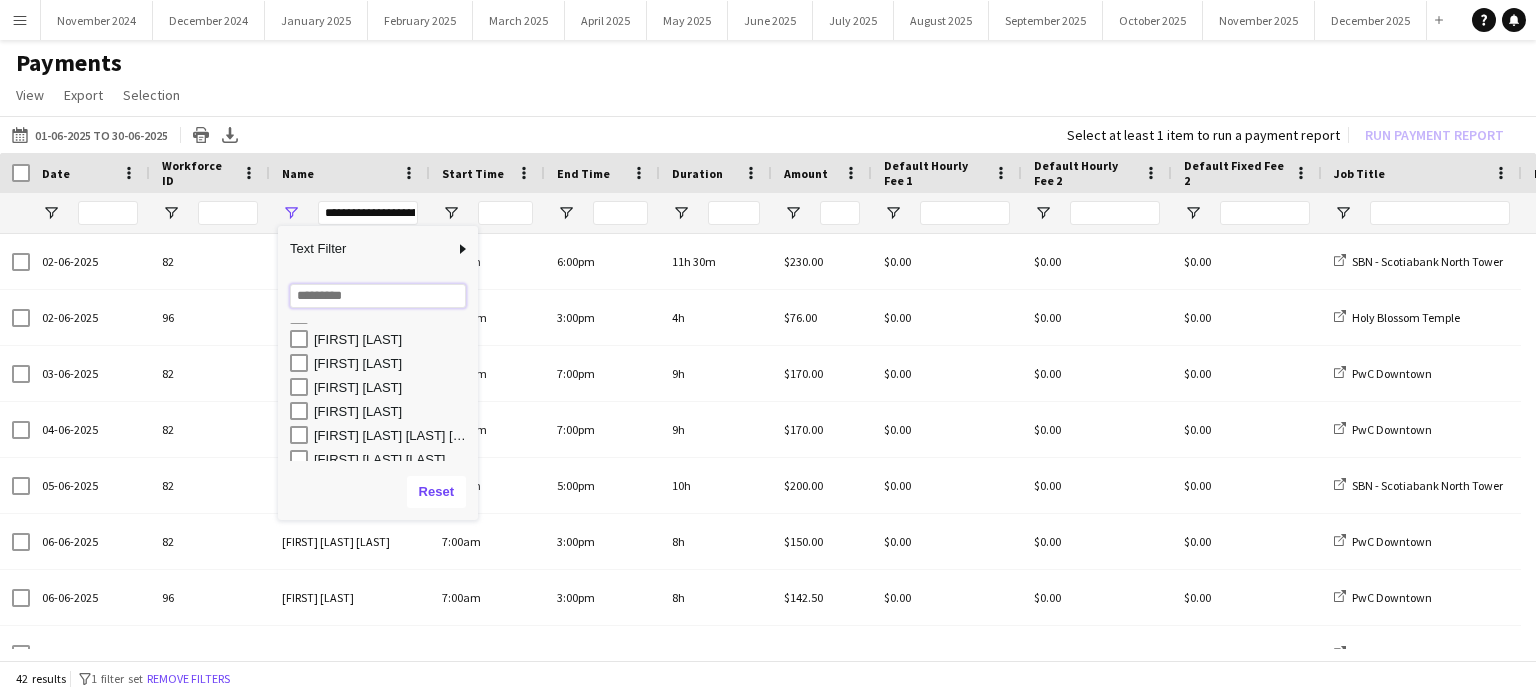 click at bounding box center [378, 296] 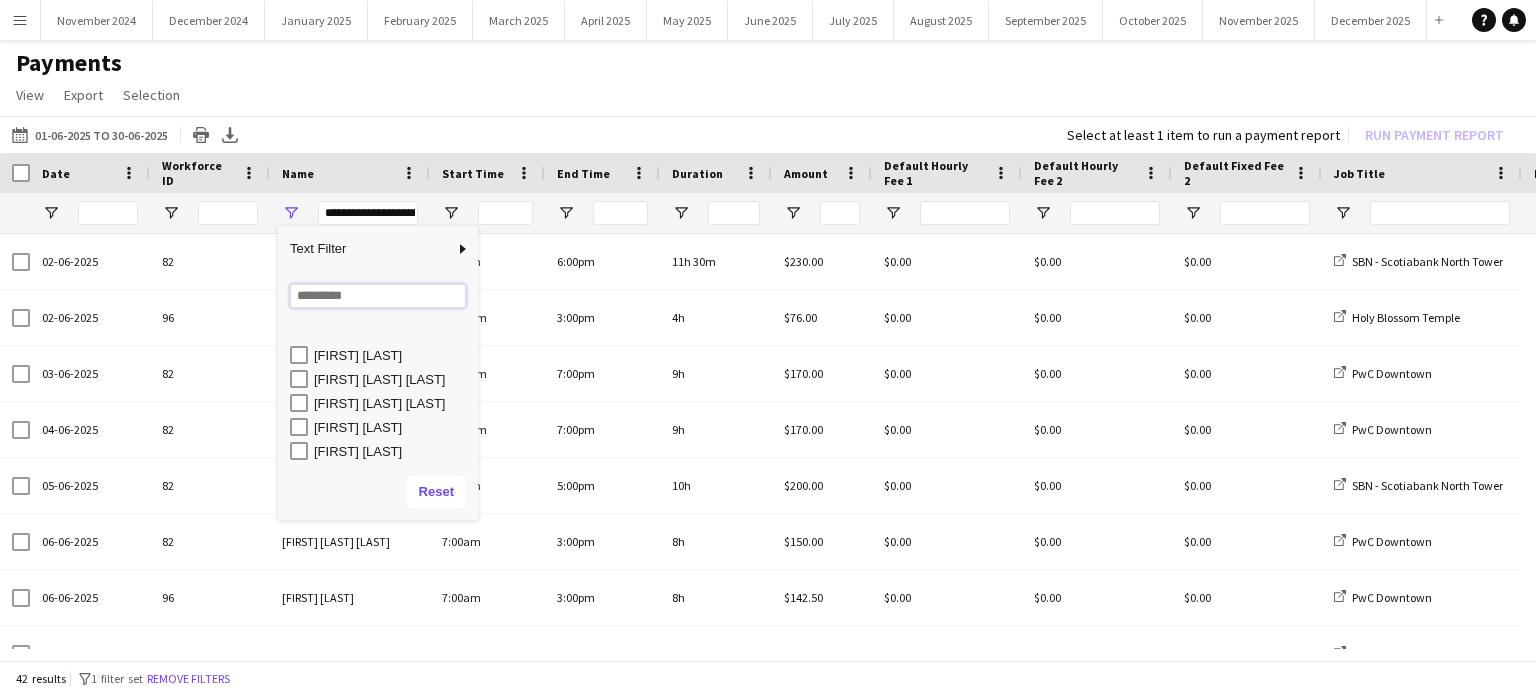 scroll, scrollTop: 200, scrollLeft: 0, axis: vertical 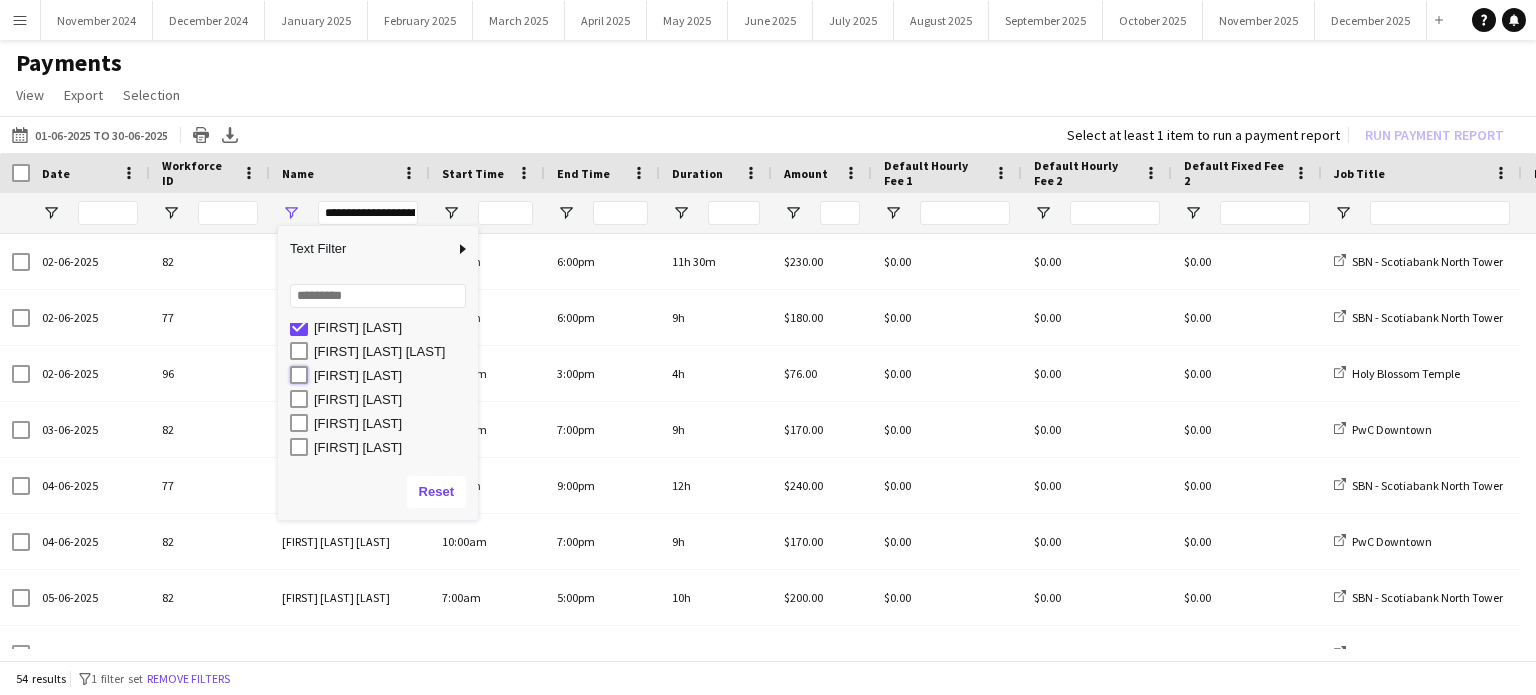 type on "**********" 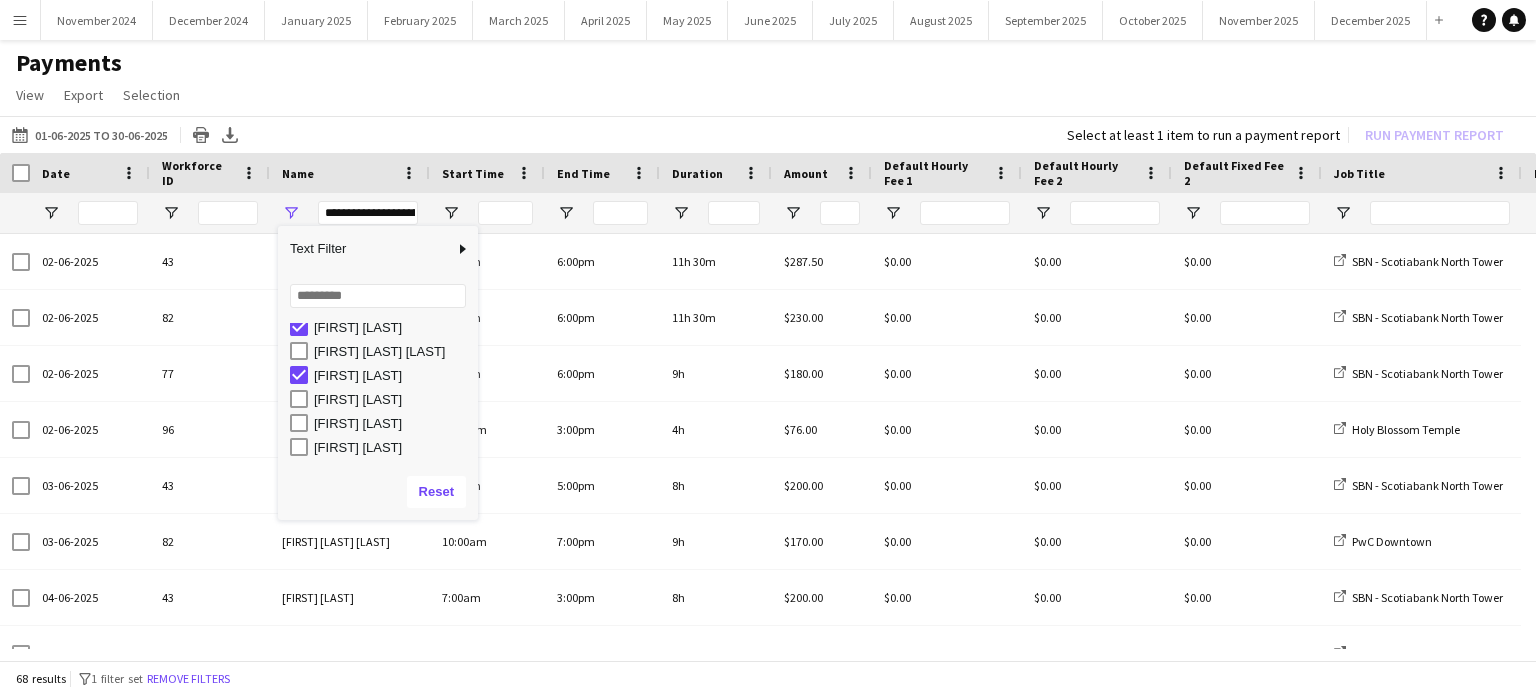 click on "[DATE] to [DATE]
[DATE] to [DATE]
Today   This Week   This Month   Yesterday   Last Week   Last Month  AUG 2025 AUG 2025 Monday M Tuesday T Wednesday W Thursday T Friday F Saturday S Sunday S  AUG   1   2   3   4   5   6   7   8   9   10   11   12   13   14   15   16   17   18   19   20   21   22   23   24   25   26   27   28   29   30   31
Comparison range
Comparison range
Apply
Print table
Export XLSX
Select at least 1 item to run a payment report   Run Payment Report" 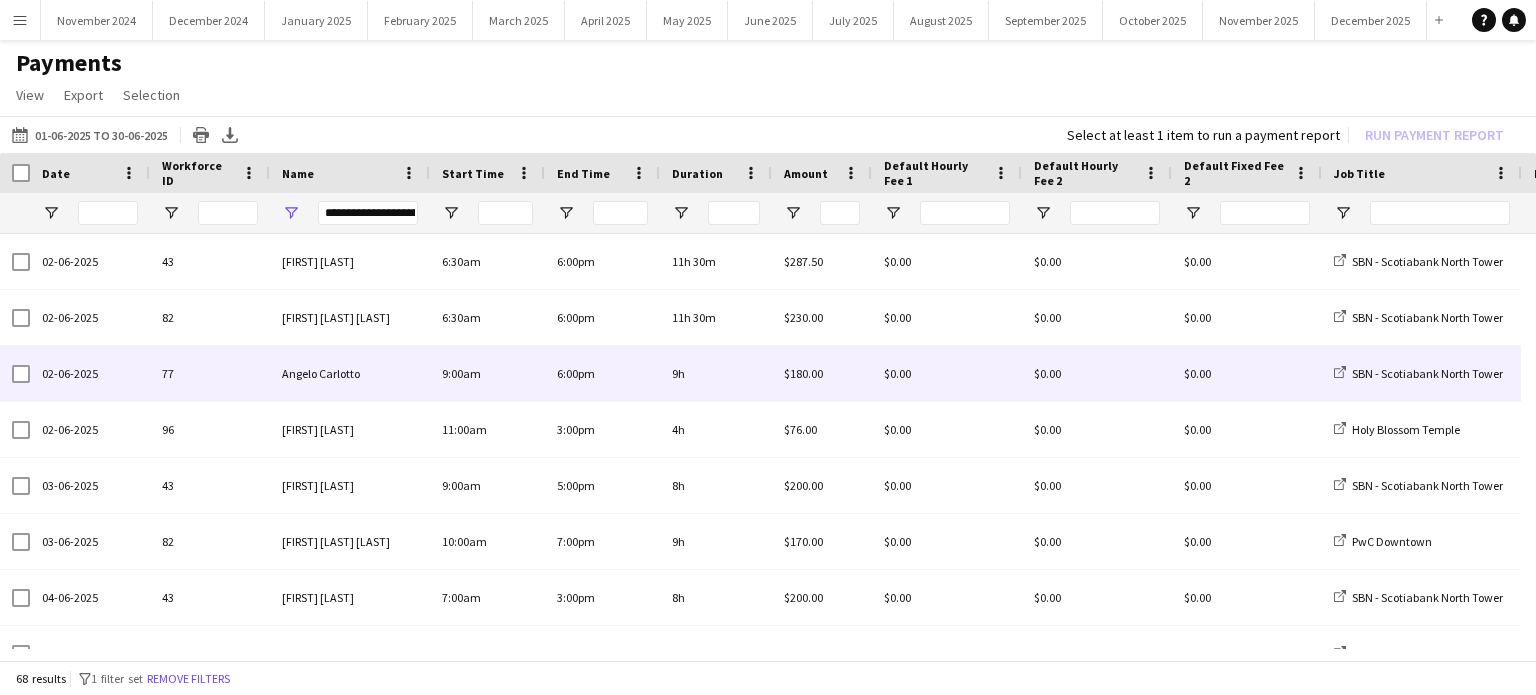 scroll, scrollTop: 68, scrollLeft: 0, axis: vertical 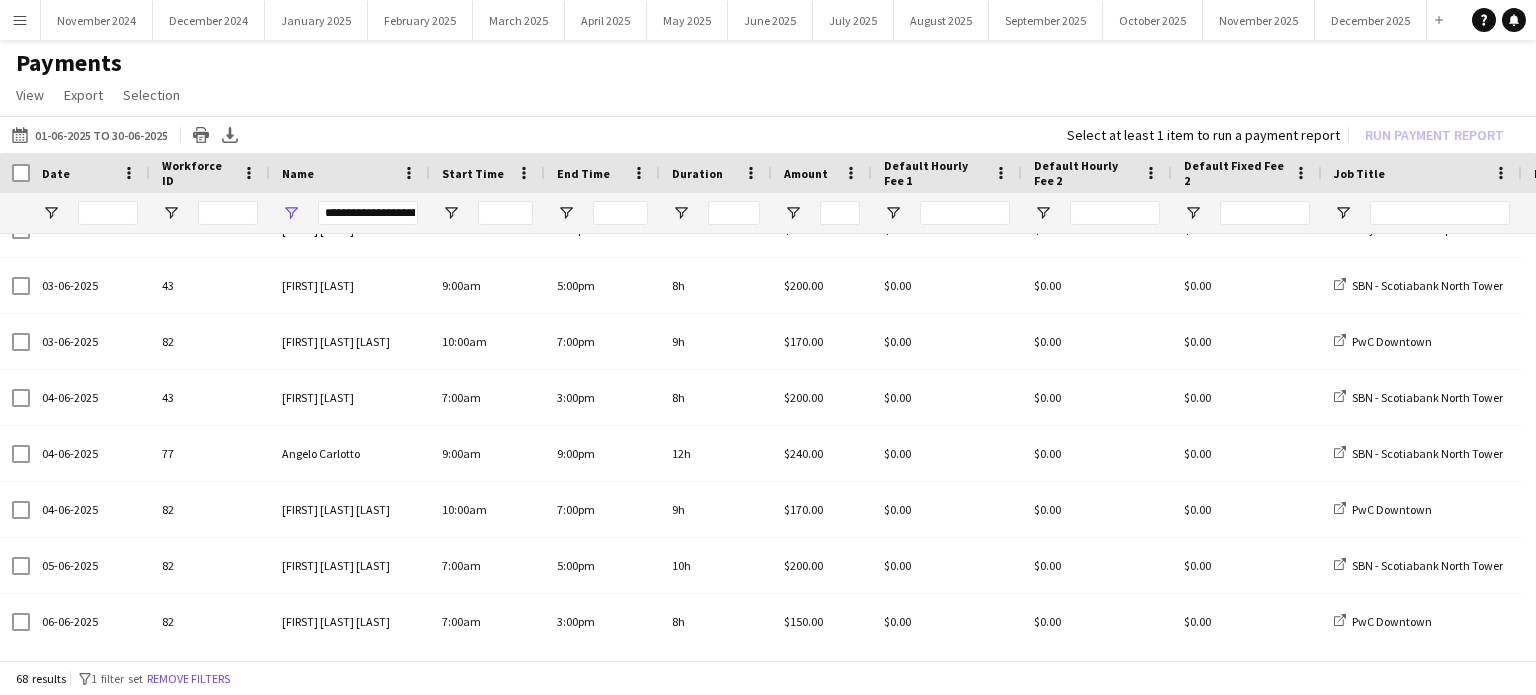 click on "**********" at bounding box center [368, 213] 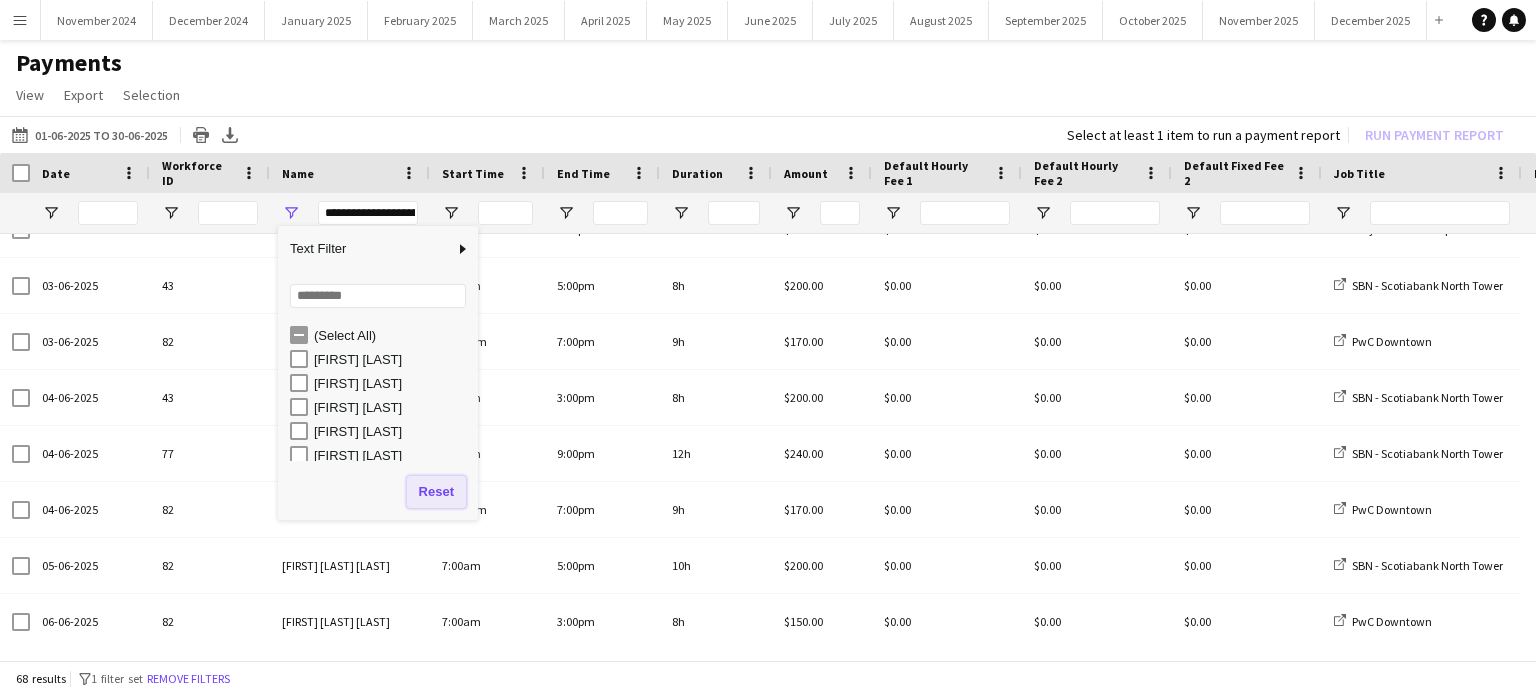 click on "Reset" at bounding box center [436, 492] 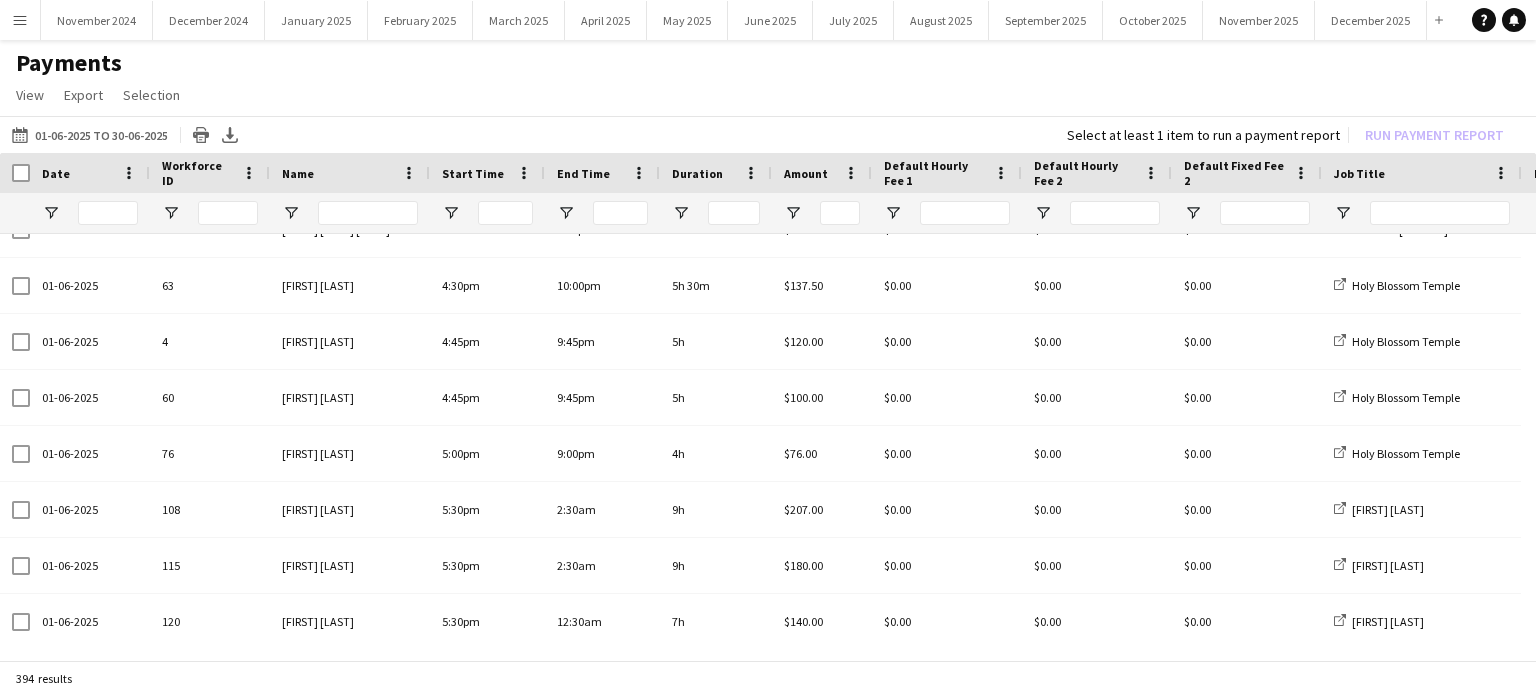 scroll, scrollTop: 0, scrollLeft: 22, axis: horizontal 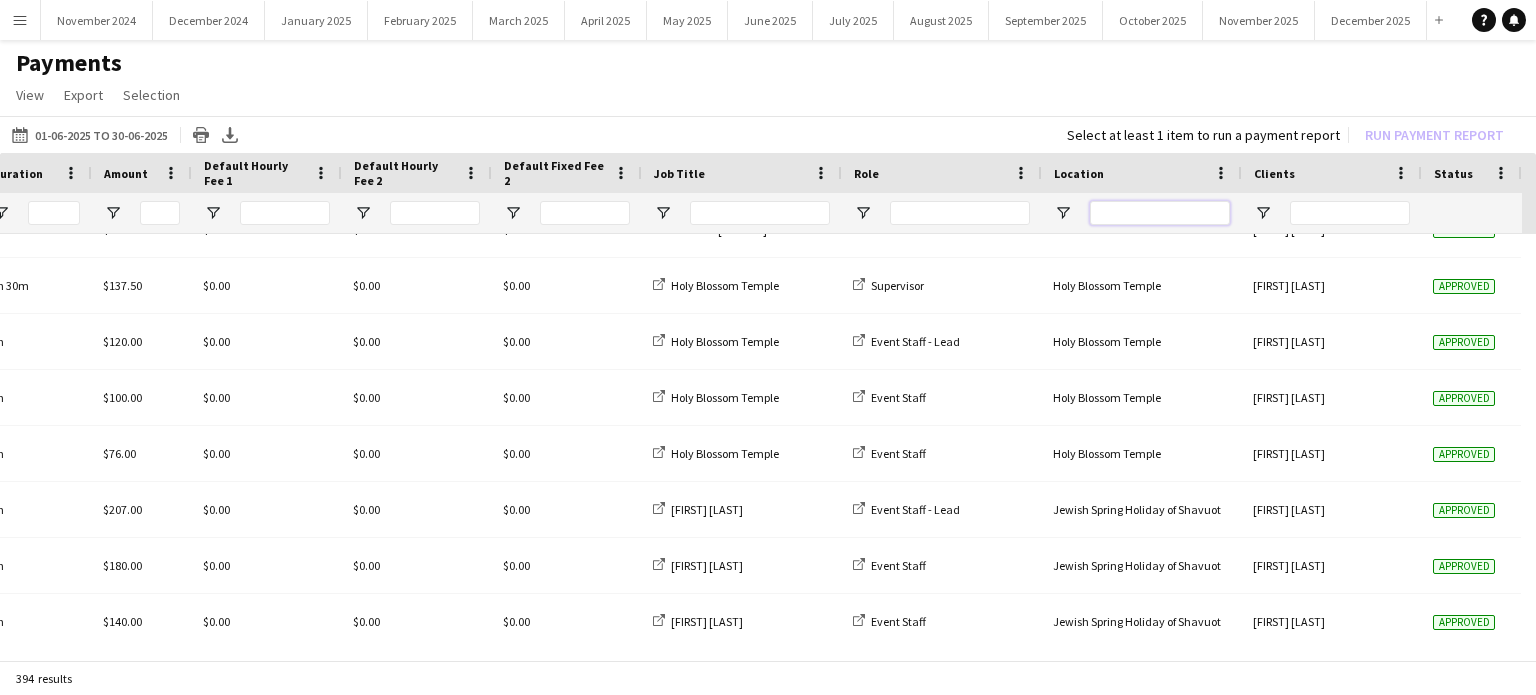 click at bounding box center (1160, 213) 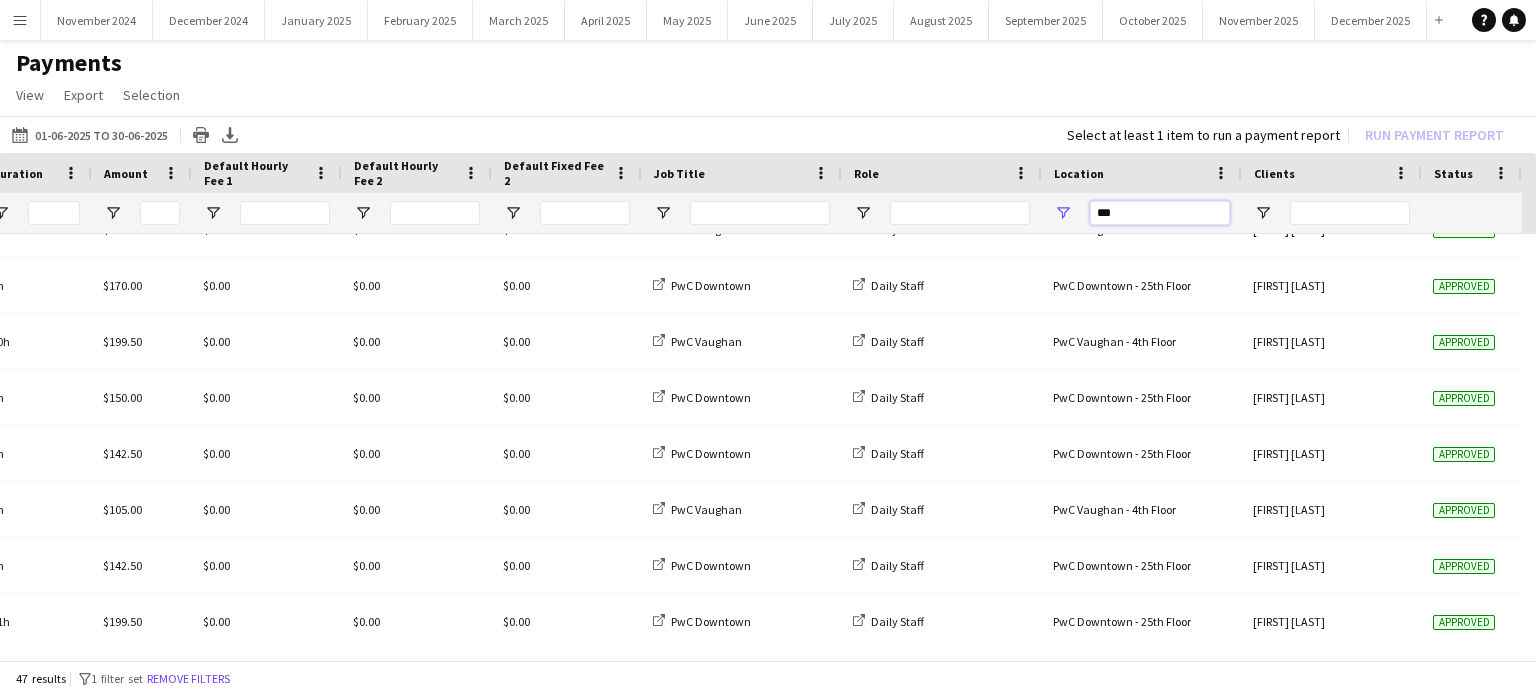 type on "***" 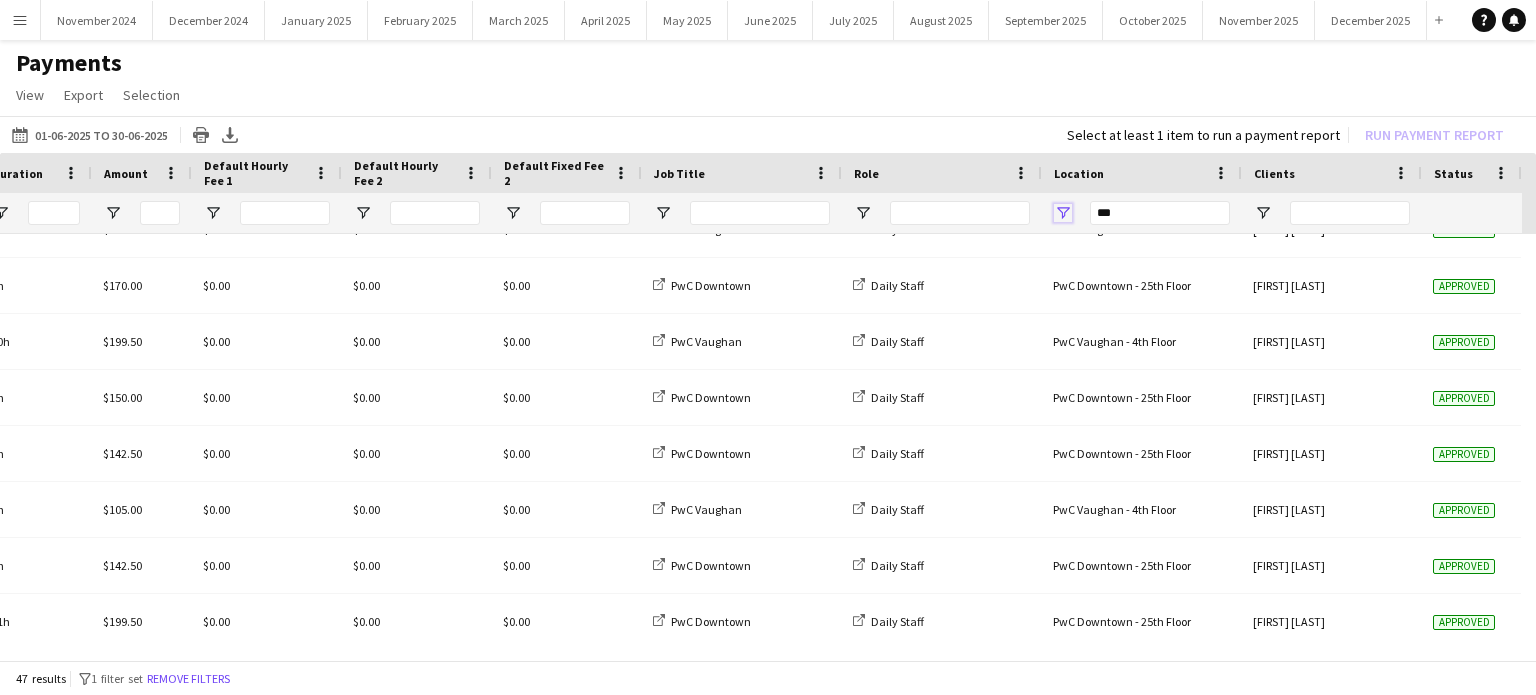 click at bounding box center [1063, 213] 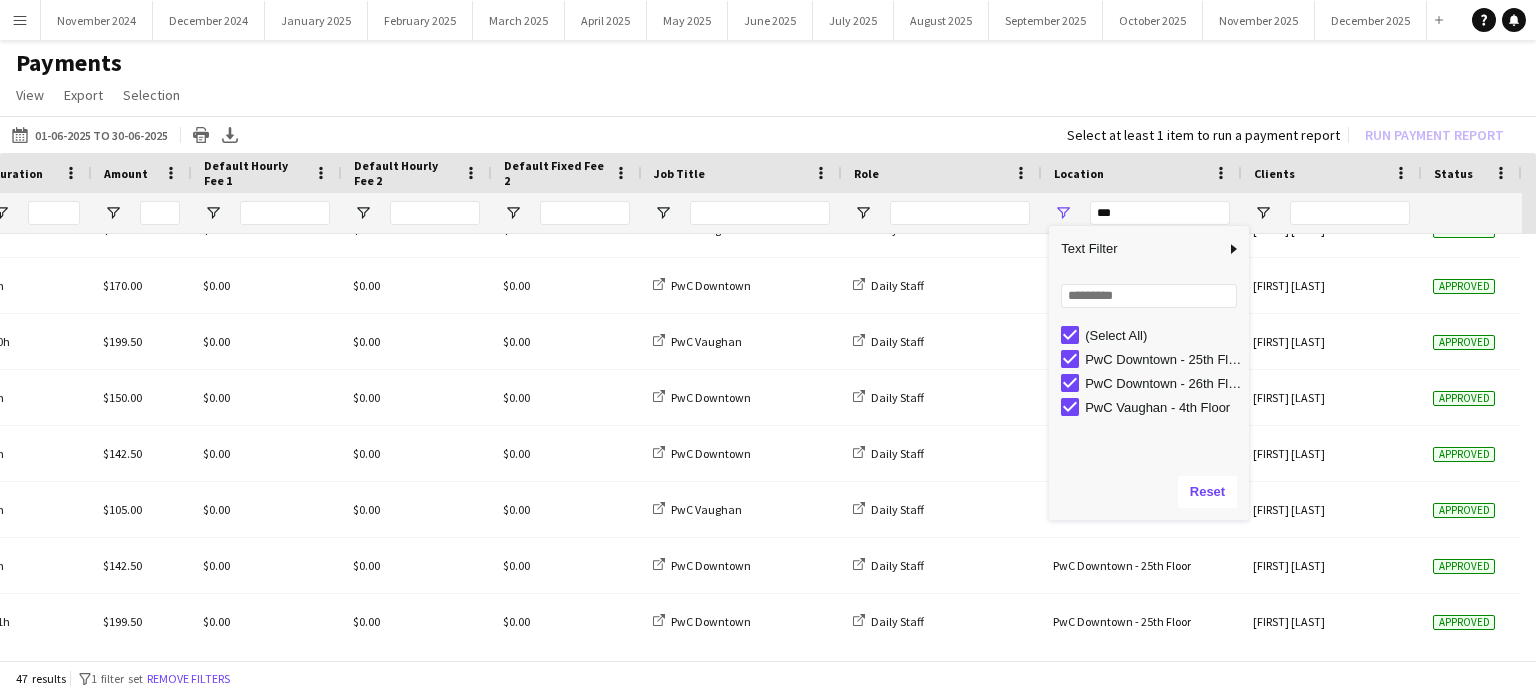 type on "**********" 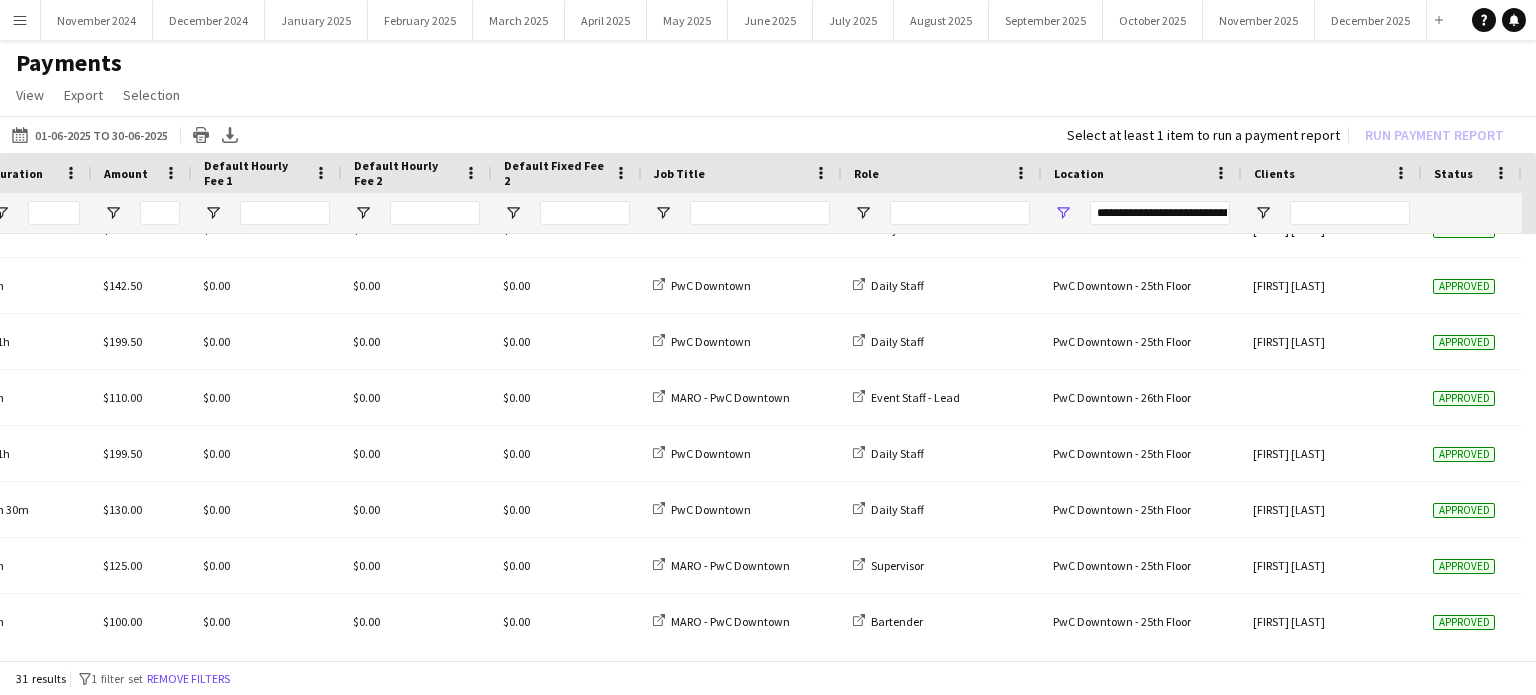 click on "View  Customise view Customise filters Reset Filters Reset View Reset All  Export  Export as XLSX Export as CSV Export as PDF  Selection  All for Date Range Clear All All Filtered Clear All Filtered" 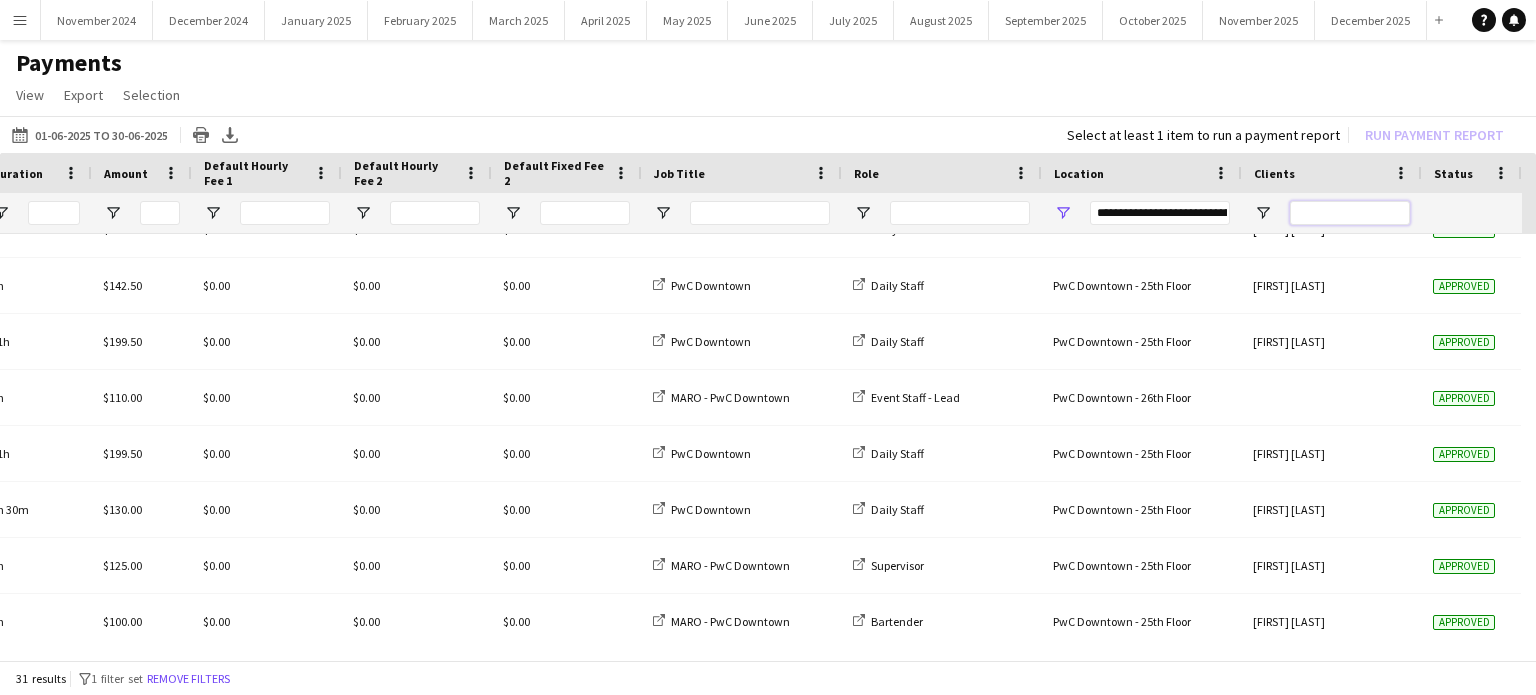 click at bounding box center (1350, 213) 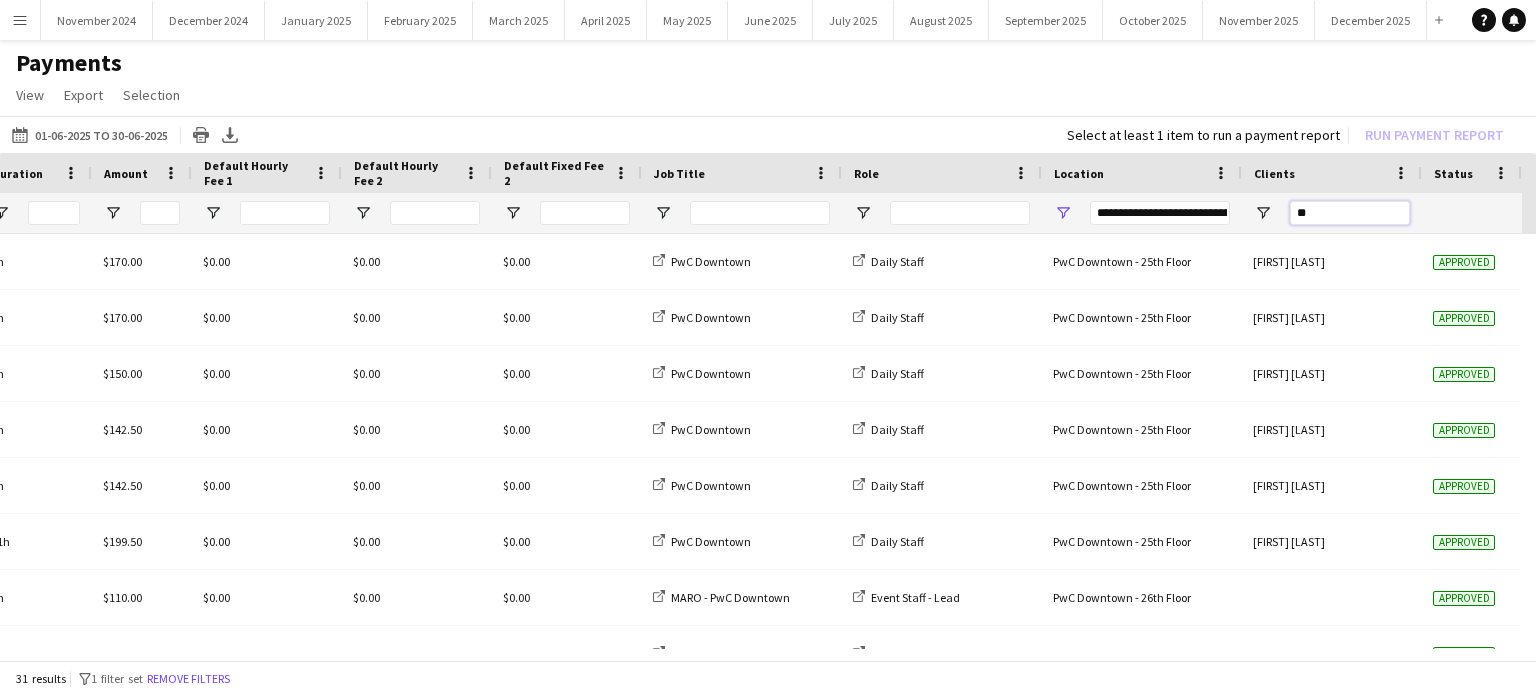 type on "***" 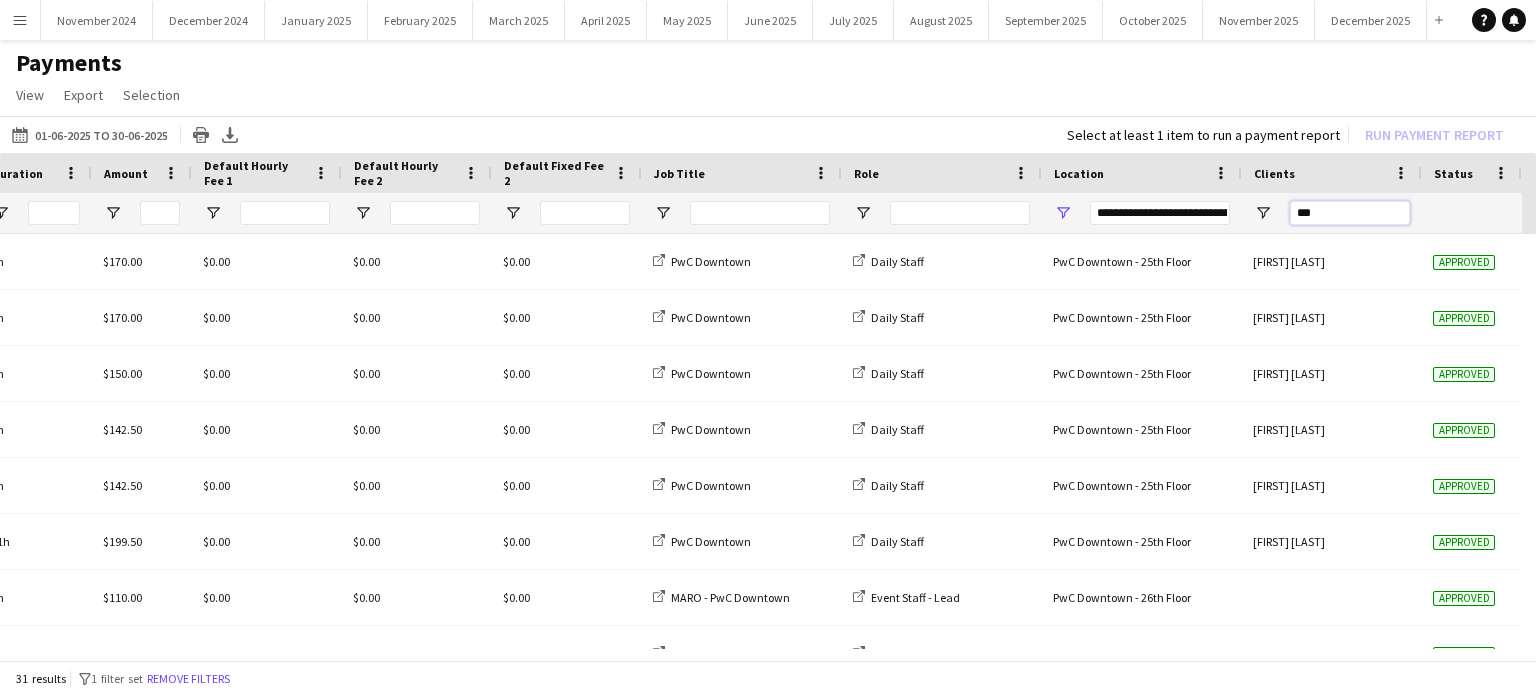 type on "**********" 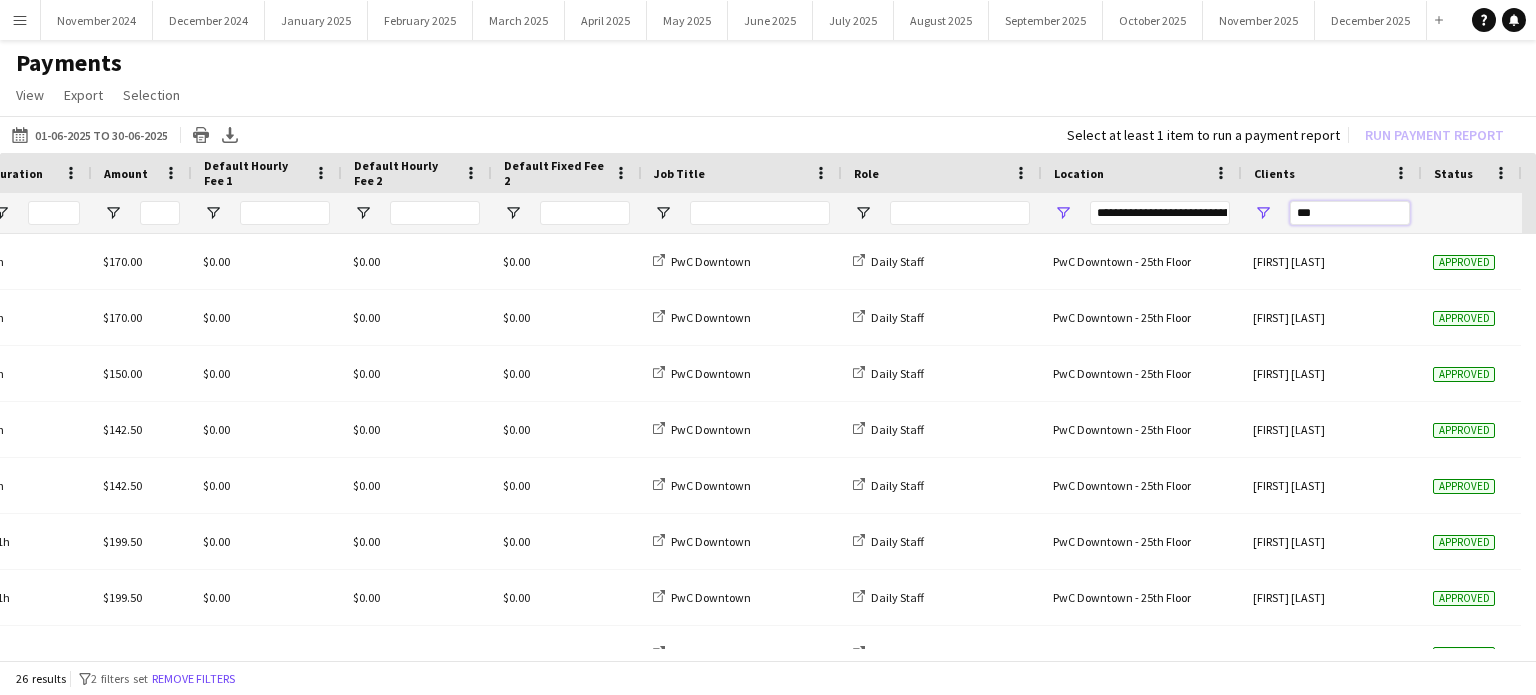 type on "***" 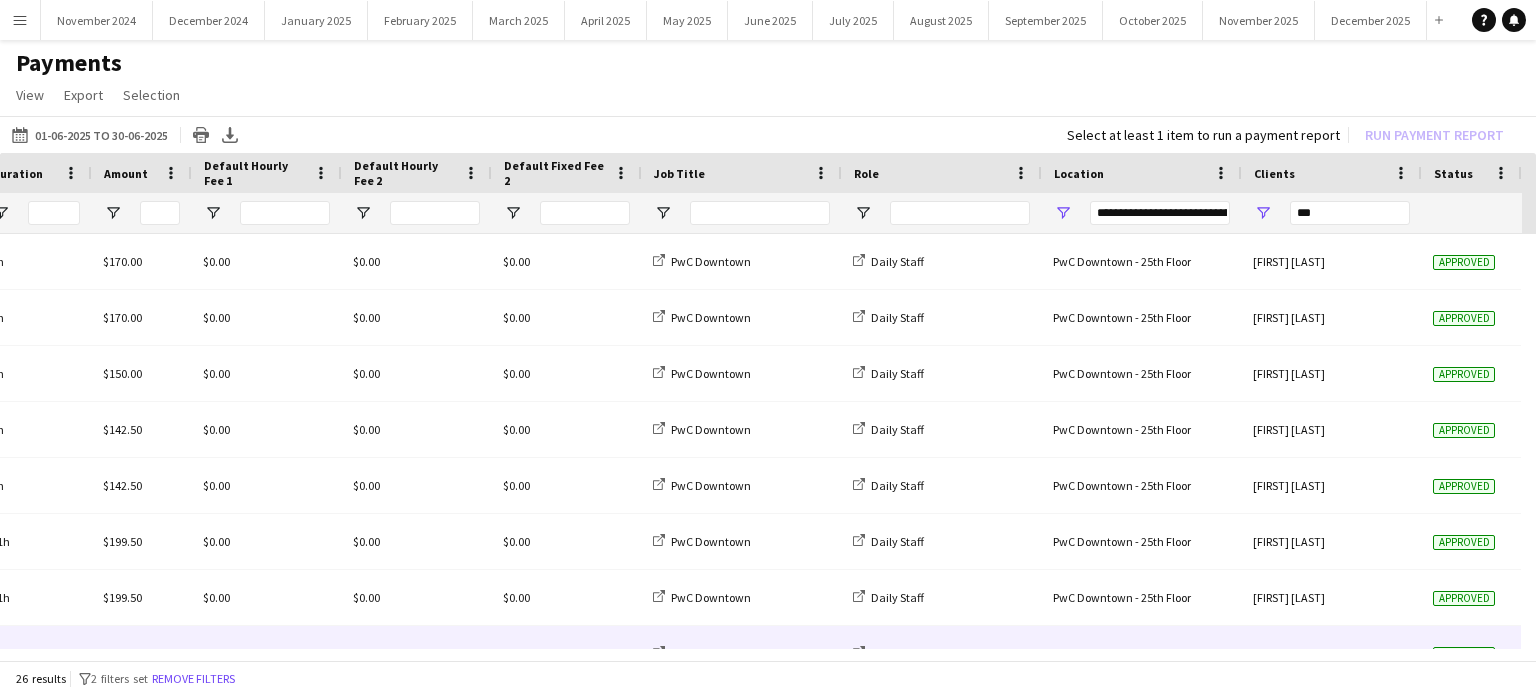 drag, startPoint x: 777, startPoint y: 661, endPoint x: 177, endPoint y: 638, distance: 600.4407 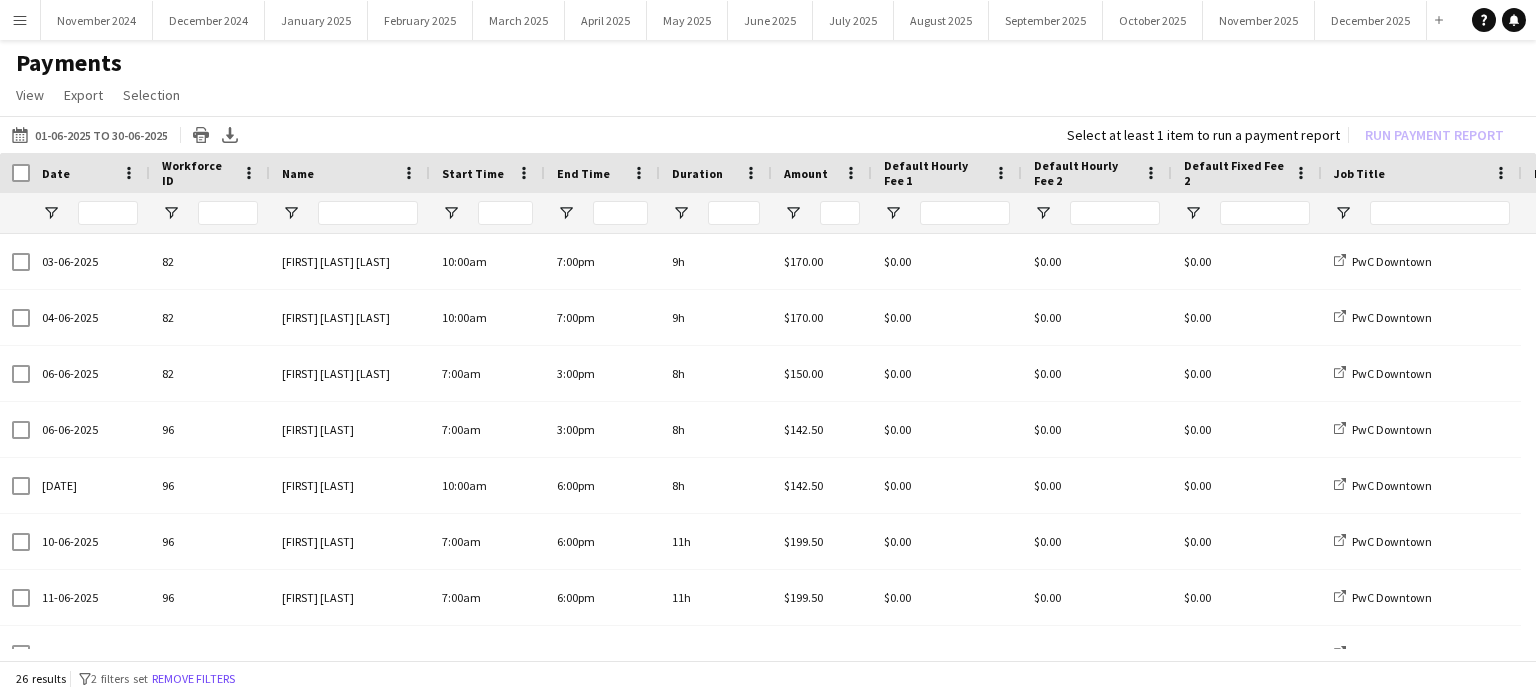 click on "26 results
filter-1
2 filters set   Remove filters" 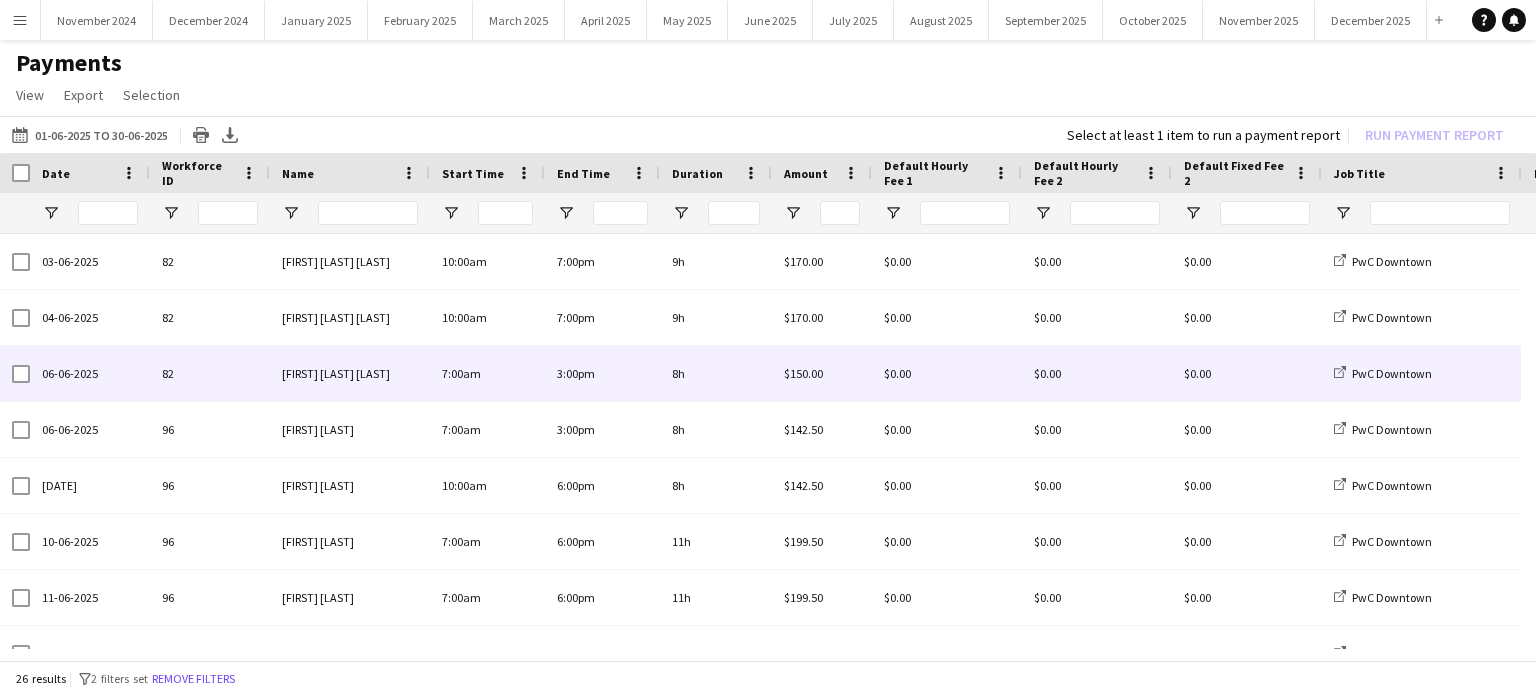 scroll, scrollTop: 100, scrollLeft: 0, axis: vertical 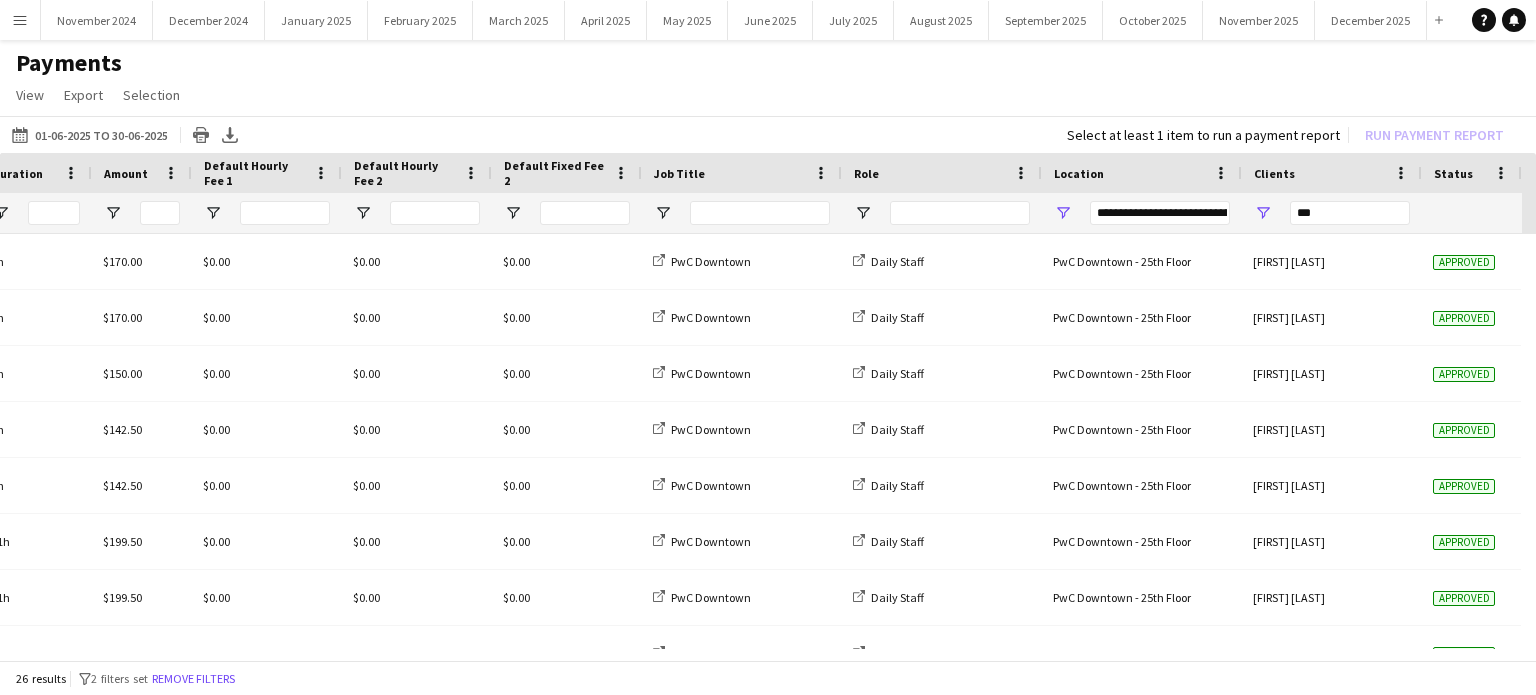 click on "**********" at bounding box center (1160, 213) 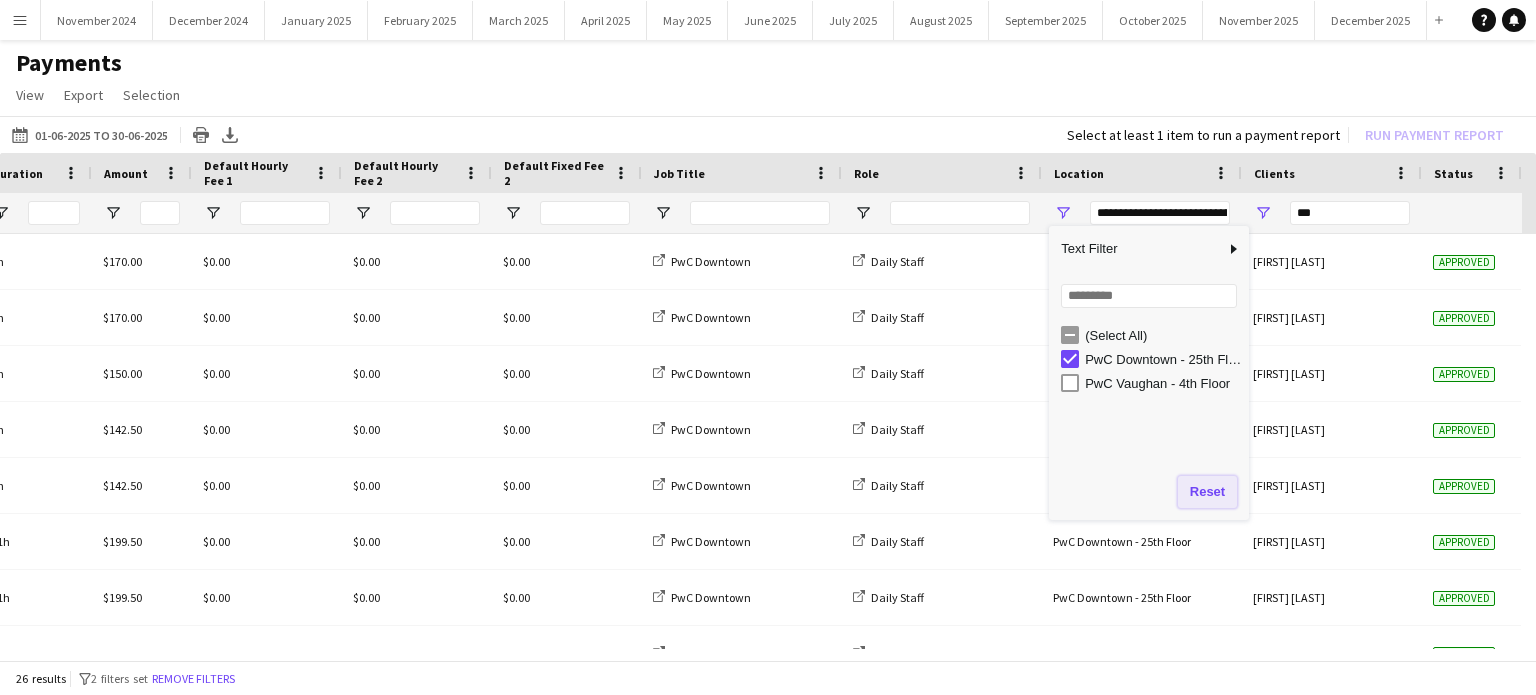 click on "Reset" at bounding box center [1207, 492] 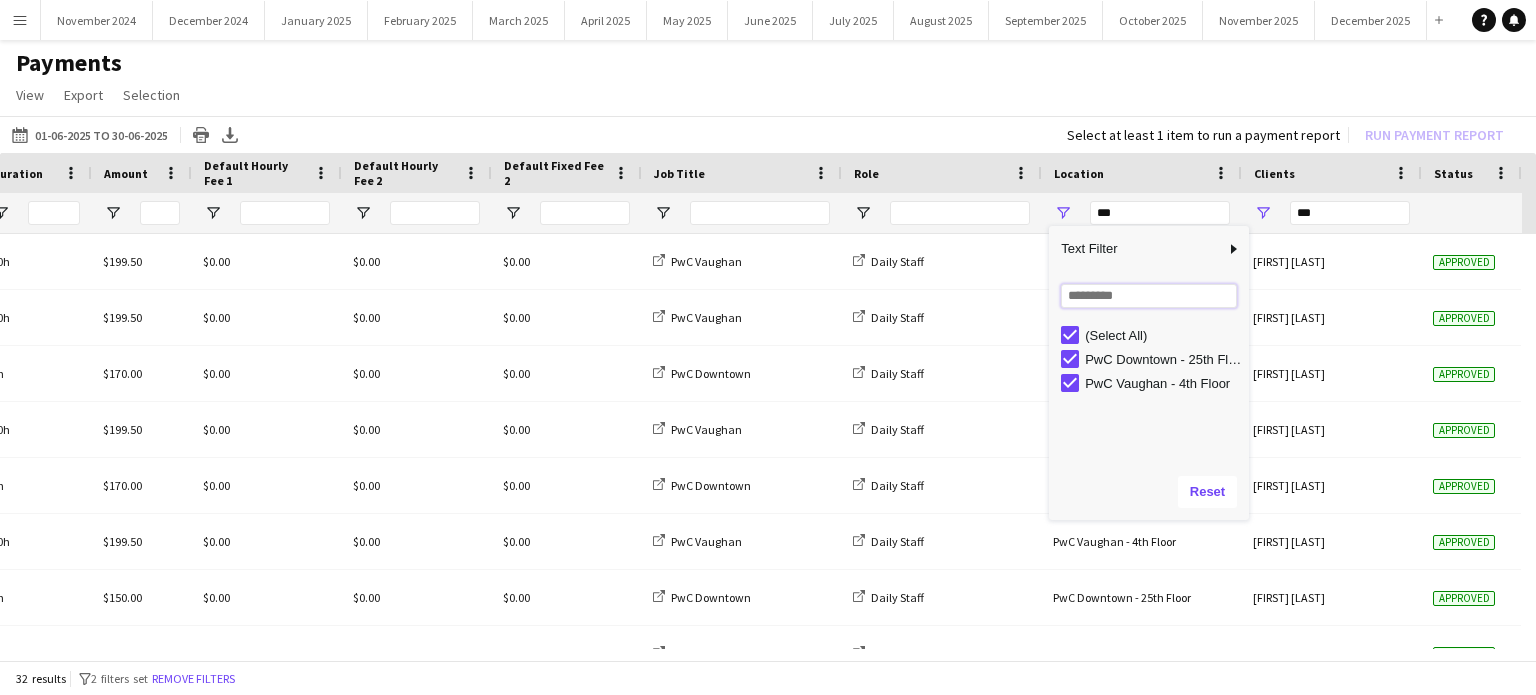 click at bounding box center [1149, 296] 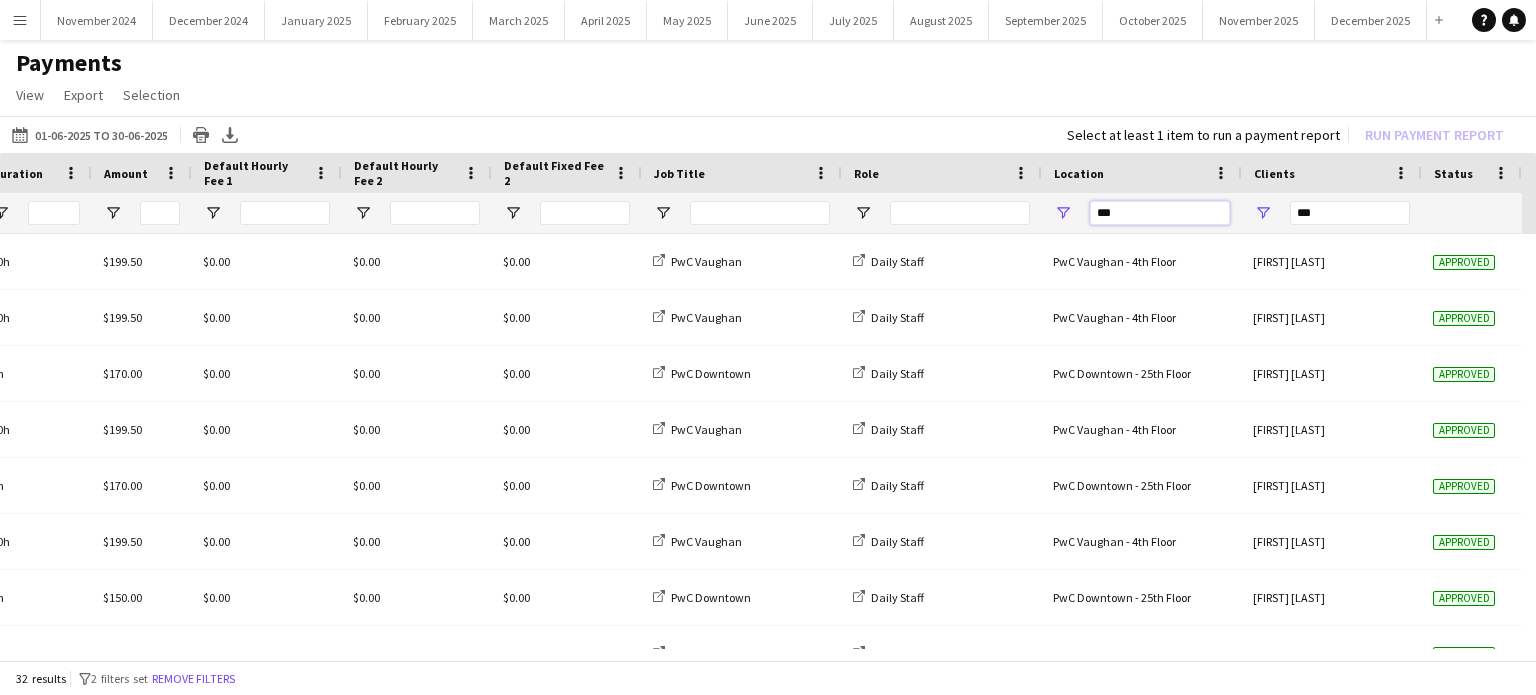 drag, startPoint x: 1138, startPoint y: 211, endPoint x: 1034, endPoint y: 207, distance: 104.0769 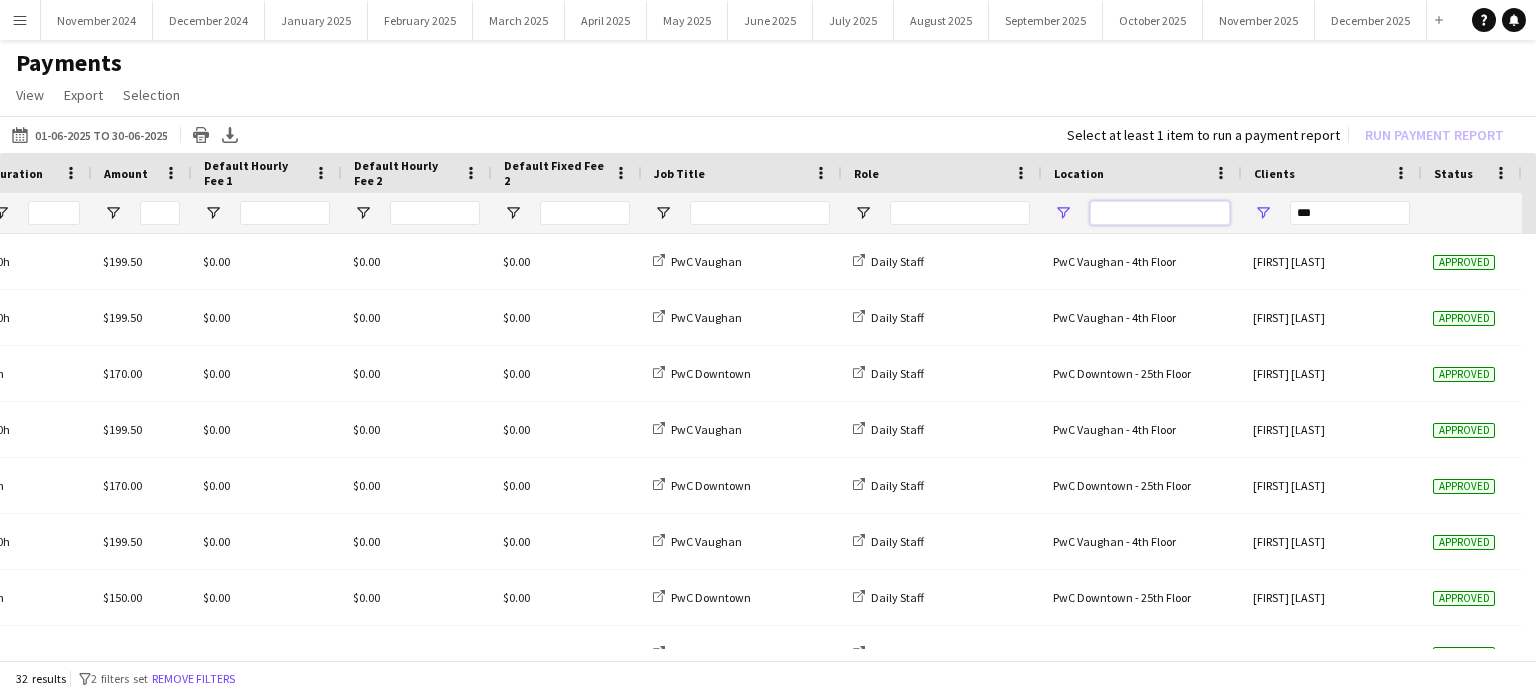 type on "*" 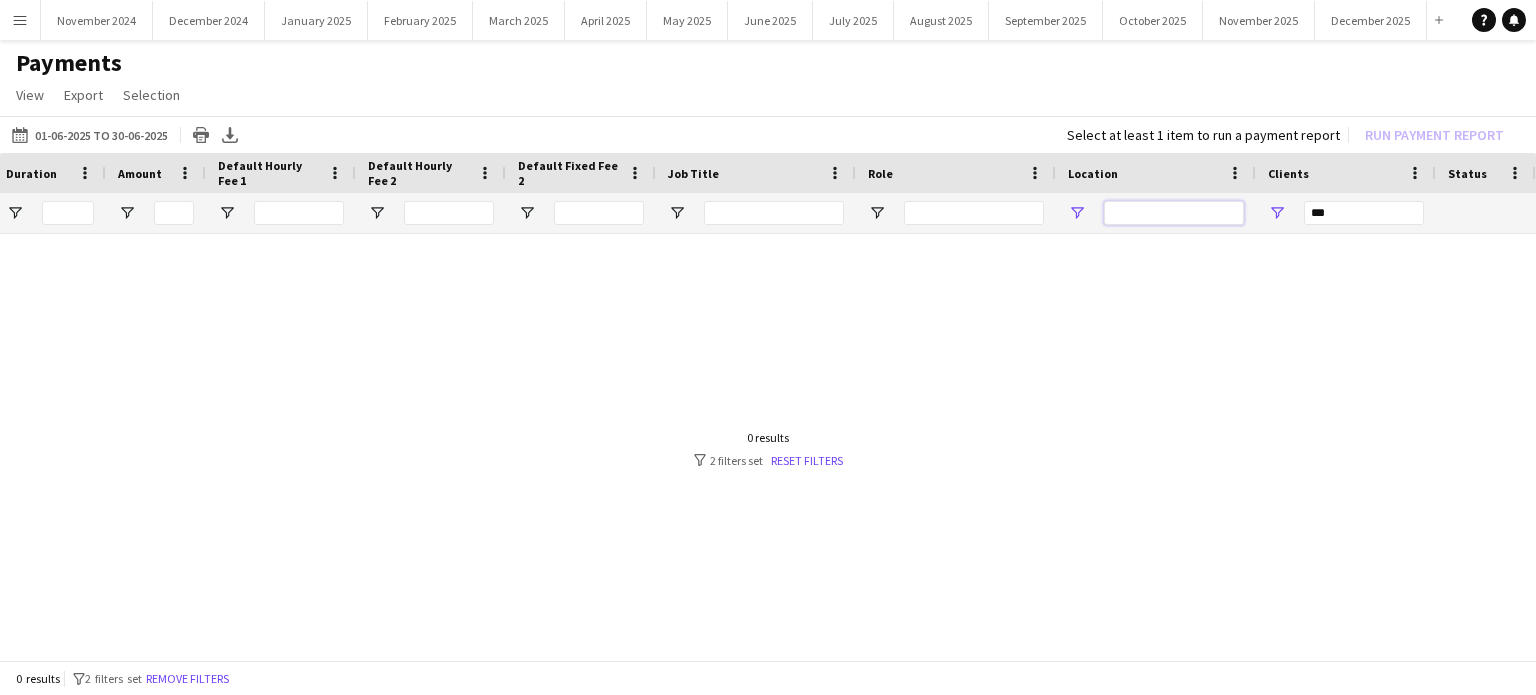 scroll, scrollTop: 0, scrollLeft: 666, axis: horizontal 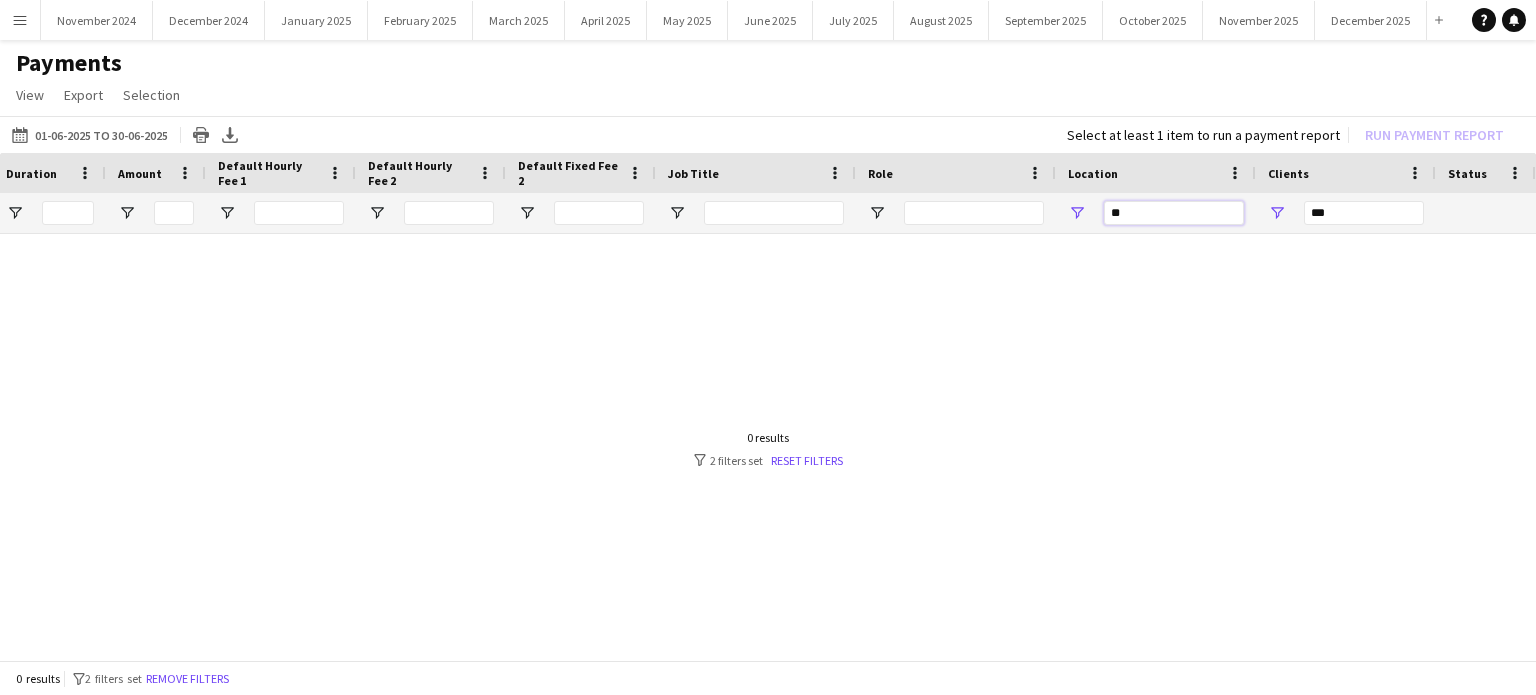 type on "*" 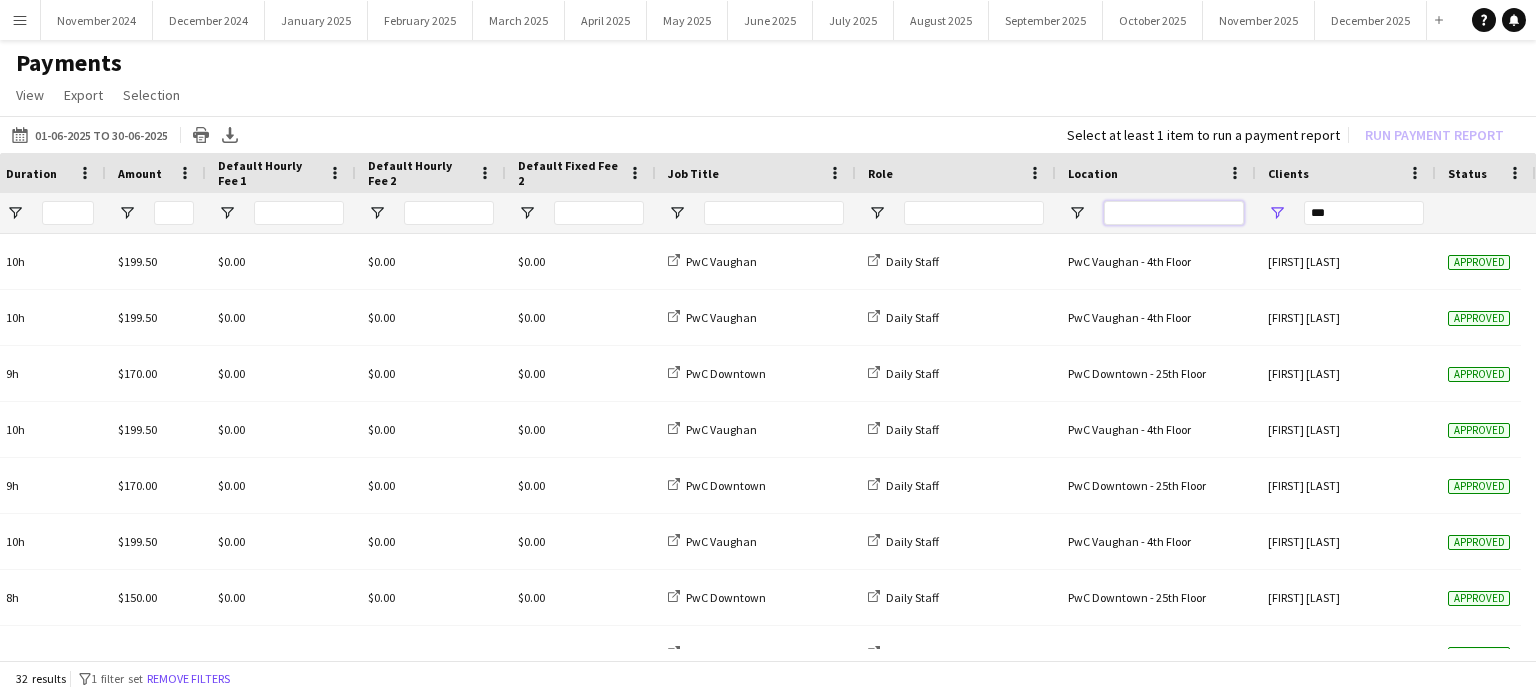 click at bounding box center [1174, 213] 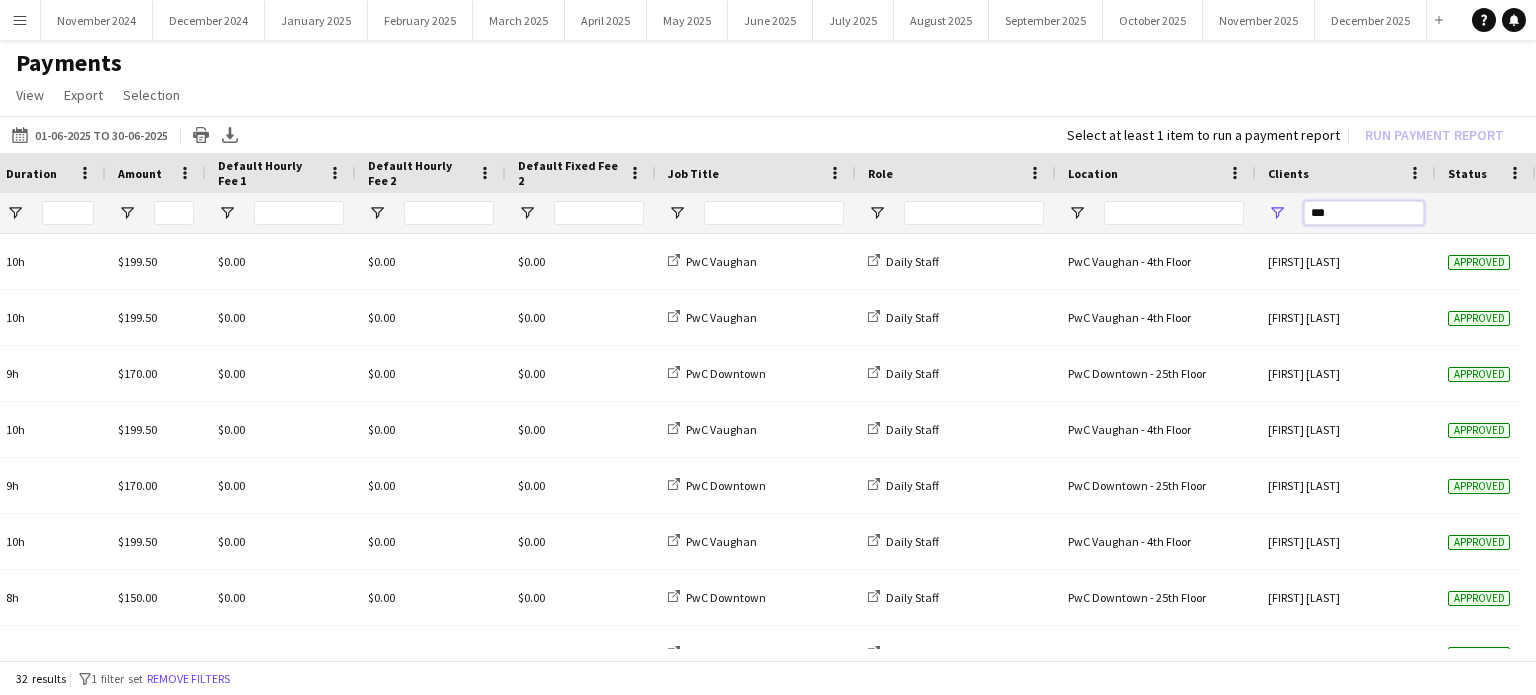 click on "***" at bounding box center (1364, 213) 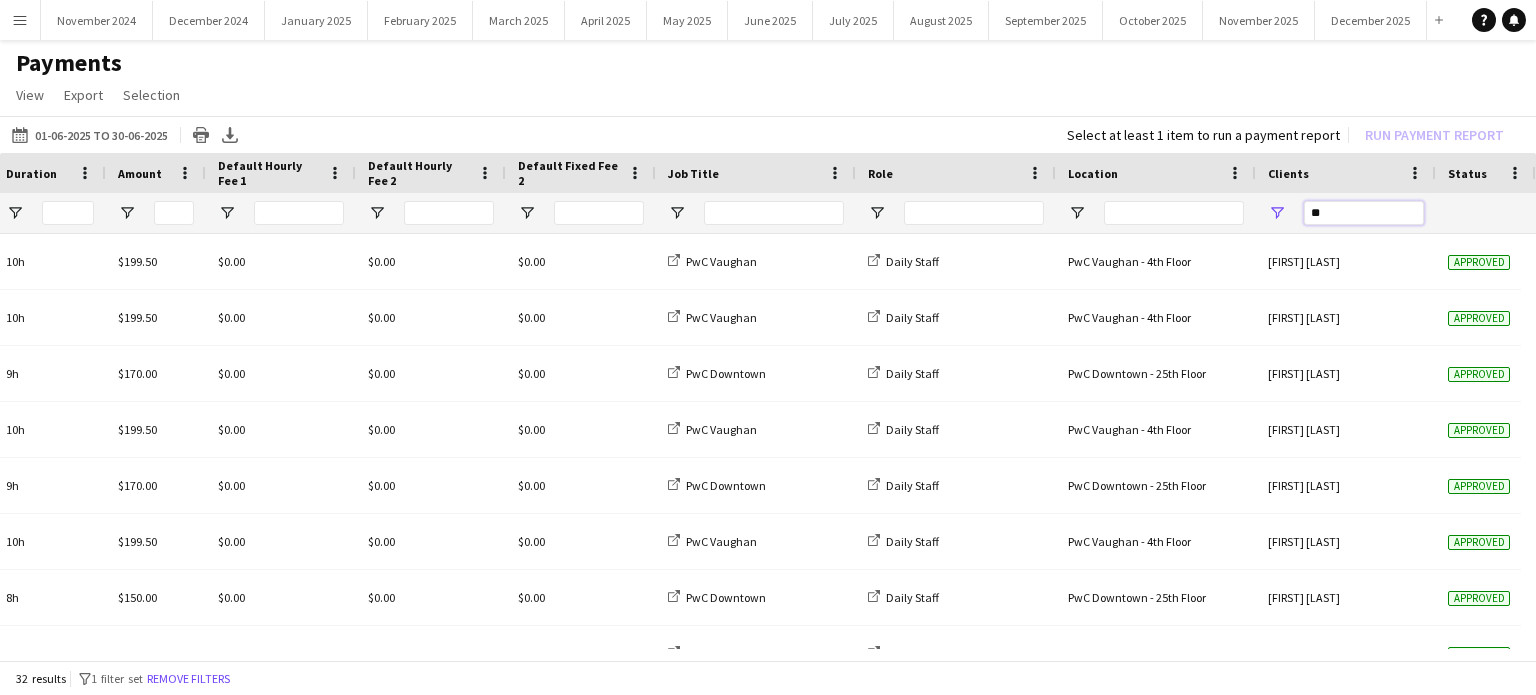 type on "*" 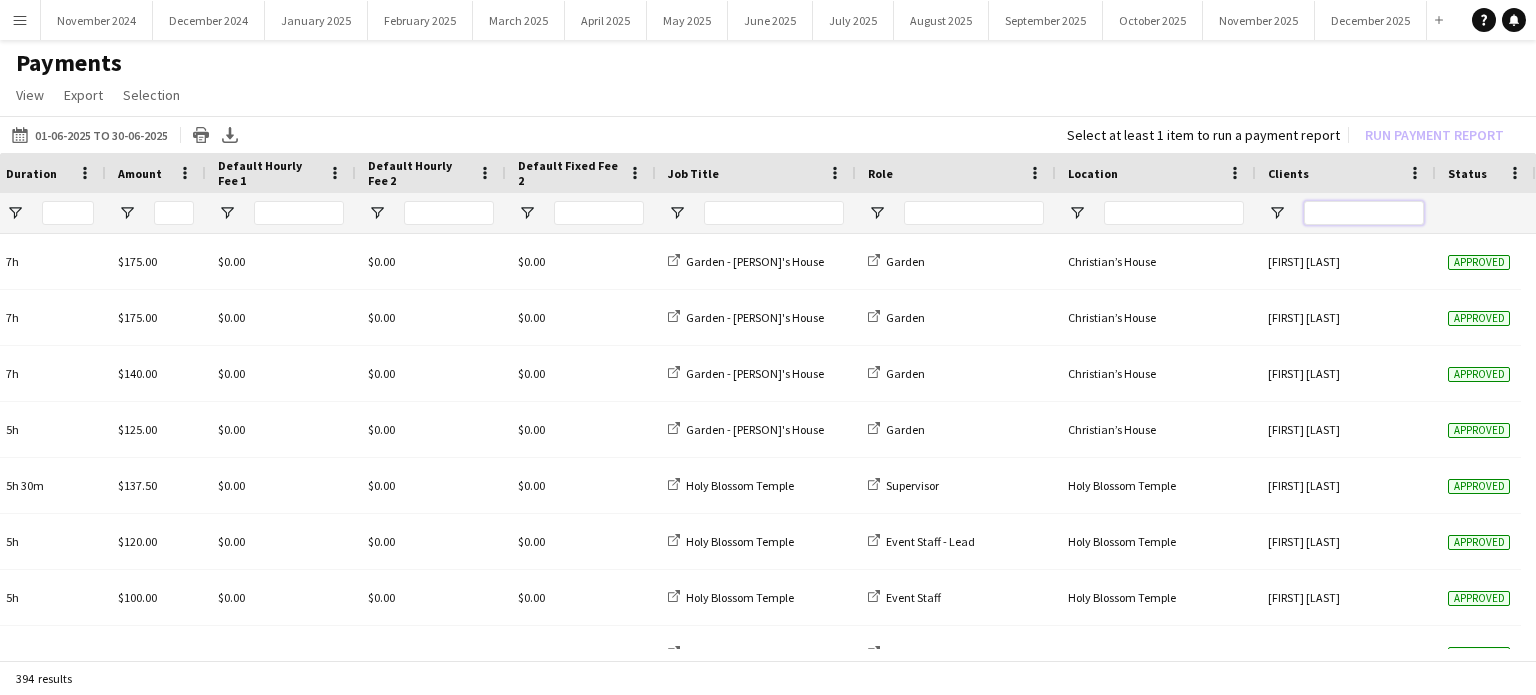 type 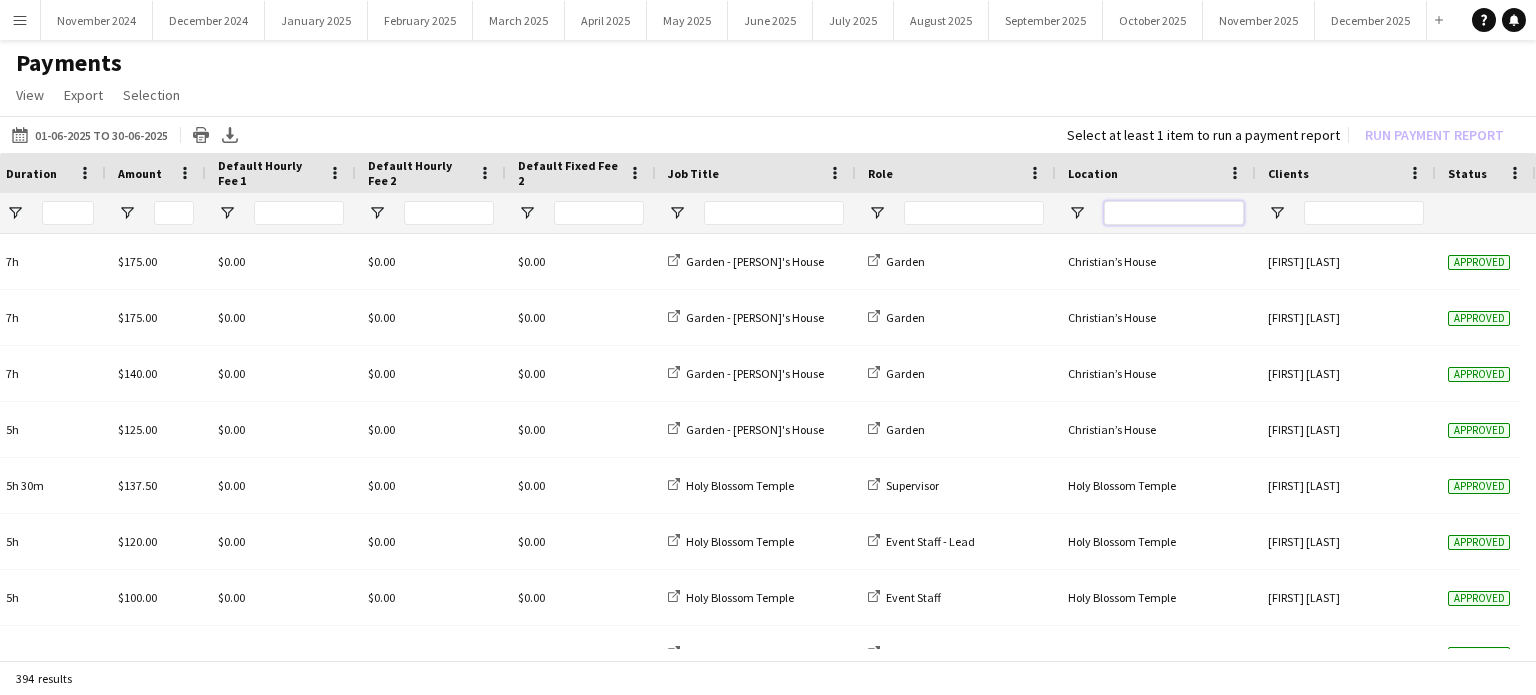 click at bounding box center (1174, 213) 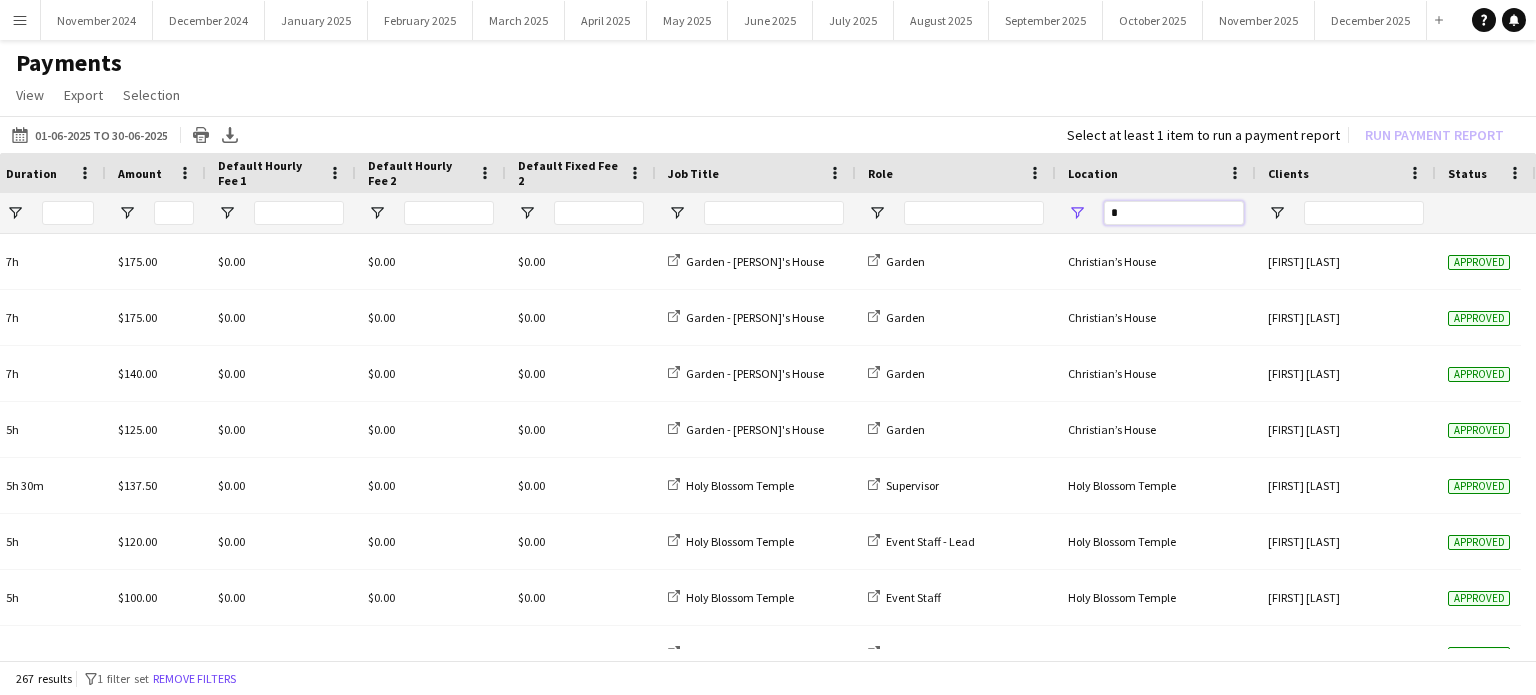 type on "*" 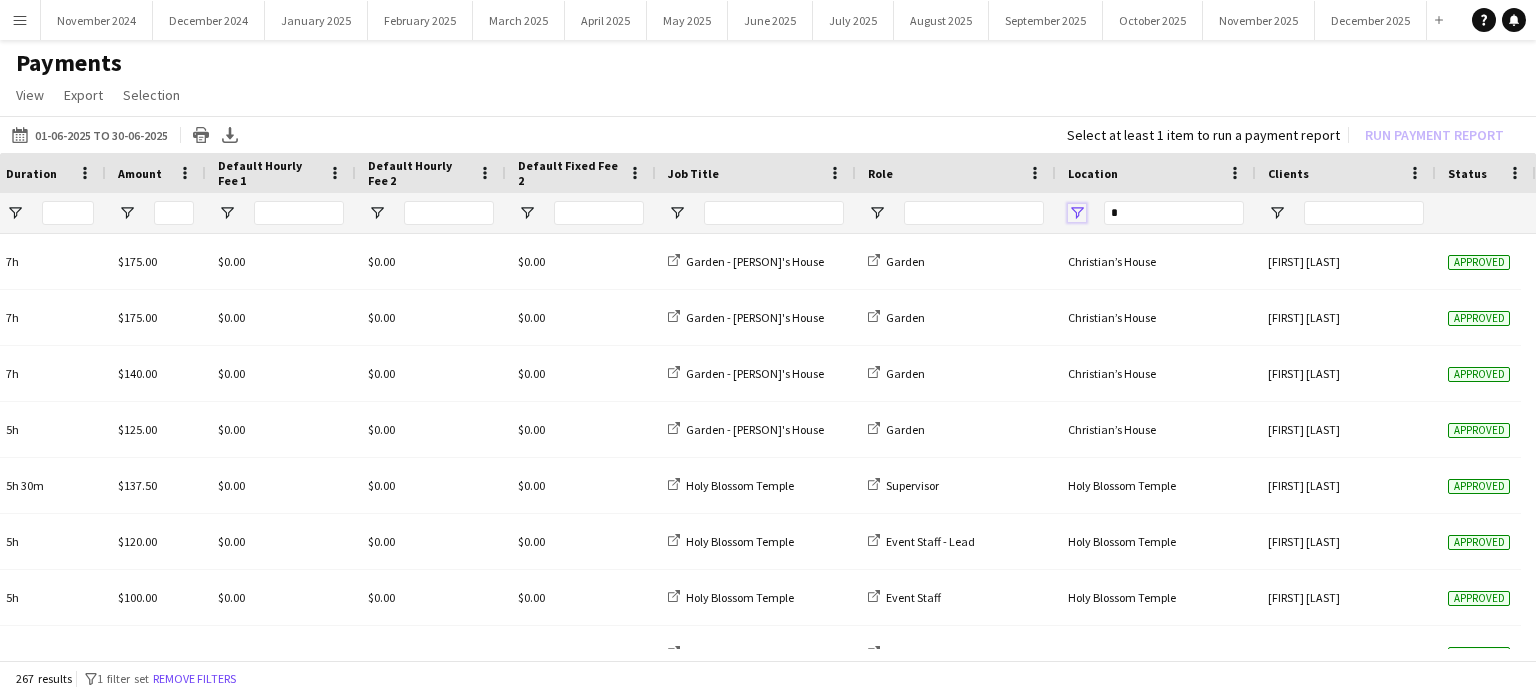 click at bounding box center [1077, 213] 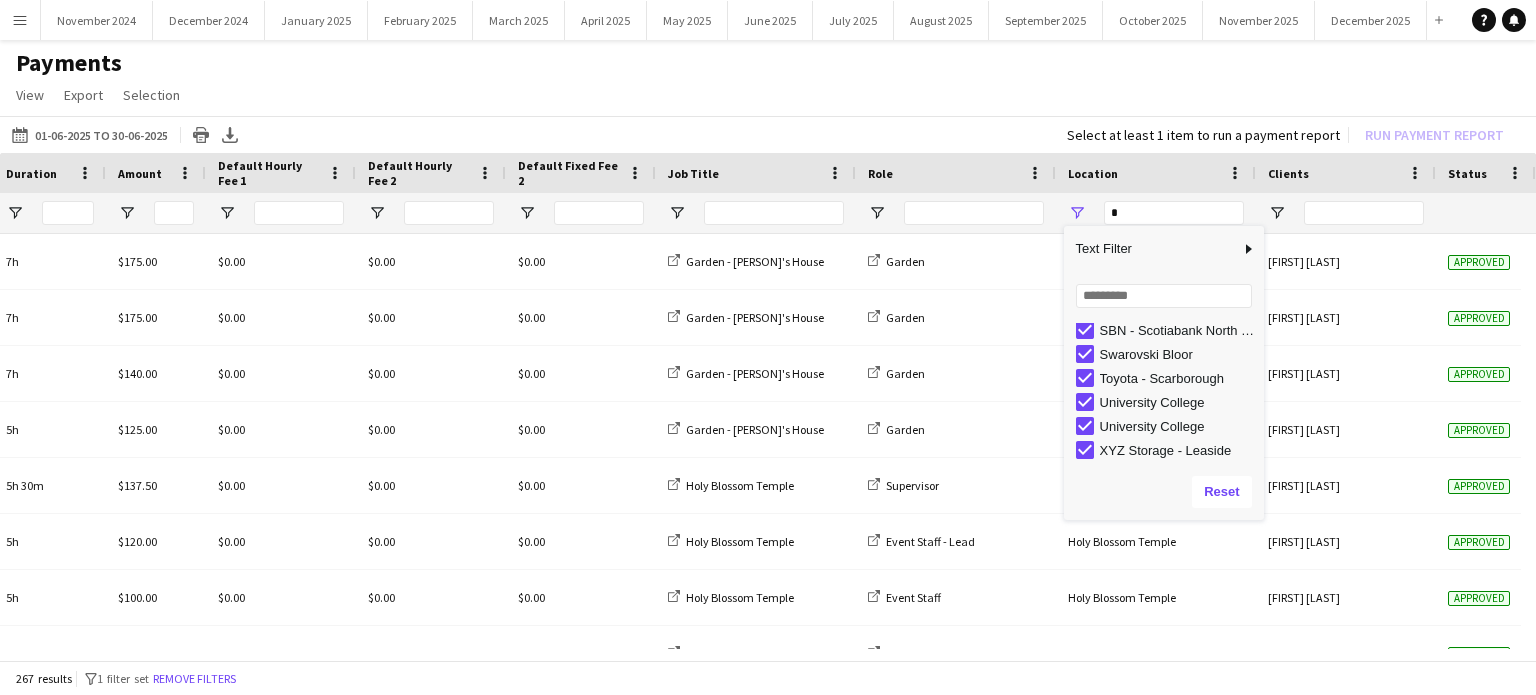 scroll, scrollTop: 194, scrollLeft: 0, axis: vertical 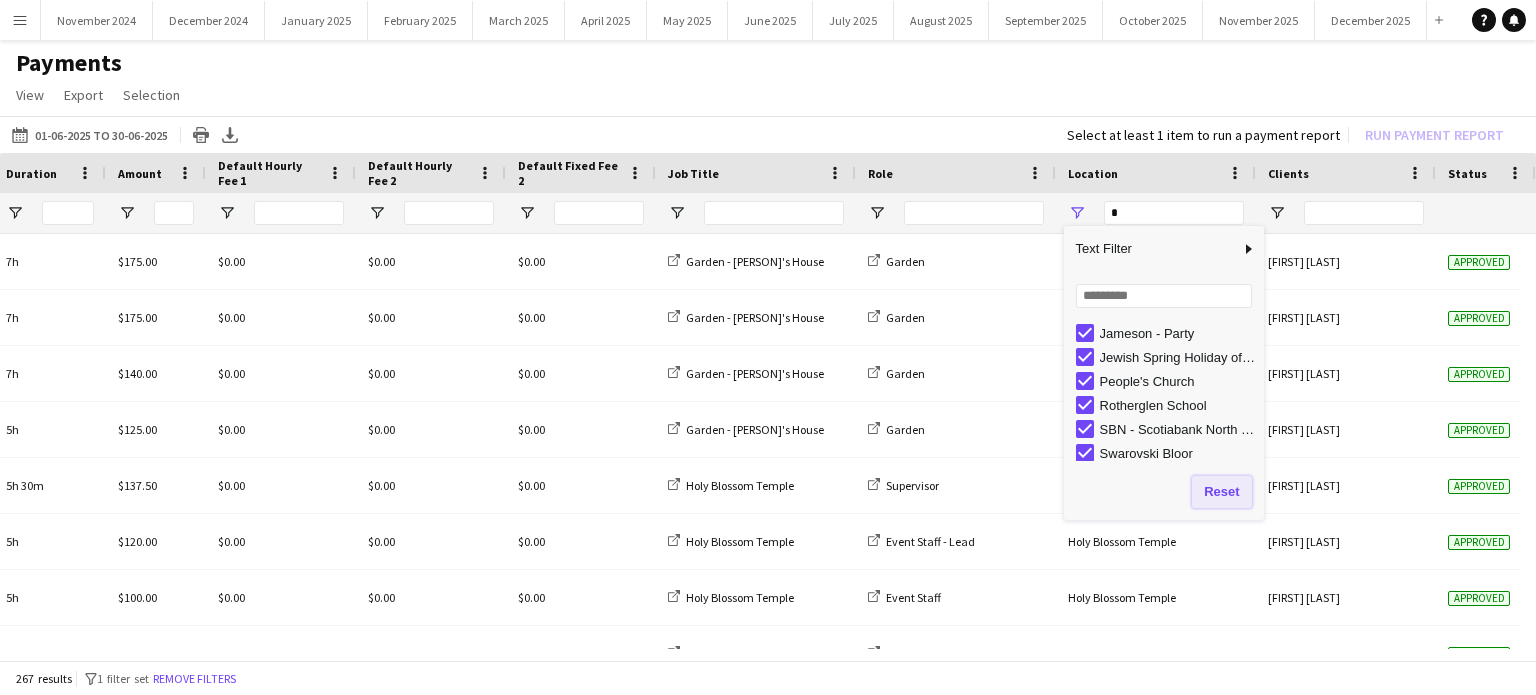 click on "Reset" at bounding box center (1221, 492) 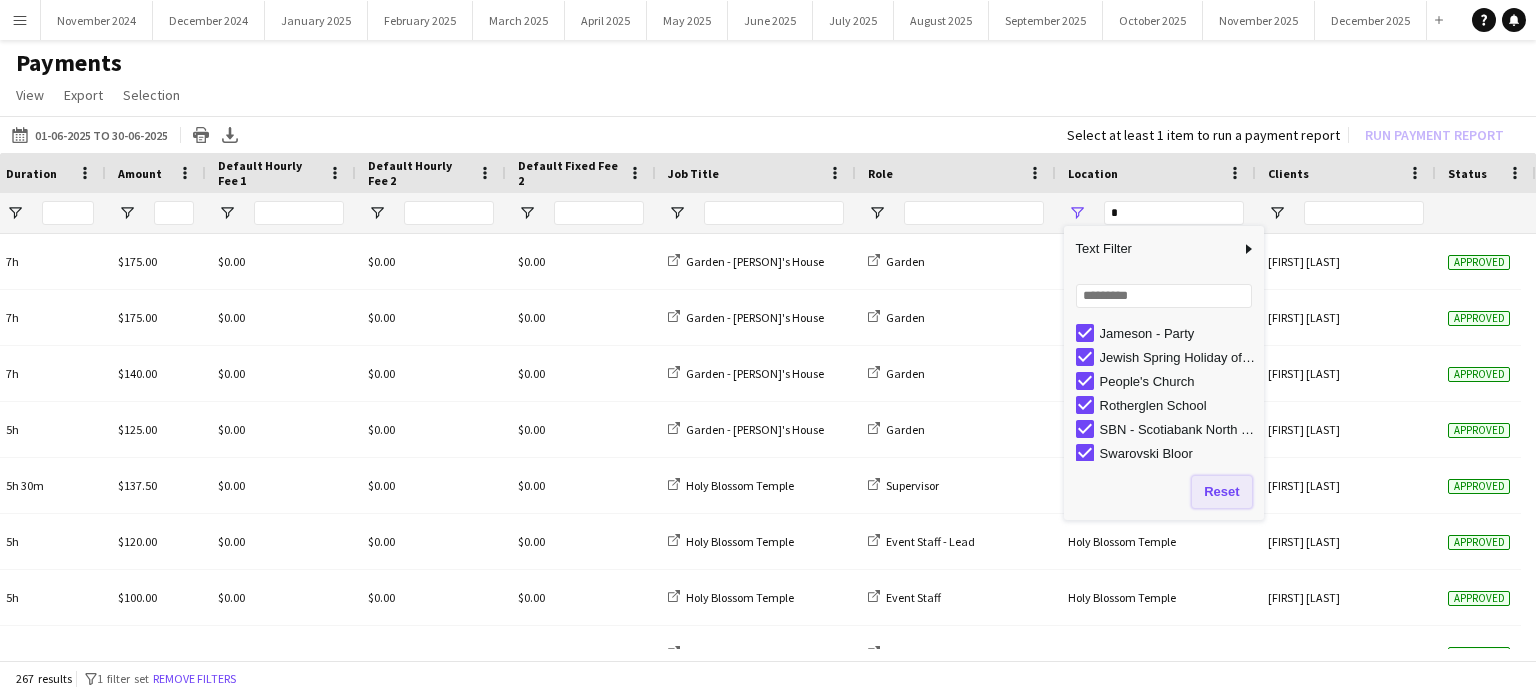 click on "Reset" at bounding box center (1221, 492) 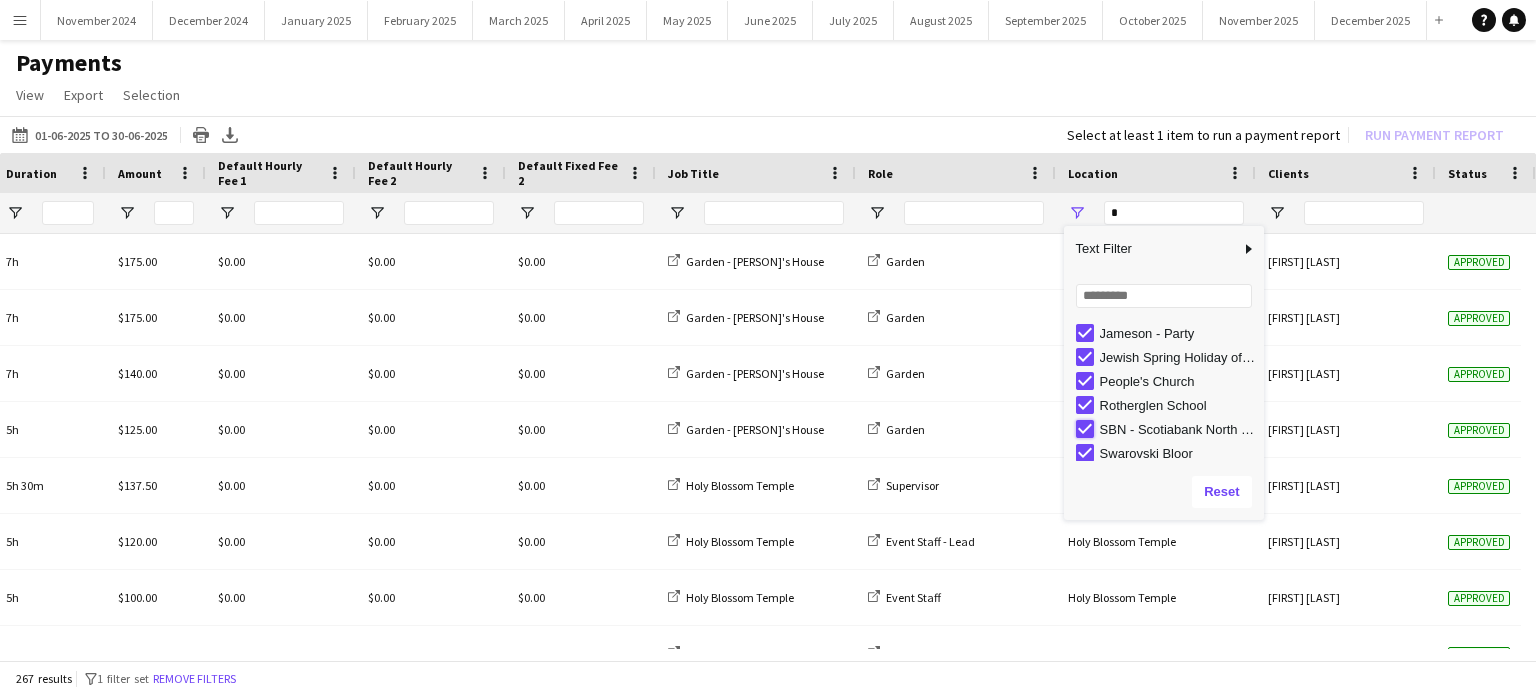 type on "**********" 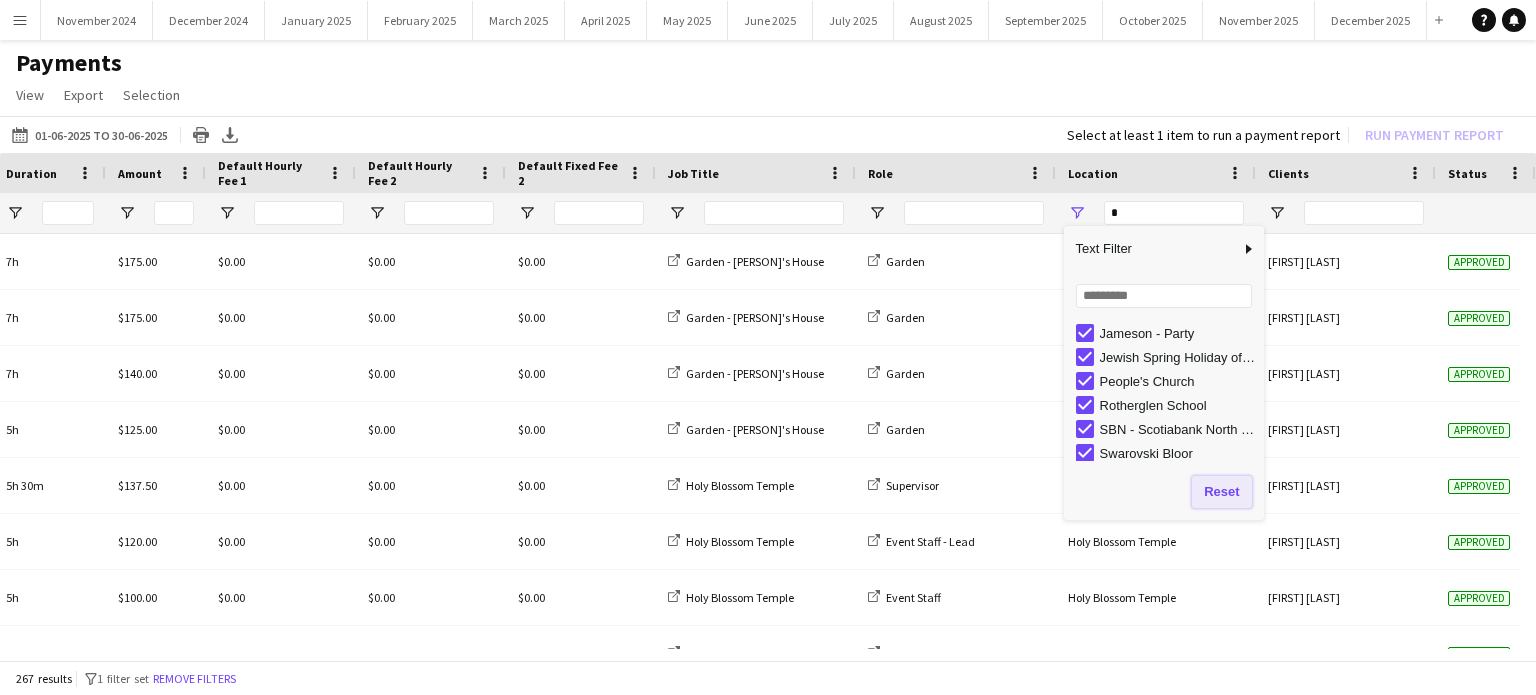 click on "Reset" at bounding box center [1221, 492] 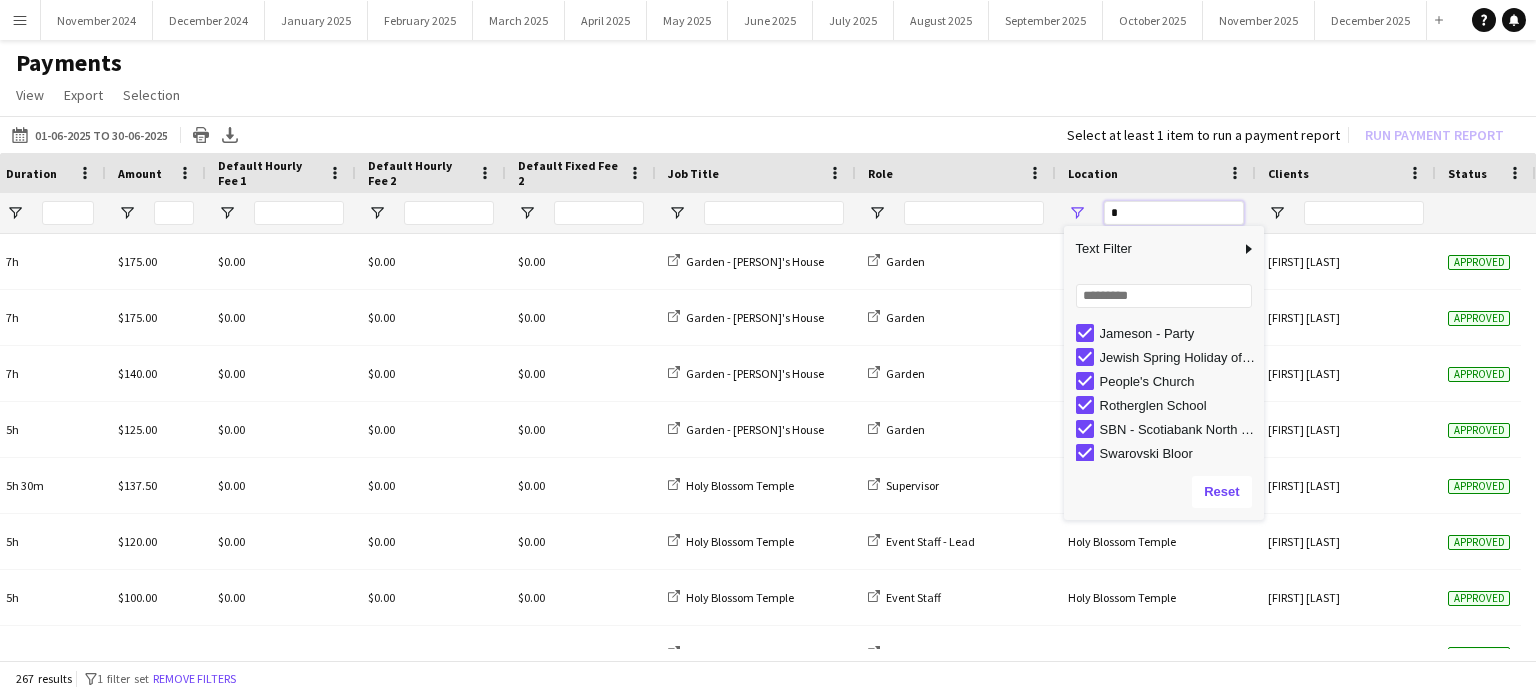 click on "*" at bounding box center [1174, 213] 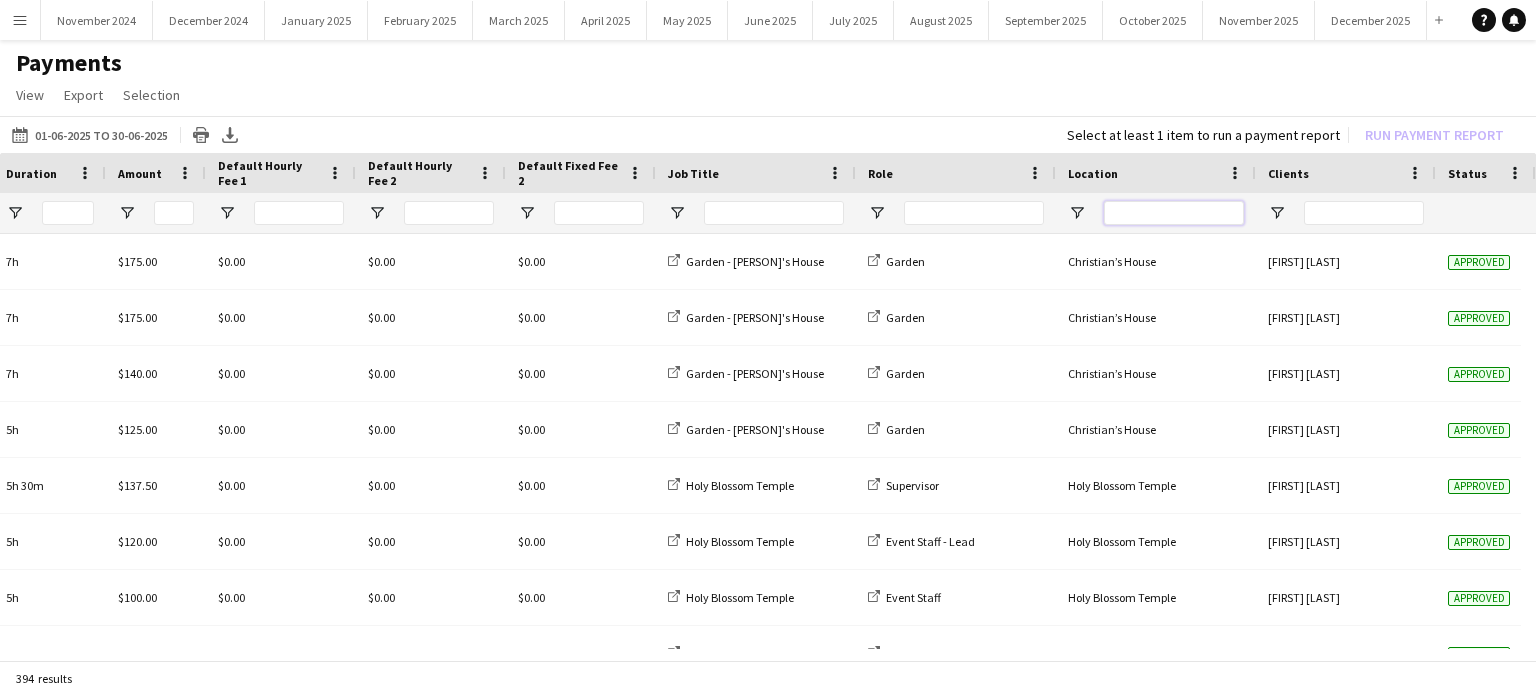 click at bounding box center [1174, 213] 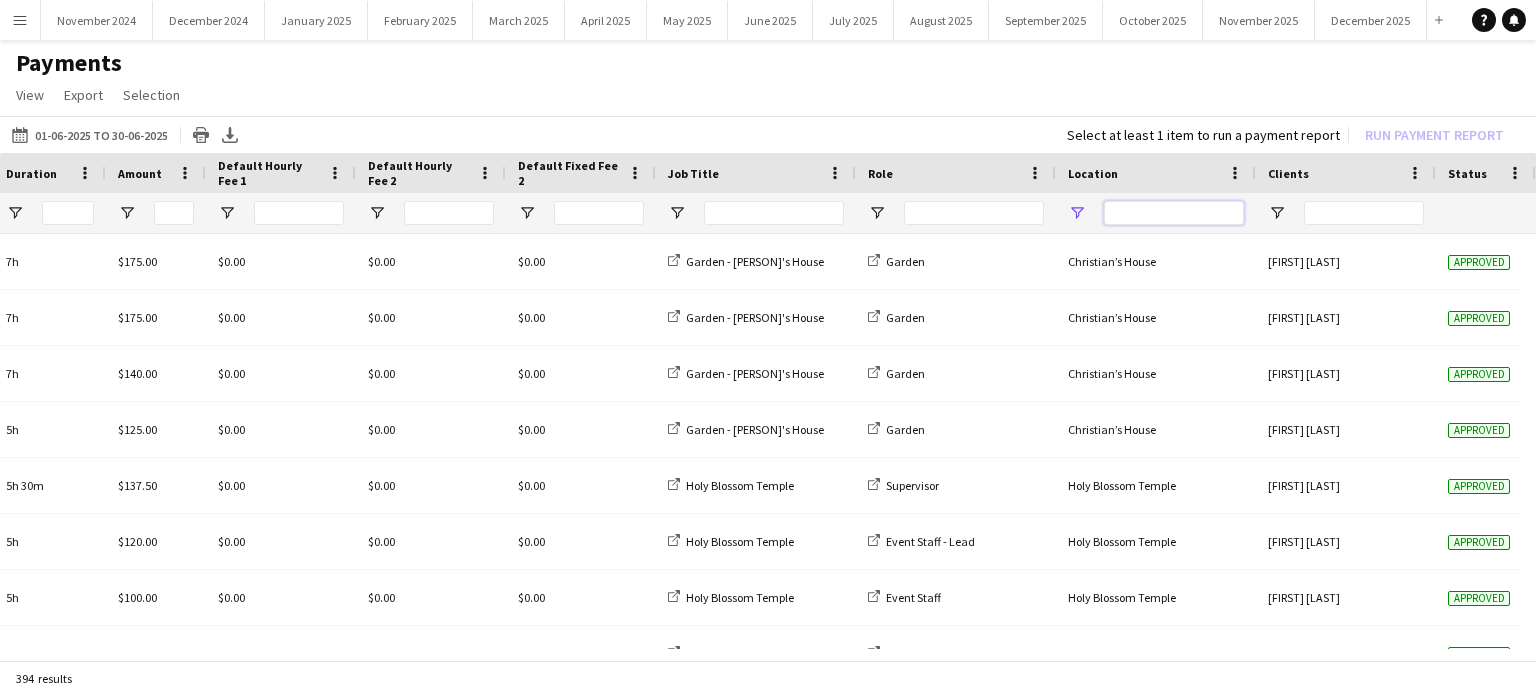 type 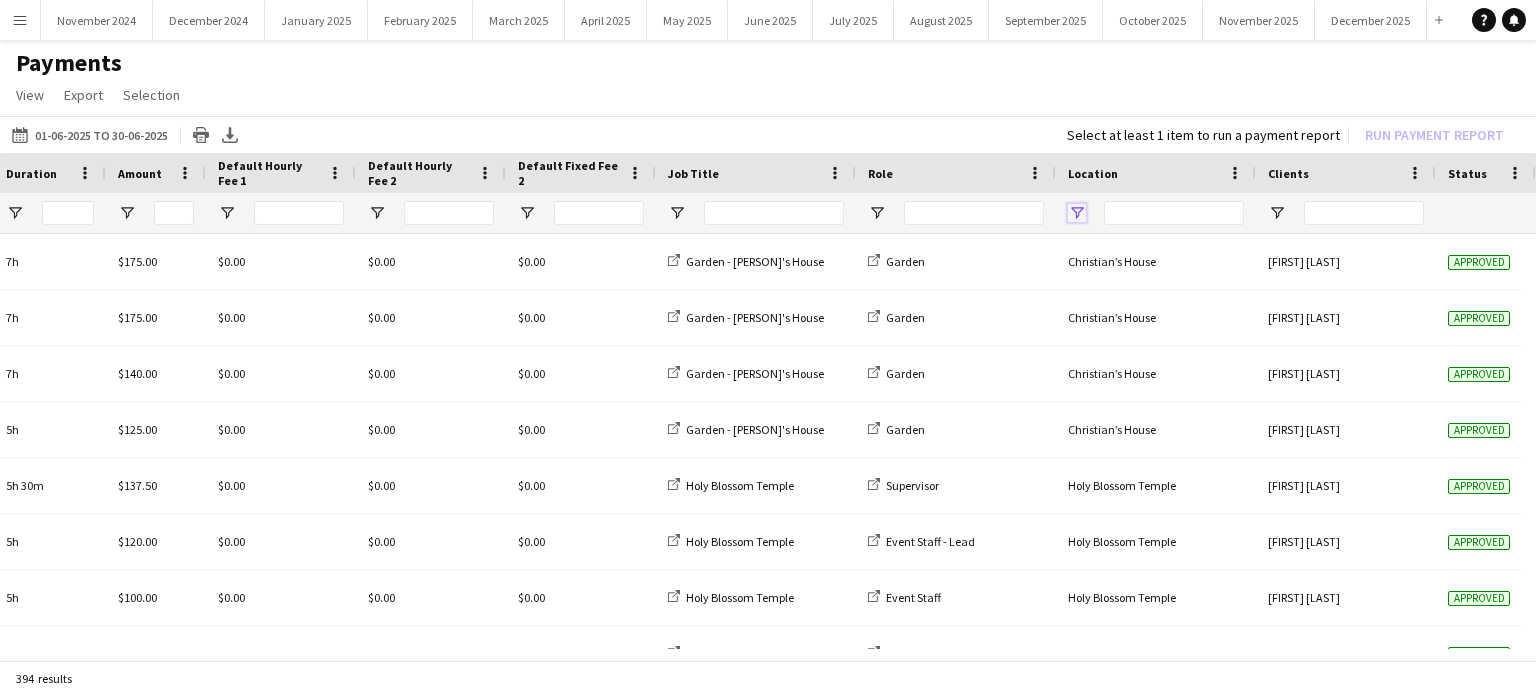 click at bounding box center [1077, 213] 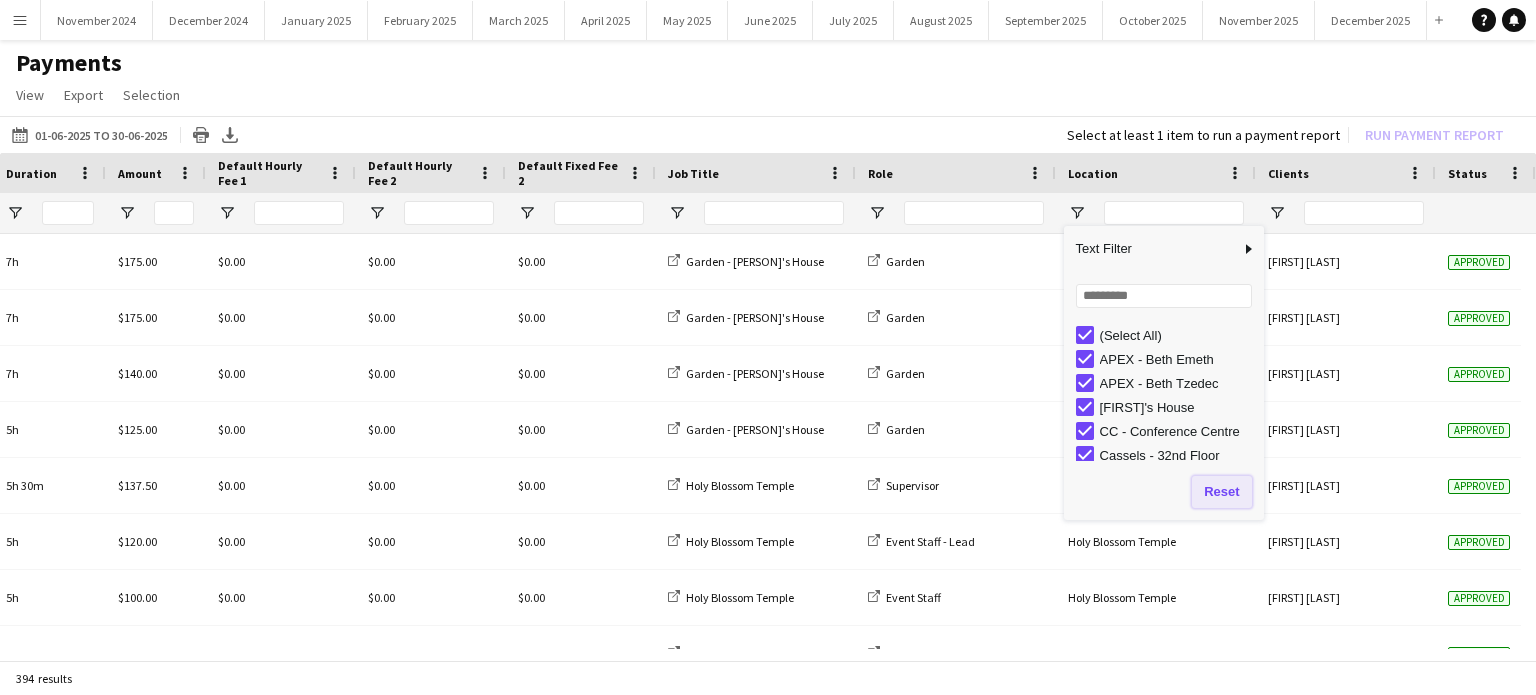 click on "Reset" at bounding box center [1221, 492] 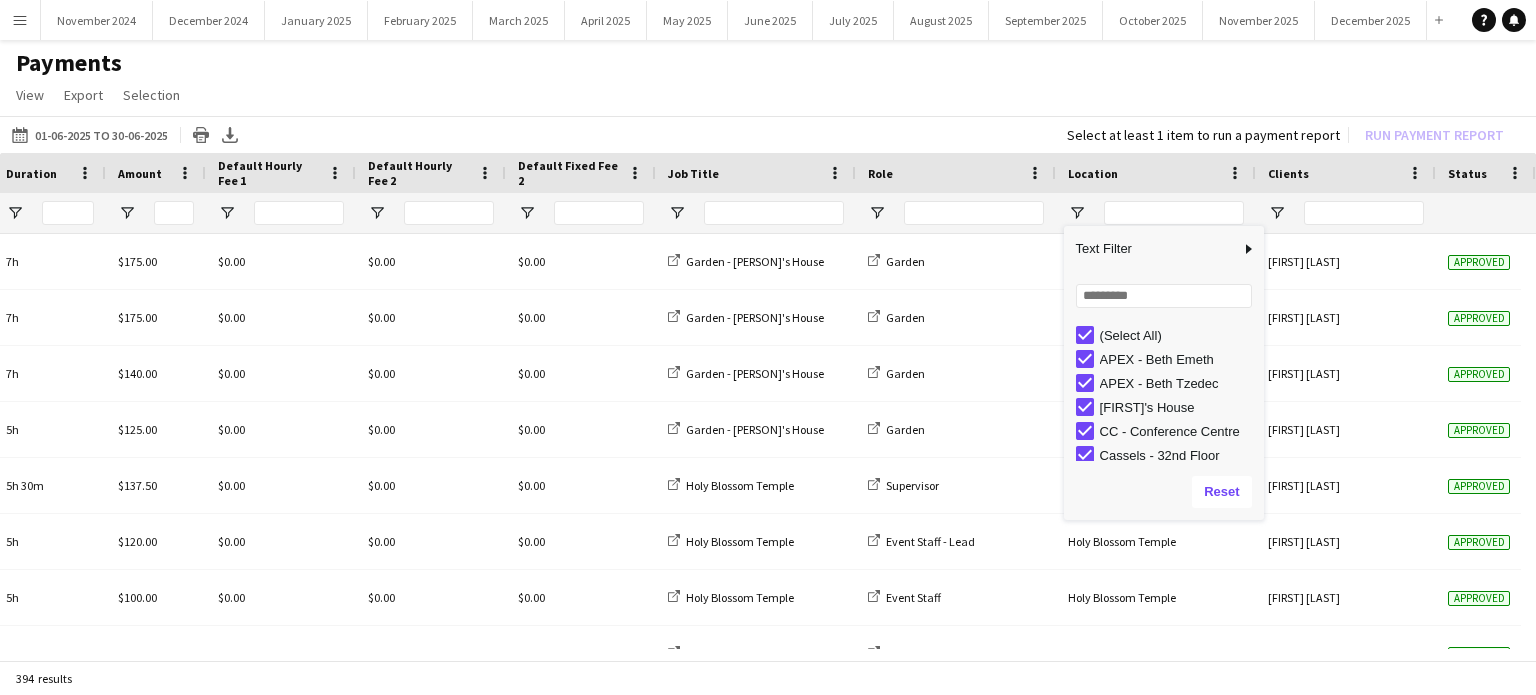click on "(Select All)" at bounding box center (1170, 335) 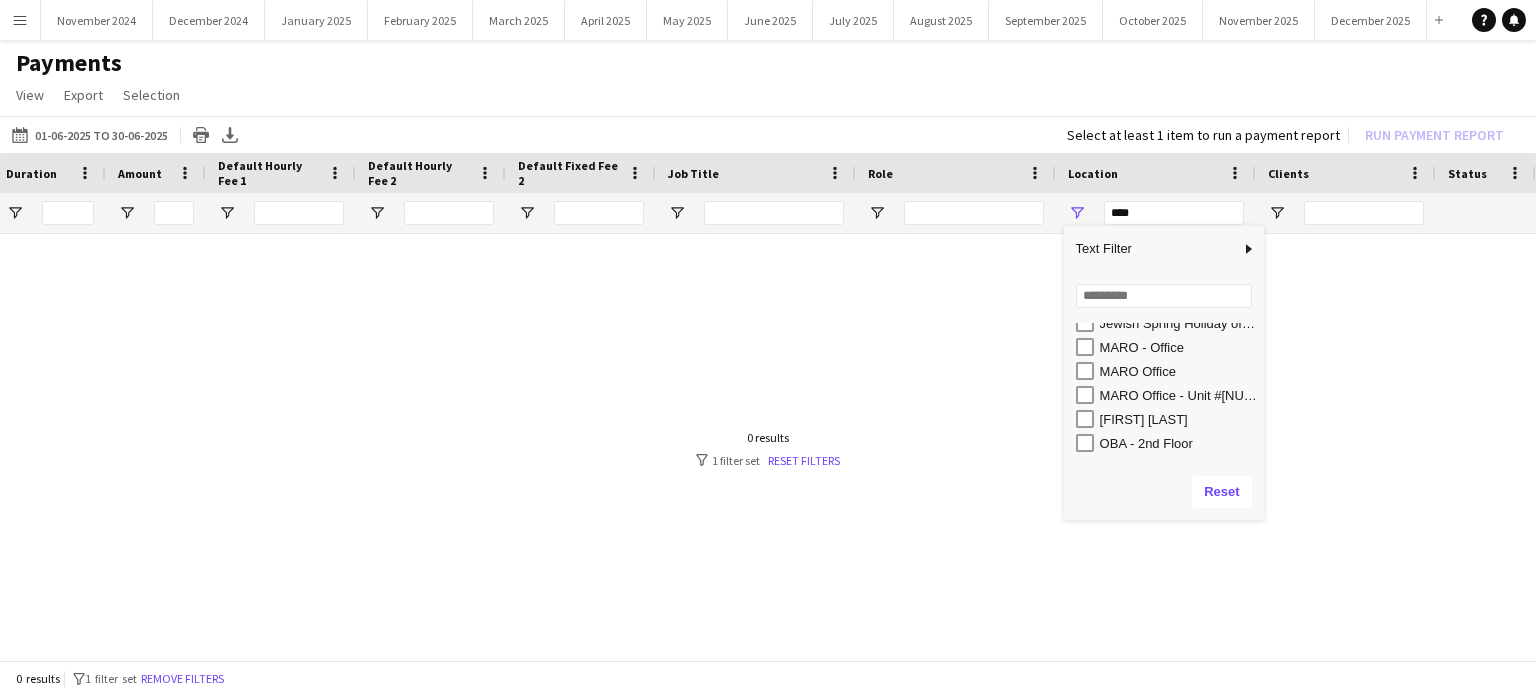 scroll, scrollTop: 200, scrollLeft: 0, axis: vertical 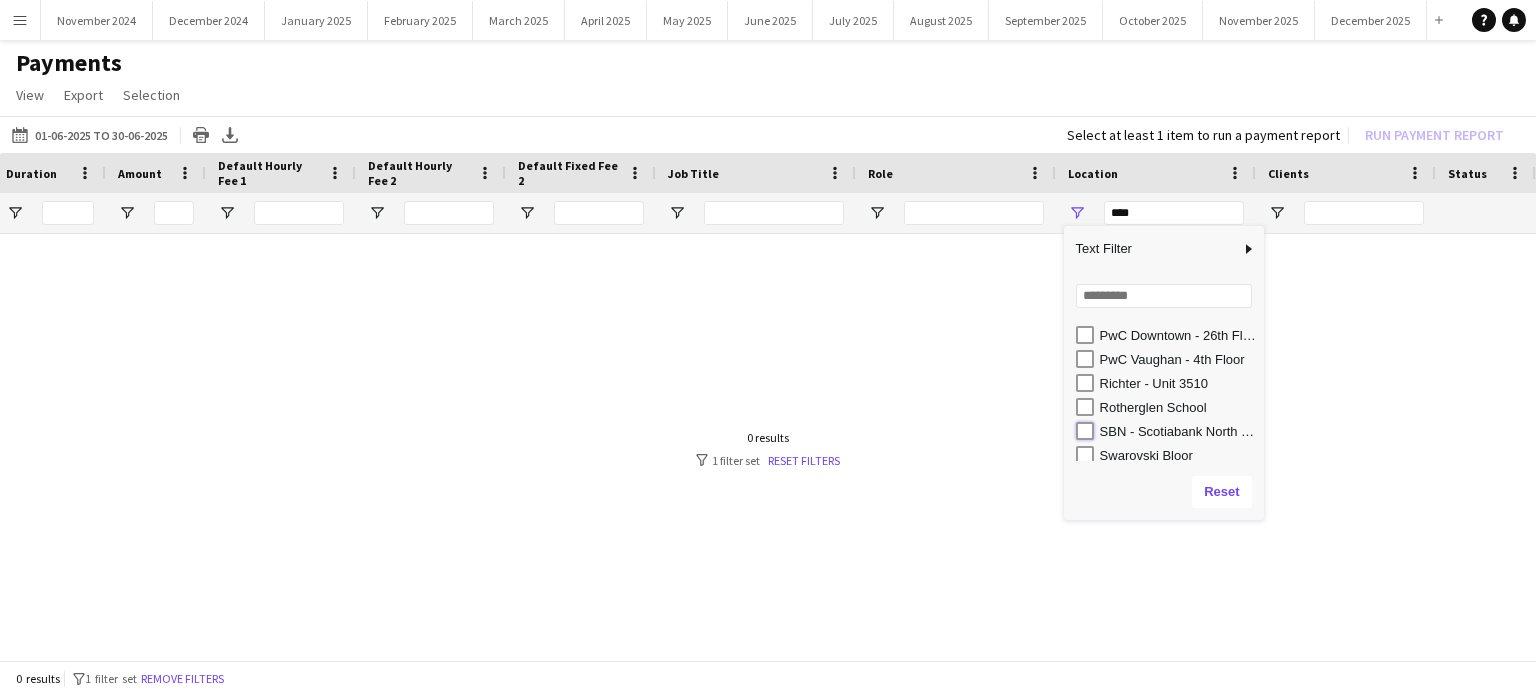 type on "**********" 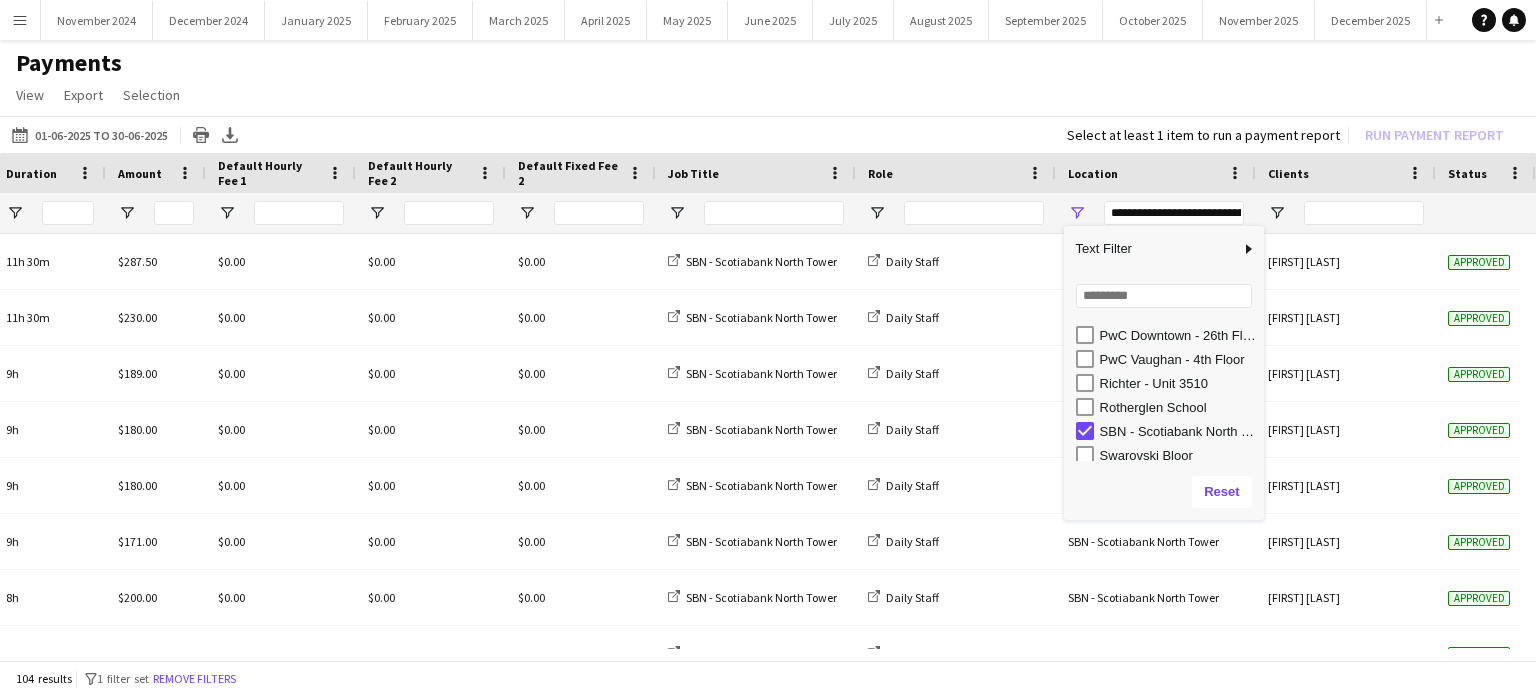 click on "View  Customise view Customise filters Reset Filters Reset View Reset All  Export  Export as XLSX Export as CSV Export as PDF  Selection  All for Date Range Clear All All Filtered Clear All Filtered" 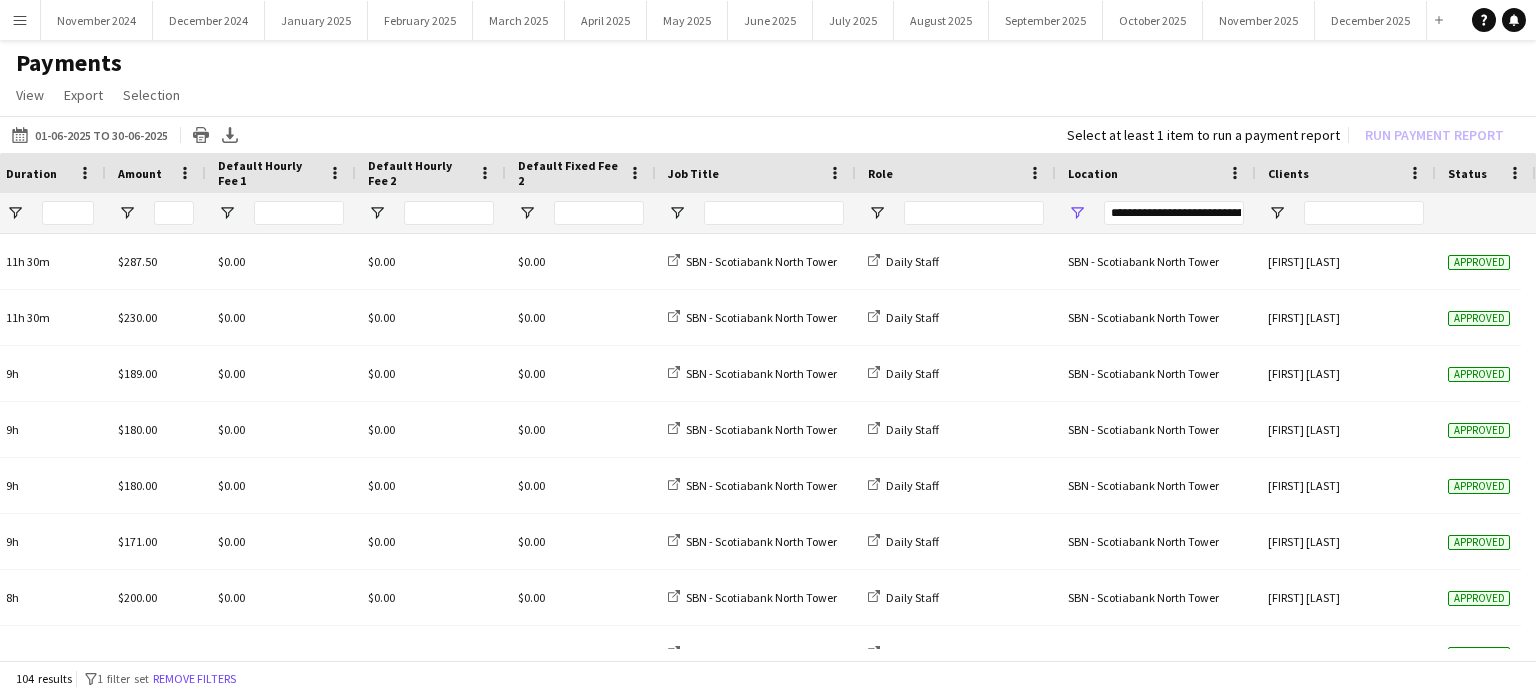 drag, startPoint x: 839, startPoint y: 663, endPoint x: 572, endPoint y: 653, distance: 267.1872 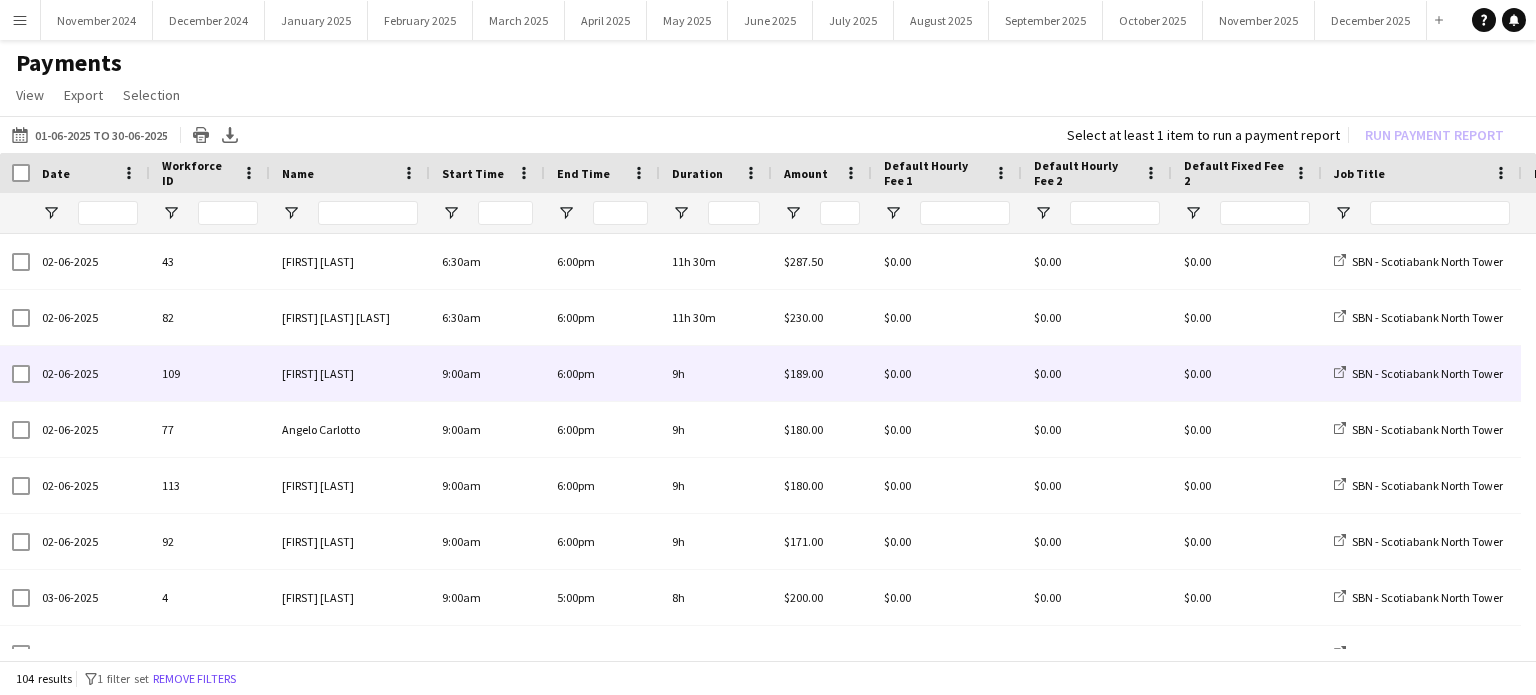 scroll, scrollTop: 69, scrollLeft: 0, axis: vertical 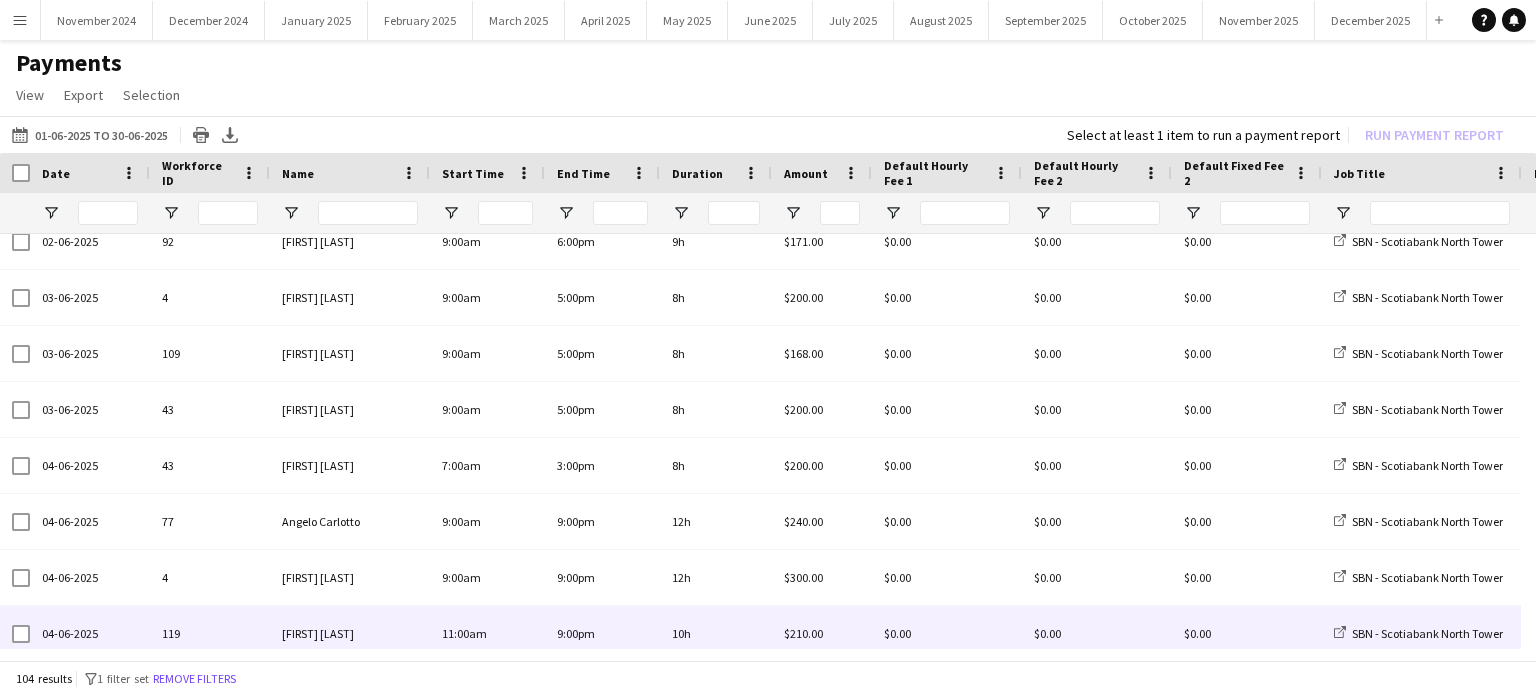 click on "9:00pm" at bounding box center [602, 633] 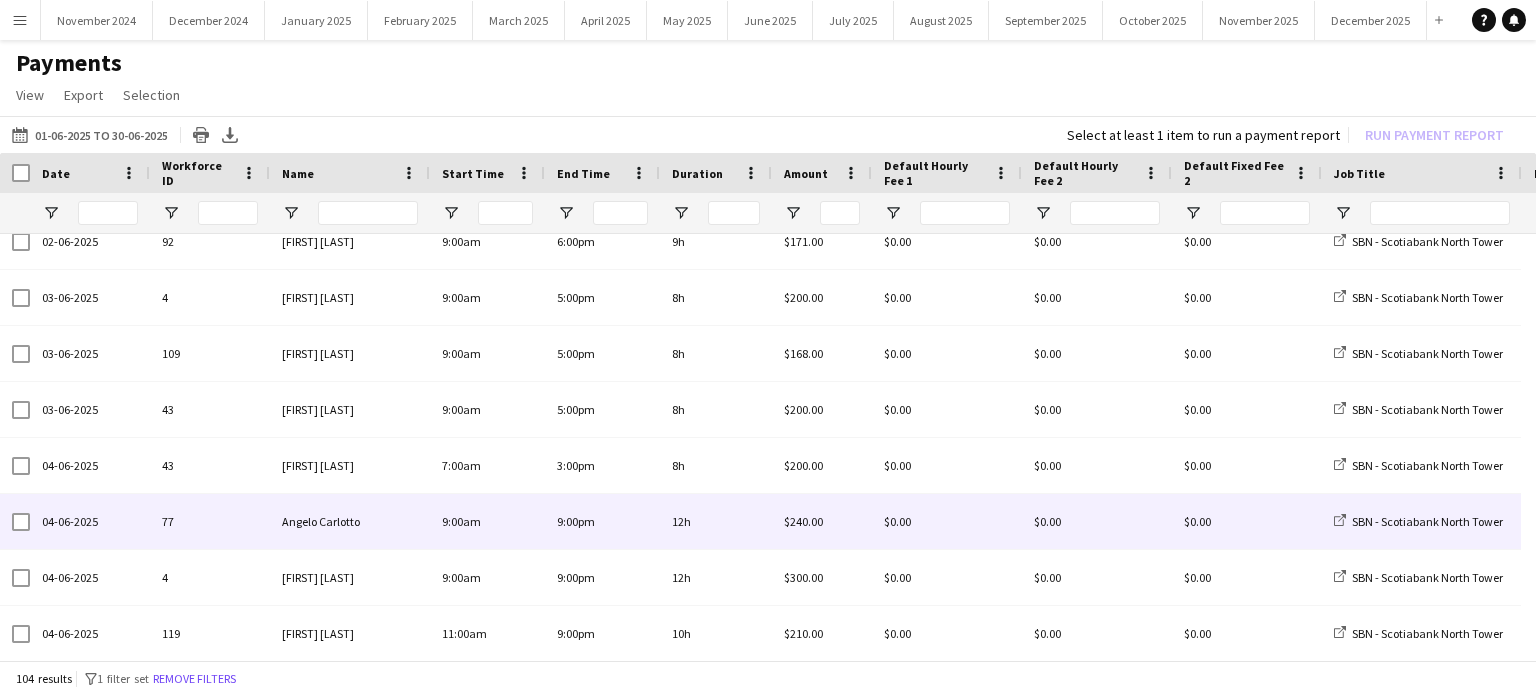 scroll, scrollTop: 374, scrollLeft: 0, axis: vertical 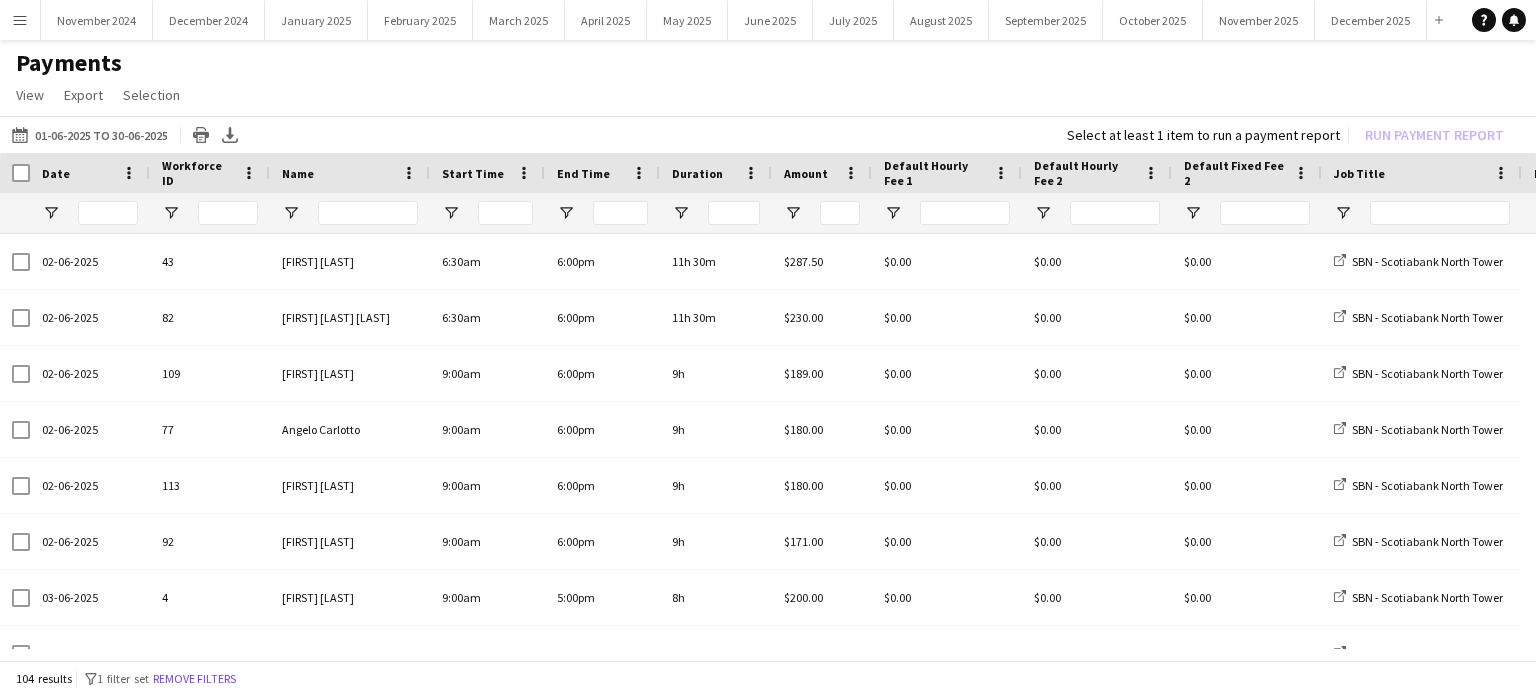 click at bounding box center [734, 213] 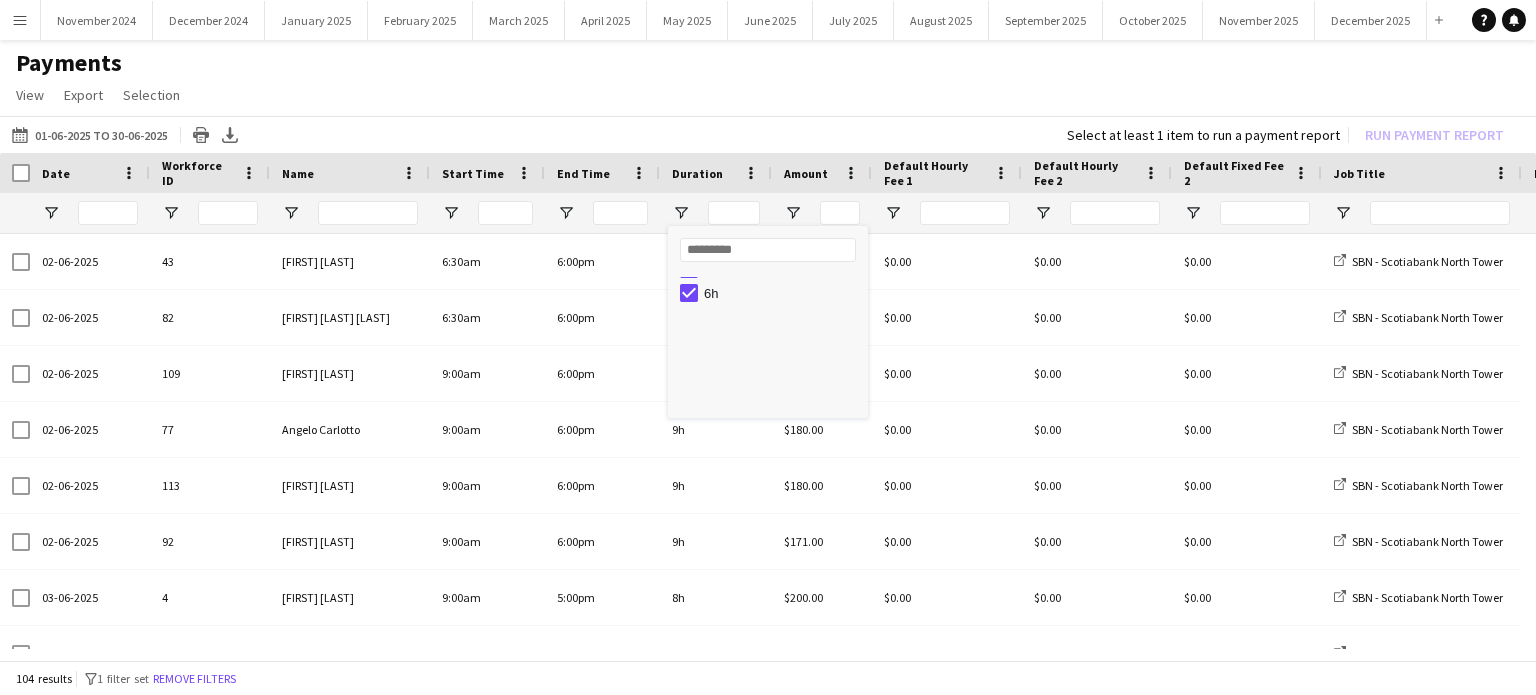 scroll, scrollTop: 0, scrollLeft: 0, axis: both 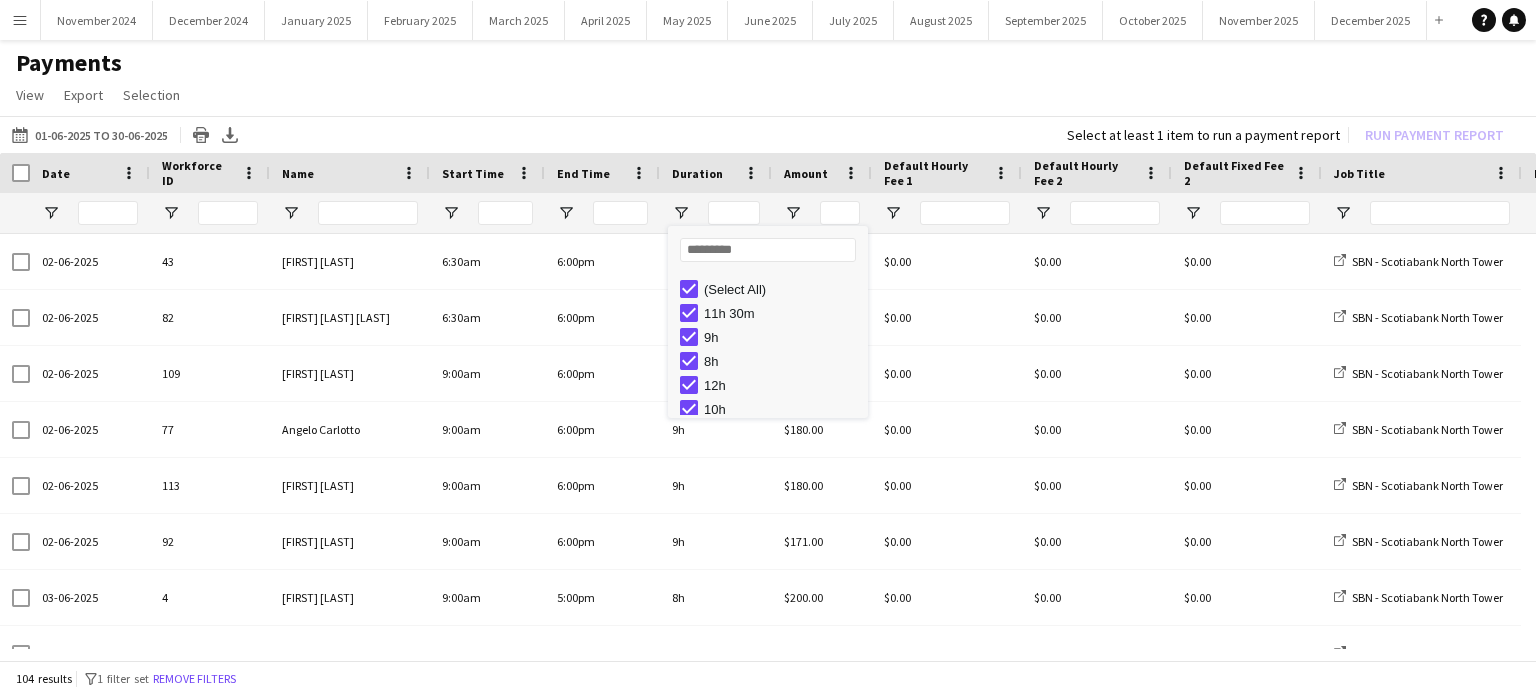 click on "[DATE] to [DATE]
[DATE] to [DATE]
Today   This Week   This Month   Yesterday   Last Week   Last Month  AUG 2025 AUG 2025 Monday M Tuesday T Wednesday W Thursday T Friday F Saturday S Sunday S  AUG   1   2   3   4   5   6   7   8   9   10   11   12   13   14   15   16   17   18   19   20   21   22   23   24   25   26   27   28   29   30   31
Comparison range
Comparison range
Apply
Print table
Export XLSX
Select at least 1 item to run a payment report   Run Payment Report" 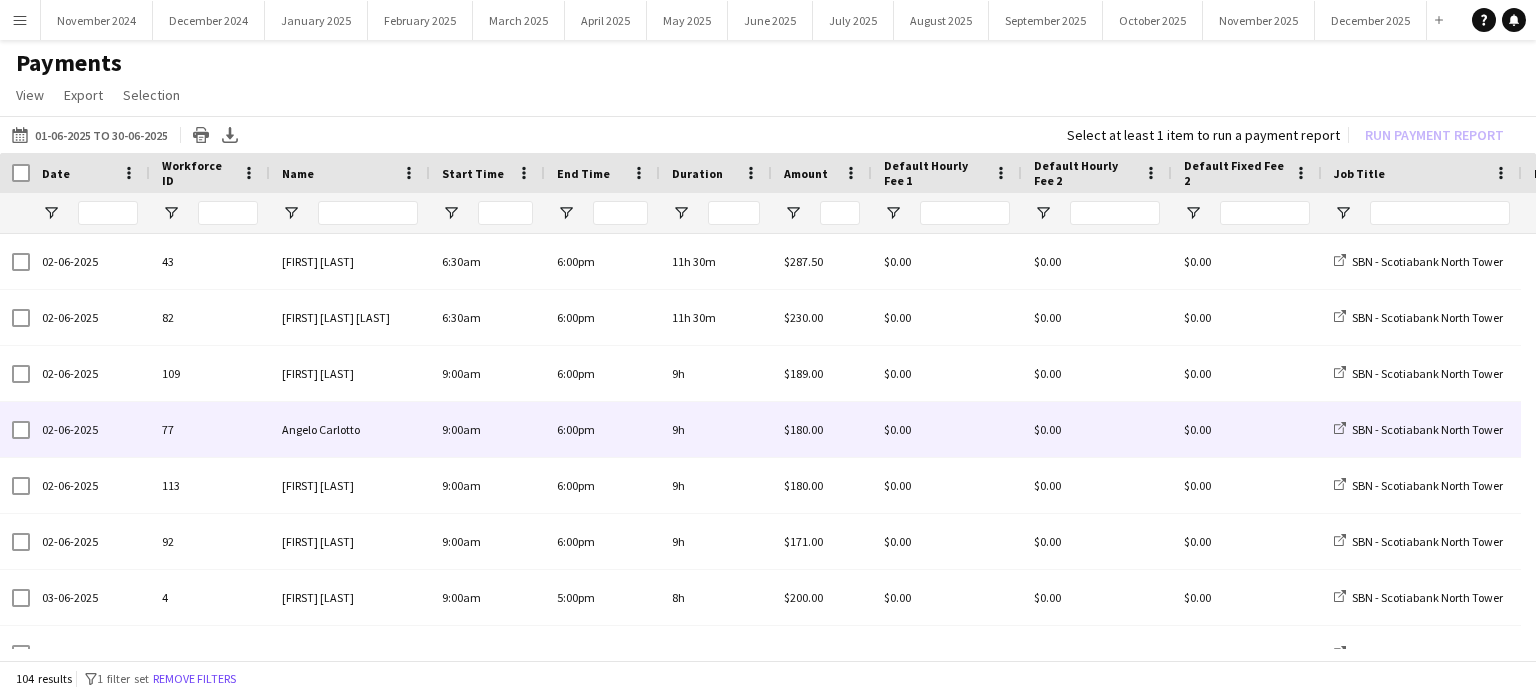 scroll, scrollTop: 444, scrollLeft: 0, axis: vertical 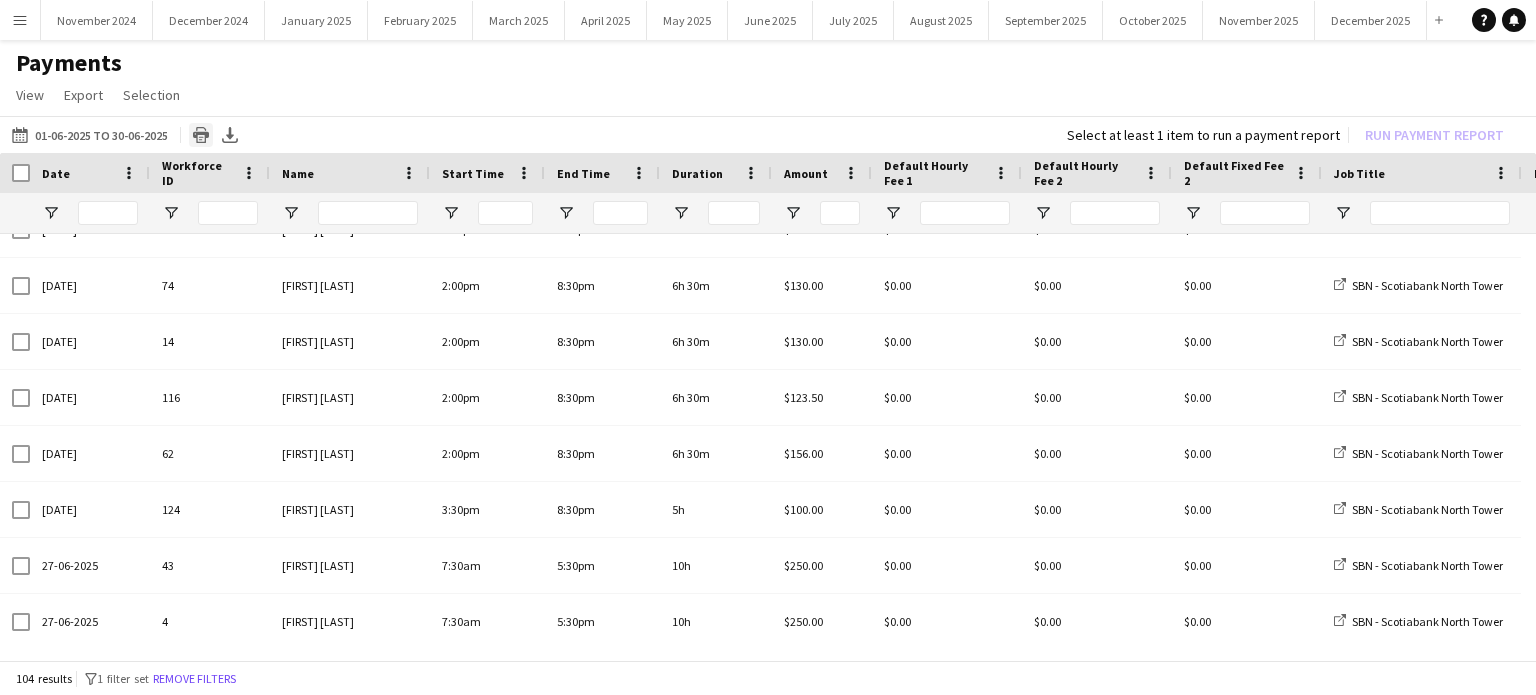 click 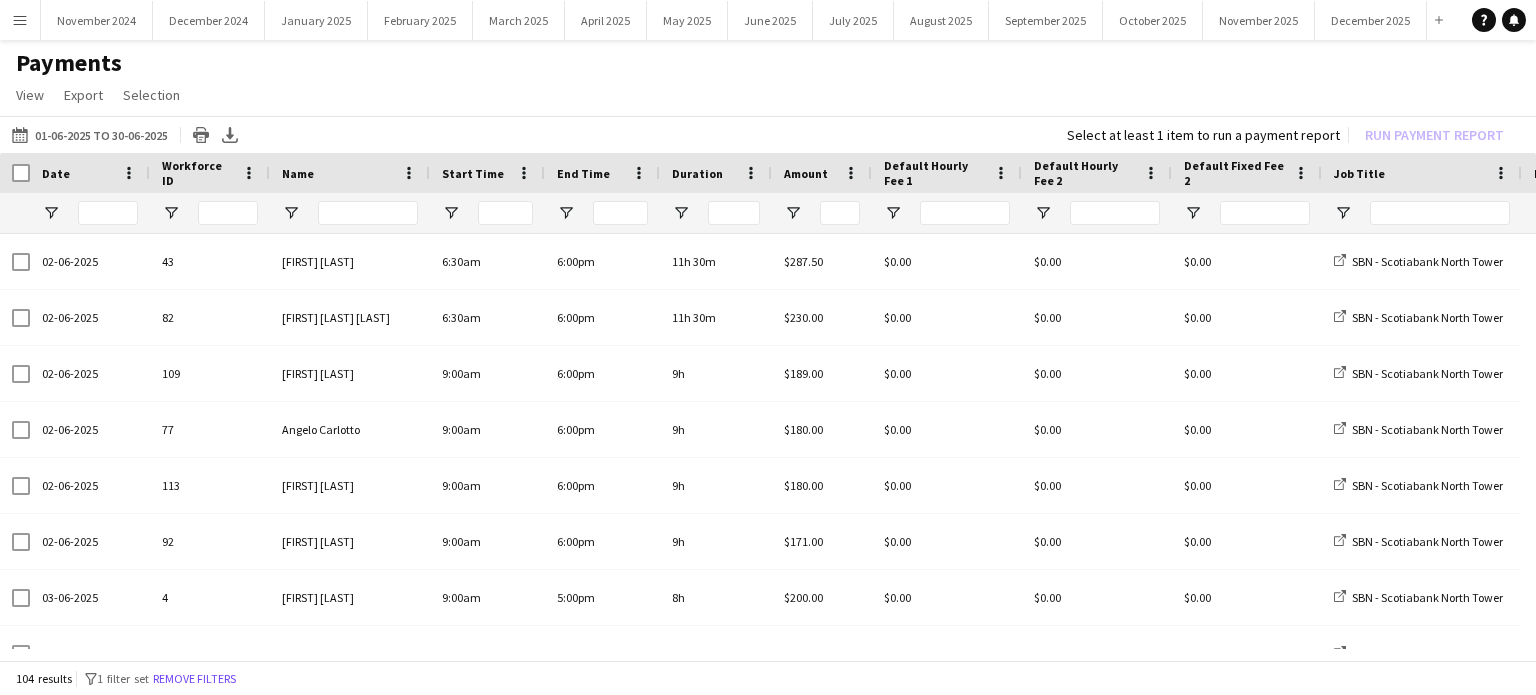 click at bounding box center (734, 213) 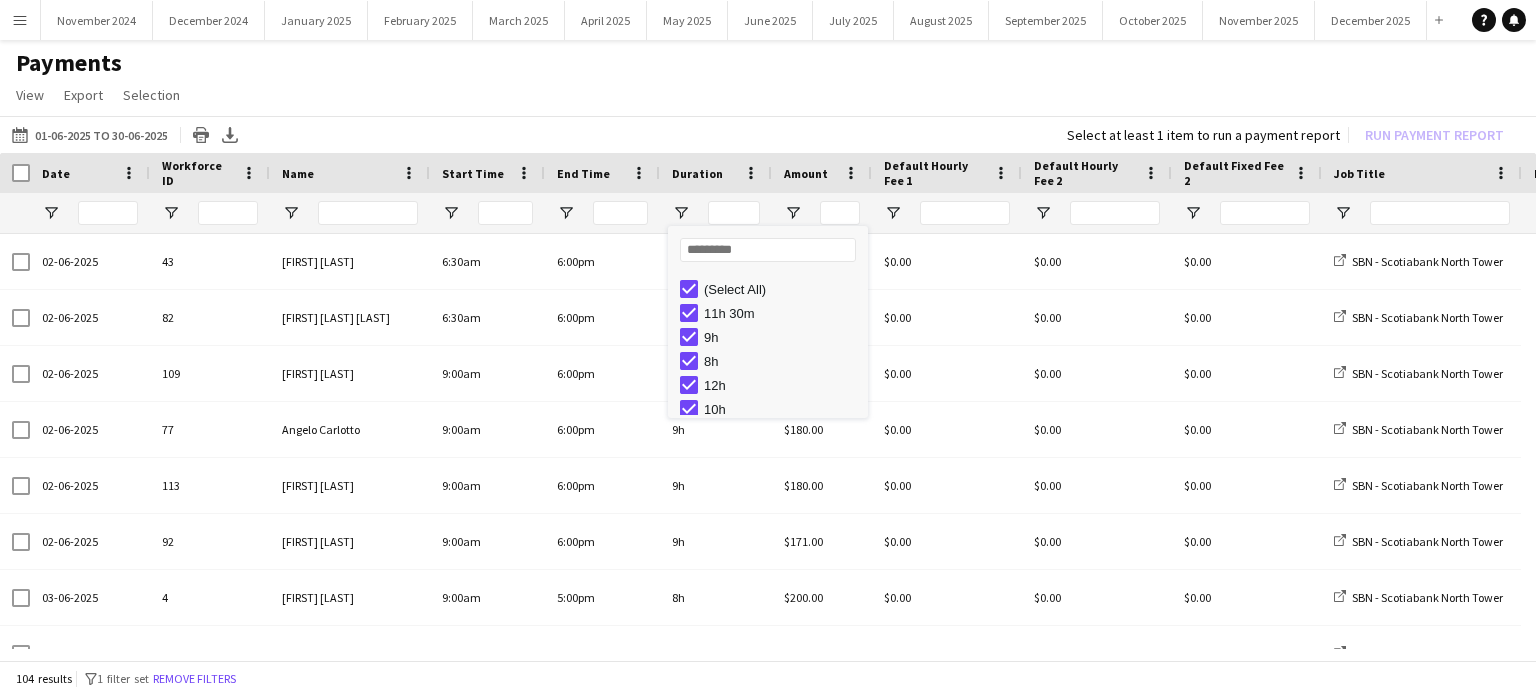 click on "View  Customise view Customise filters Reset Filters Reset View Reset All  Export  Export as XLSX Export as CSV Export as PDF  Selection  All for Date Range Clear All All Filtered Clear All Filtered" 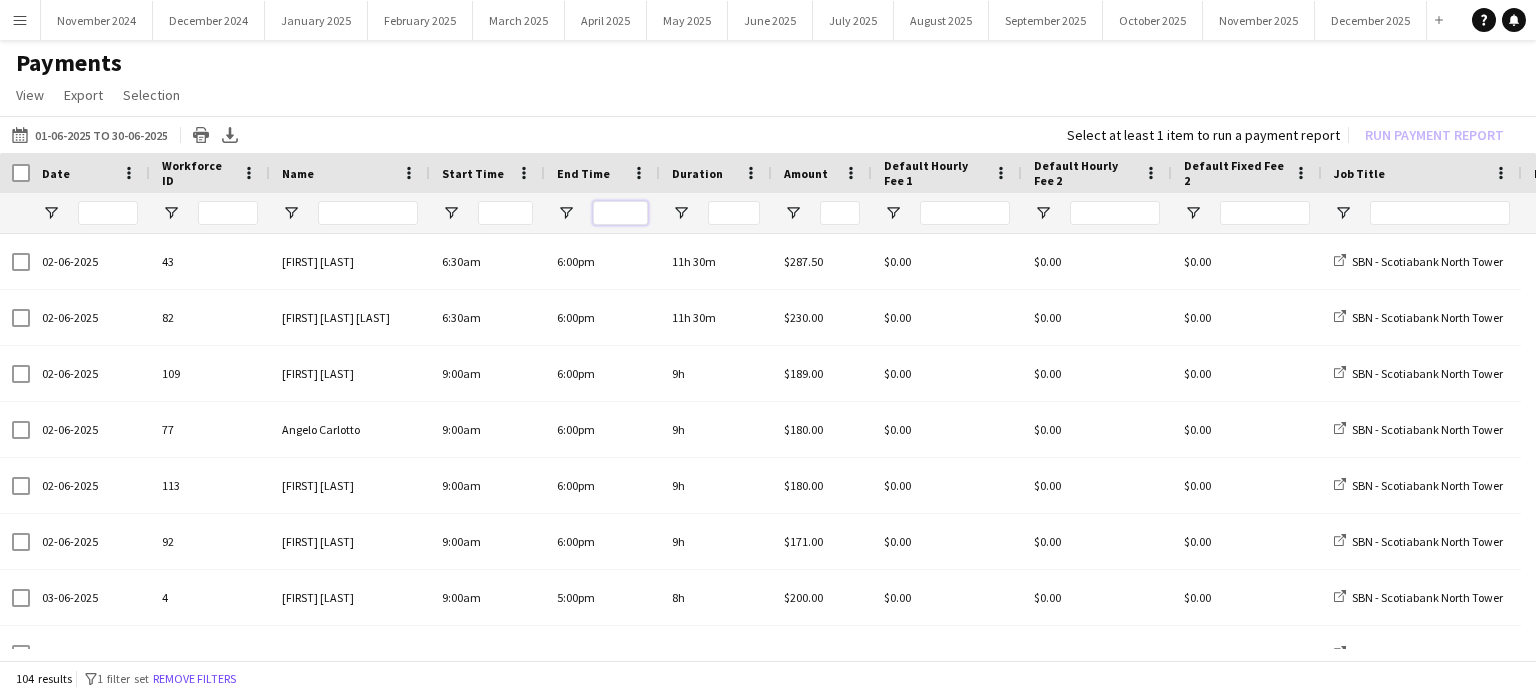 click at bounding box center [620, 213] 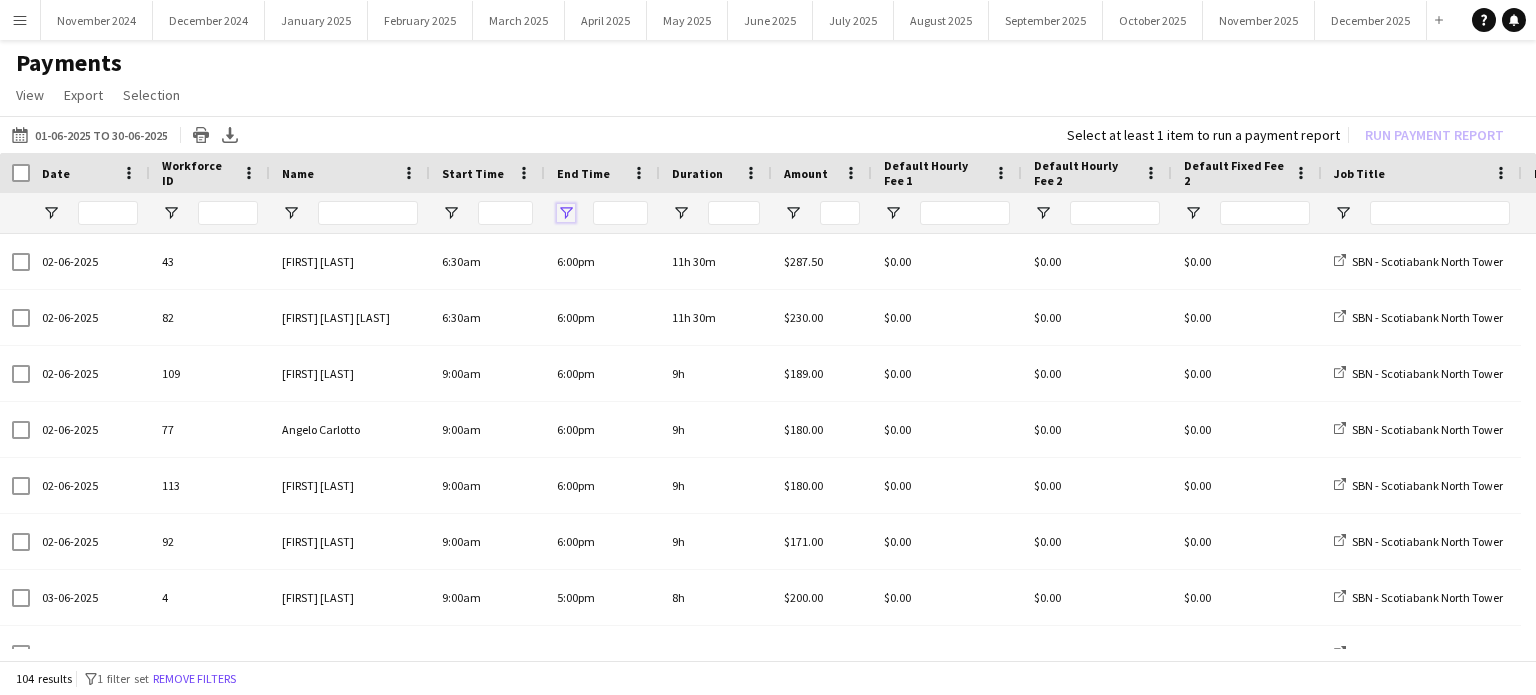 click at bounding box center [566, 213] 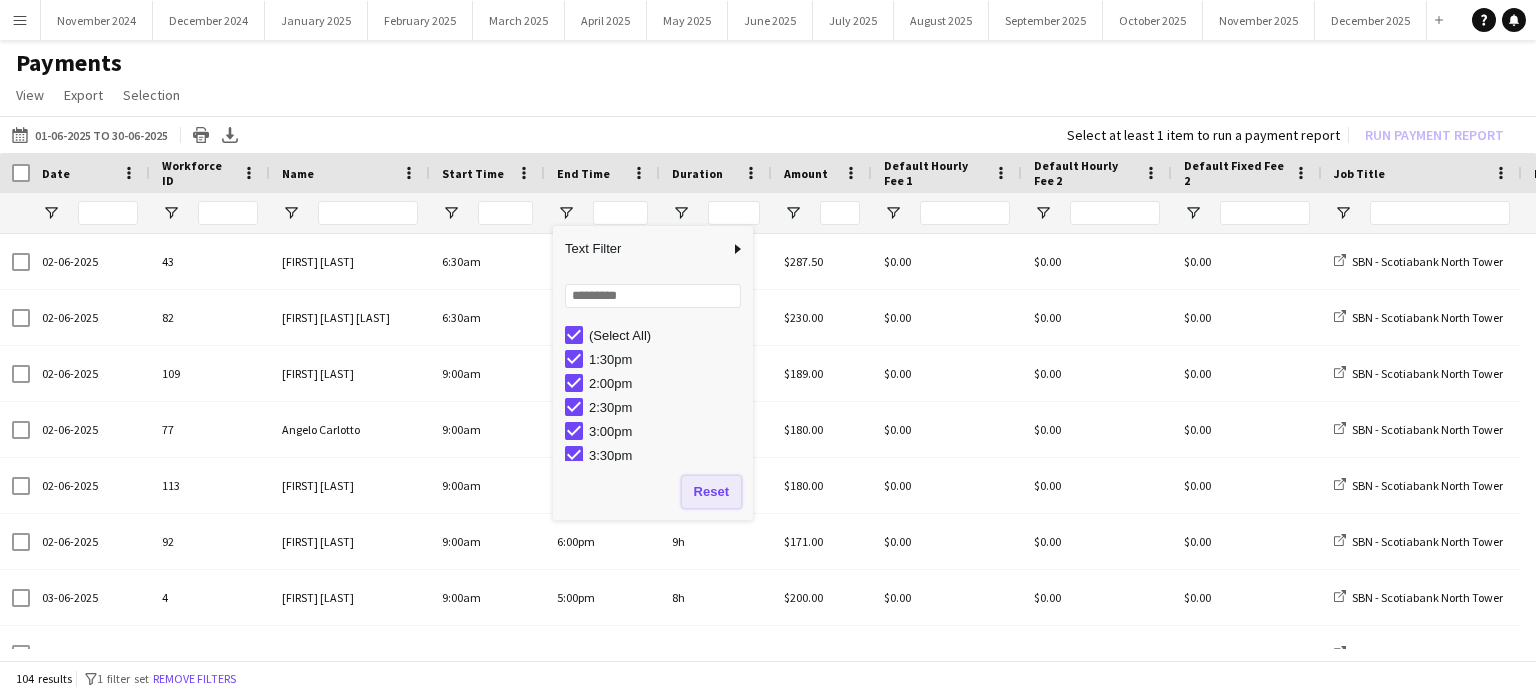click on "Reset" at bounding box center (711, 492) 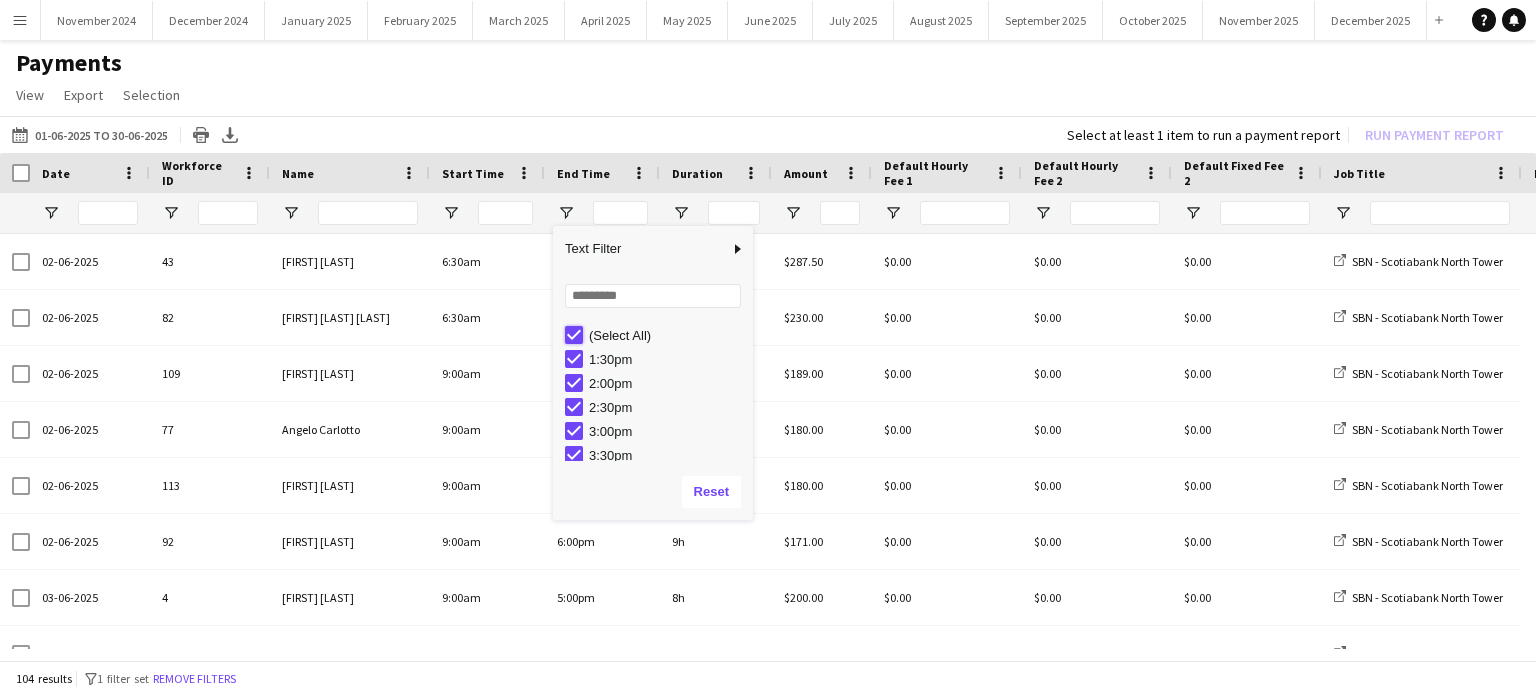 type on "***" 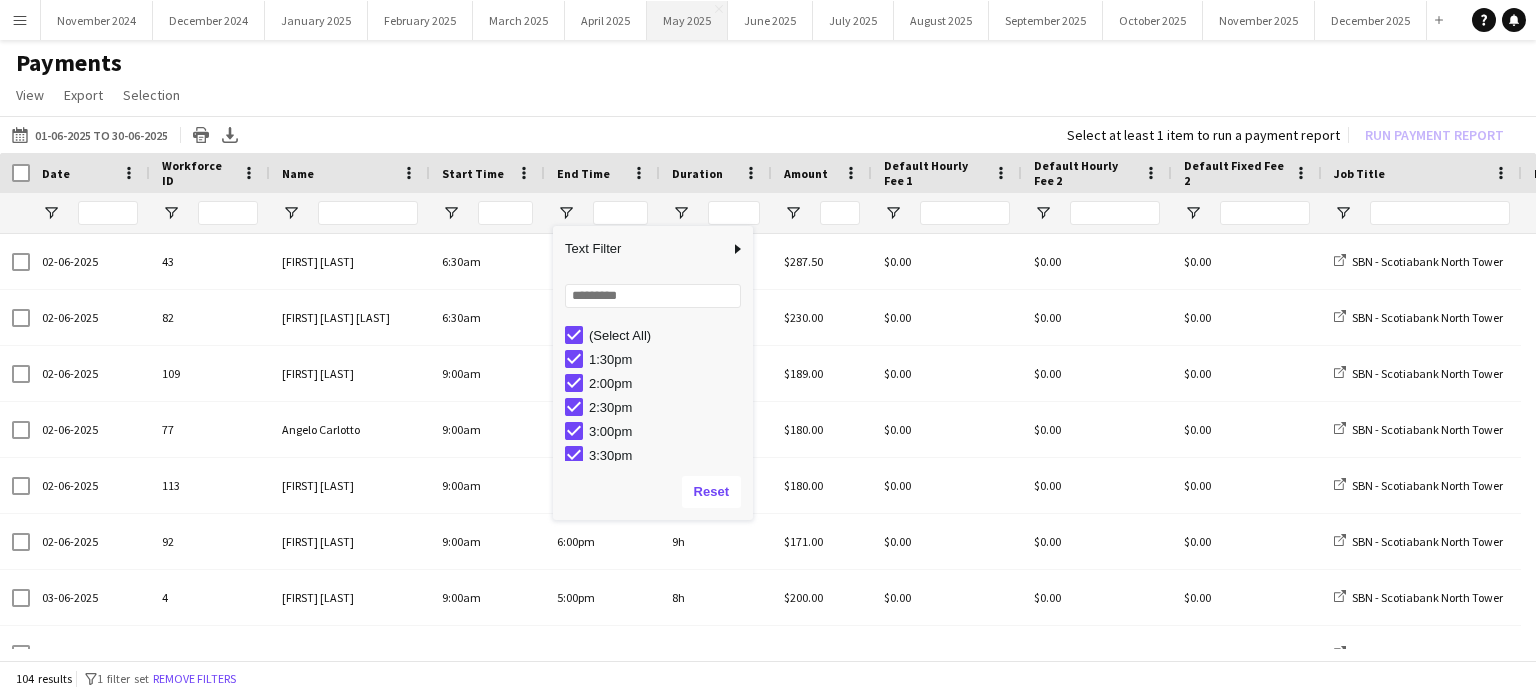 click on "May 2025
Close" at bounding box center (687, 20) 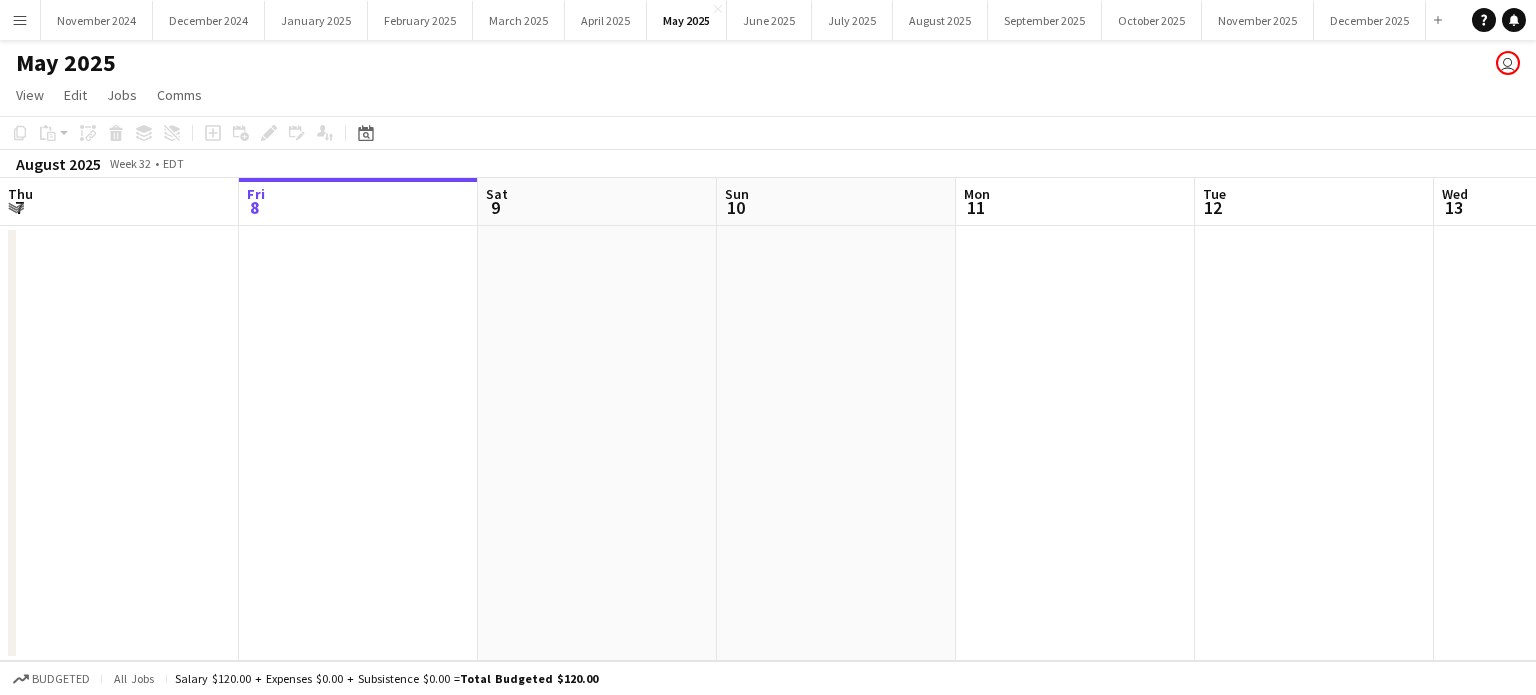 click on "Menu" at bounding box center (20, 20) 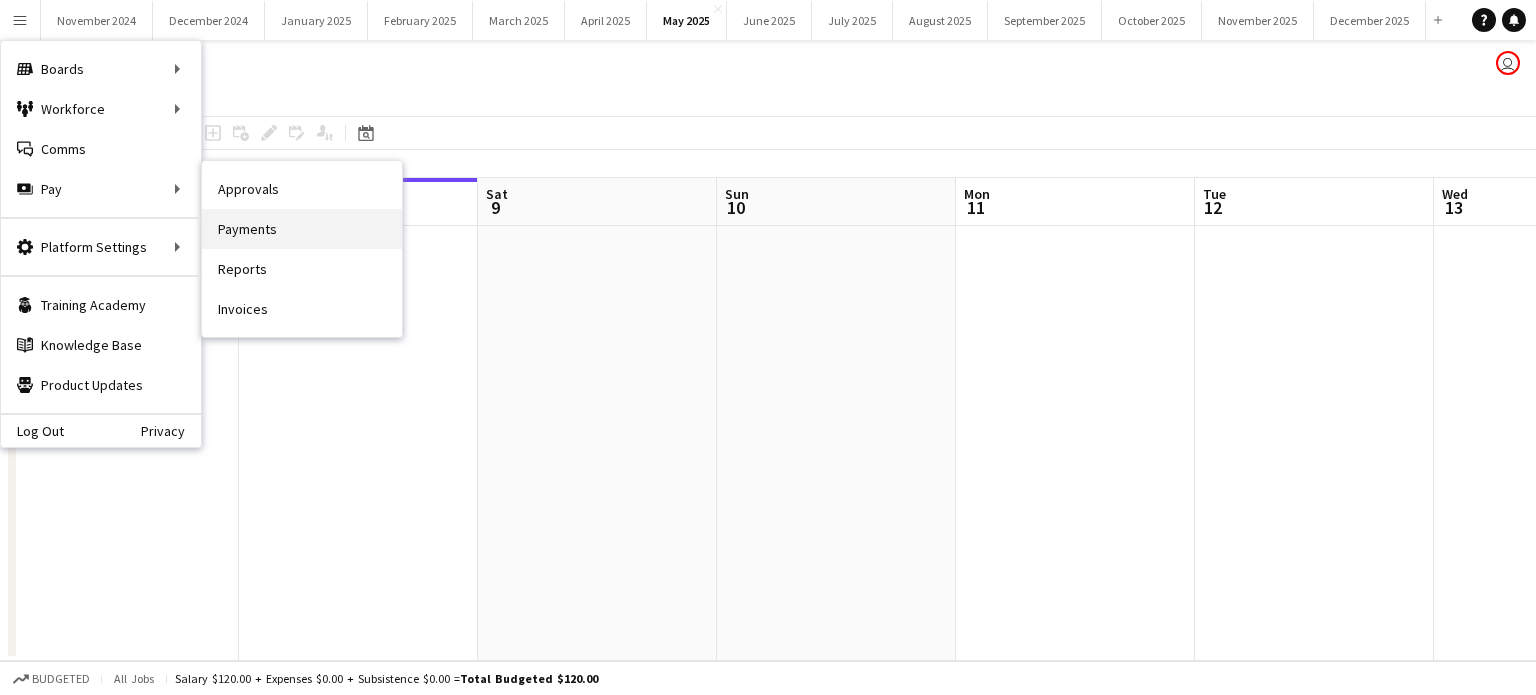 click on "Payments" at bounding box center (302, 229) 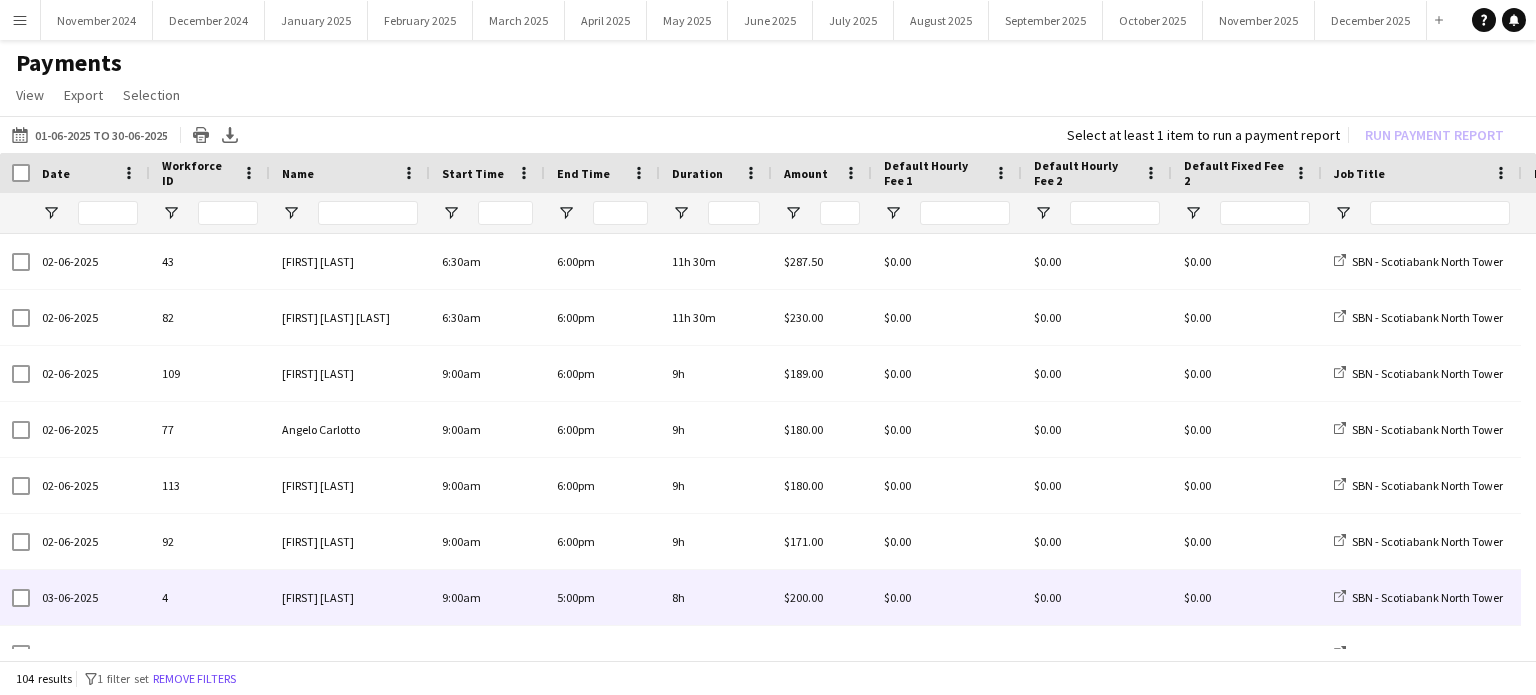 click on "8h" at bounding box center (716, 597) 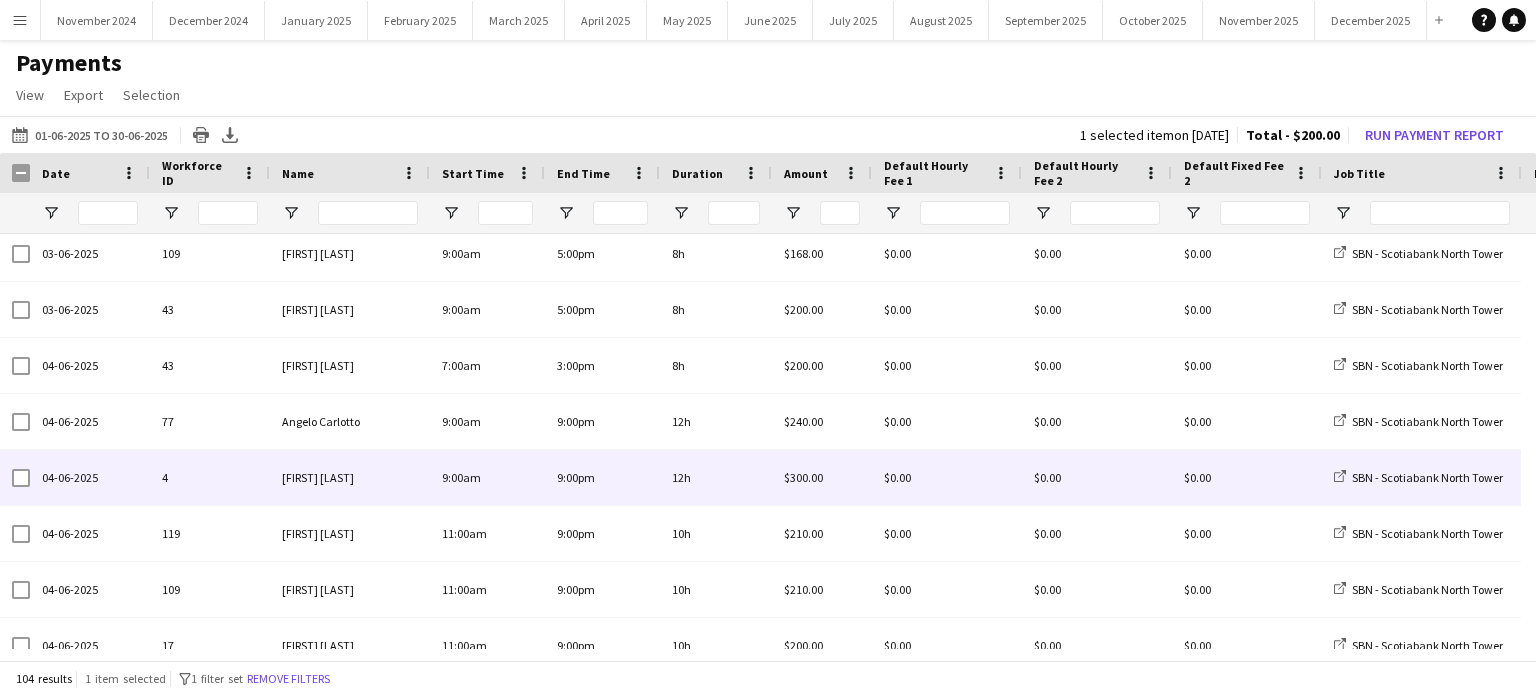 click at bounding box center (15, 477) 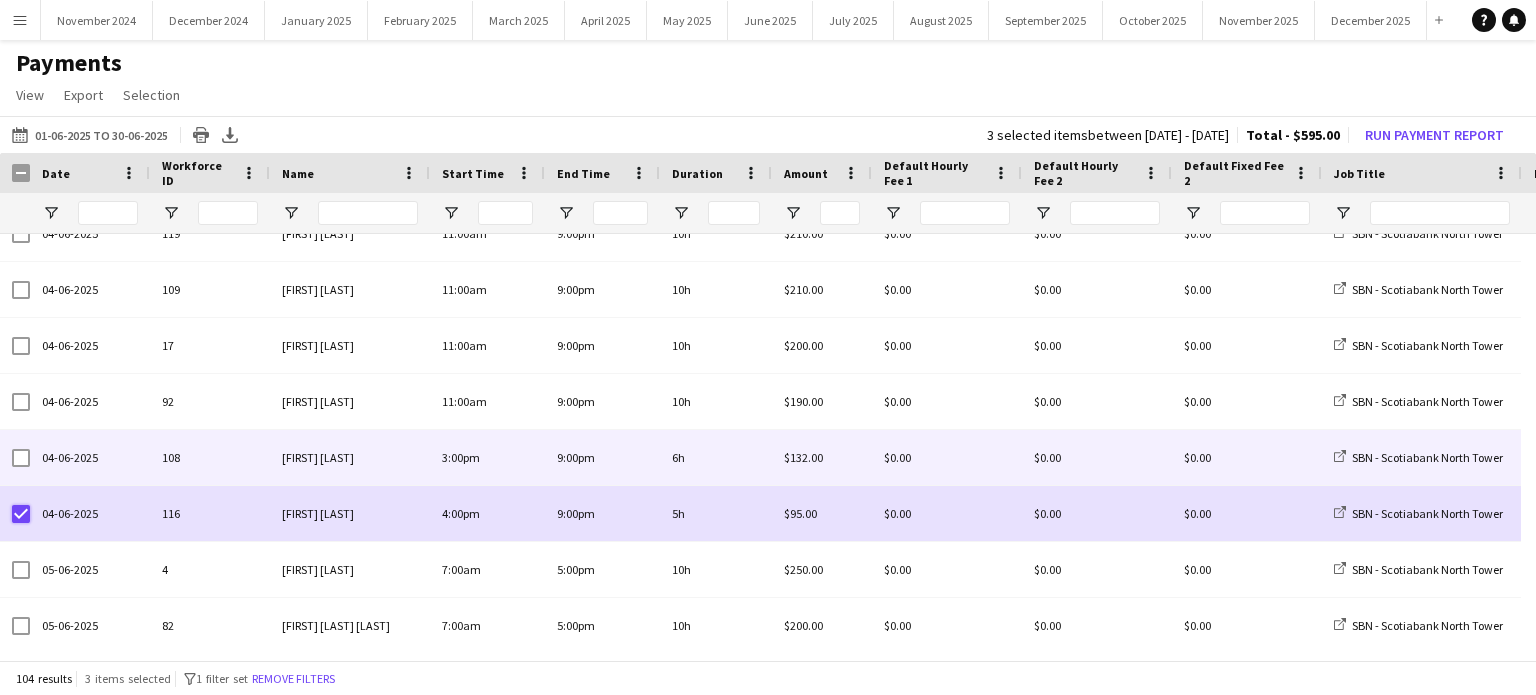 scroll, scrollTop: 773, scrollLeft: 0, axis: vertical 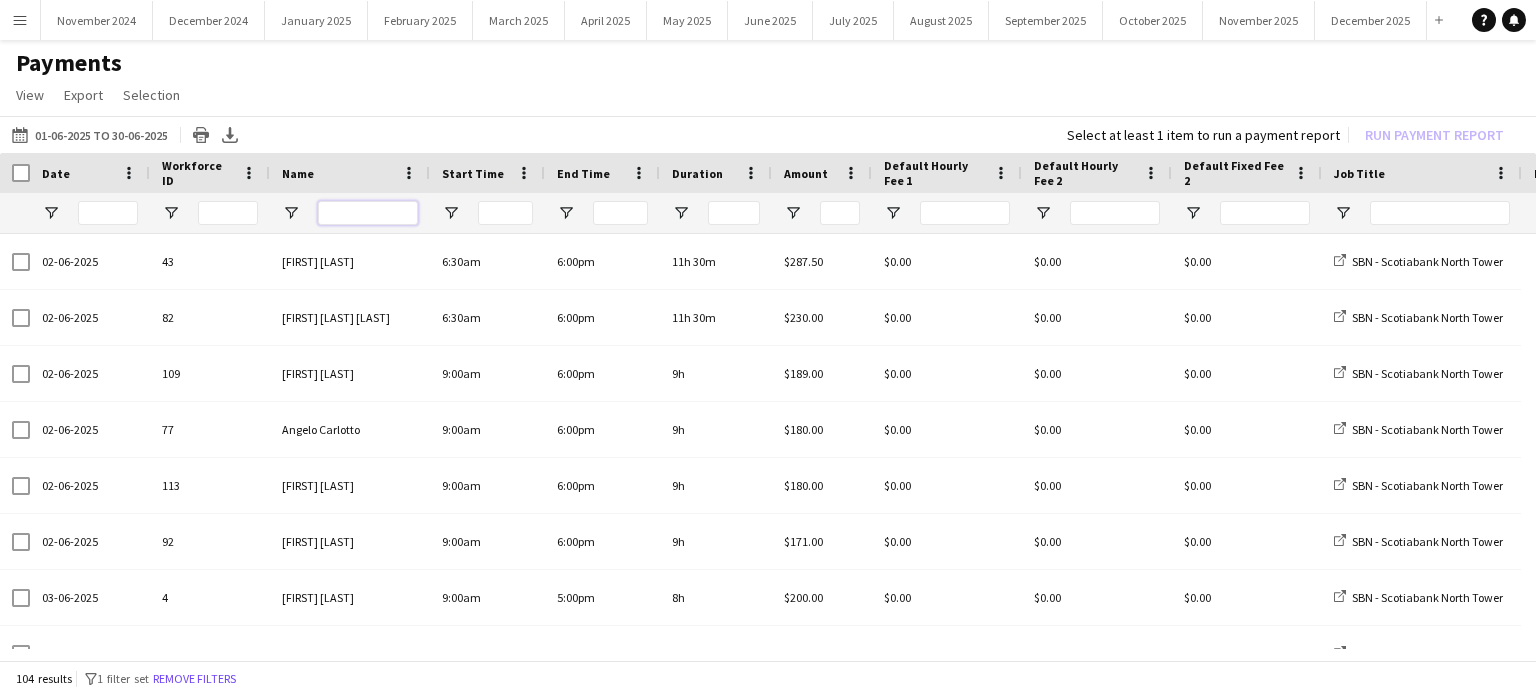 click at bounding box center [368, 213] 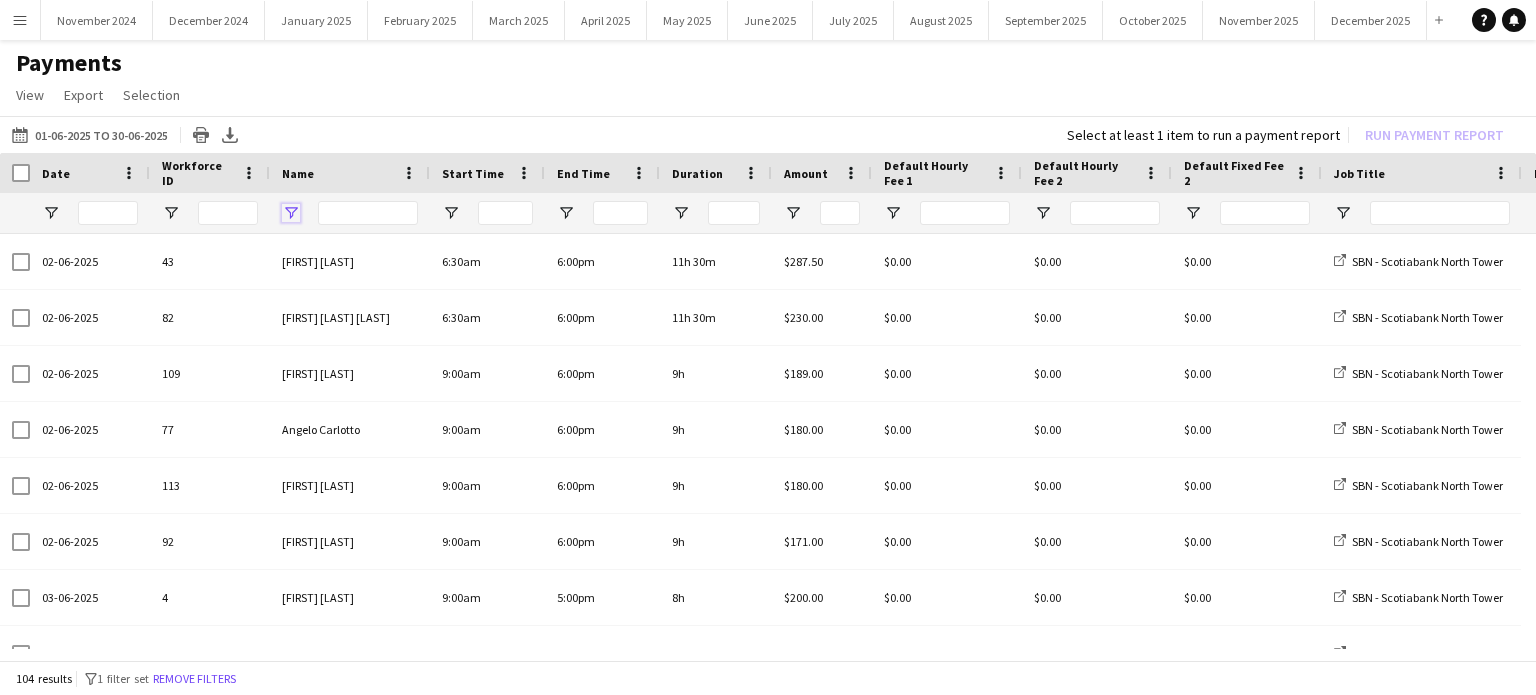 click at bounding box center (291, 213) 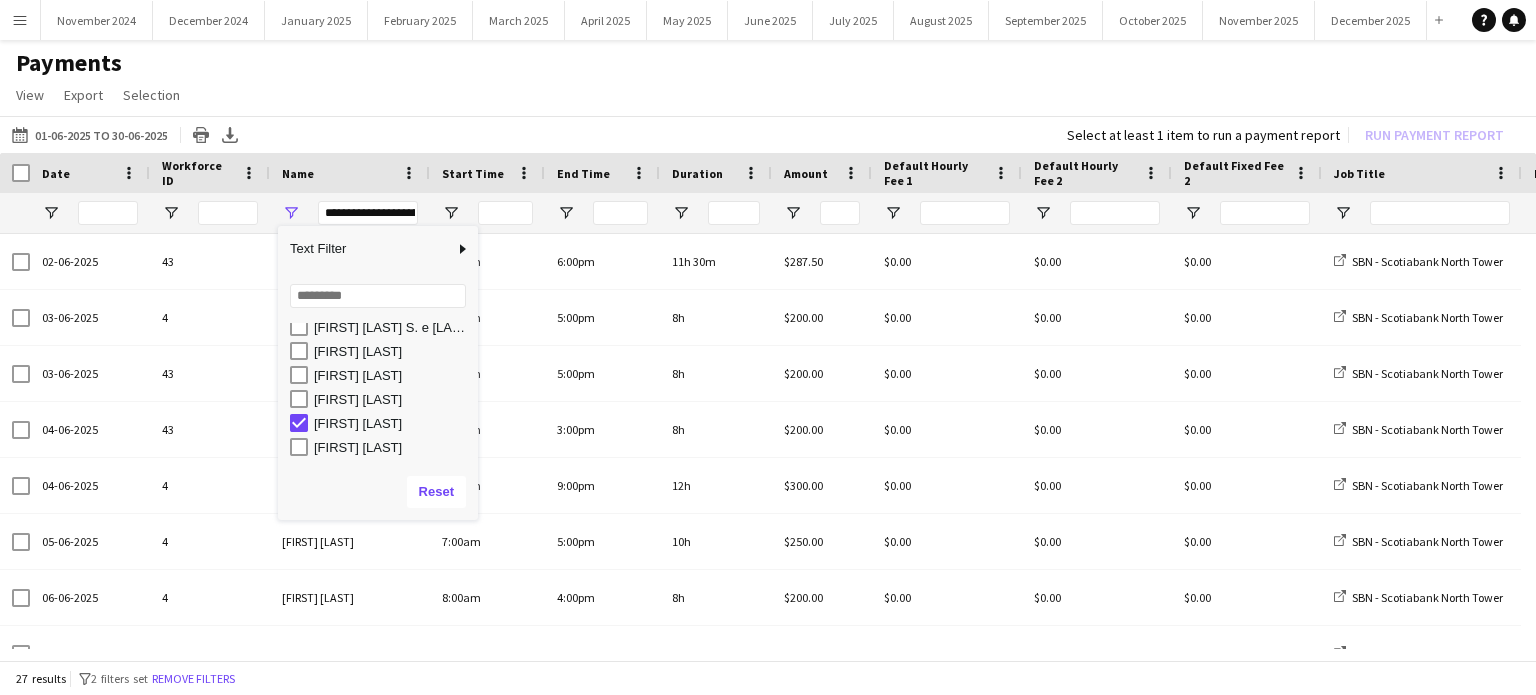 click on "[DATE] to [DATE]
[DATE] to [DATE]
Today   This Week   This Month   Yesterday   Last Week   Last Month  AUG 2025 AUG 2025 Monday M Tuesday T Wednesday W Thursday T Friday F Saturday S Sunday S  AUG   1   2   3   4   5   6   7   8   9   10   11   12   13   14   15   16   17   18   19   20   21   22   23   24   25   26   27   28   29   30   31
Comparison range
Comparison range
Apply
Print table
Export XLSX
Select at least 1 item to run a payment report   Run Payment Report" 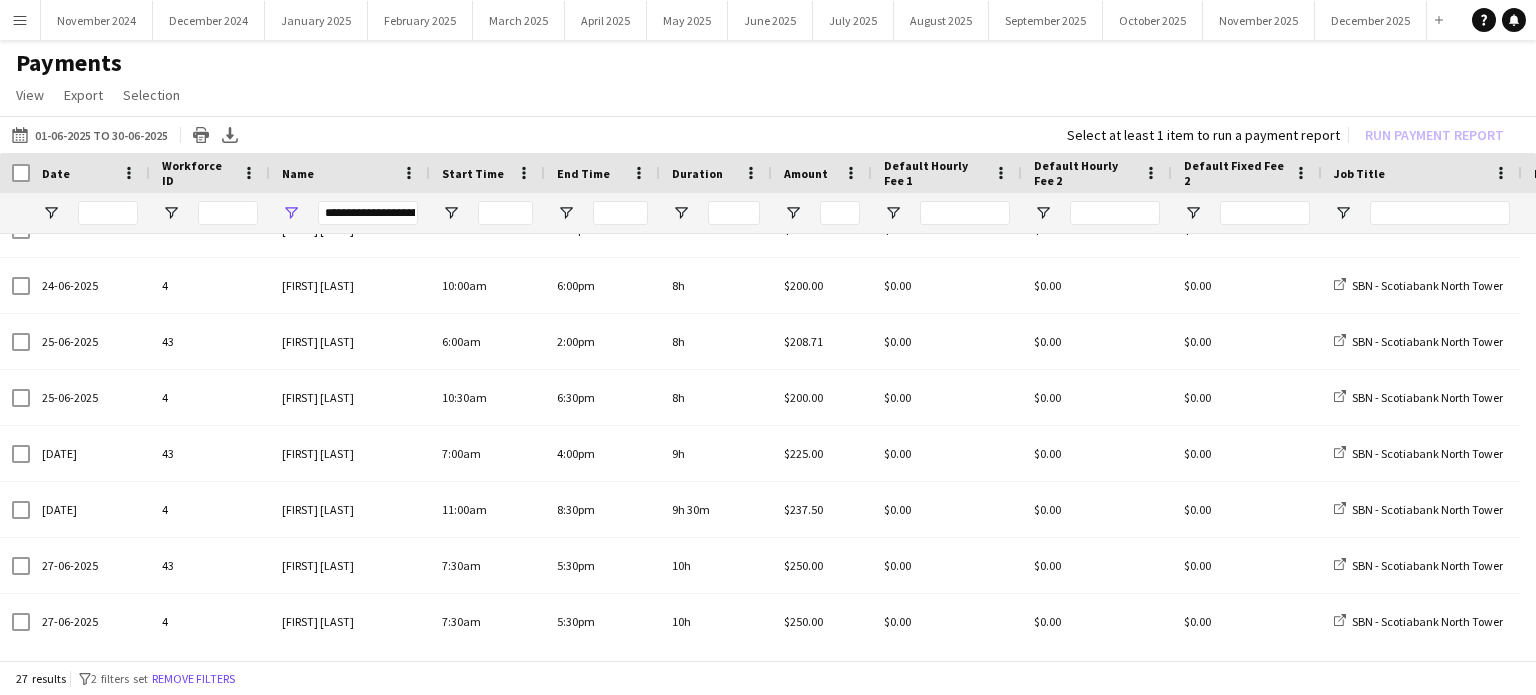 click on "**********" at bounding box center (368, 213) 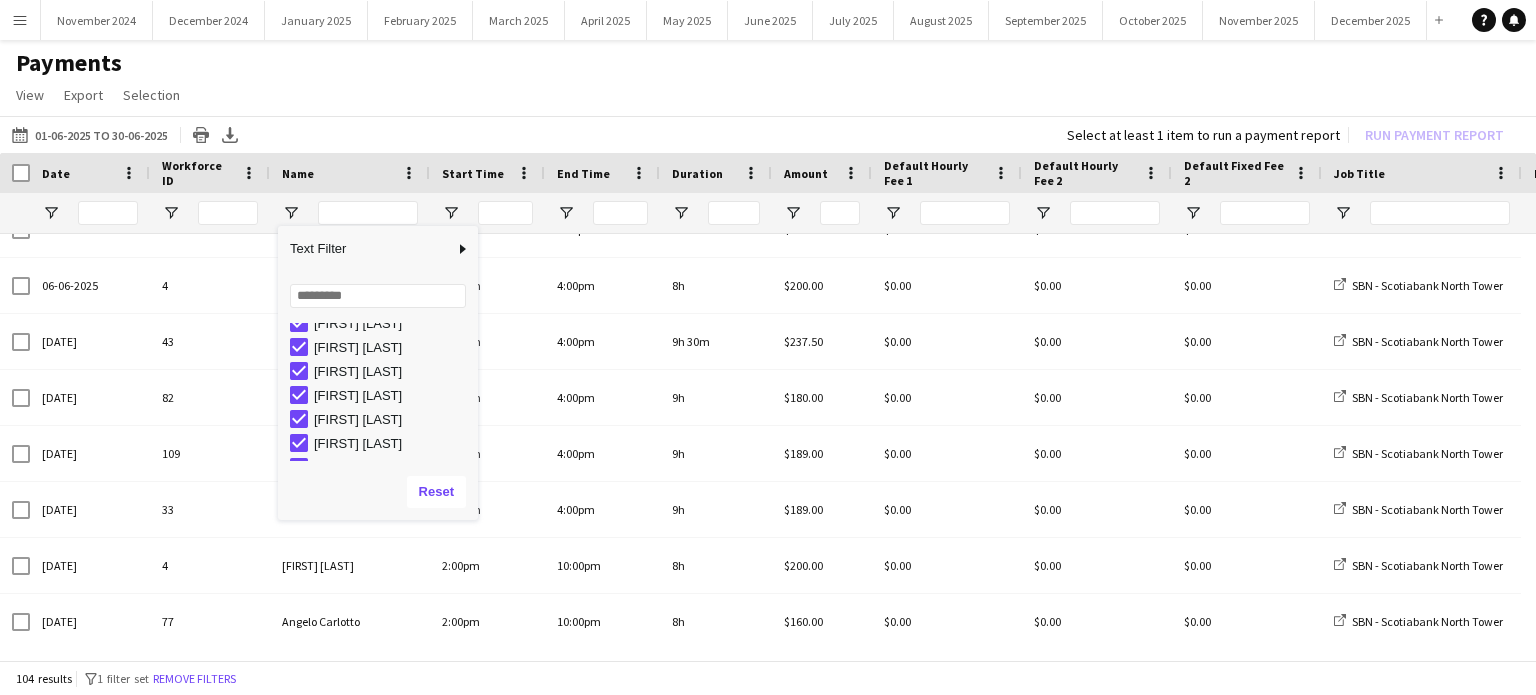 scroll, scrollTop: 200, scrollLeft: 0, axis: vertical 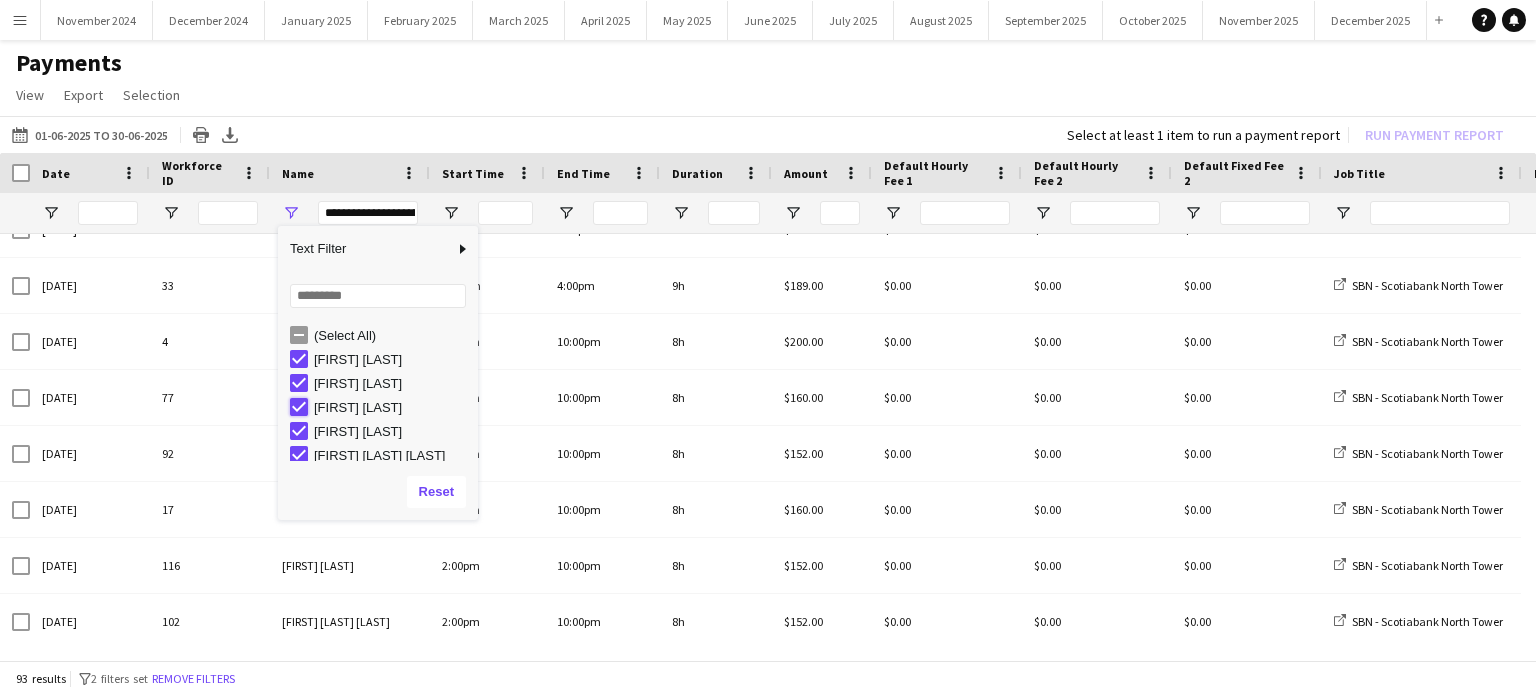 type on "**********" 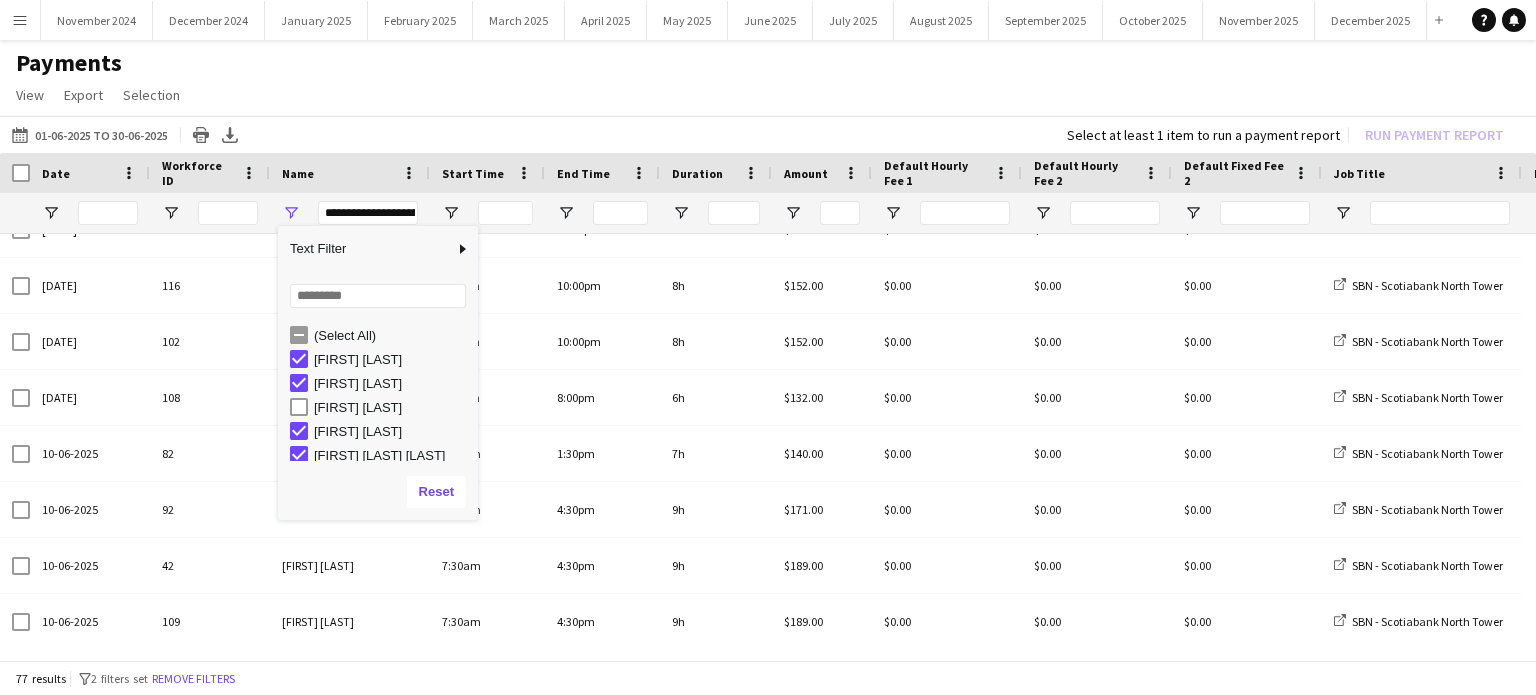 click on "View  Customise view Customise filters Reset Filters Reset View Reset All  Export  Export as XLSX Export as CSV Export as PDF  Selection  All for Date Range Clear All All Filtered Clear All Filtered" 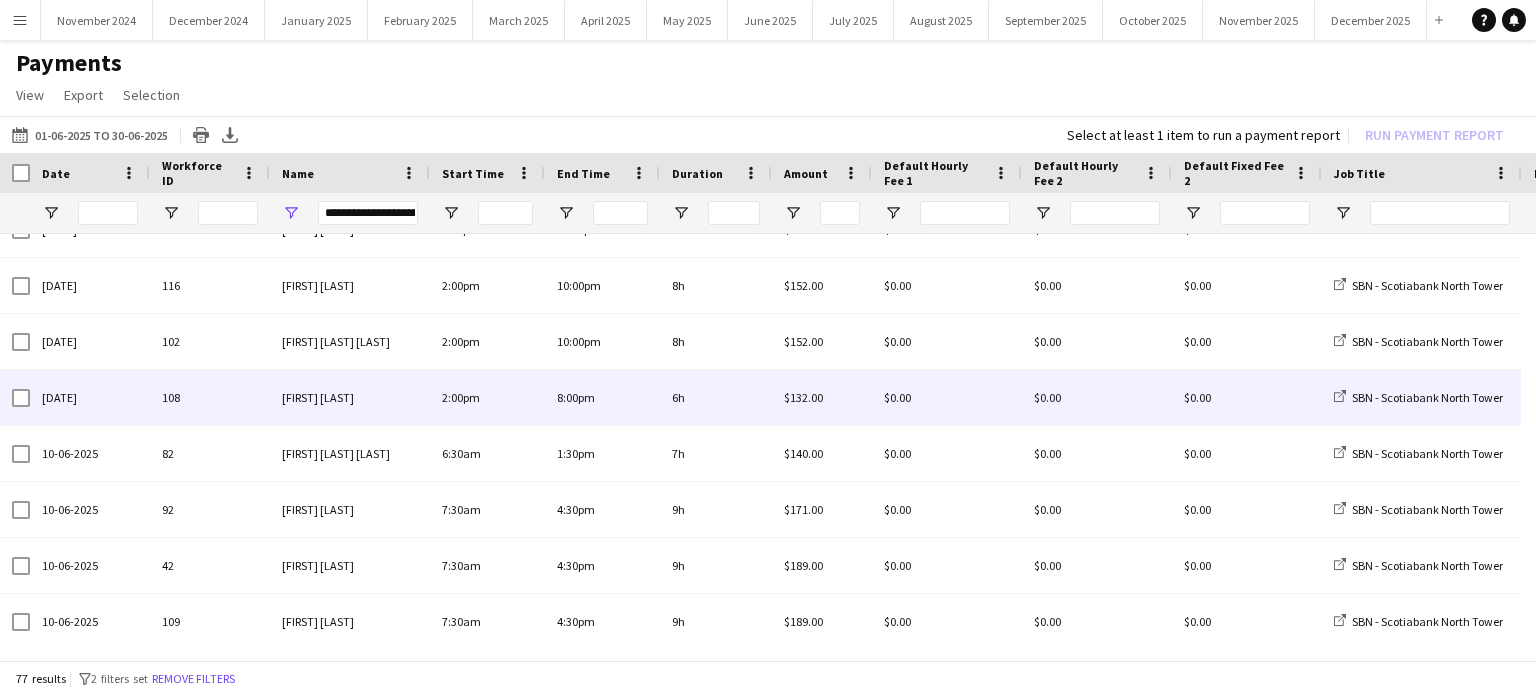 scroll, scrollTop: 496, scrollLeft: 0, axis: vertical 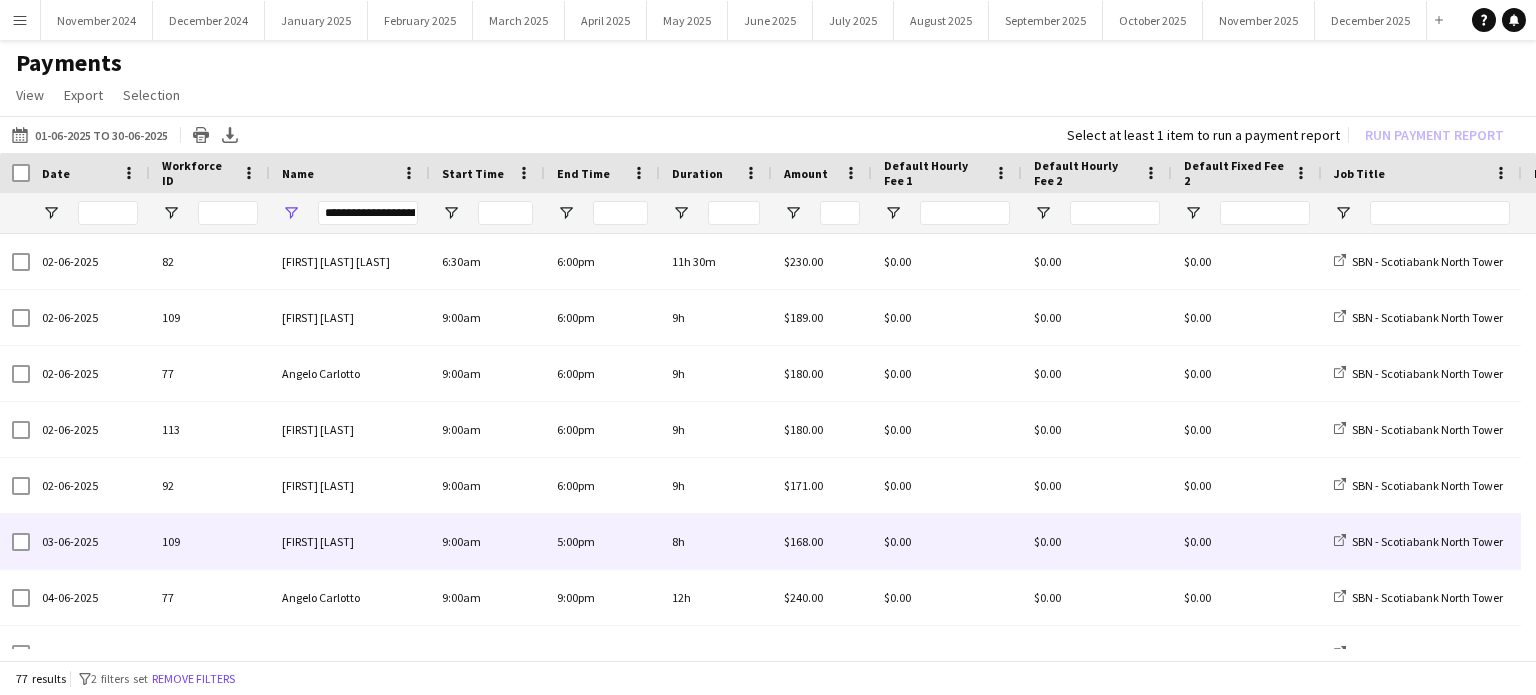 click on "8h" at bounding box center (716, 541) 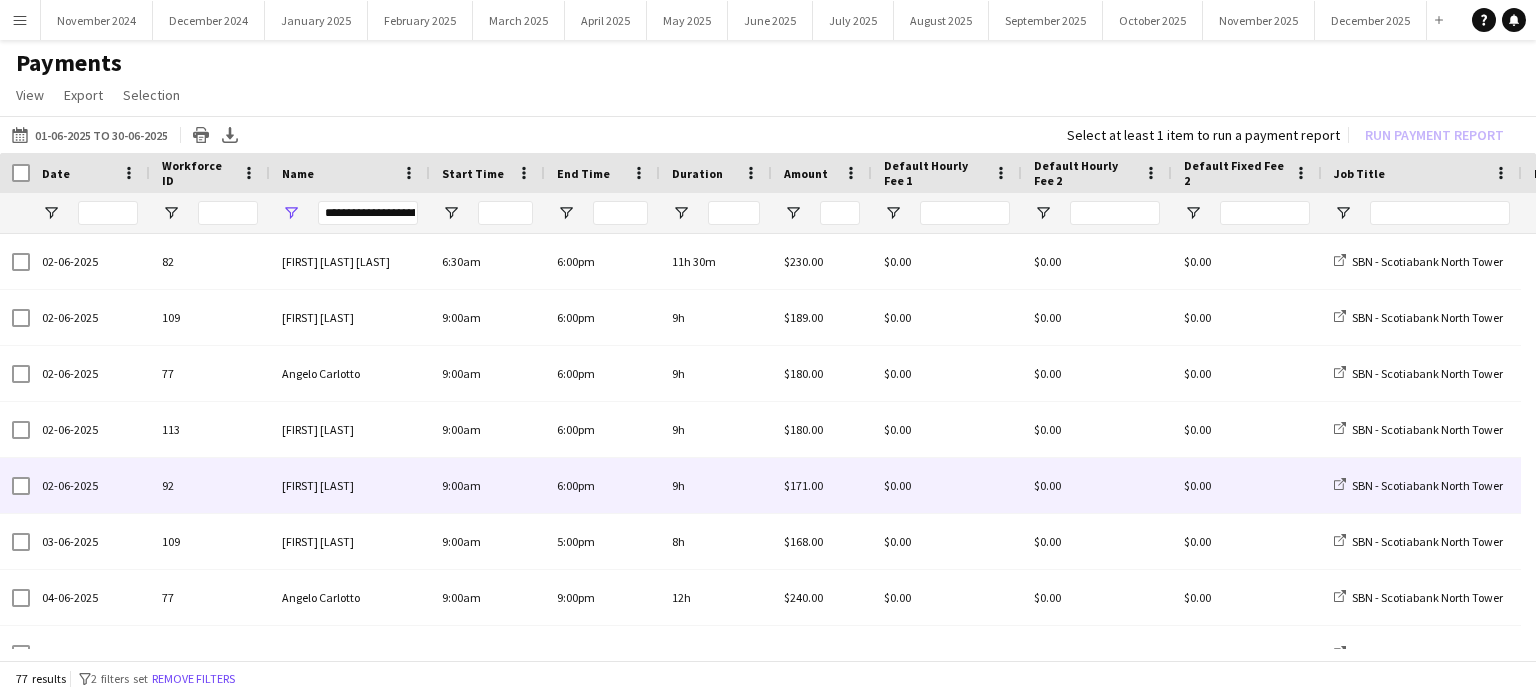 scroll, scrollTop: 100, scrollLeft: 0, axis: vertical 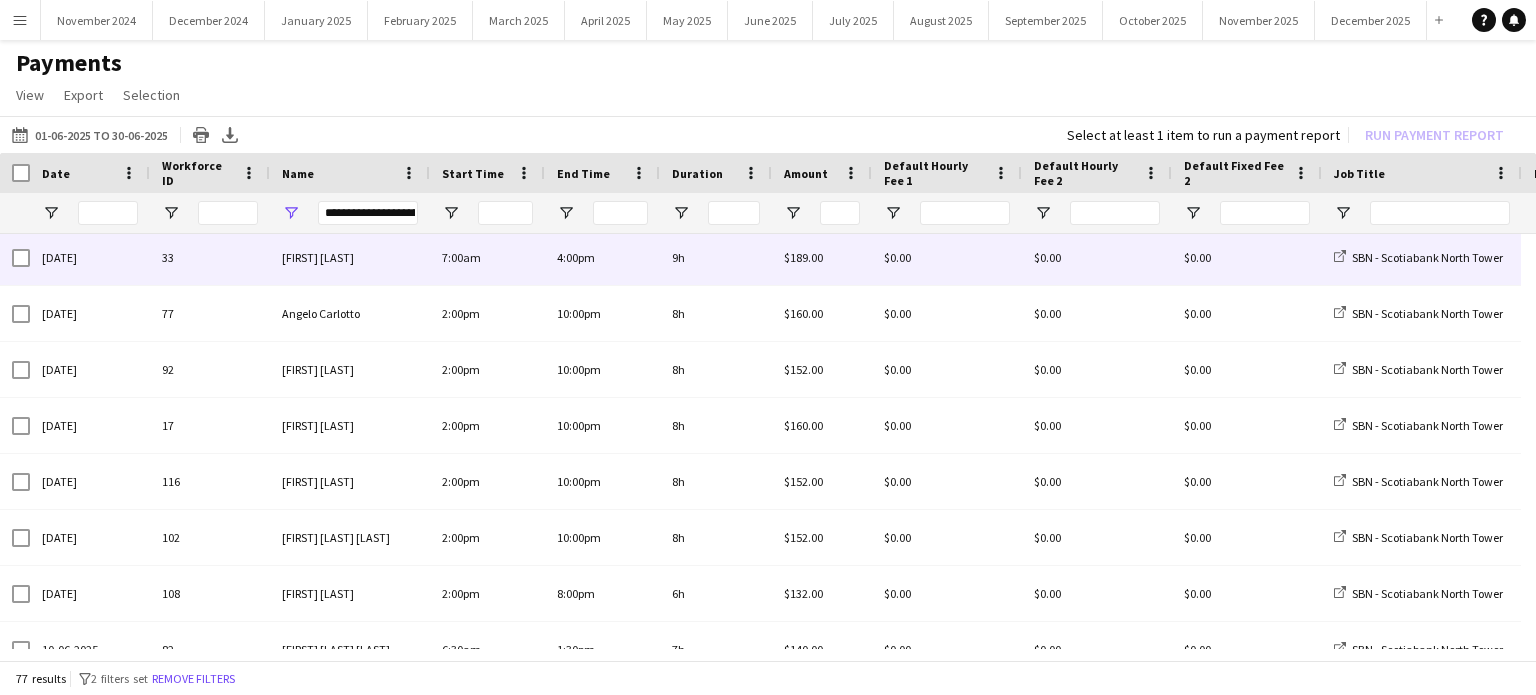 click on "9h" at bounding box center [716, 257] 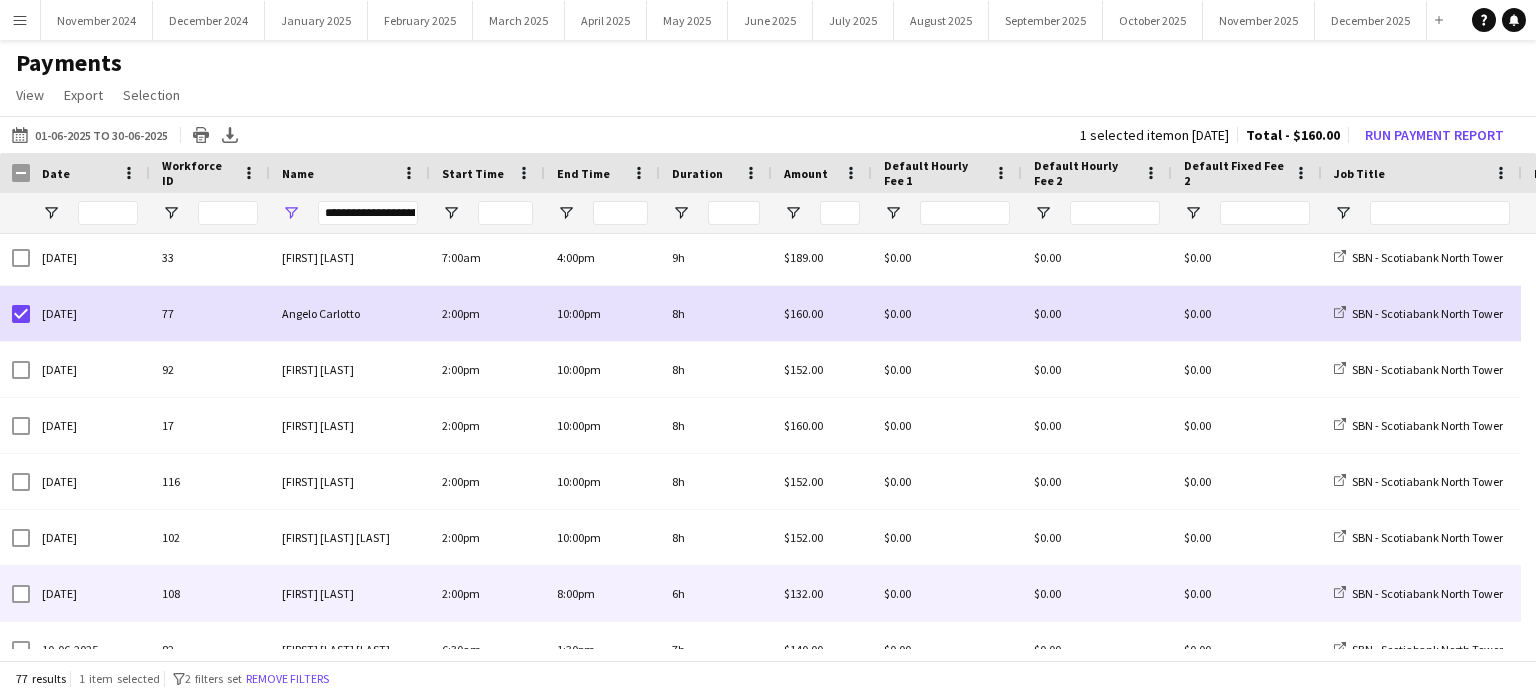 click on "2:00pm" at bounding box center (487, 593) 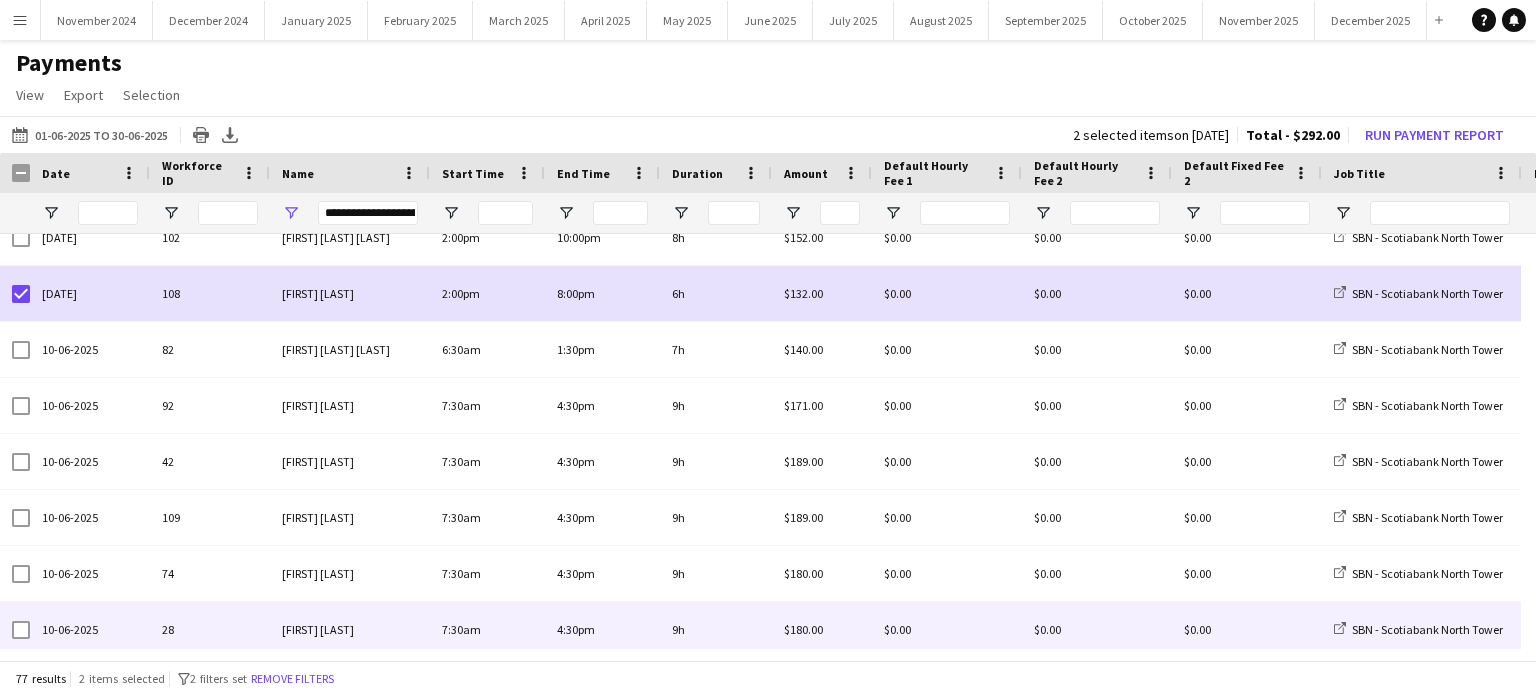 click on "9h" at bounding box center (716, 629) 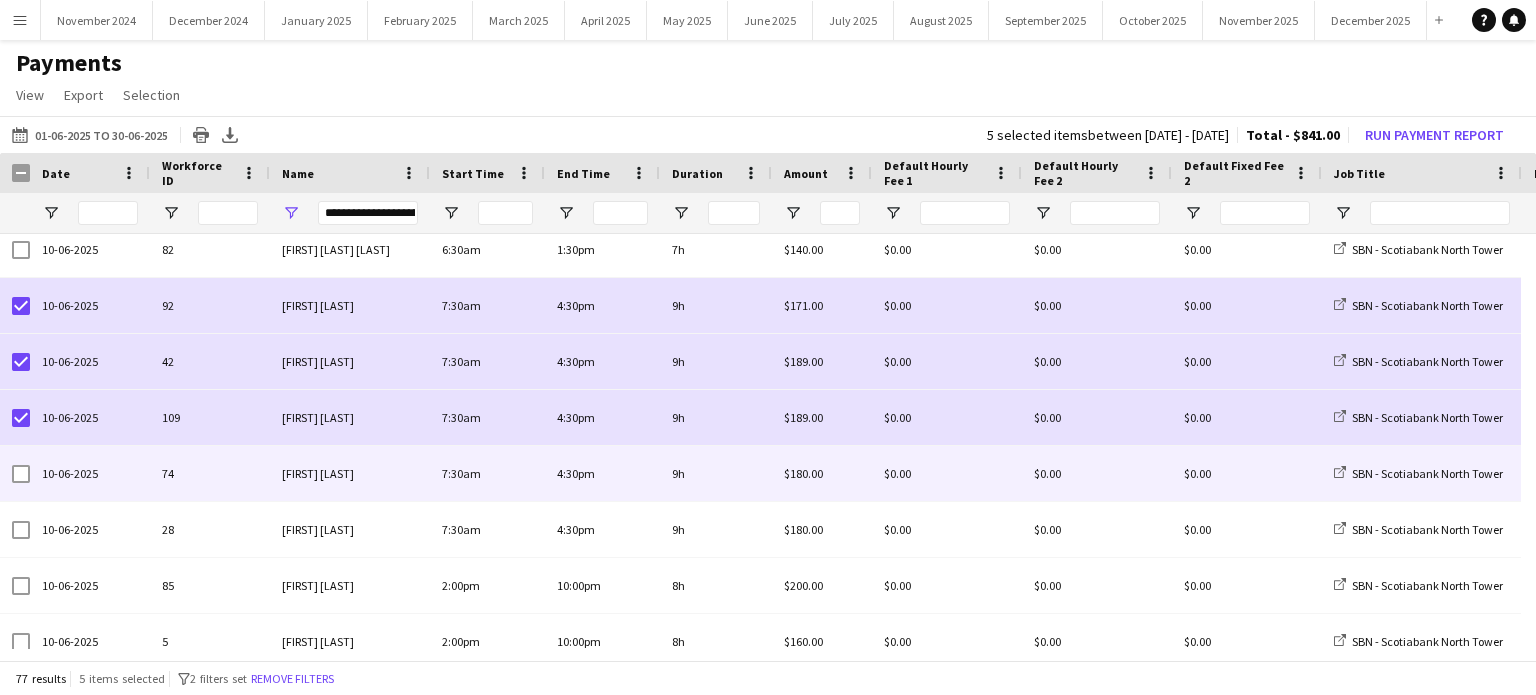 click at bounding box center [21, 474] 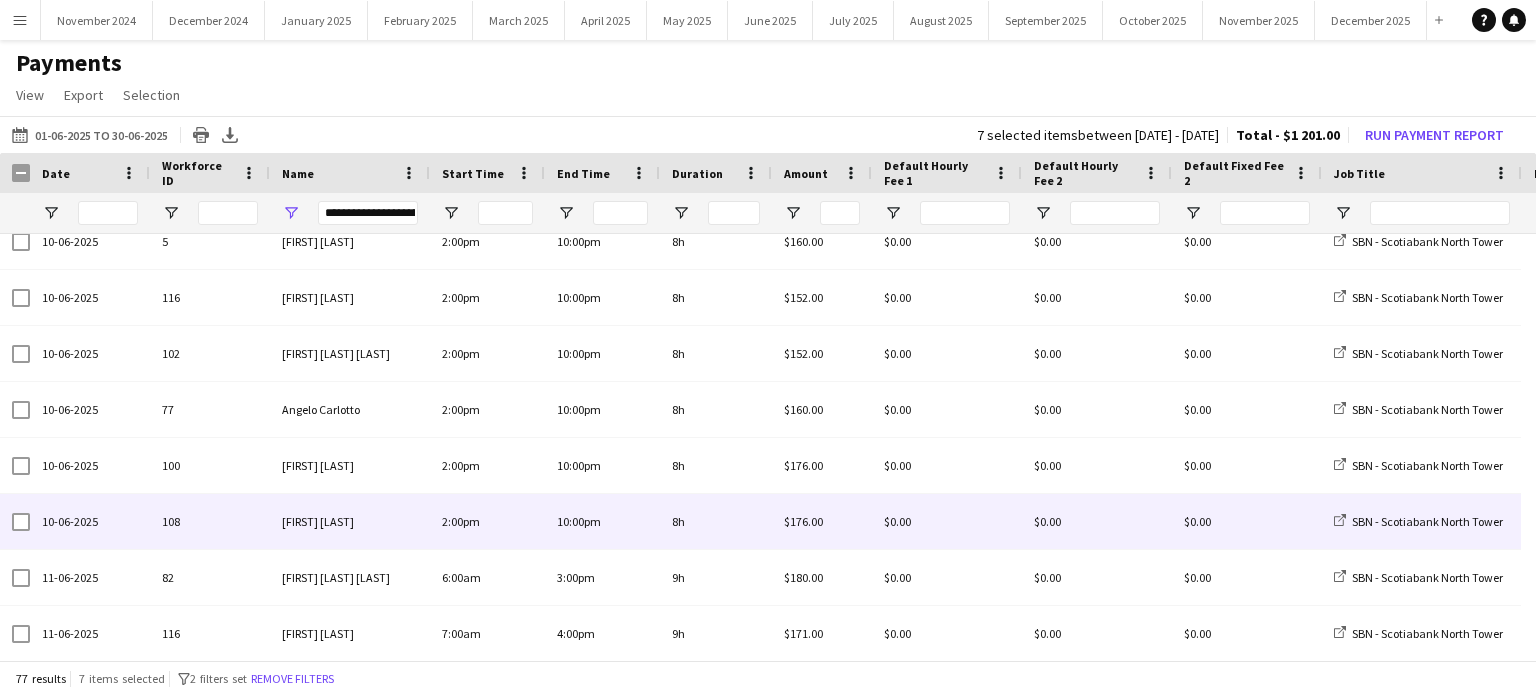 click on "8h" at bounding box center [716, 521] 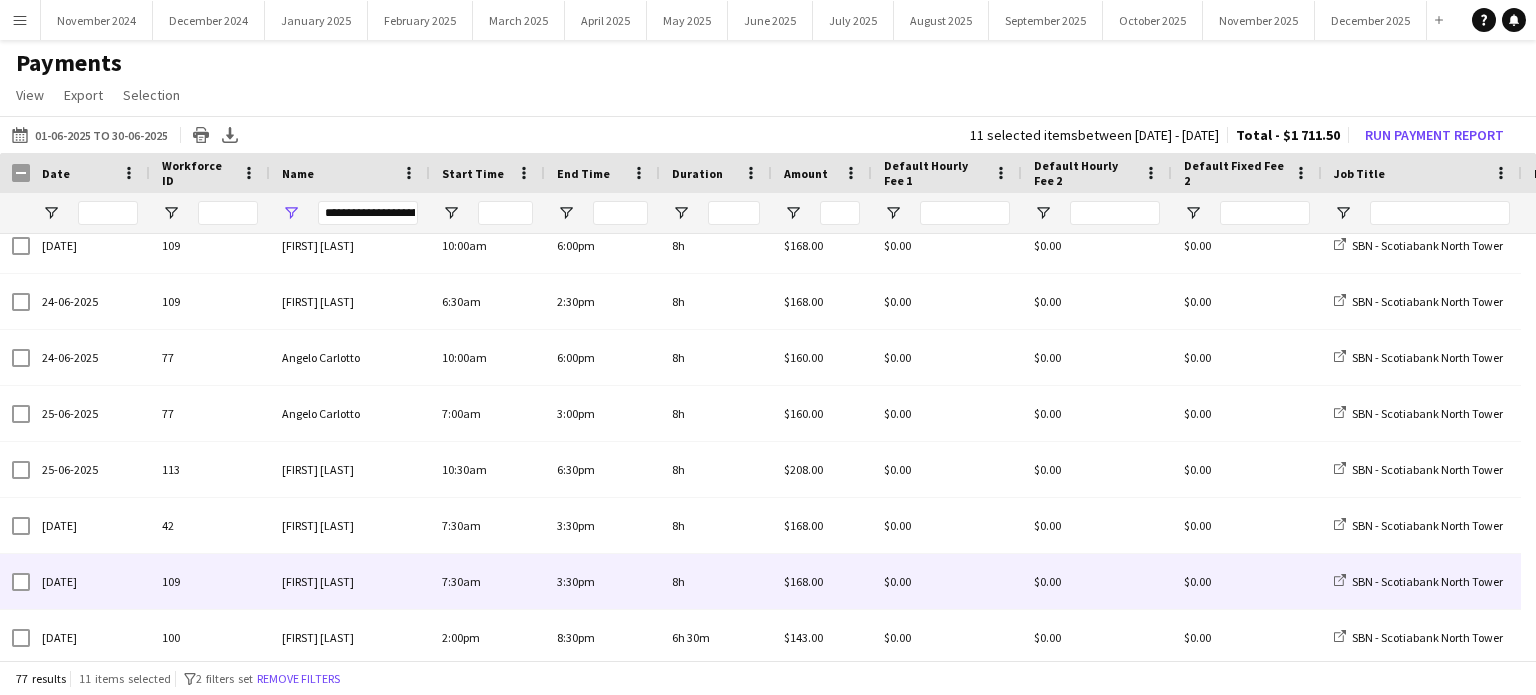 click on "8h" at bounding box center (716, 581) 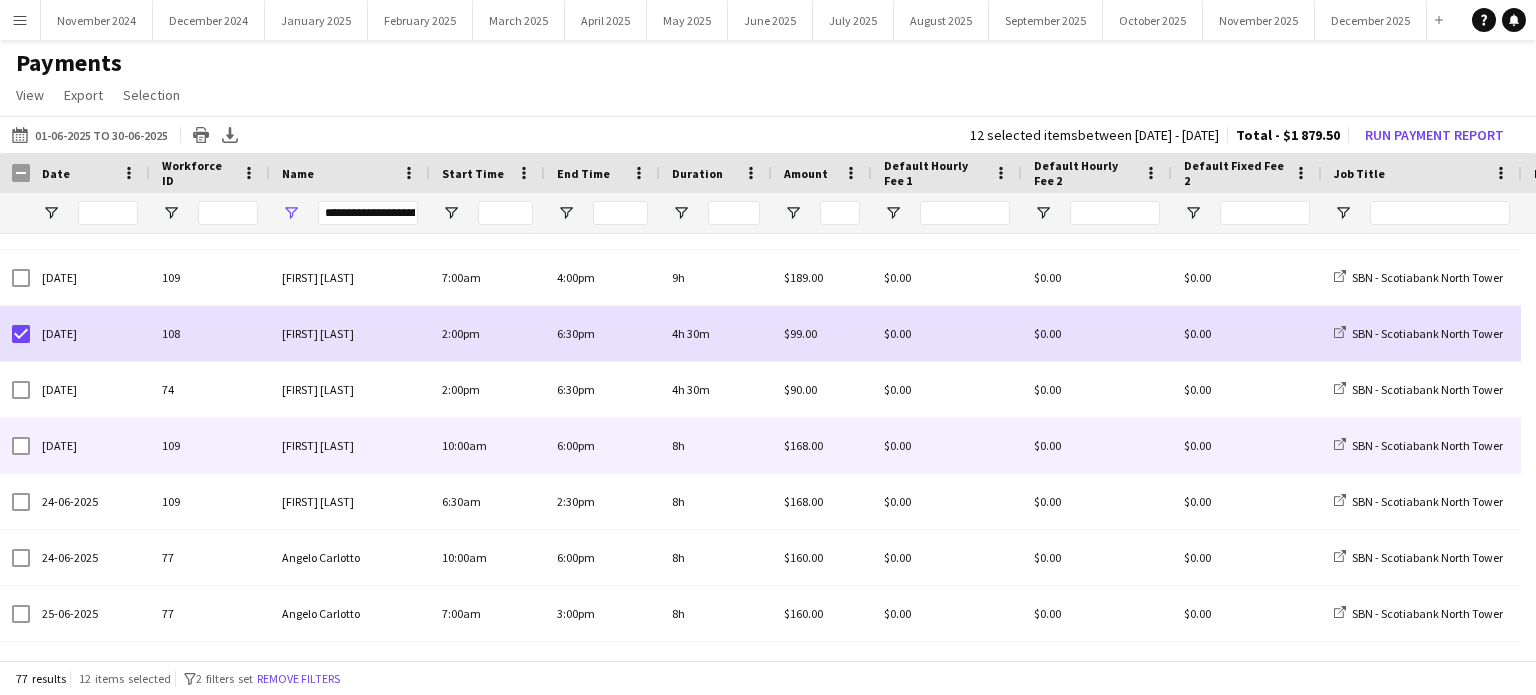 click on "8h" at bounding box center (716, 445) 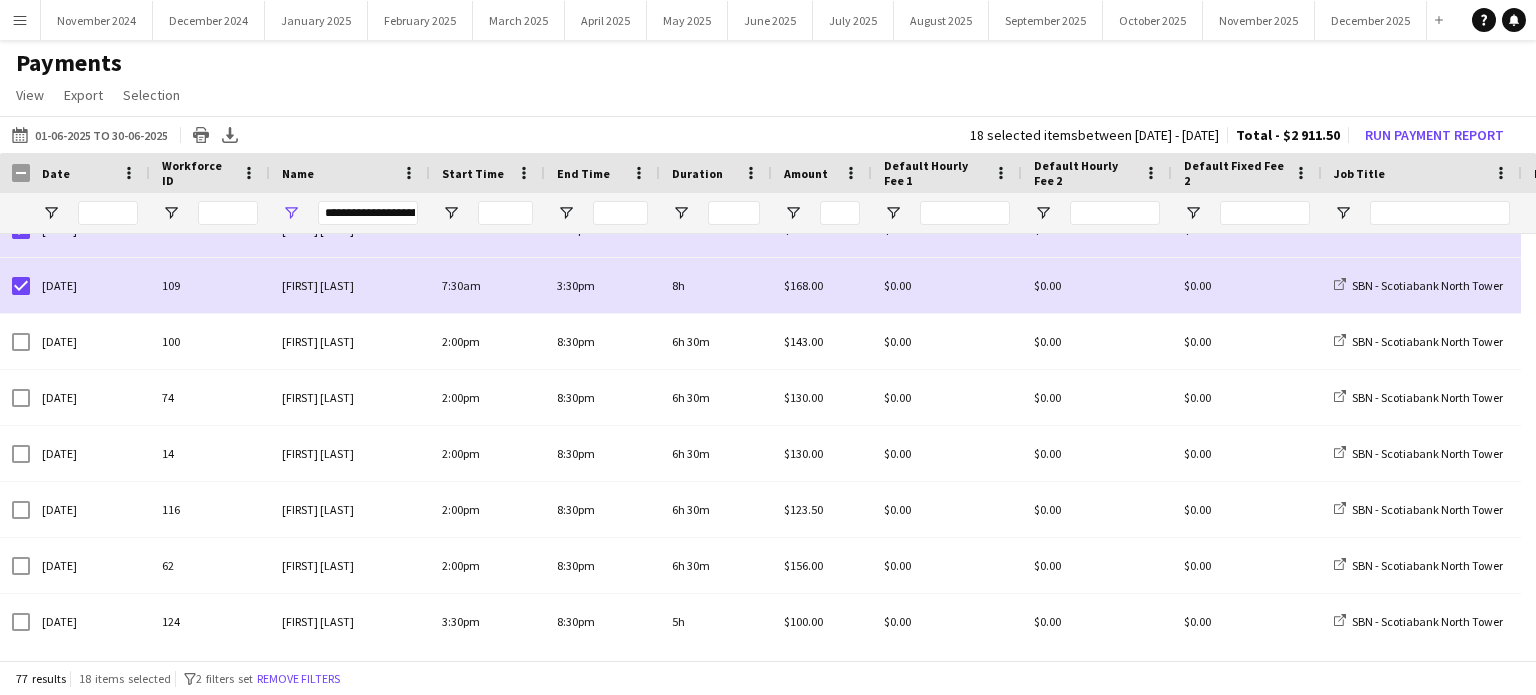 click on "**********" at bounding box center (368, 213) 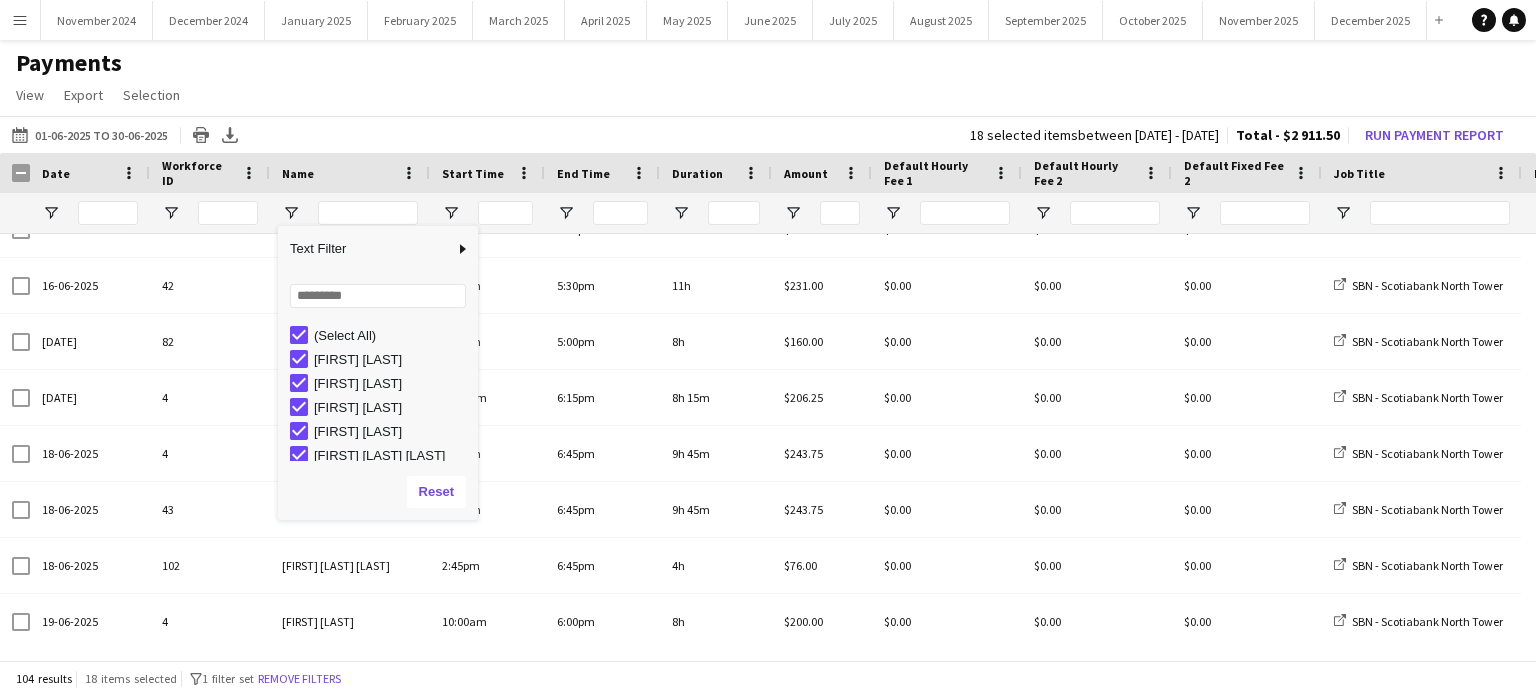 scroll, scrollTop: 0, scrollLeft: 26, axis: horizontal 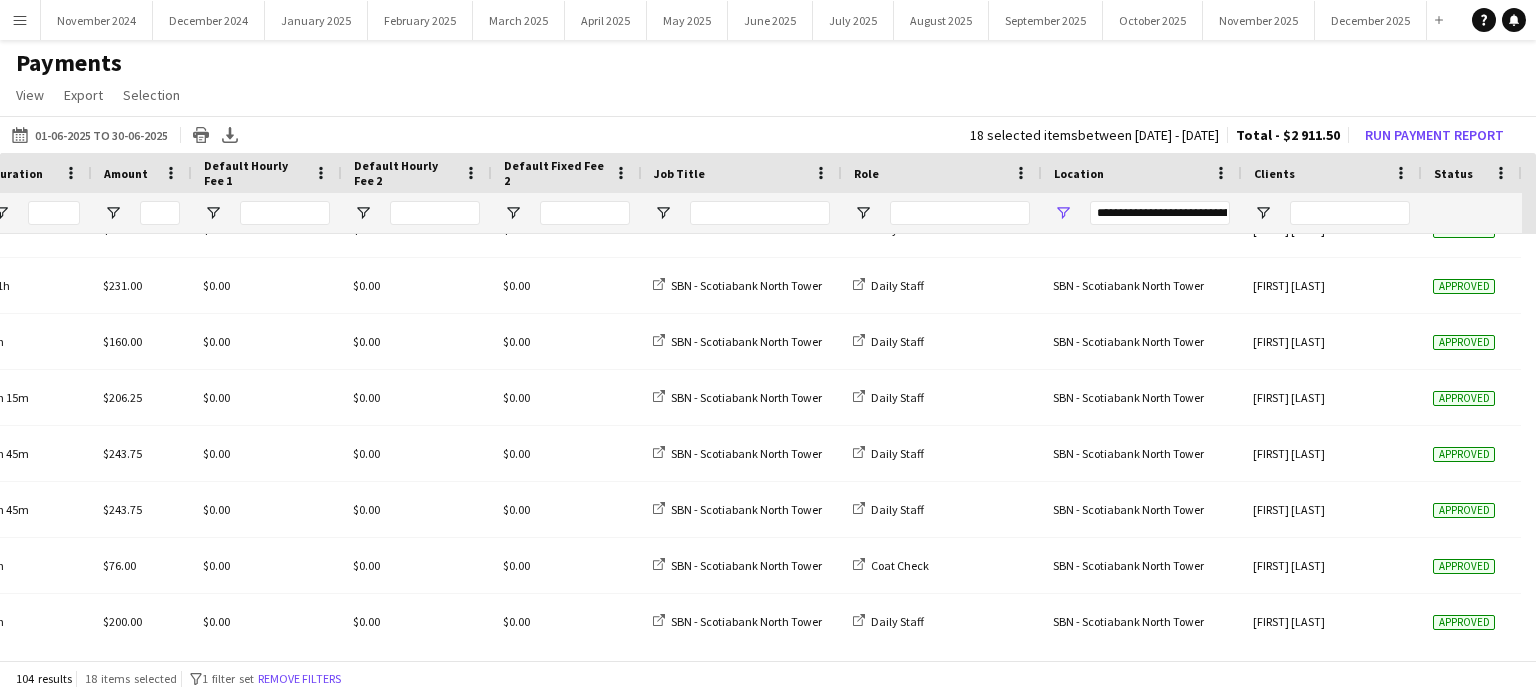 click on "**********" at bounding box center [1160, 213] 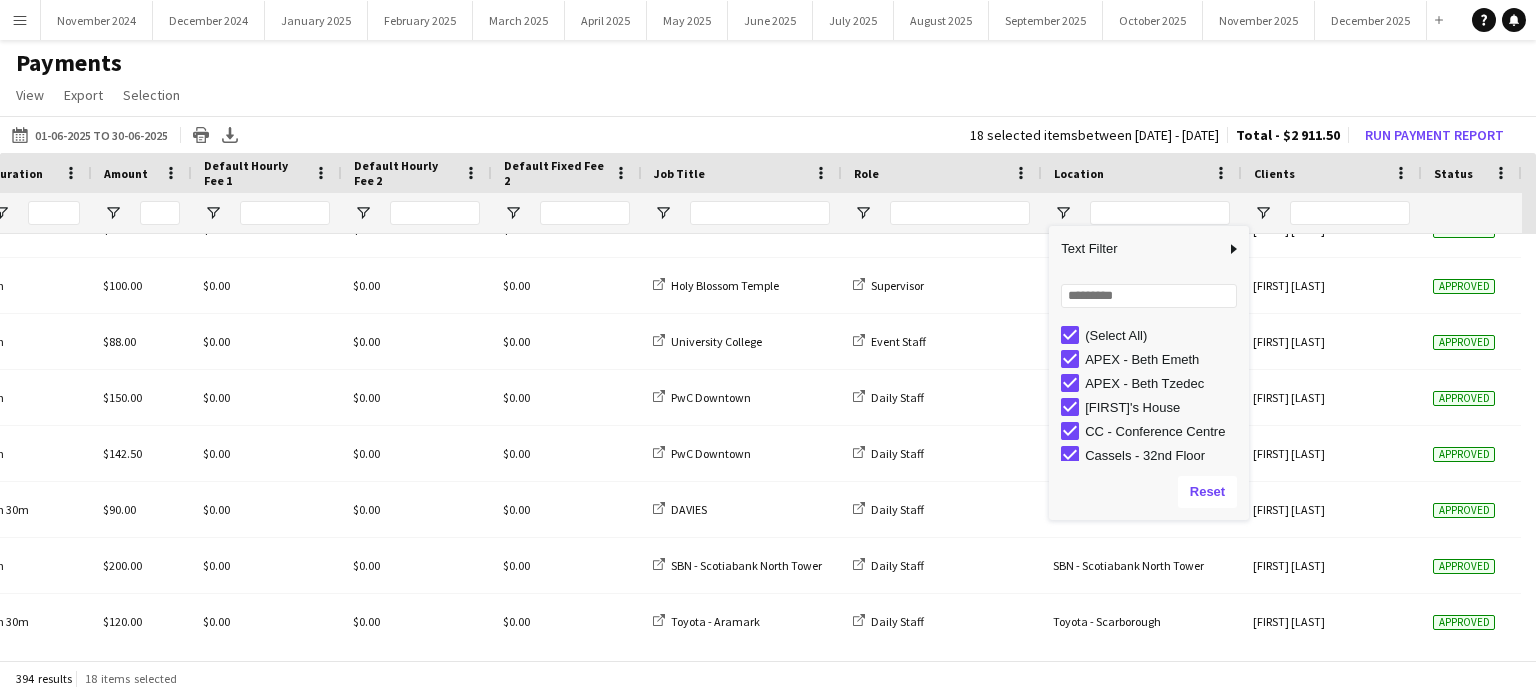 scroll, scrollTop: 0, scrollLeft: 0, axis: both 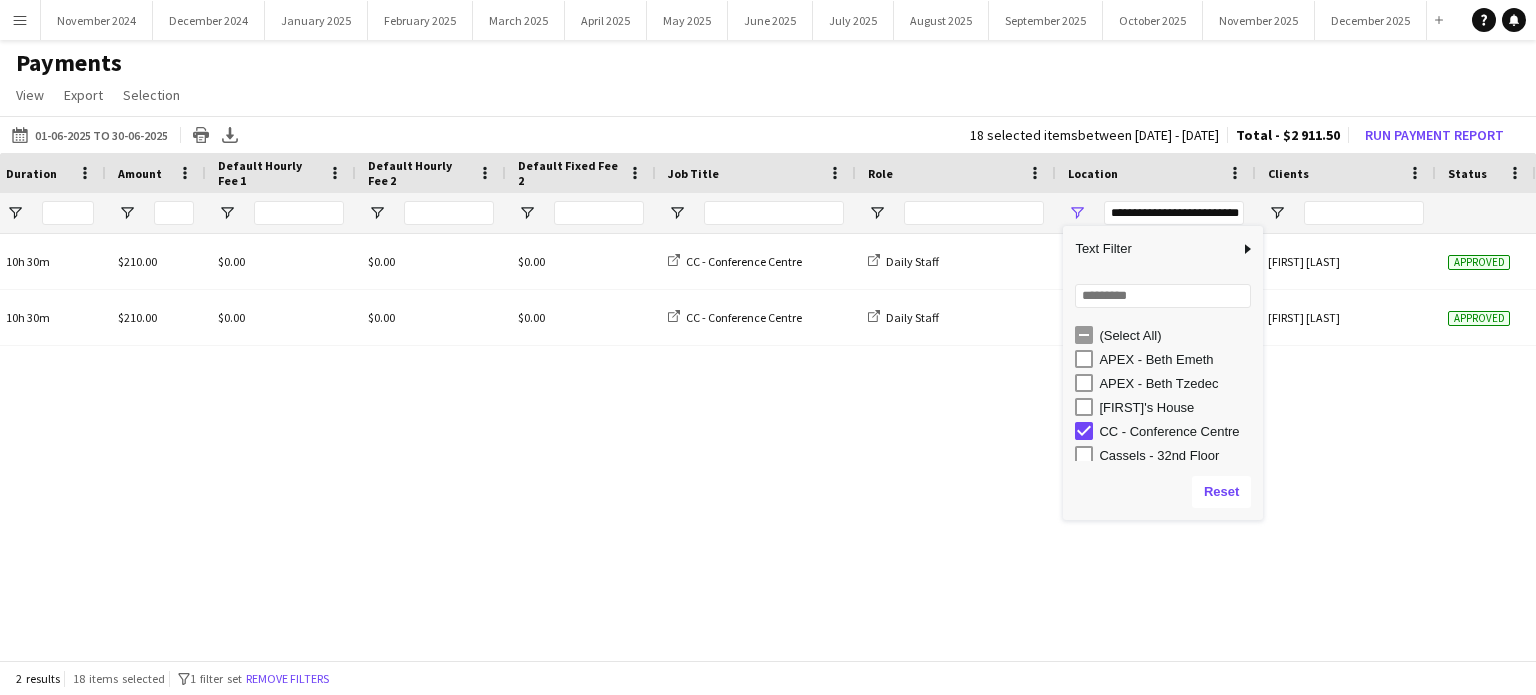 click on "Payments   View  Customise view Customise filters Reset Filters Reset View Reset All  Export  Export as XLSX Export as CSV Export as PDF  Selection  All for Date Range Clear All All Filtered Clear All Filtered
01-06-2025 to 30-06-2025
01-06-2025 to 30-06-2025
Today   This Week   This Month   Yesterday   Last Week   Last Month  AUG 2025 AUG 2025 Monday M Tuesday T Wednesday W Thursday T Friday F Saturday S Sunday S  AUG   1   2   3   4   5   6   7   8   9   10   11   12   13   14   15   16   17   18   19   20   21   22   23   24   25   26   27   28   29   30   31
Comparison range
Comparison range
Apply
Print table
Export XLSX
18 selected items   between 9 Jun 2025 - 26 Jun 2025  Total - $2 911.50  Run Payment Report  Press SPACE to select this row
Drag here to set row groups
Date" 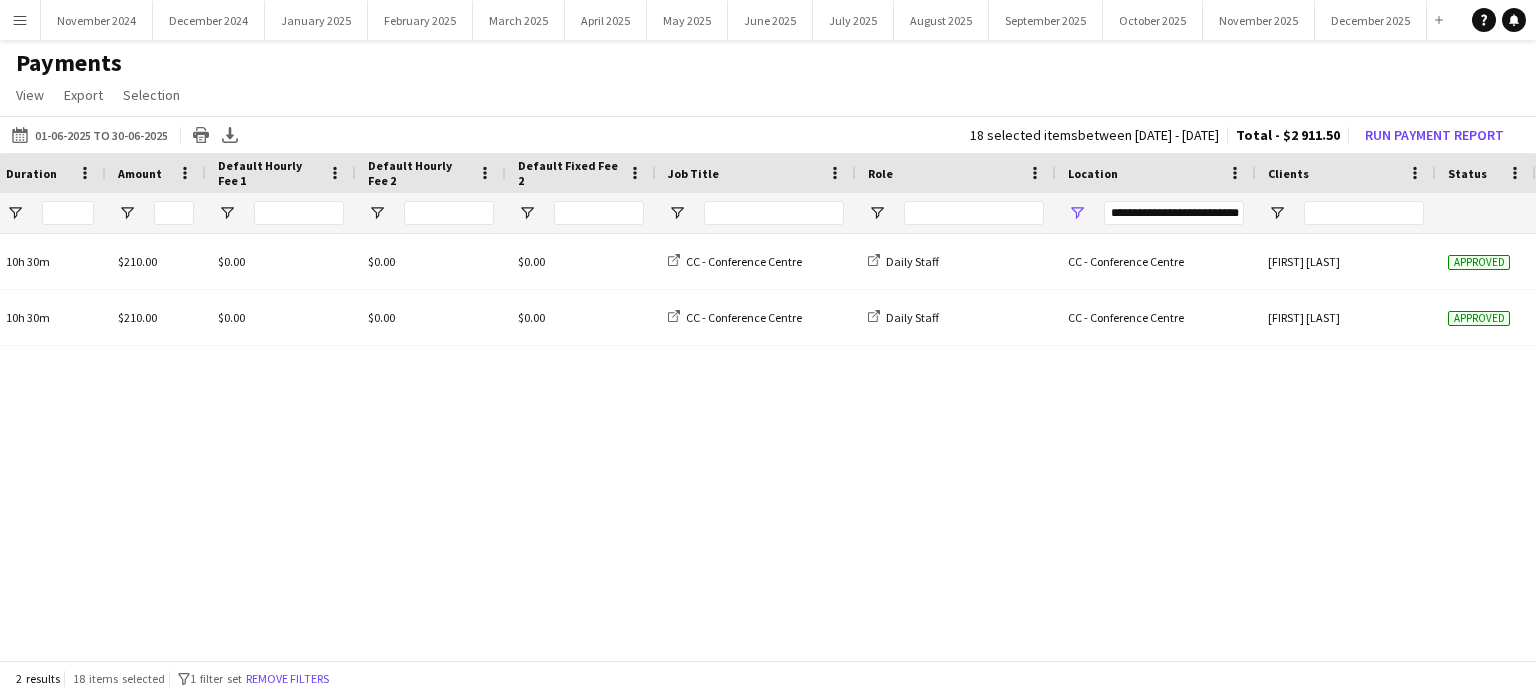 scroll, scrollTop: 0, scrollLeft: 472, axis: horizontal 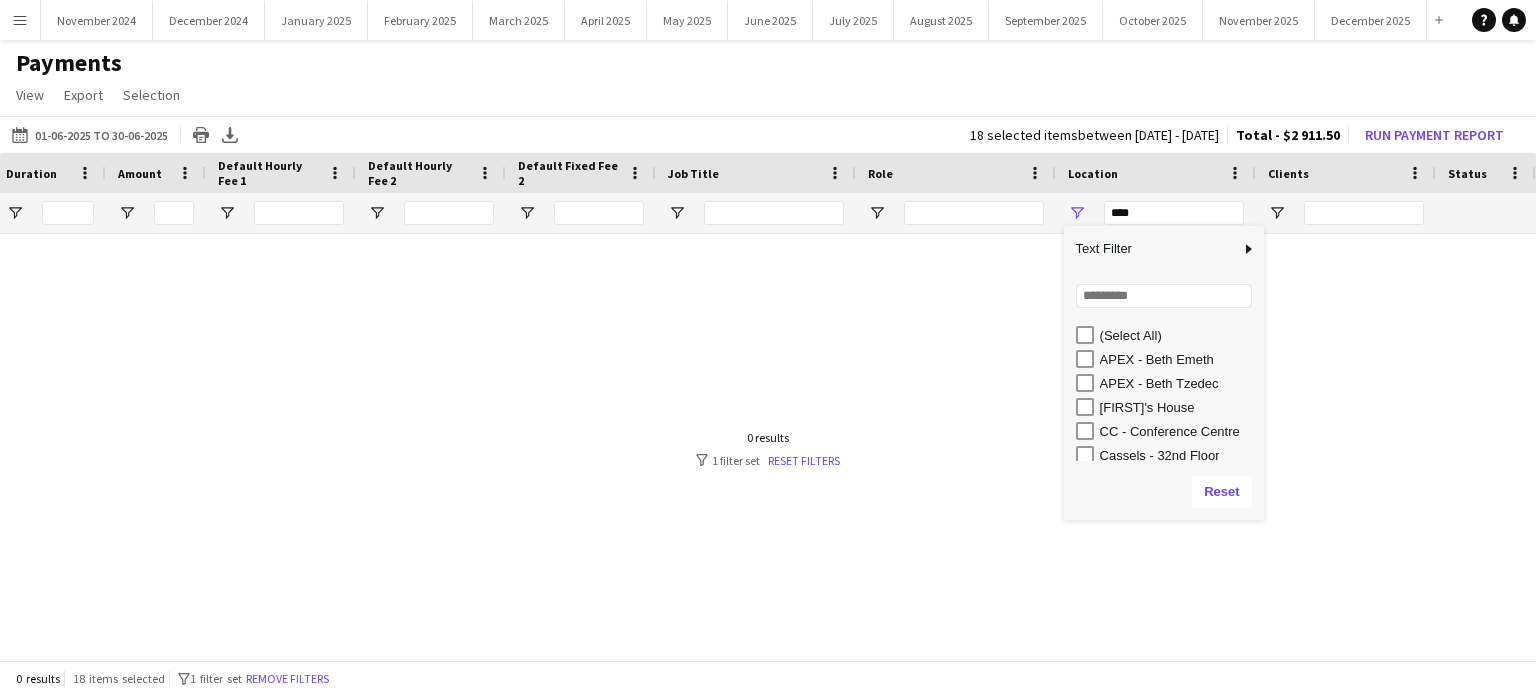 type on "**********" 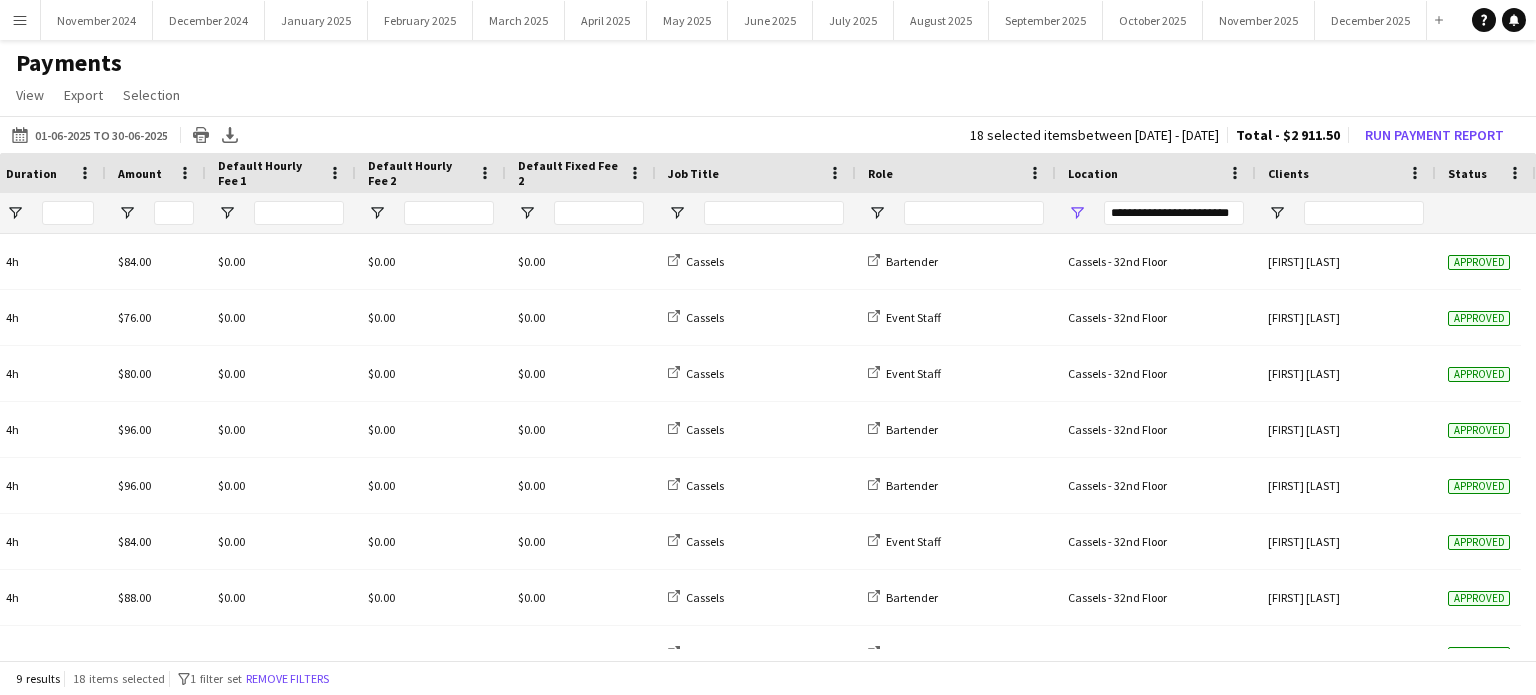 click on "View  Customise view Customise filters Reset Filters Reset View Reset All  Export  Export as XLSX Export as CSV Export as PDF  Selection  All for Date Range Clear All All Filtered Clear All Filtered" 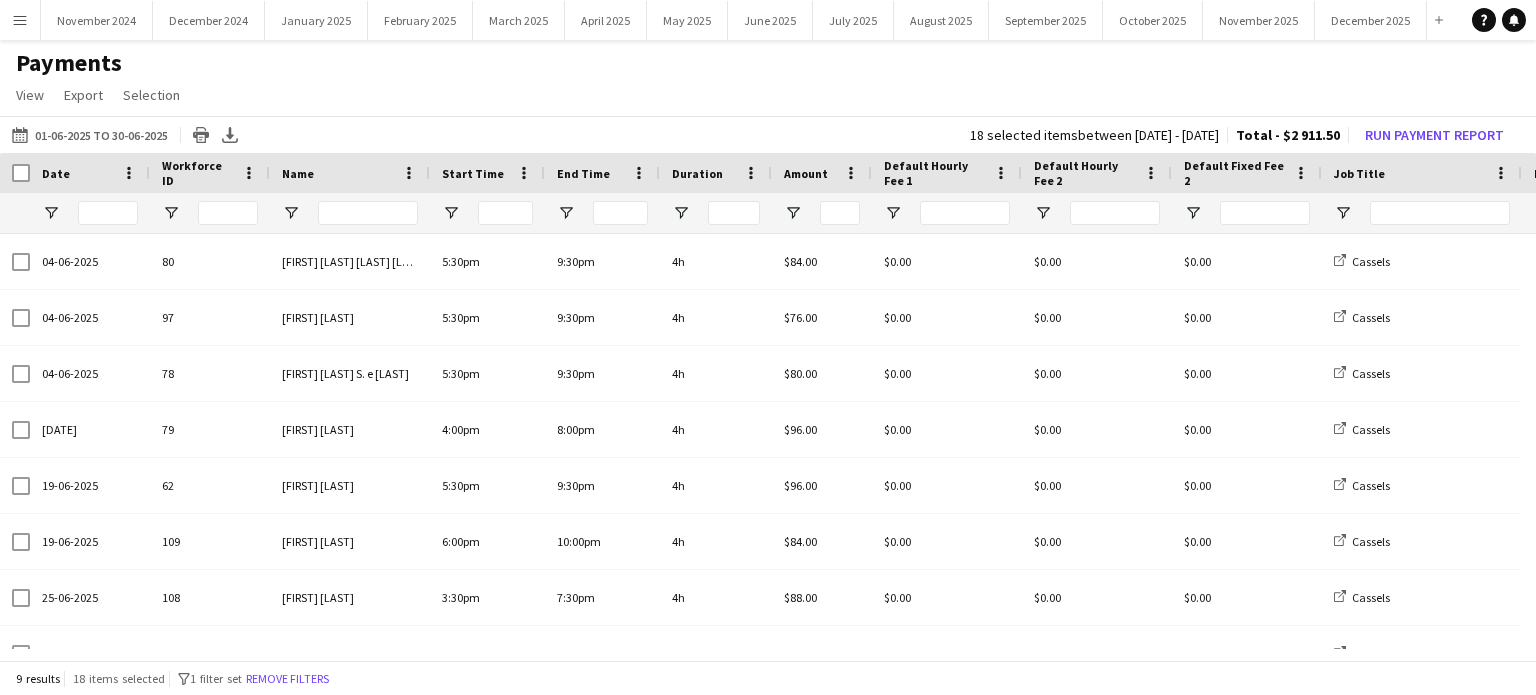 drag, startPoint x: 842, startPoint y: 659, endPoint x: 345, endPoint y: 663, distance: 497.01608 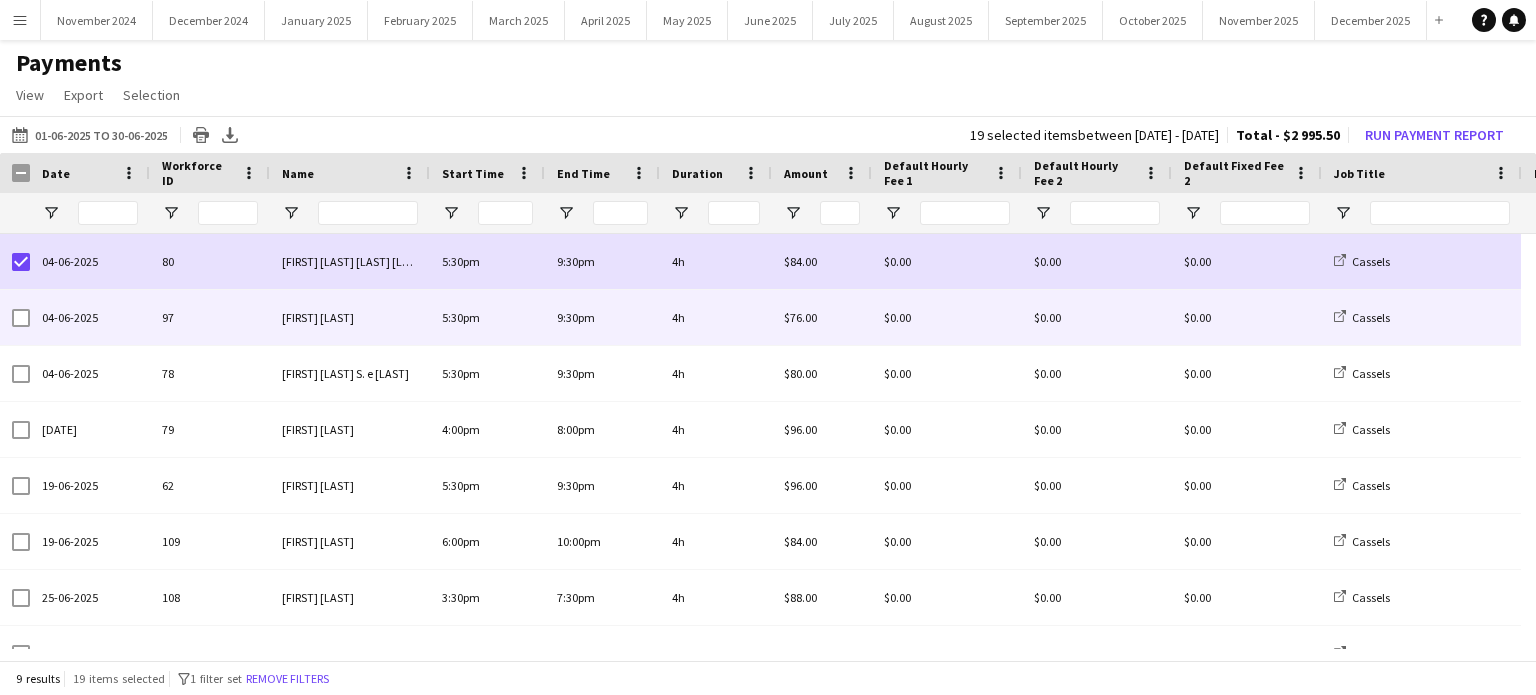 click at bounding box center [21, 318] 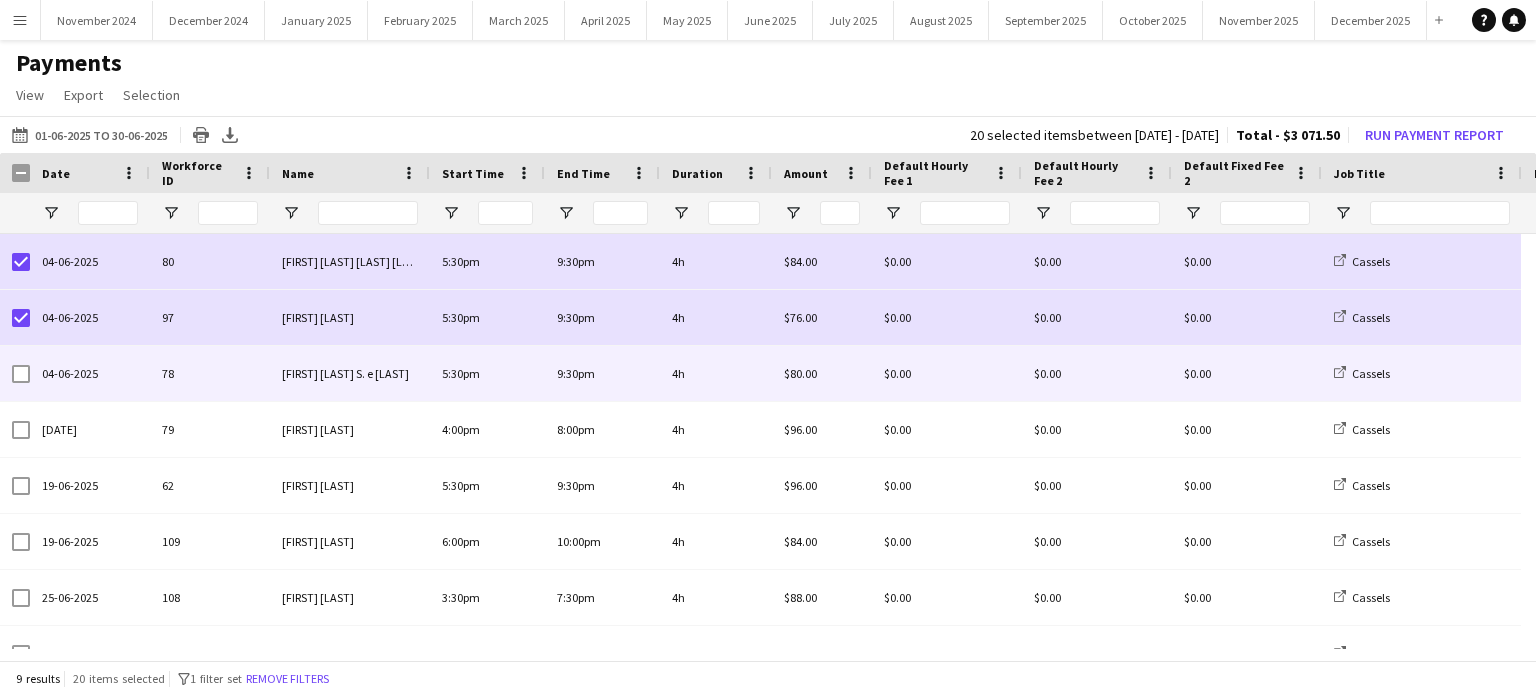 click at bounding box center (21, 374) 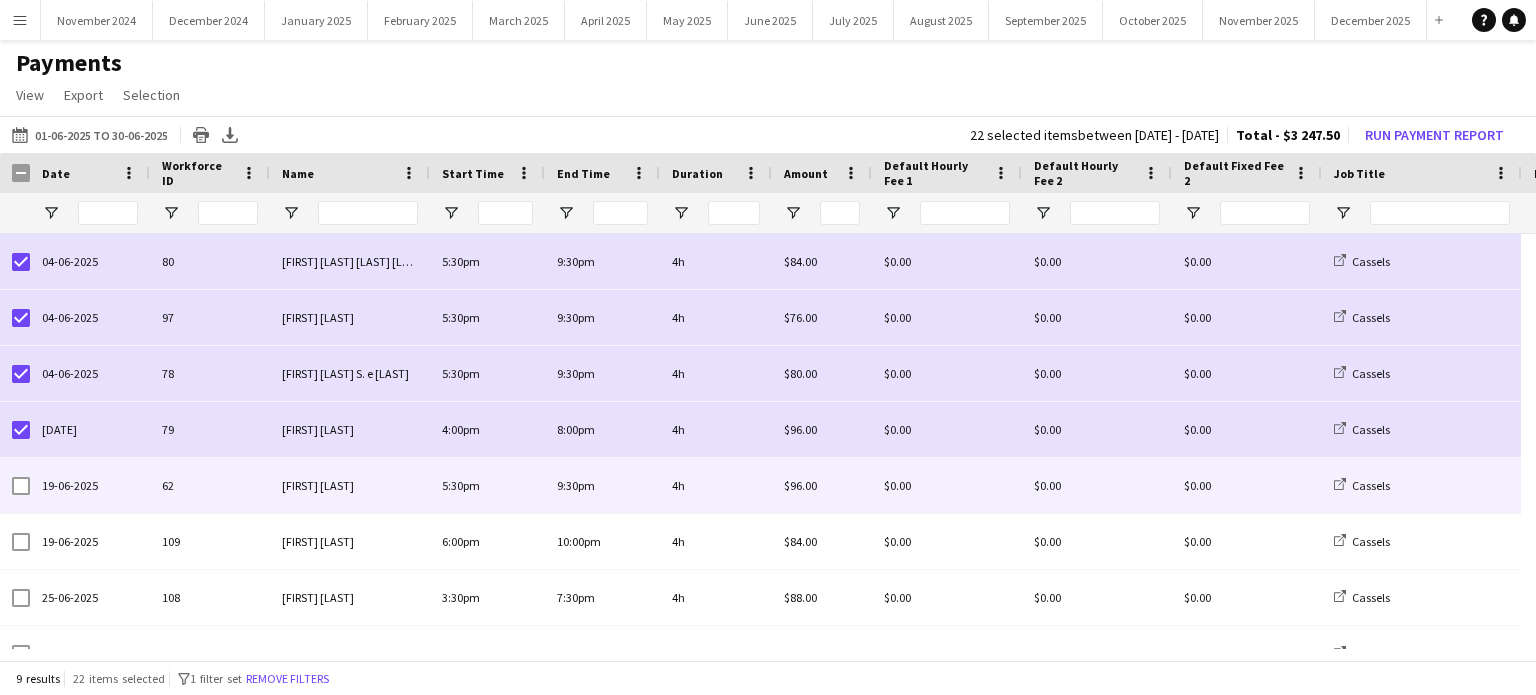 click at bounding box center (21, 486) 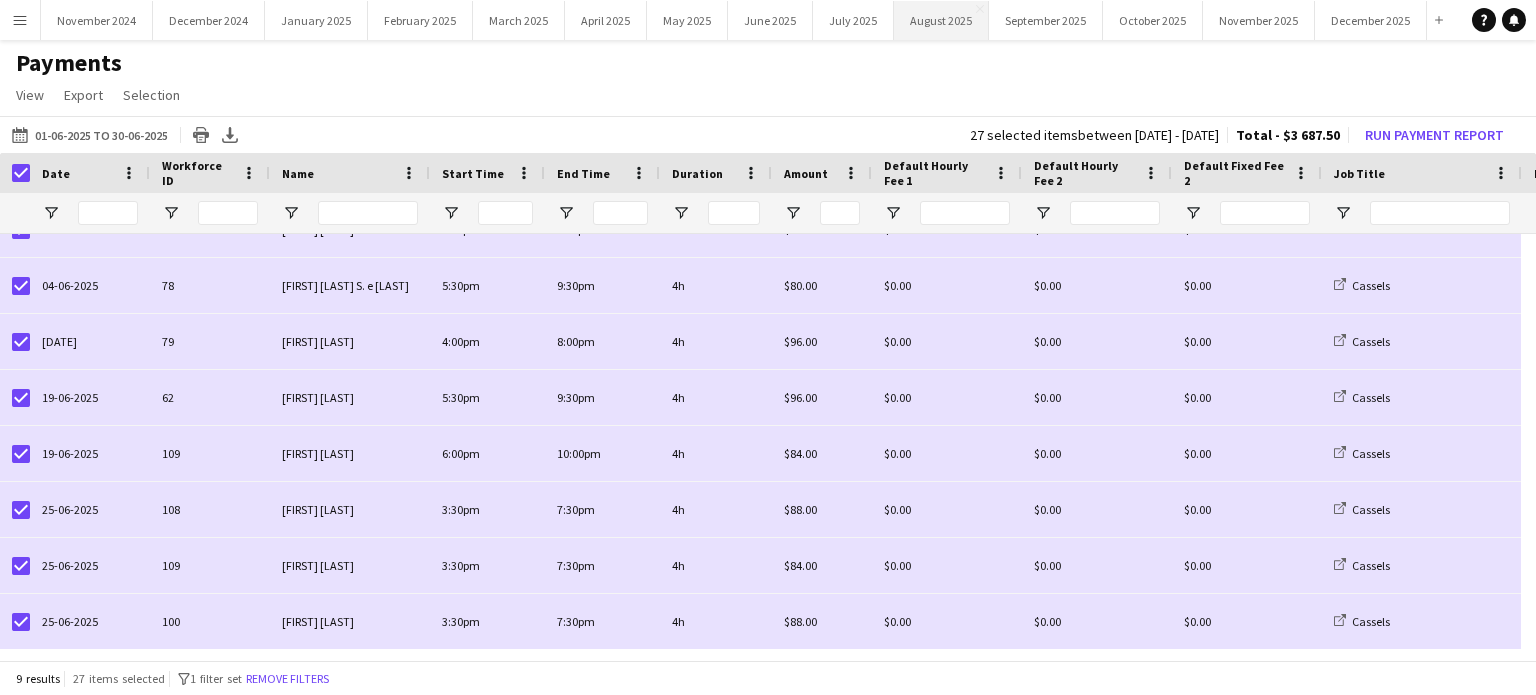 click on "August 2025
Close" at bounding box center (941, 20) 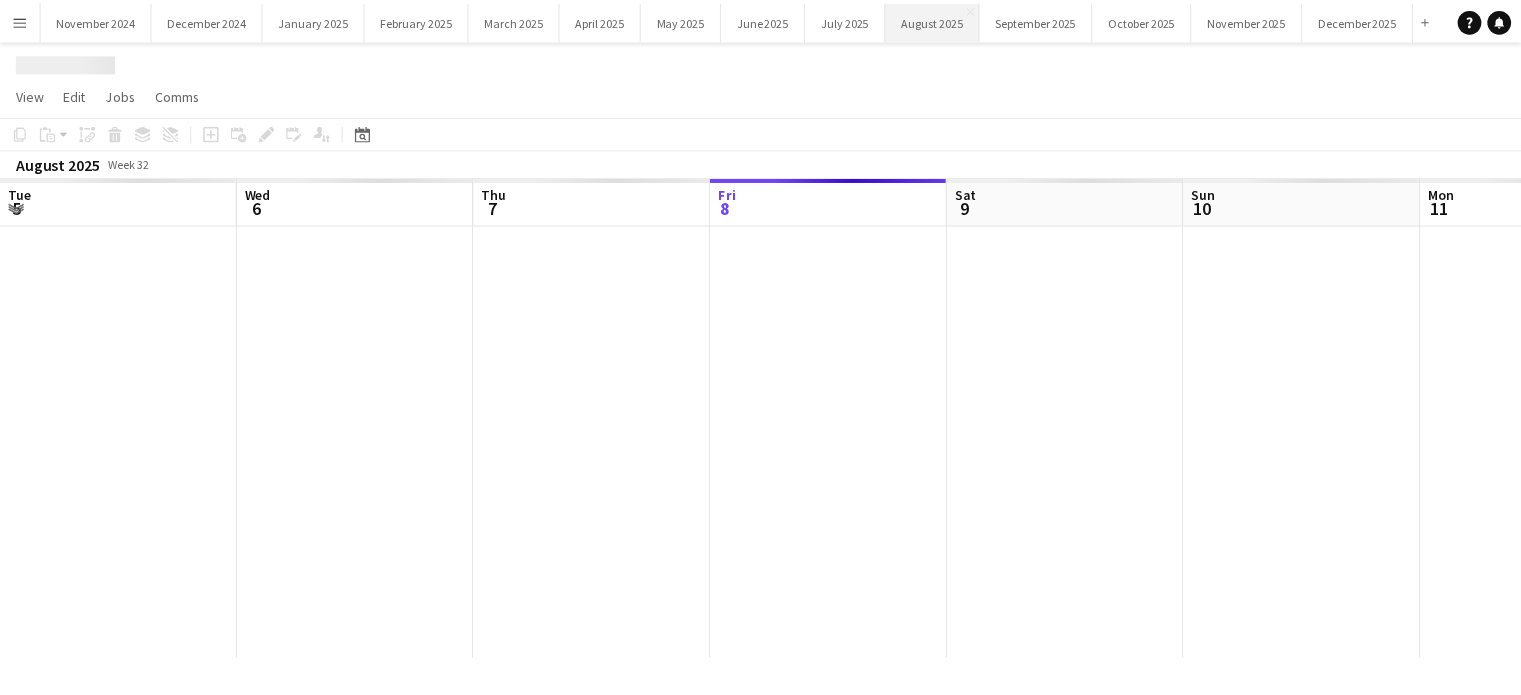 scroll, scrollTop: 0, scrollLeft: 478, axis: horizontal 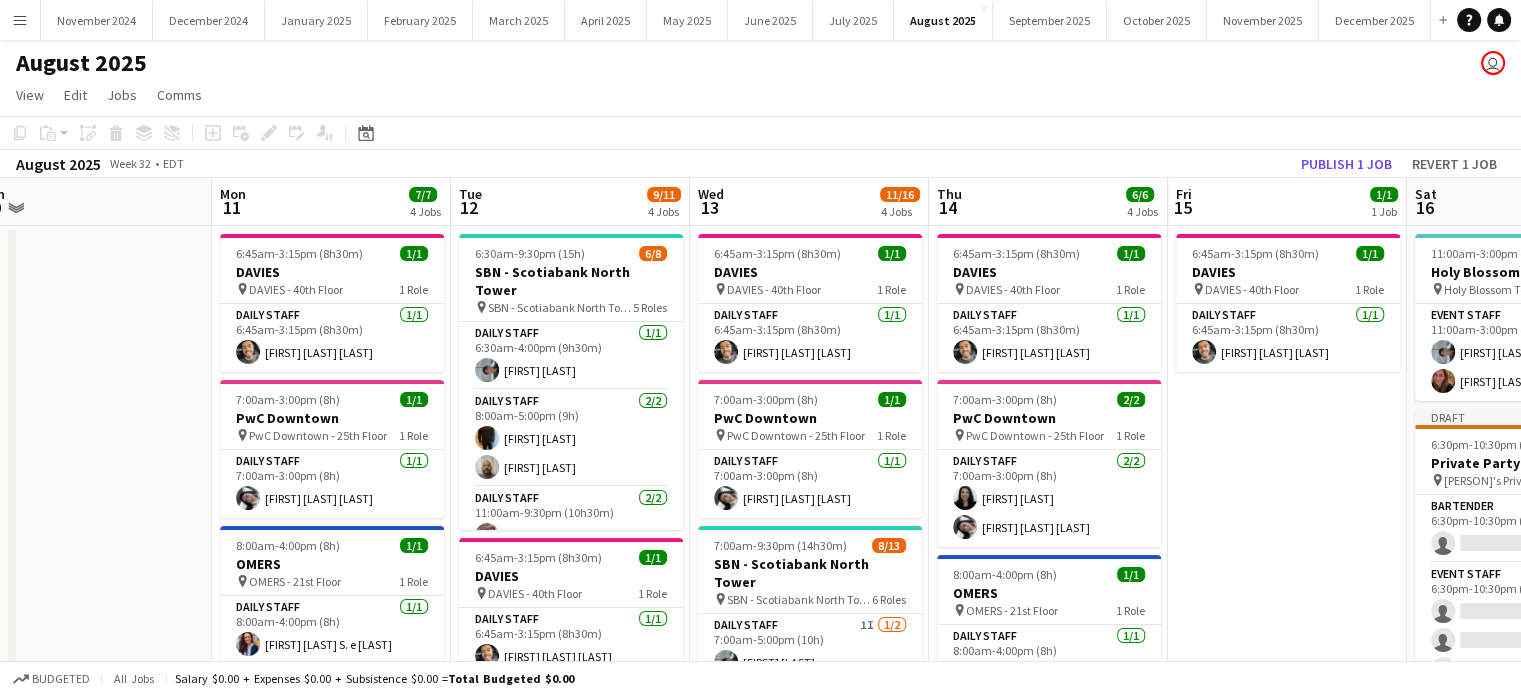 drag, startPoint x: 653, startPoint y: 440, endPoint x: 17, endPoint y: 431, distance: 636.06366 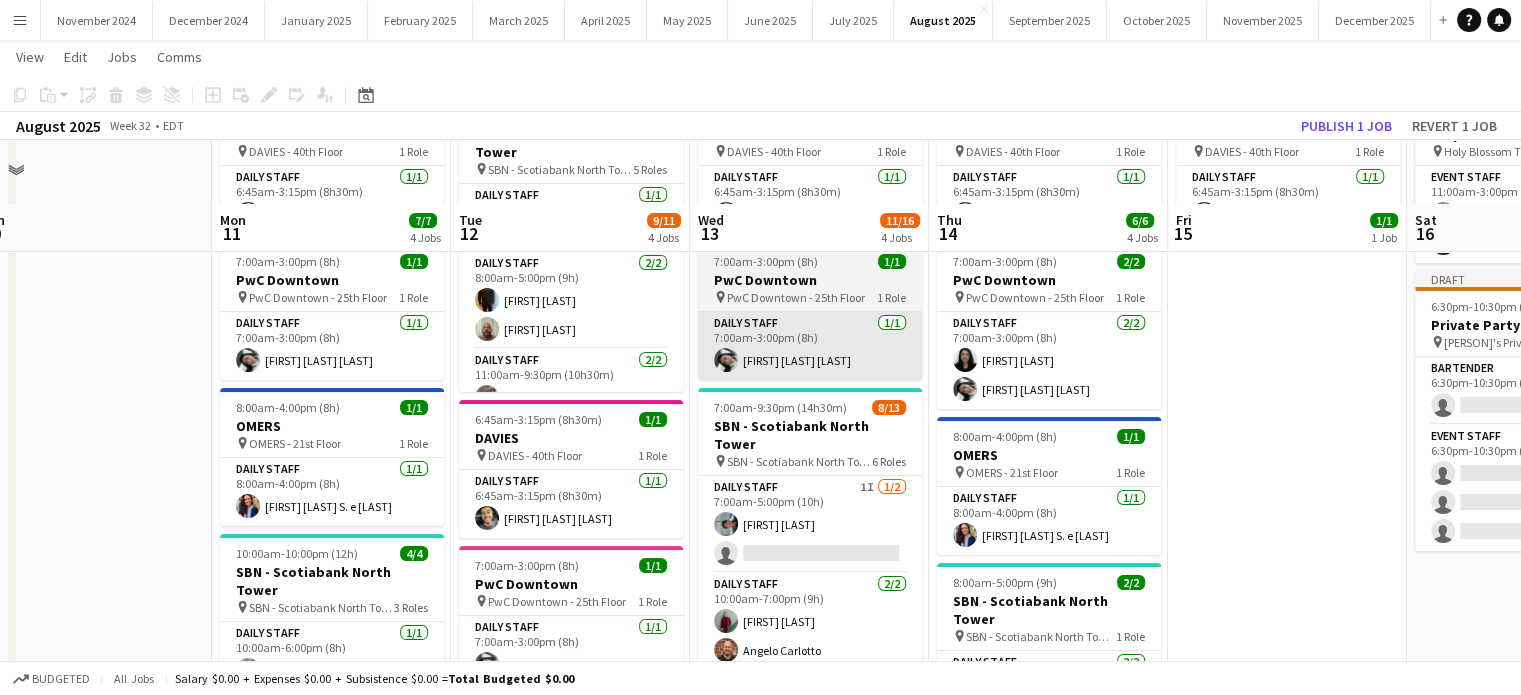 scroll, scrollTop: 100, scrollLeft: 0, axis: vertical 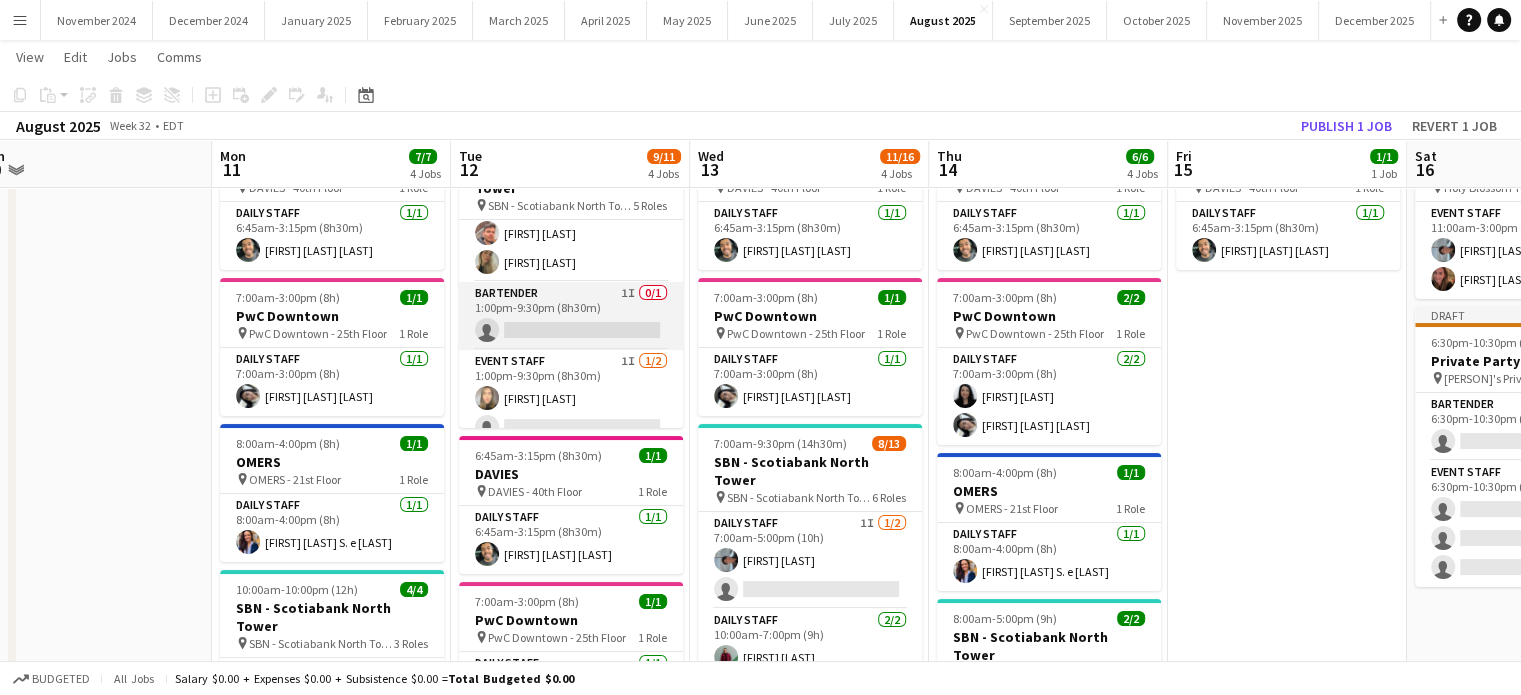 click on "Bartender   1I   0/1   1:00pm-9:30pm (8h30m)
single-neutral-actions" at bounding box center [571, 316] 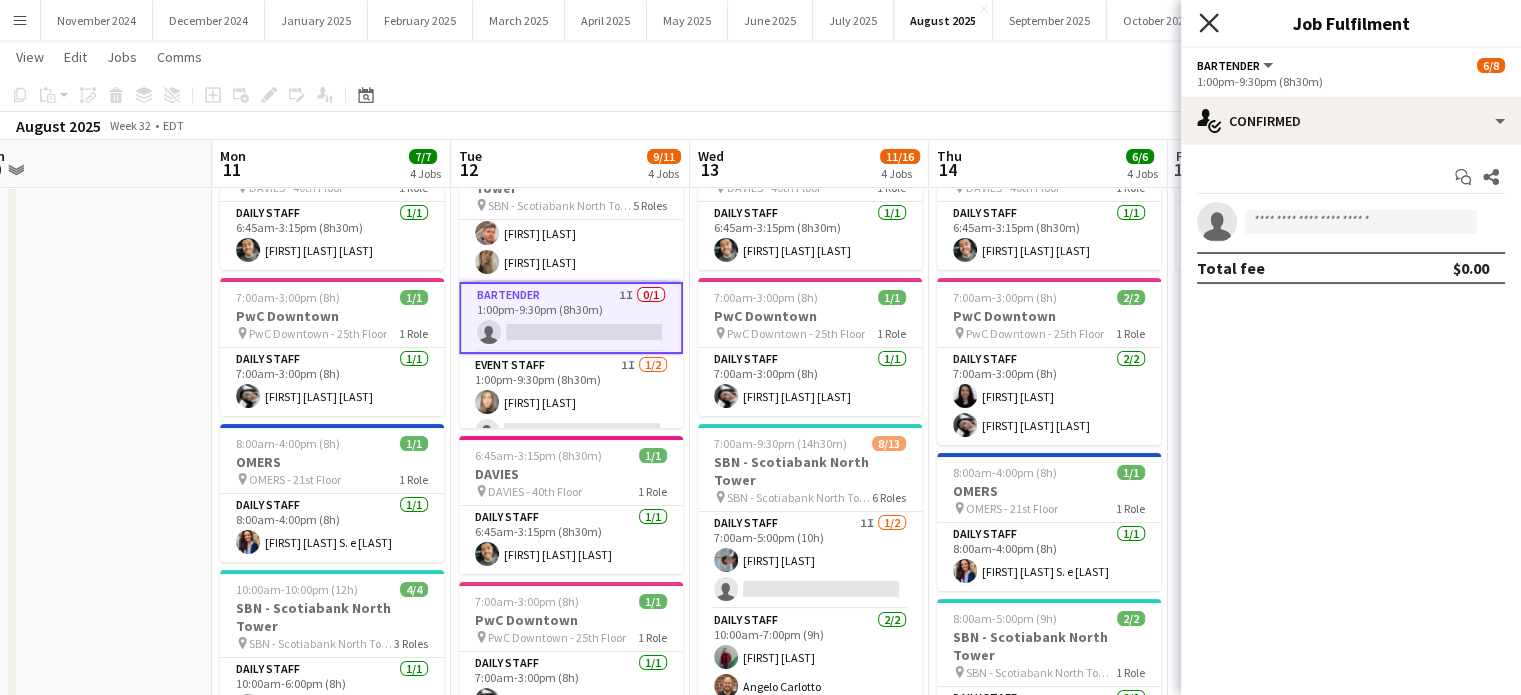 click on "Close pop-in" 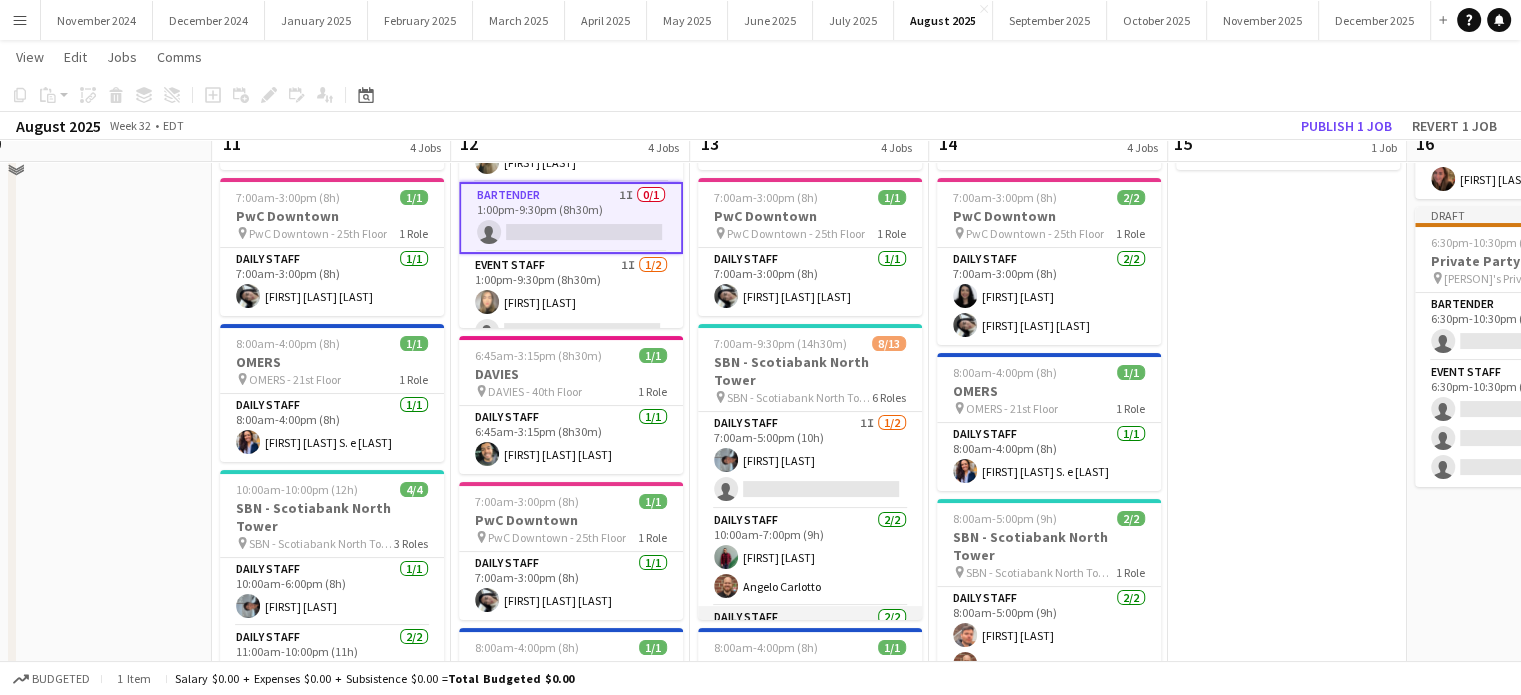 scroll, scrollTop: 300, scrollLeft: 0, axis: vertical 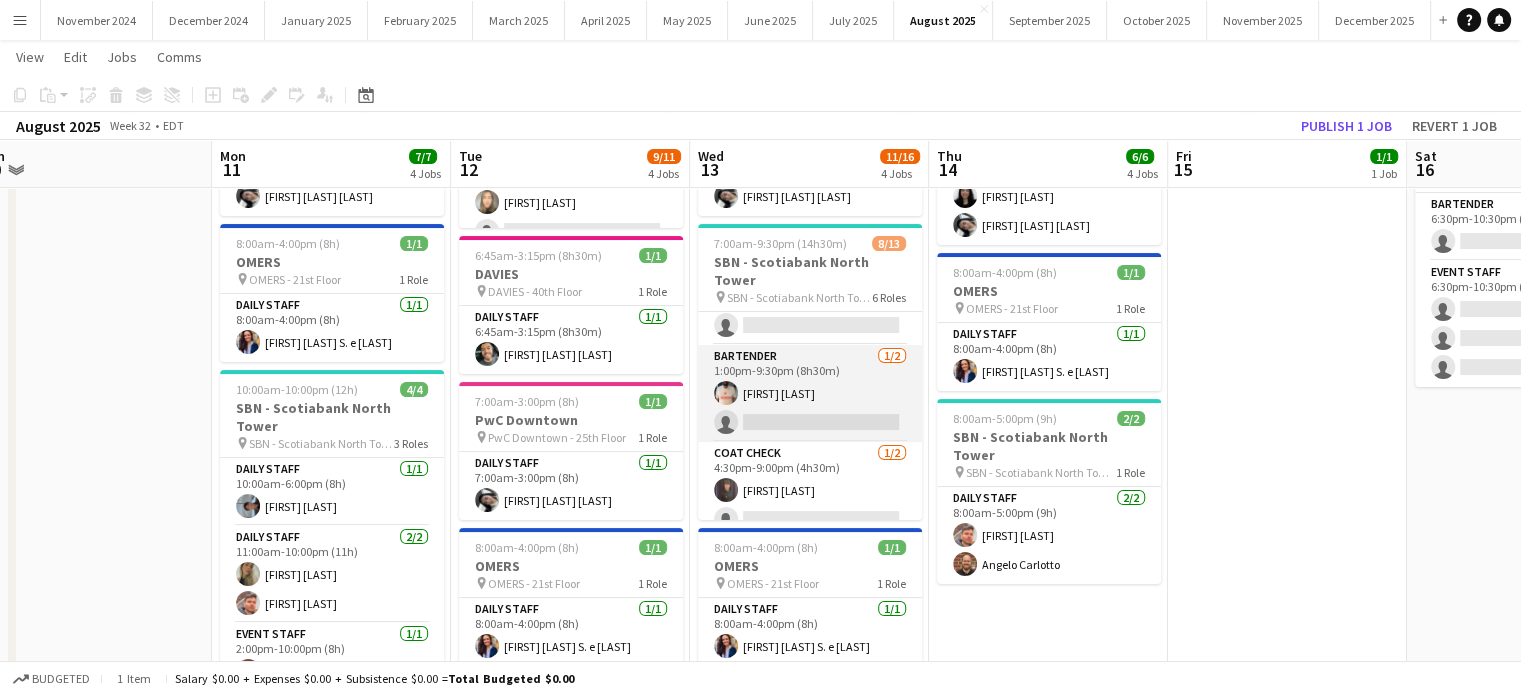 click on "Bartender   1/2   1:00pm-9:30pm (8h30m)
Peter Koller
single-neutral-actions" at bounding box center (810, 393) 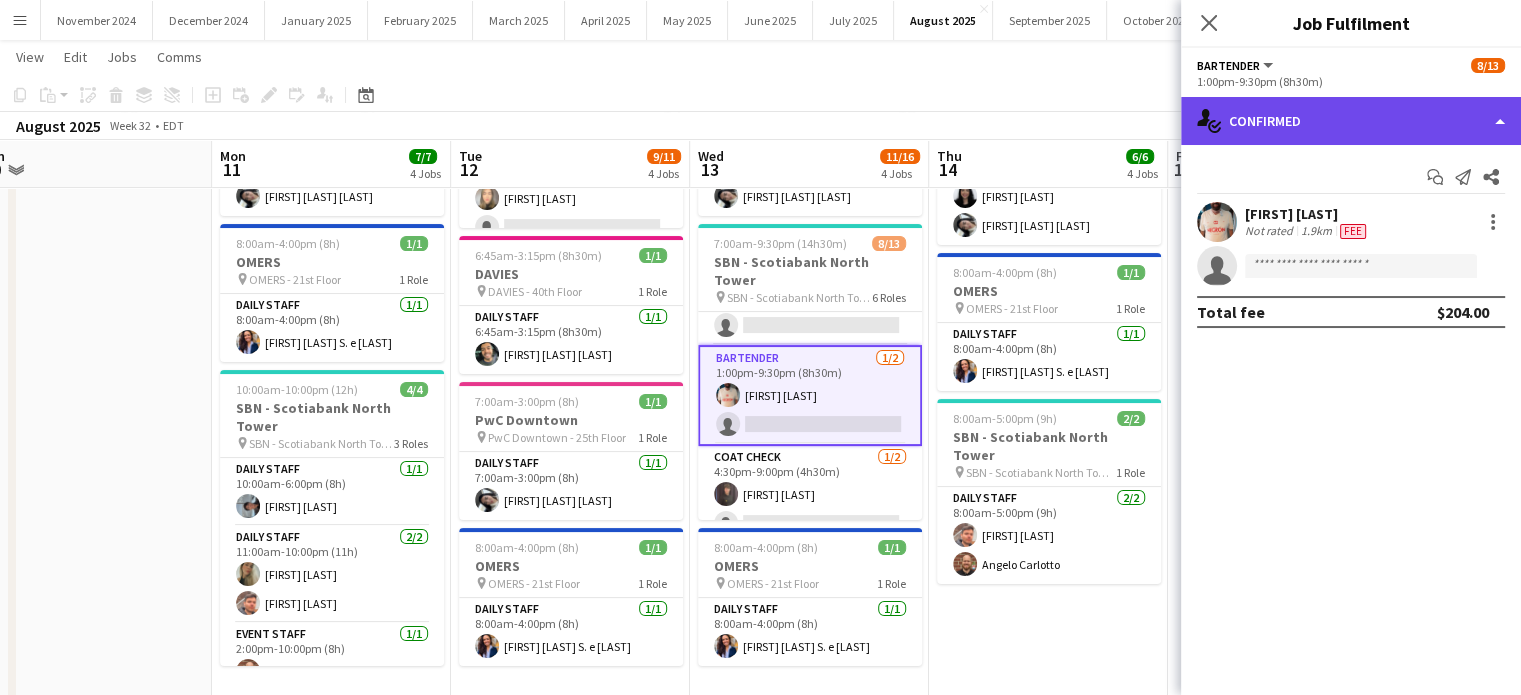 click on "single-neutral-actions-check-2
Confirmed" 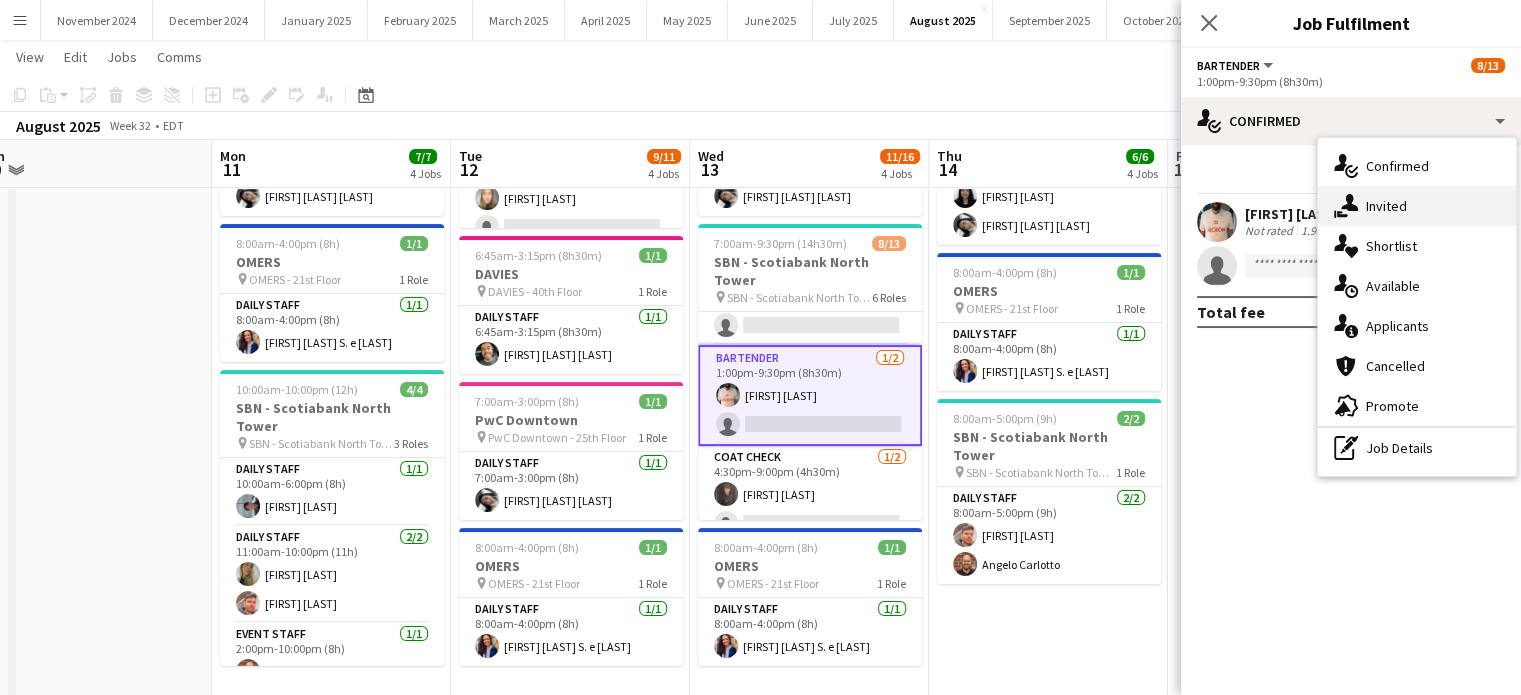 click on "single-neutral-actions-share-1
Invited" at bounding box center [1417, 206] 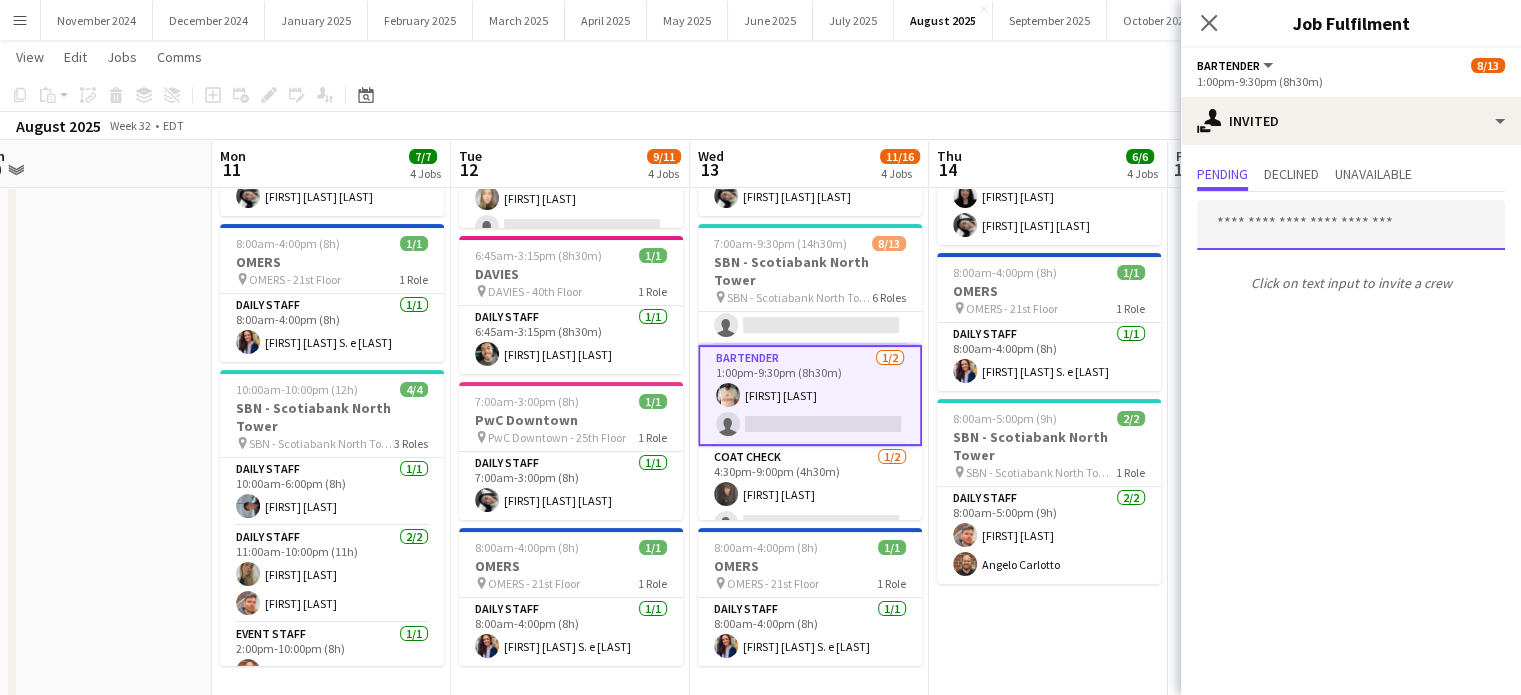 click at bounding box center (1351, 225) 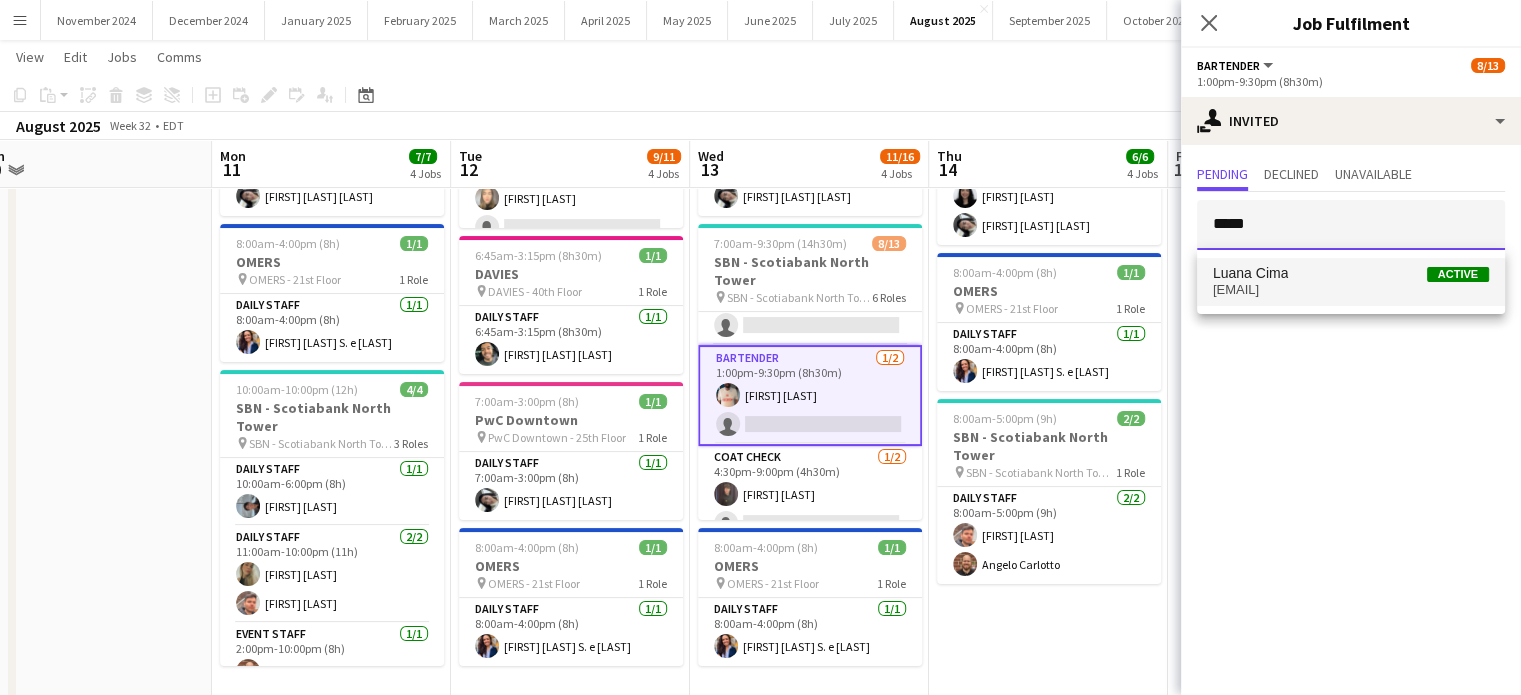 type on "*****" 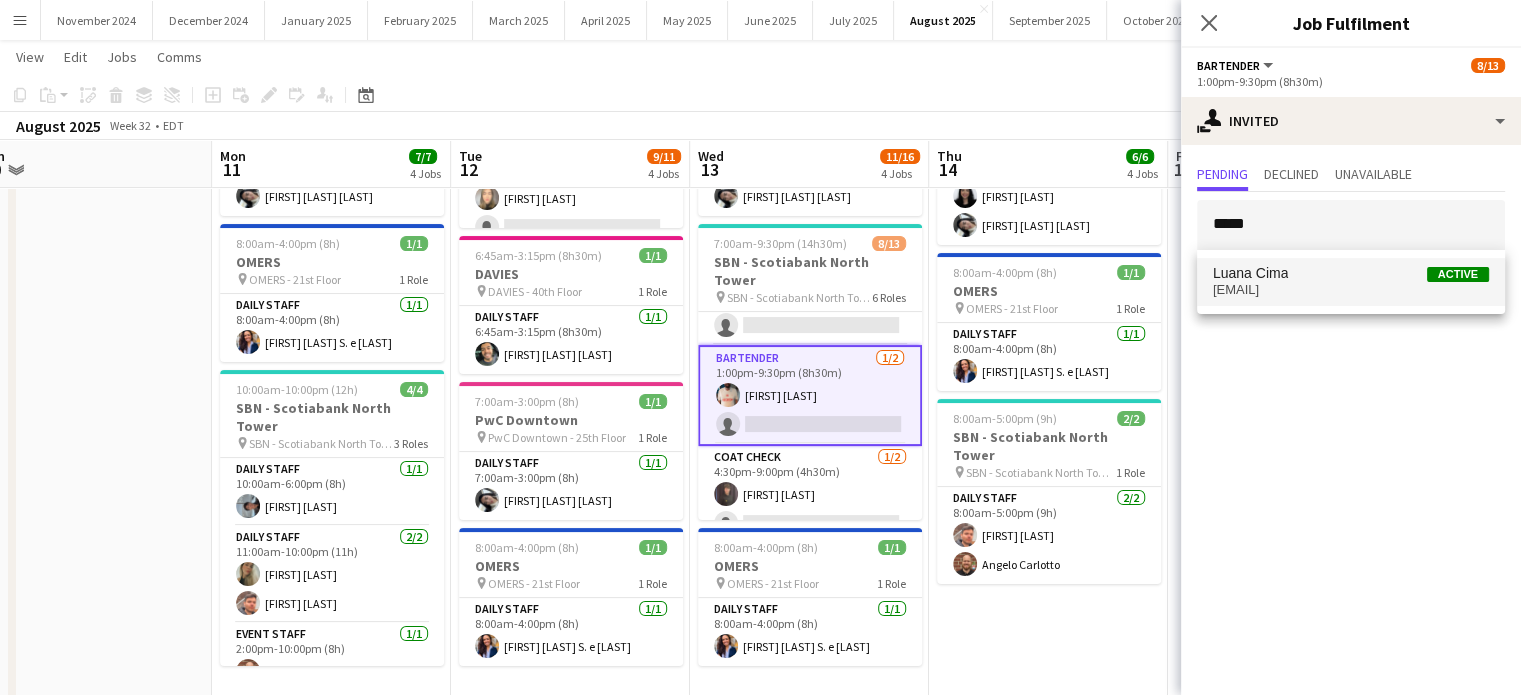 click on "Luana Cima  Active" at bounding box center (1351, 273) 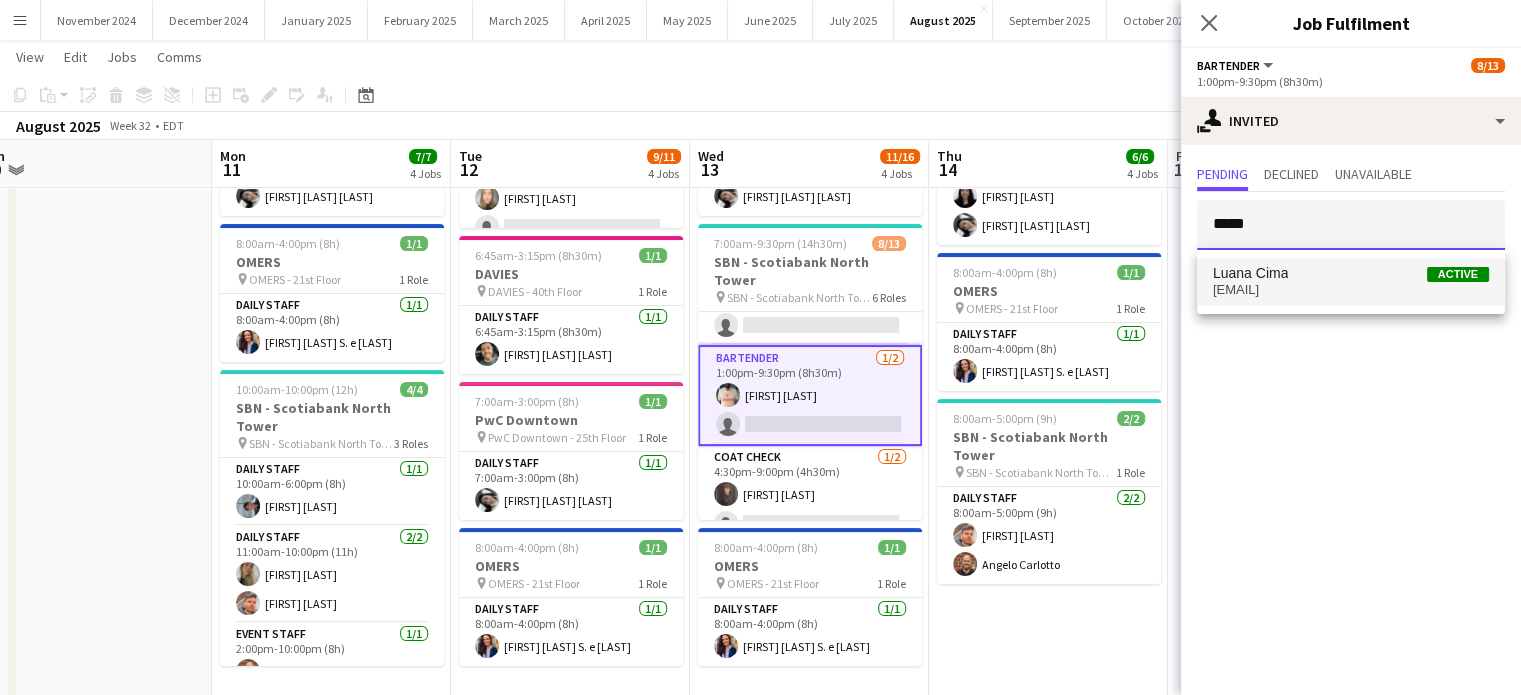 type 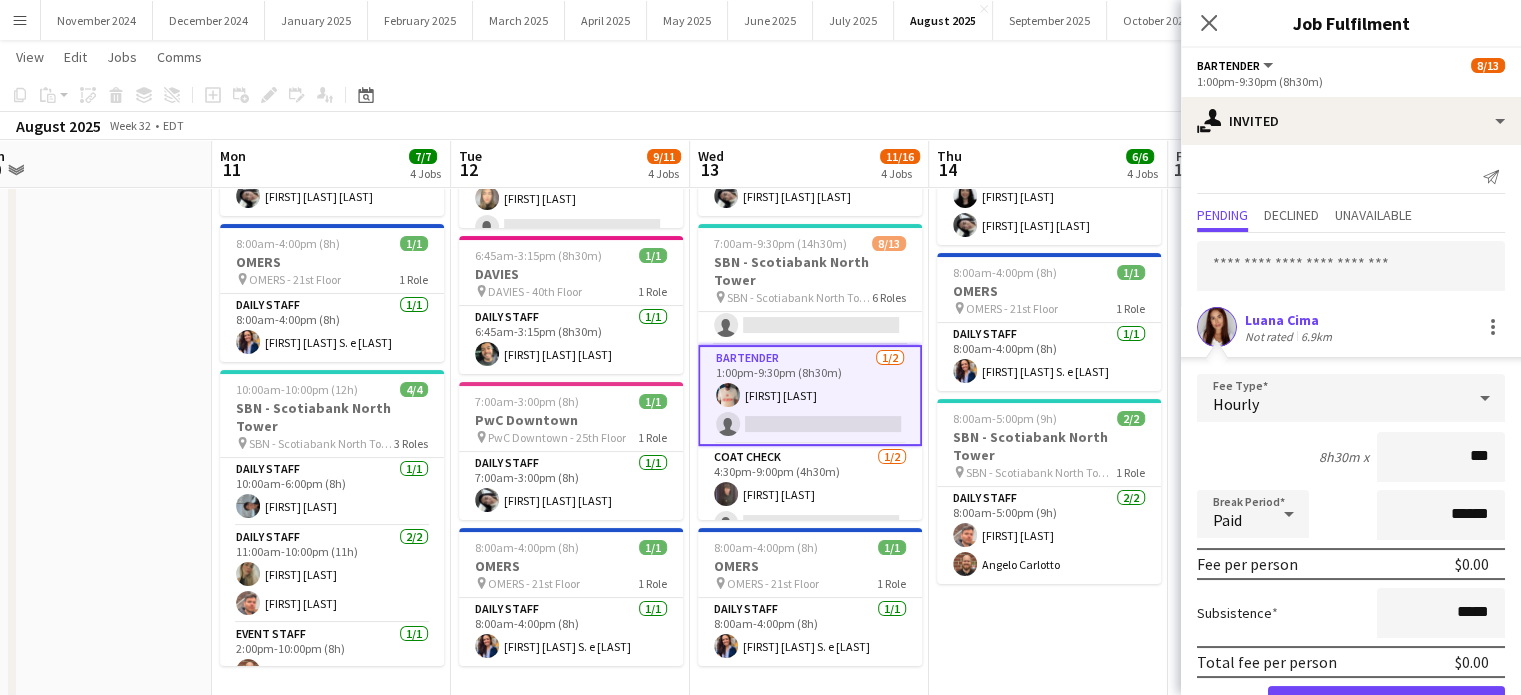 type on "**" 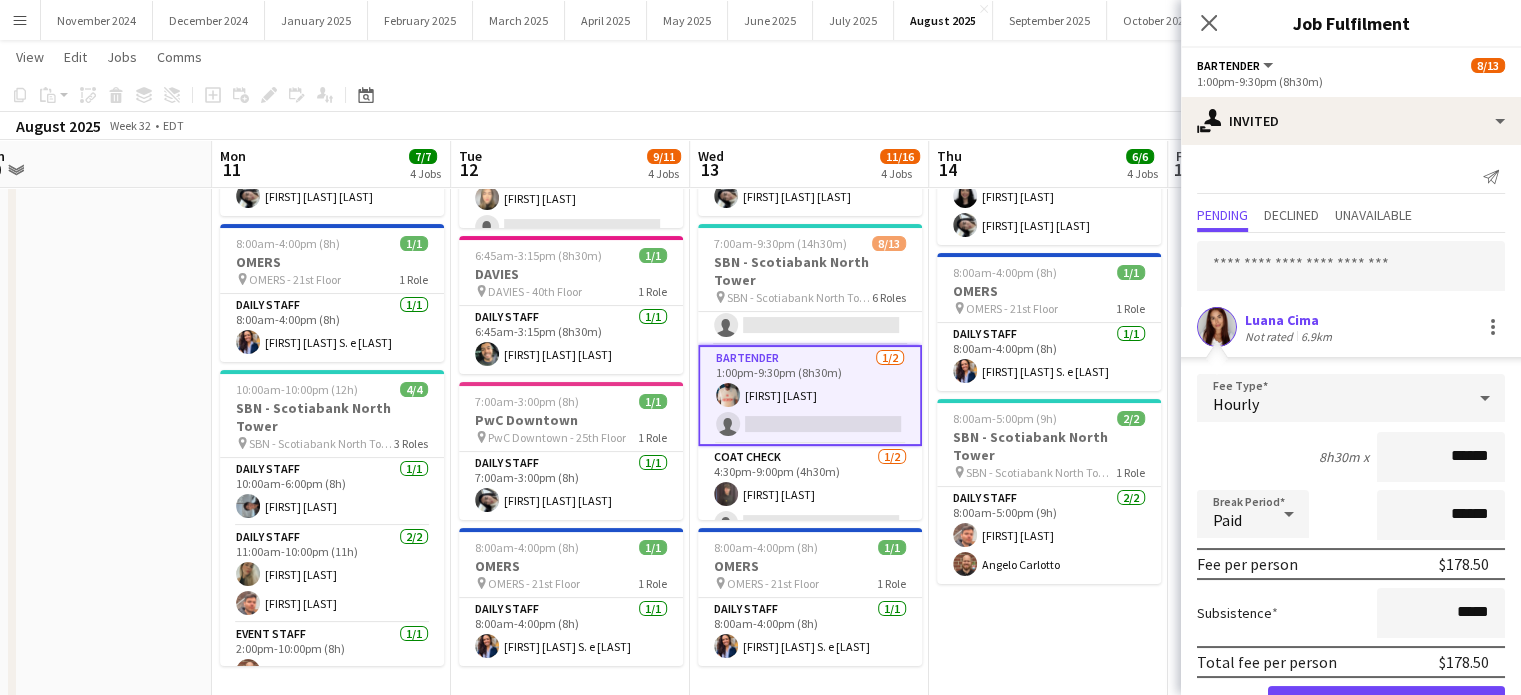 type on "******" 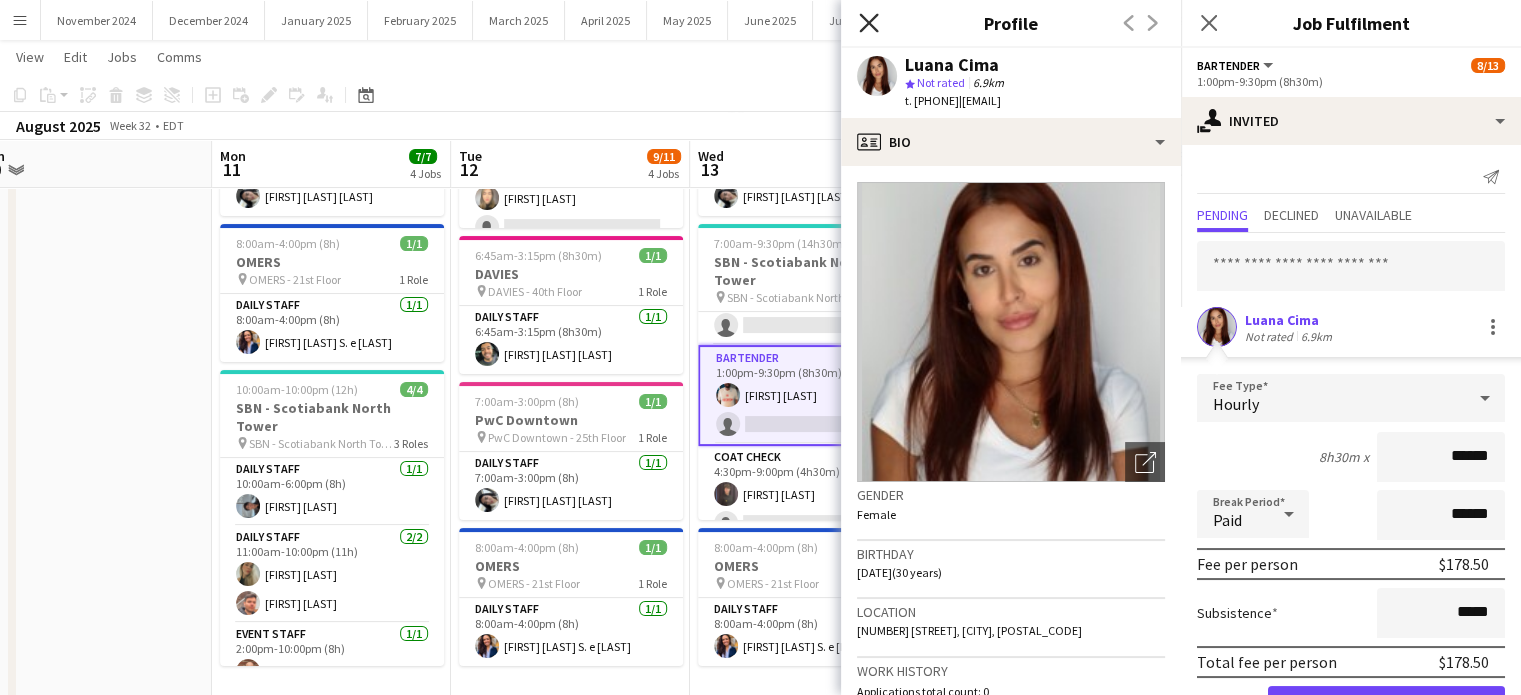 click on "Close pop-in" 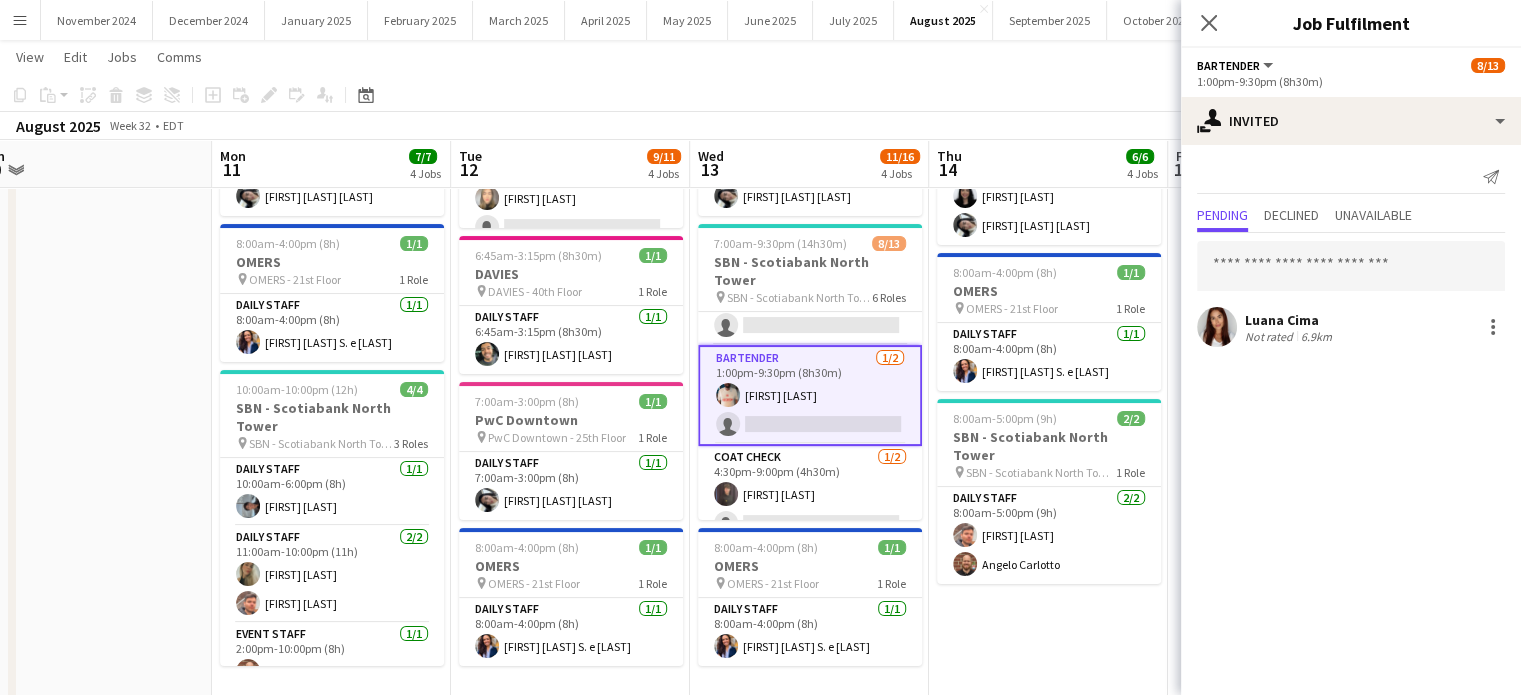 click 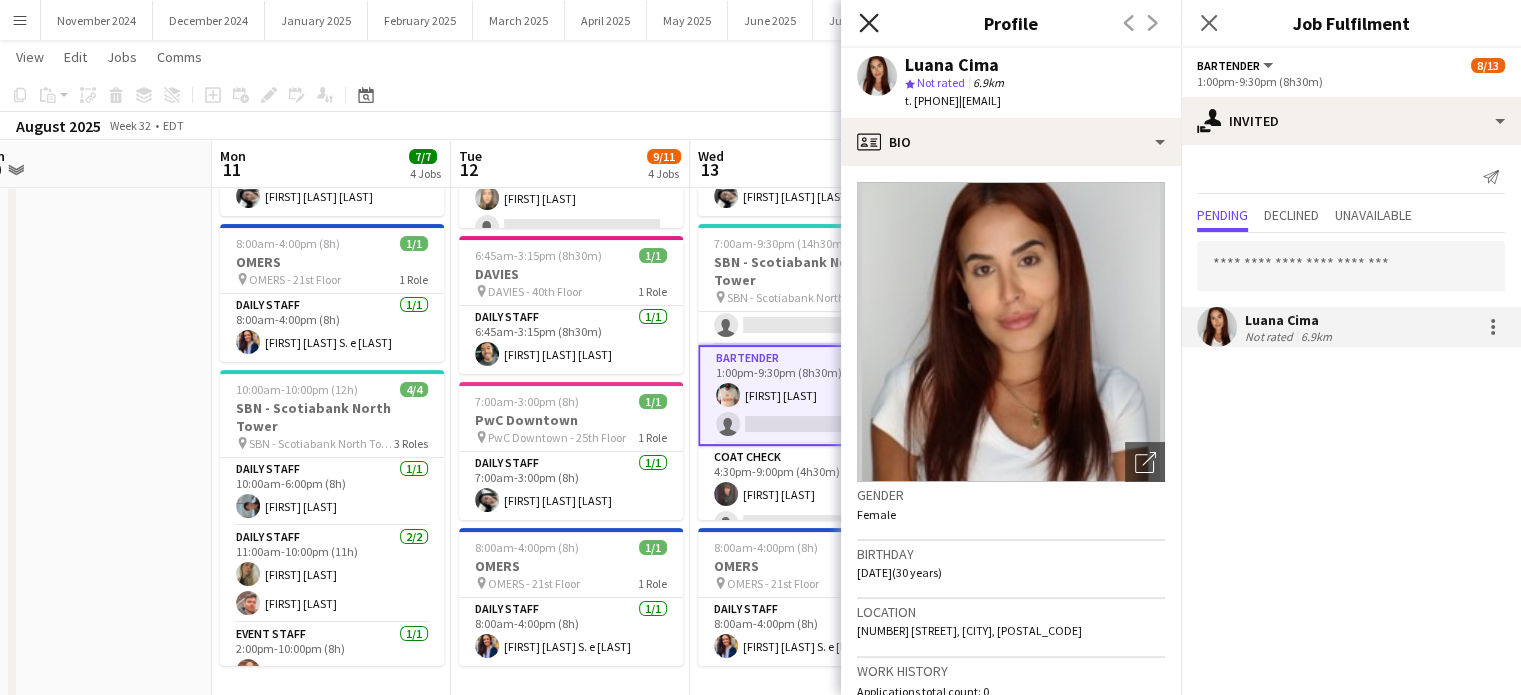 click on "Close pop-in" 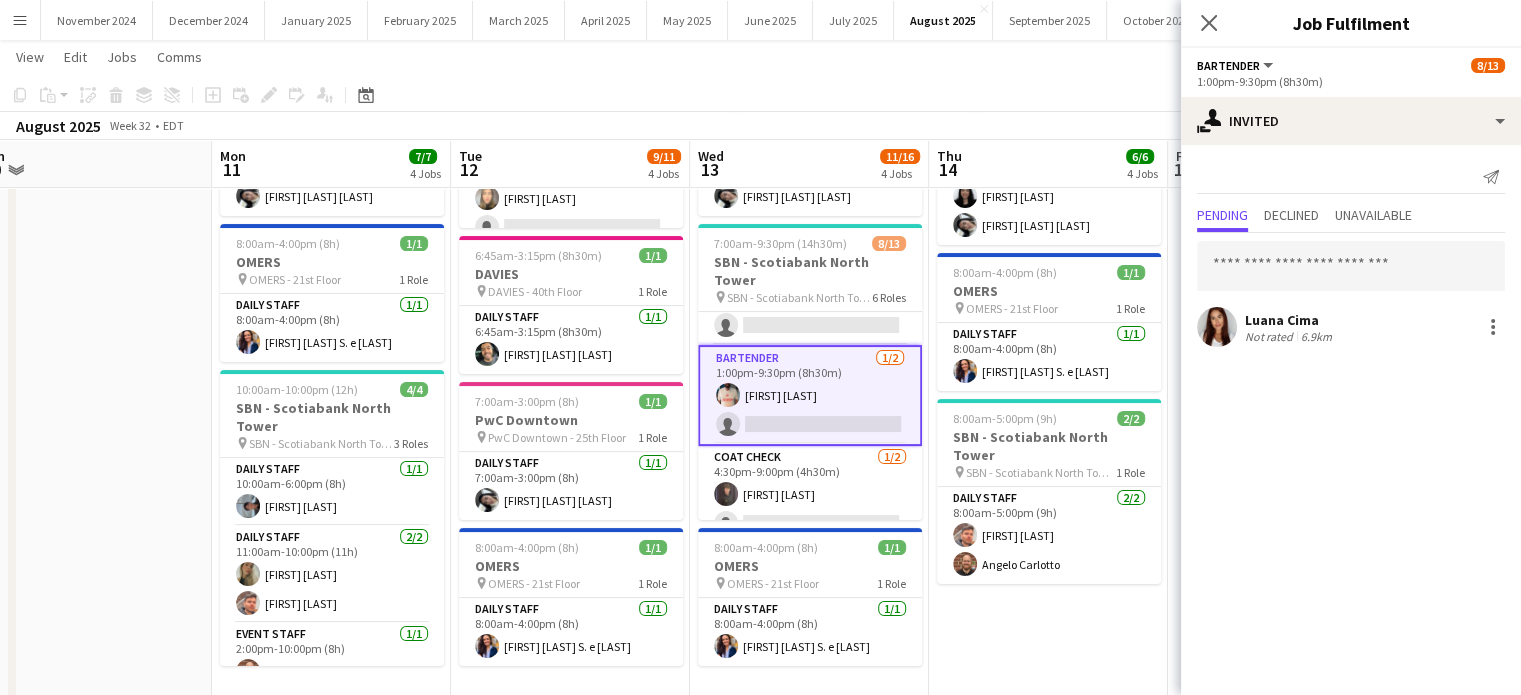 click 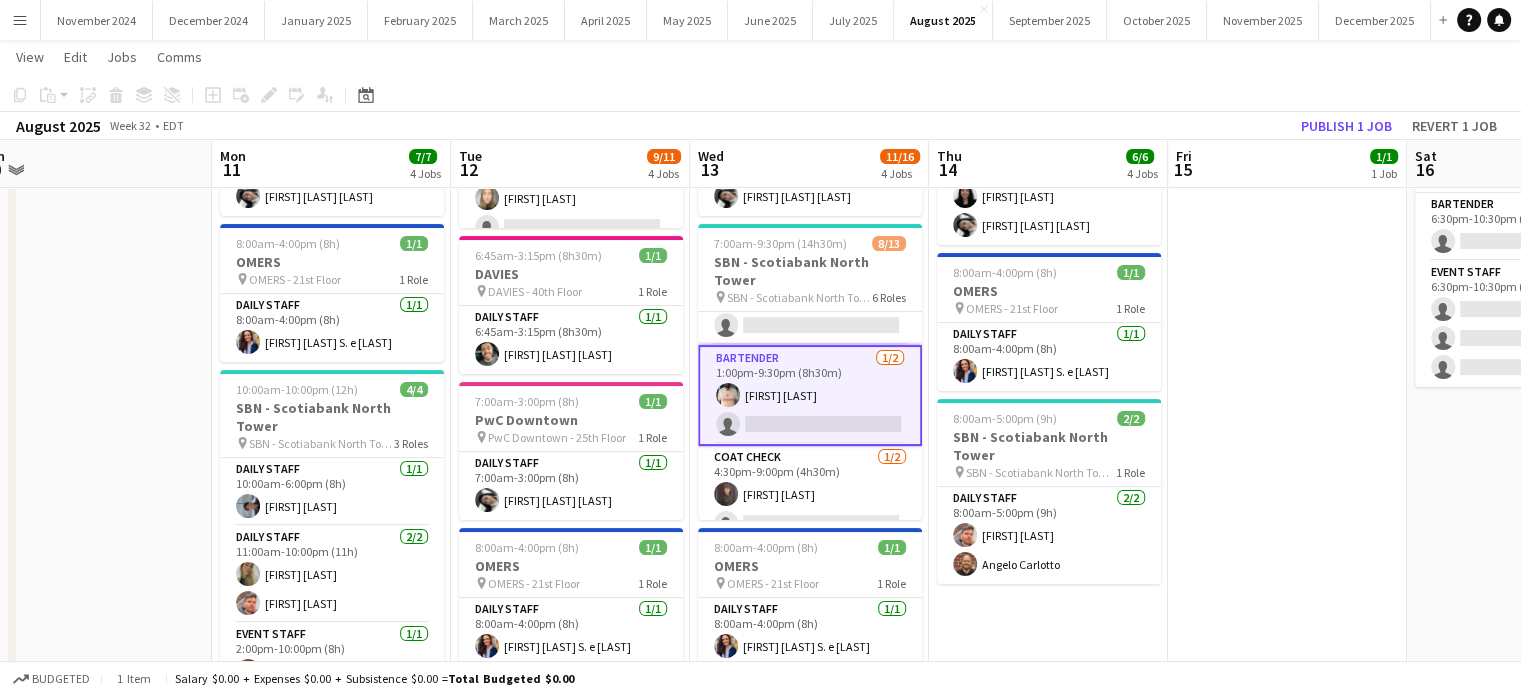click on "Bartender   1/2   1:00pm-9:30pm (8h30m)
Peter Koller
single-neutral-actions" at bounding box center [810, 395] 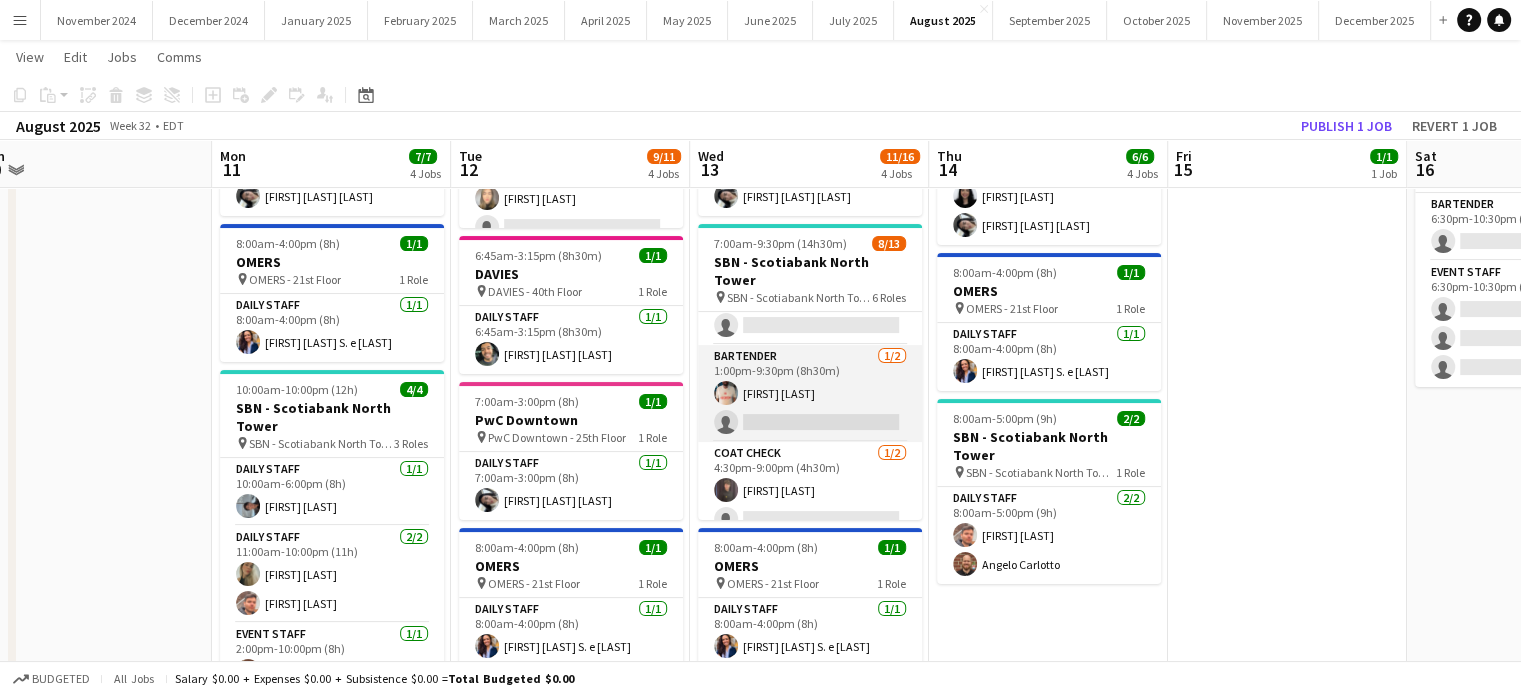 drag, startPoint x: 816, startPoint y: 359, endPoint x: 834, endPoint y: 355, distance: 18.439089 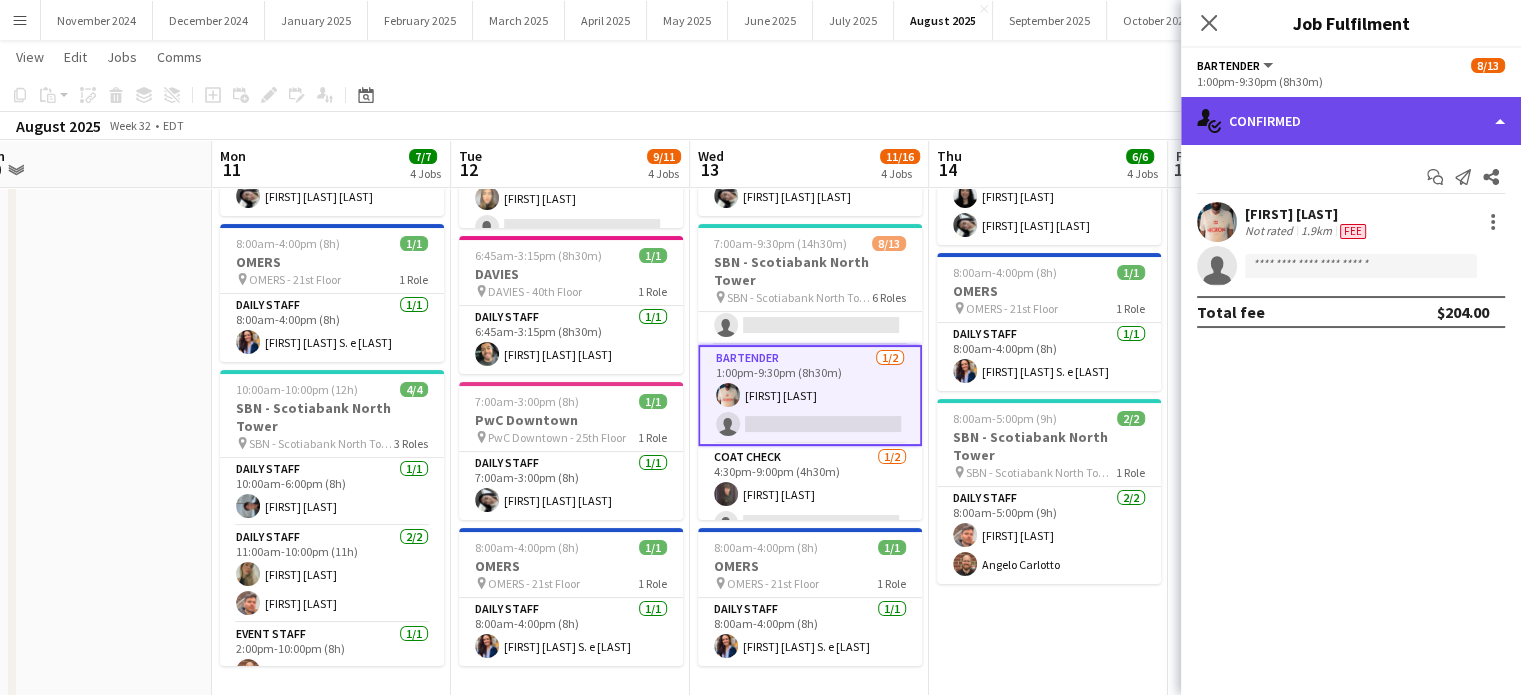 click on "single-neutral-actions-check-2
Confirmed" 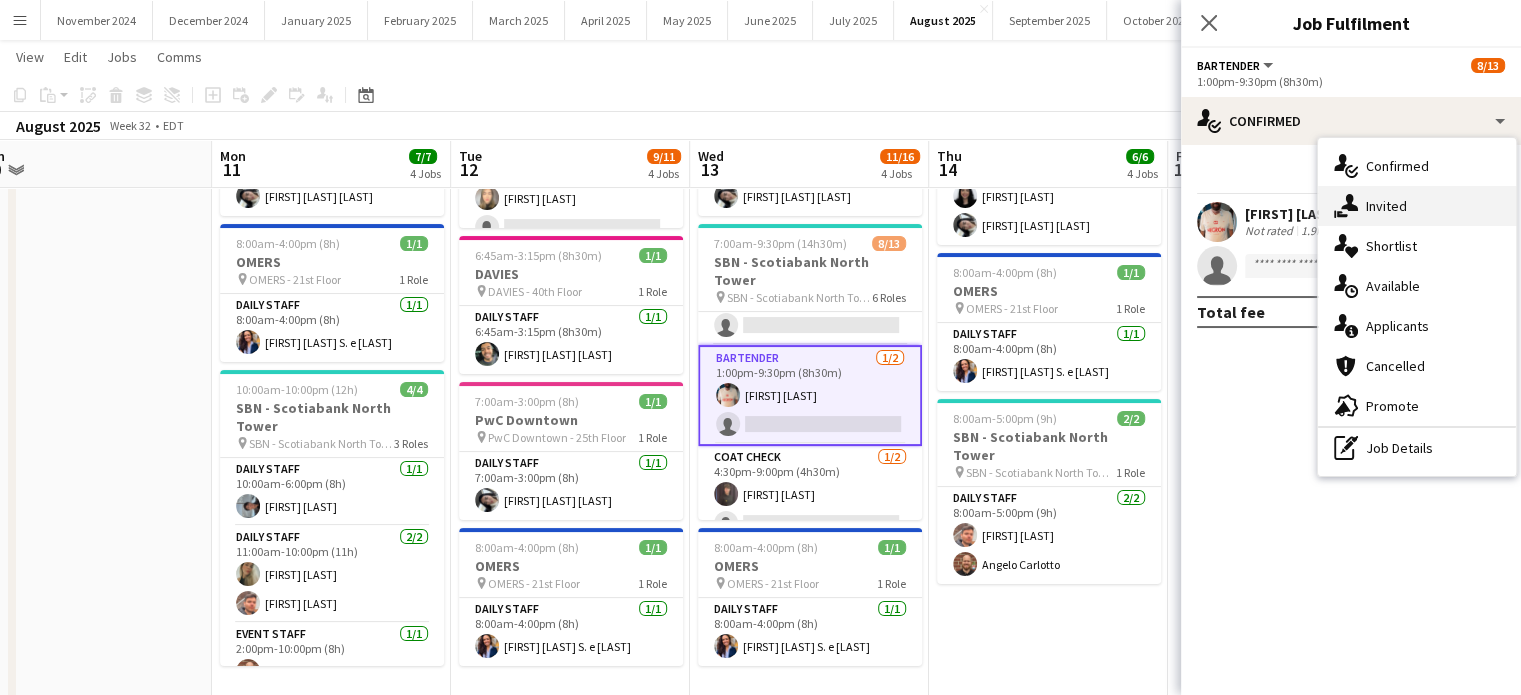 click on "single-neutral-actions-share-1
Invited" at bounding box center (1417, 206) 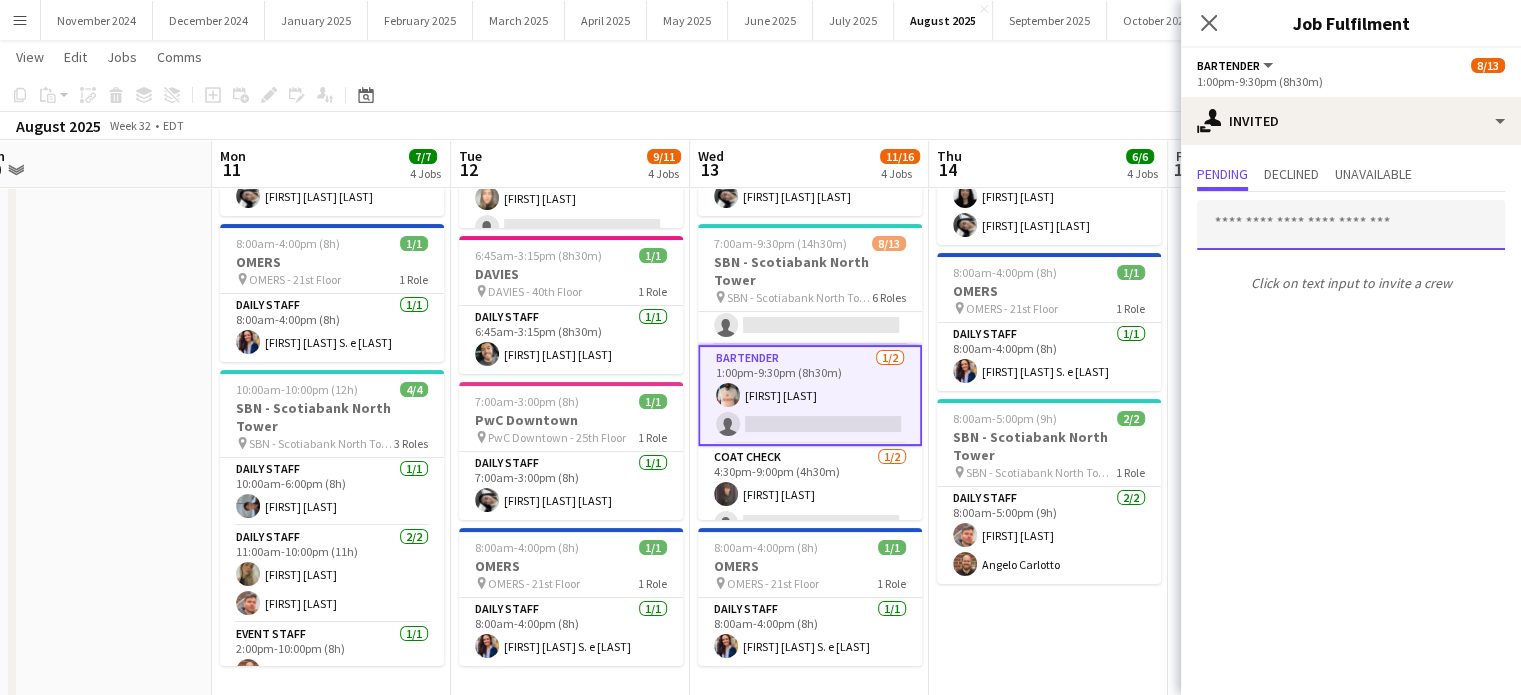 click at bounding box center (1351, 225) 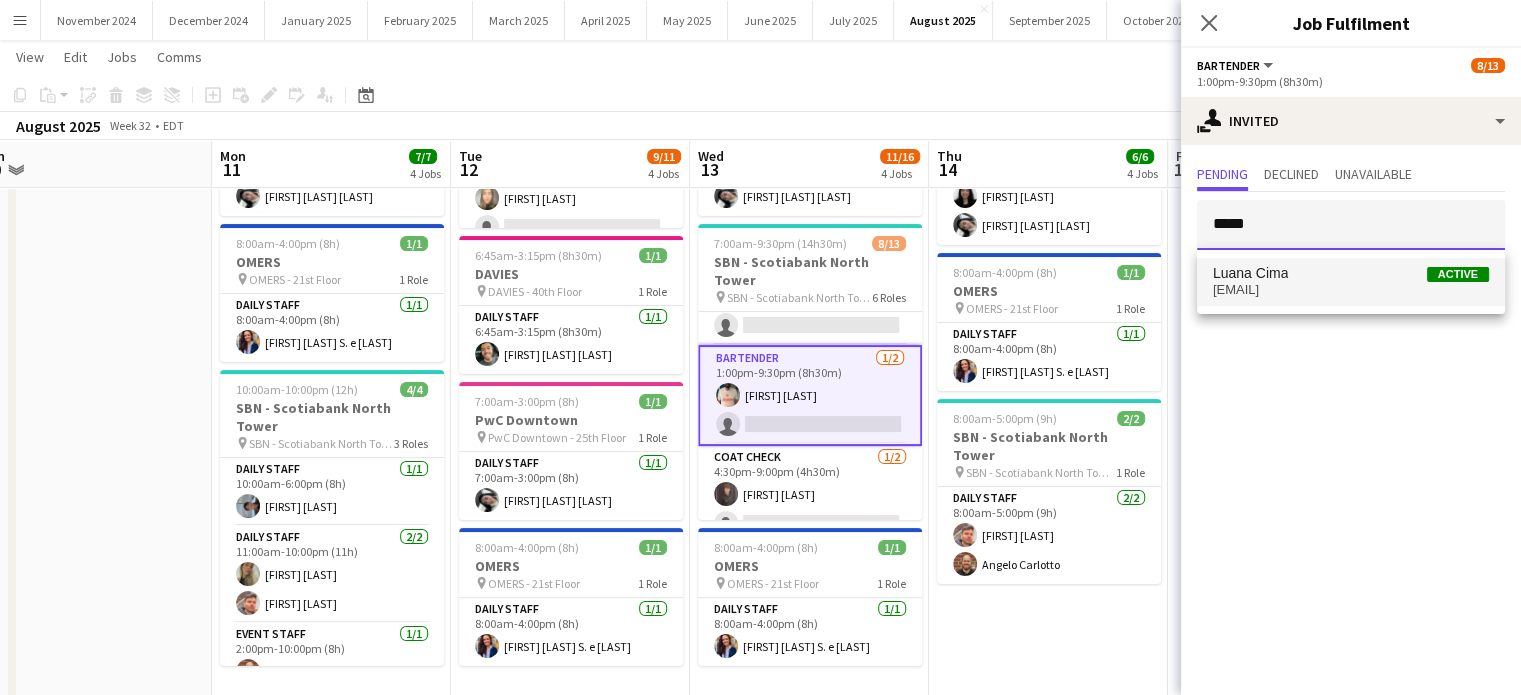 type on "*****" 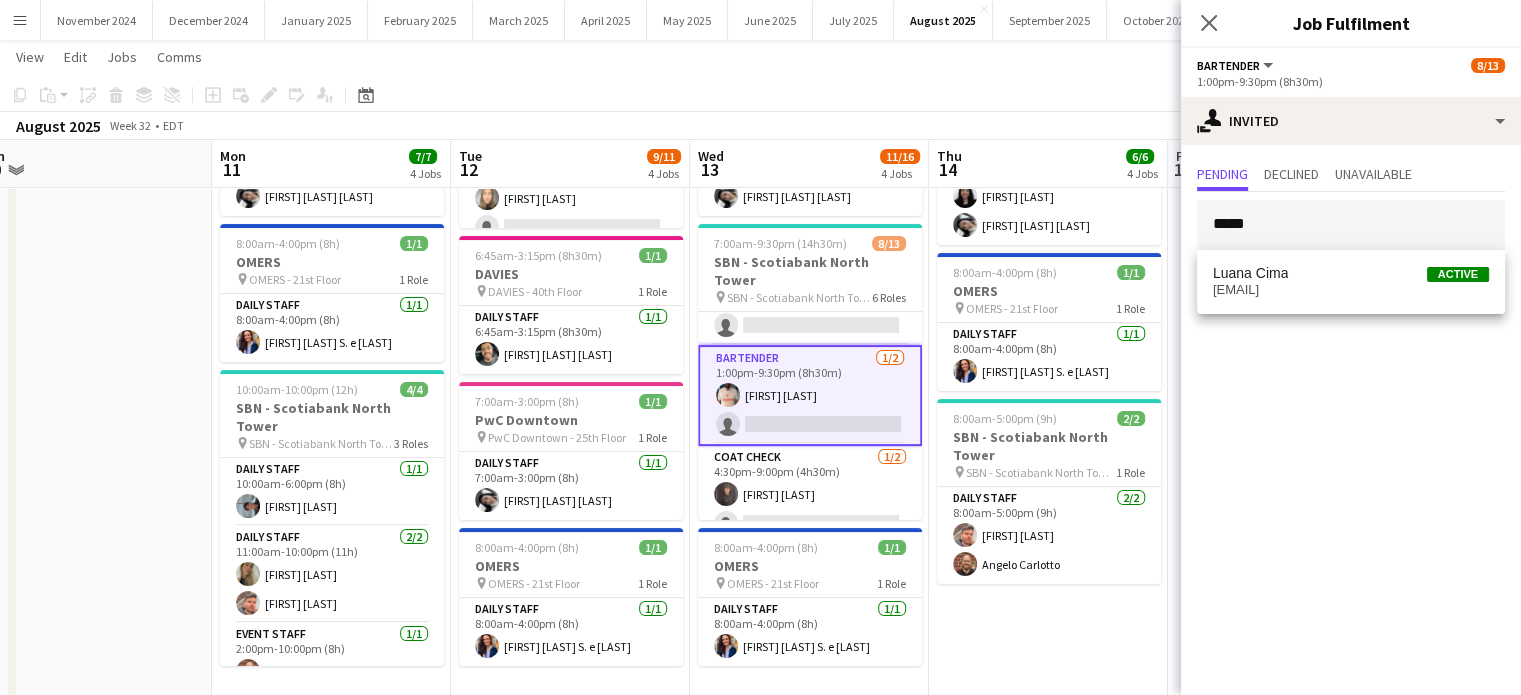 click on "Luana Cima  Active" at bounding box center [1351, 273] 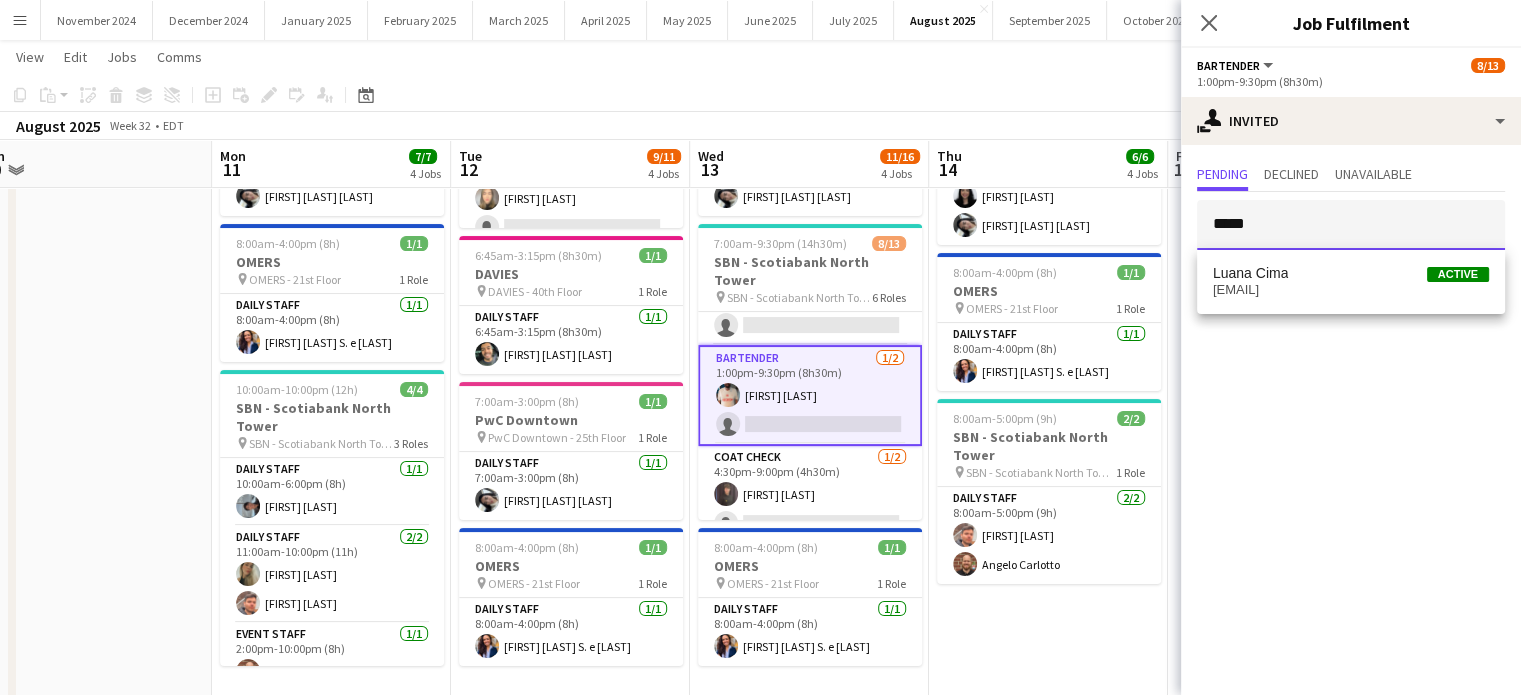 type 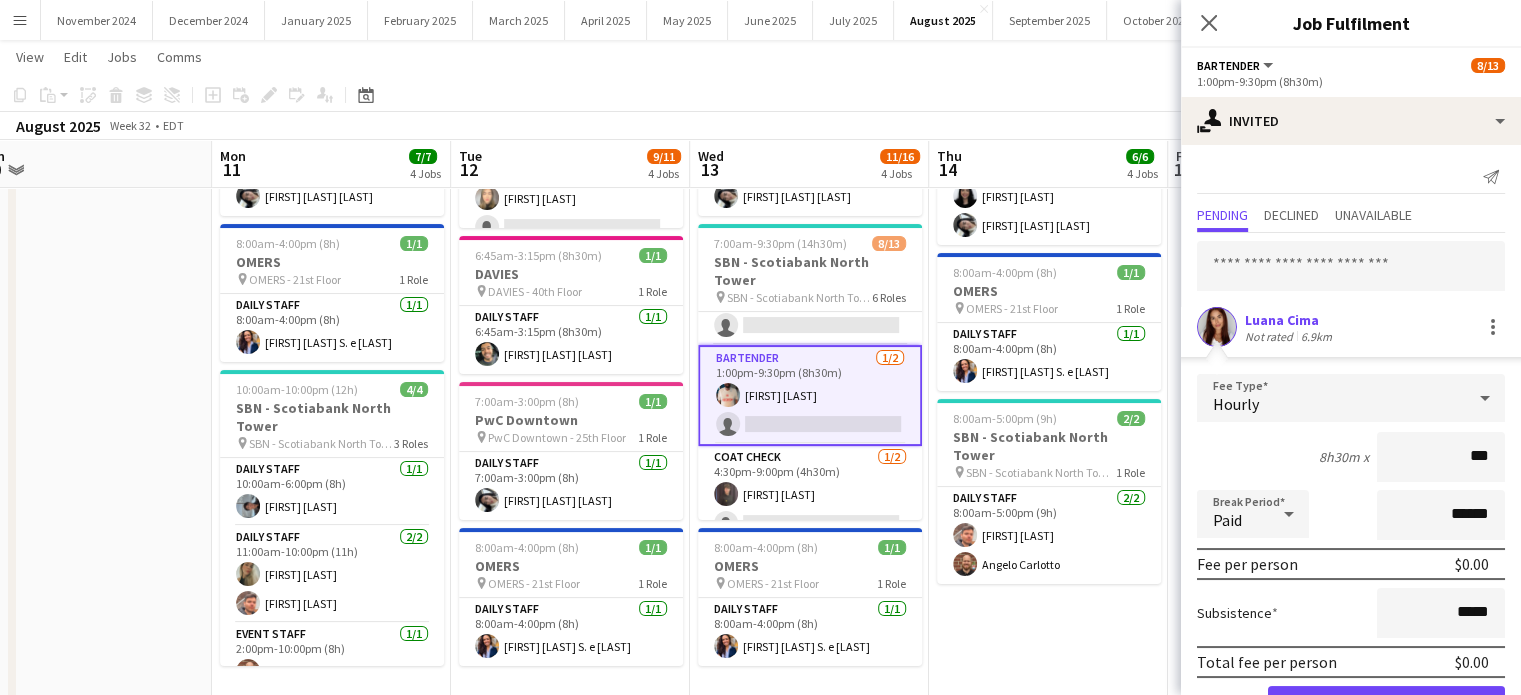 type on "**" 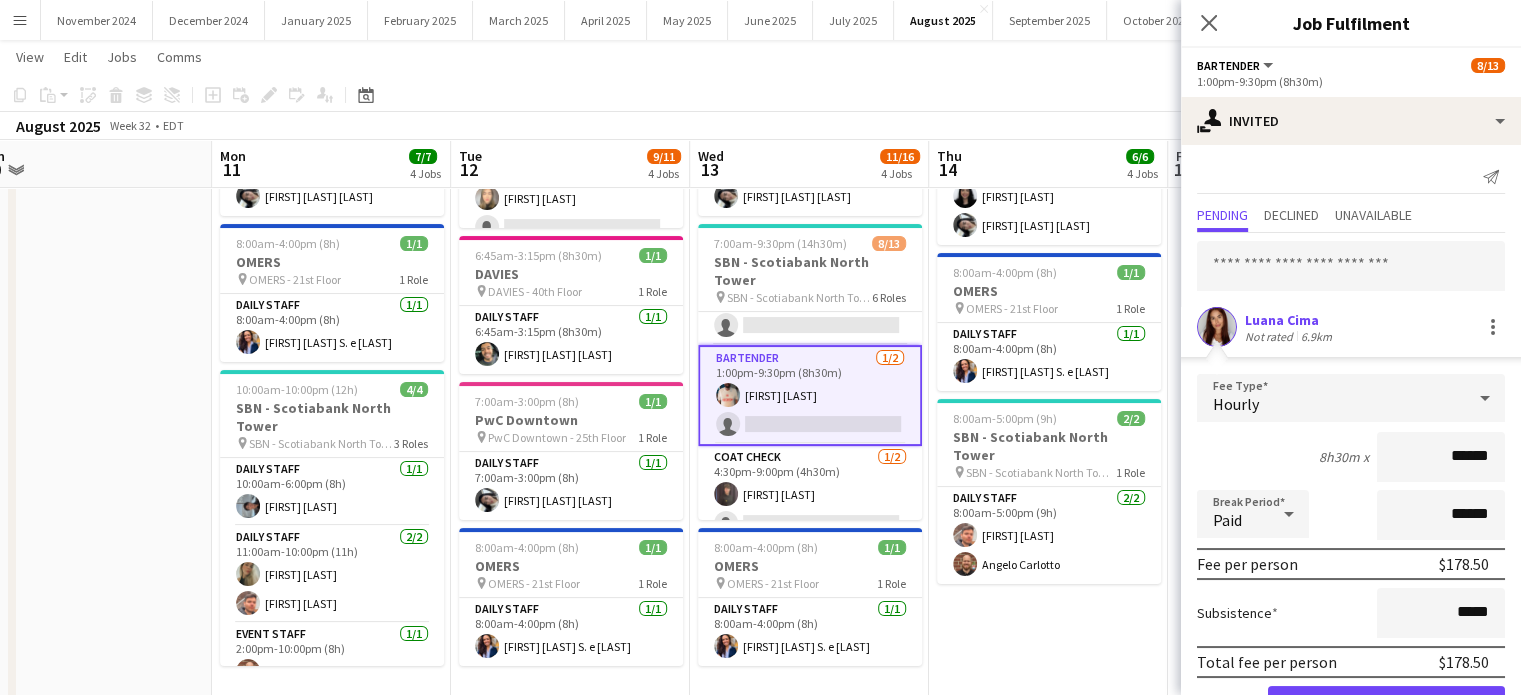 type on "******" 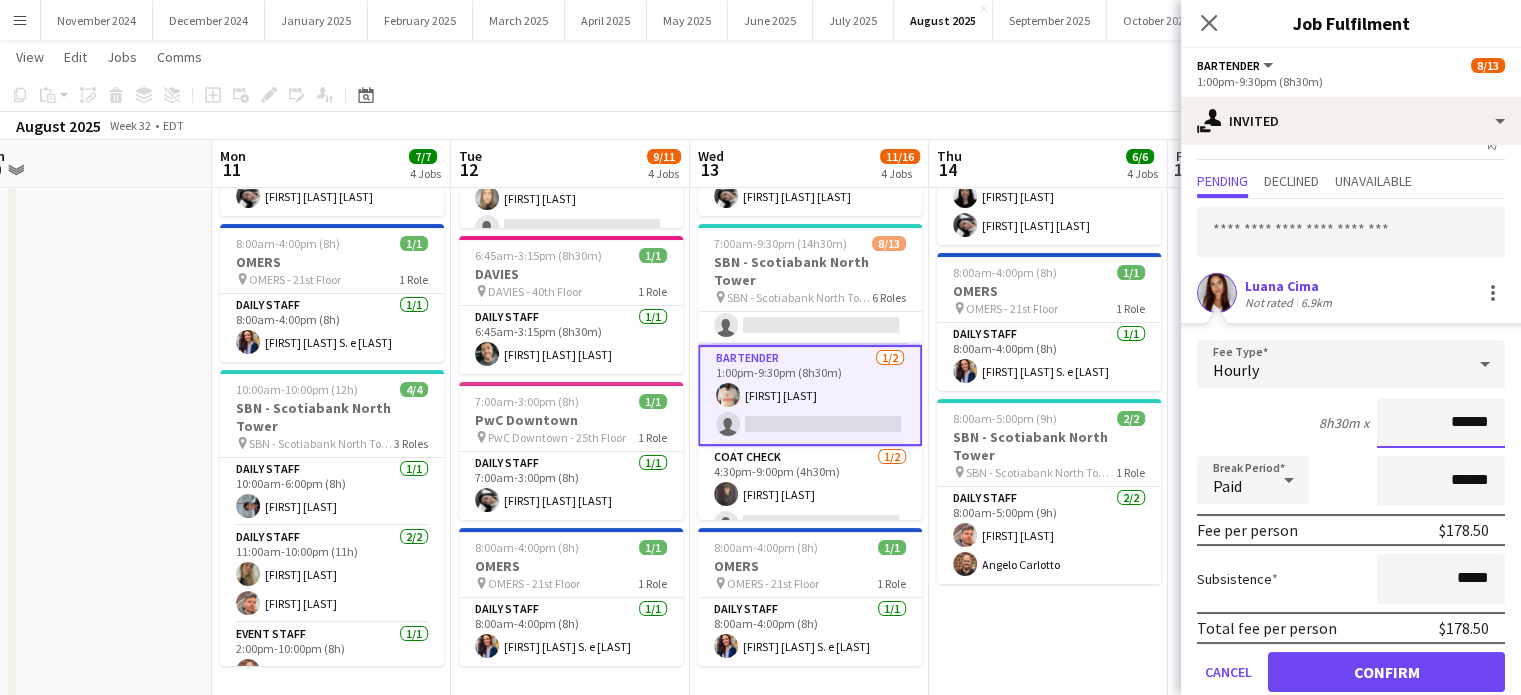 scroll, scrollTop: 64, scrollLeft: 0, axis: vertical 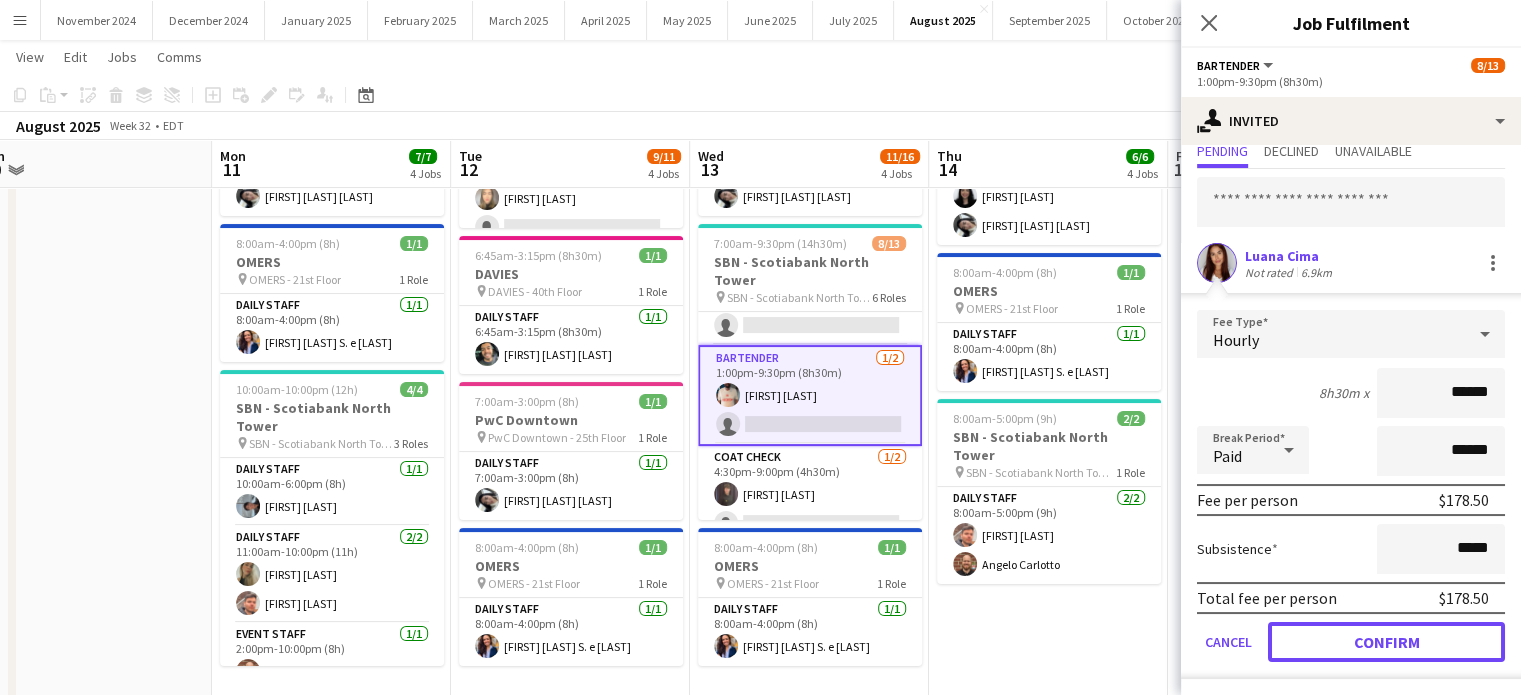 click on "Confirm" 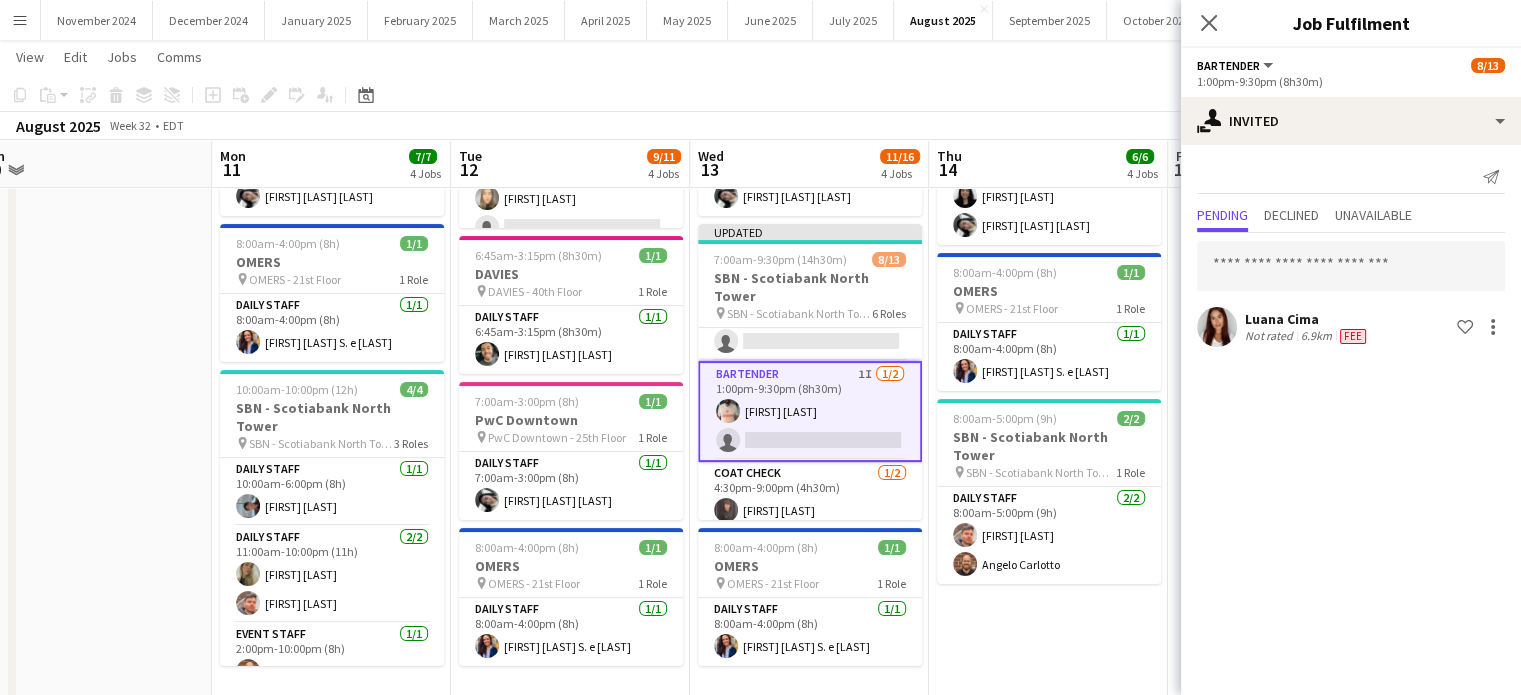 scroll, scrollTop: 0, scrollLeft: 0, axis: both 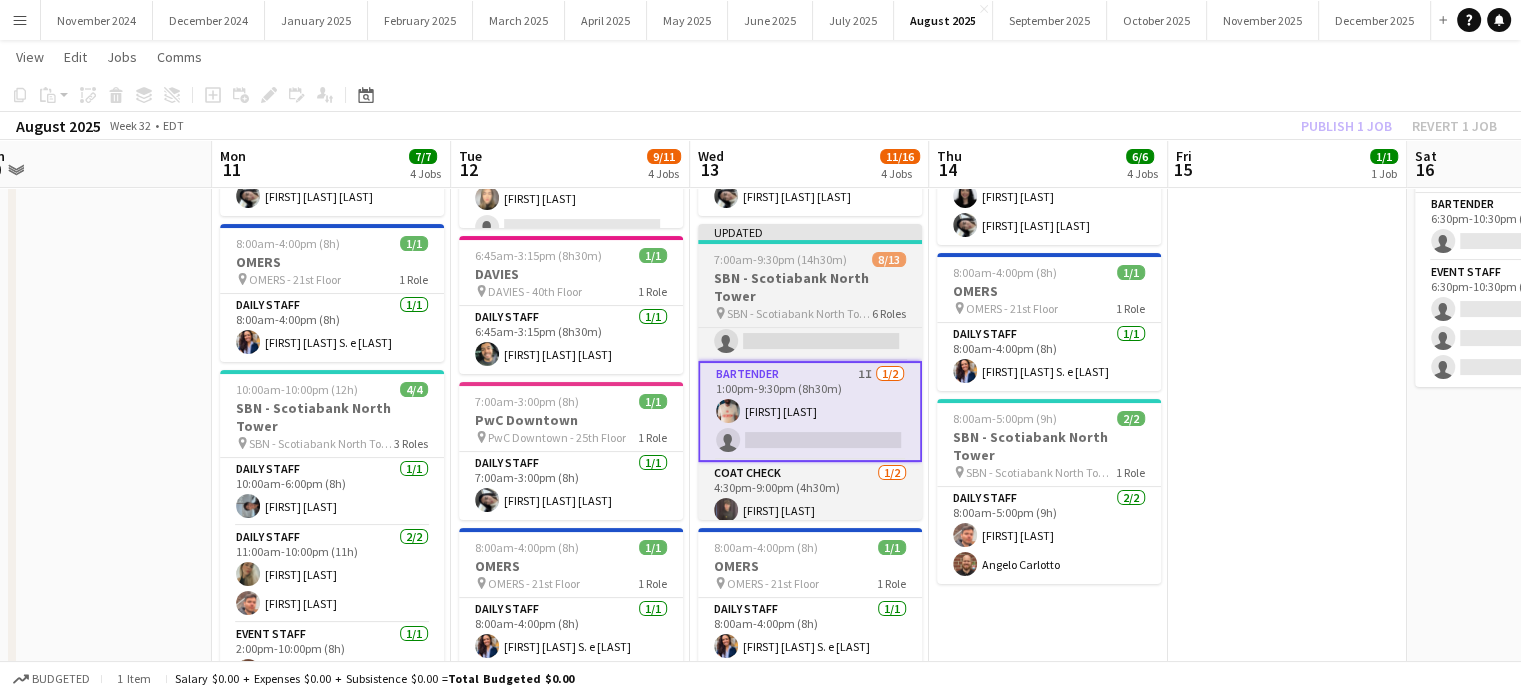 click on "SBN - Scotiabank North Tower" at bounding box center (810, 287) 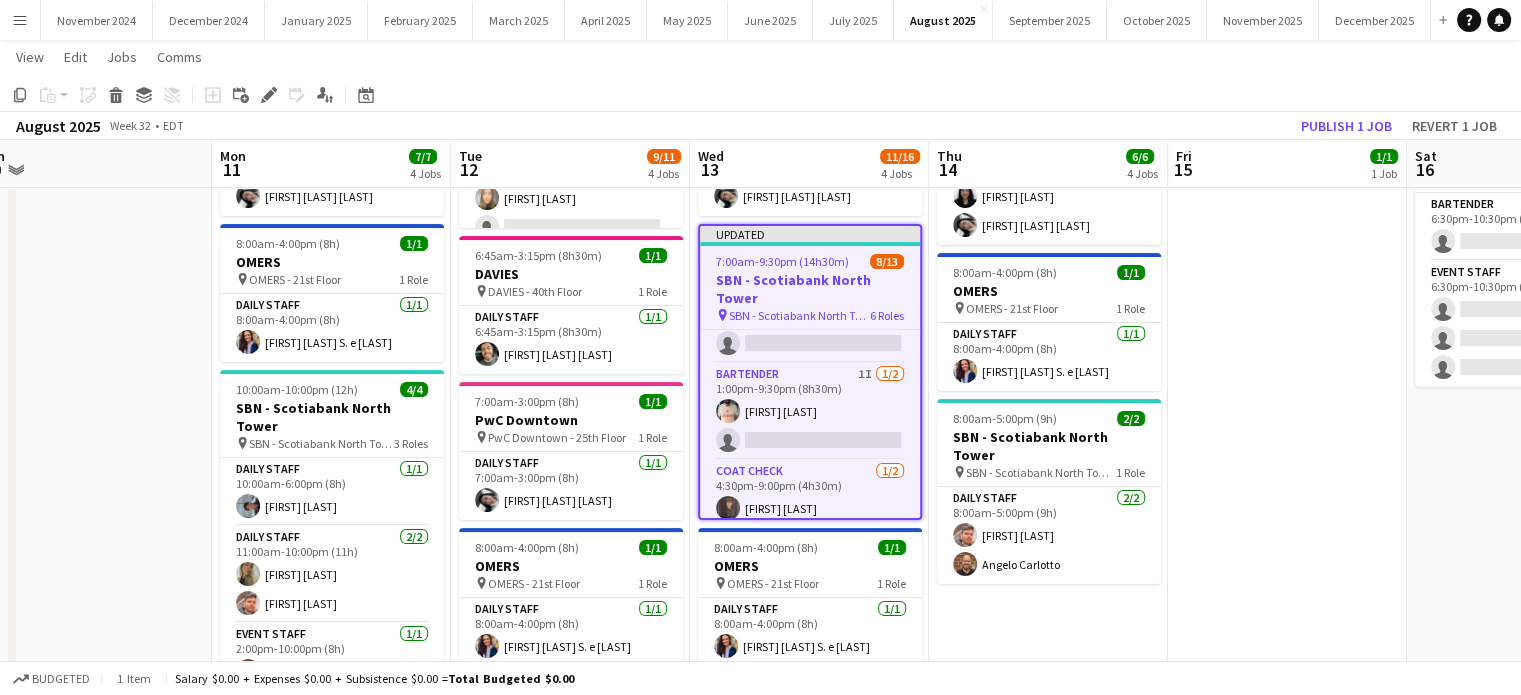 scroll, scrollTop: 0, scrollLeft: 742, axis: horizontal 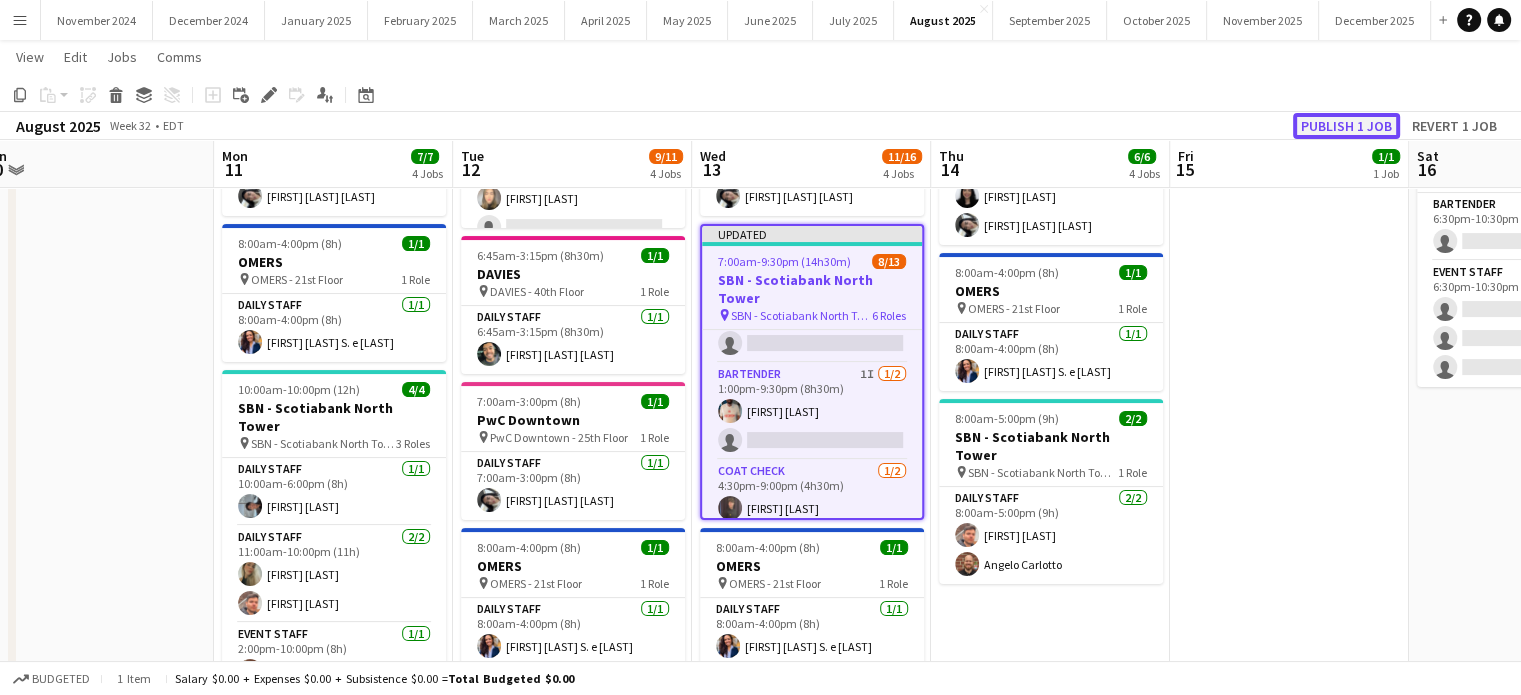 click on "Publish 1 job" 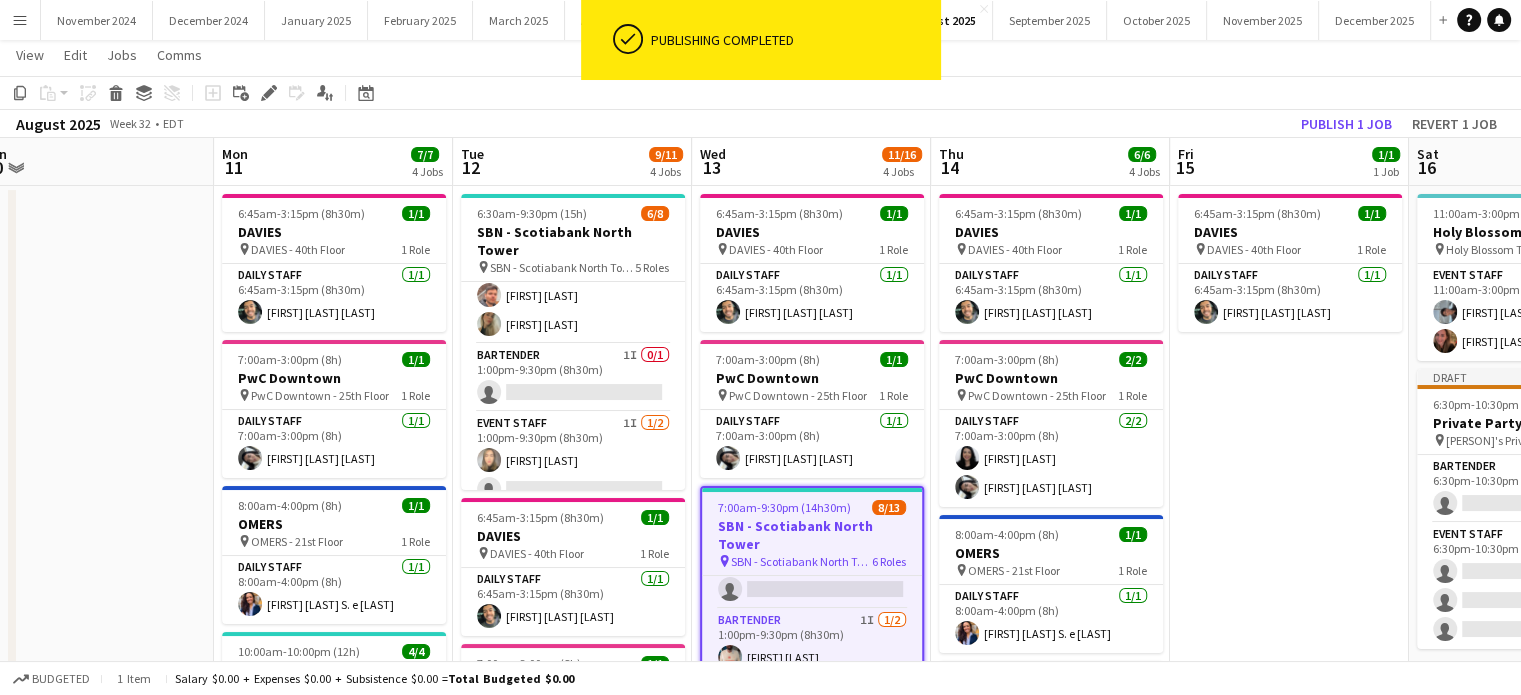 scroll, scrollTop: 0, scrollLeft: 0, axis: both 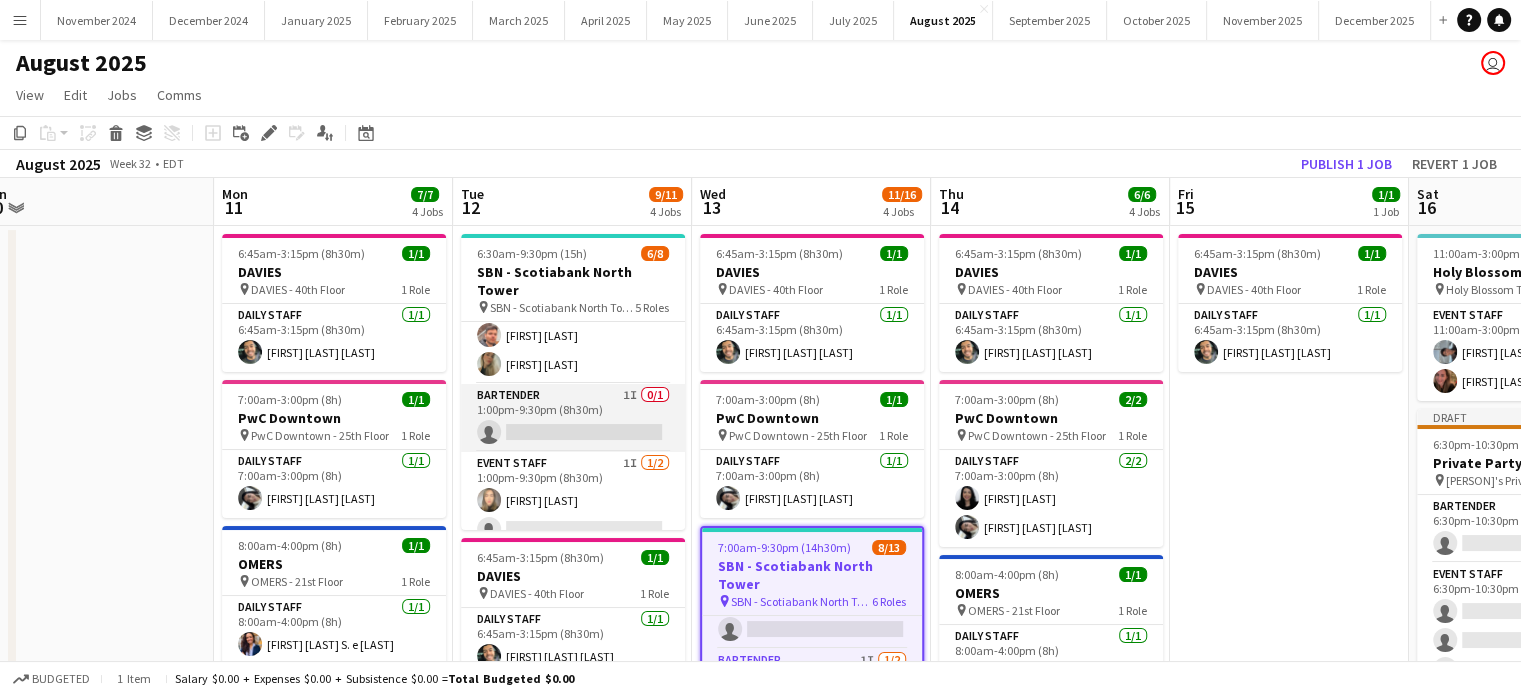 click on "Bartender   1I   0/1   1:00pm-9:30pm (8h30m)
single-neutral-actions" at bounding box center (573, 418) 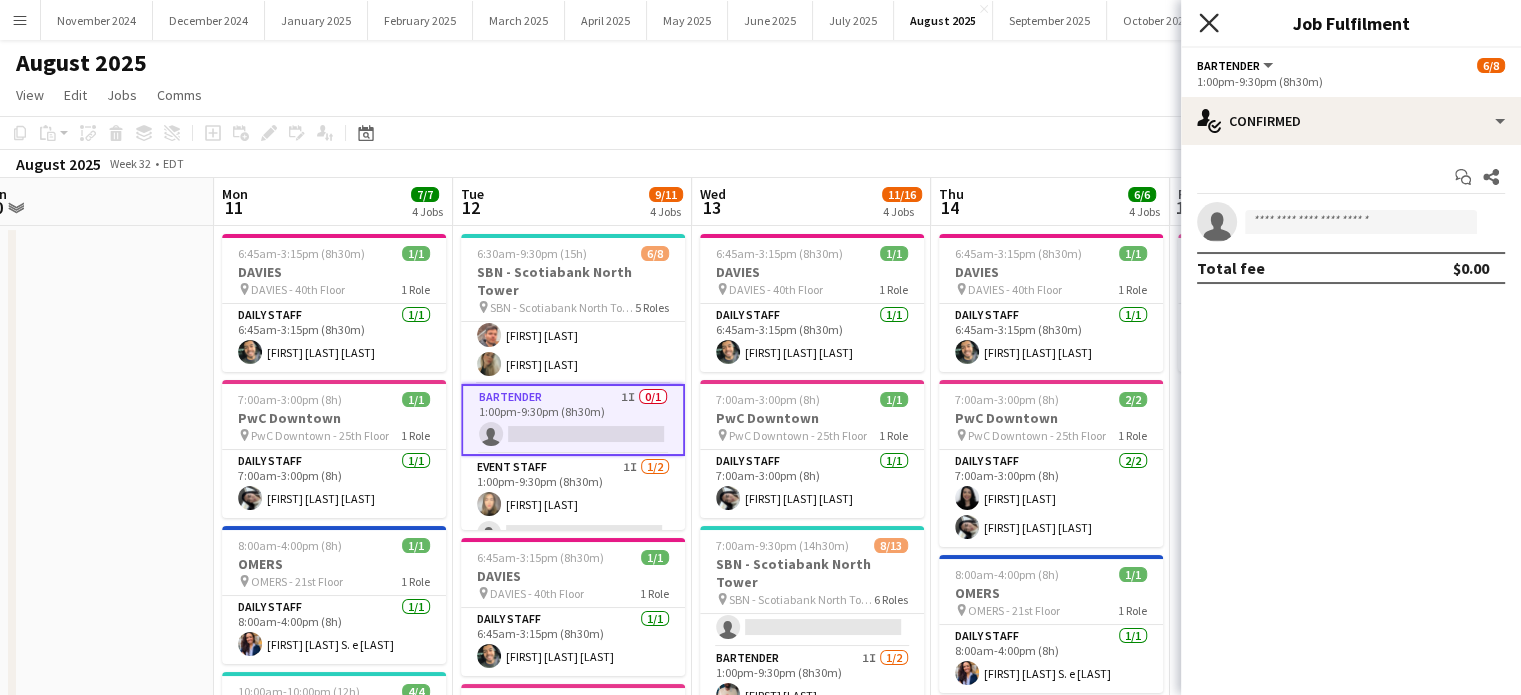 click on "Close pop-in" 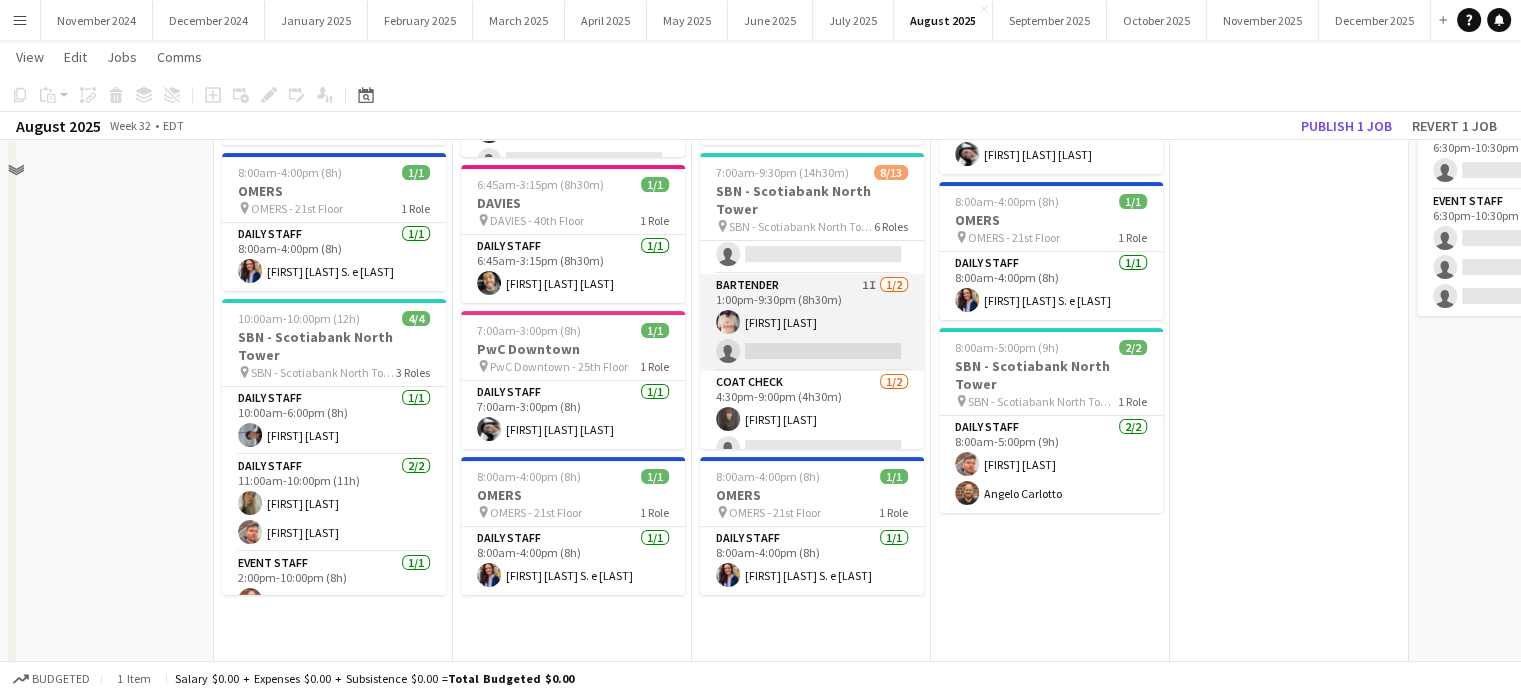 scroll, scrollTop: 400, scrollLeft: 0, axis: vertical 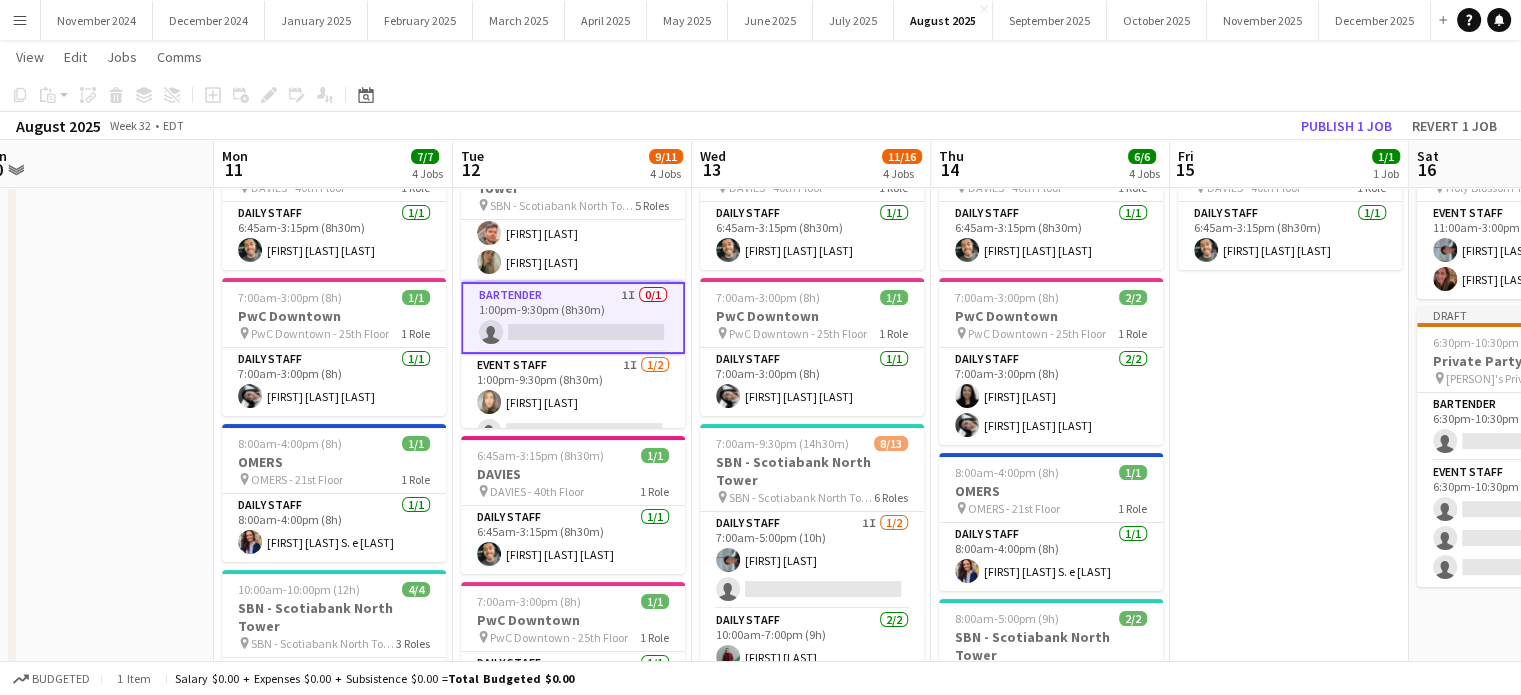 click on "Bartender   1I   0/1   1:00pm-9:30pm (8h30m)
single-neutral-actions" at bounding box center [573, 318] 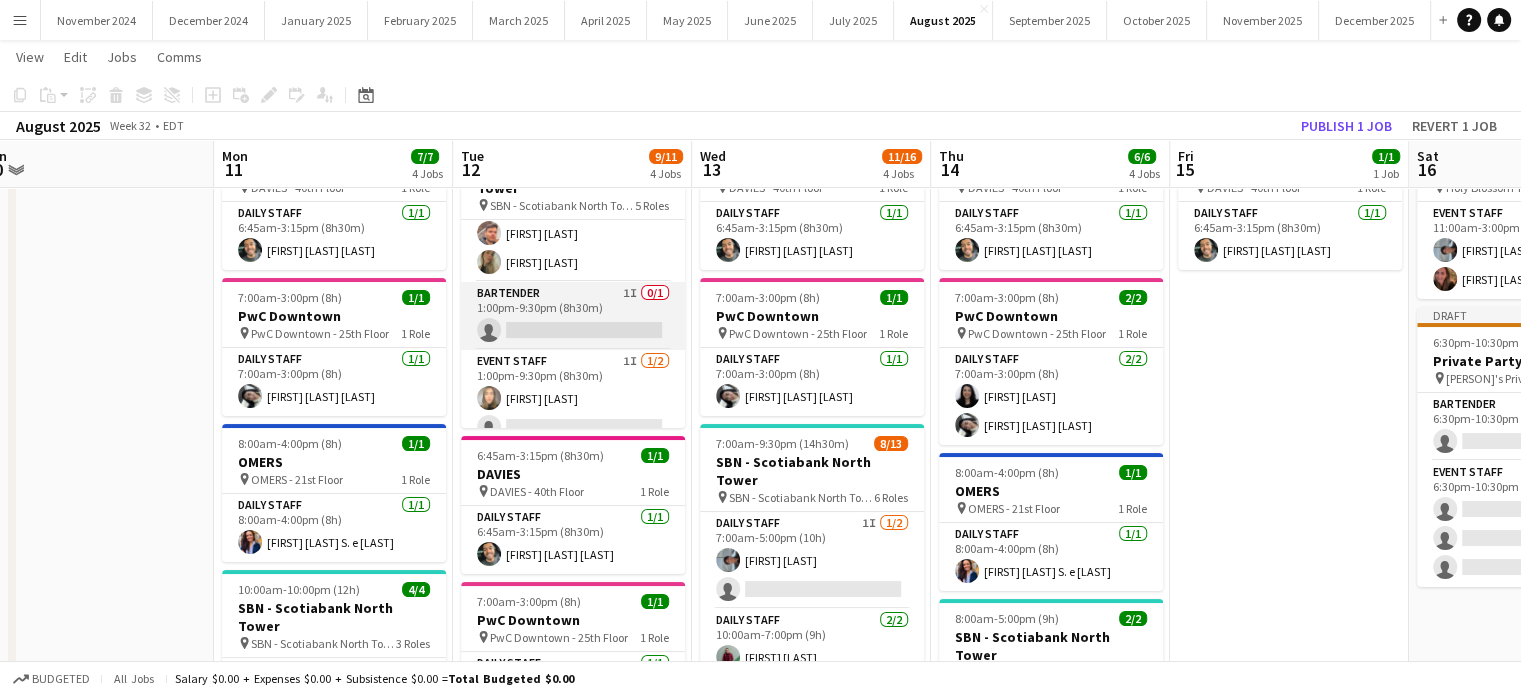 click on "Bartender   1I   0/1   1:00pm-9:30pm (8h30m)
single-neutral-actions" at bounding box center [573, 316] 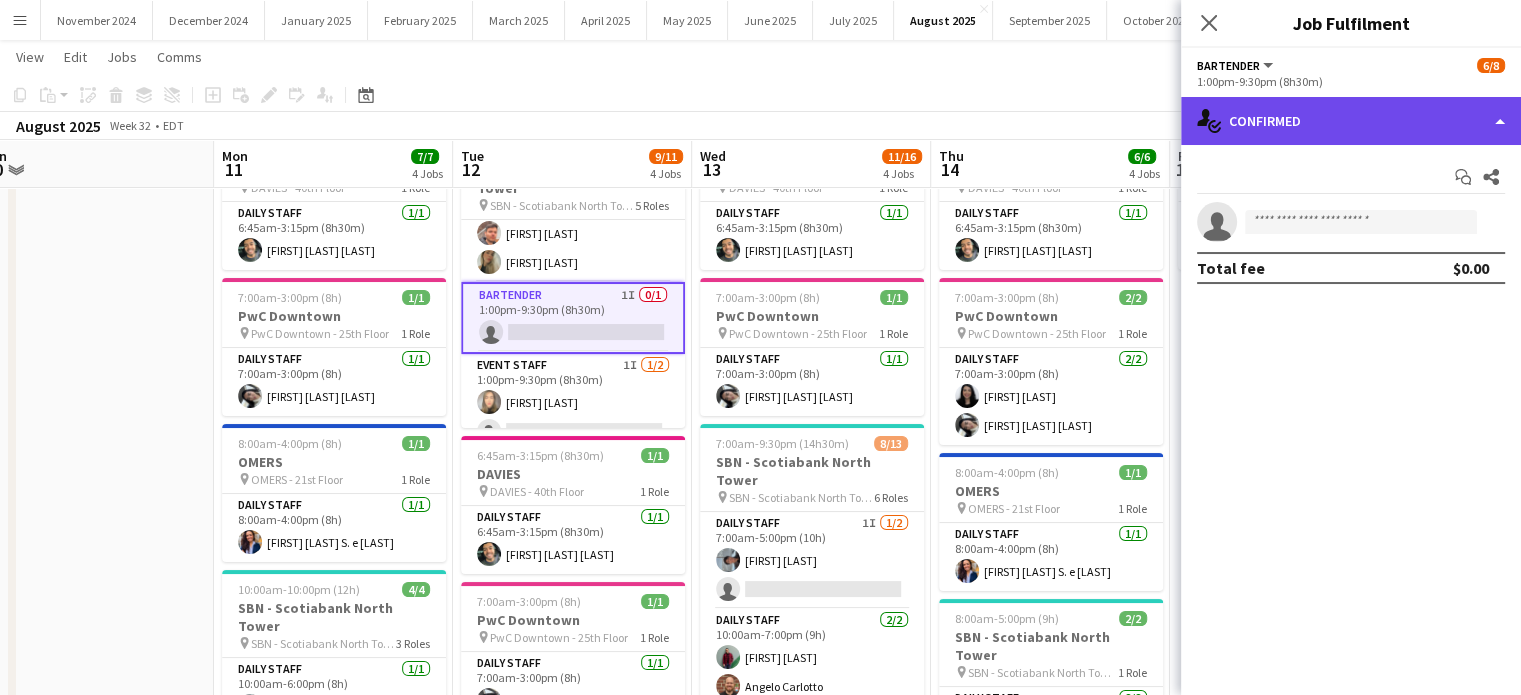 click on "single-neutral-actions-check-2
Confirmed" 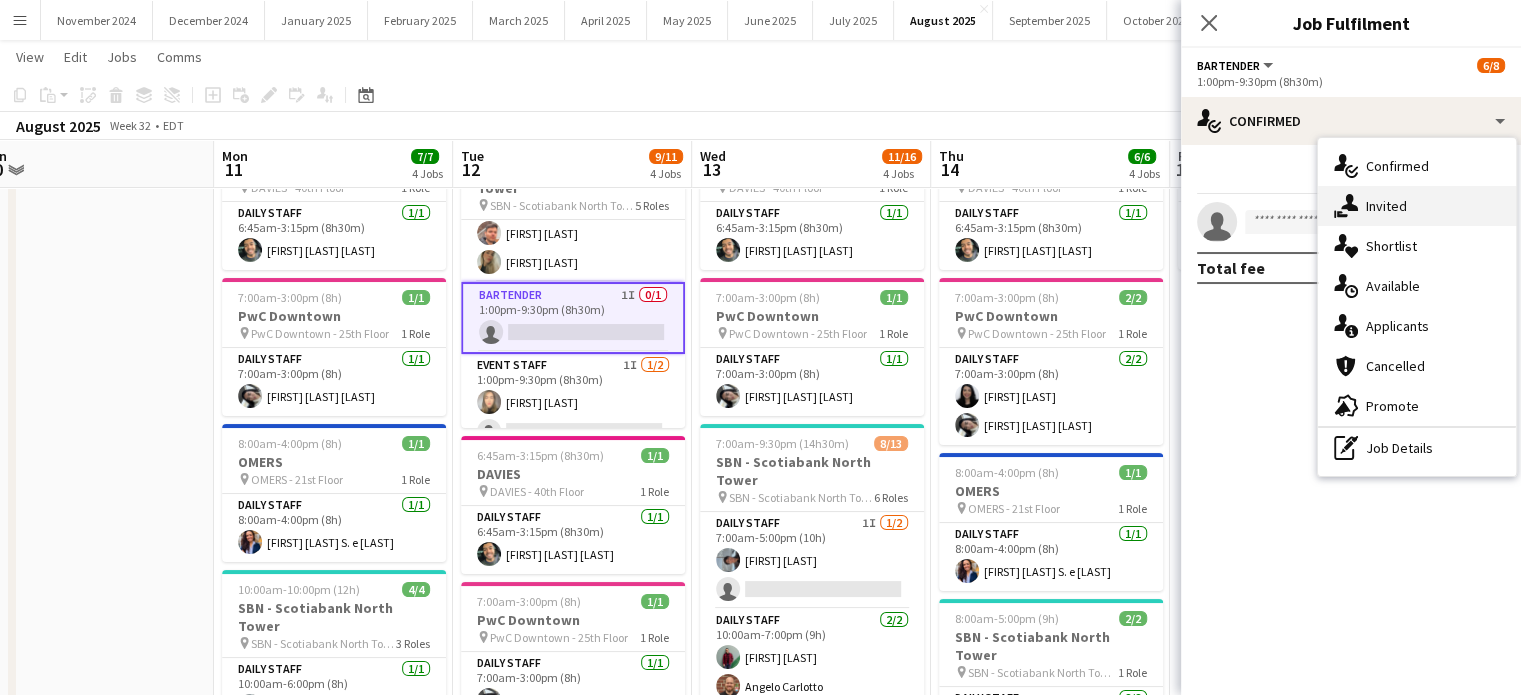 click on "single-neutral-actions-share-1
Invited" at bounding box center (1417, 206) 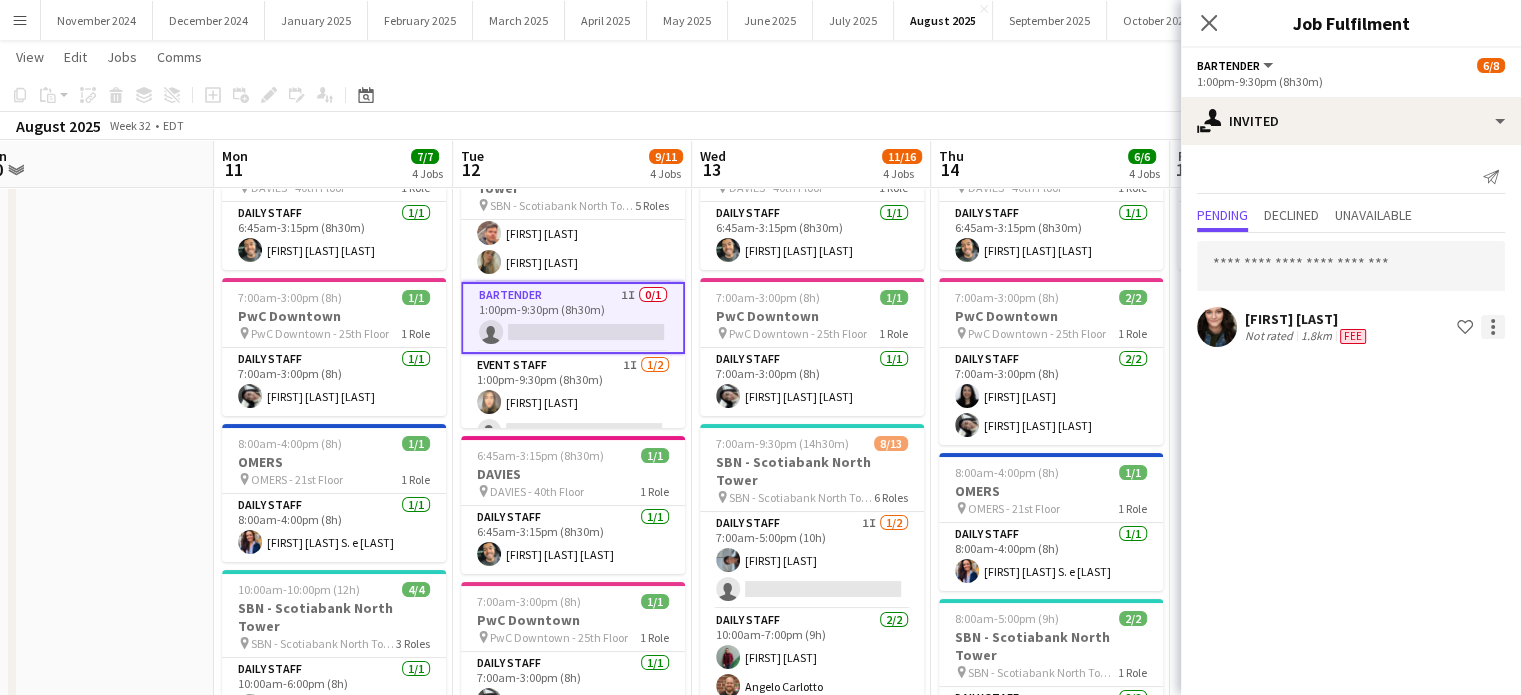 click 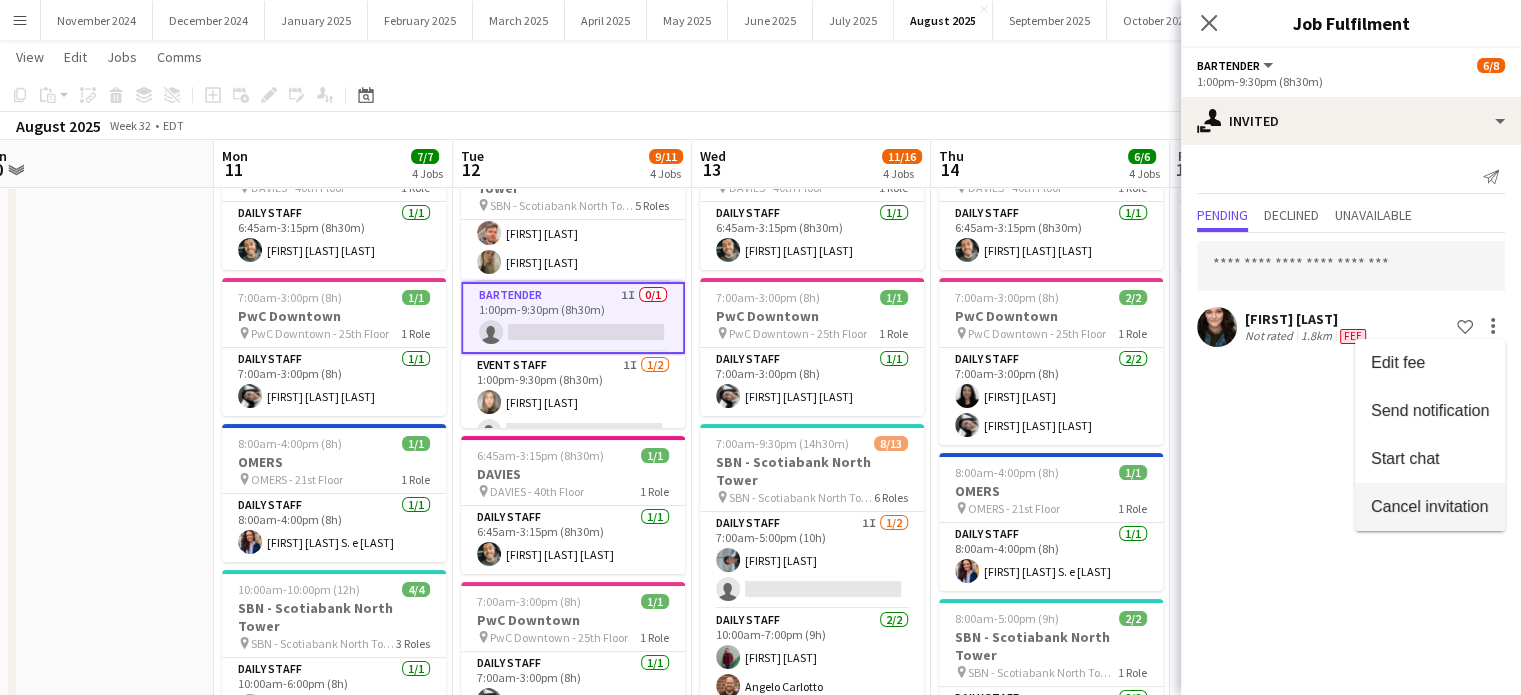 click on "Cancel invitation" at bounding box center (1429, 506) 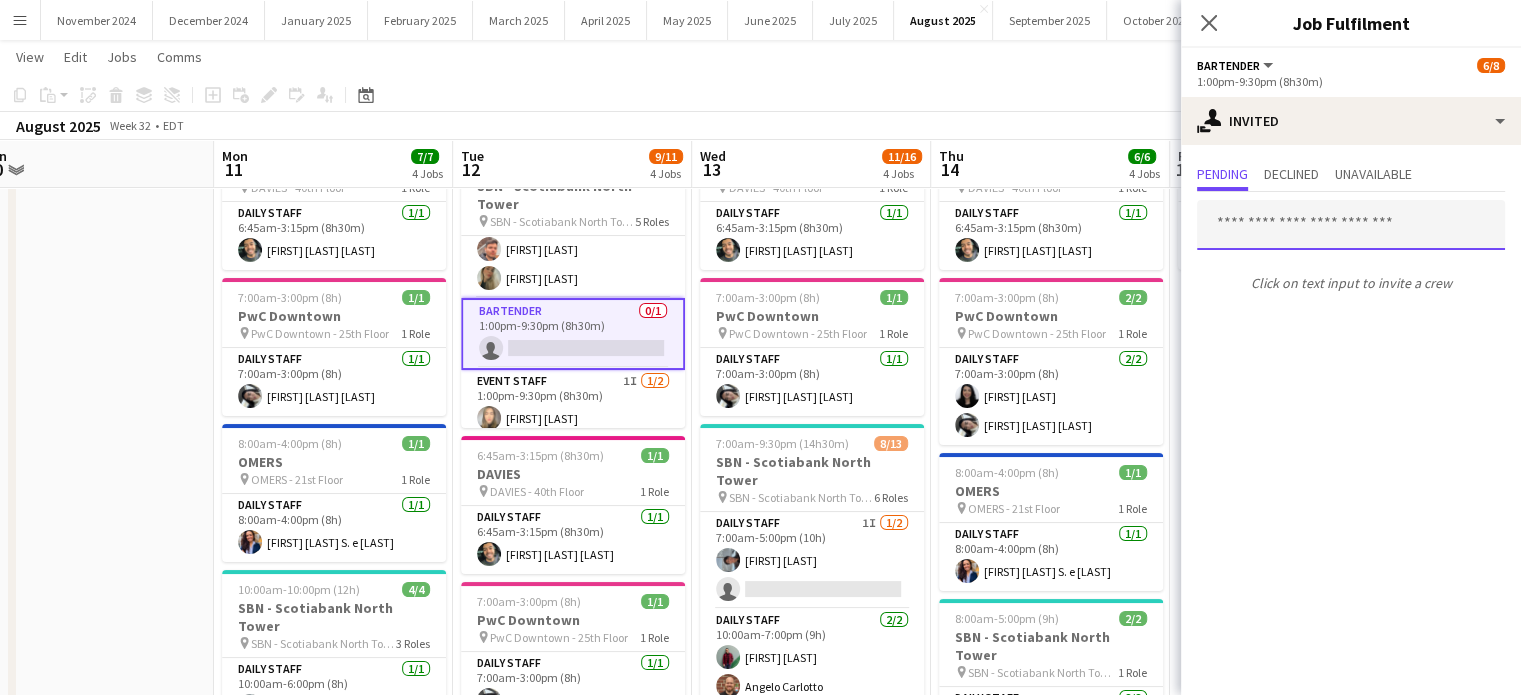 click at bounding box center [1351, 225] 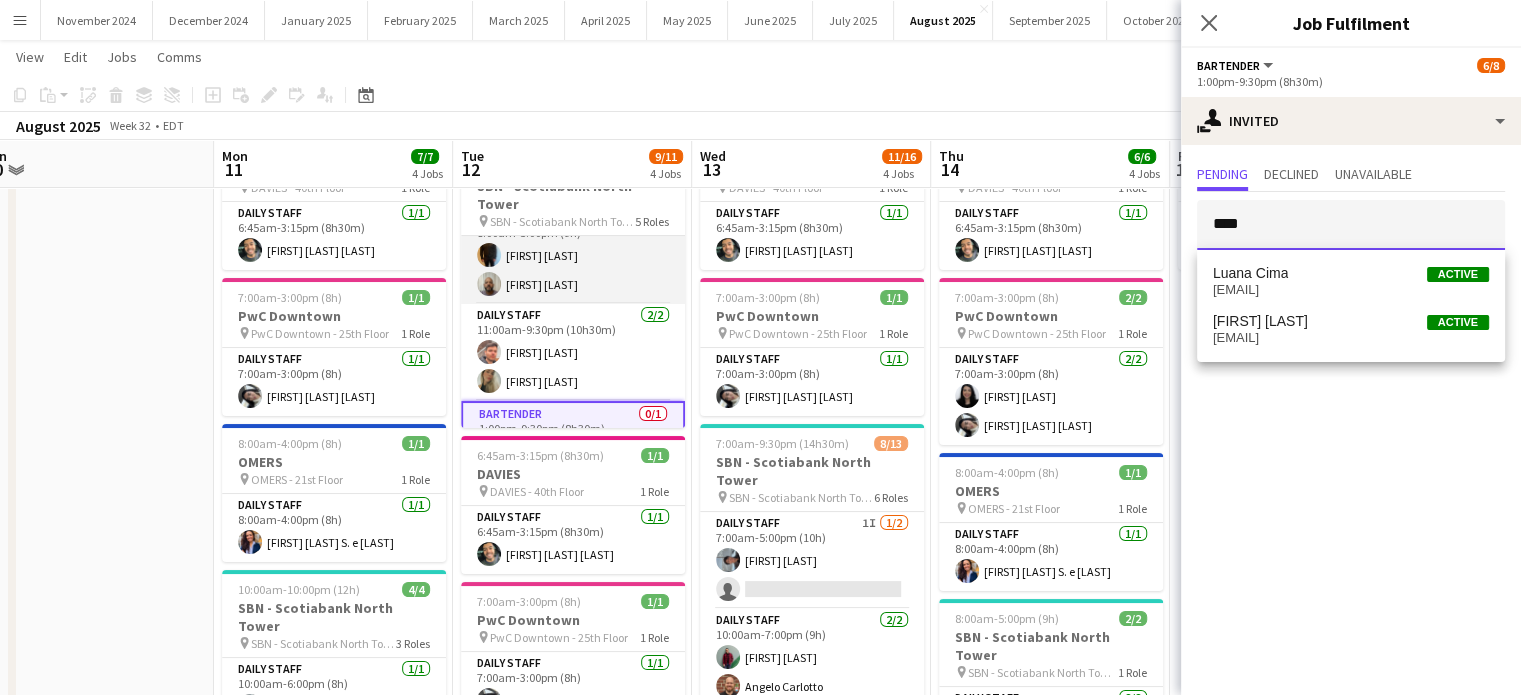 scroll, scrollTop: 0, scrollLeft: 0, axis: both 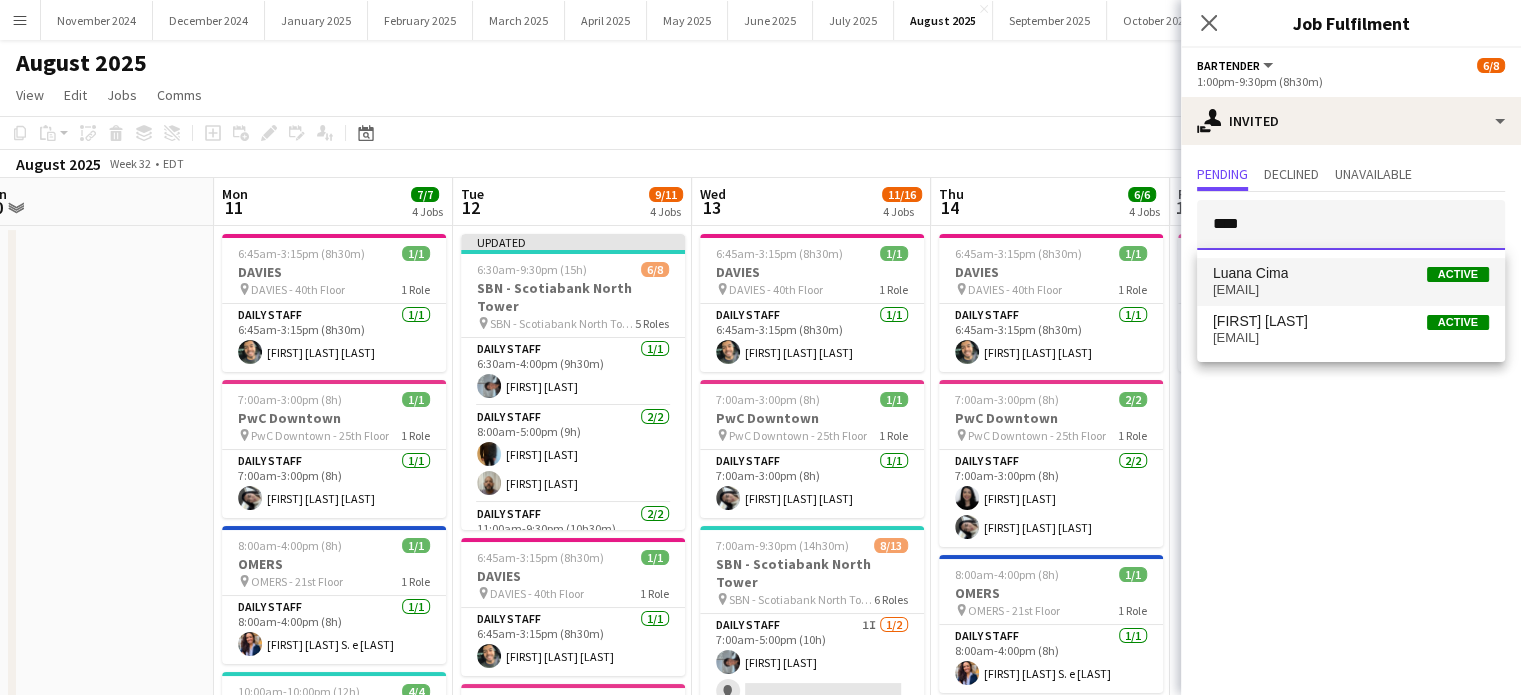 type on "****" 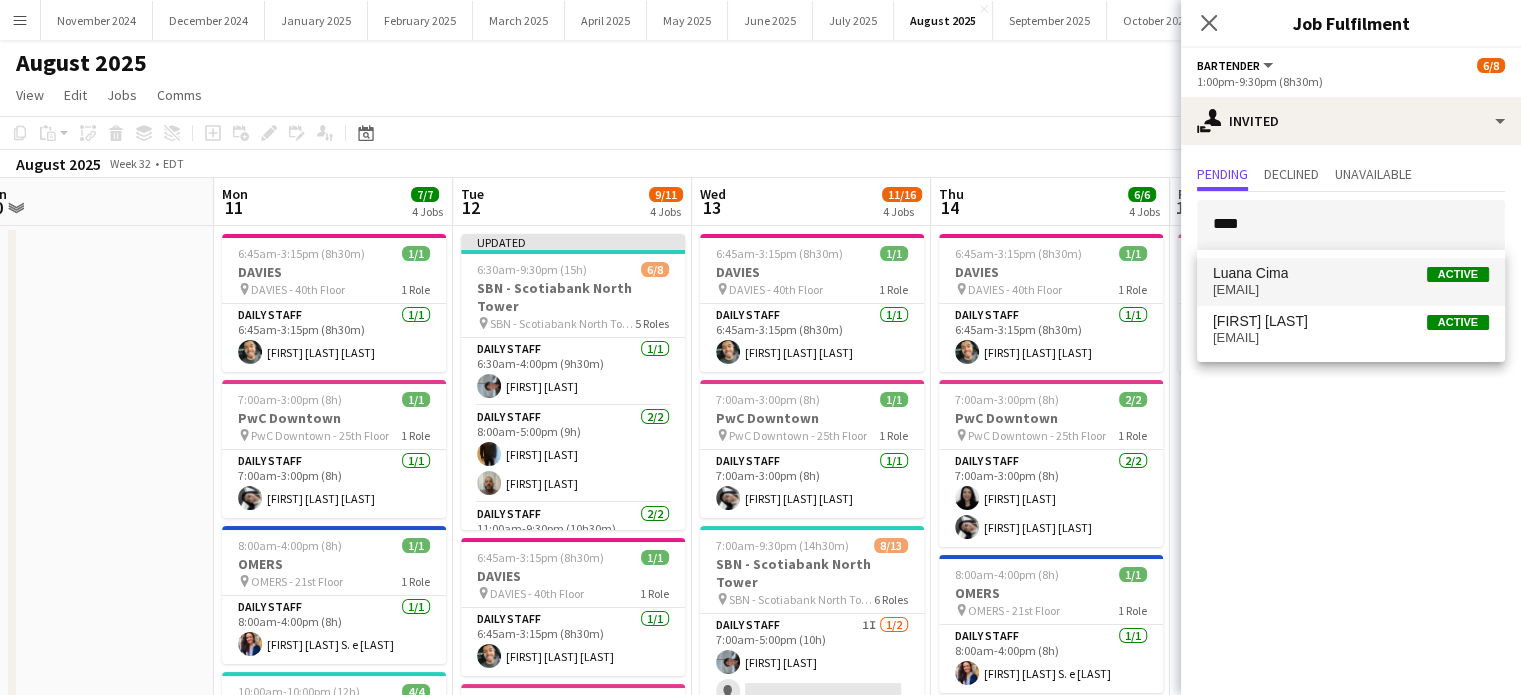 click on "Luana Cima" at bounding box center (1251, 273) 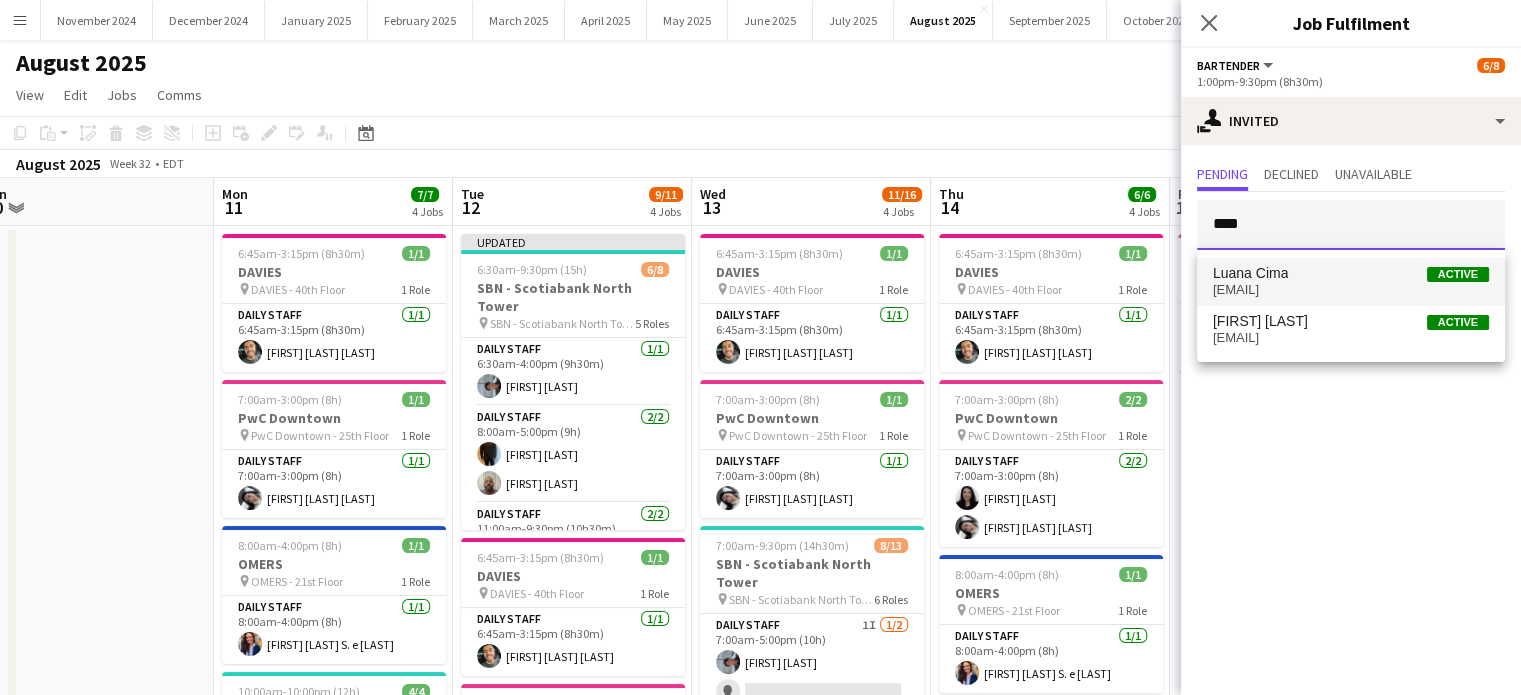 type 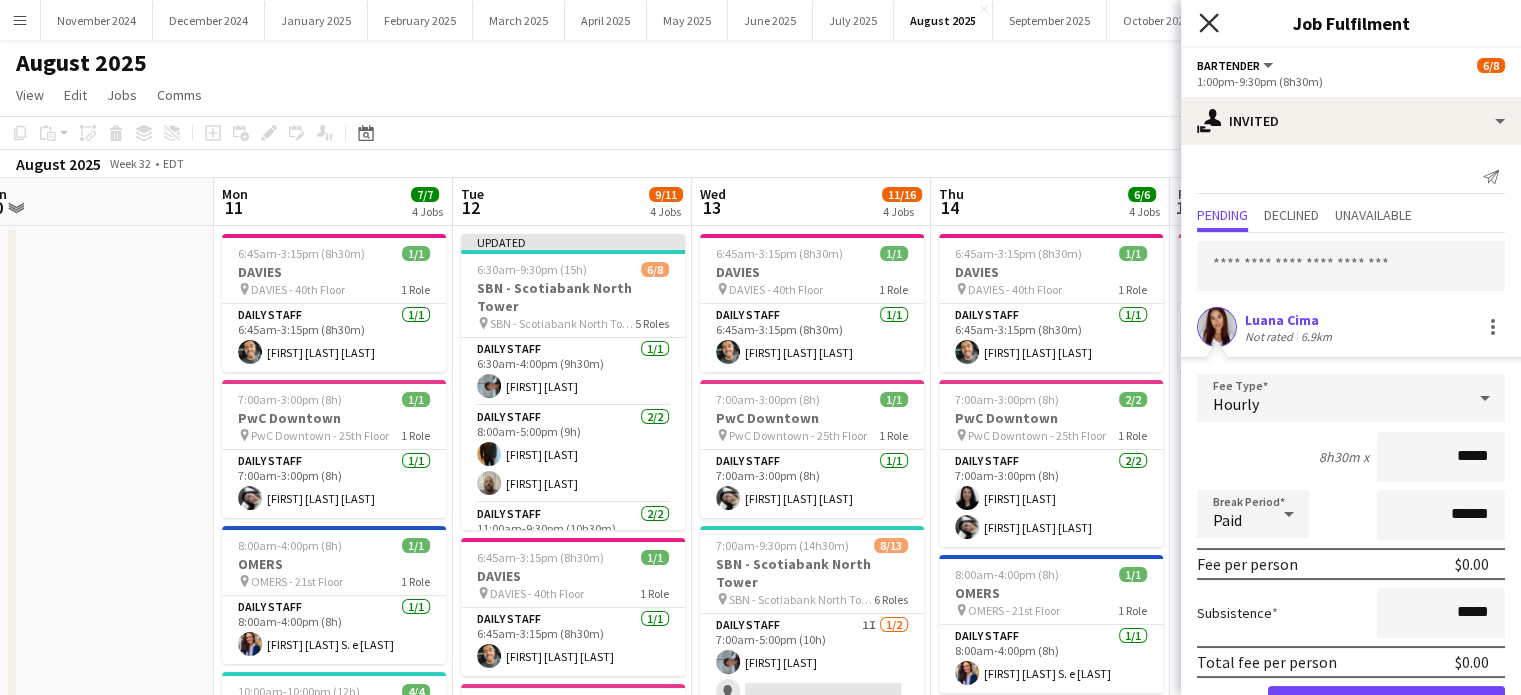 click on "Close pop-in" 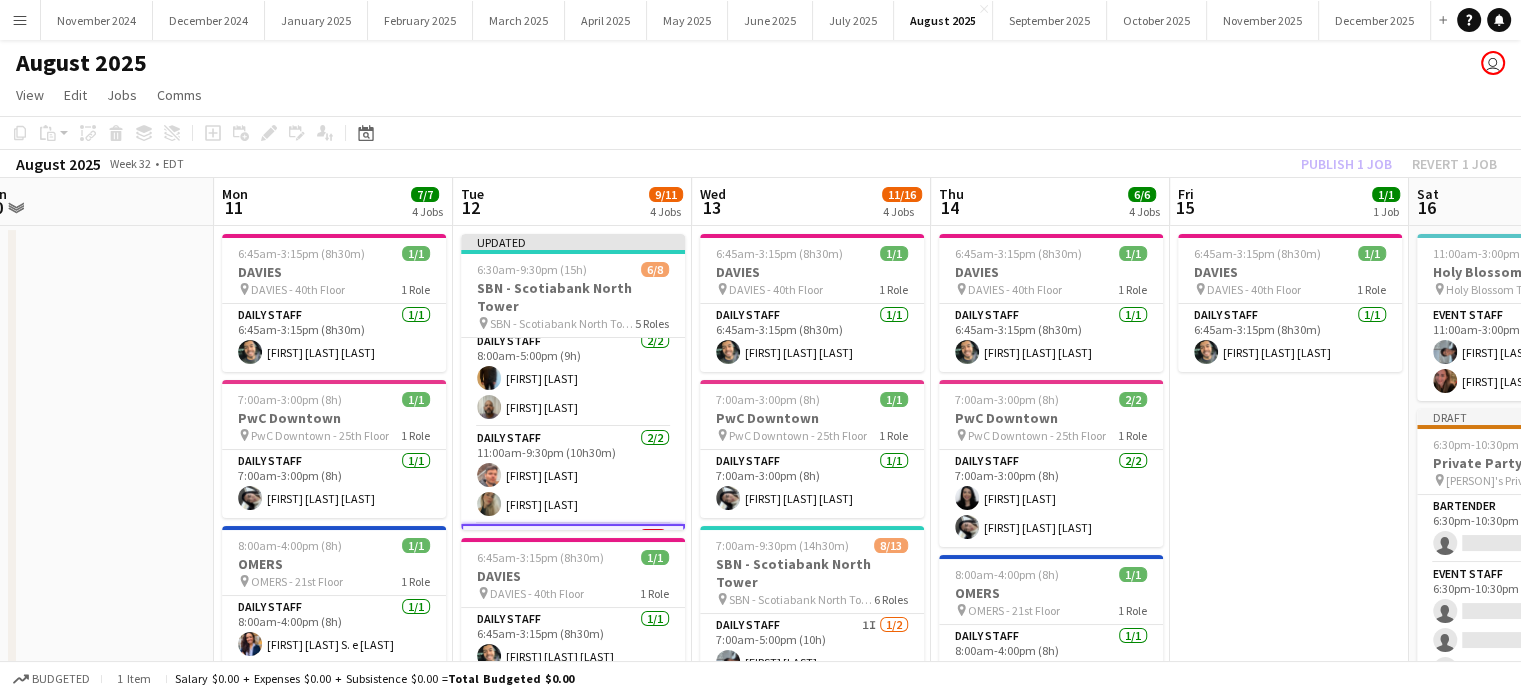 scroll, scrollTop: 200, scrollLeft: 0, axis: vertical 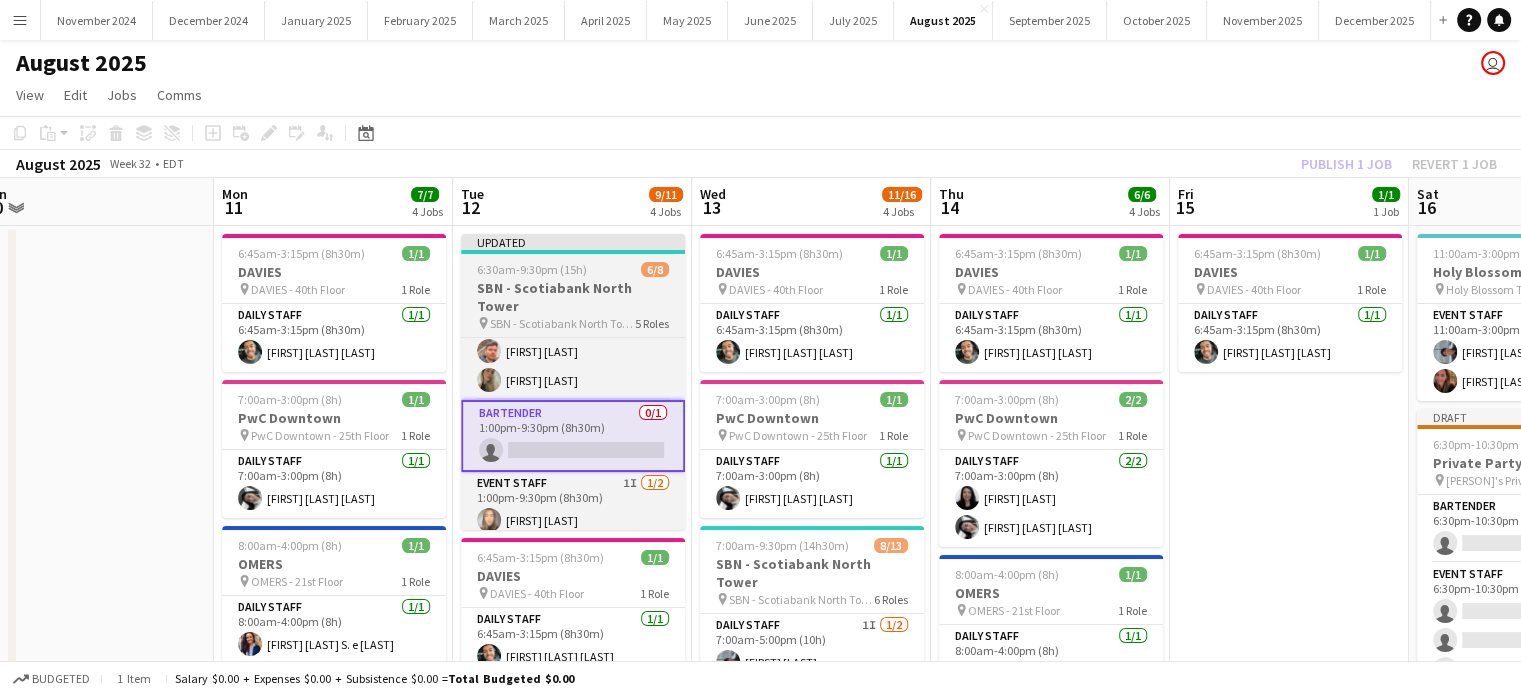 click on "6:30am-9:30pm (15h)    6/8" at bounding box center (573, 269) 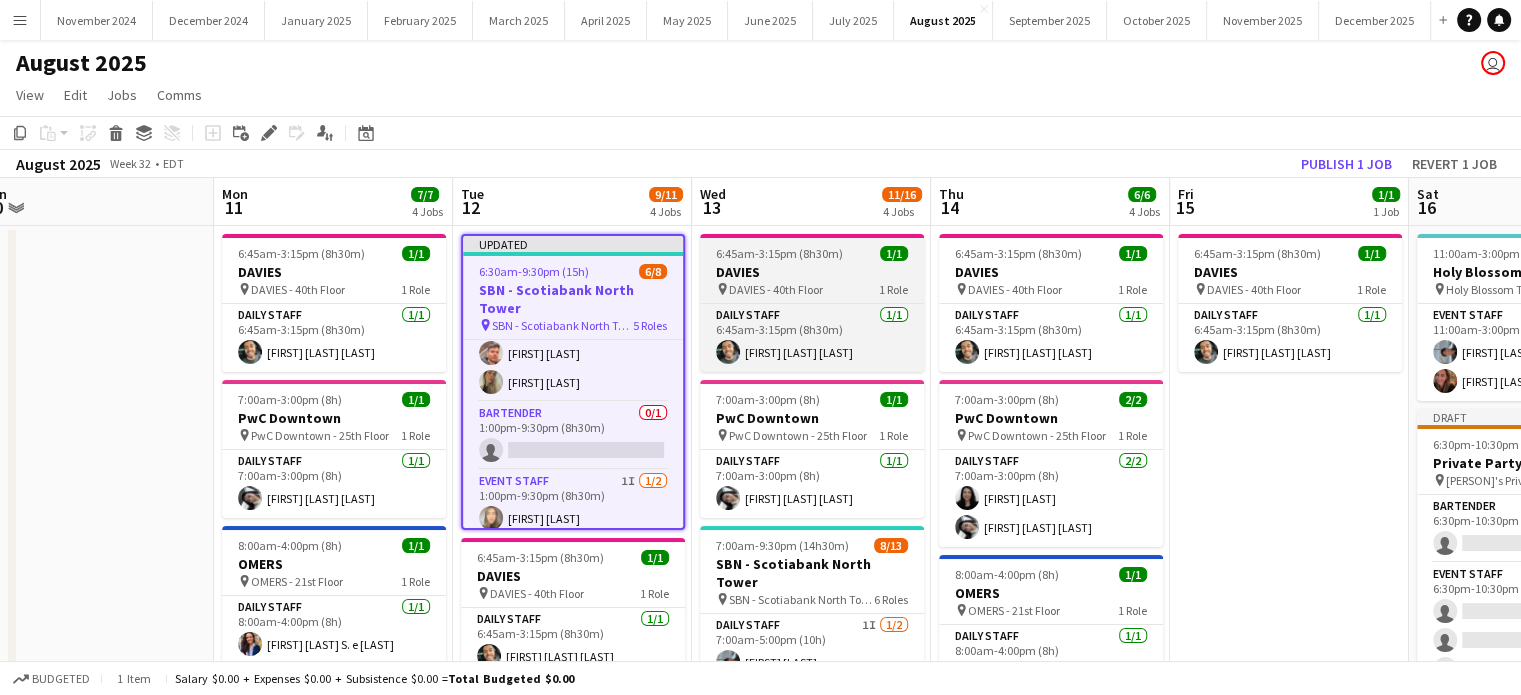 scroll, scrollTop: 0, scrollLeft: 741, axis: horizontal 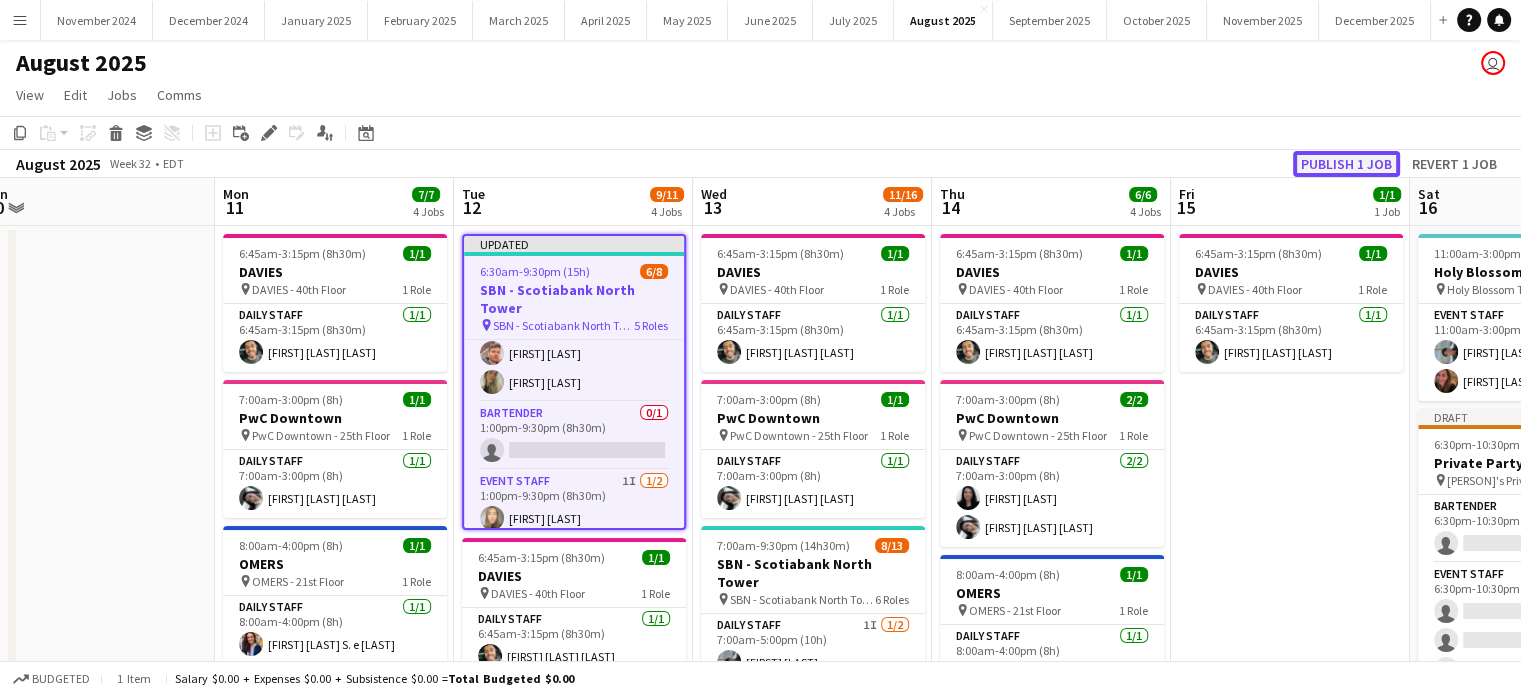 click on "Publish 1 job" 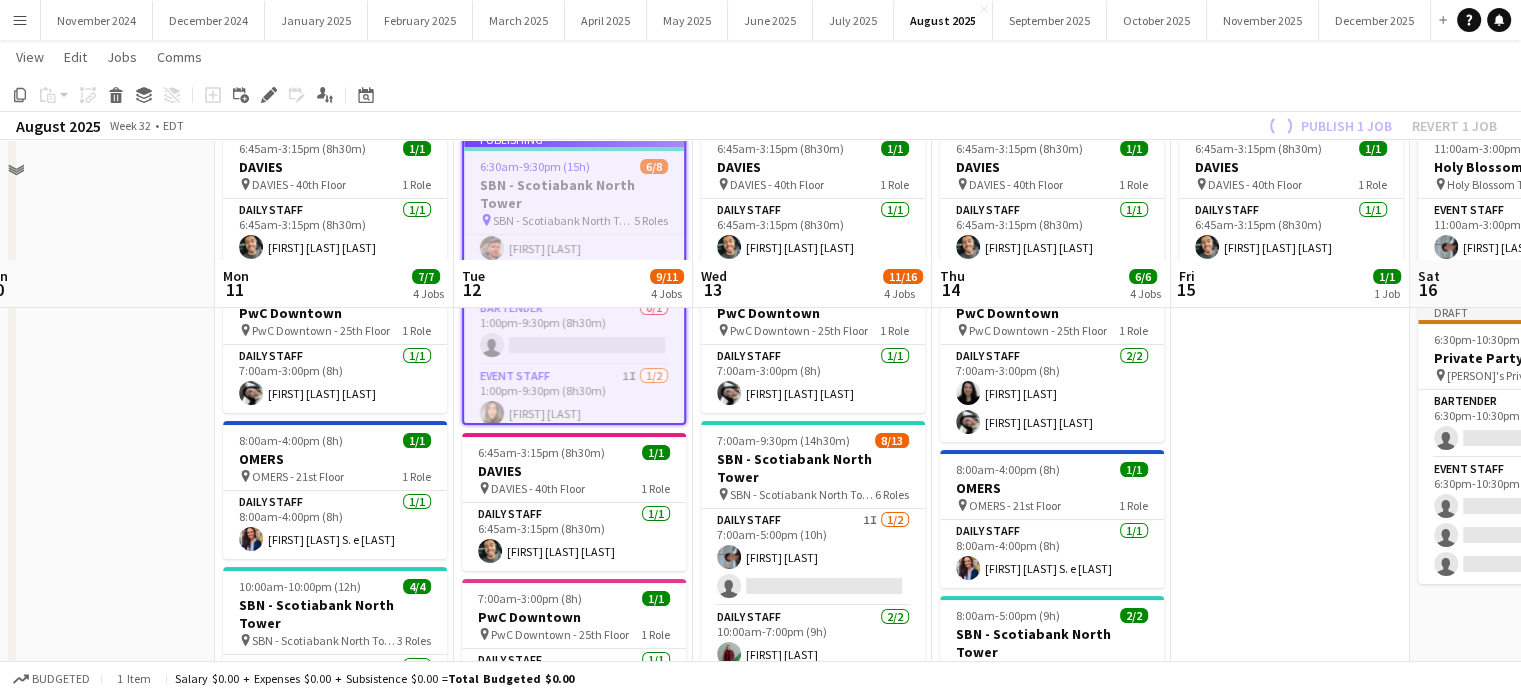 scroll, scrollTop: 300, scrollLeft: 0, axis: vertical 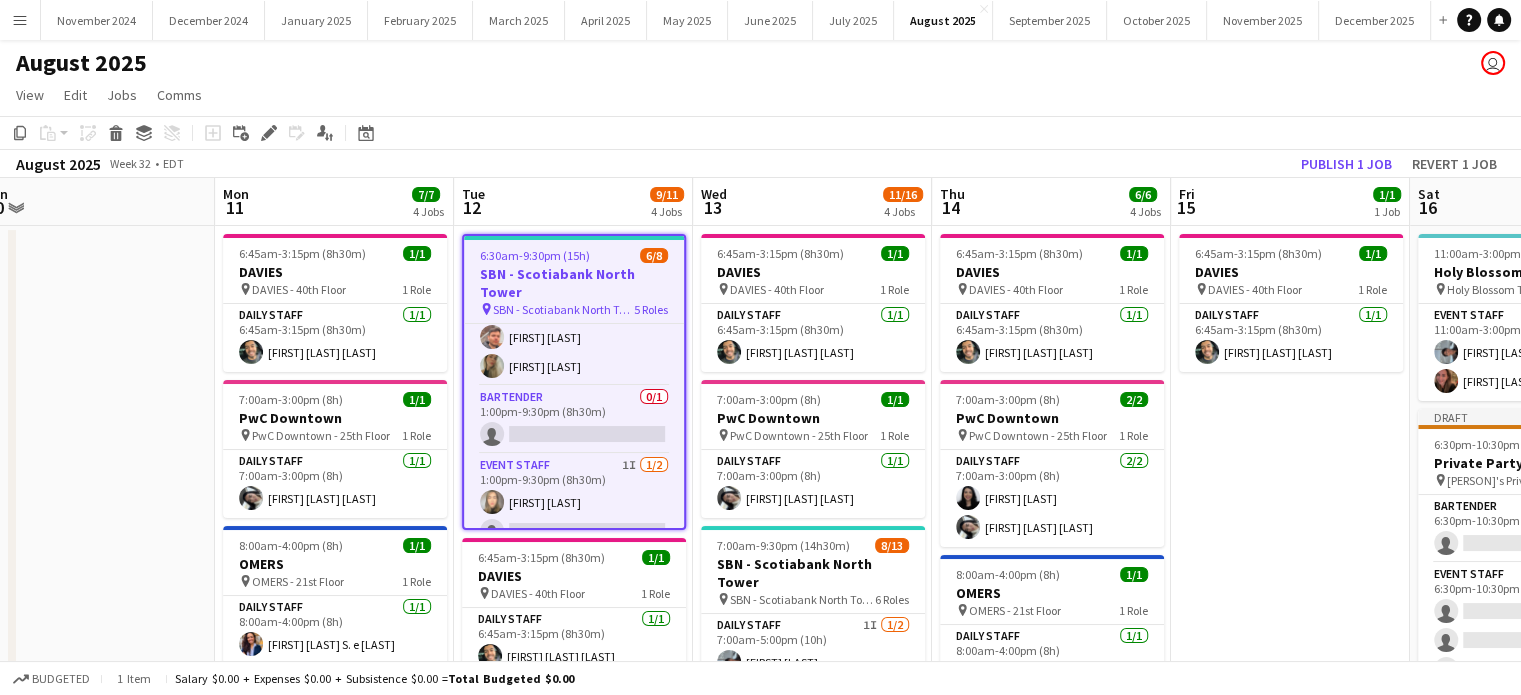 click on "Menu" at bounding box center [20, 20] 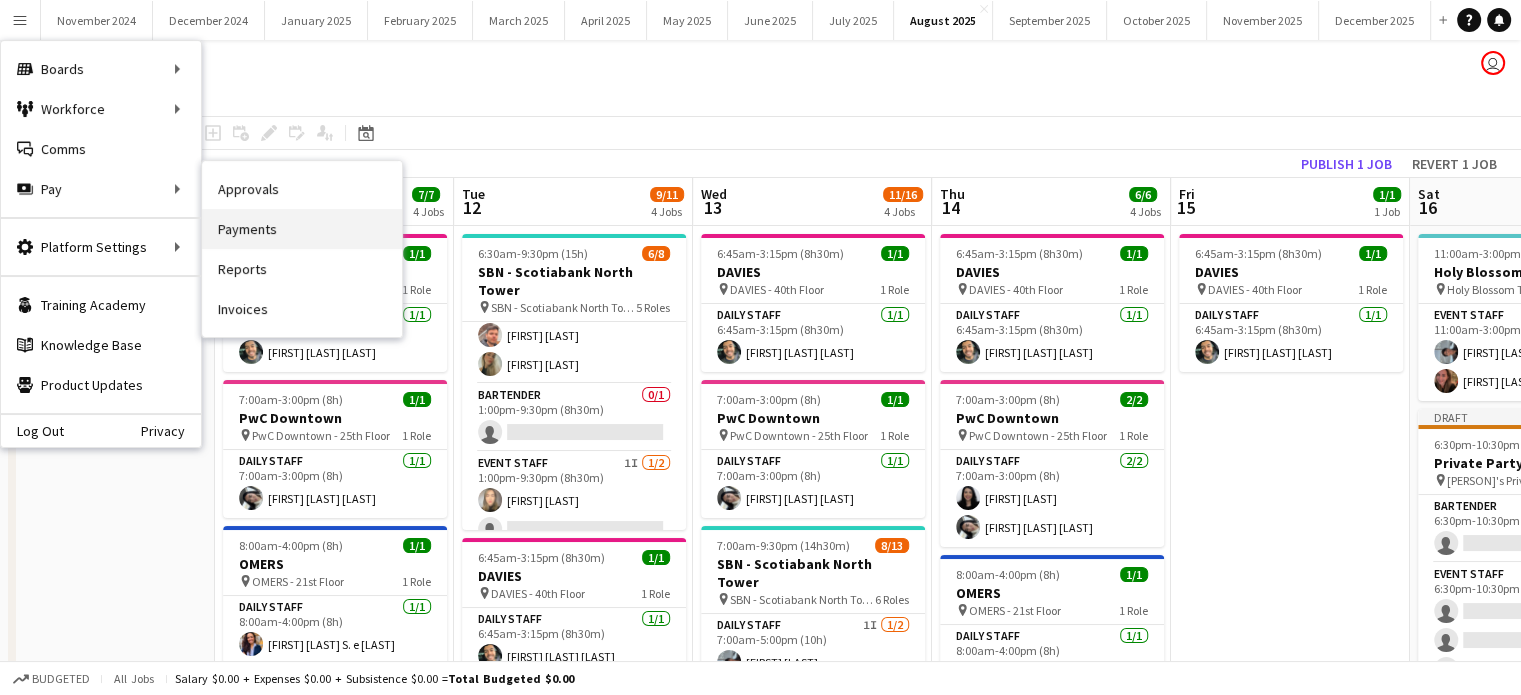click on "Payments" at bounding box center (302, 229) 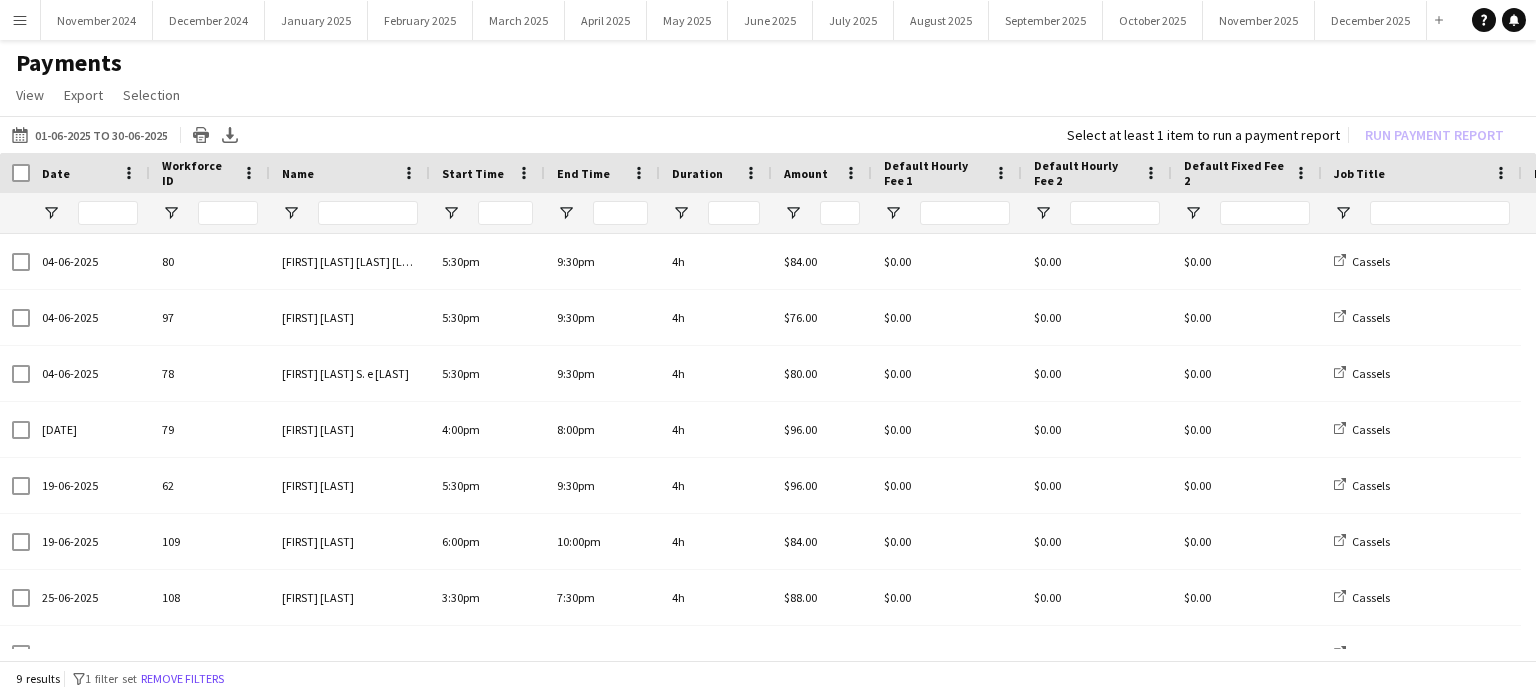 scroll, scrollTop: 0, scrollLeft: 12, axis: horizontal 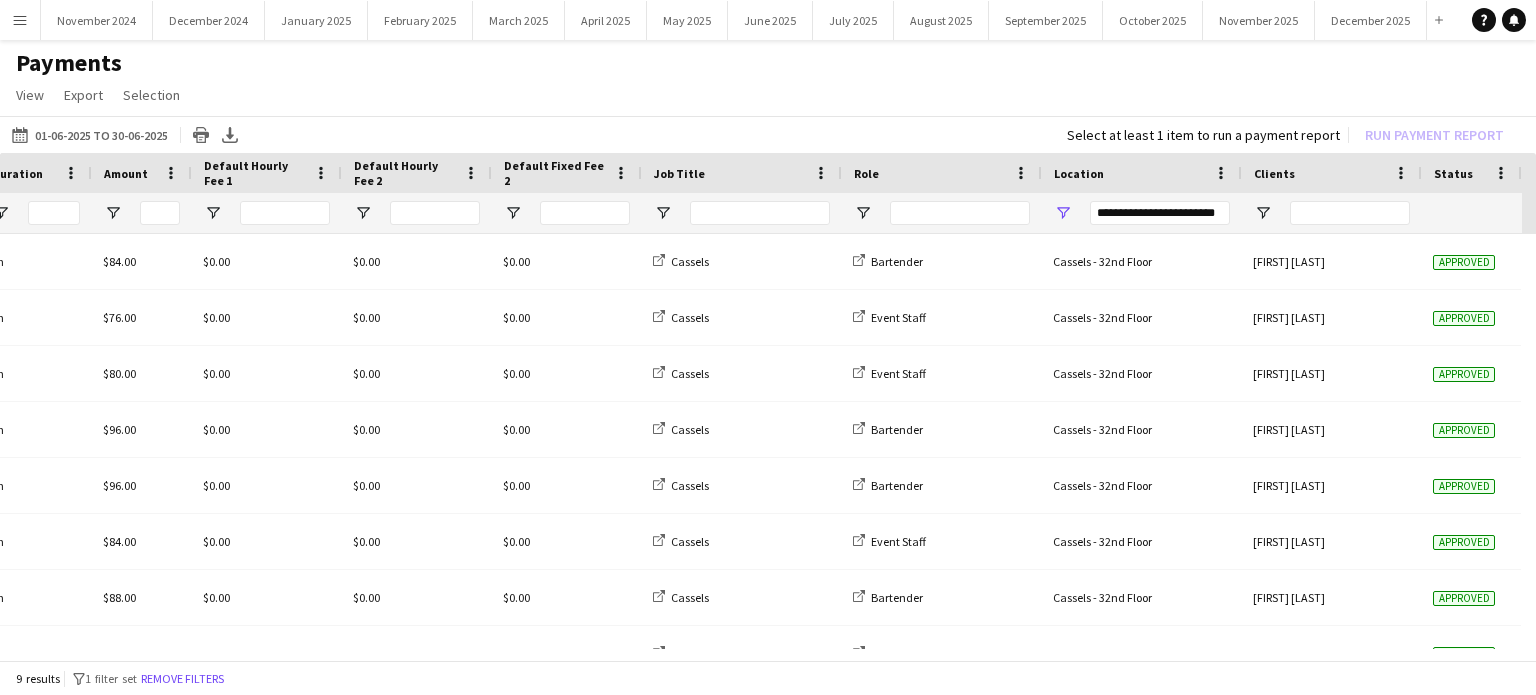 click on "**********" at bounding box center (1160, 213) 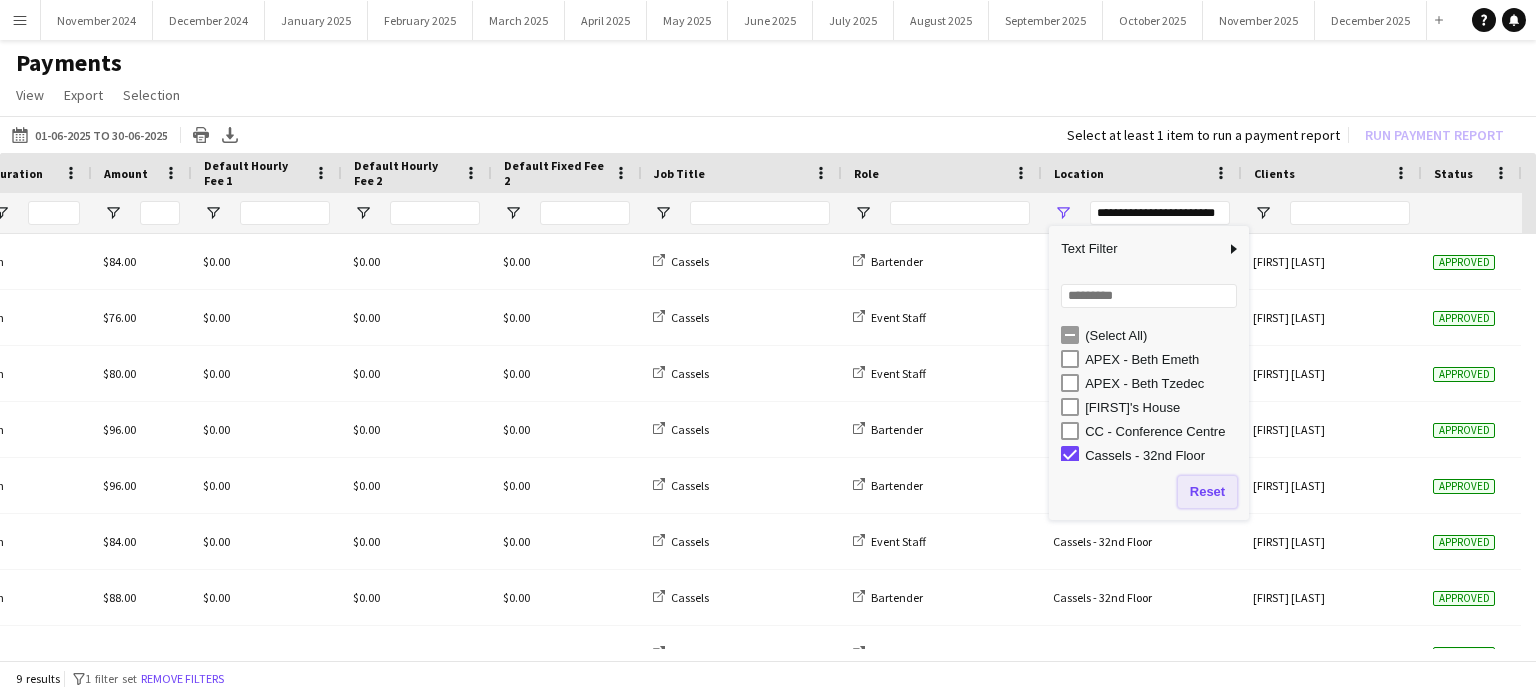 click on "Reset" at bounding box center [1207, 492] 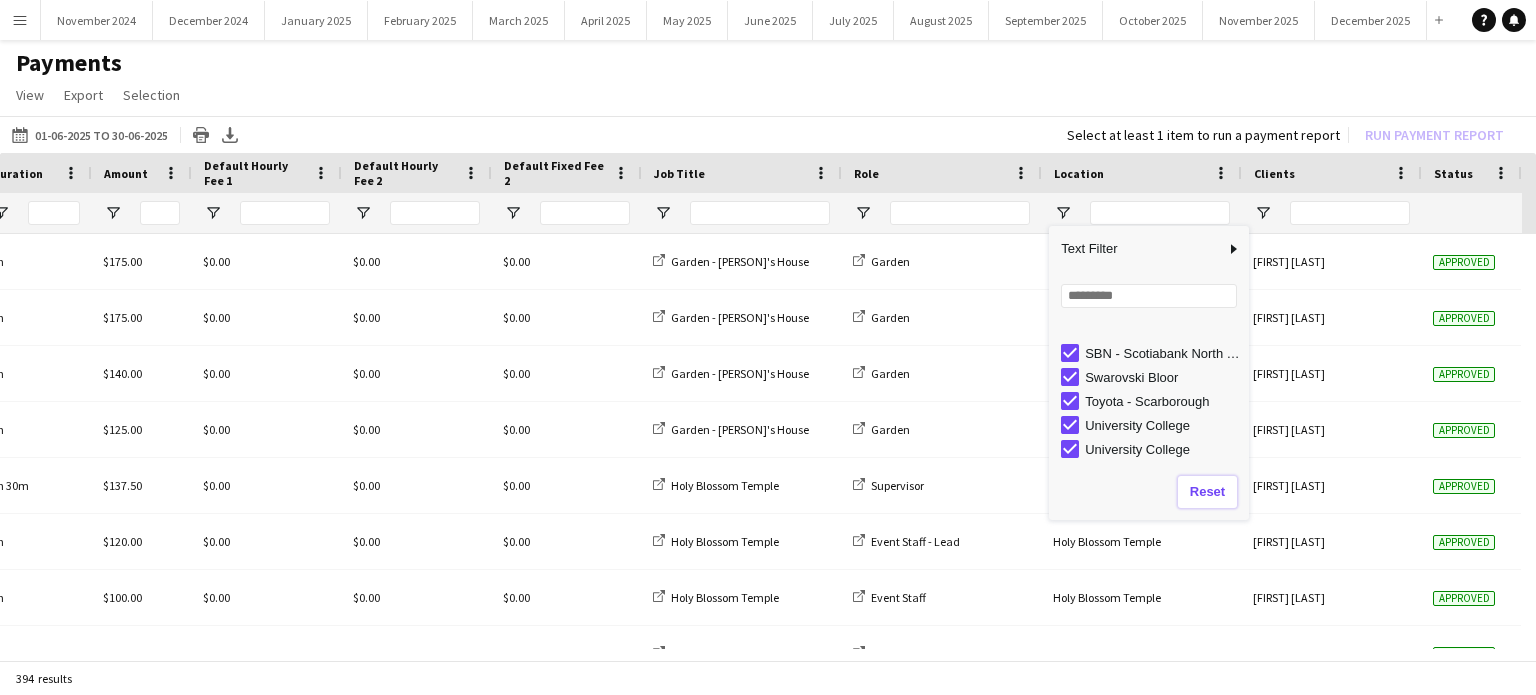 scroll, scrollTop: 700, scrollLeft: 0, axis: vertical 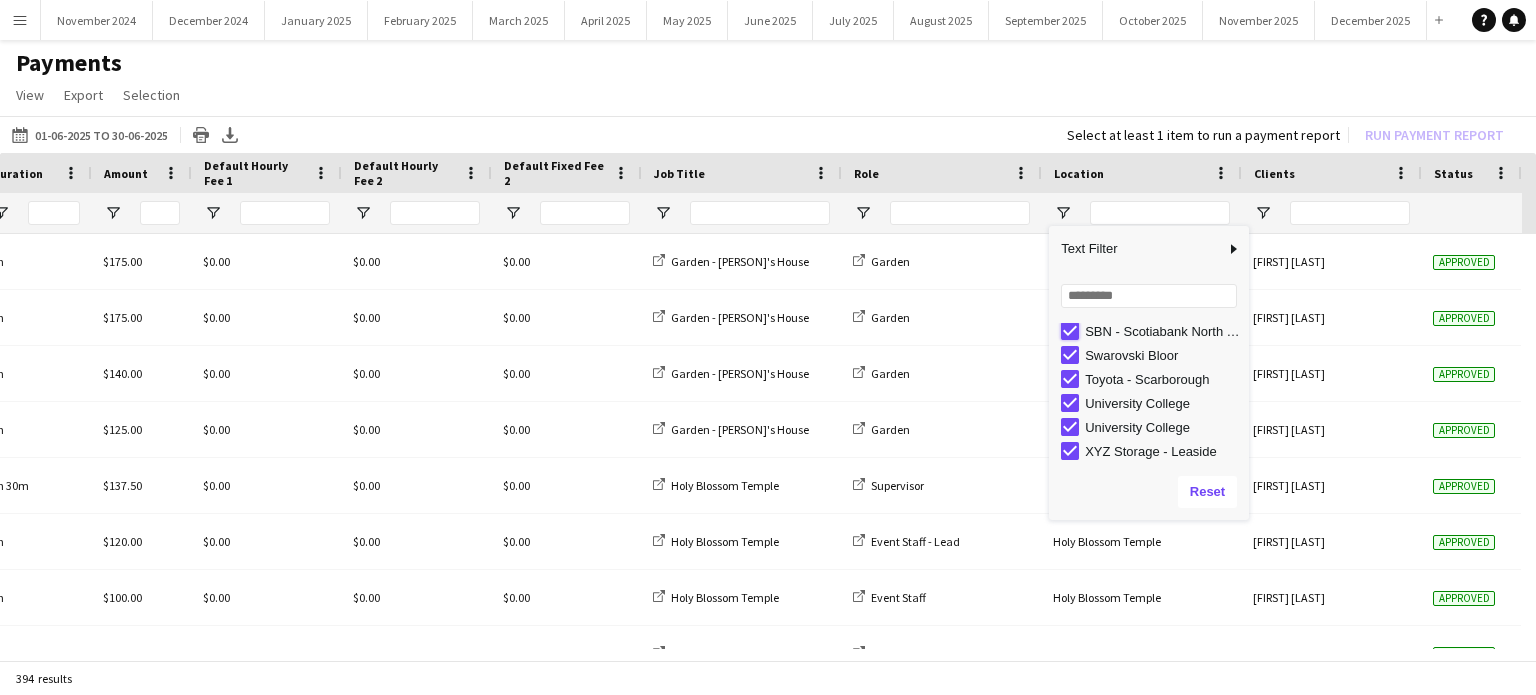 type on "**********" 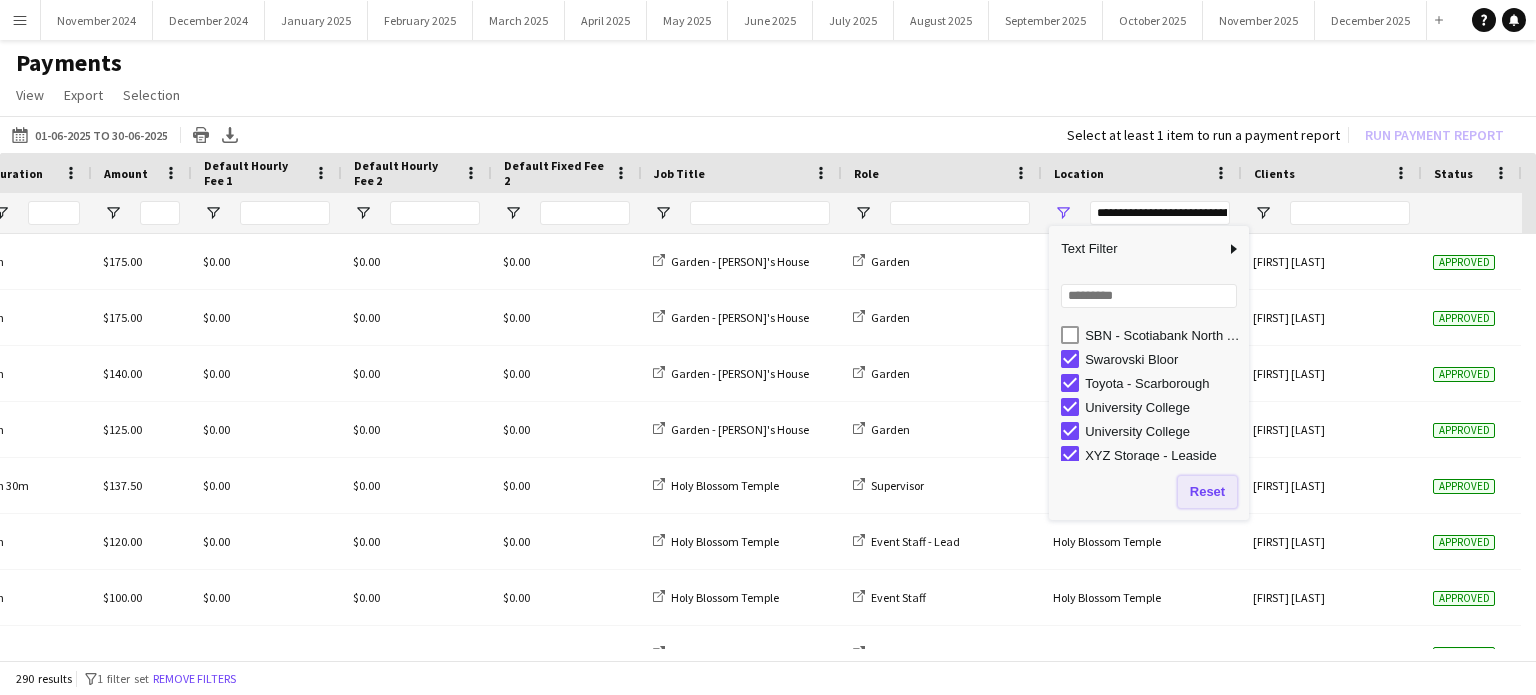 click on "Reset" at bounding box center [1207, 492] 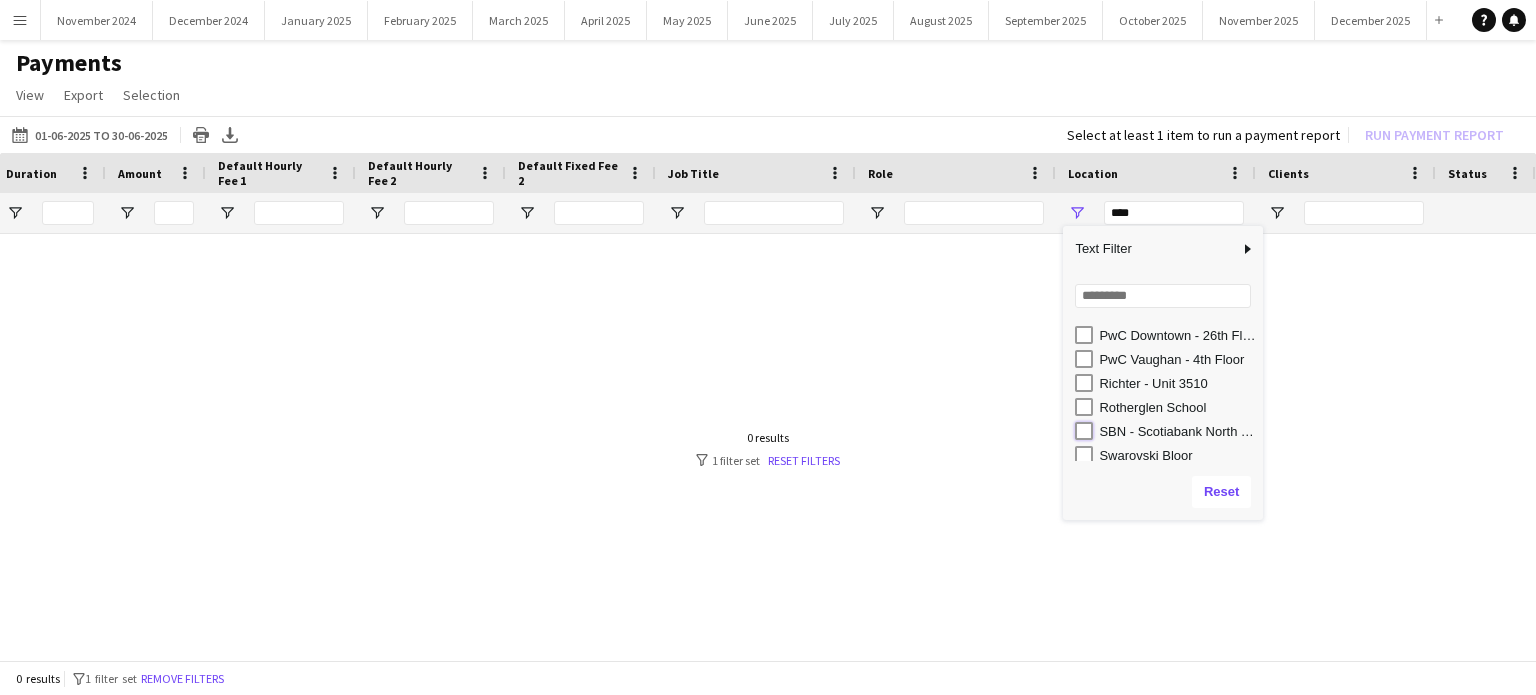 type on "**********" 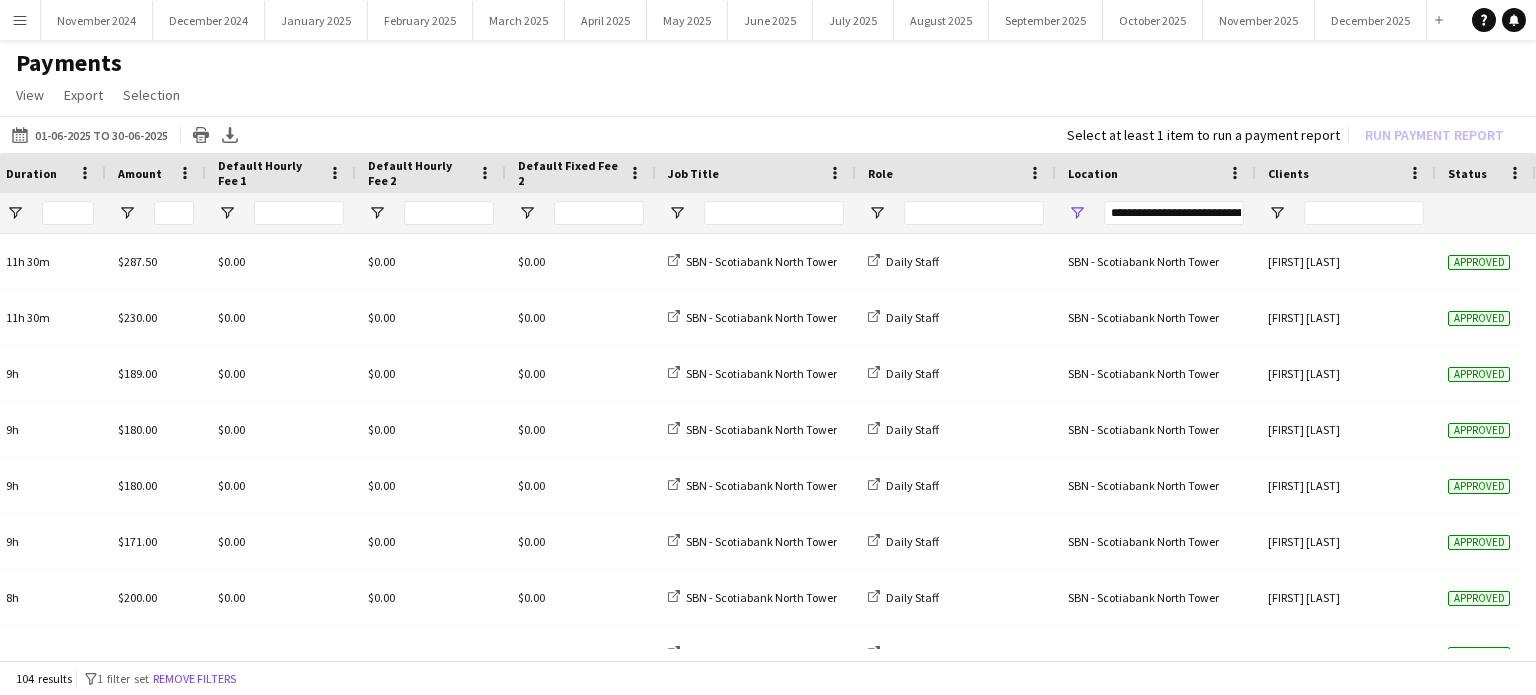 click on "View  Customise view Customise filters Reset Filters Reset View Reset All  Export  Export as XLSX Export as CSV Export as PDF  Selection  All for Date Range Clear All All Filtered Clear All Filtered" 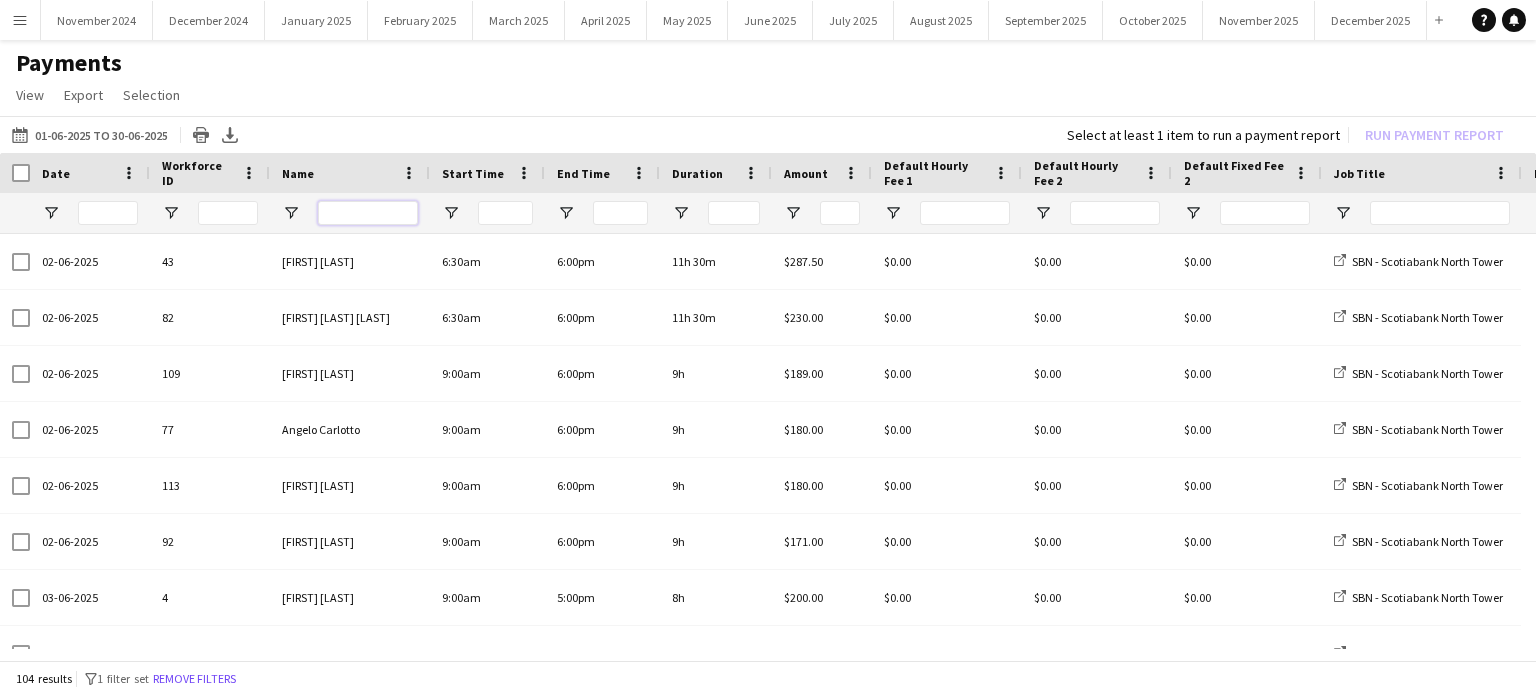 click at bounding box center (368, 213) 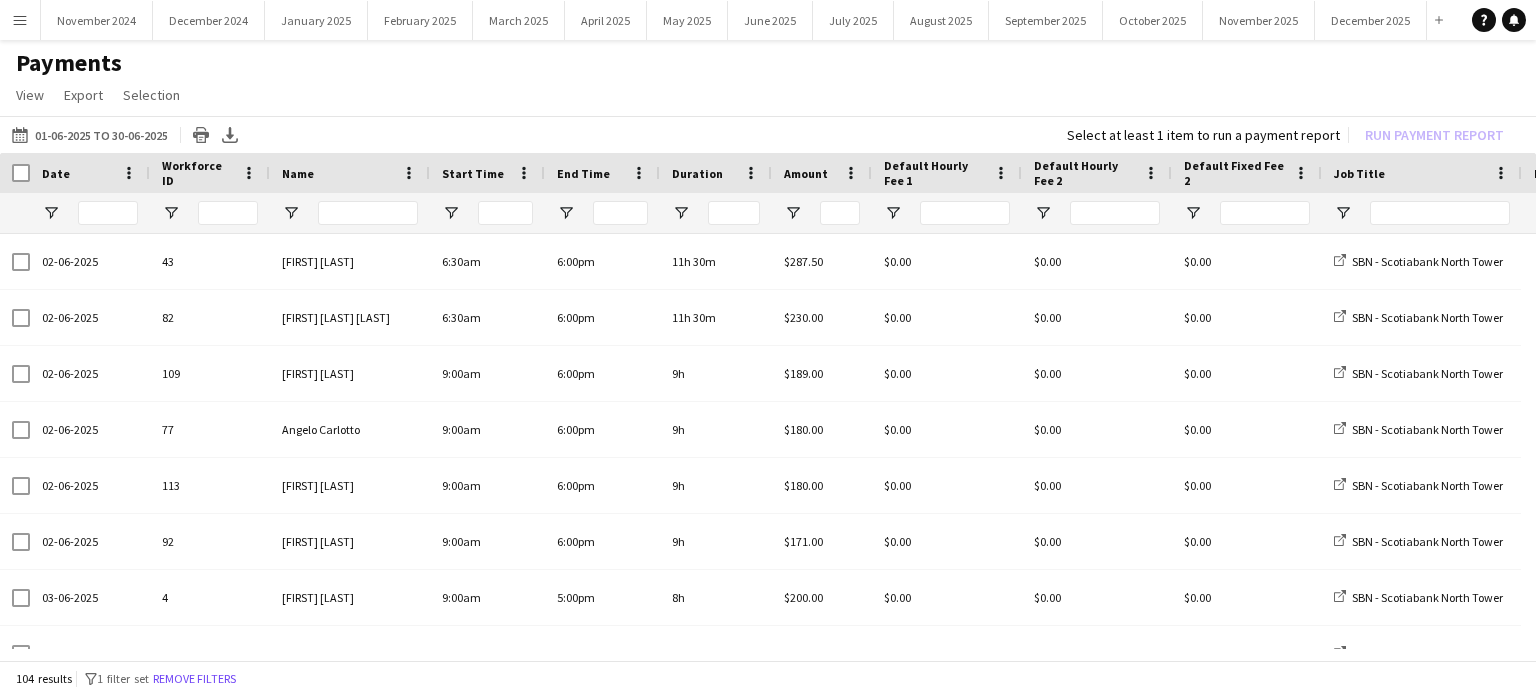 click at bounding box center (350, 213) 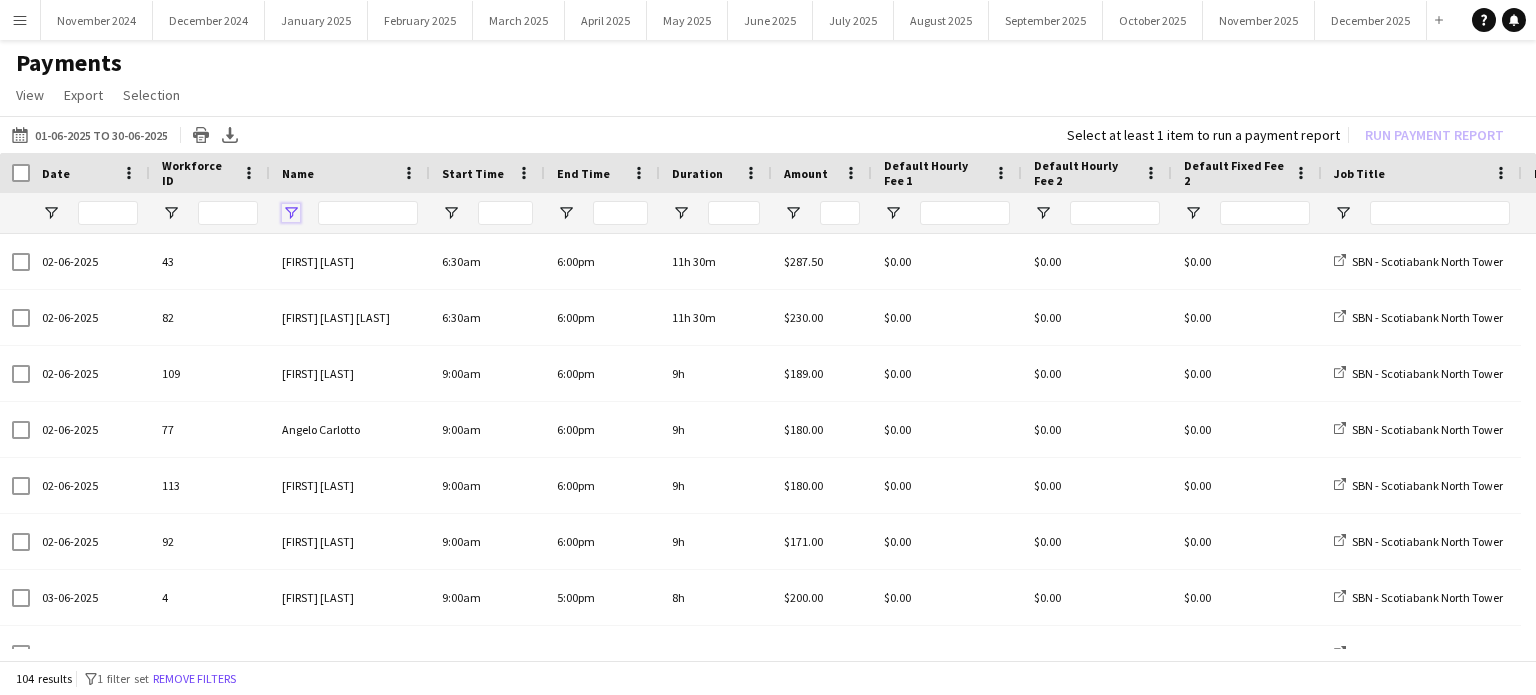 click at bounding box center (291, 213) 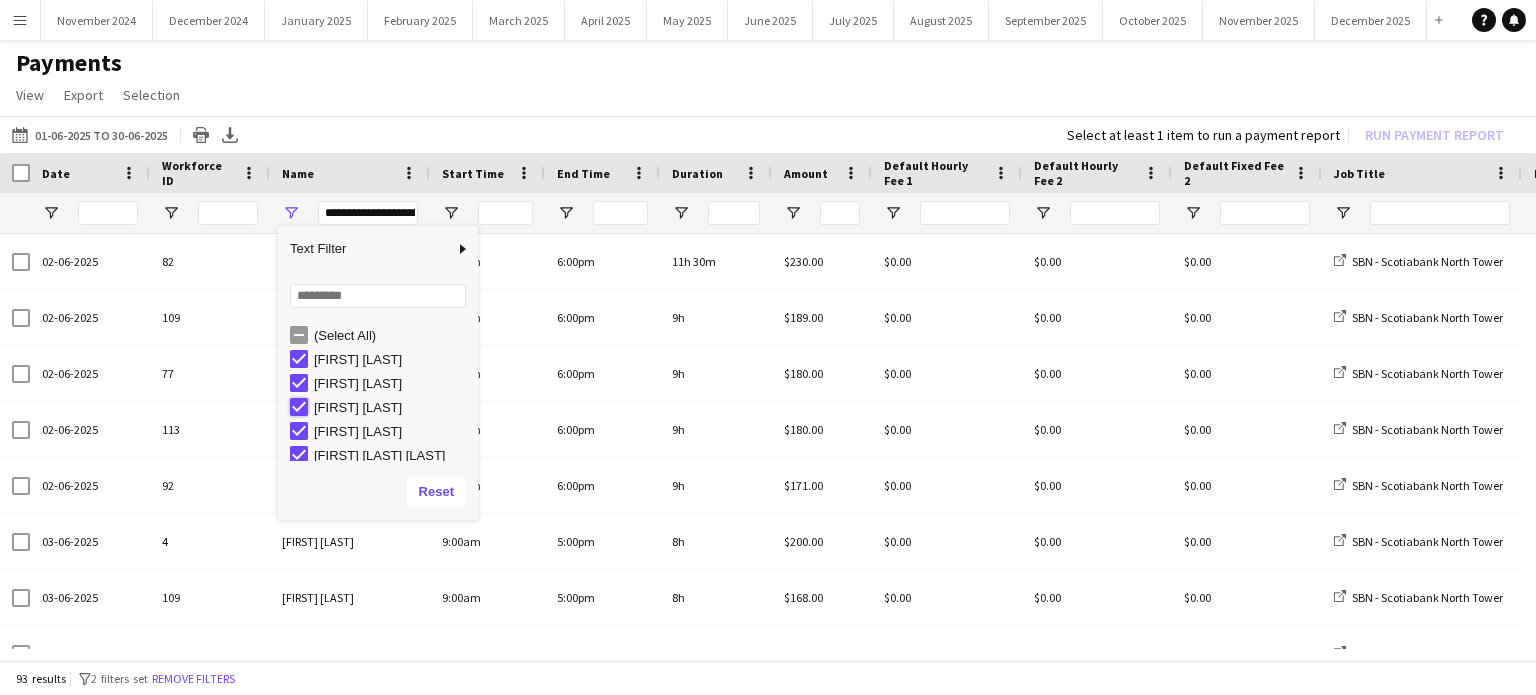type on "**********" 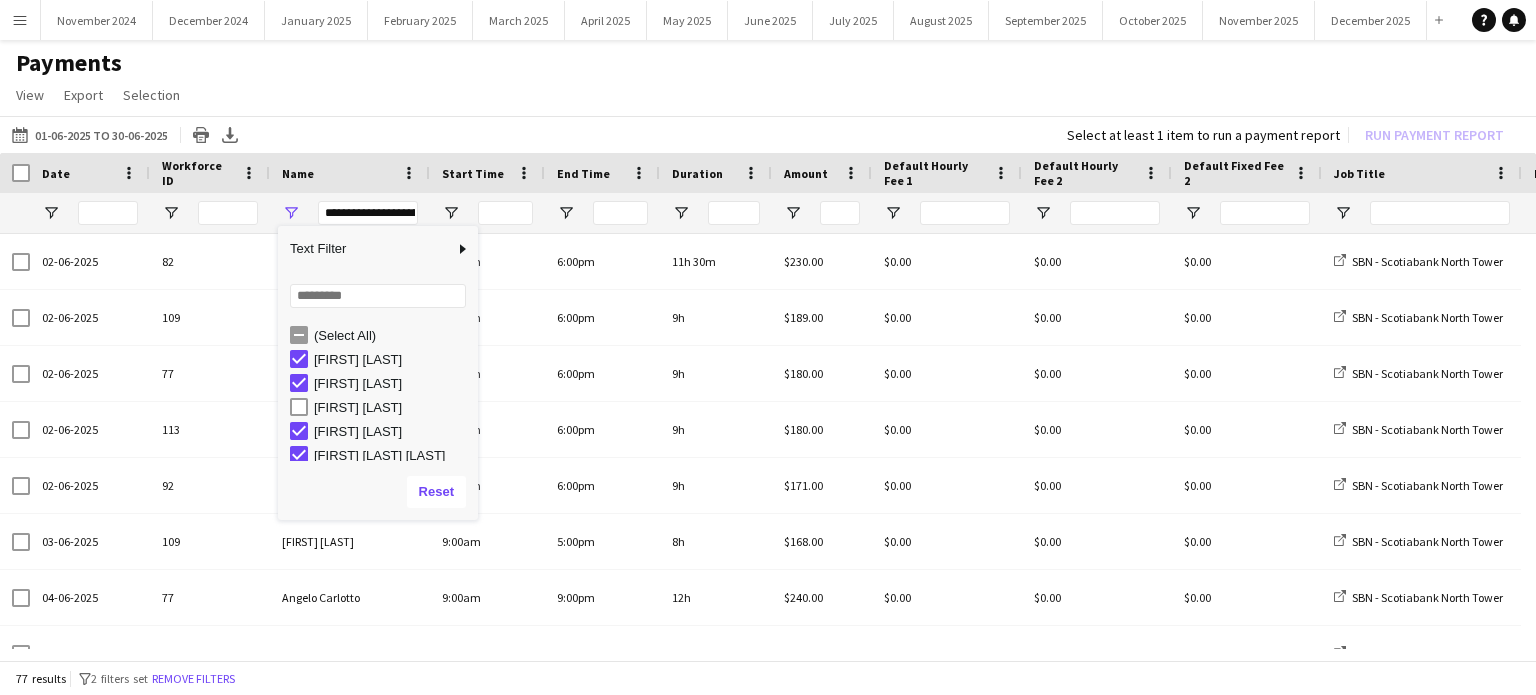 click on "View  Customise view Customise filters Reset Filters Reset View Reset All  Export  Export as XLSX Export as CSV Export as PDF  Selection  All for Date Range Clear All All Filtered Clear All Filtered" 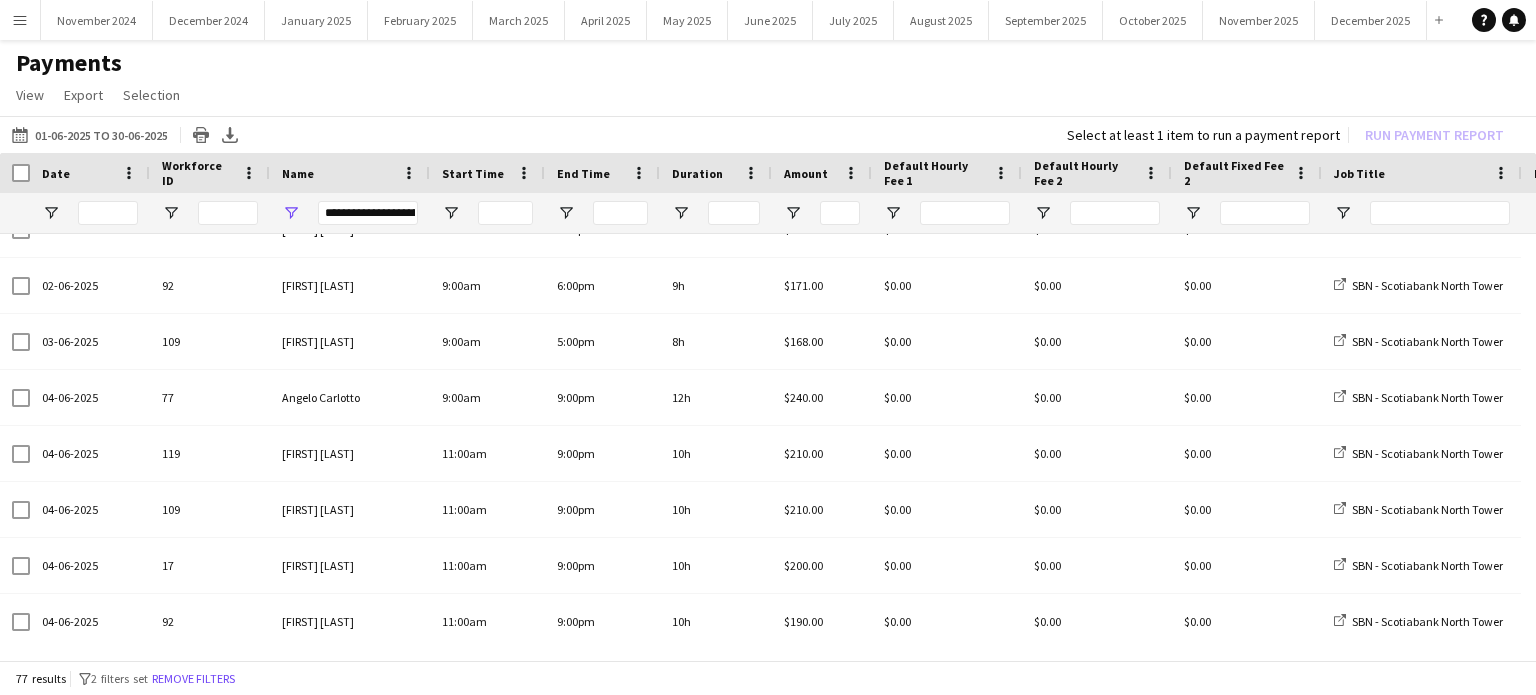click at bounding box center (734, 213) 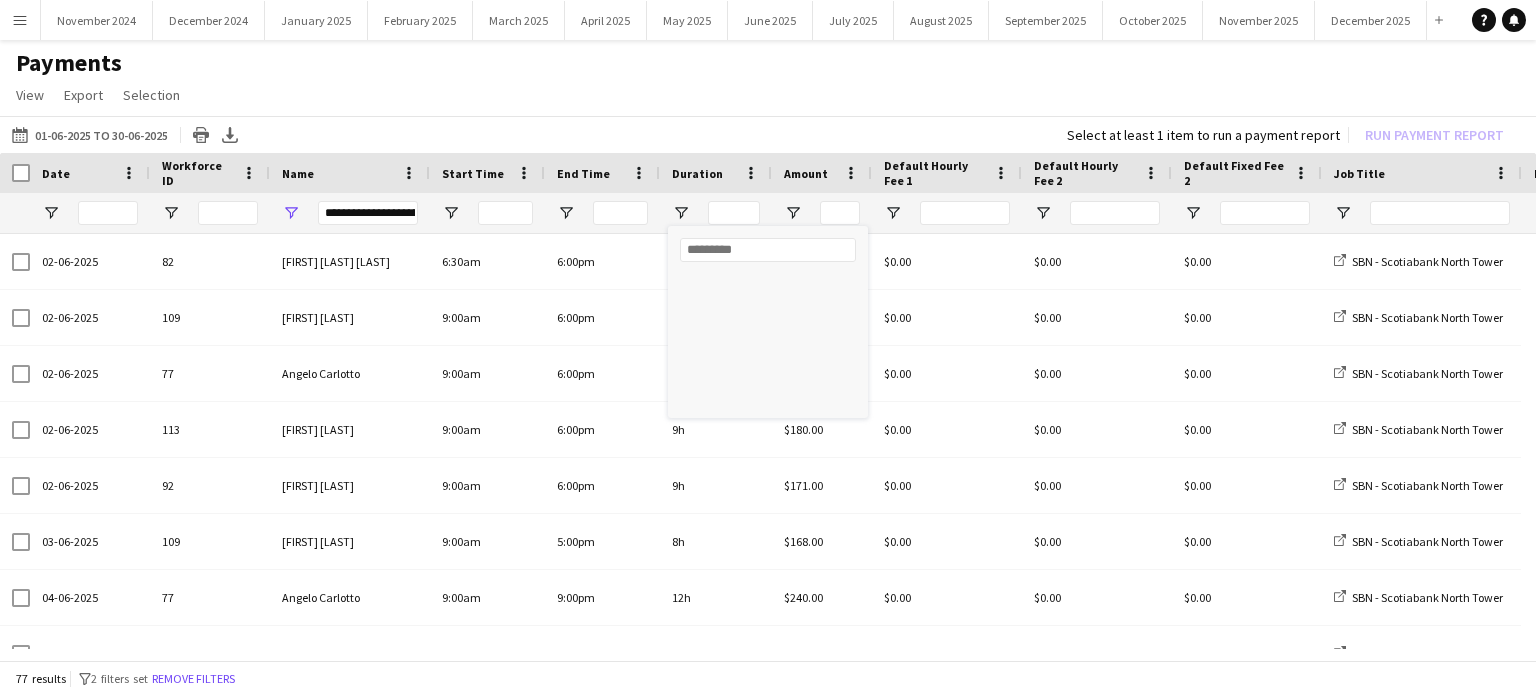scroll, scrollTop: 0, scrollLeft: 0, axis: both 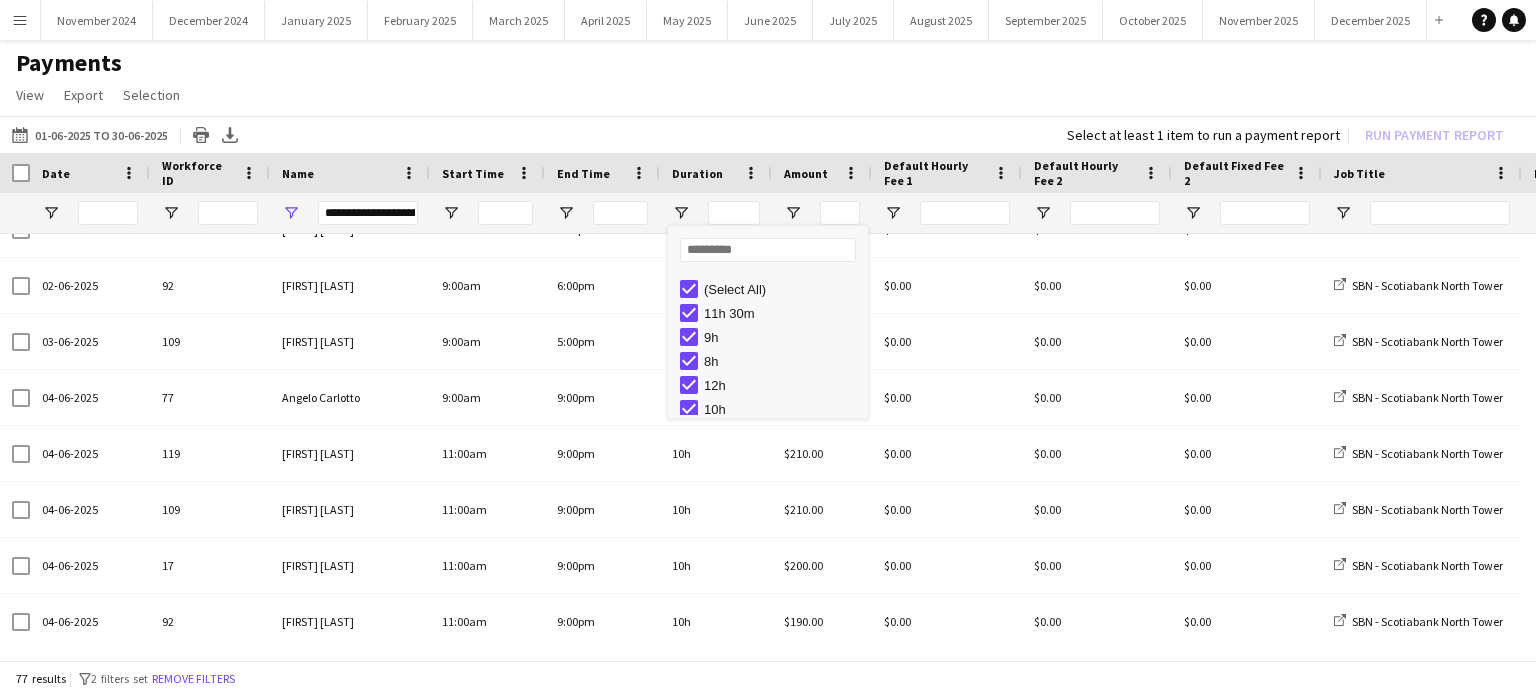 click on "View  Customise view Customise filters Reset Filters Reset View Reset All  Export  Export as XLSX Export as CSV Export as PDF  Selection  All for Date Range Clear All All Filtered Clear All Filtered" 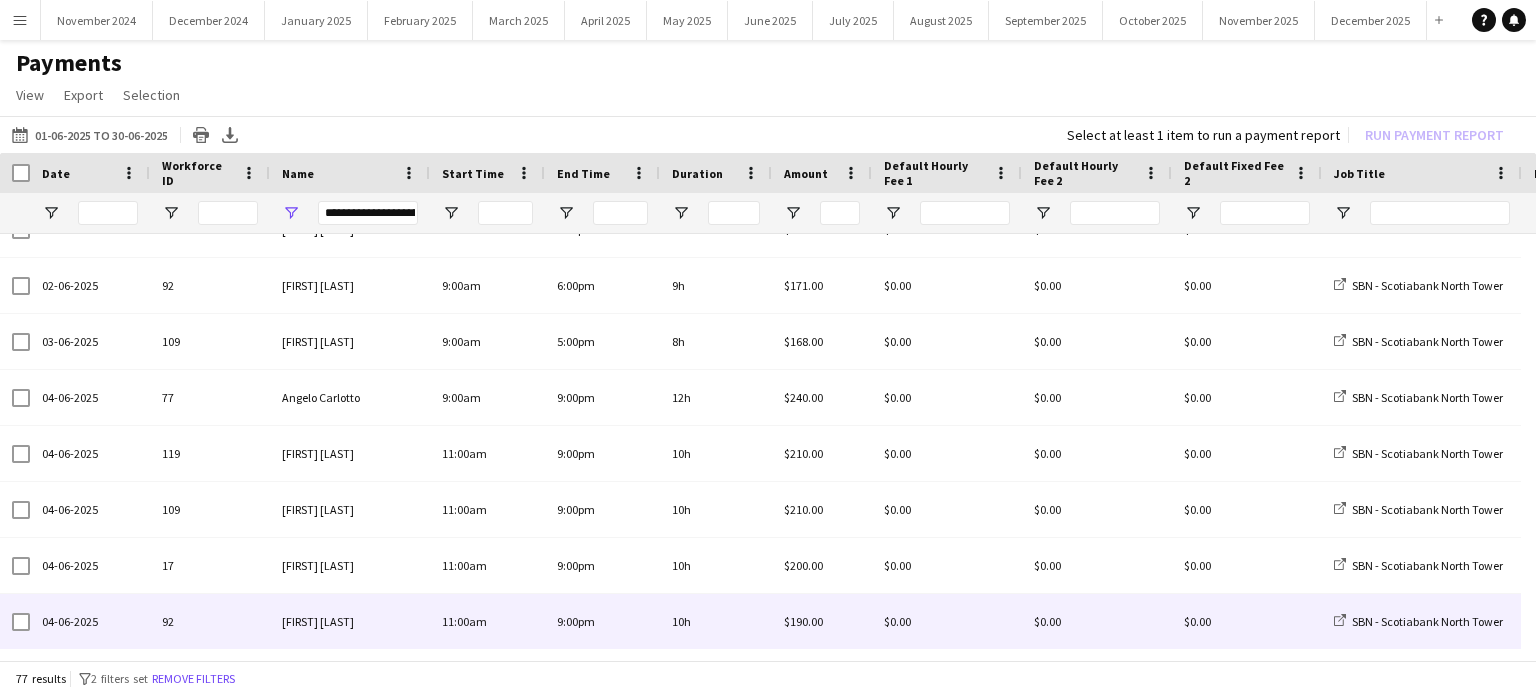 scroll, scrollTop: 465, scrollLeft: 0, axis: vertical 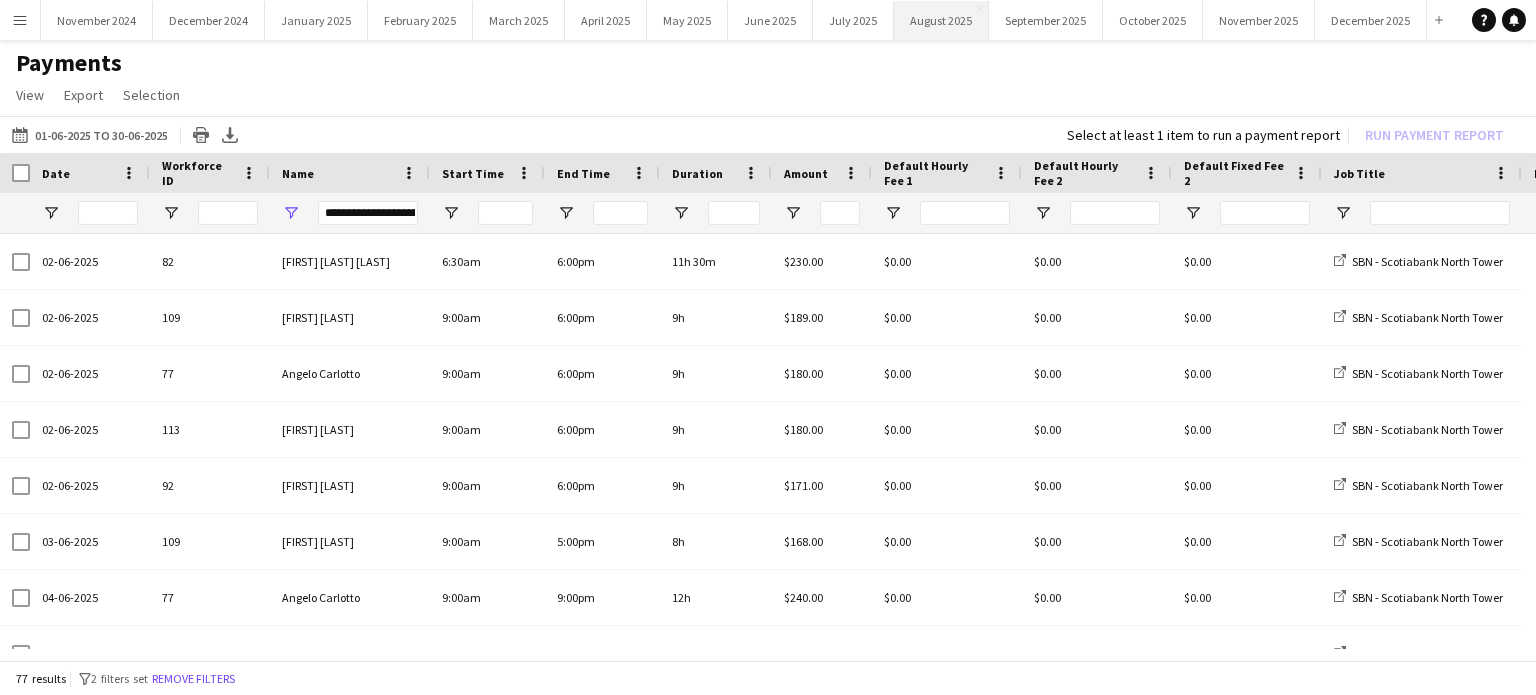 click on "August 2025
Close" at bounding box center [941, 20] 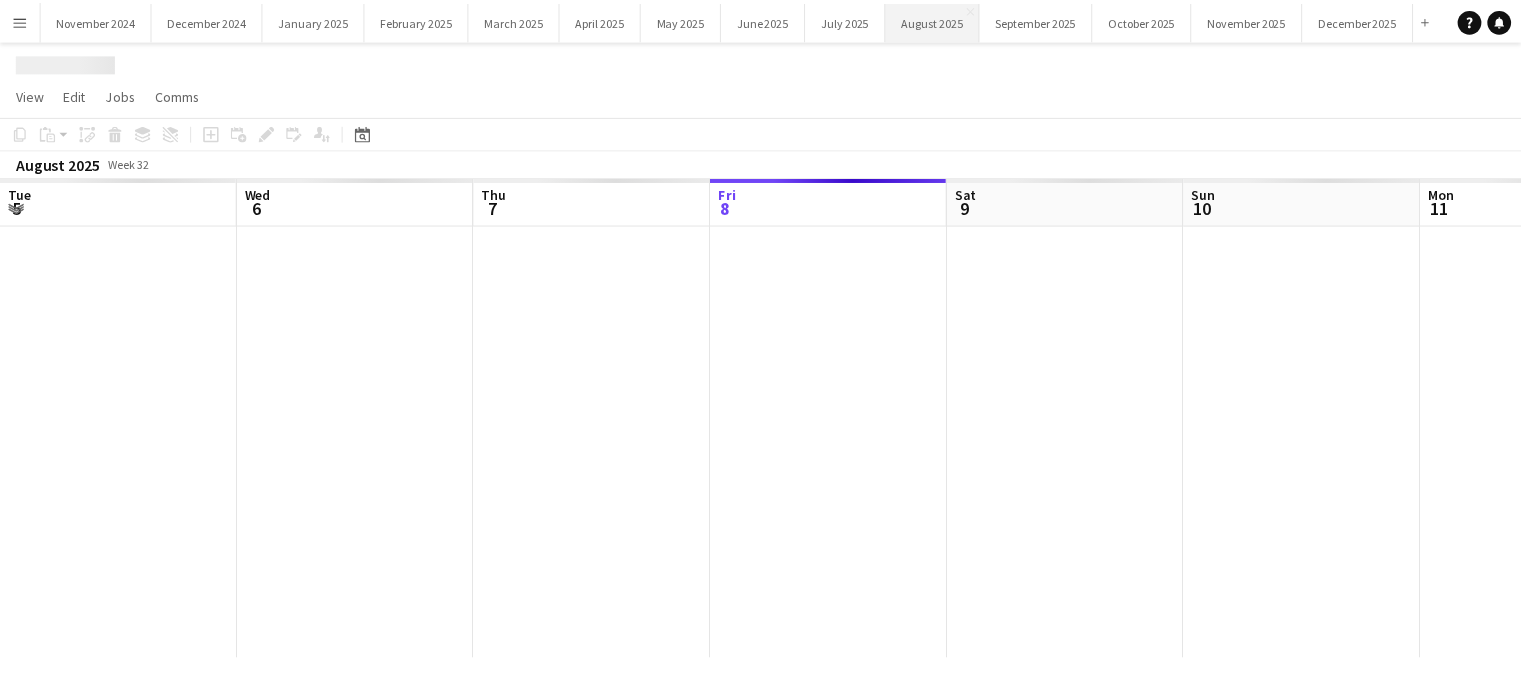 scroll, scrollTop: 0, scrollLeft: 478, axis: horizontal 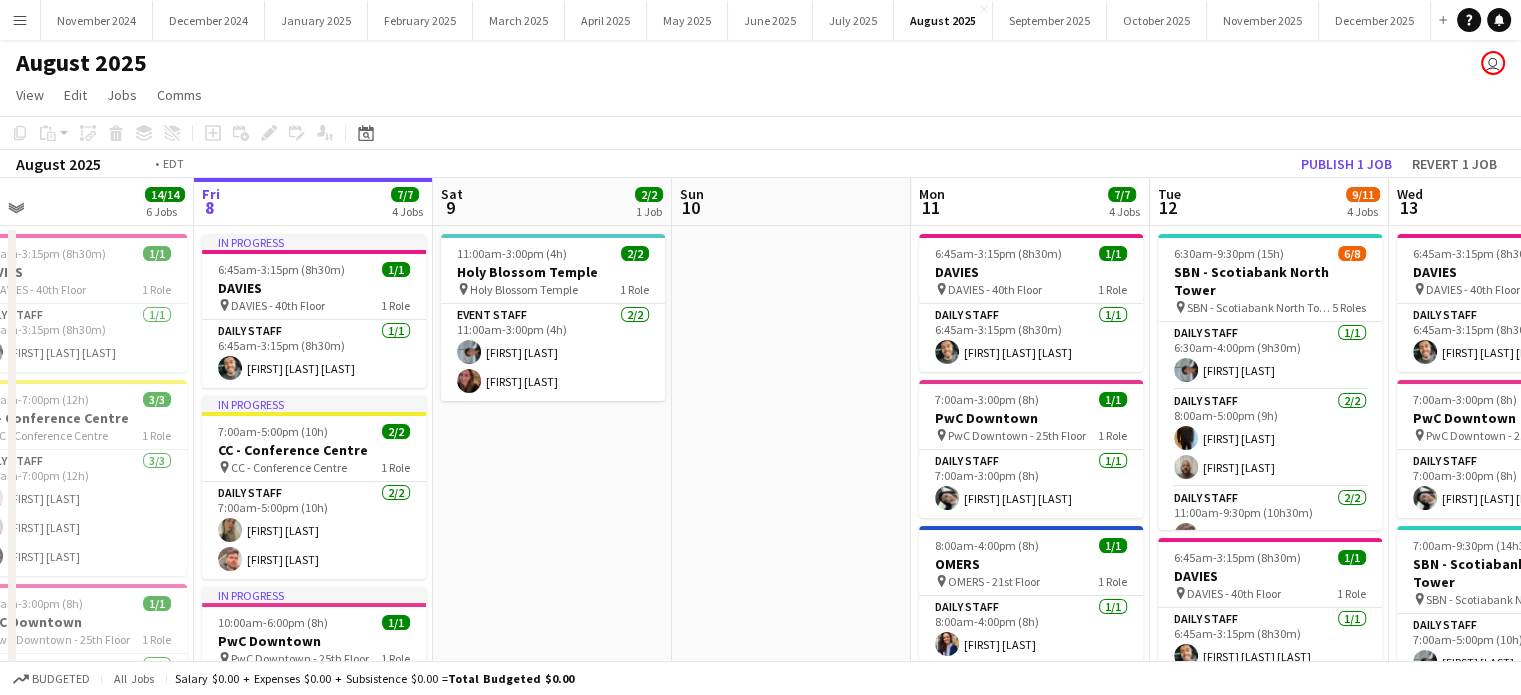 drag, startPoint x: 459, startPoint y: 438, endPoint x: 1531, endPoint y: 402, distance: 1072.6042 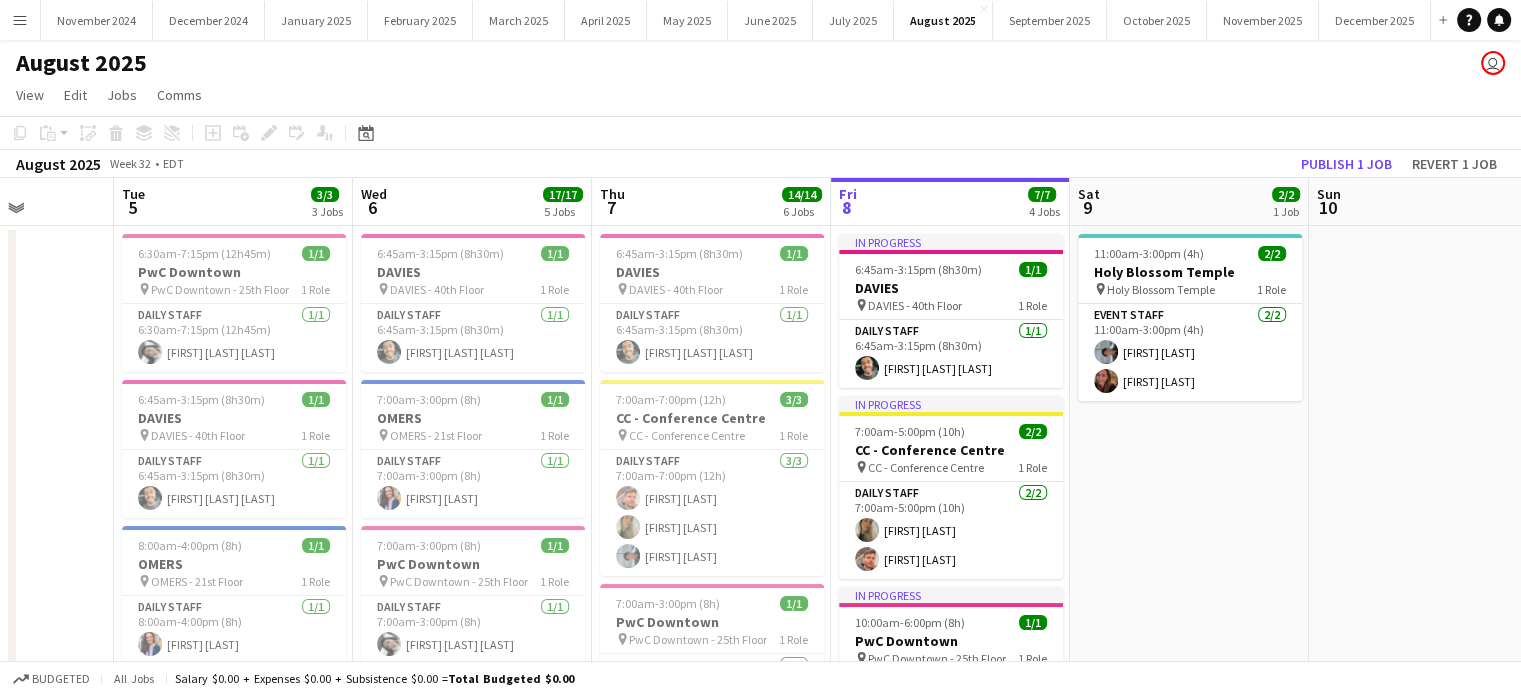 scroll, scrollTop: 0, scrollLeft: 623, axis: horizontal 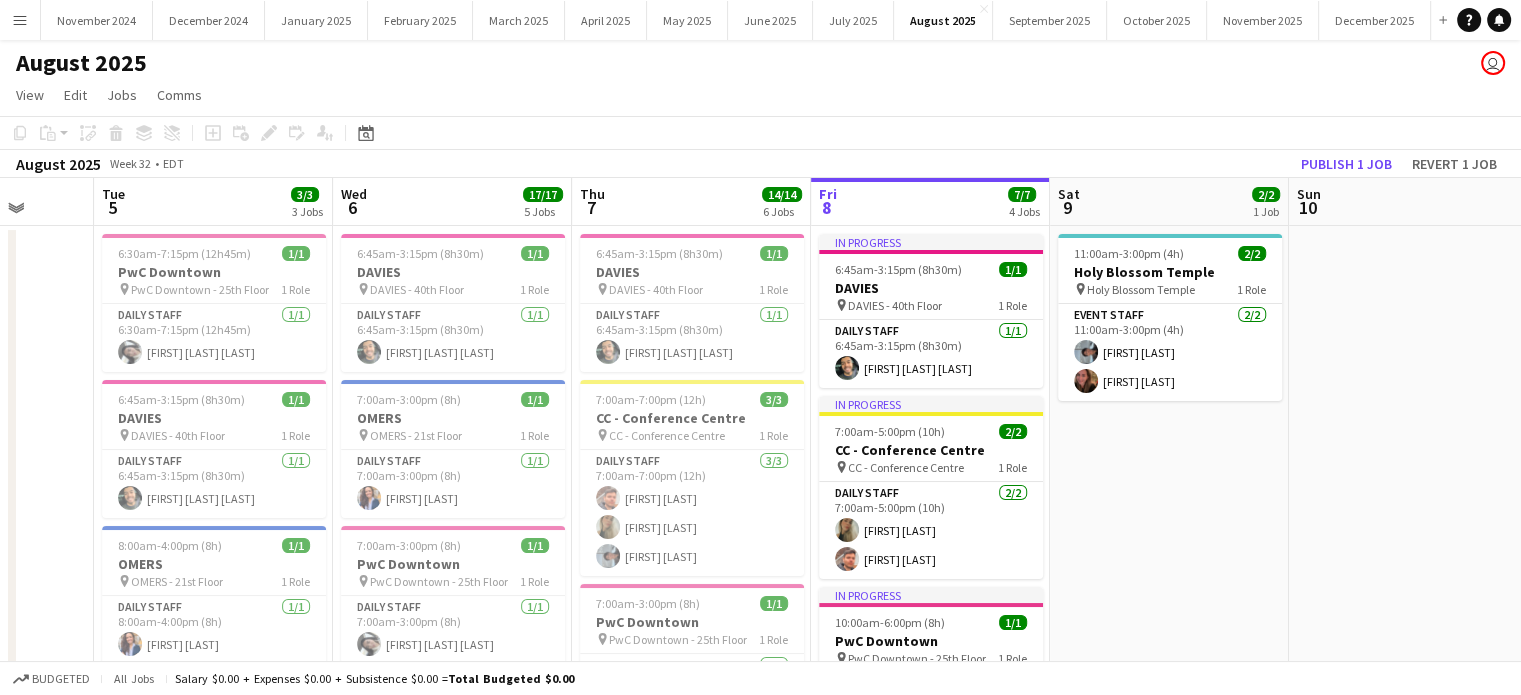 drag, startPoint x: 476, startPoint y: 436, endPoint x: 0, endPoint y: 400, distance: 477.3594 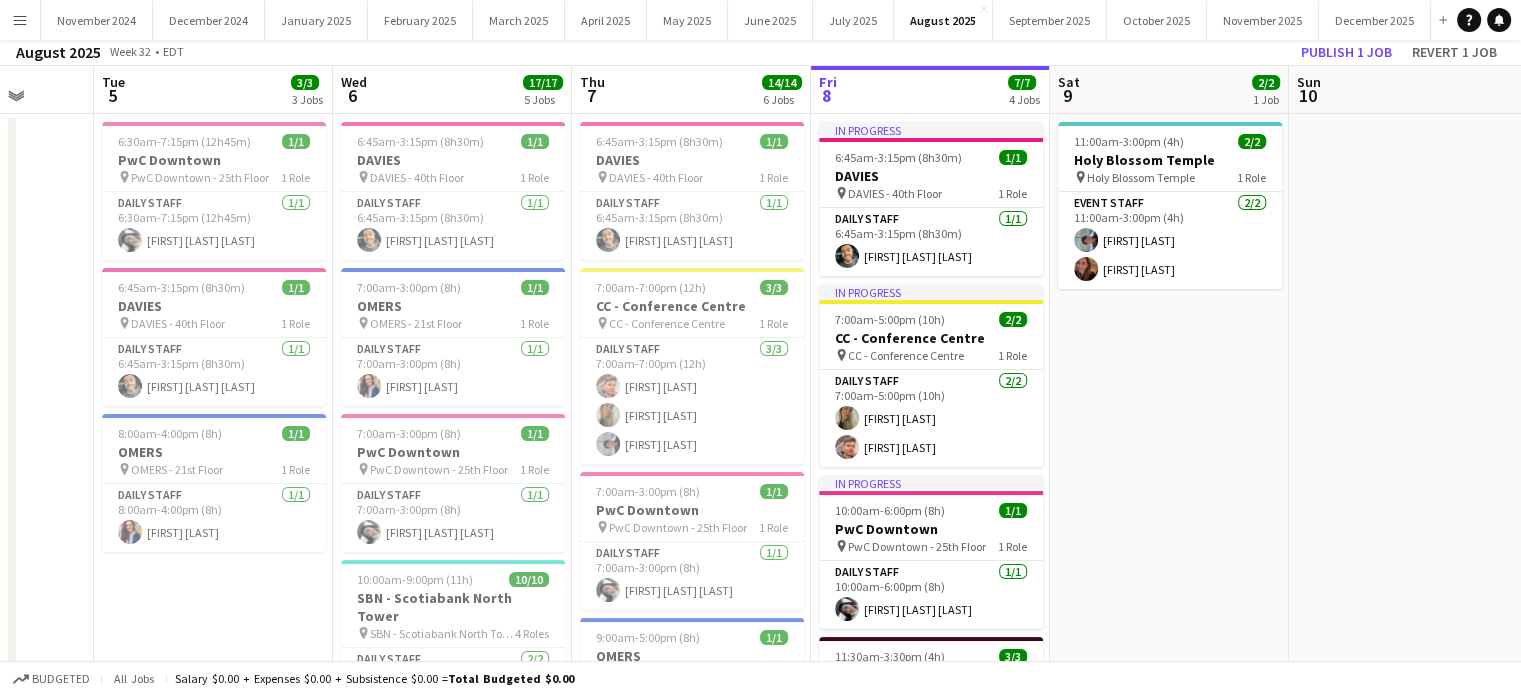 scroll, scrollTop: 0, scrollLeft: 0, axis: both 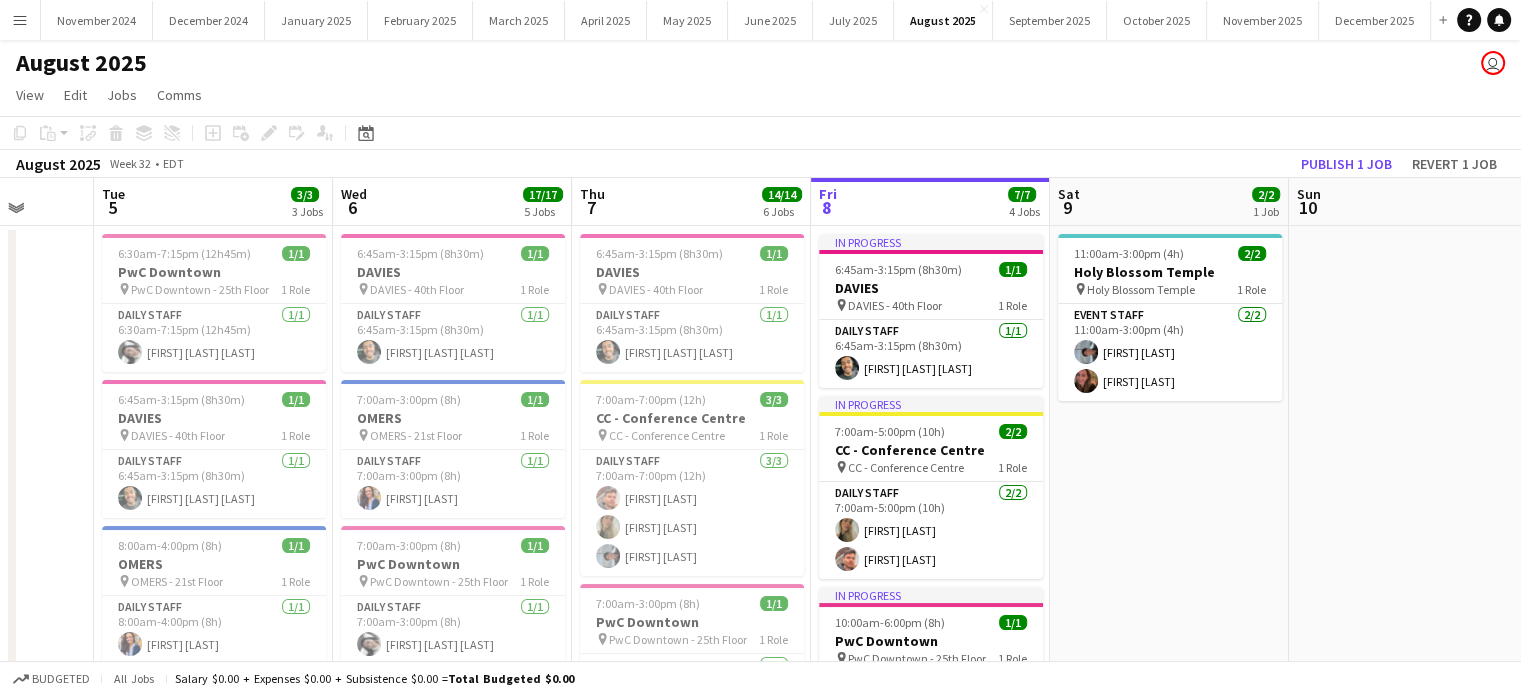 click on "11:00am-3:00pm (4h)    2/2   Holy Blossom Temple
pin
Holy Blossom Temple   1 Role   Event Staff   2/2   11:00am-3:00pm (4h)
[FIRST] [LAST] [FIRST] [LAST]" at bounding box center (1169, 819) 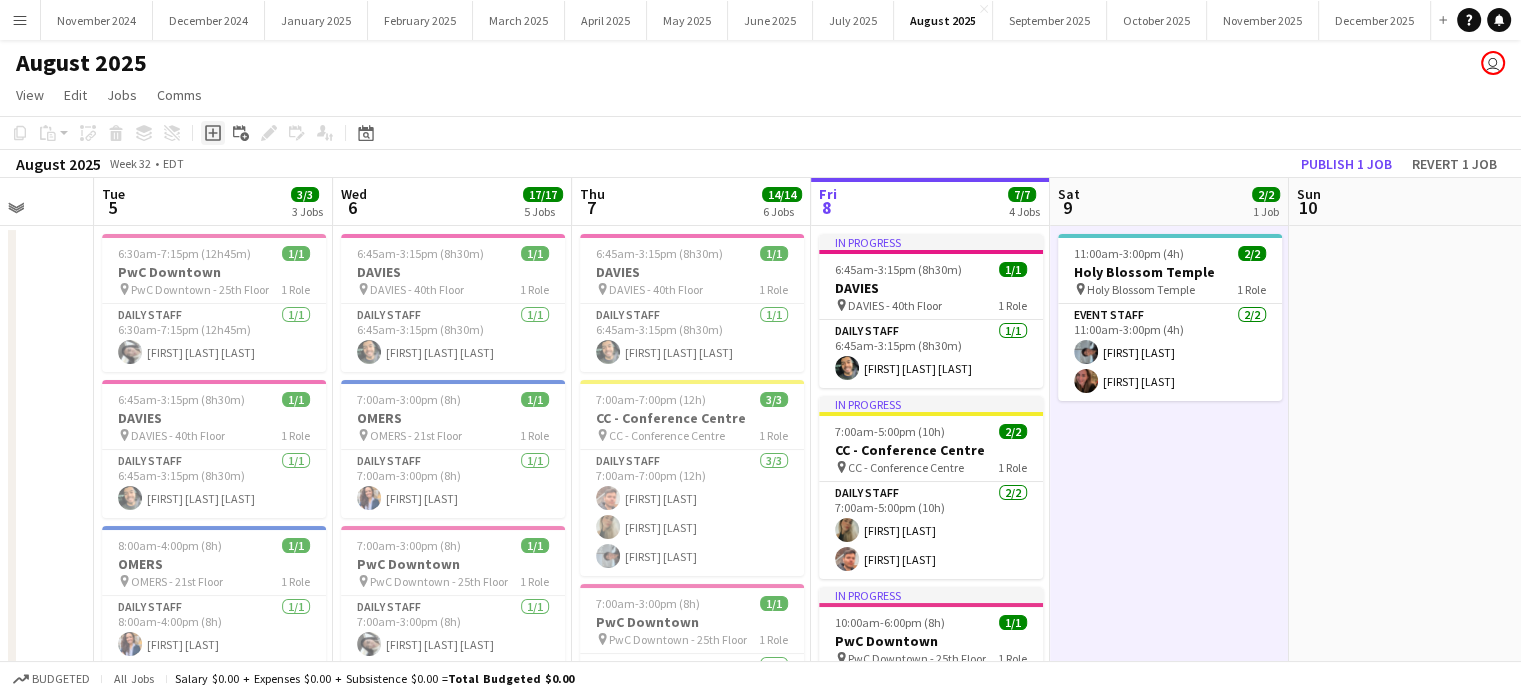 click 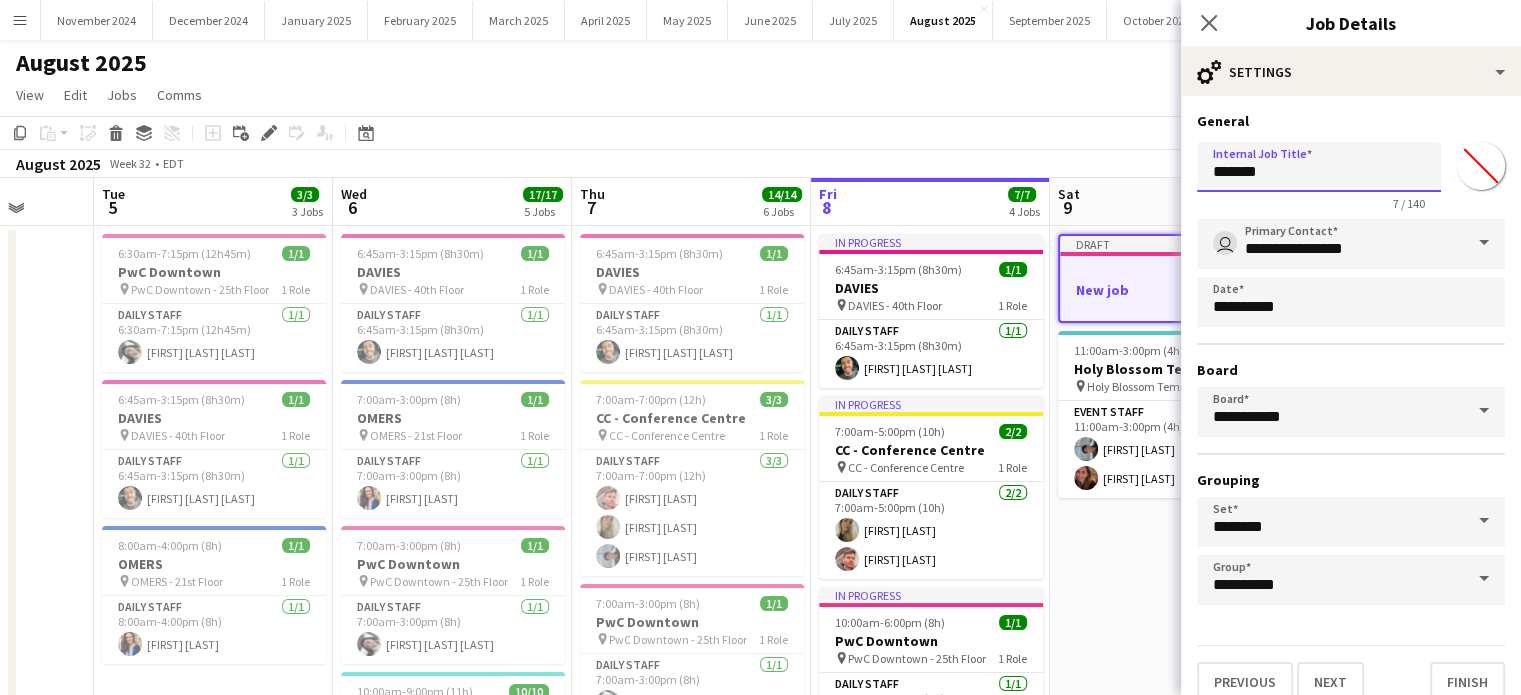 drag, startPoint x: 1200, startPoint y: 175, endPoint x: 1104, endPoint y: 174, distance: 96.00521 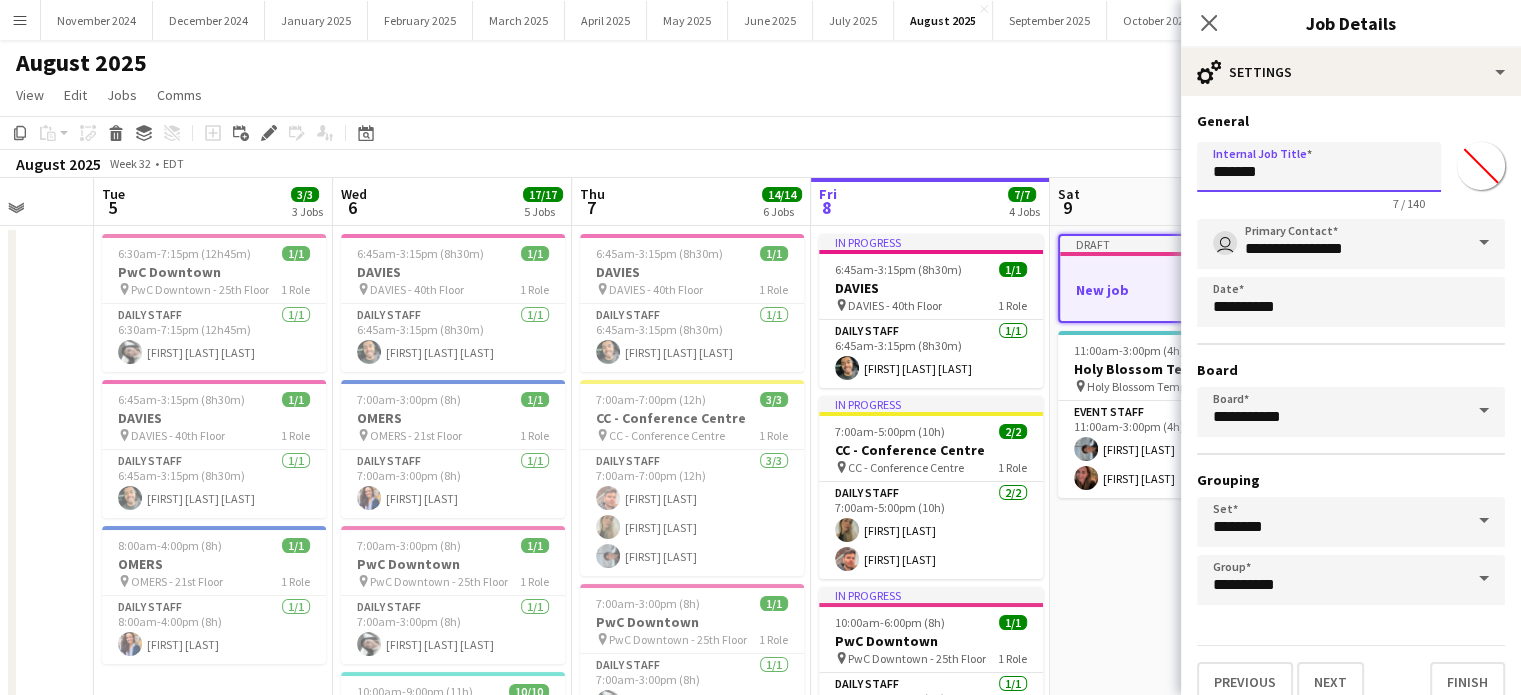 click on "Menu
Boards
Boards   Boards   All jobs   Status
Workforce
Workforce   My Workforce   Recruiting
Comms
Comms
Pay
Pay   Approvals   Payments   Reports   Invoices
Platform Settings
Platform Settings   App settings   Your settings   Profiles
Training Academy
Training Academy
Knowledge Base
Knowledge Base
Product Updates
Product Updates   Log Out   Privacy   November 2024
Close
December 2024
Close
January 2025
Close
February 2025
Close
March 2025
Close
April 2025
Close
May 2025
Close
June 2025
Close
July 2025
Close
Close" at bounding box center [760, 723] 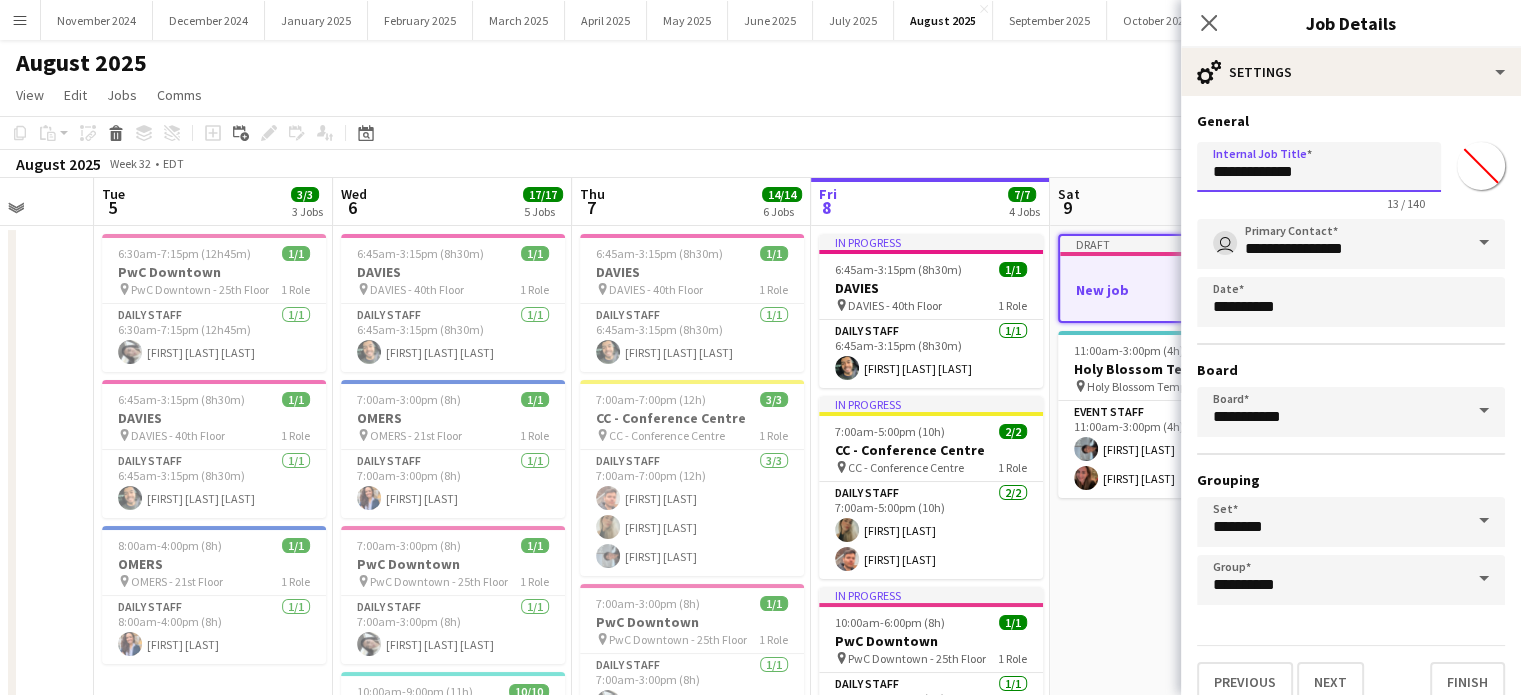 type on "**********" 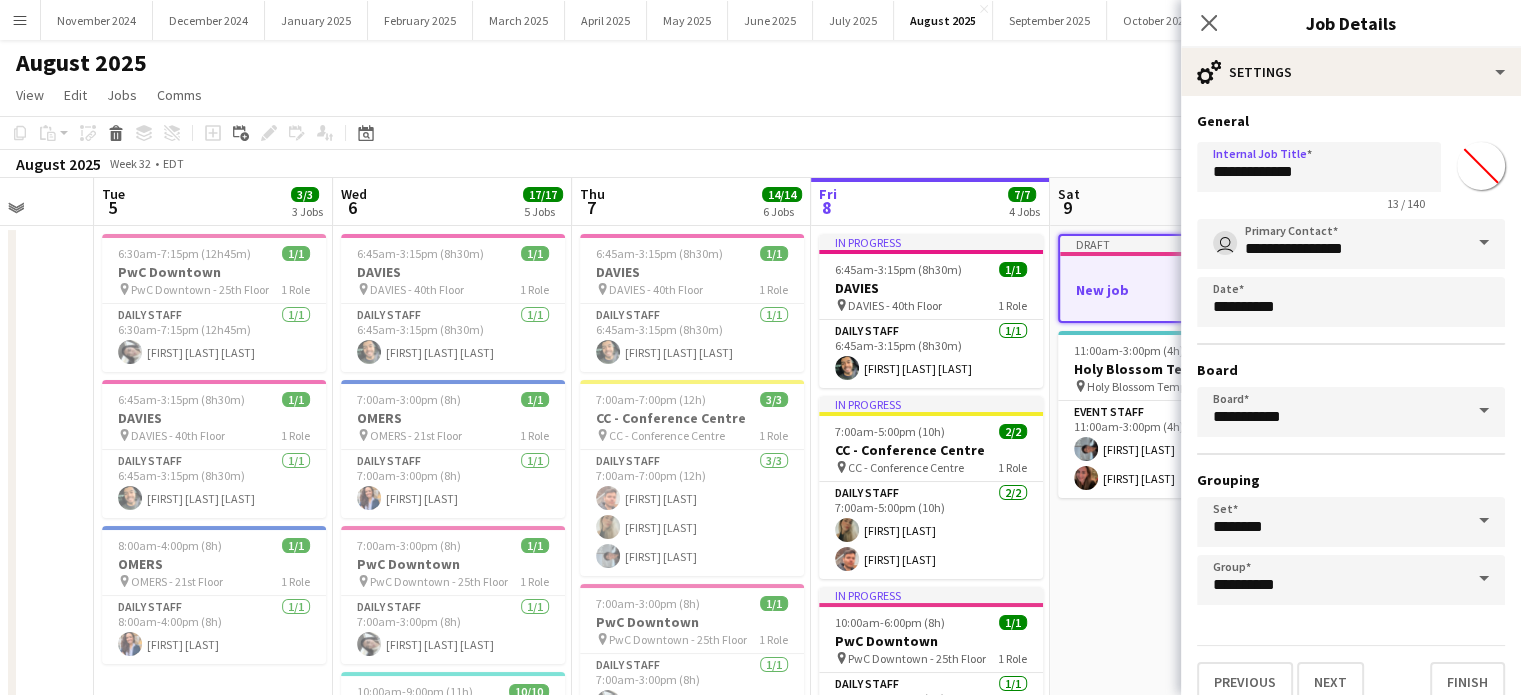 click on "*******" at bounding box center (1481, 166) 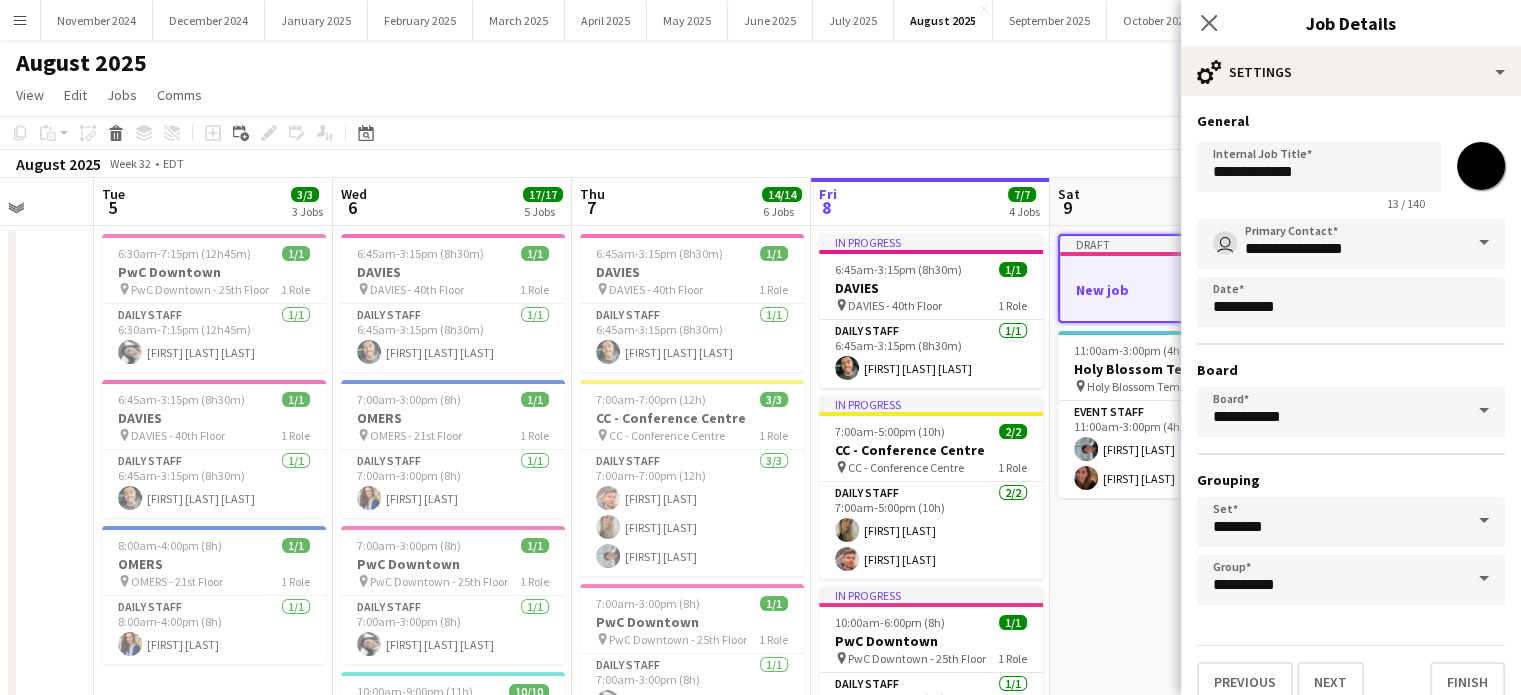 type on "*******" 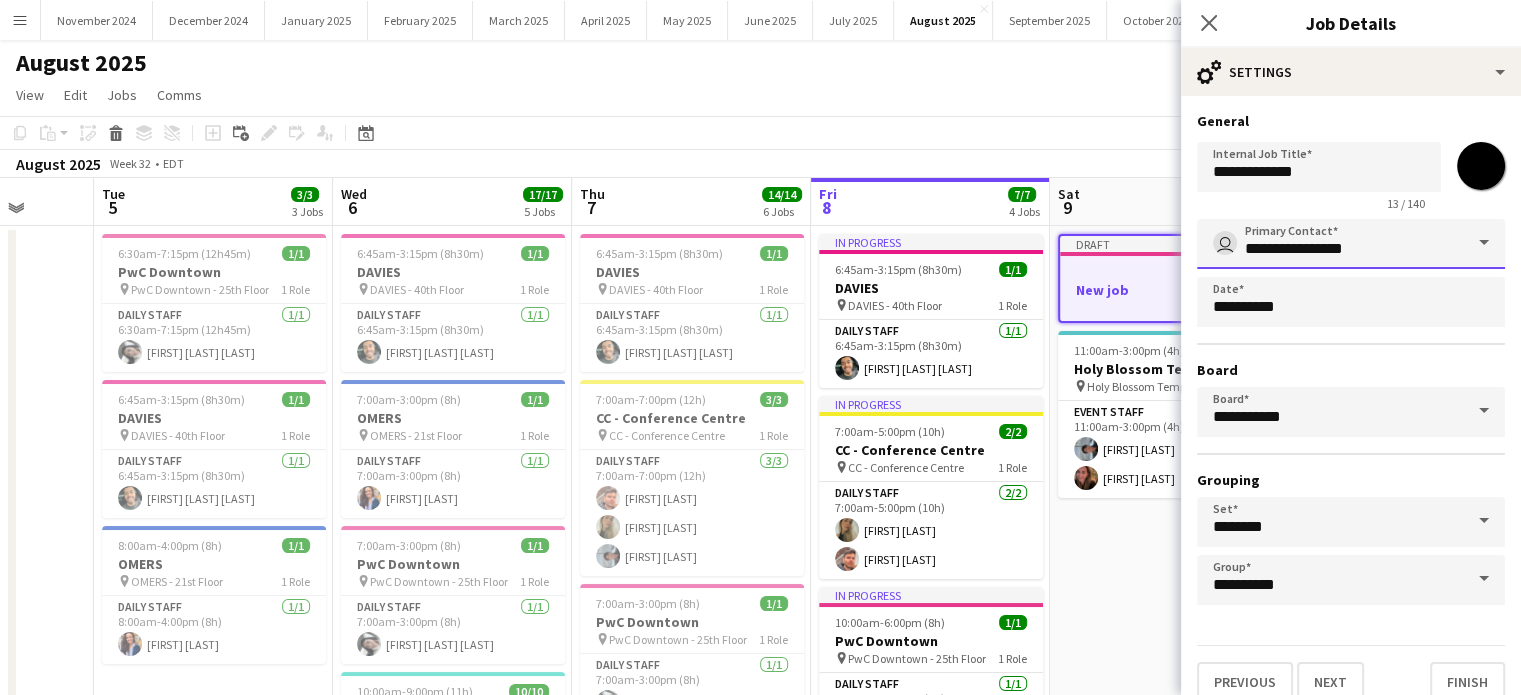 click on "**********" at bounding box center (1351, 244) 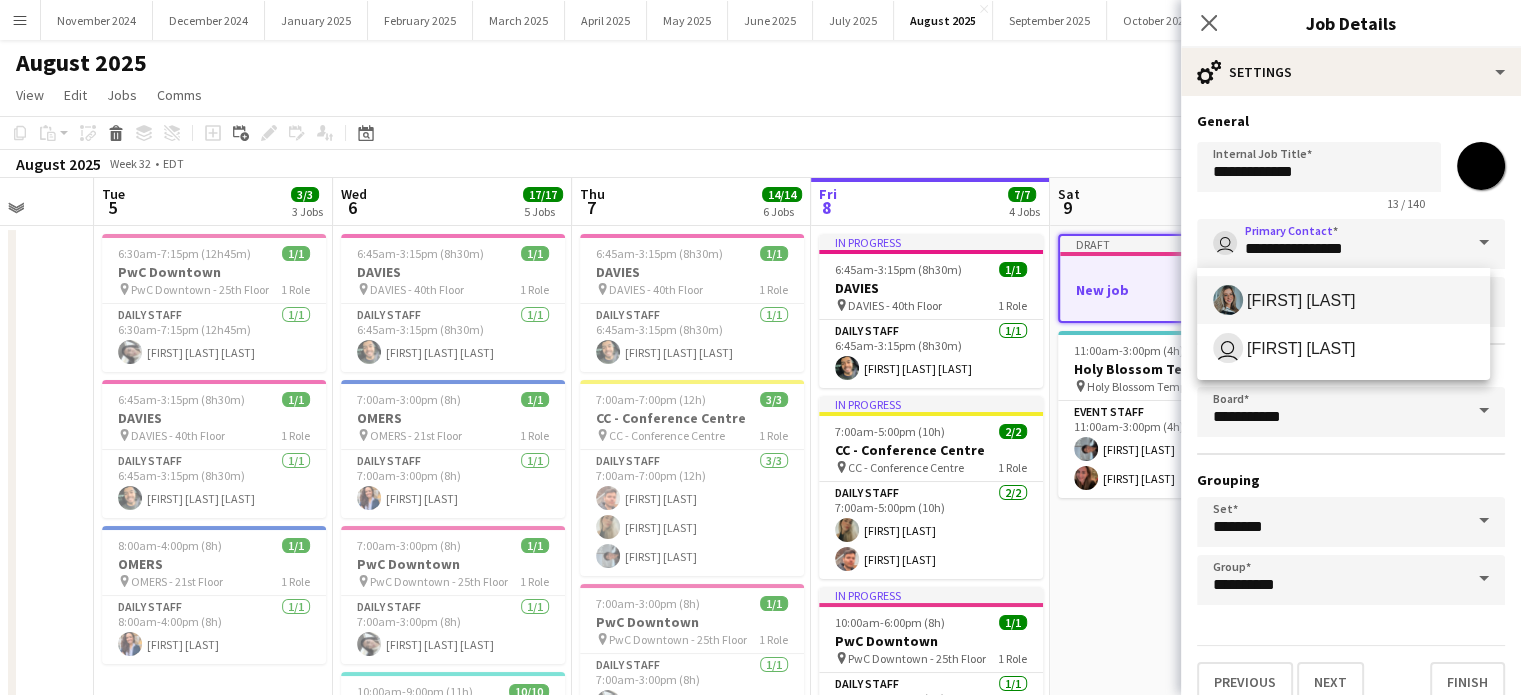 click on "[FIRST] [LAST]" at bounding box center (1301, 300) 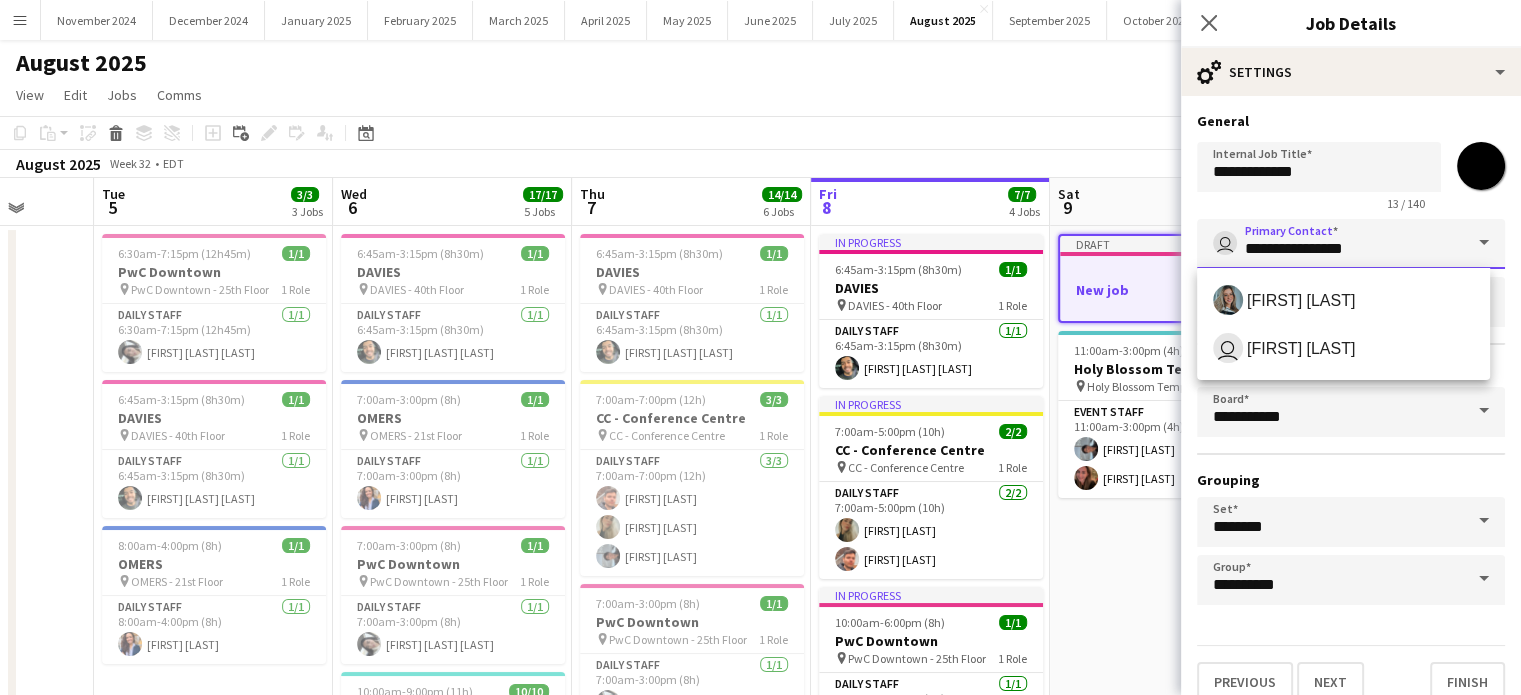 type on "**********" 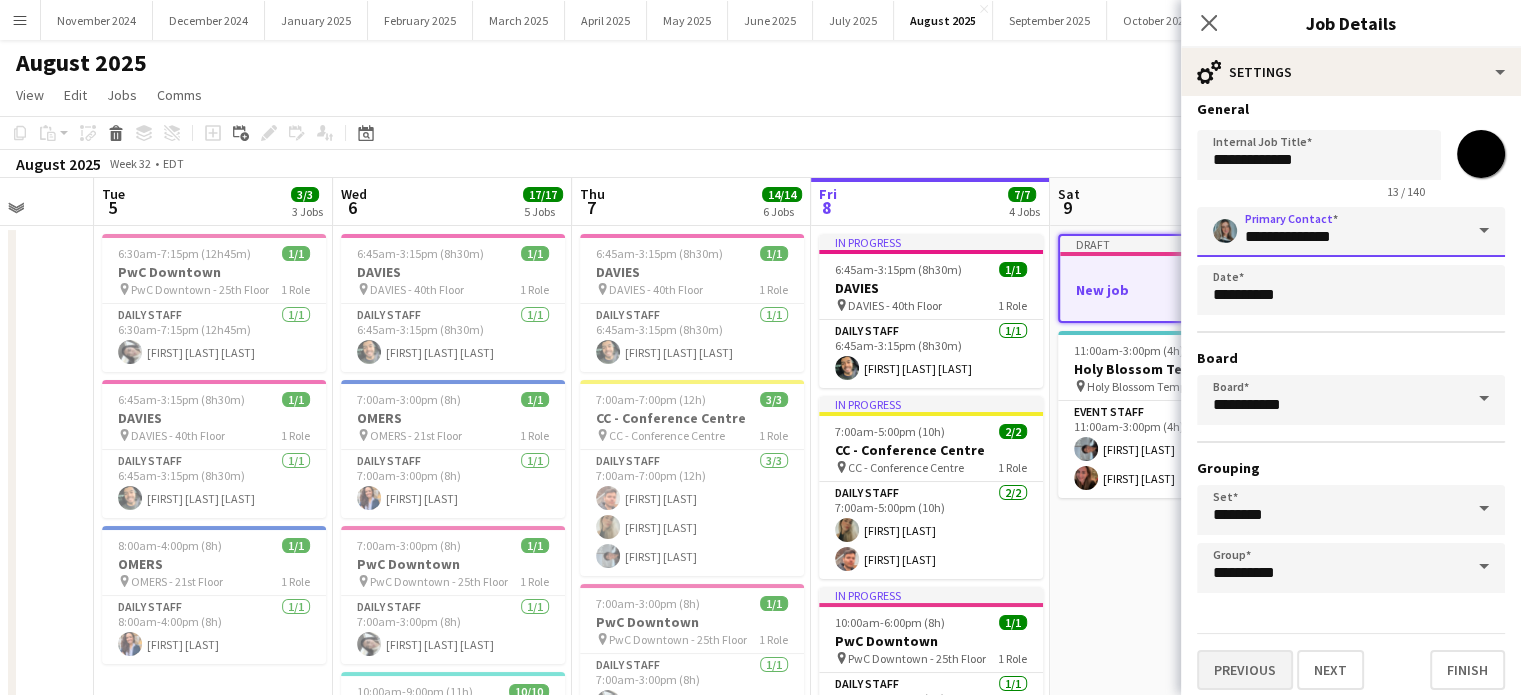 scroll, scrollTop: 18, scrollLeft: 0, axis: vertical 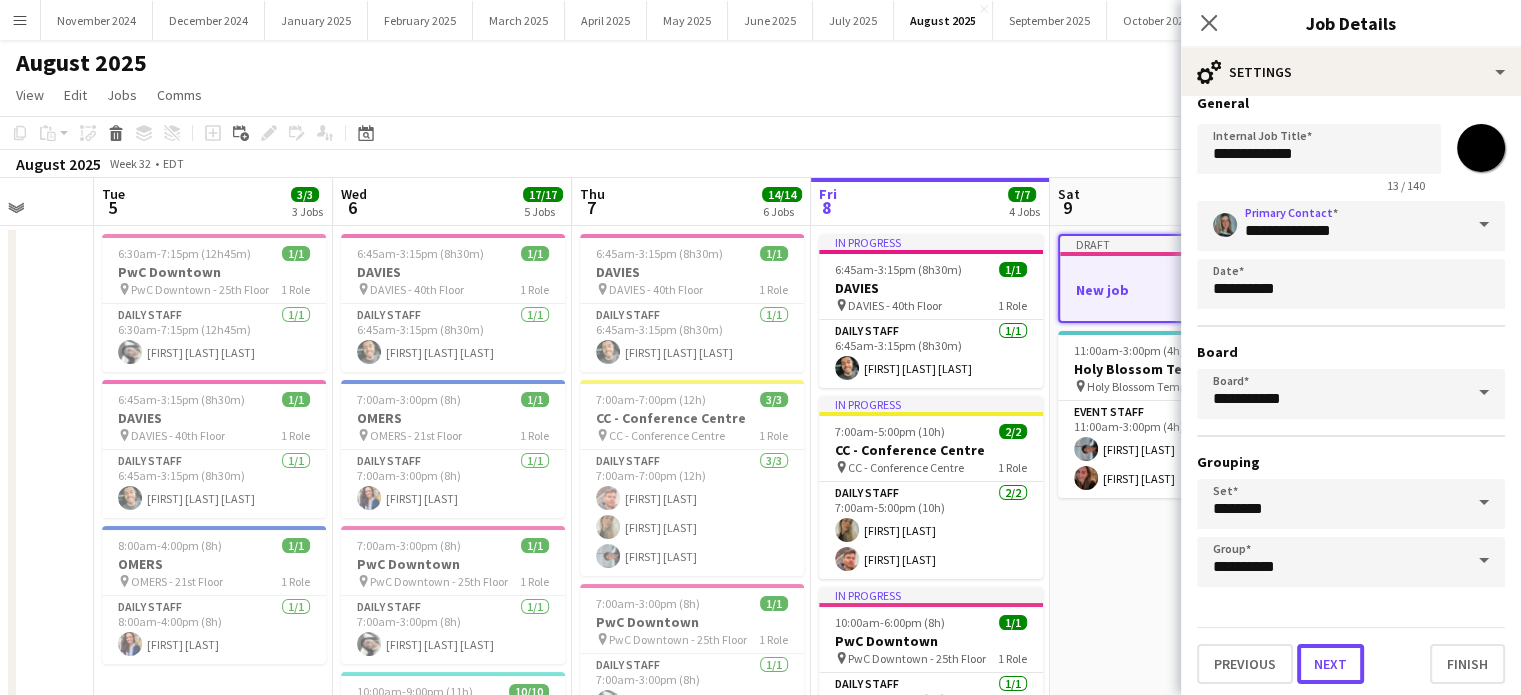drag, startPoint x: 1328, startPoint y: 648, endPoint x: 1328, endPoint y: 631, distance: 17 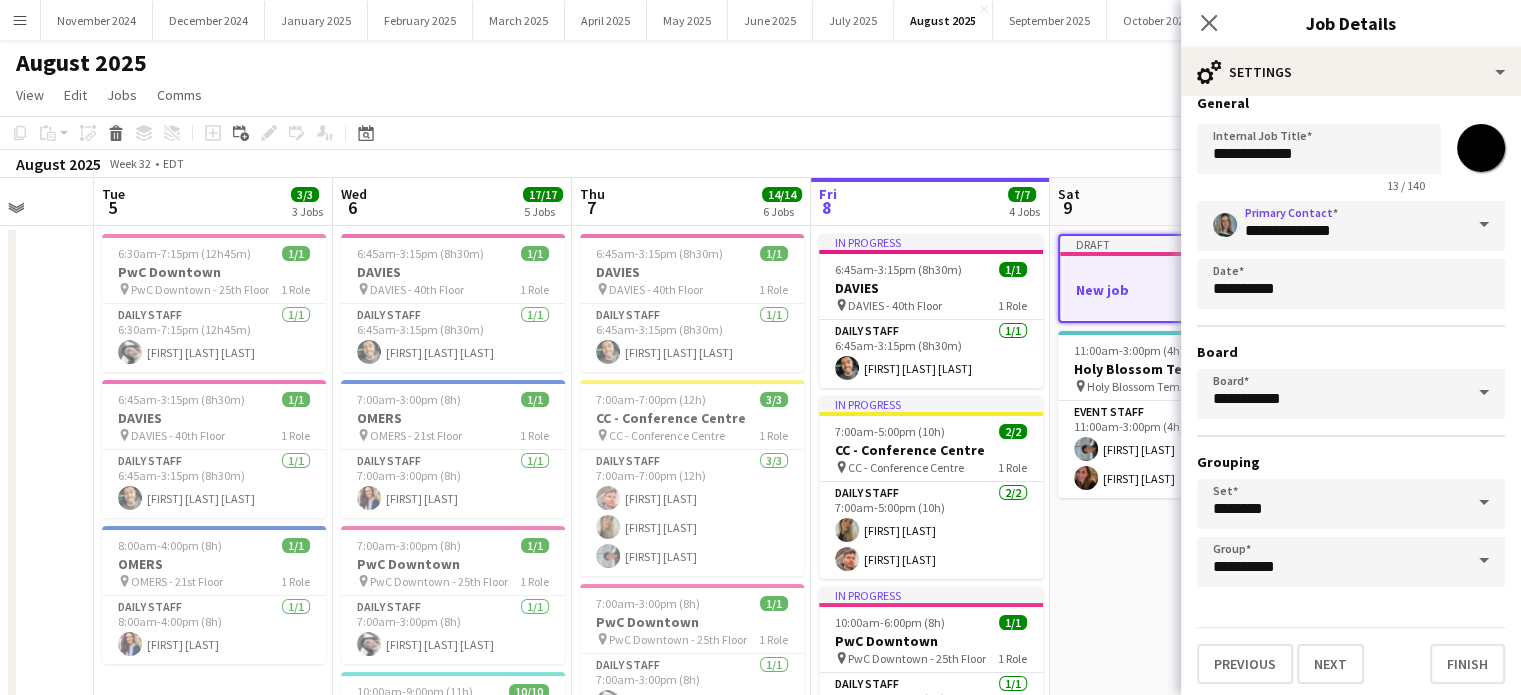 scroll, scrollTop: 0, scrollLeft: 0, axis: both 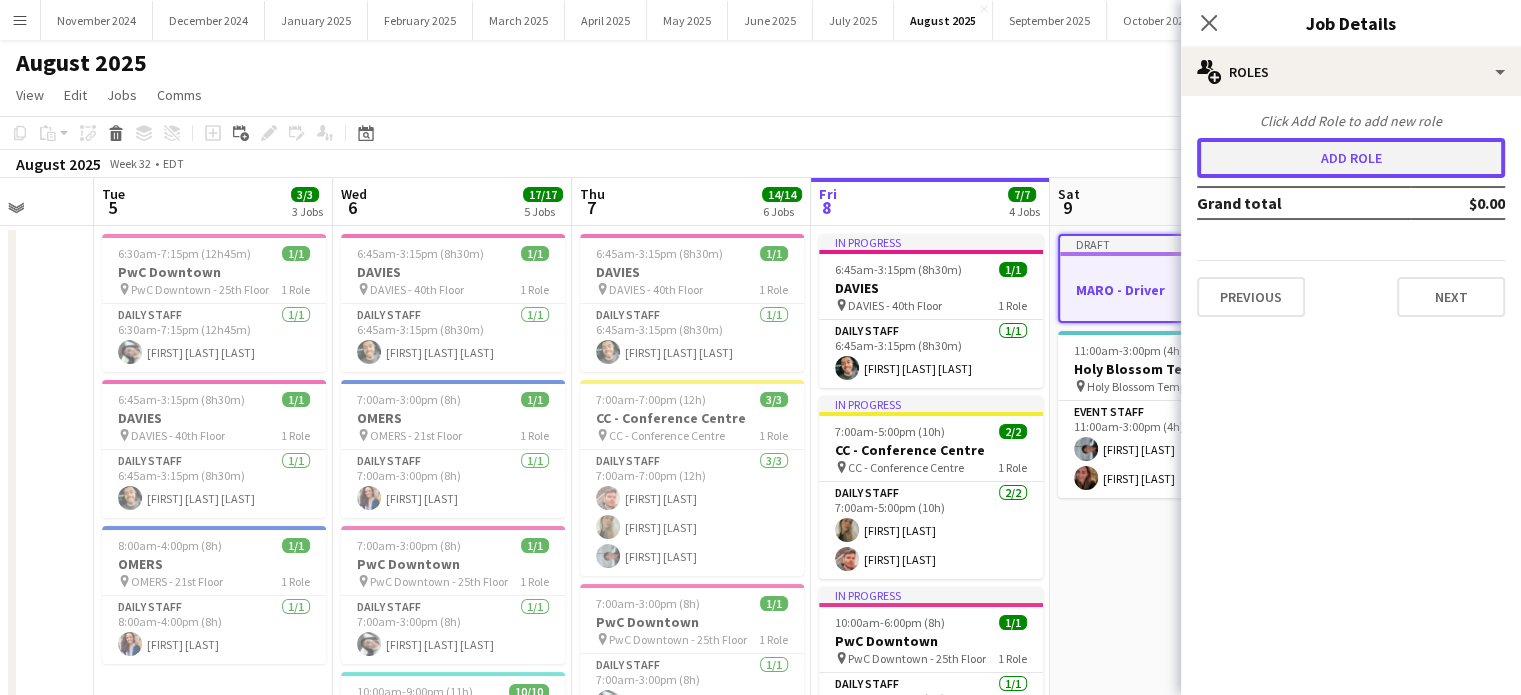 click on "Add role" at bounding box center (1351, 158) 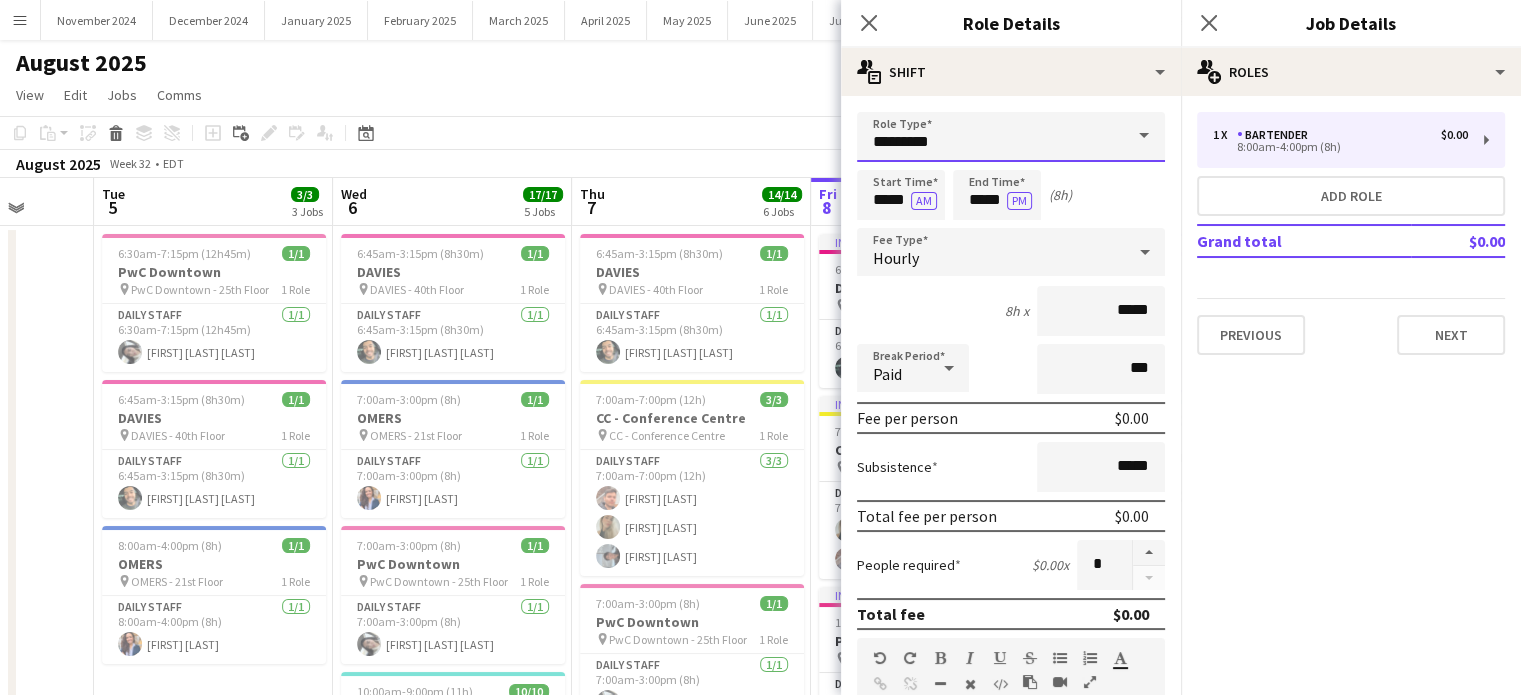 click on "*********" at bounding box center (1011, 137) 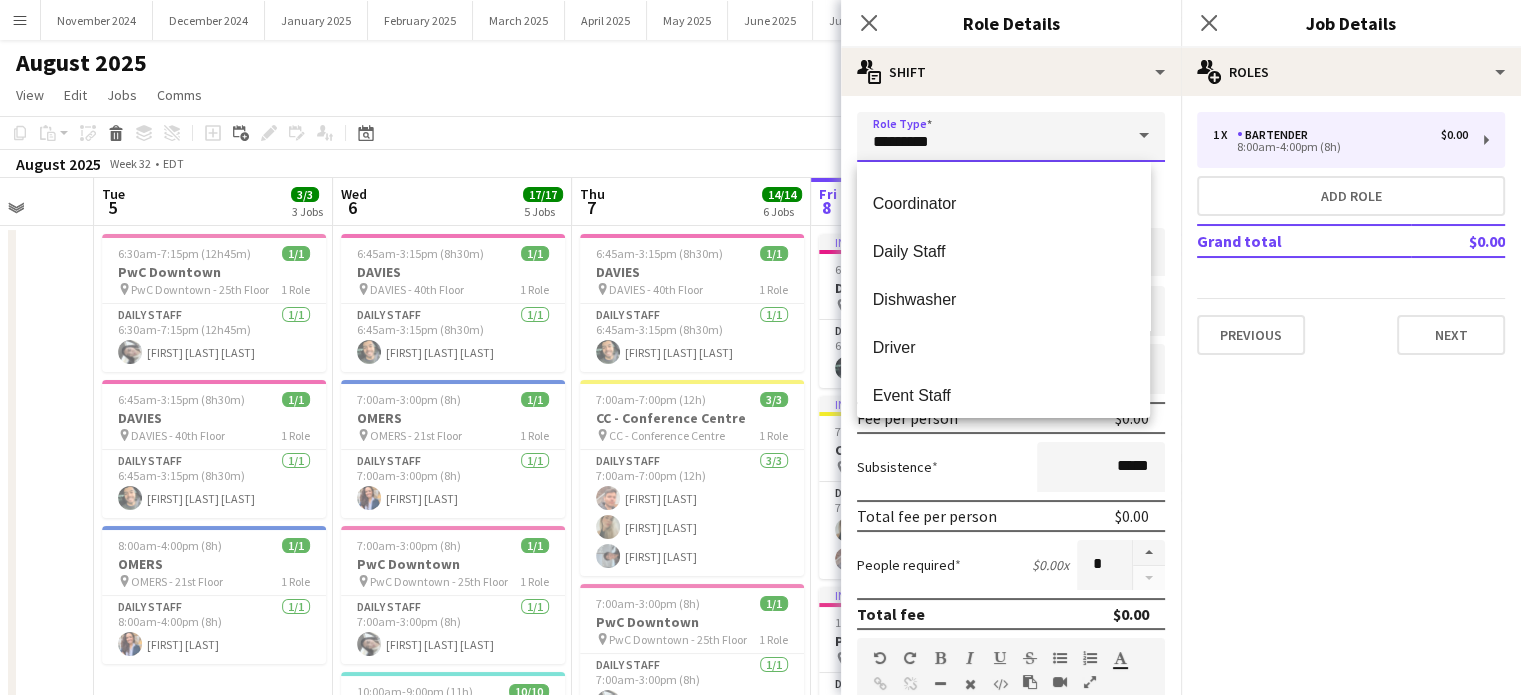 scroll, scrollTop: 200, scrollLeft: 0, axis: vertical 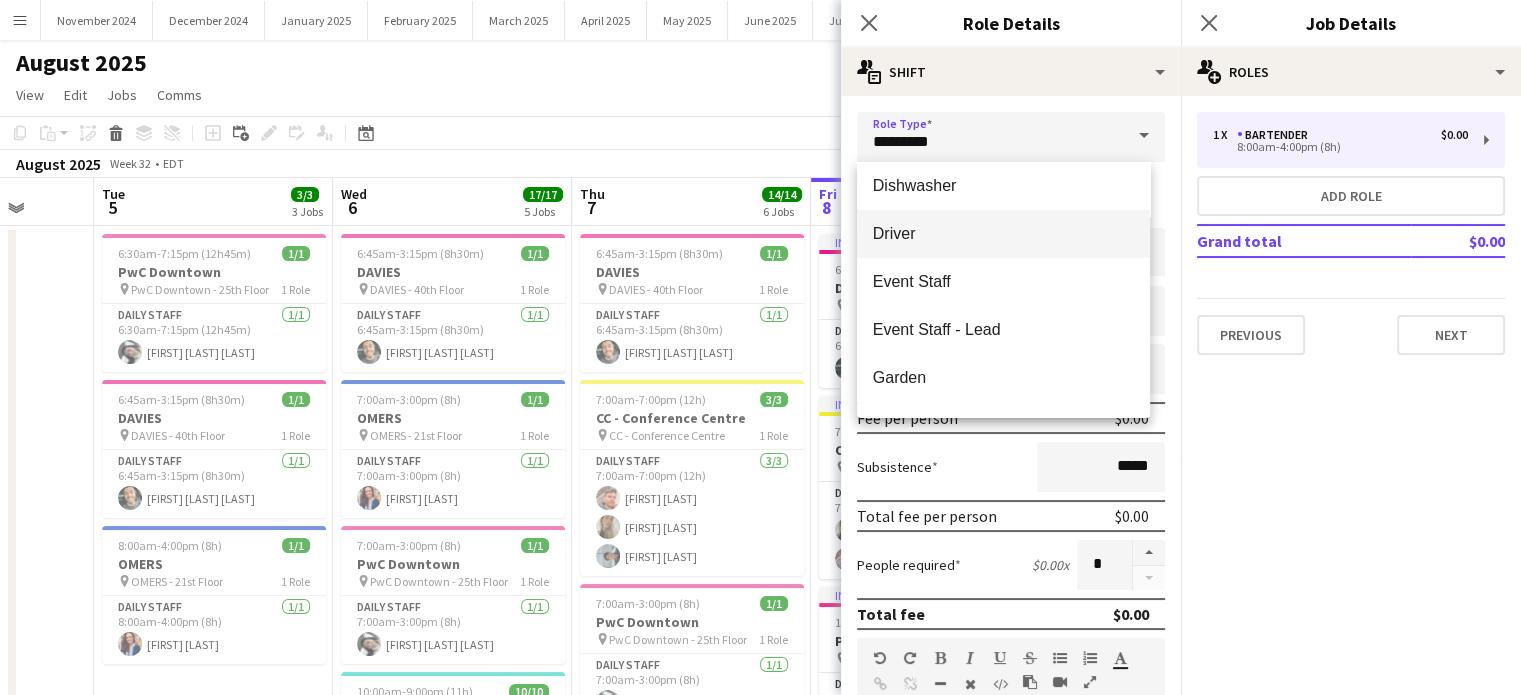 click on "Driver" at bounding box center [1003, 233] 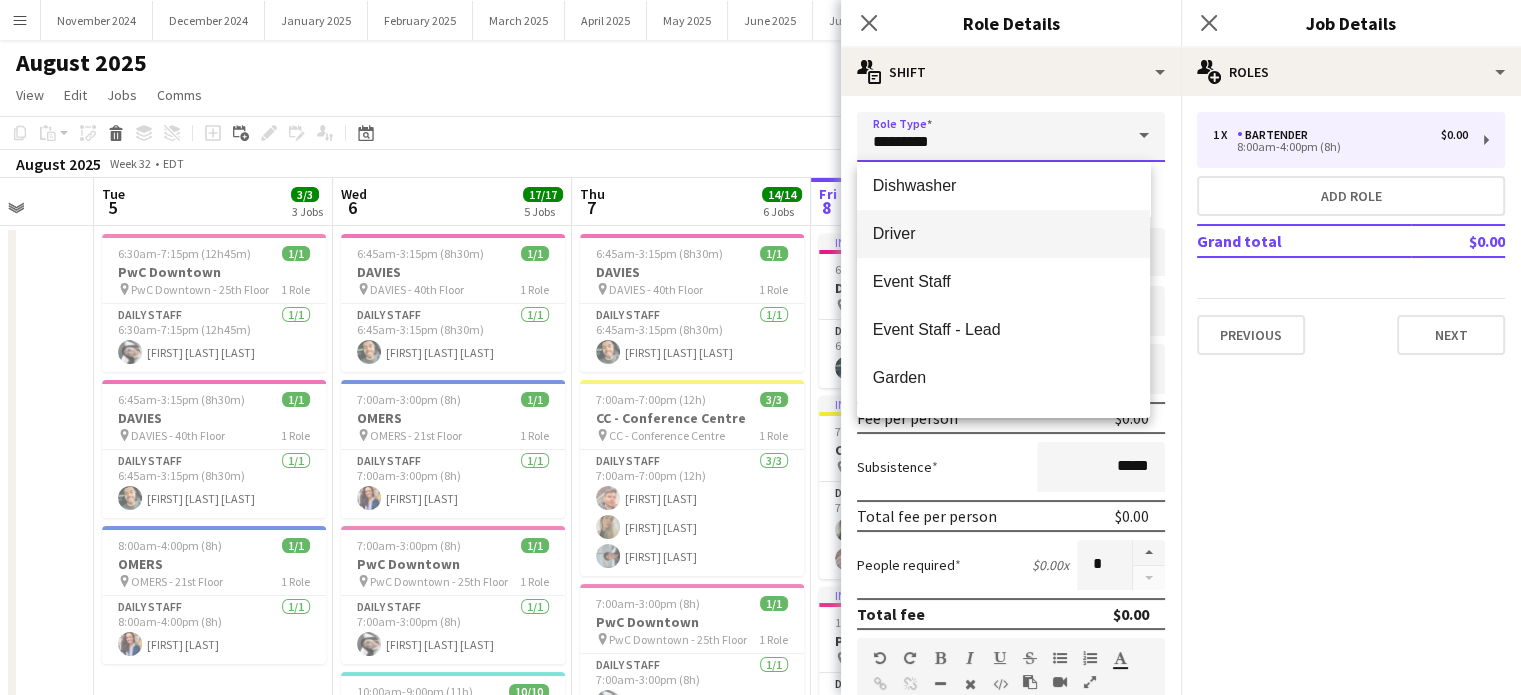type on "******" 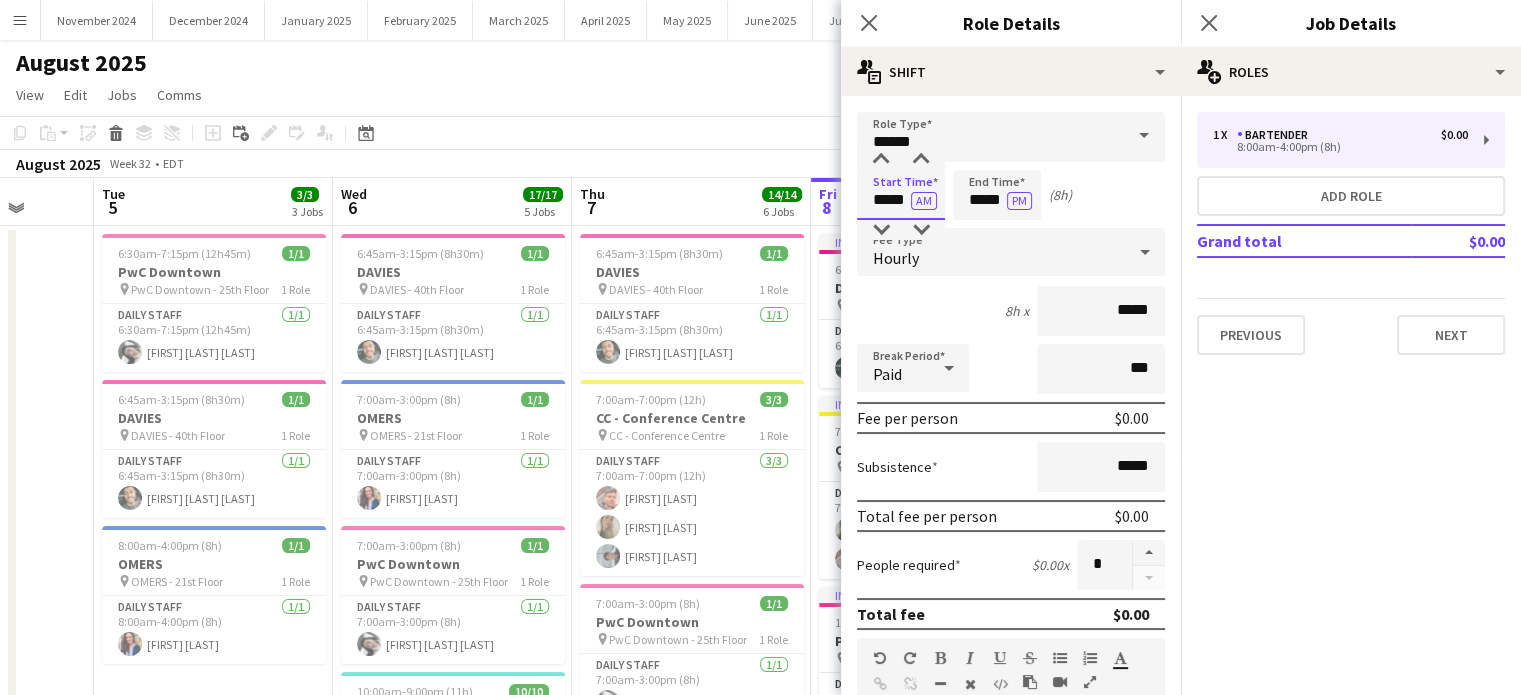 click on "*****" at bounding box center [901, 195] 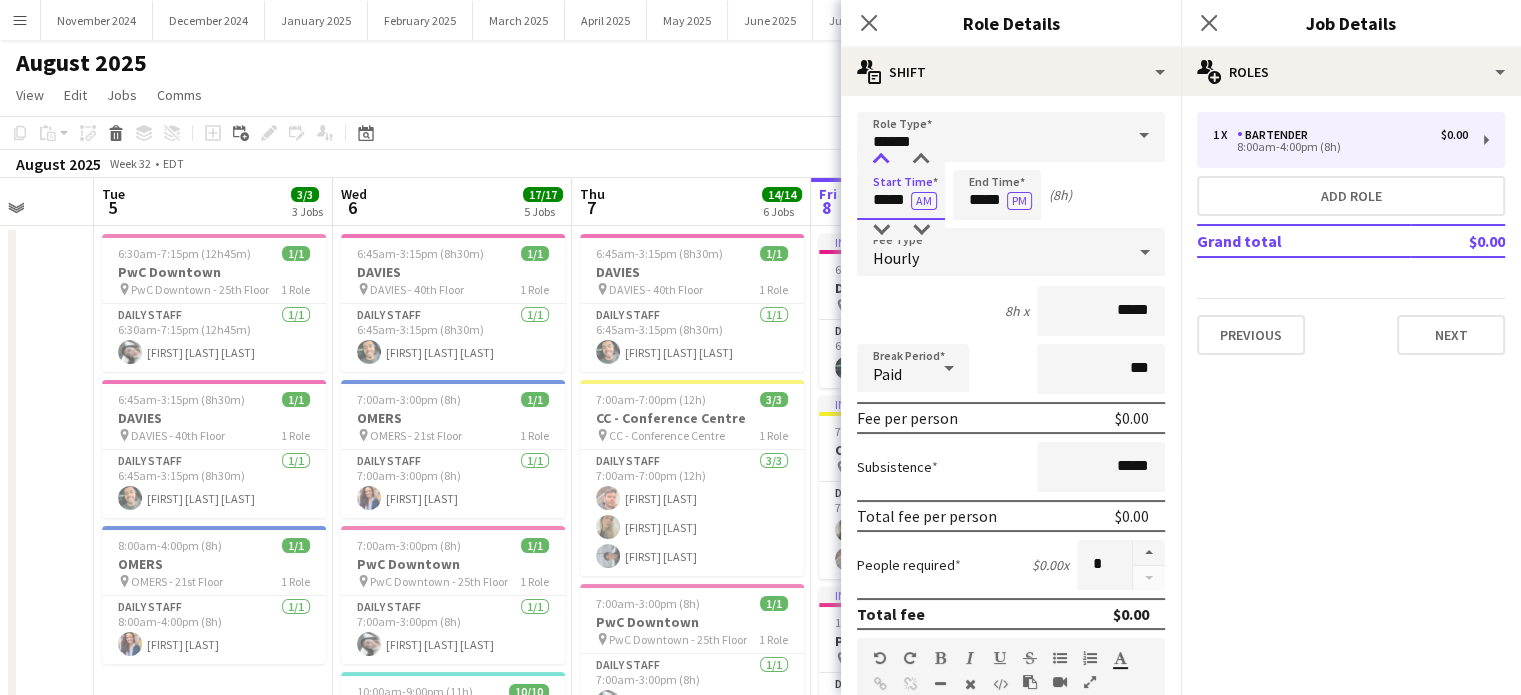 click at bounding box center (881, 160) 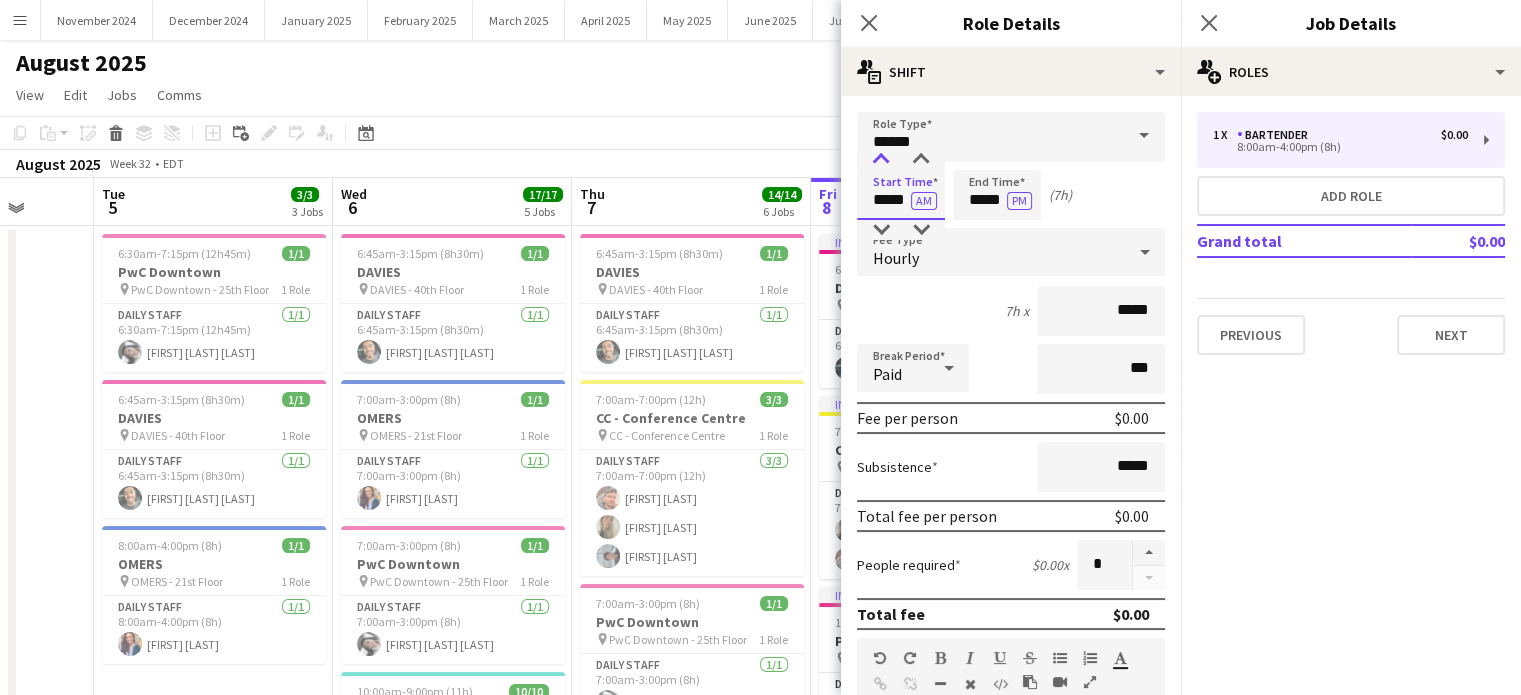 click at bounding box center [881, 160] 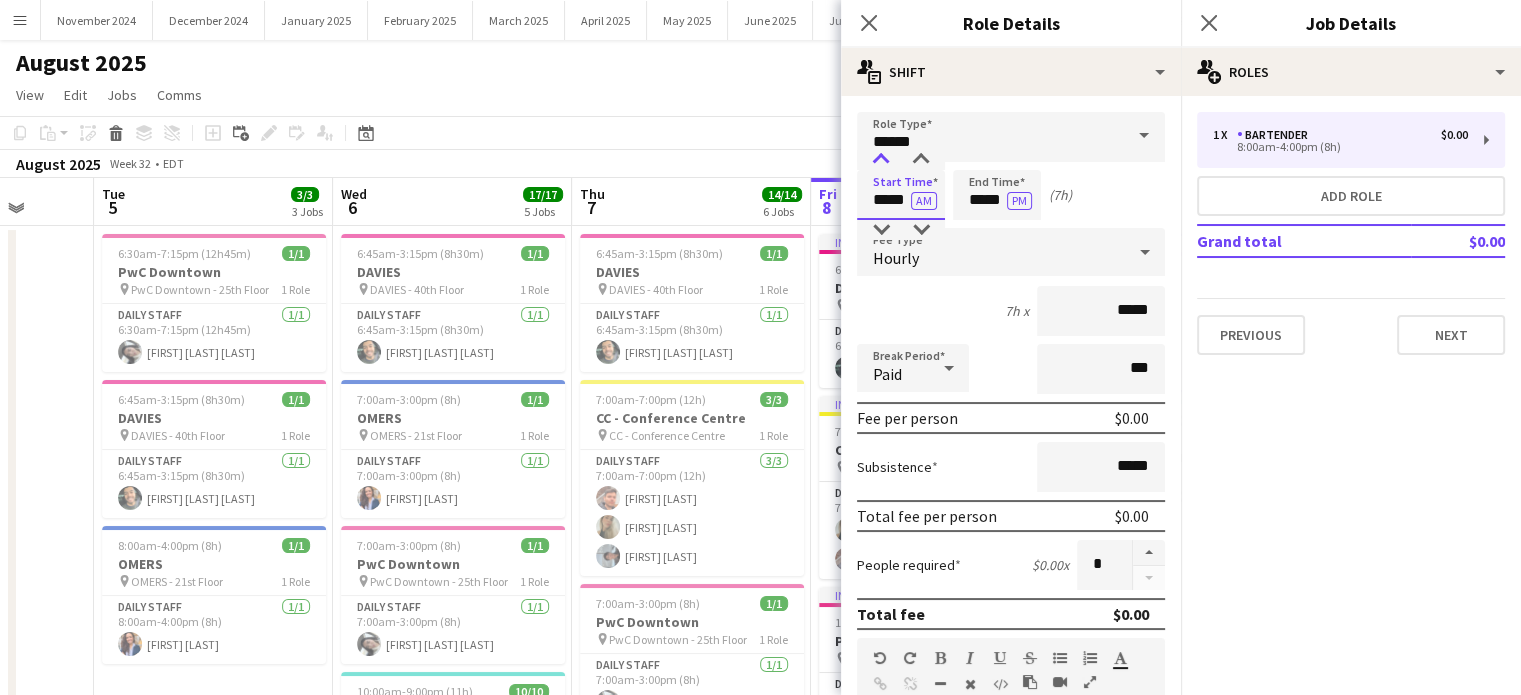 click at bounding box center [881, 160] 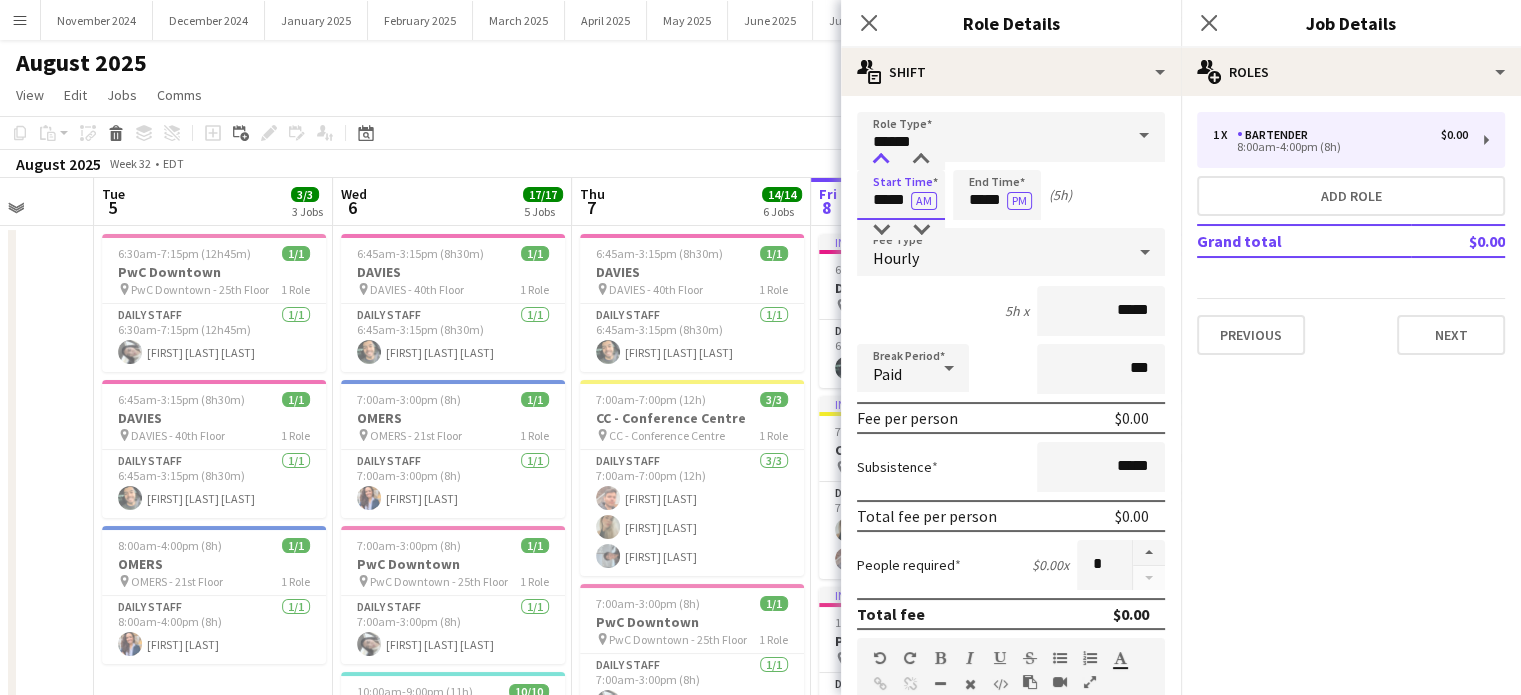 click at bounding box center [881, 160] 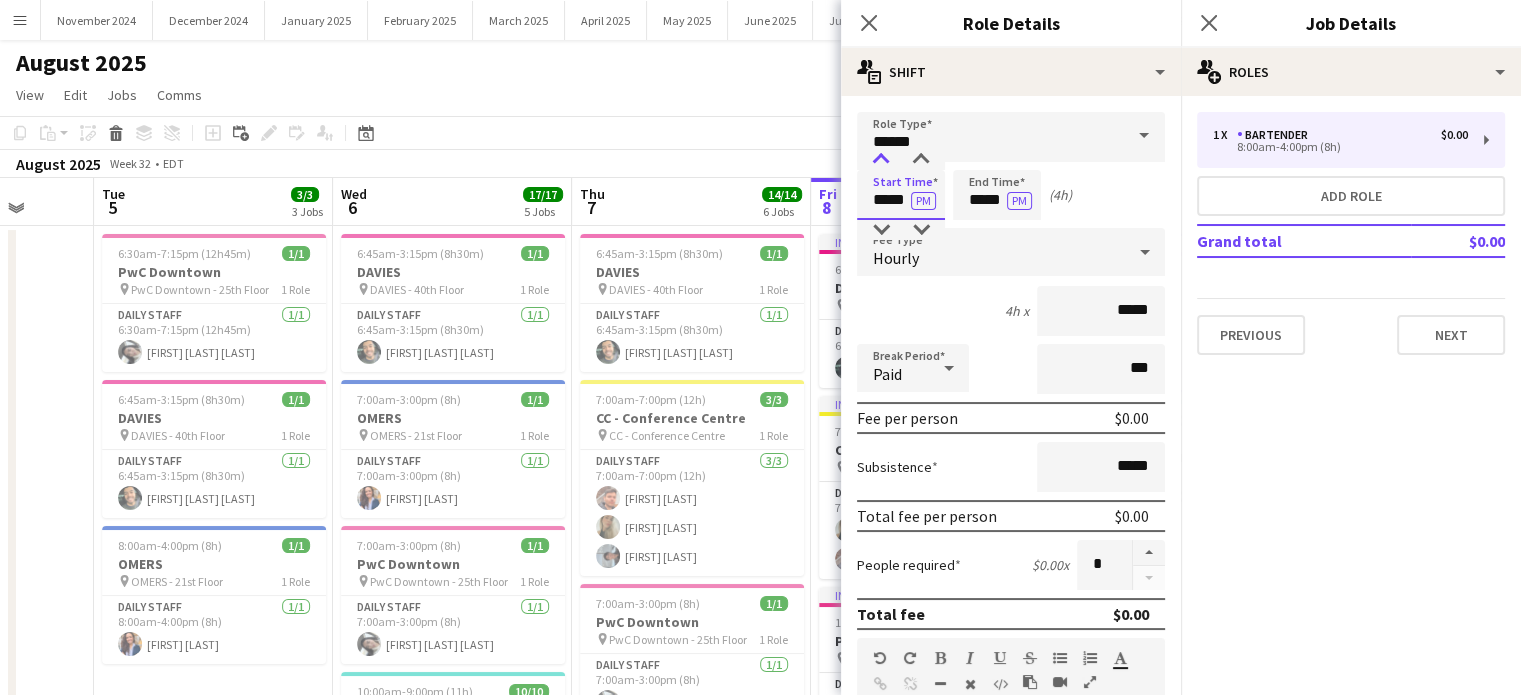 type on "*****" 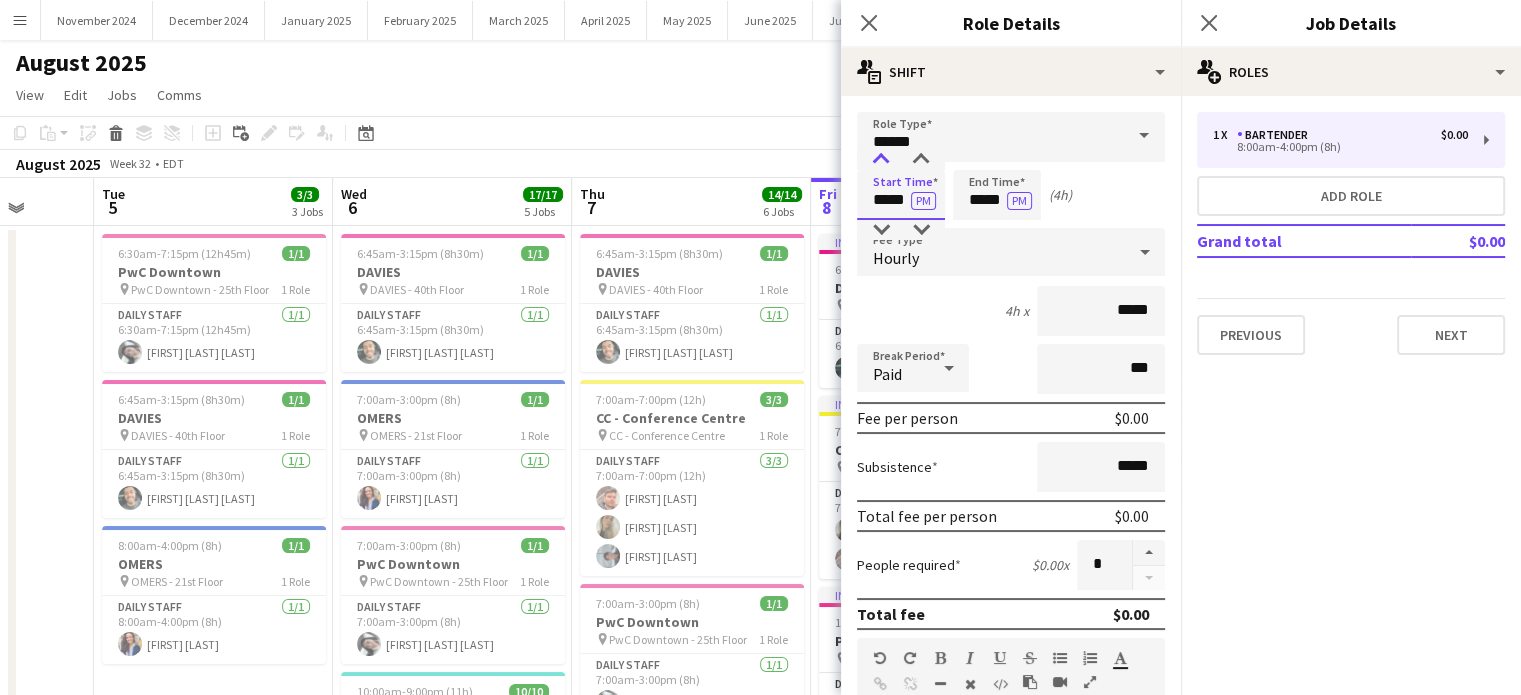 click at bounding box center (881, 160) 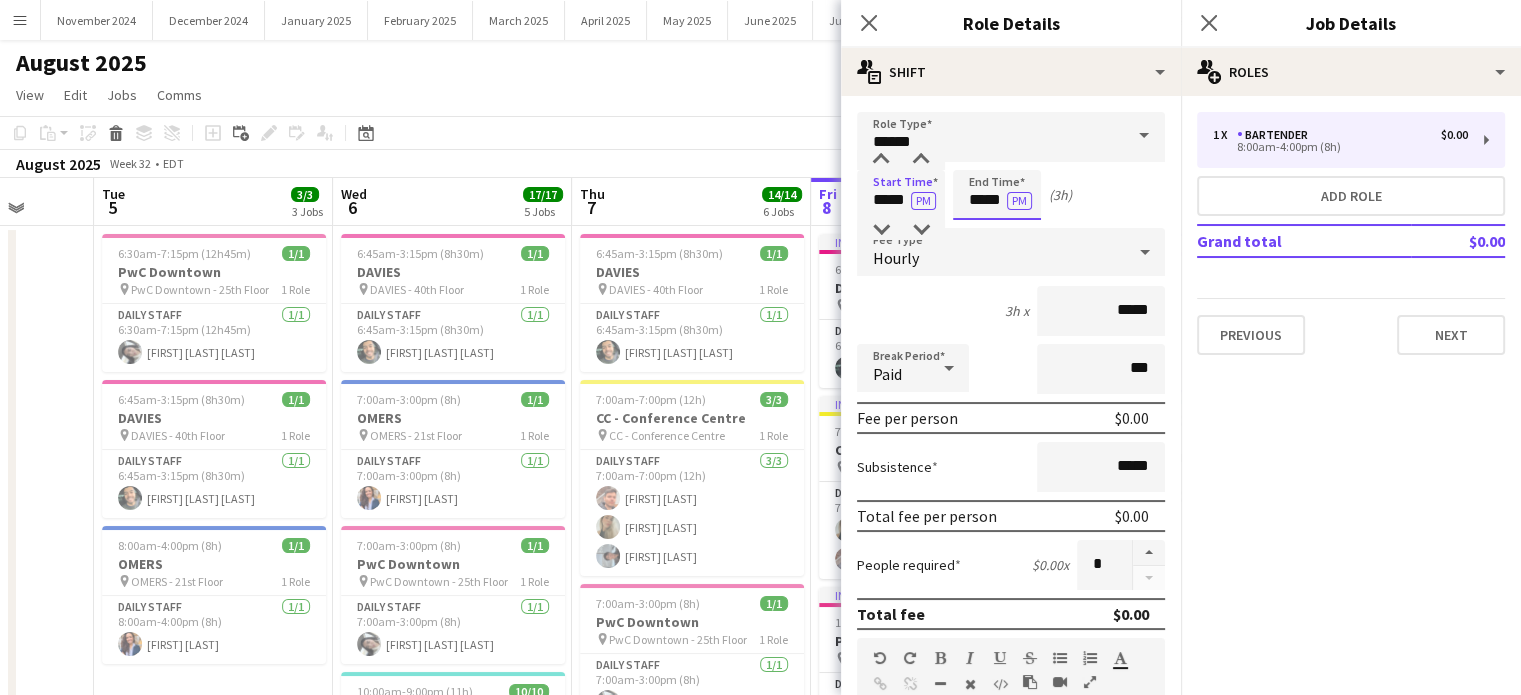 click on "*****" at bounding box center (997, 195) 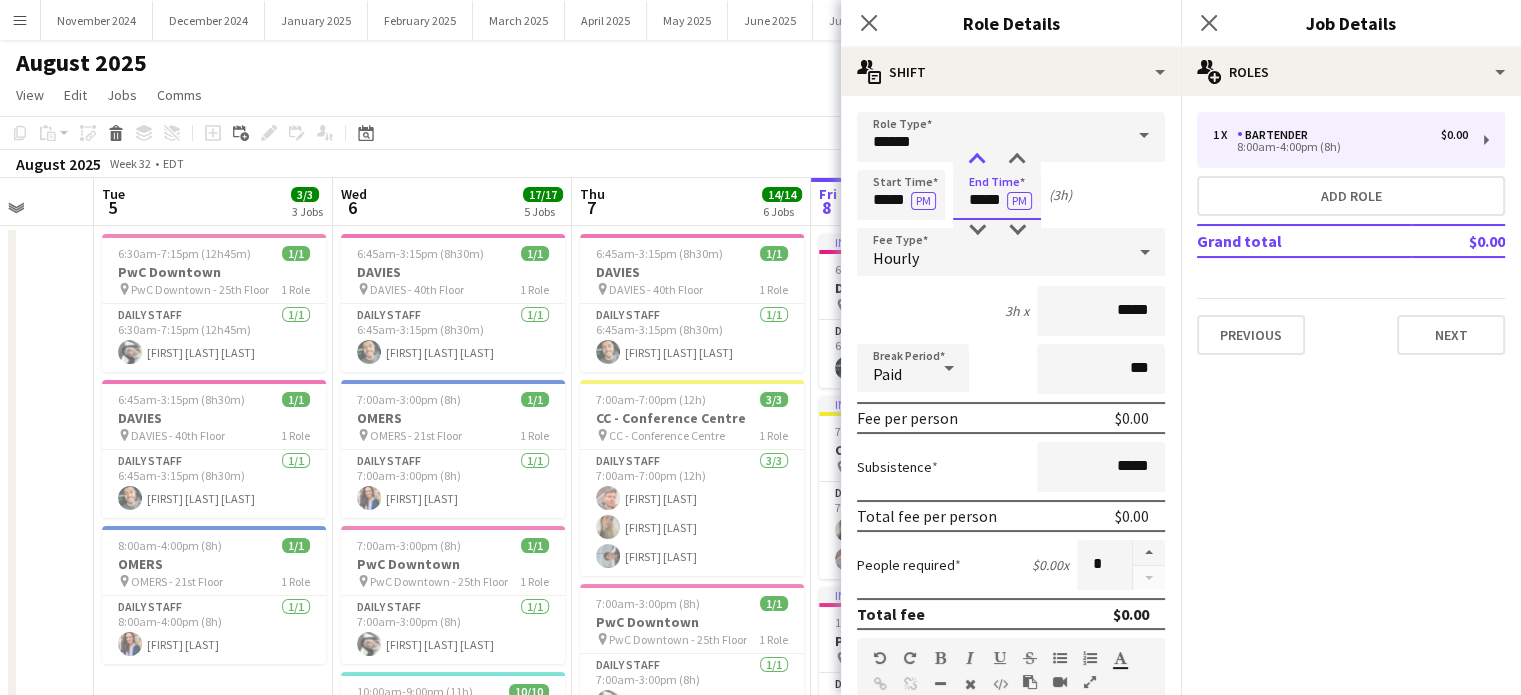 click at bounding box center [977, 160] 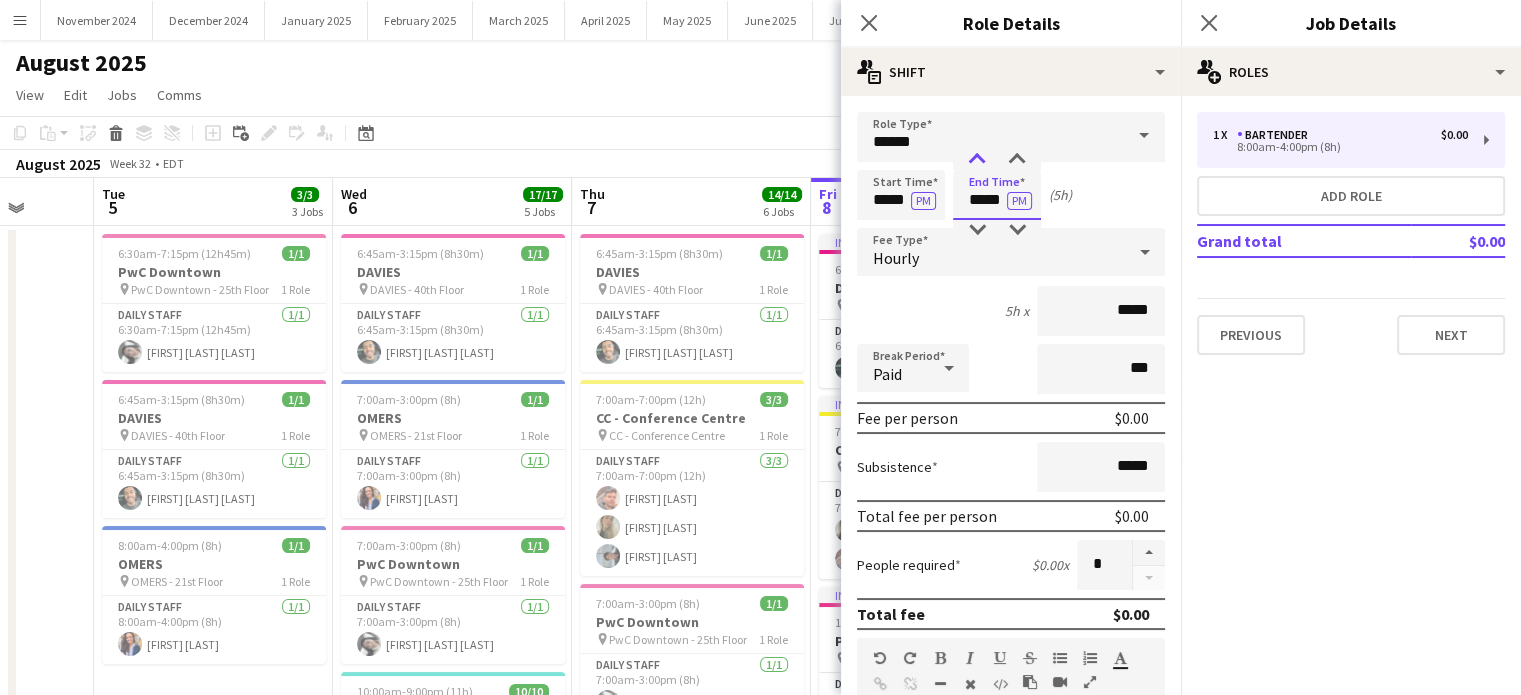 click at bounding box center [977, 160] 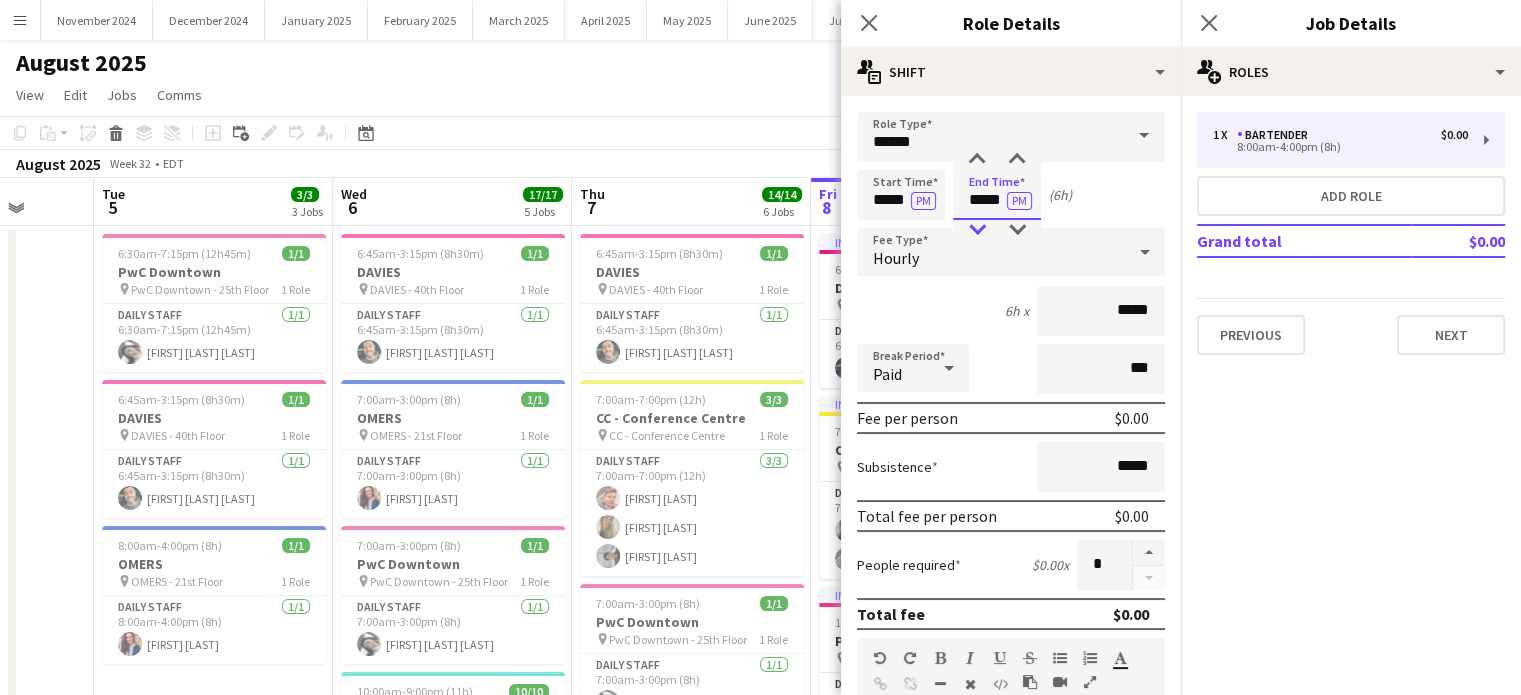 type on "*****" 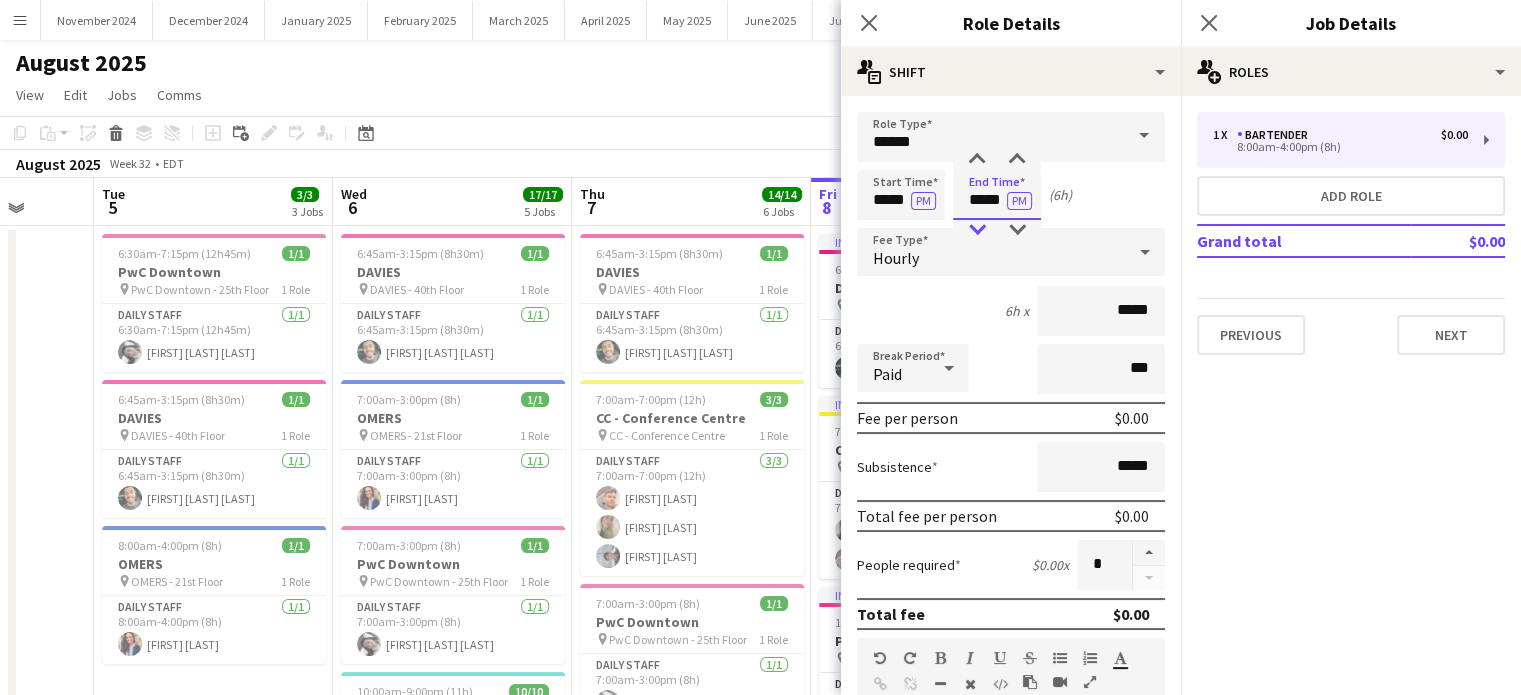 click at bounding box center [977, 230] 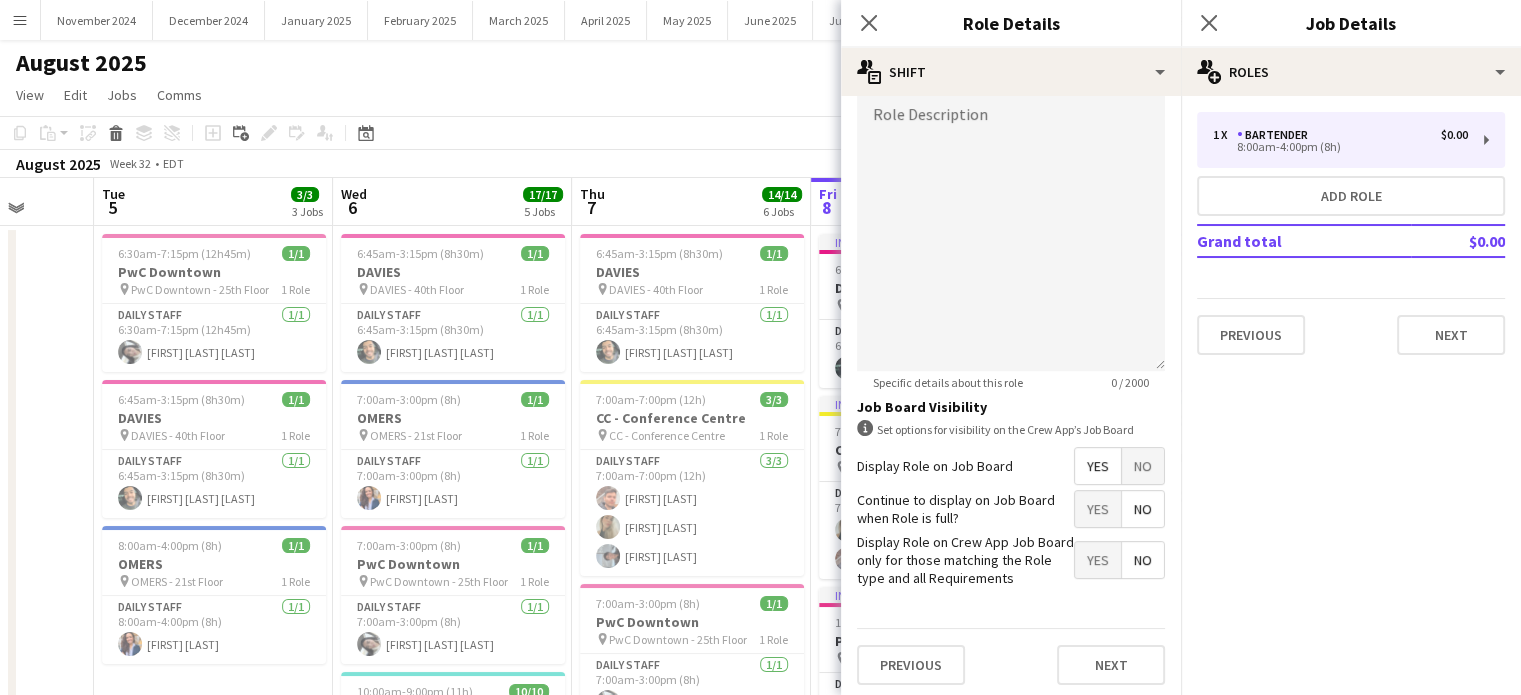 click on "No" at bounding box center (1143, 466) 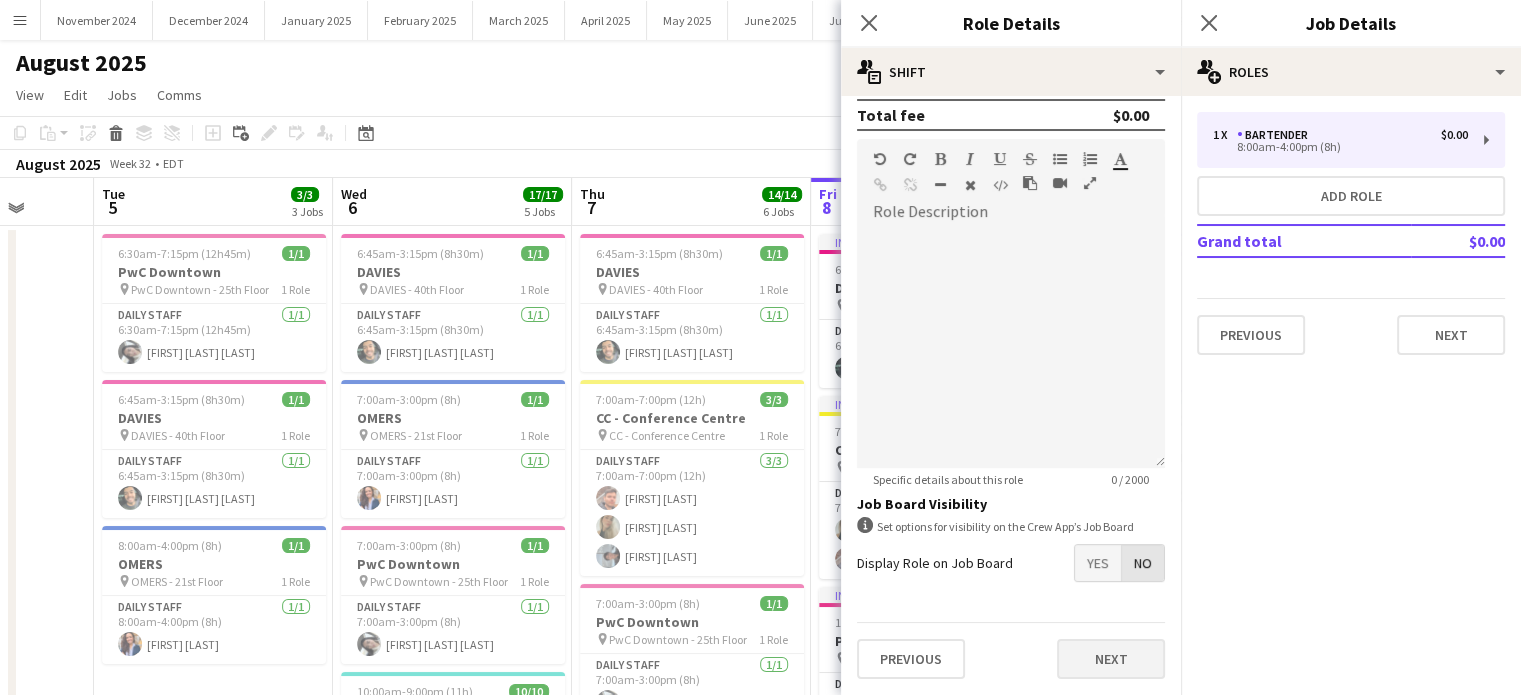 scroll, scrollTop: 495, scrollLeft: 0, axis: vertical 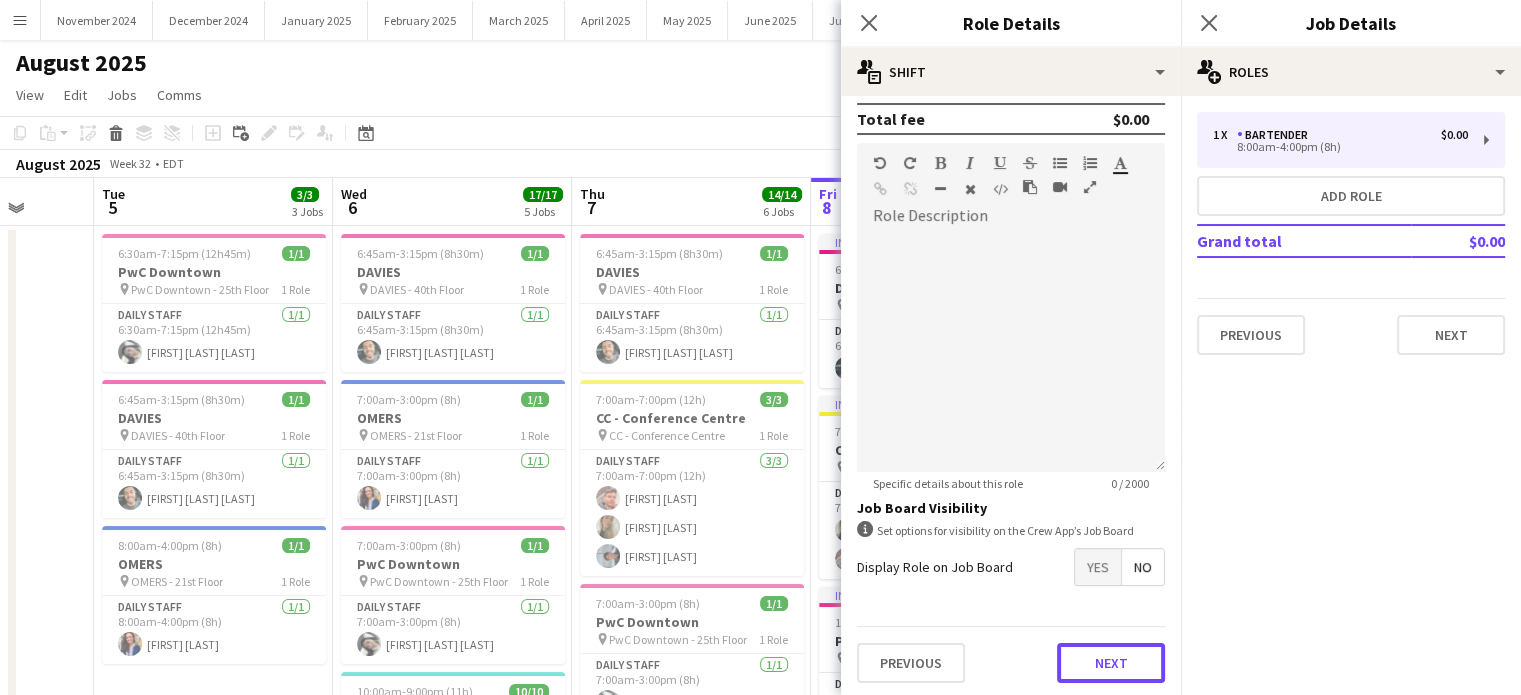 click on "Next" at bounding box center (1111, 663) 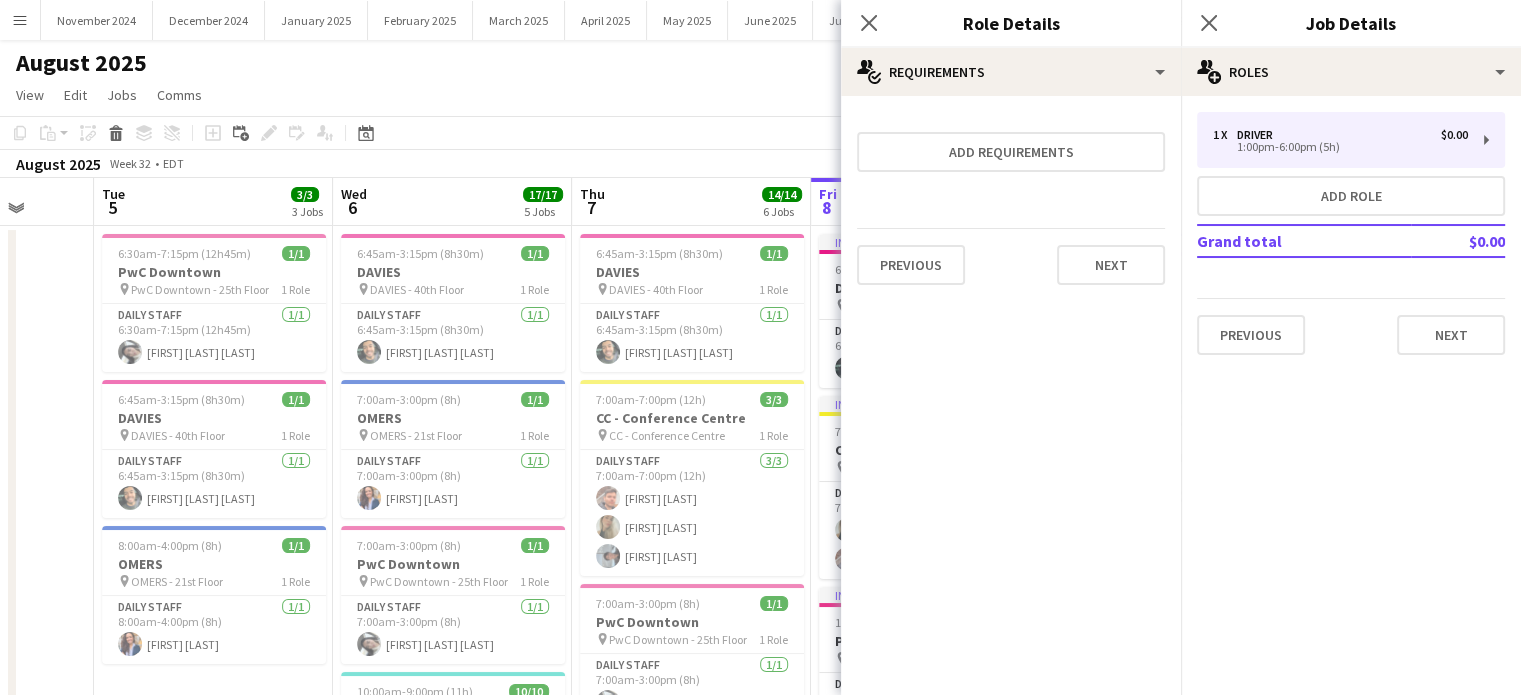 scroll, scrollTop: 0, scrollLeft: 0, axis: both 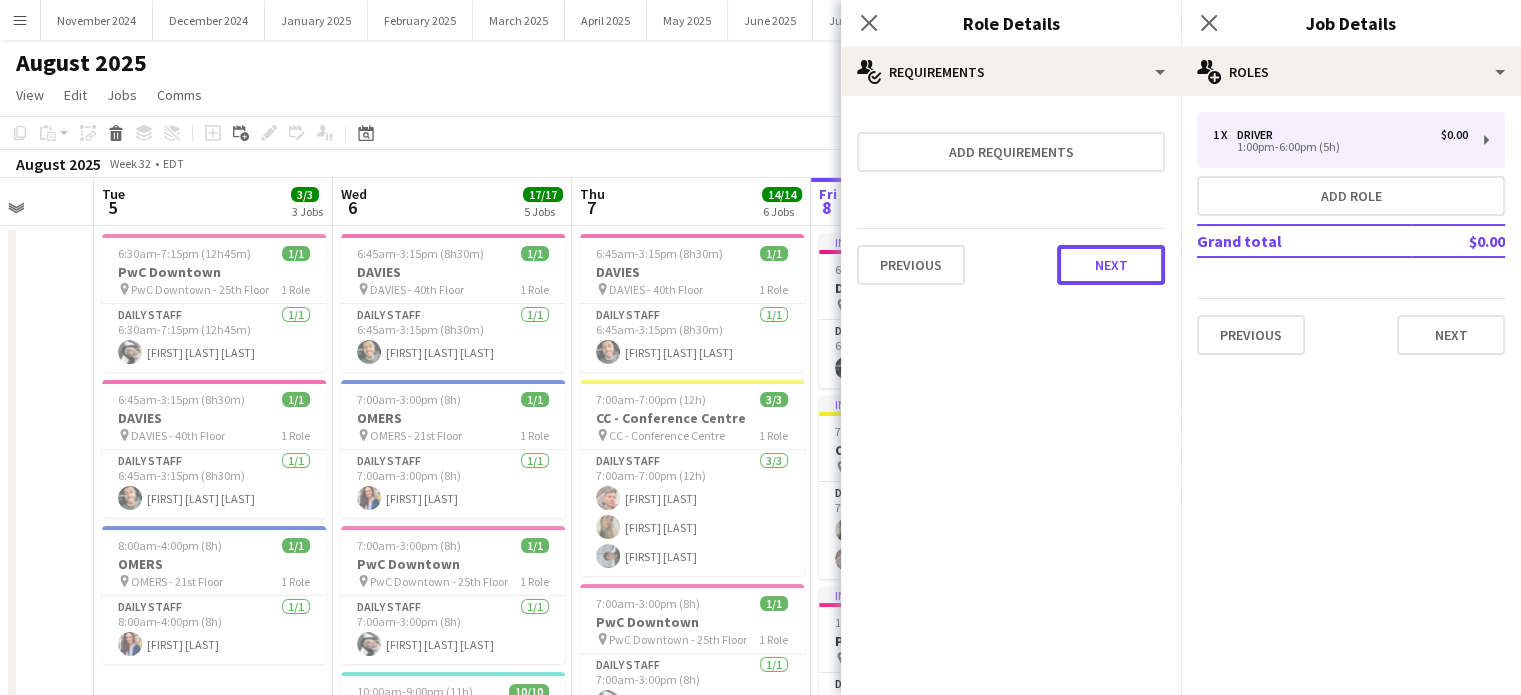 click on "Next" at bounding box center [1111, 265] 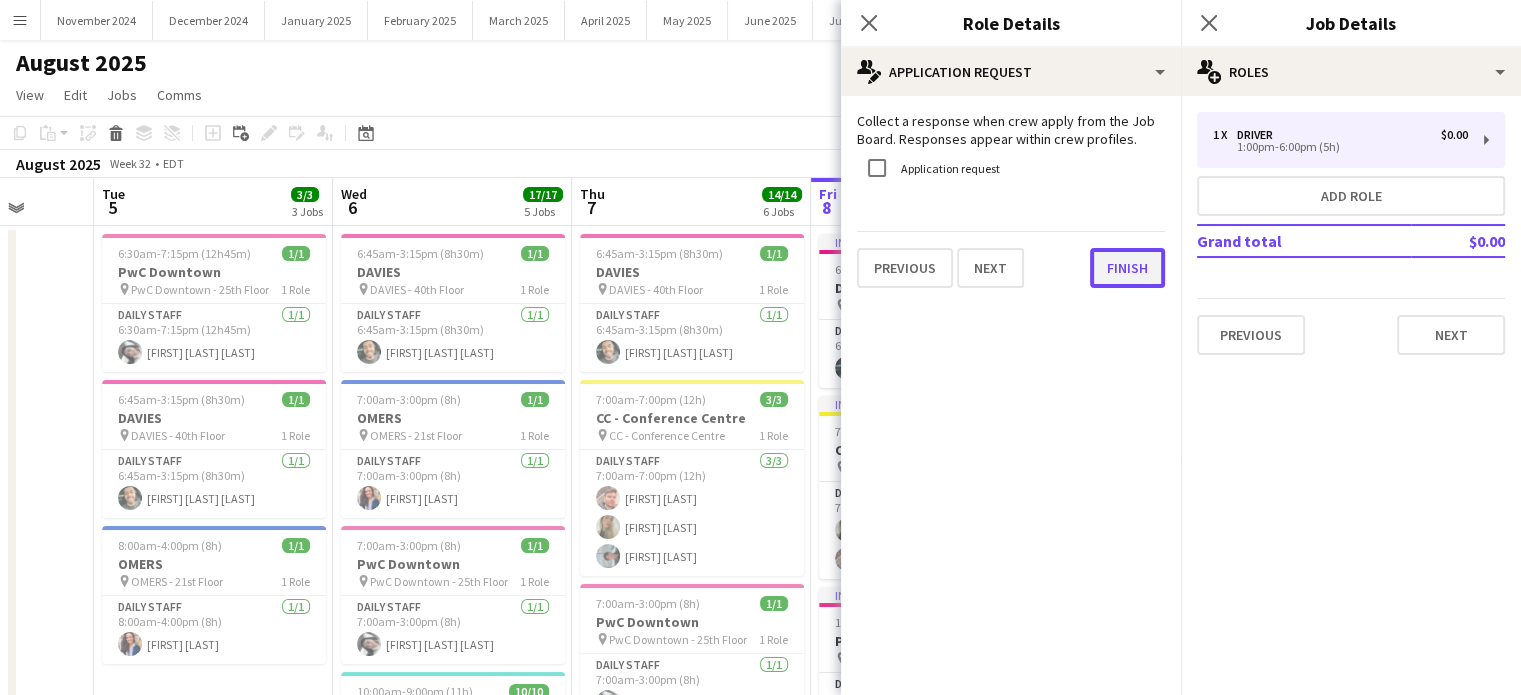click on "Finish" at bounding box center (1127, 268) 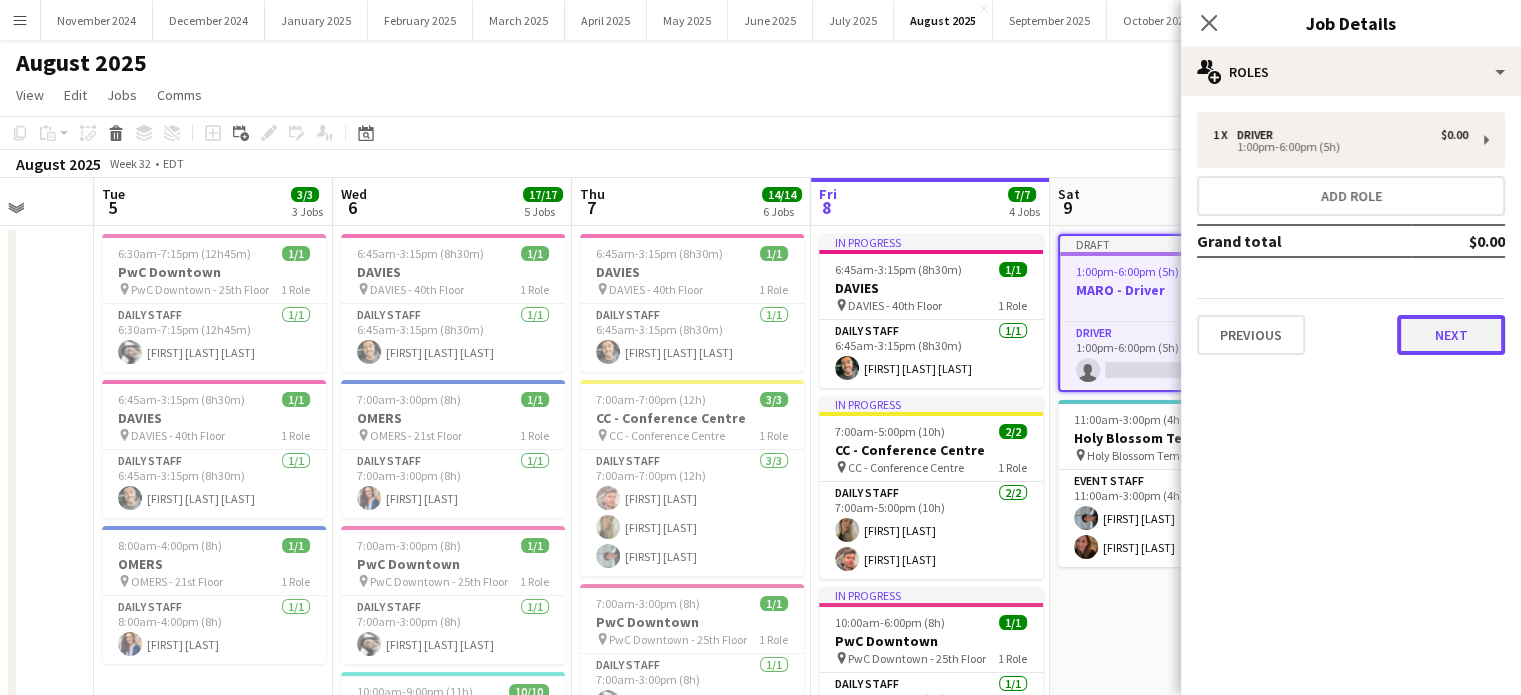 click on "Next" at bounding box center [1451, 335] 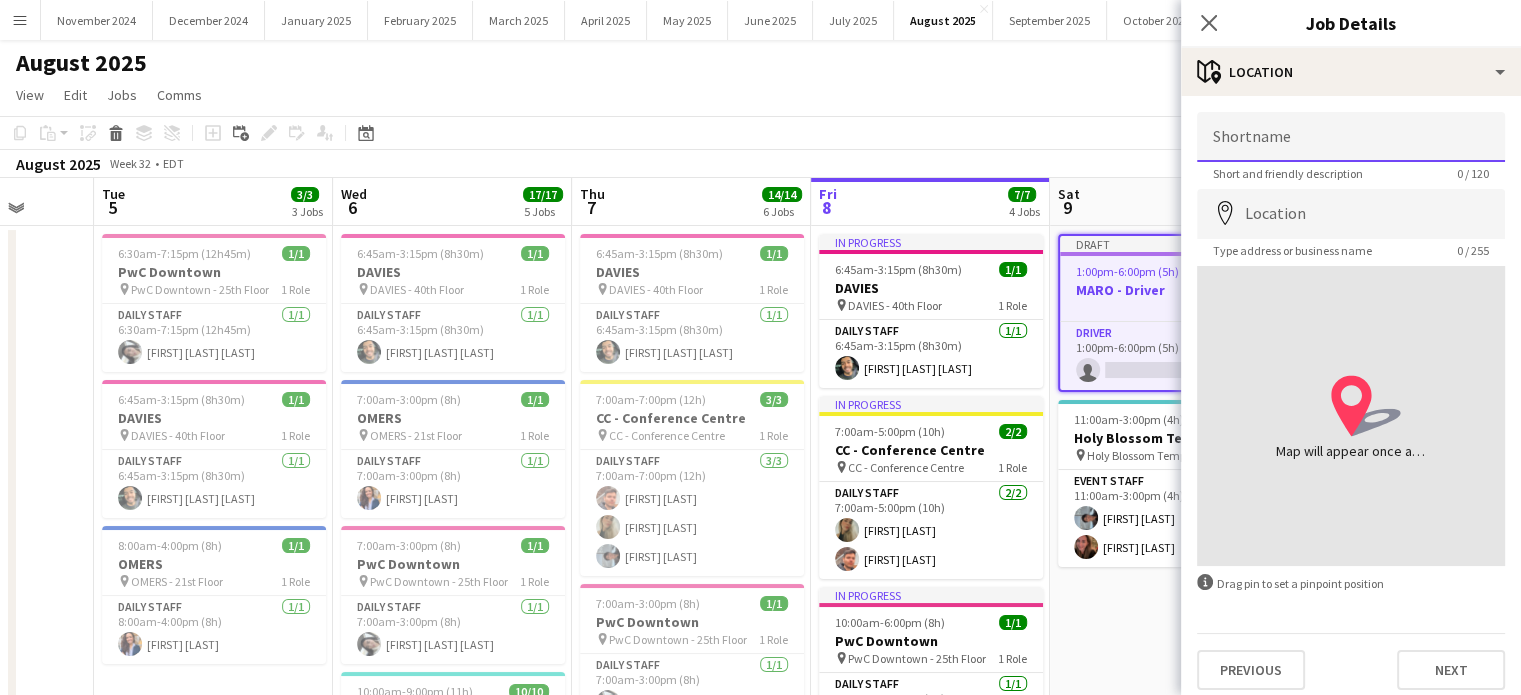 click on "Shortname" at bounding box center [1351, 137] 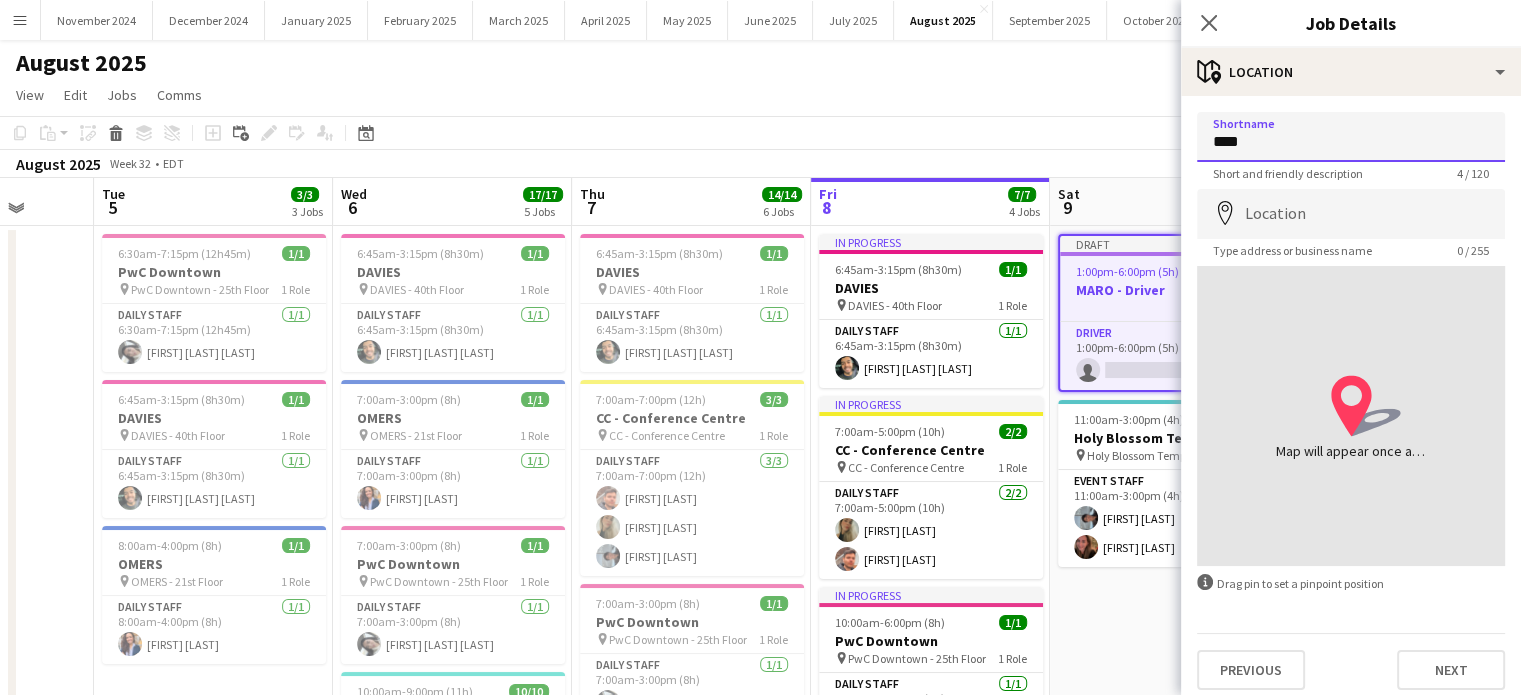 type on "**********" 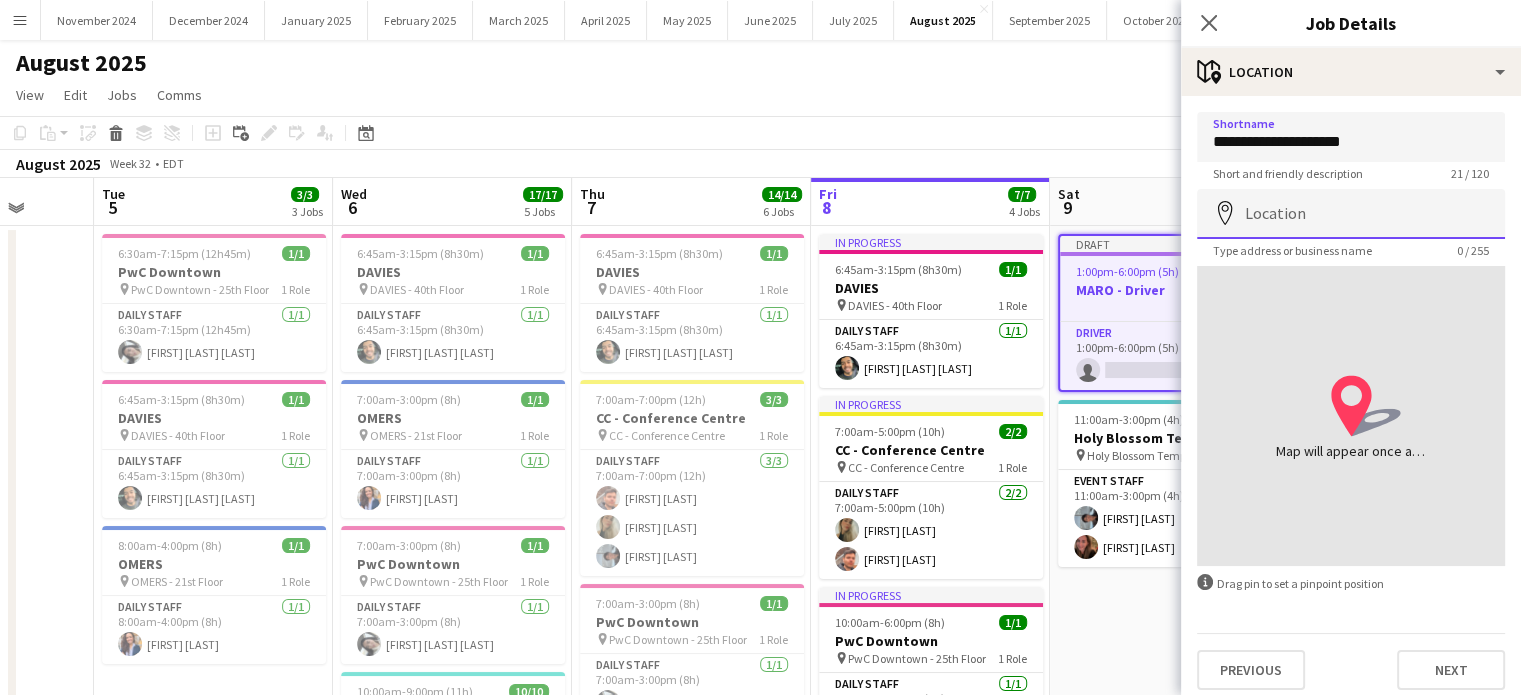 click on "Location" at bounding box center (1351, 214) 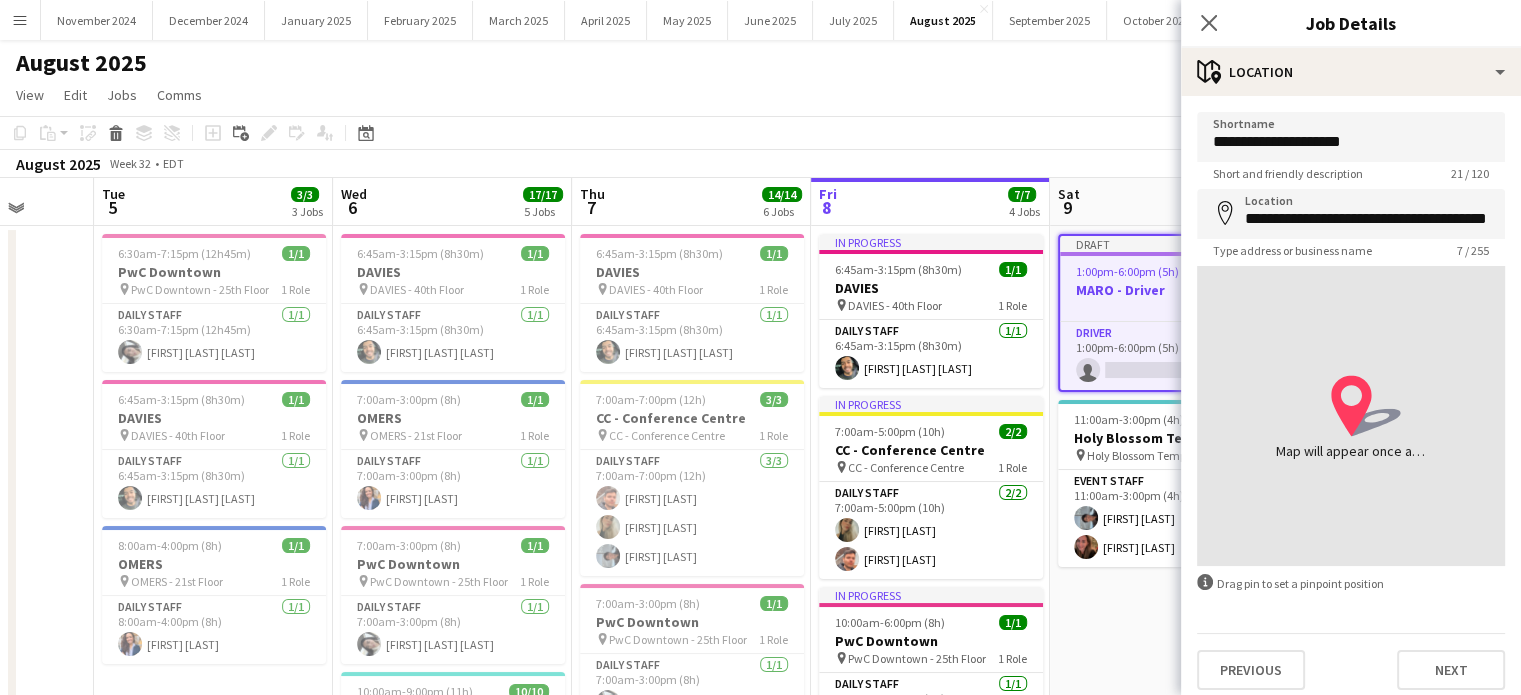 type on "**********" 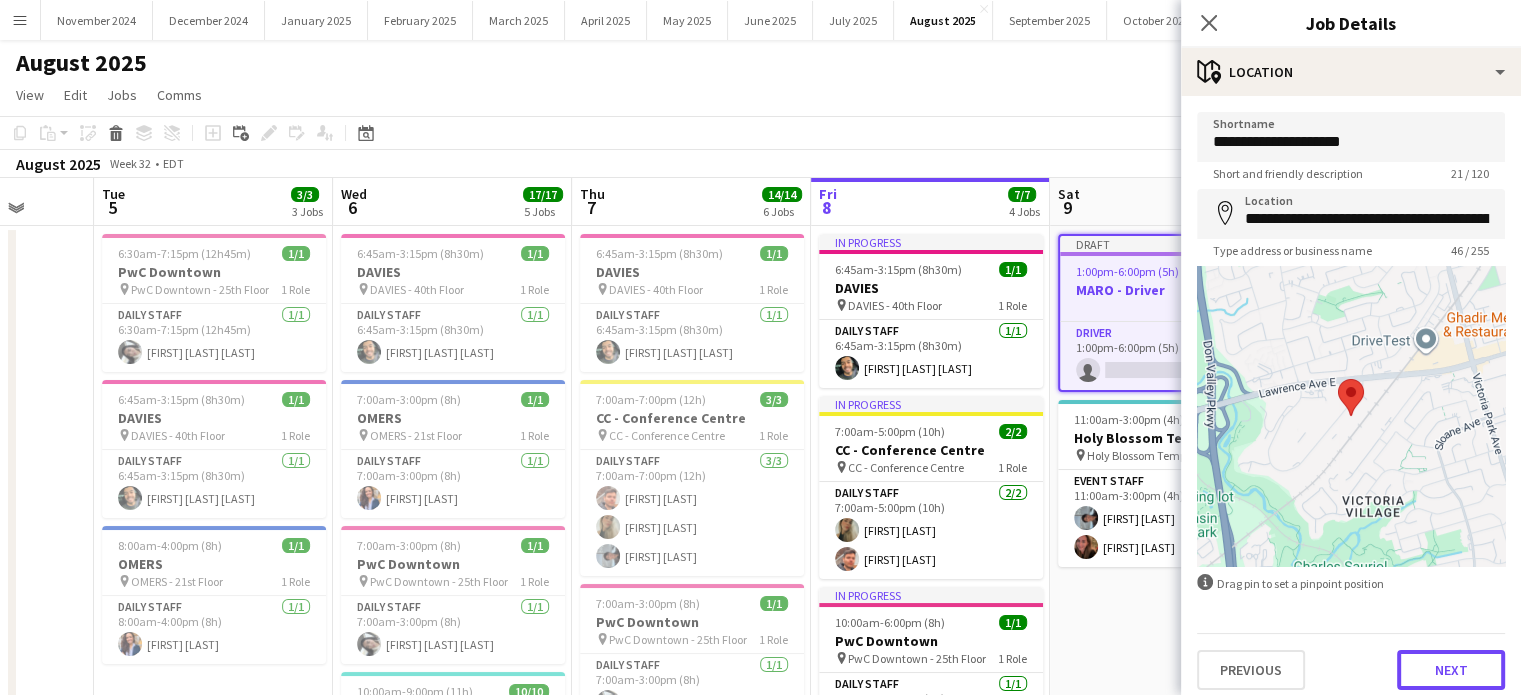 click on "Next" at bounding box center (1451, 670) 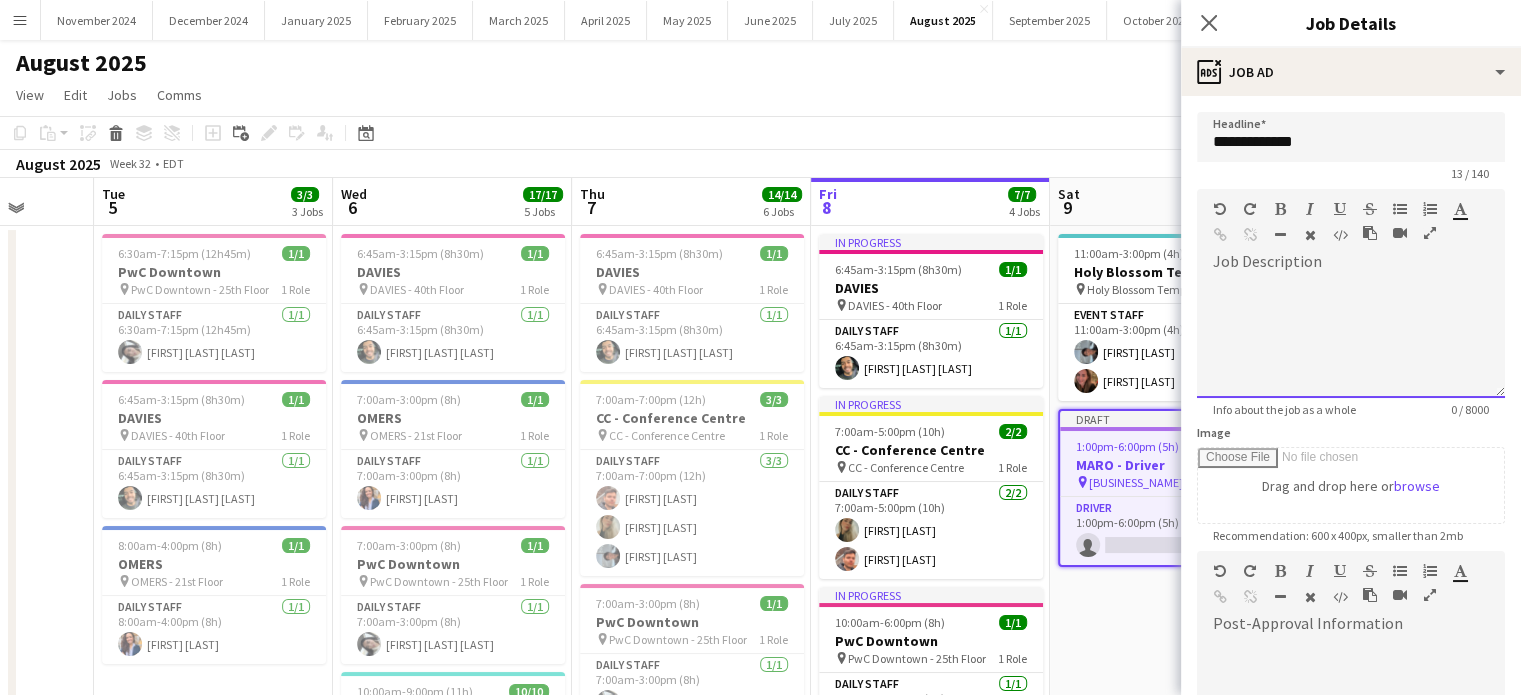 click at bounding box center [1351, 338] 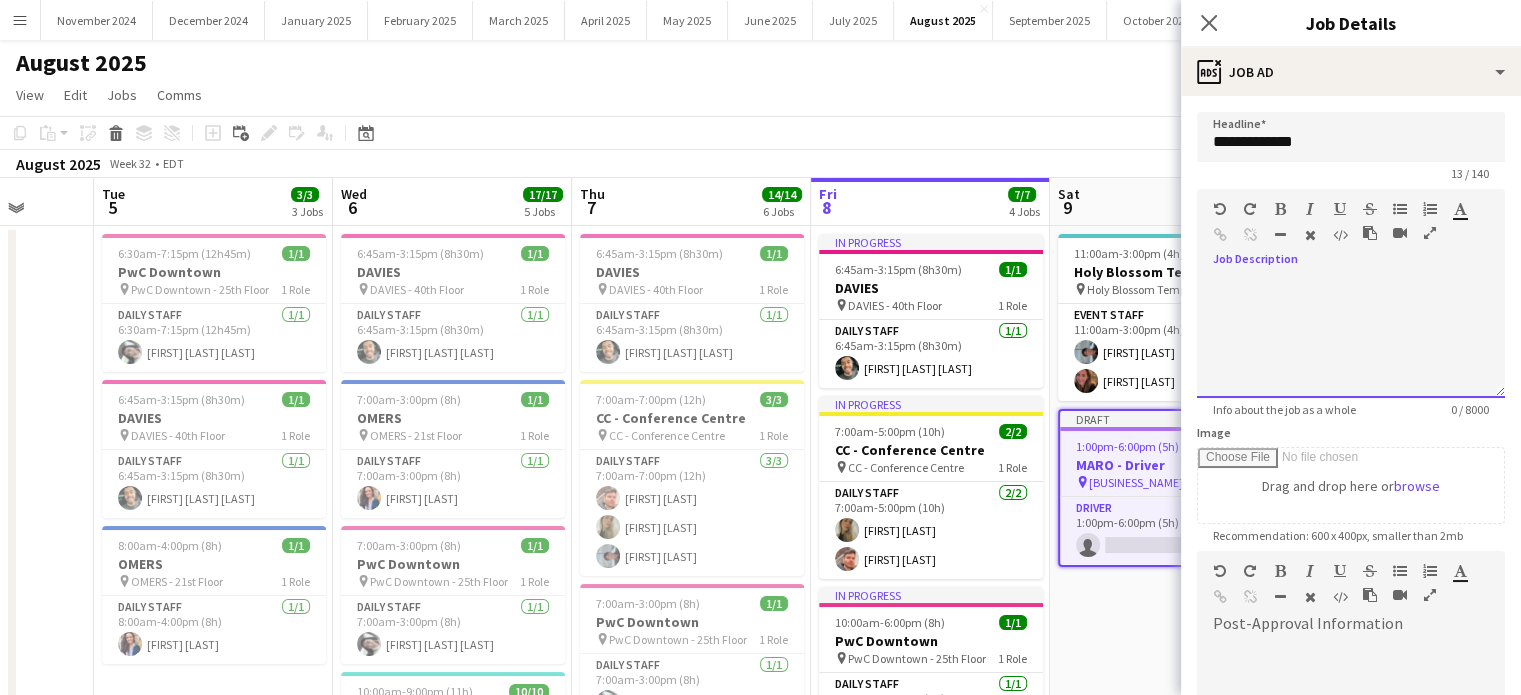 type 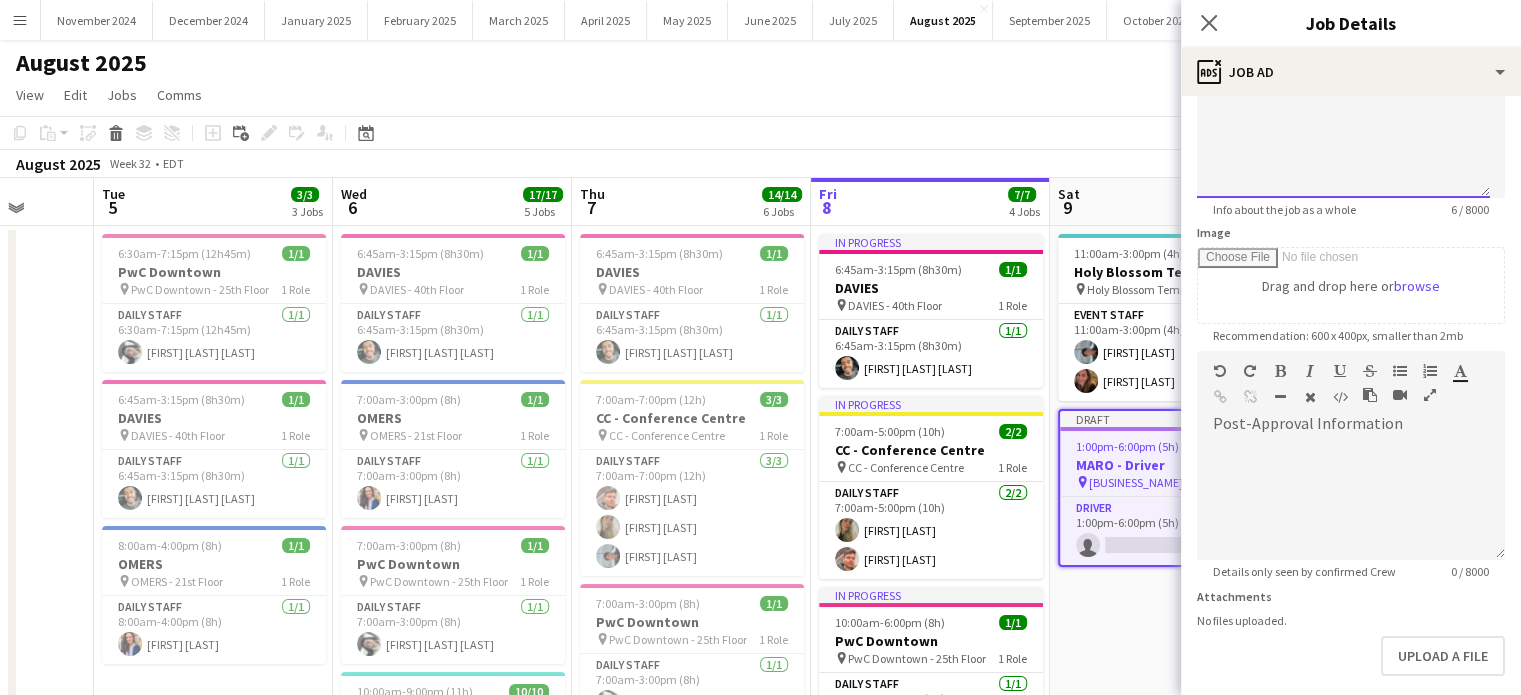 scroll, scrollTop: 291, scrollLeft: 0, axis: vertical 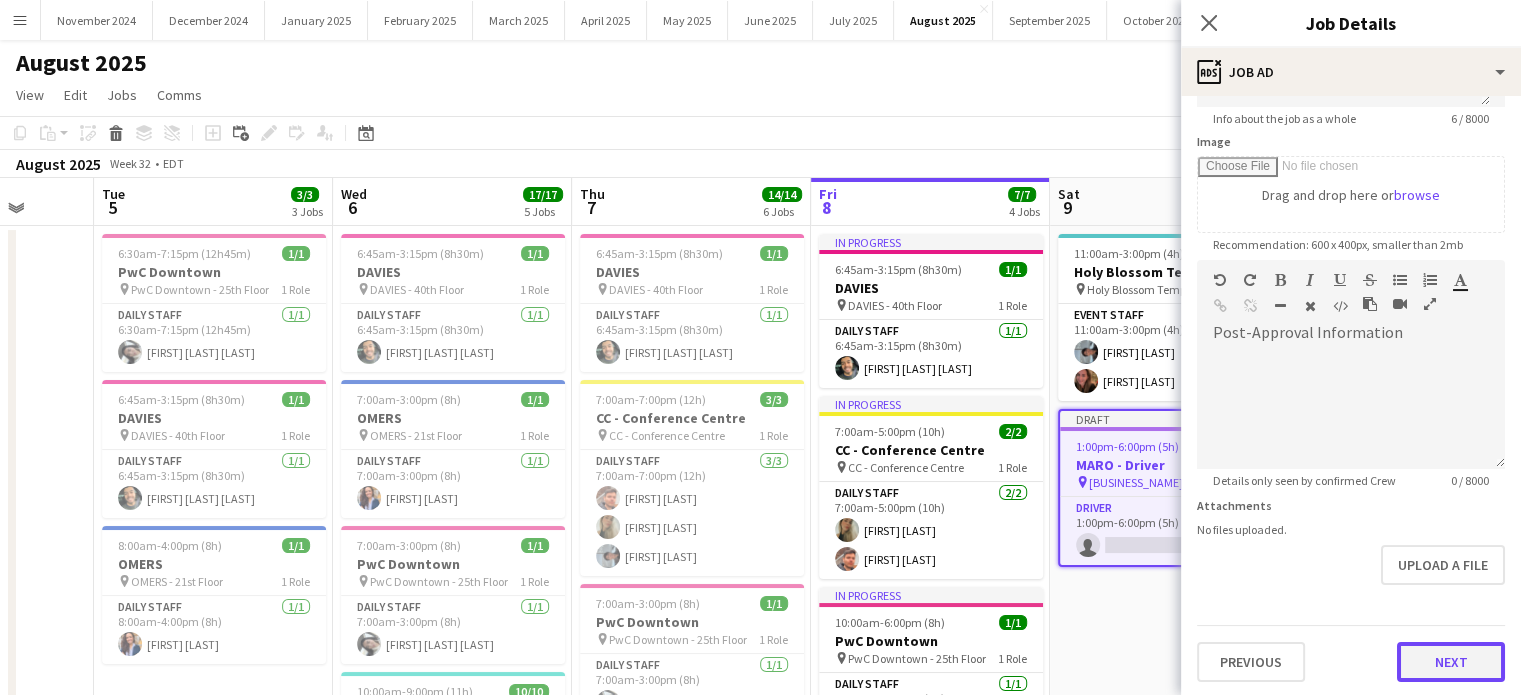 click on "Next" at bounding box center (1451, 662) 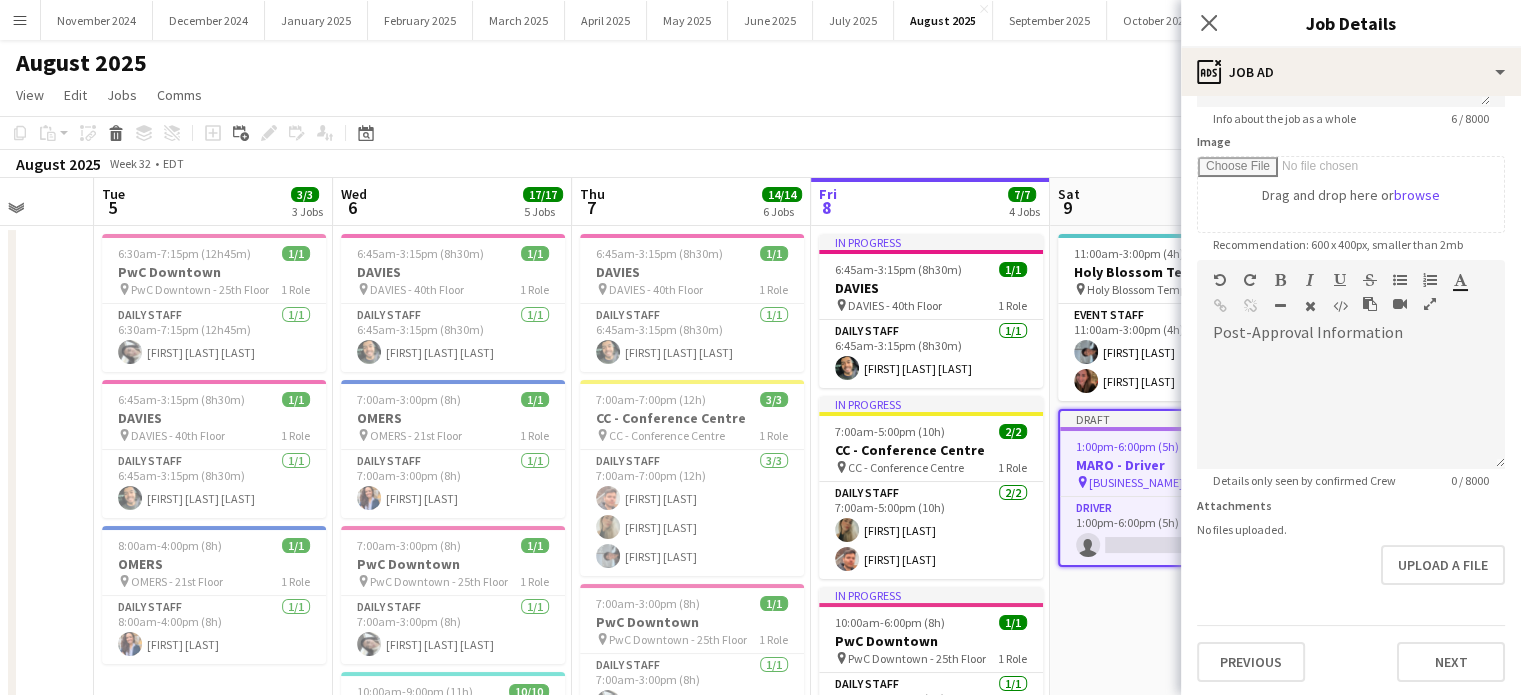 scroll, scrollTop: 0, scrollLeft: 0, axis: both 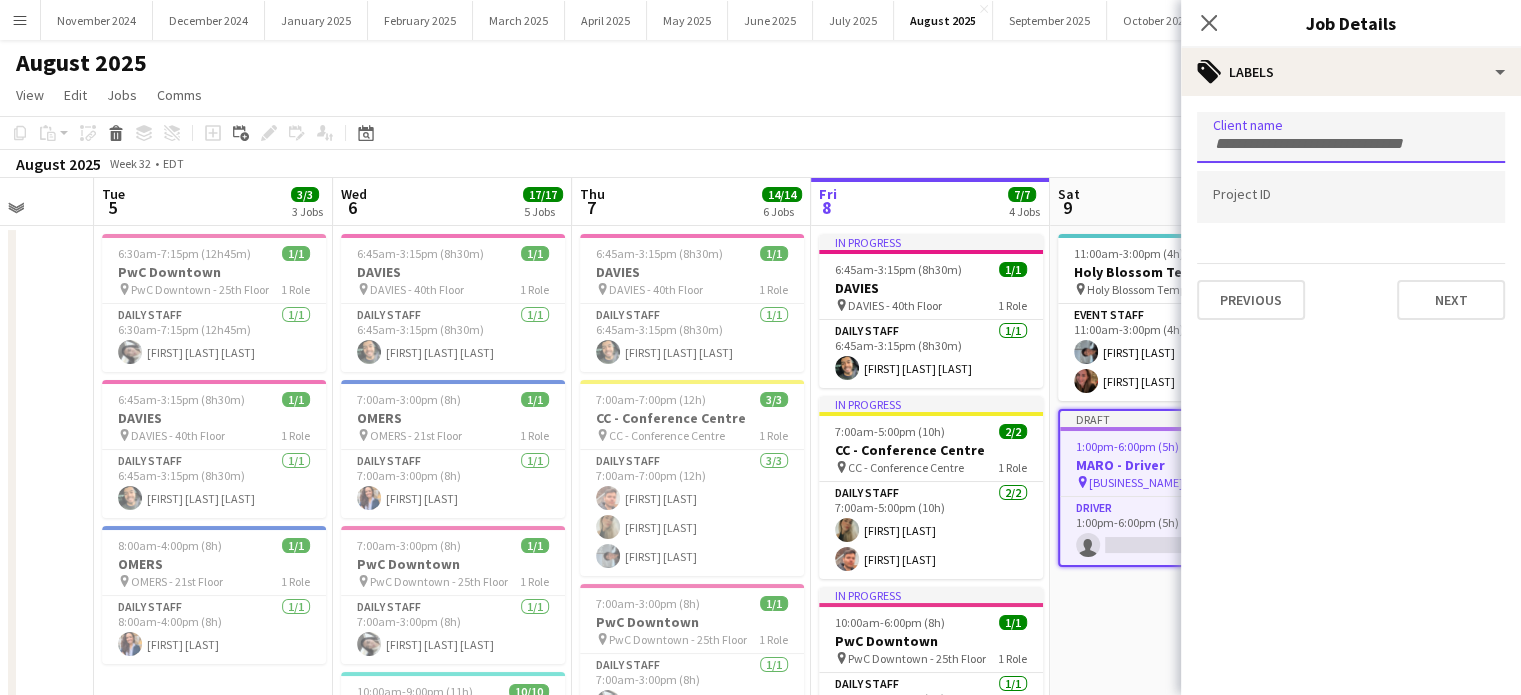 click at bounding box center [1351, 137] 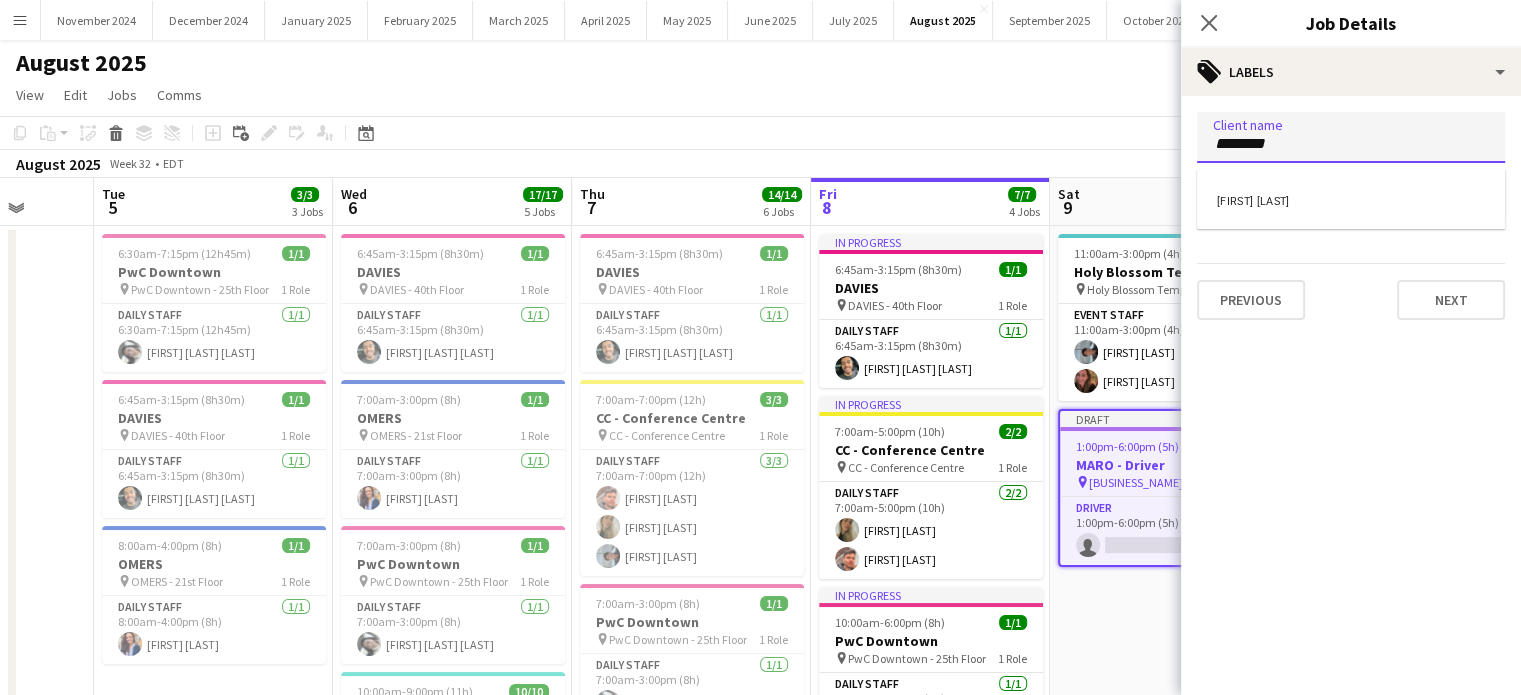 type on "********" 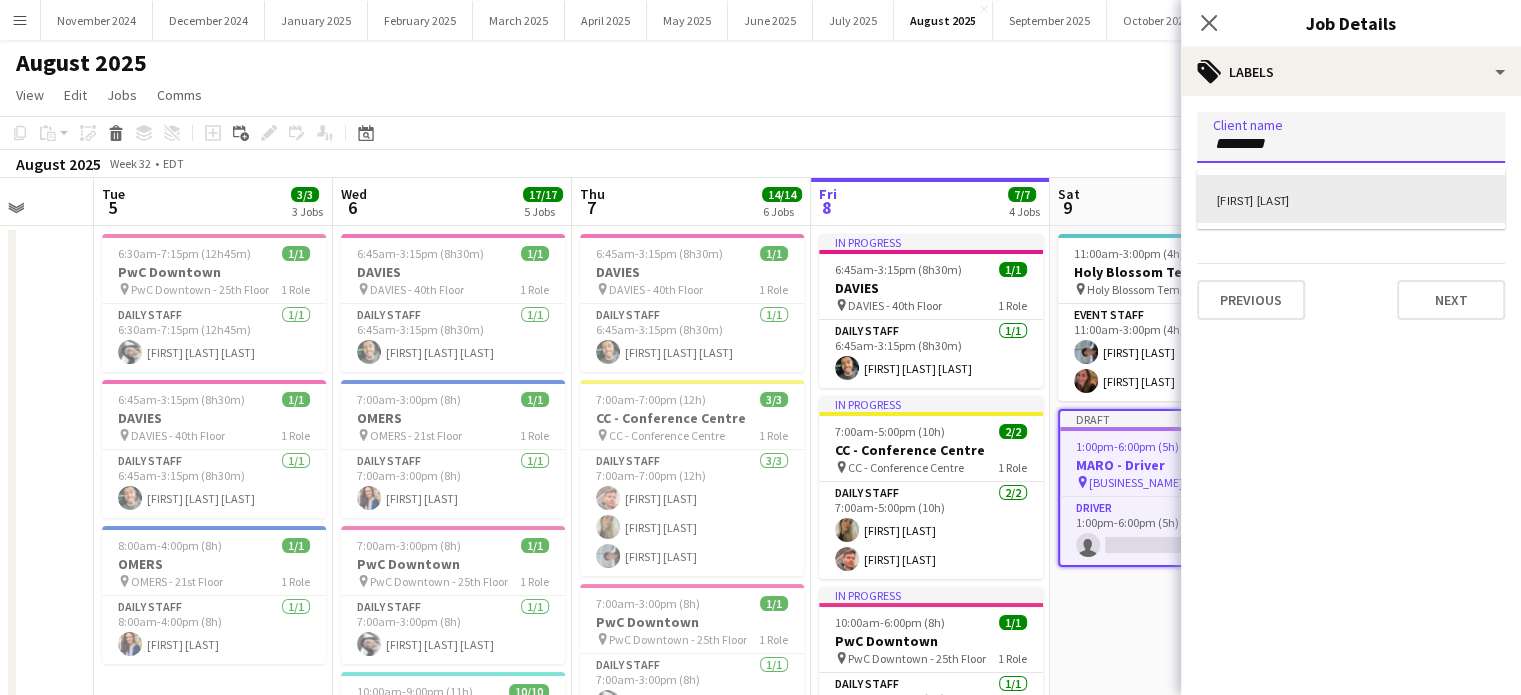 click on "[FIRST] [LAST]" at bounding box center (1351, 199) 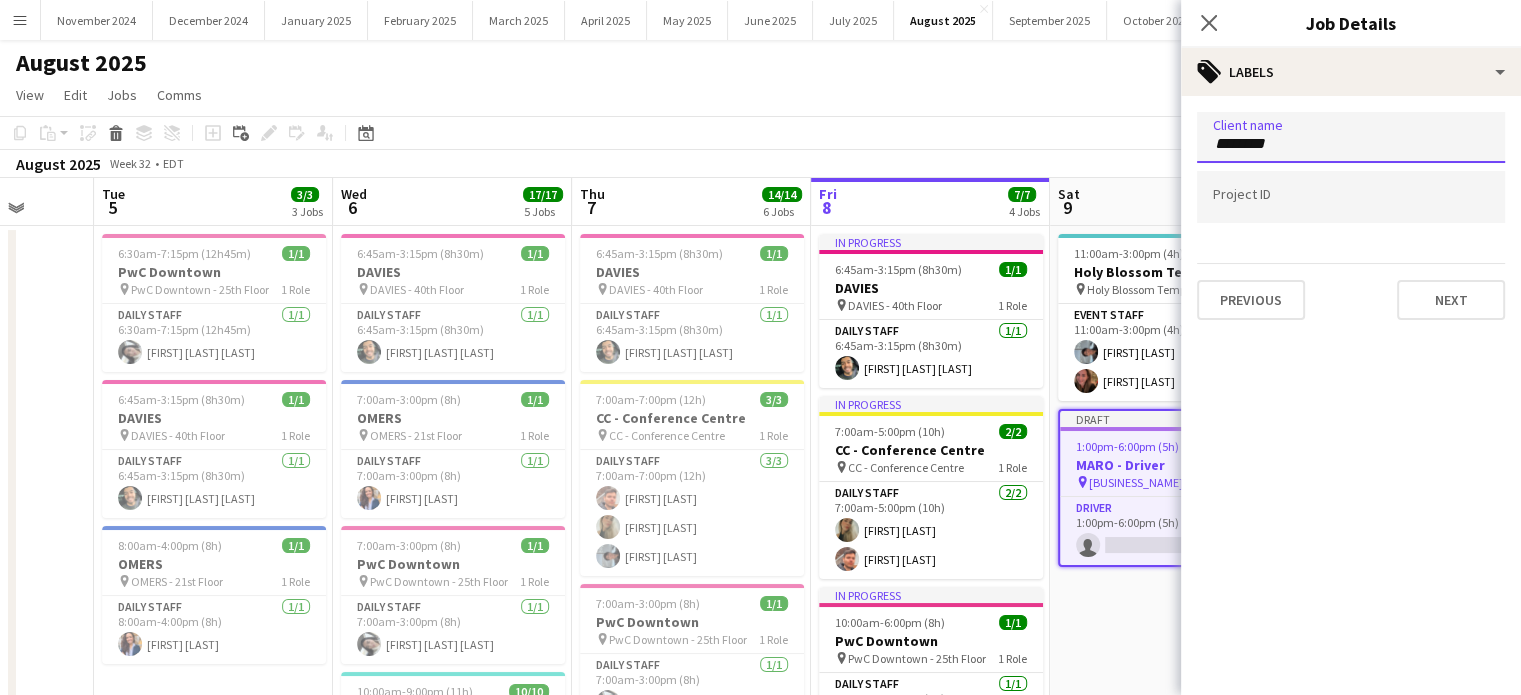 type 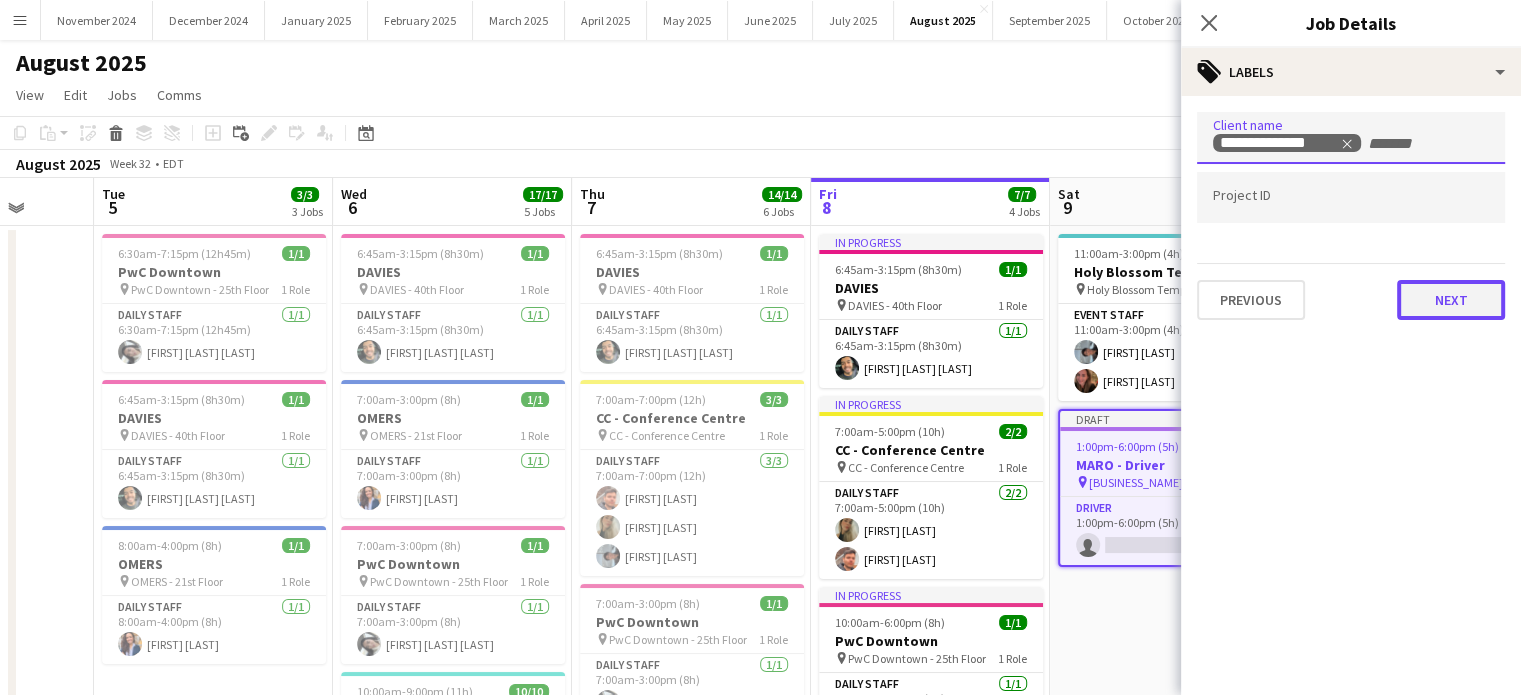click on "Next" at bounding box center [1451, 300] 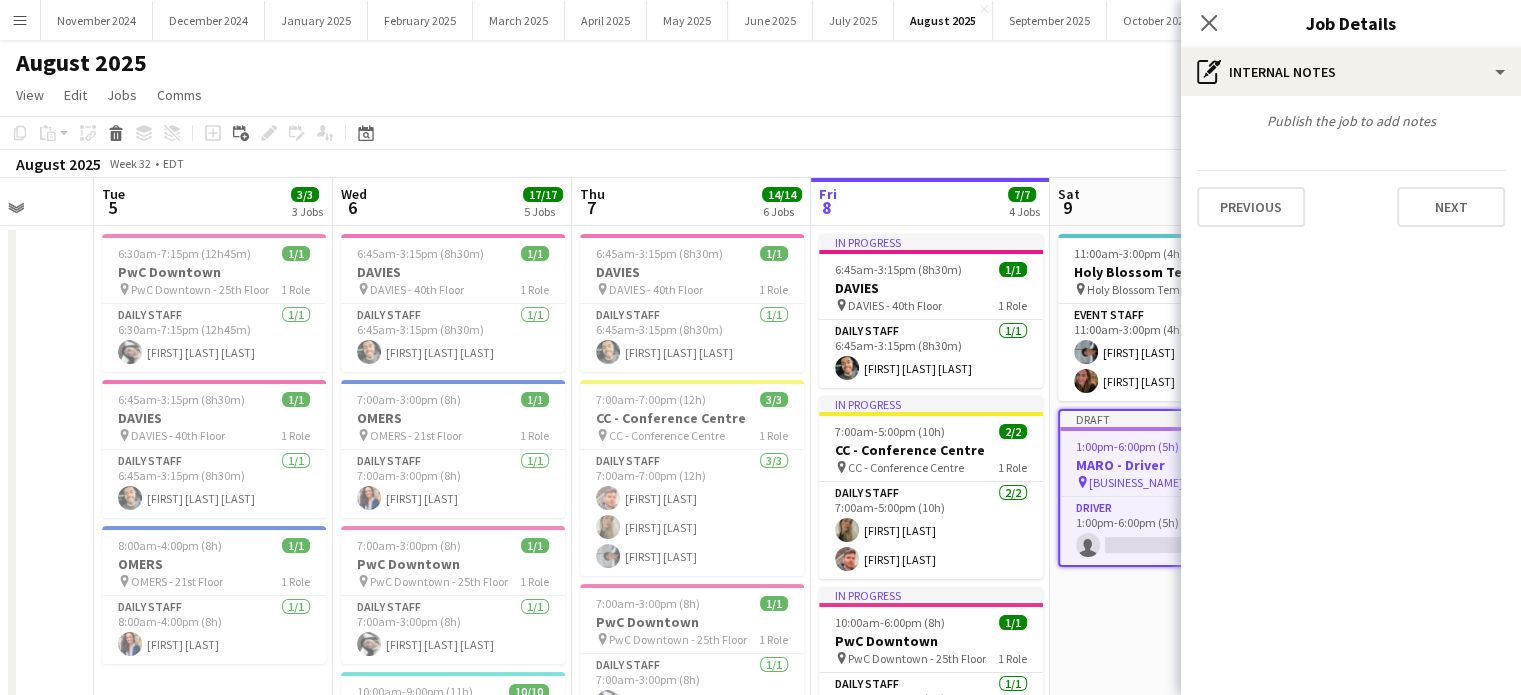 click on "Publish the job to add notes   Previous   Next" at bounding box center (1351, 169) 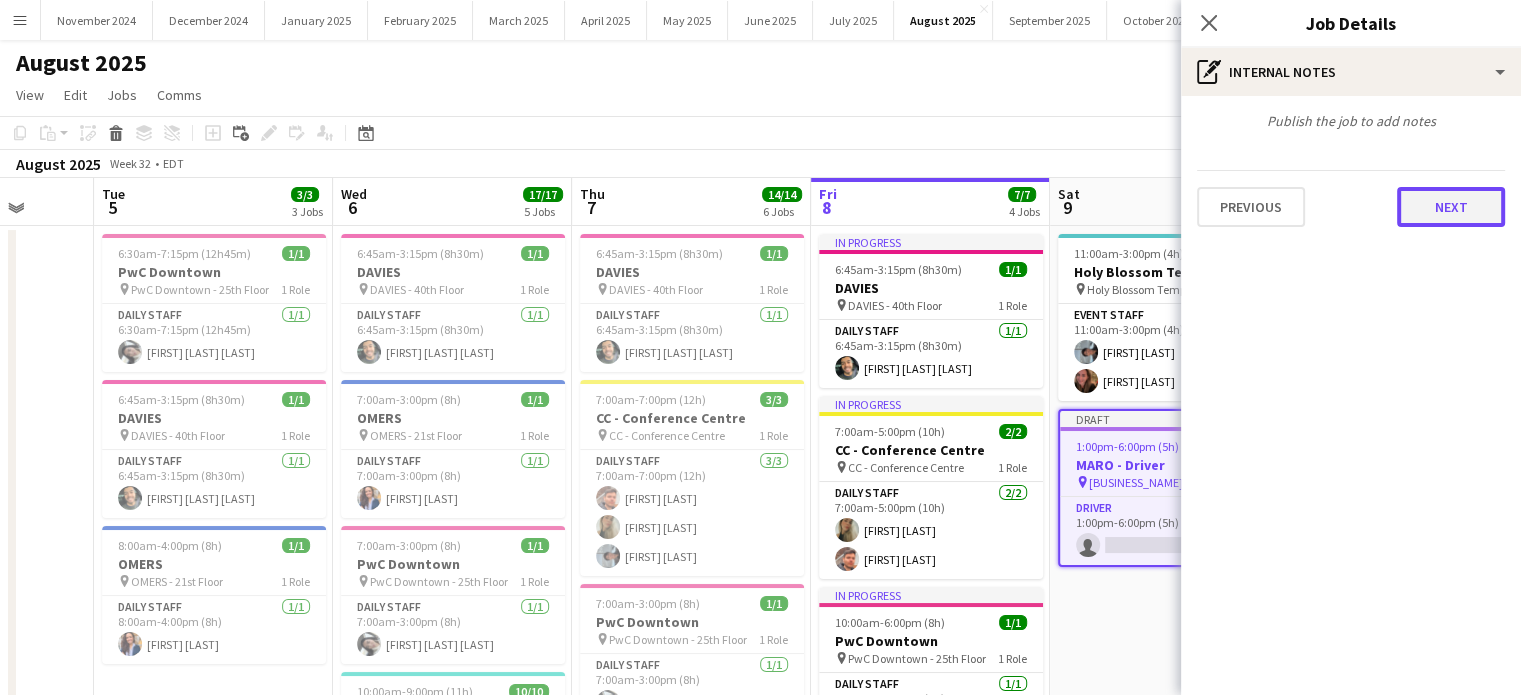 click on "Next" at bounding box center [1451, 207] 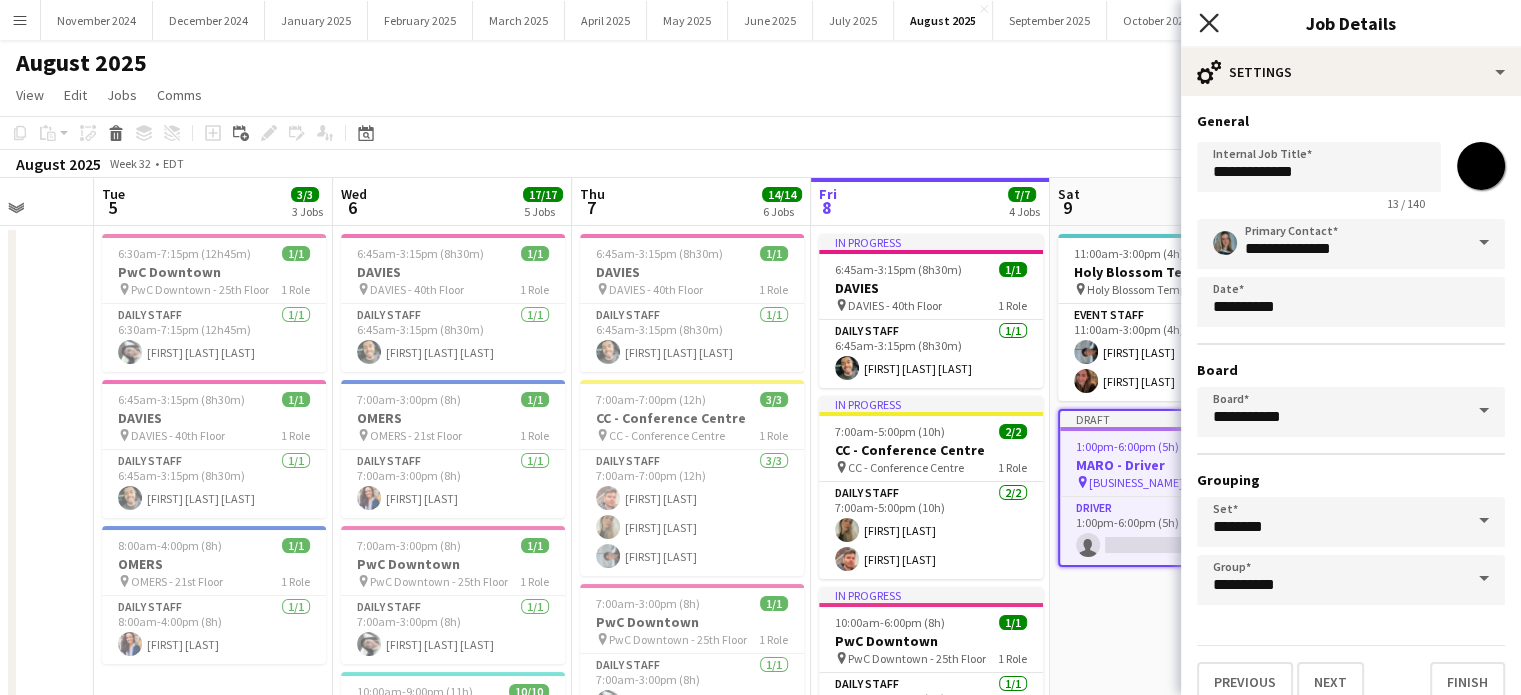 click on "Close pop-in" 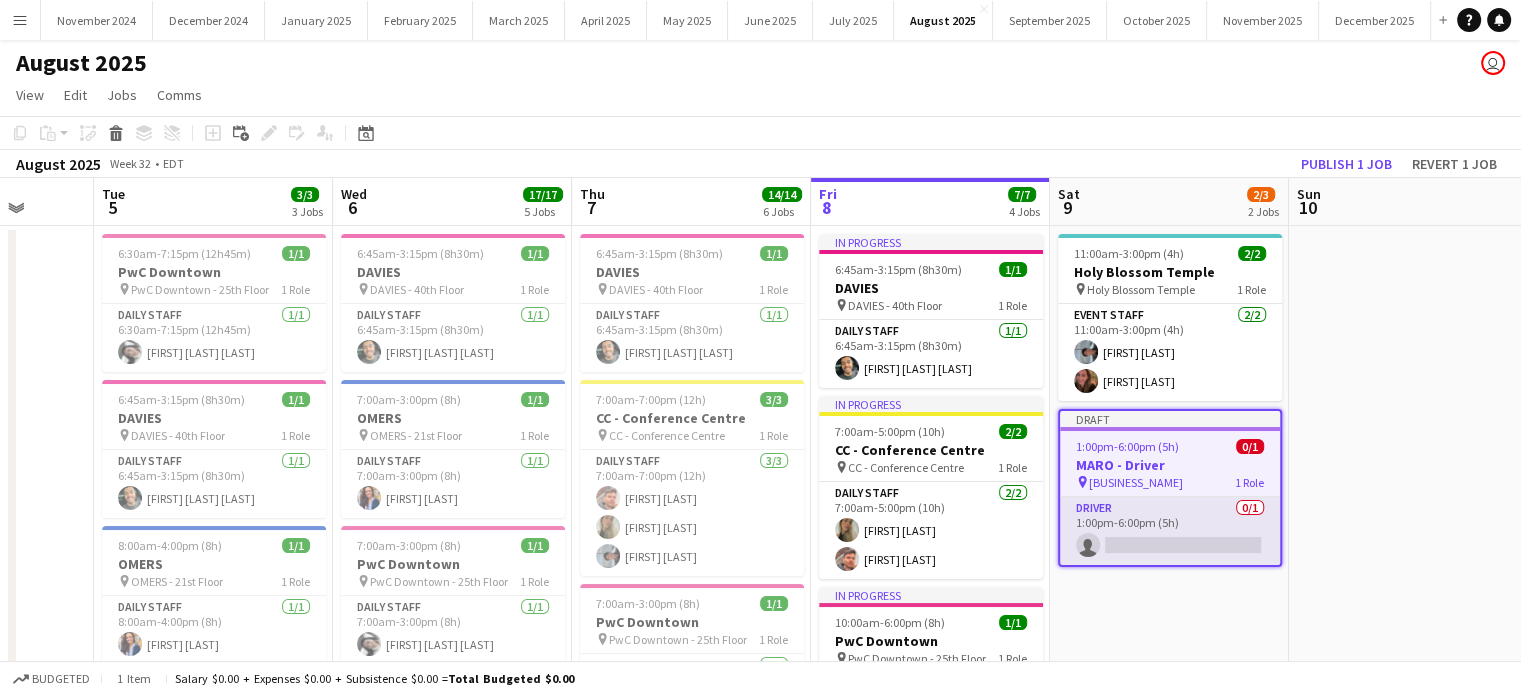 click on "Driver   0/1   1:00pm-6:00pm (5h)
single-neutral-actions" at bounding box center (1170, 531) 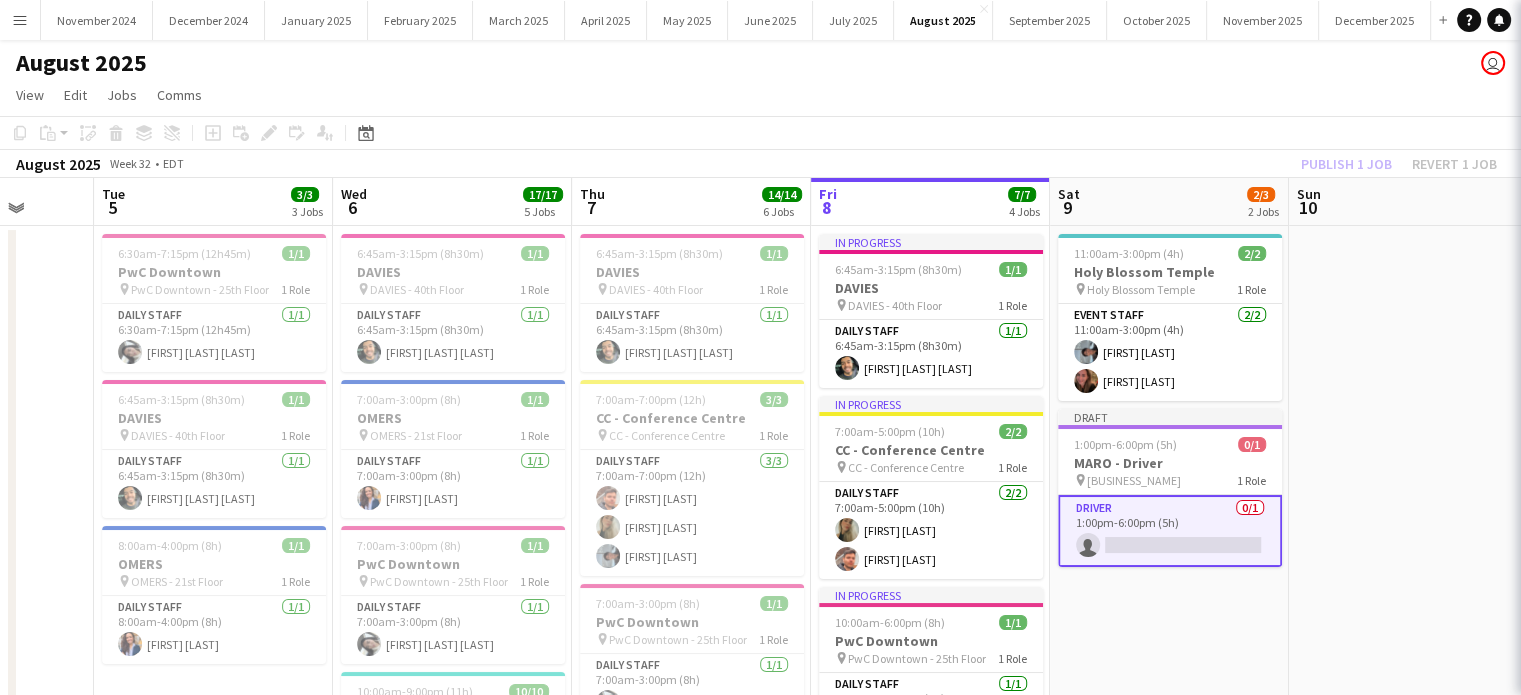 scroll, scrollTop: 0, scrollLeft: 622, axis: horizontal 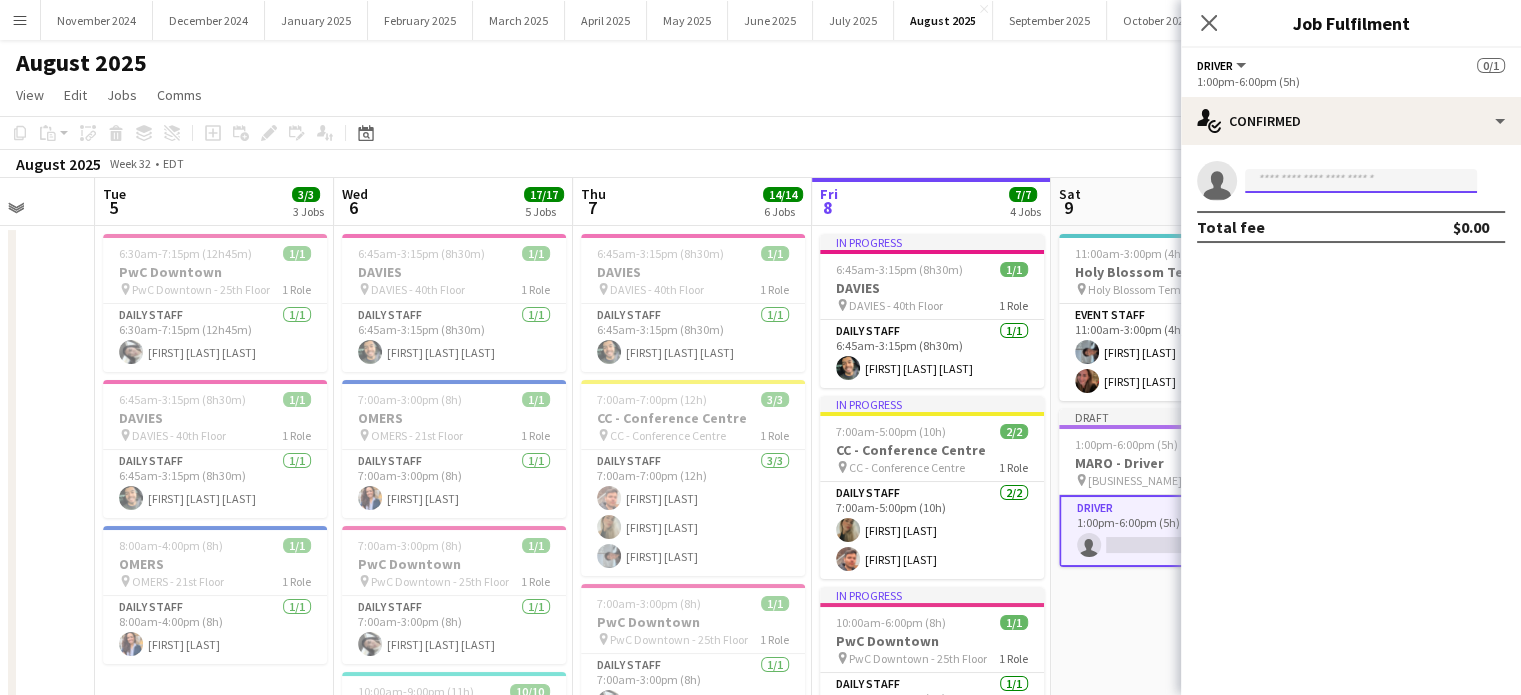 click at bounding box center (1361, 181) 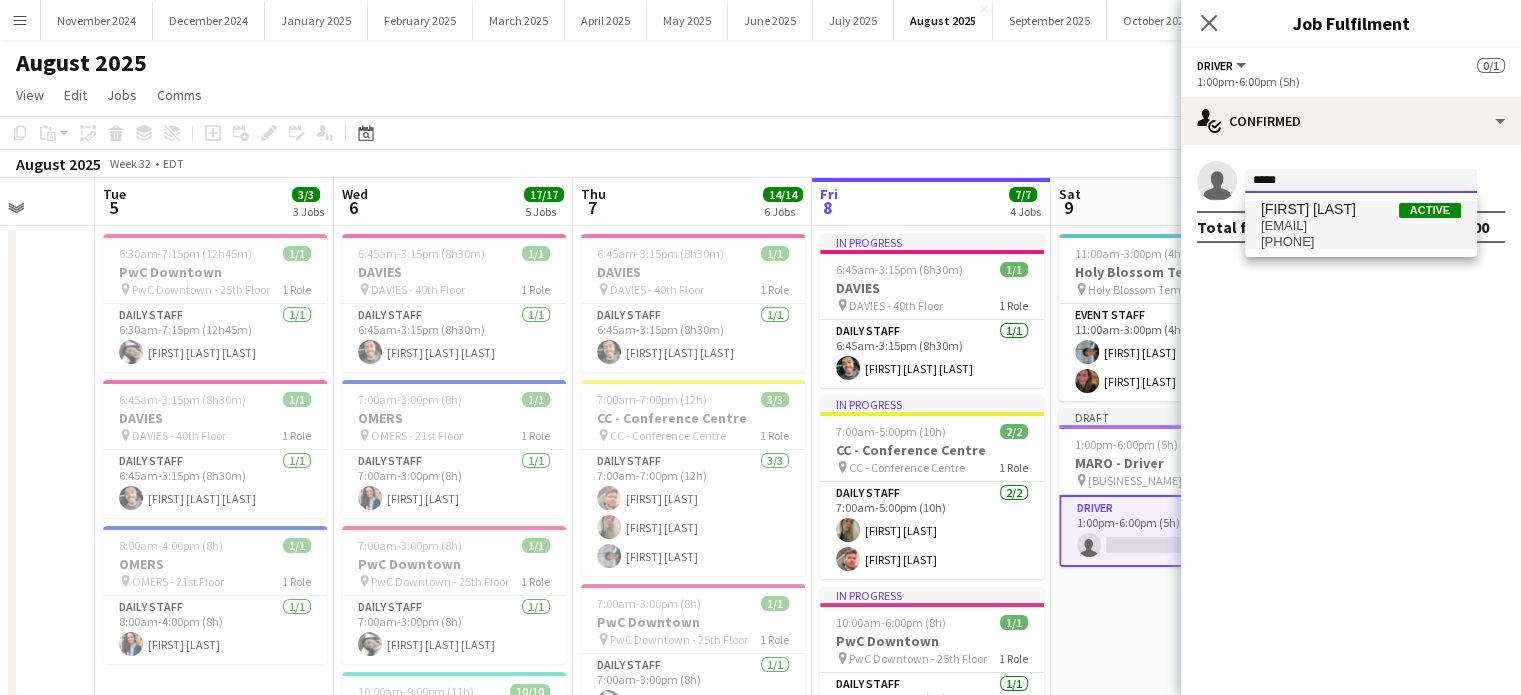 type on "*****" 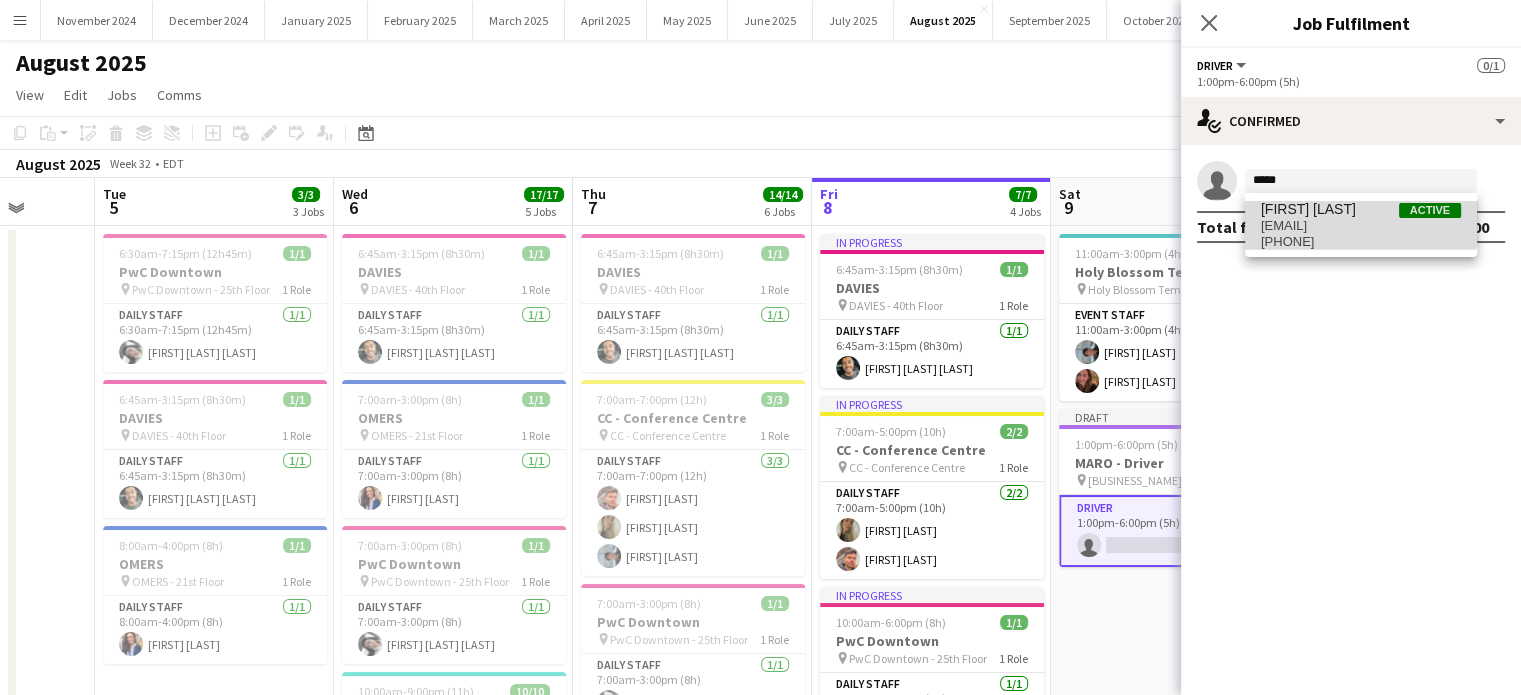 click on "[FIRST] [LAST]" at bounding box center (1308, 209) 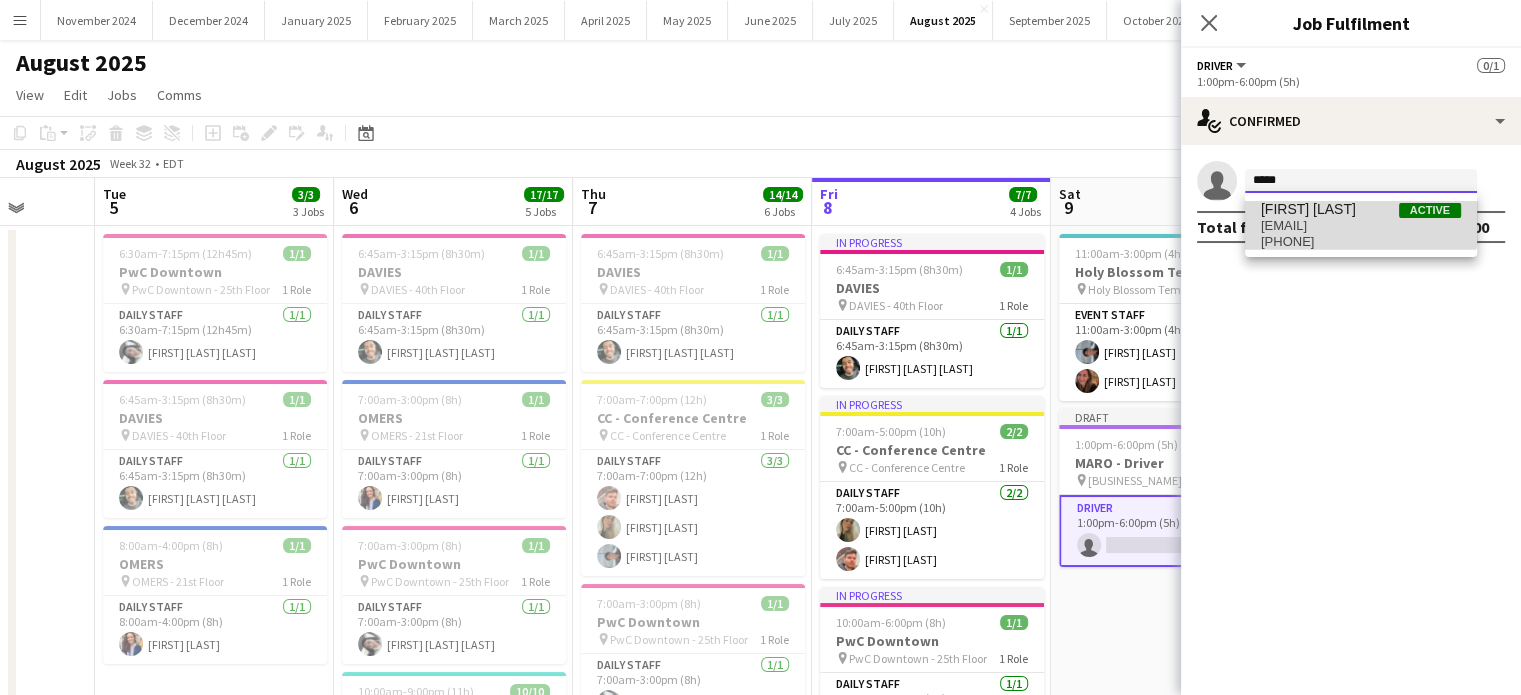 type 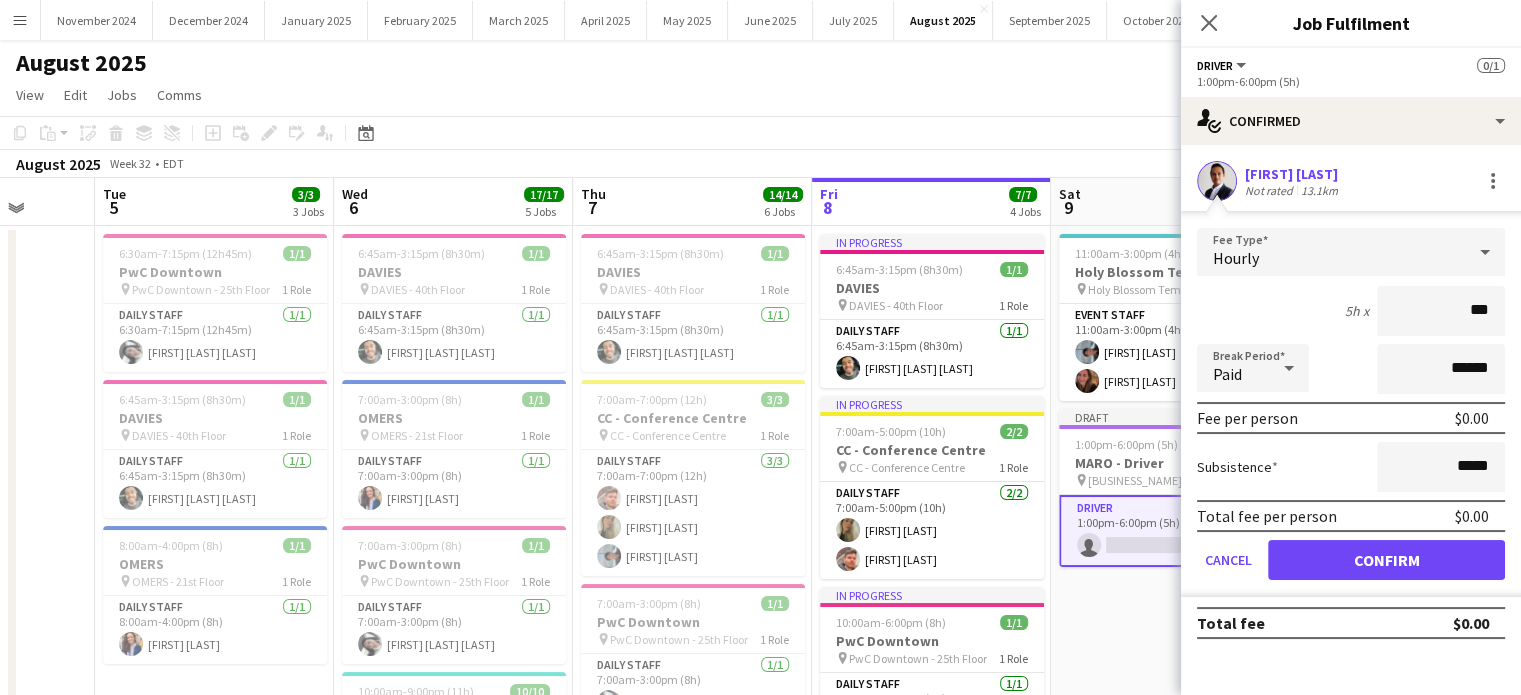type on "**" 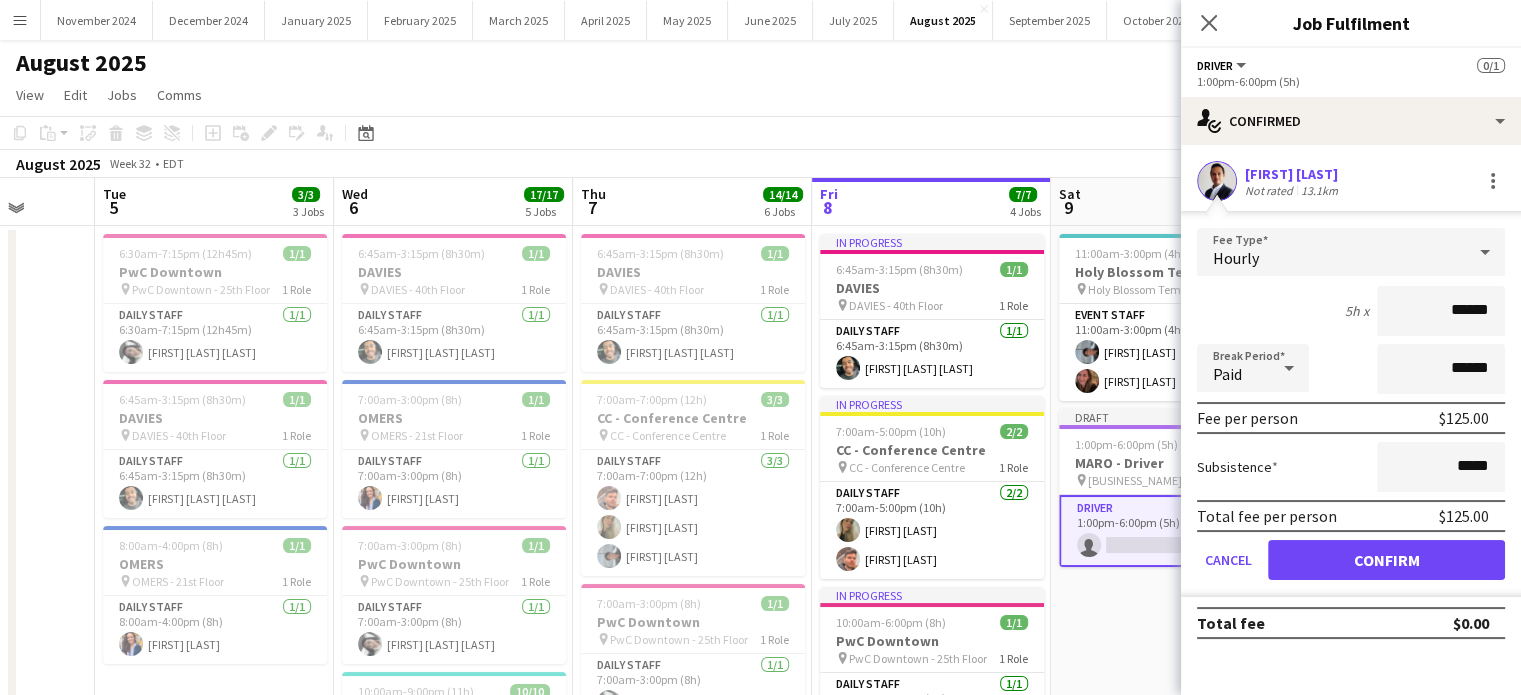 type on "******" 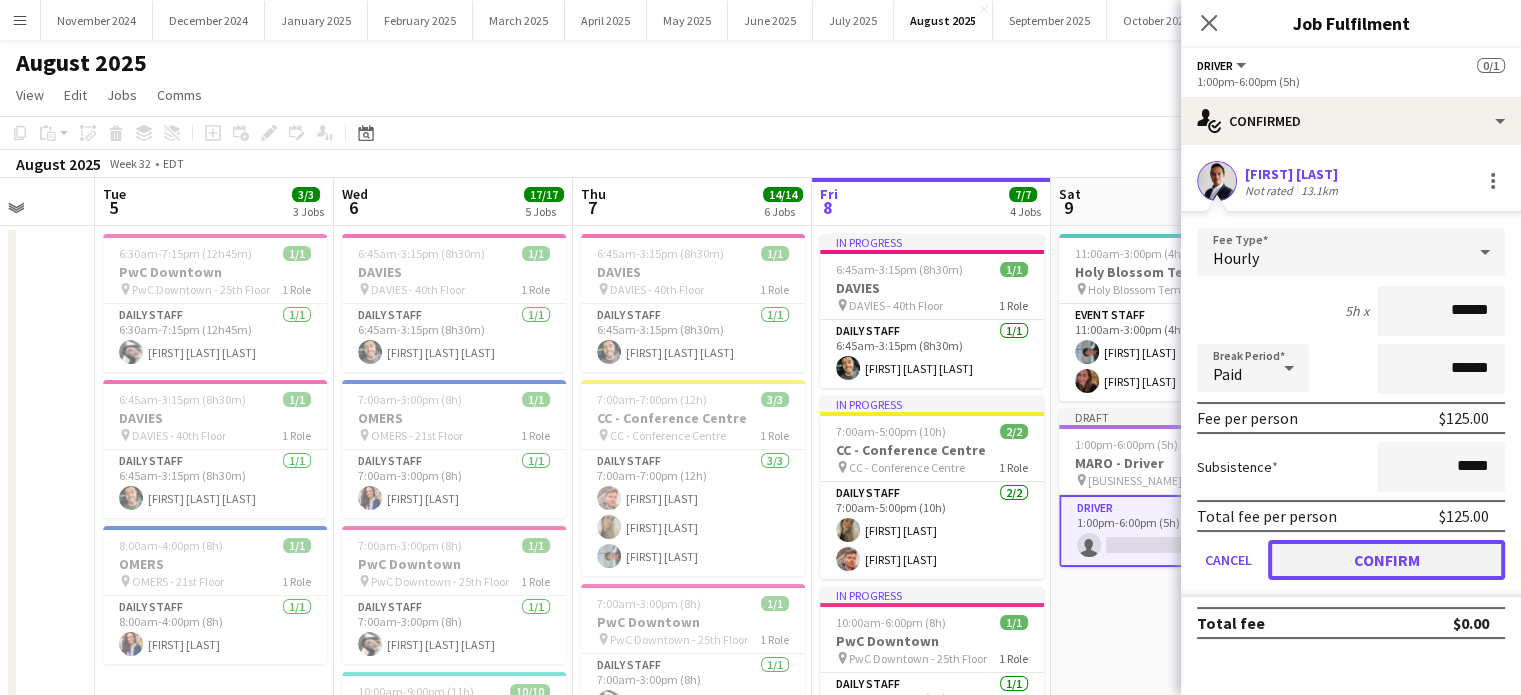 click on "Confirm" at bounding box center (1386, 560) 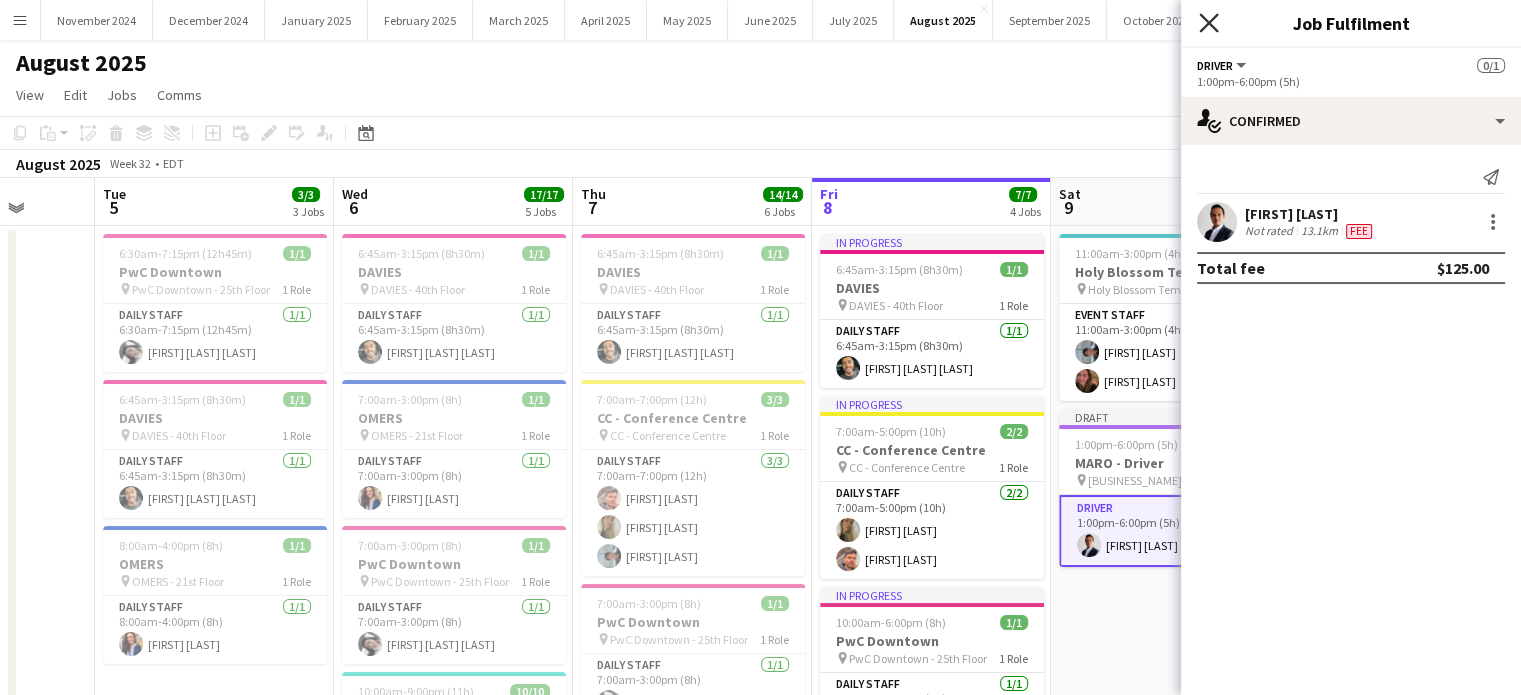 click on "Close pop-in" 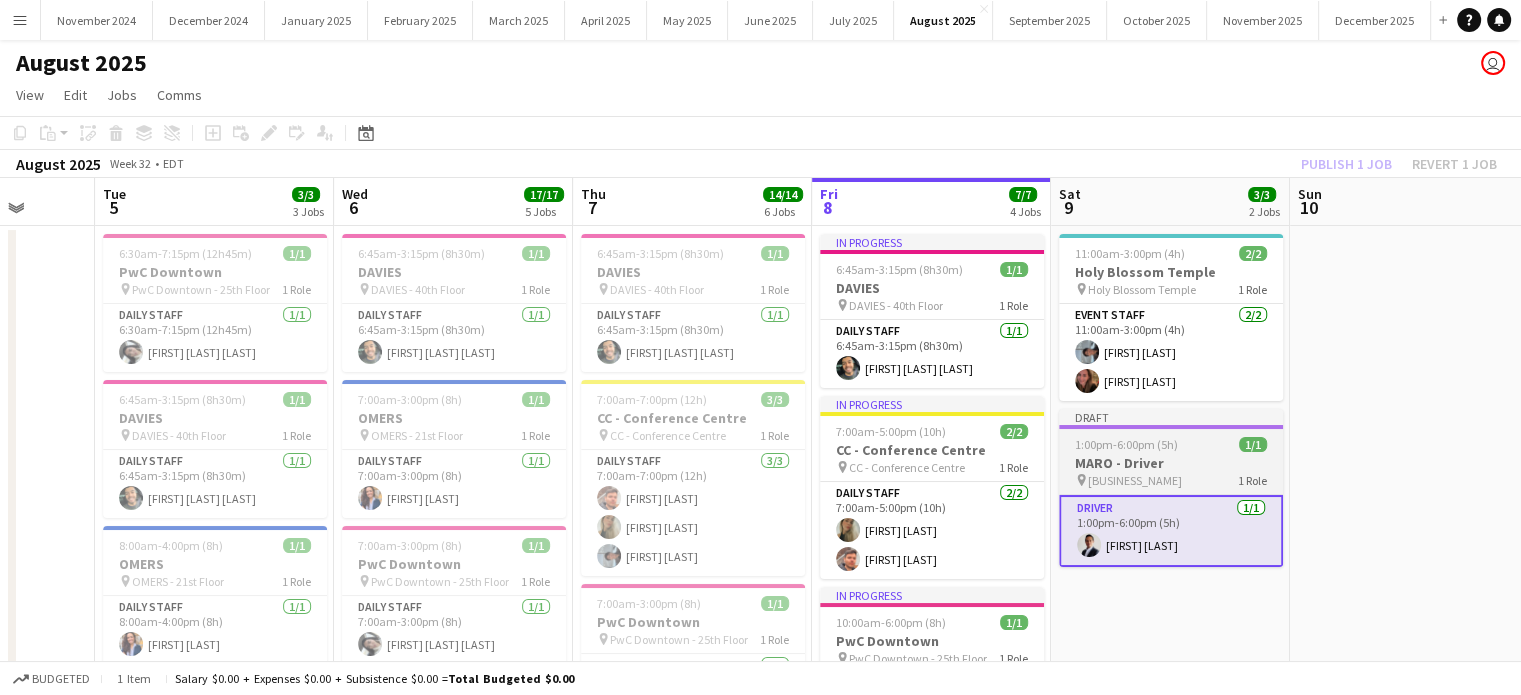 click on "MARO - Driver" at bounding box center (1171, 463) 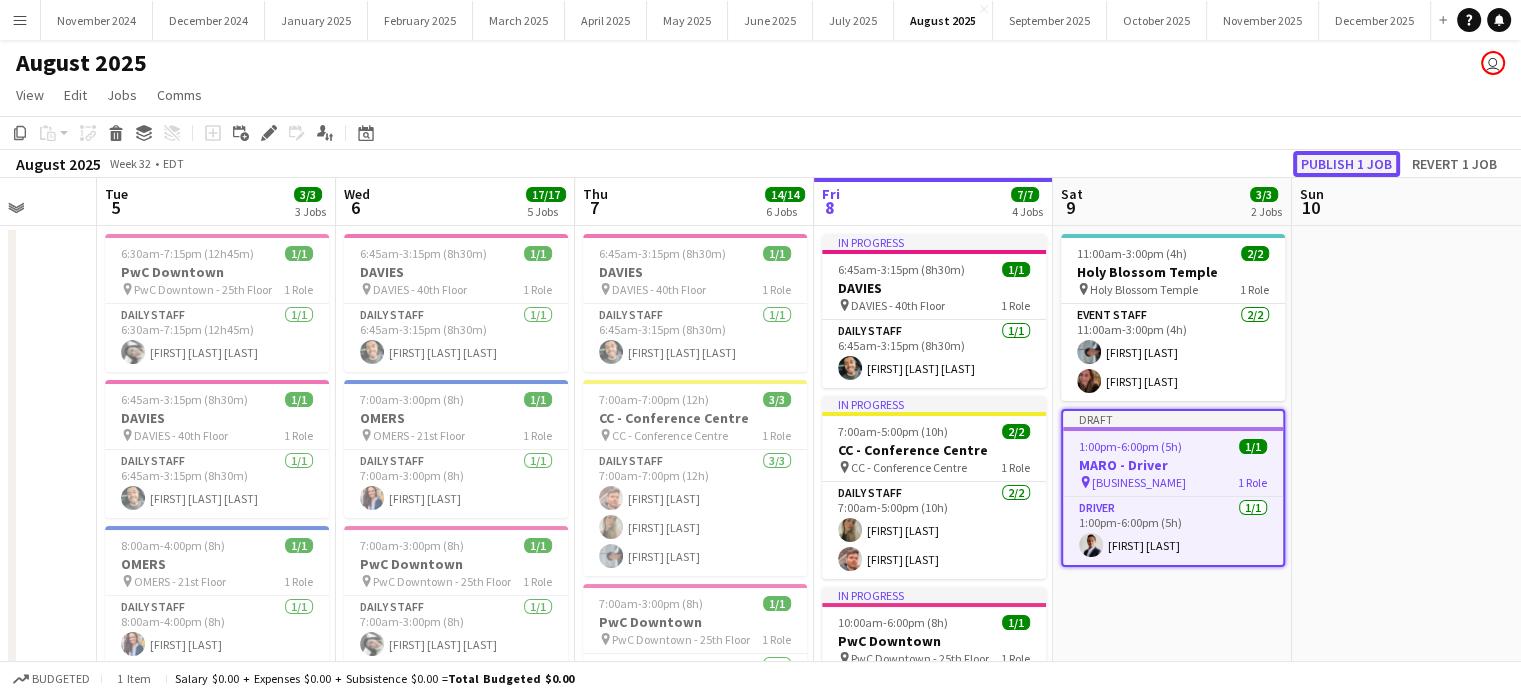 click on "Publish 1 job" 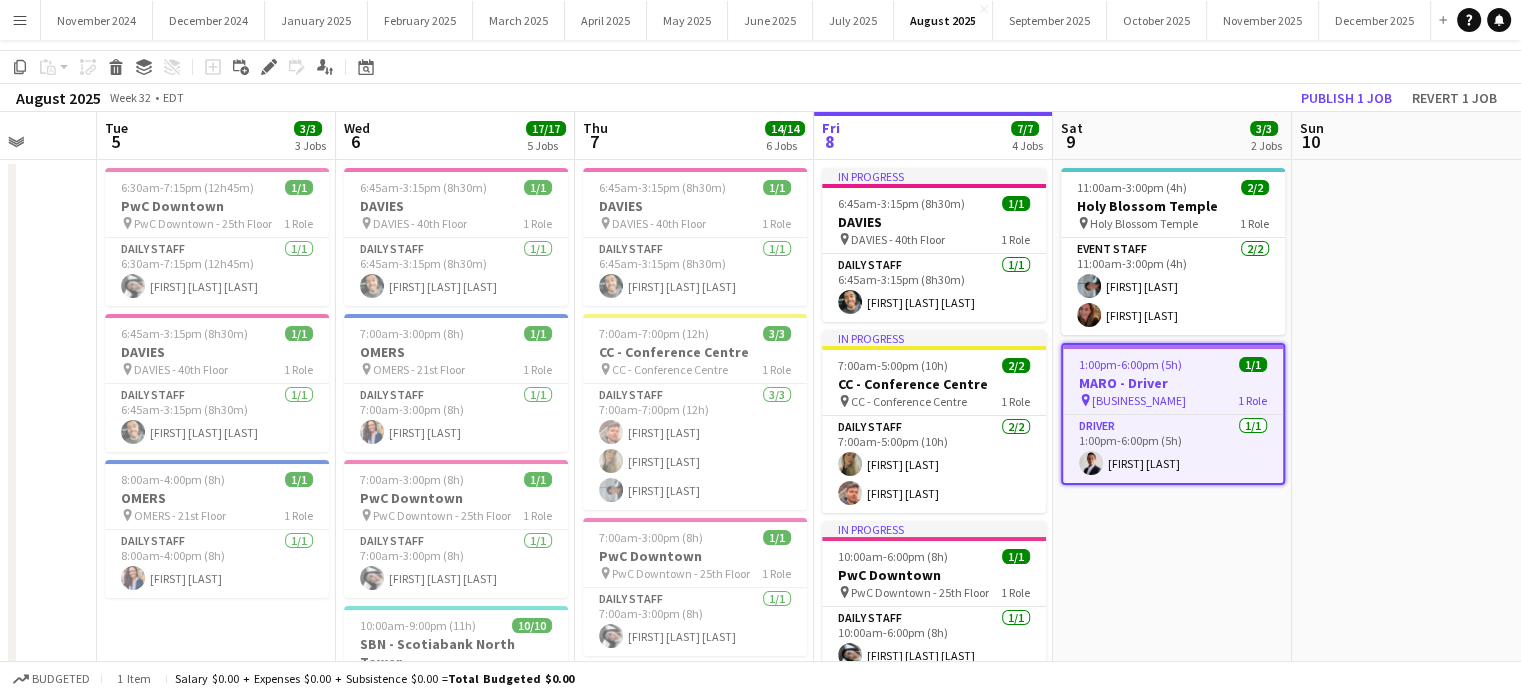scroll, scrollTop: 100, scrollLeft: 0, axis: vertical 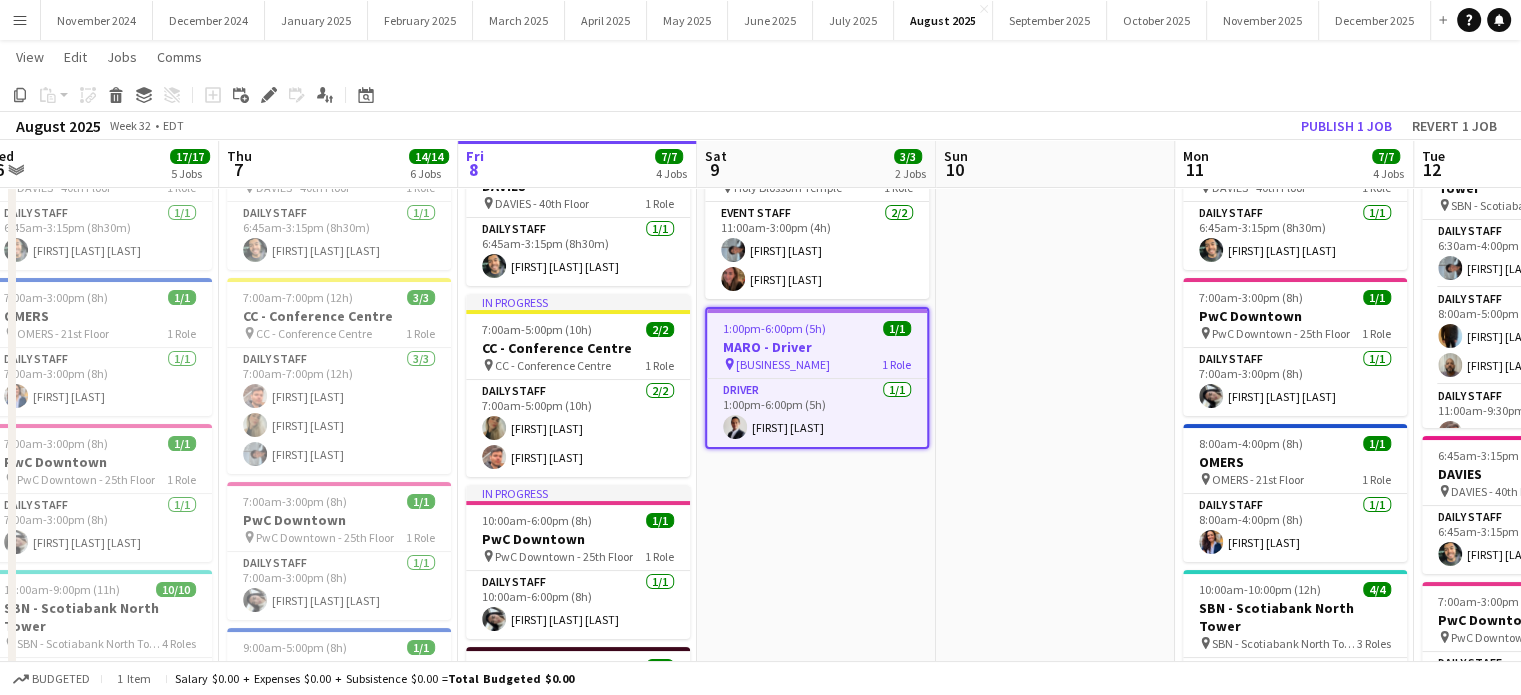 drag, startPoint x: 1344, startPoint y: 331, endPoint x: 264, endPoint y: 447, distance: 1086.2118 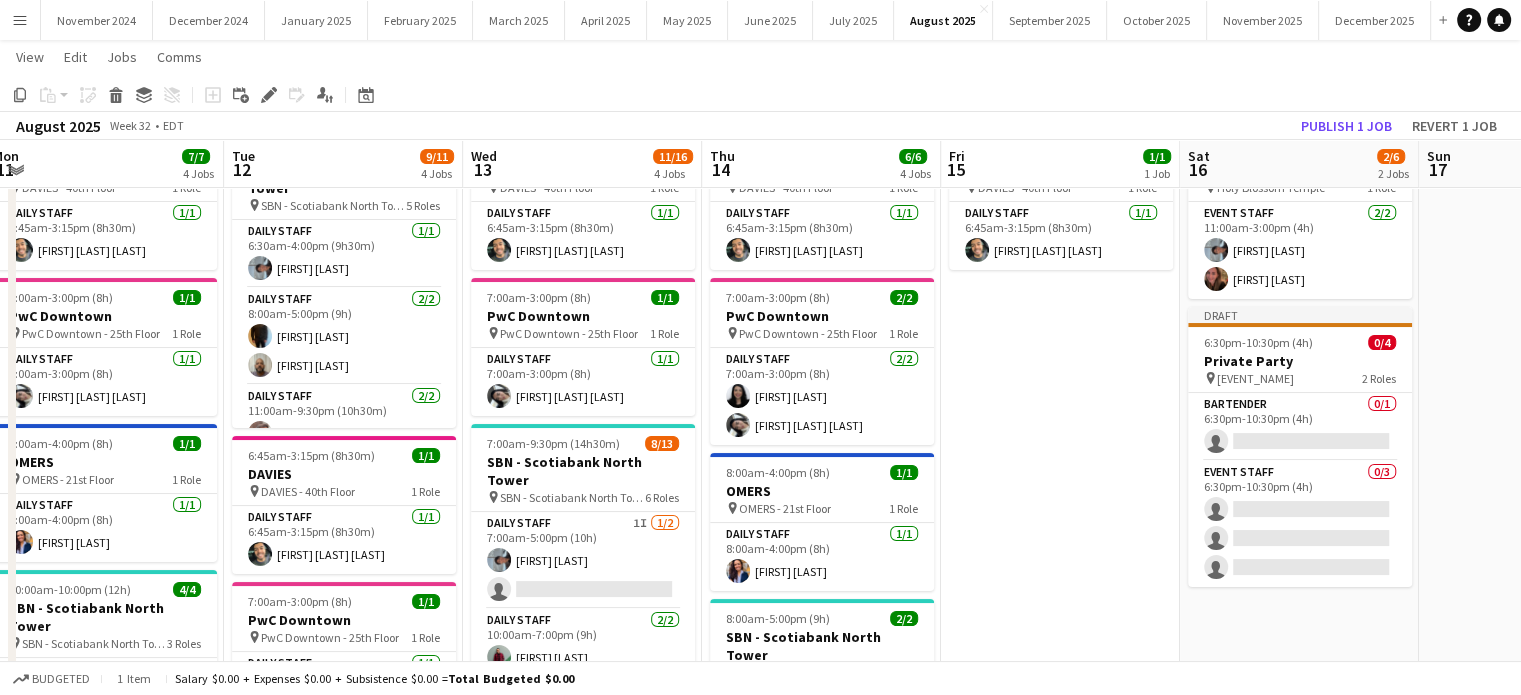 drag, startPoint x: 1252, startPoint y: 482, endPoint x: 262, endPoint y: 546, distance: 992.0665 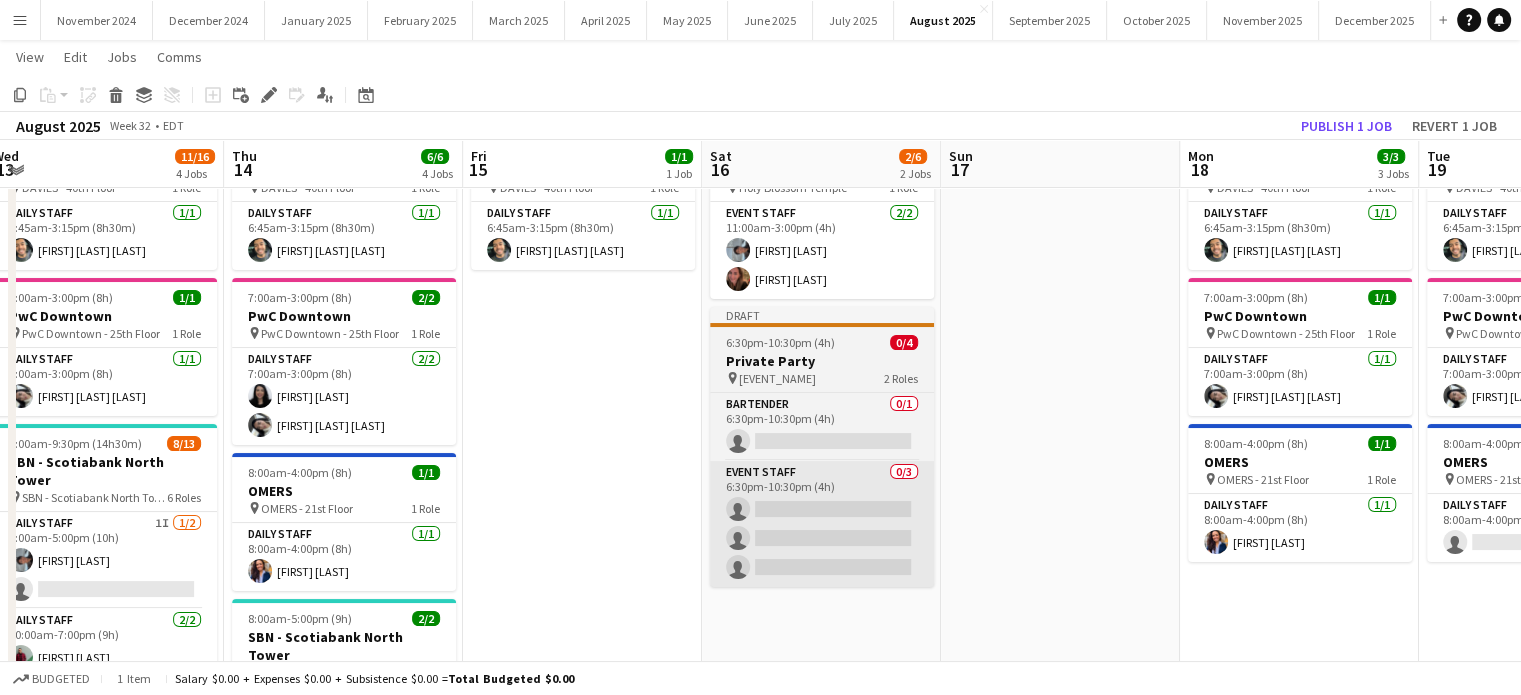 scroll, scrollTop: 0, scrollLeft: 781, axis: horizontal 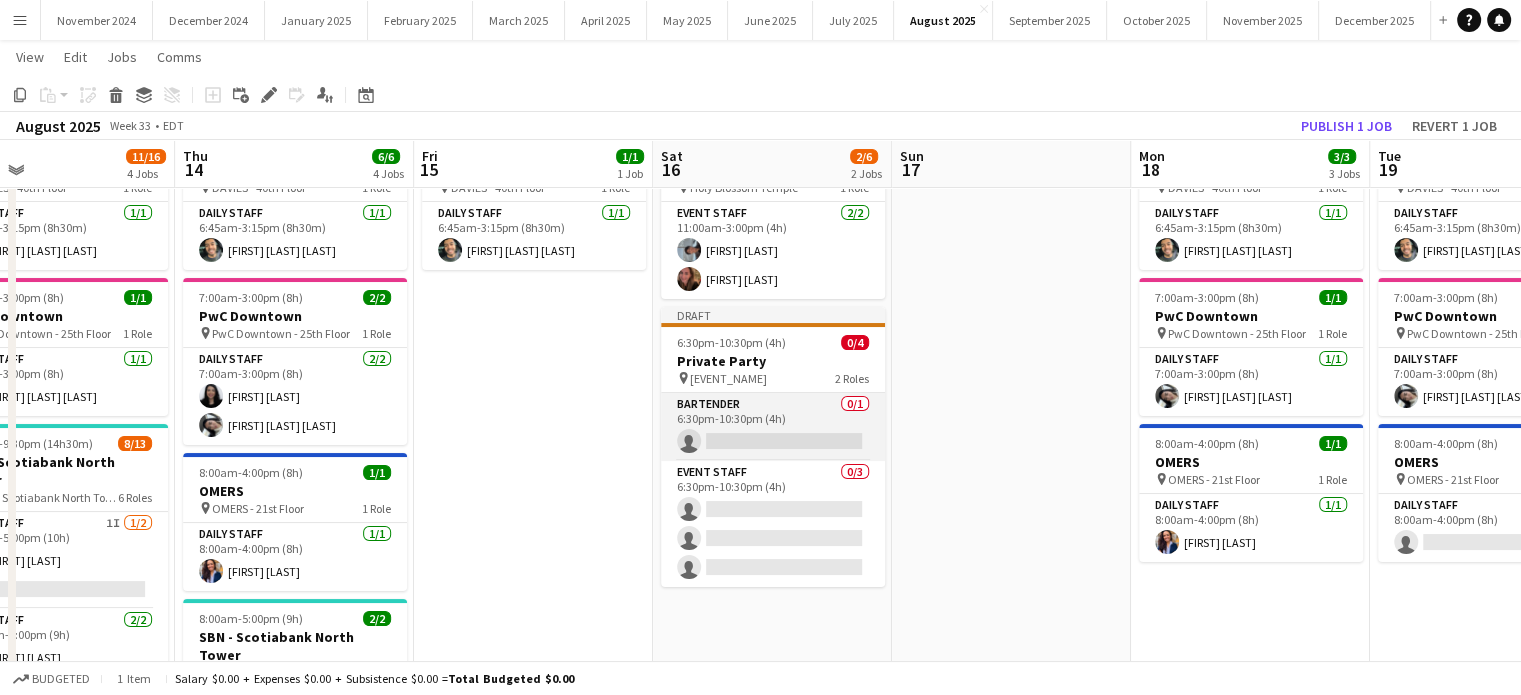 click on "Bartender   0/1   6:30pm-10:30pm (4h)
single-neutral-actions" at bounding box center [773, 427] 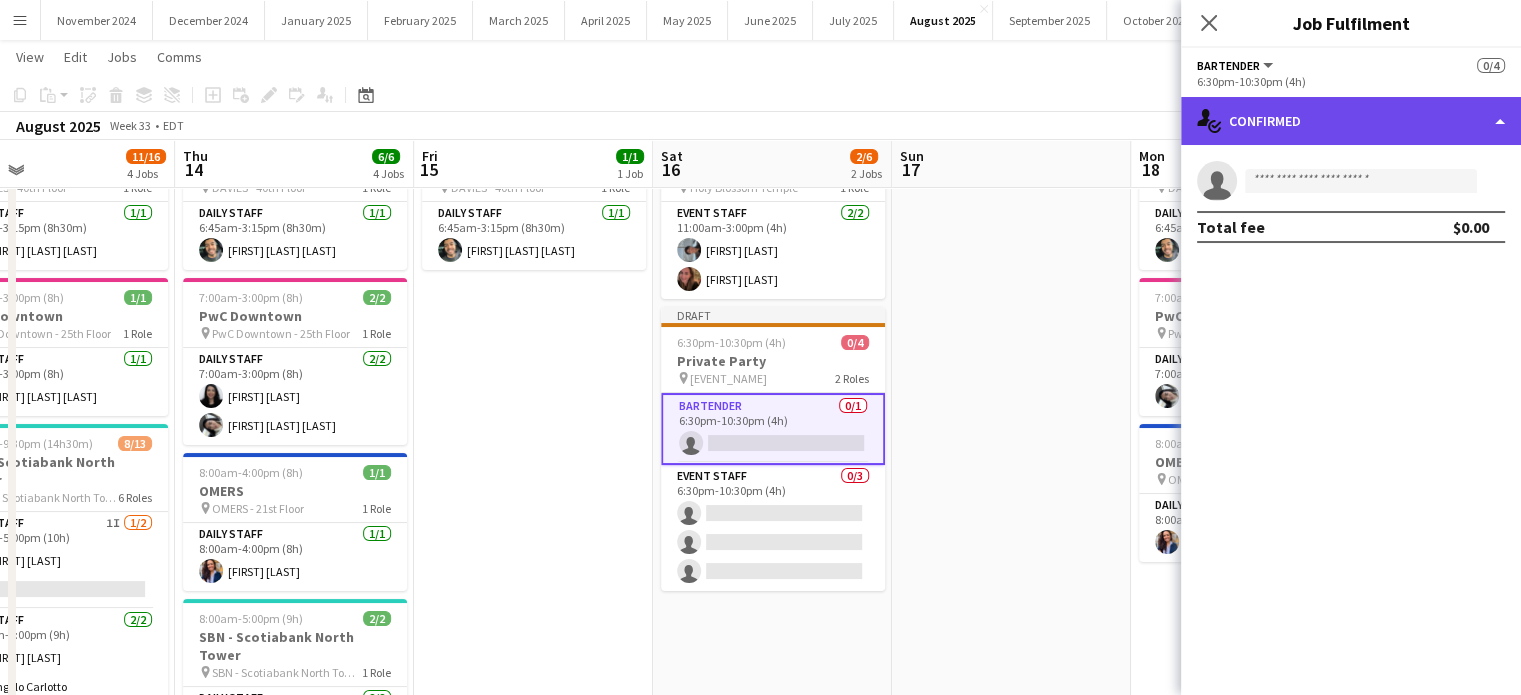 click on "single-neutral-actions-check-2
Confirmed" 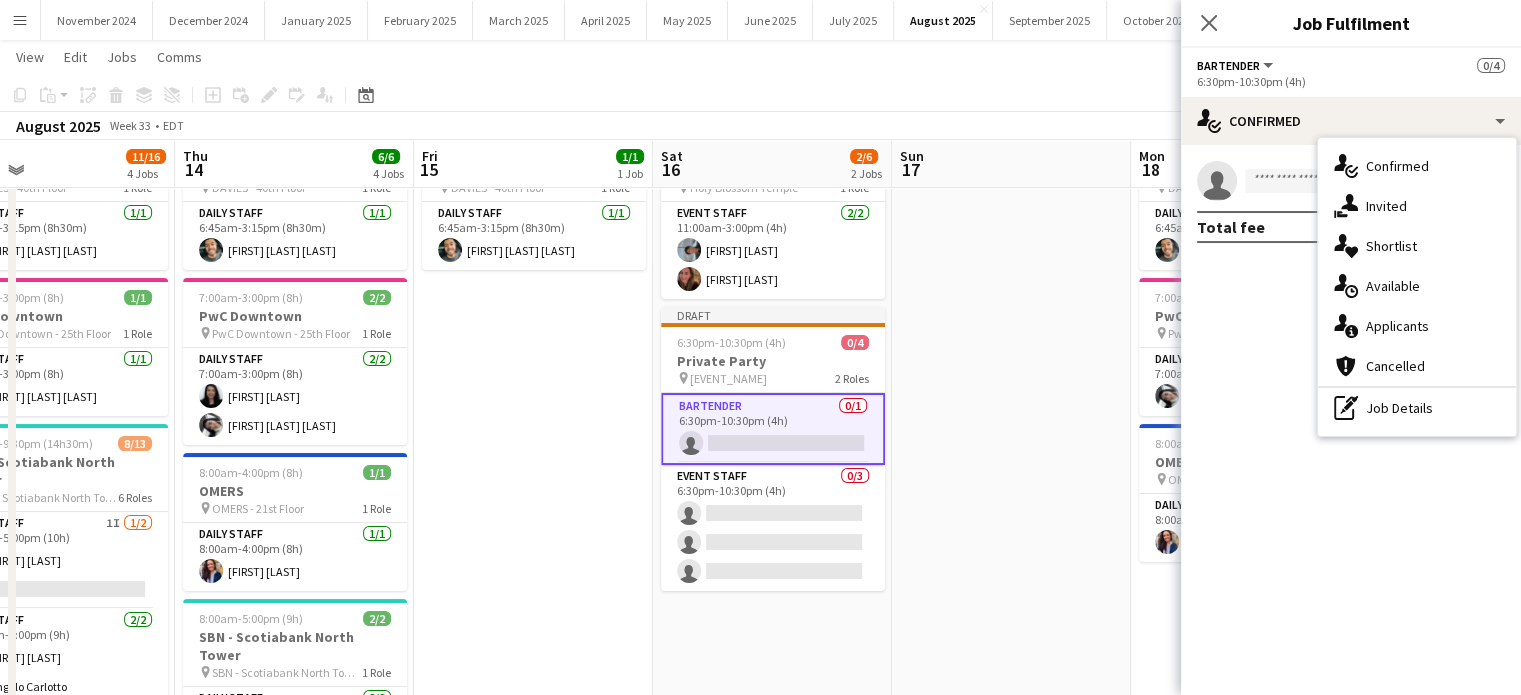 click on "single-neutral-actions-share-1
Invited" at bounding box center [1417, 206] 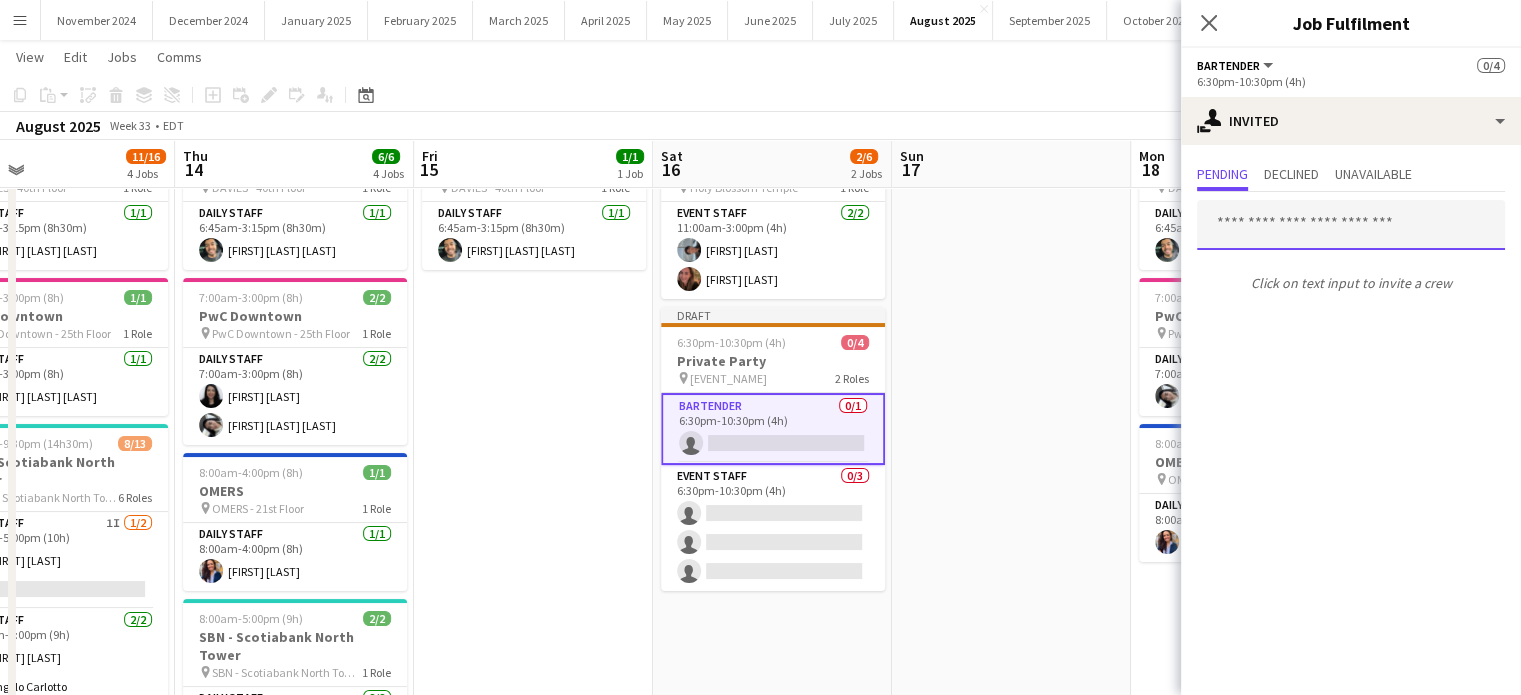 click at bounding box center (1351, 225) 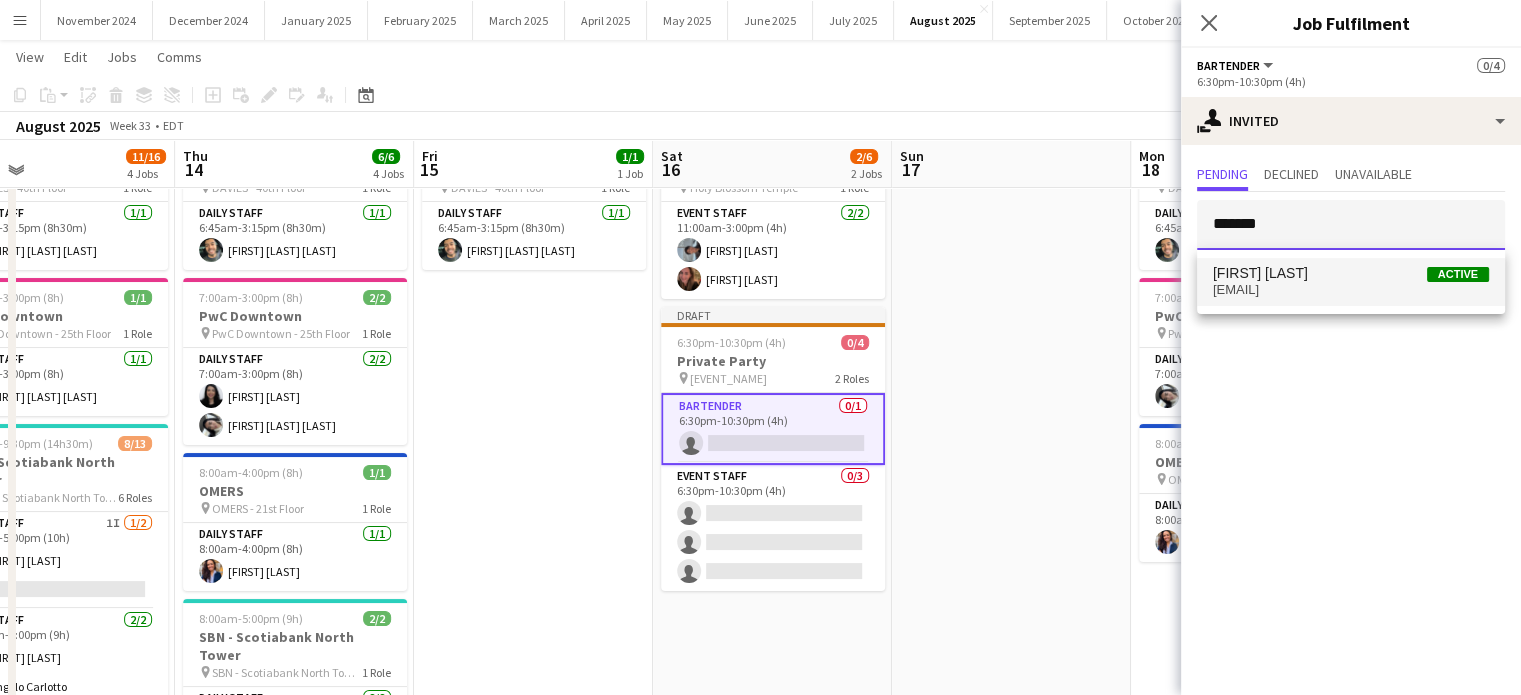 type on "*******" 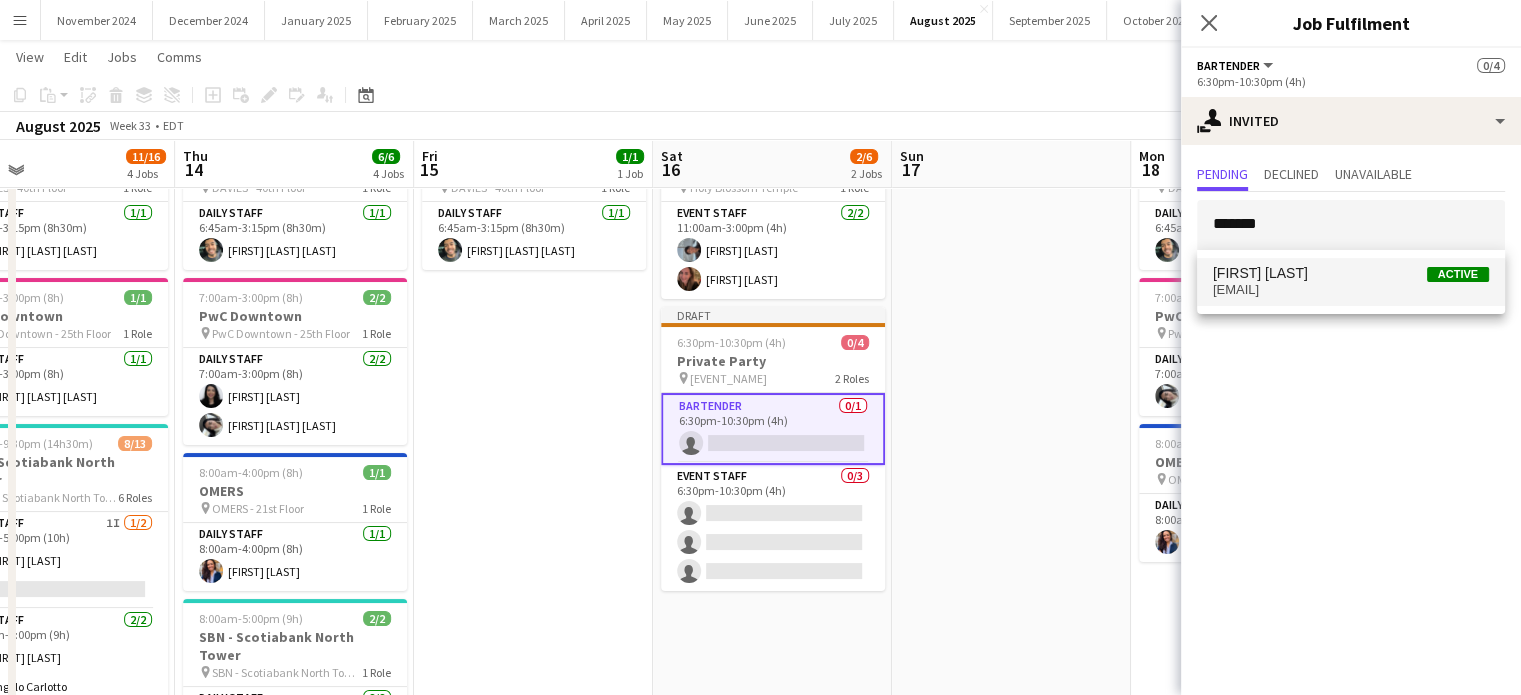click on "[FIRST] [LAST]  Active" at bounding box center (1351, 273) 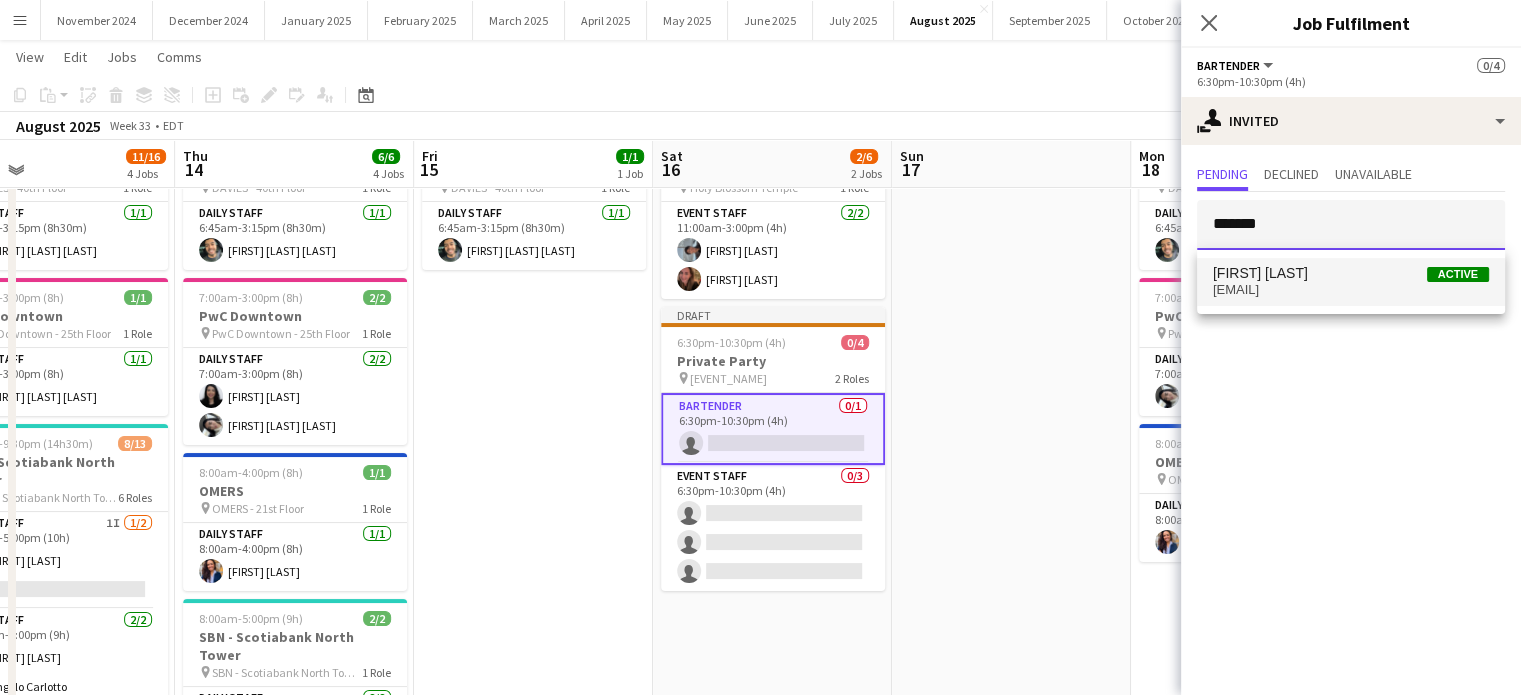 type 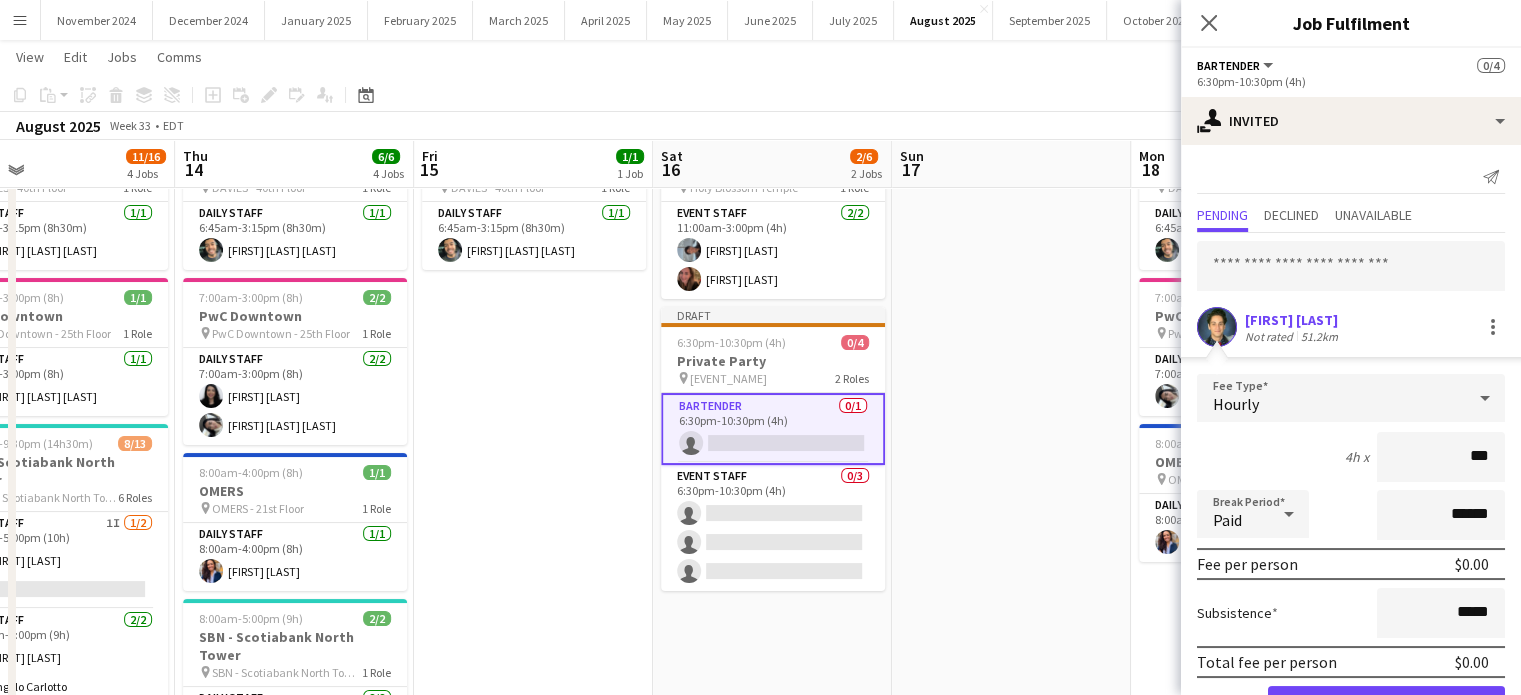 type on "**" 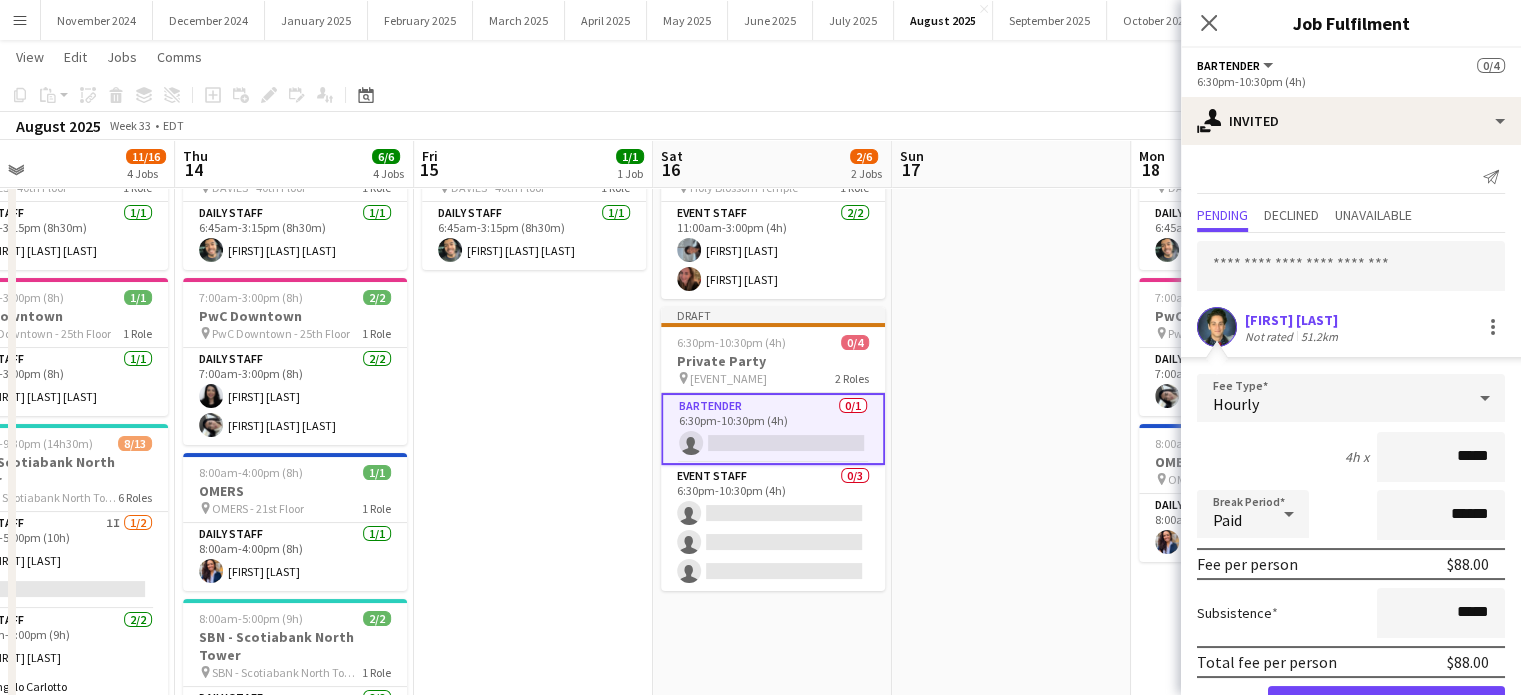 type on "******" 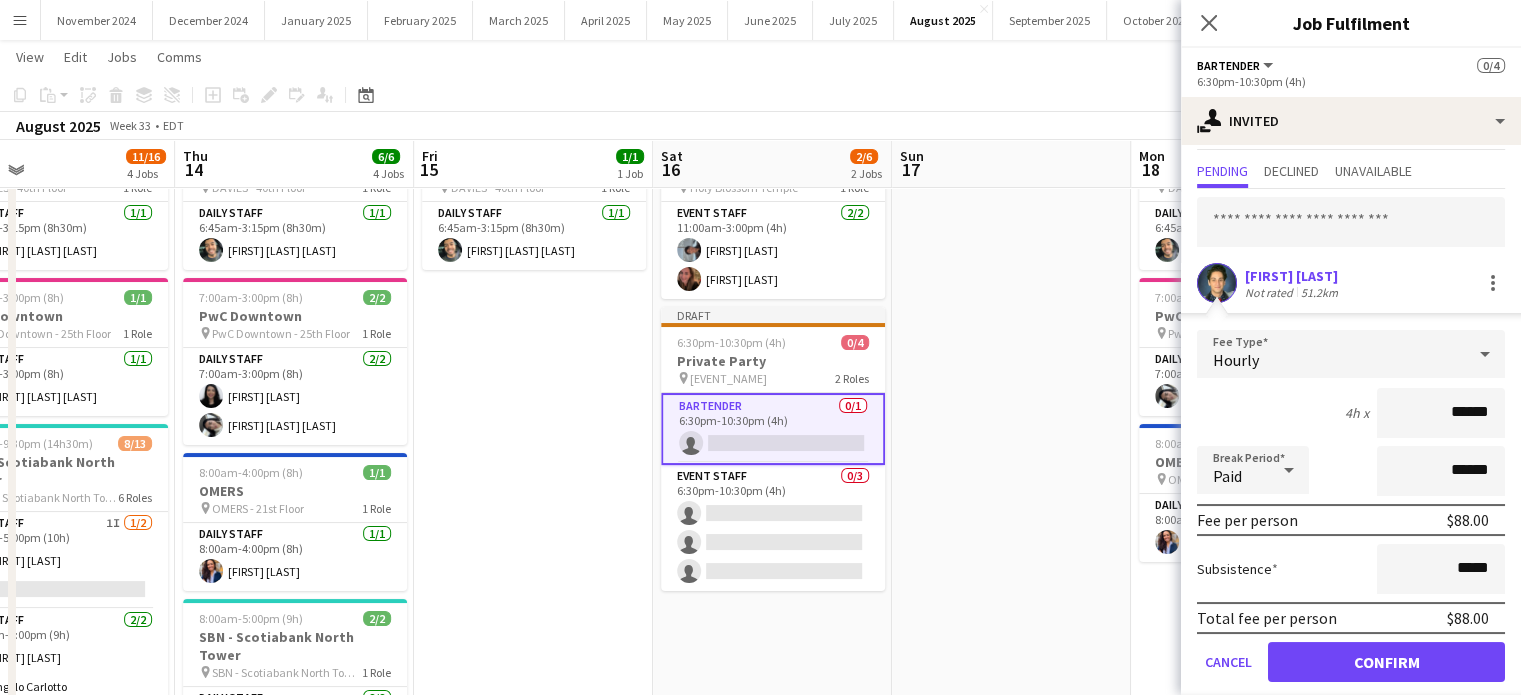 scroll, scrollTop: 64, scrollLeft: 0, axis: vertical 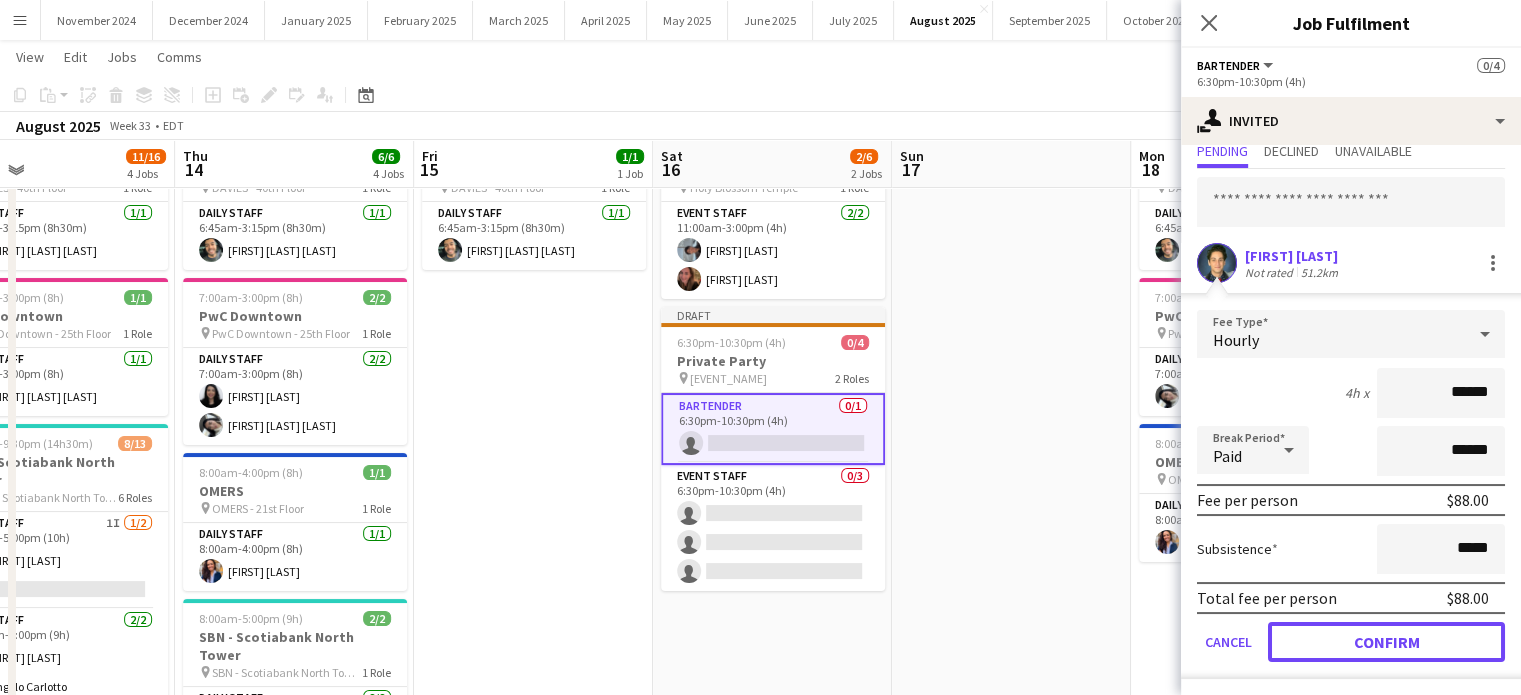 click on "Confirm" 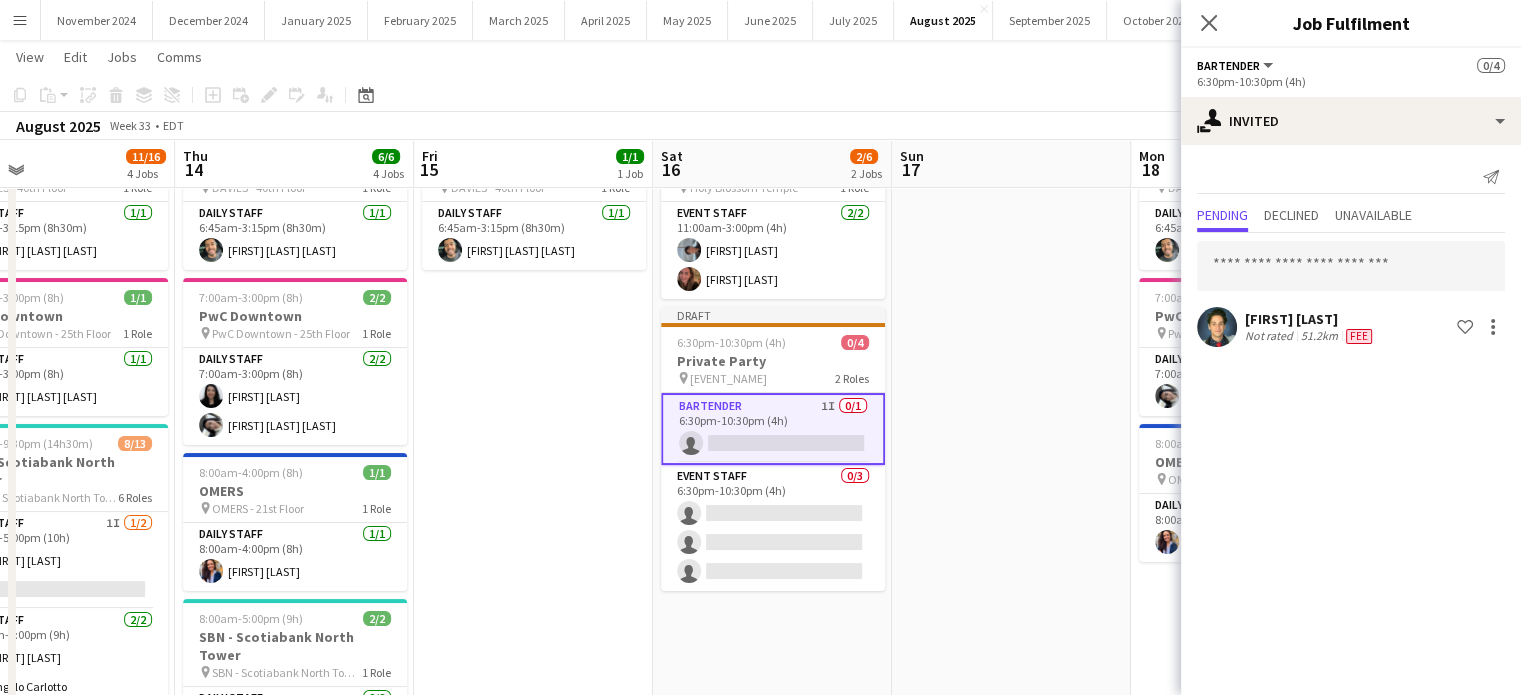 scroll, scrollTop: 0, scrollLeft: 0, axis: both 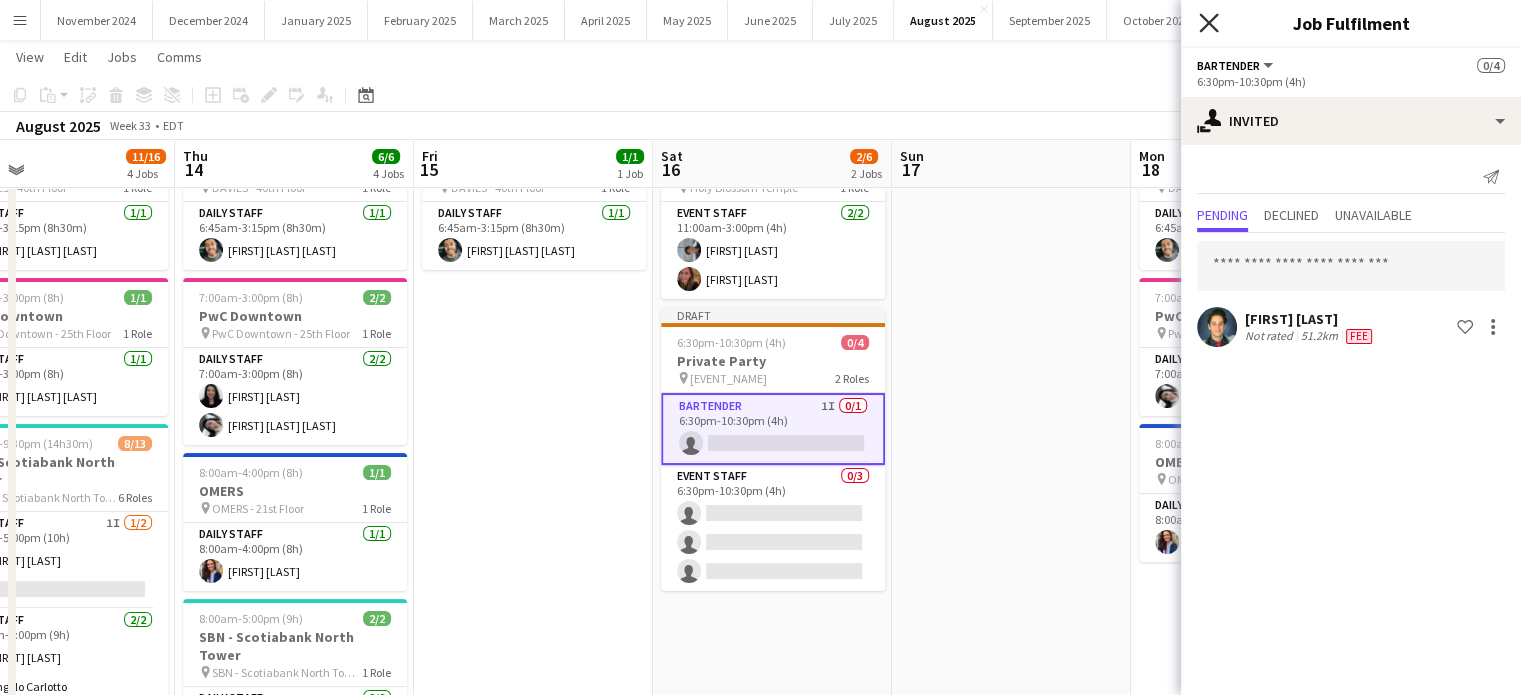 click 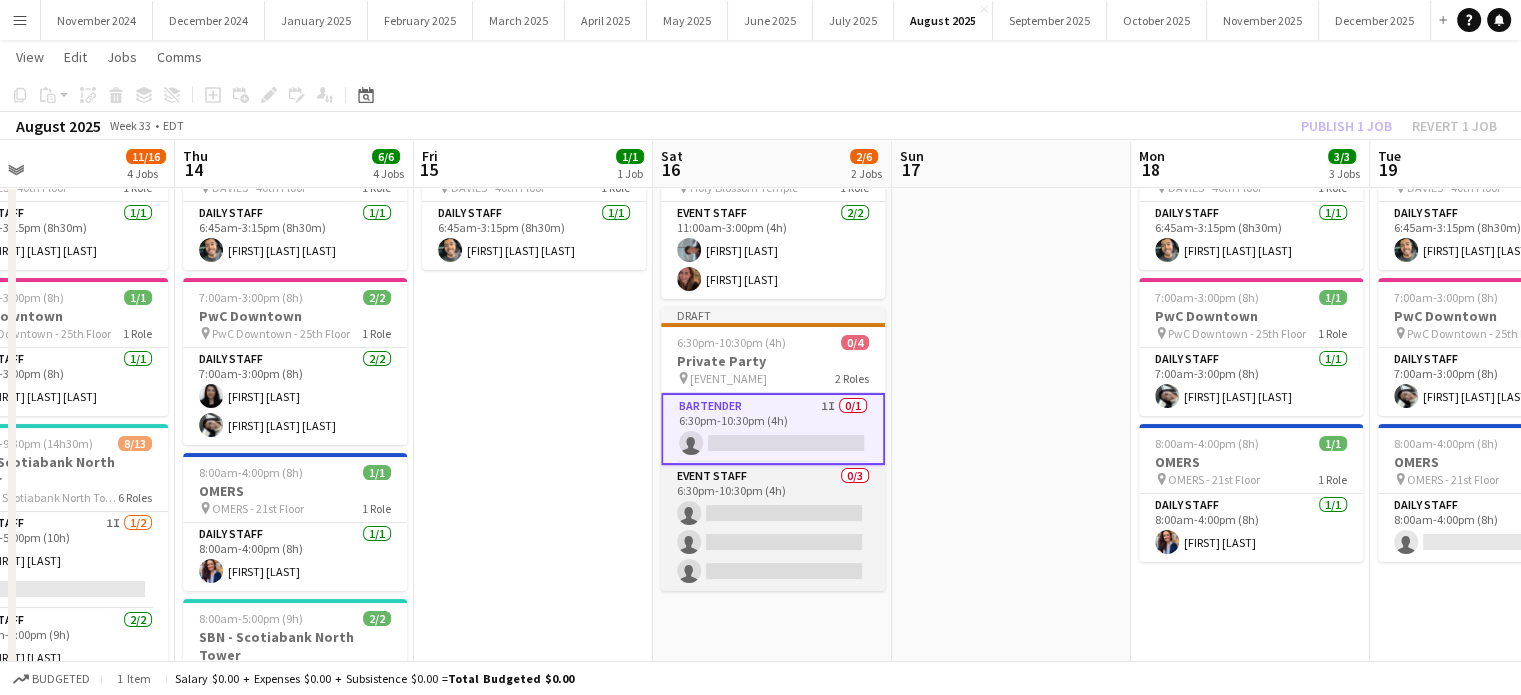 click on "Event Staff   0/3   6:30pm-10:30pm (4h)
single-neutral-actions
single-neutral-actions
single-neutral-actions" at bounding box center (773, 528) 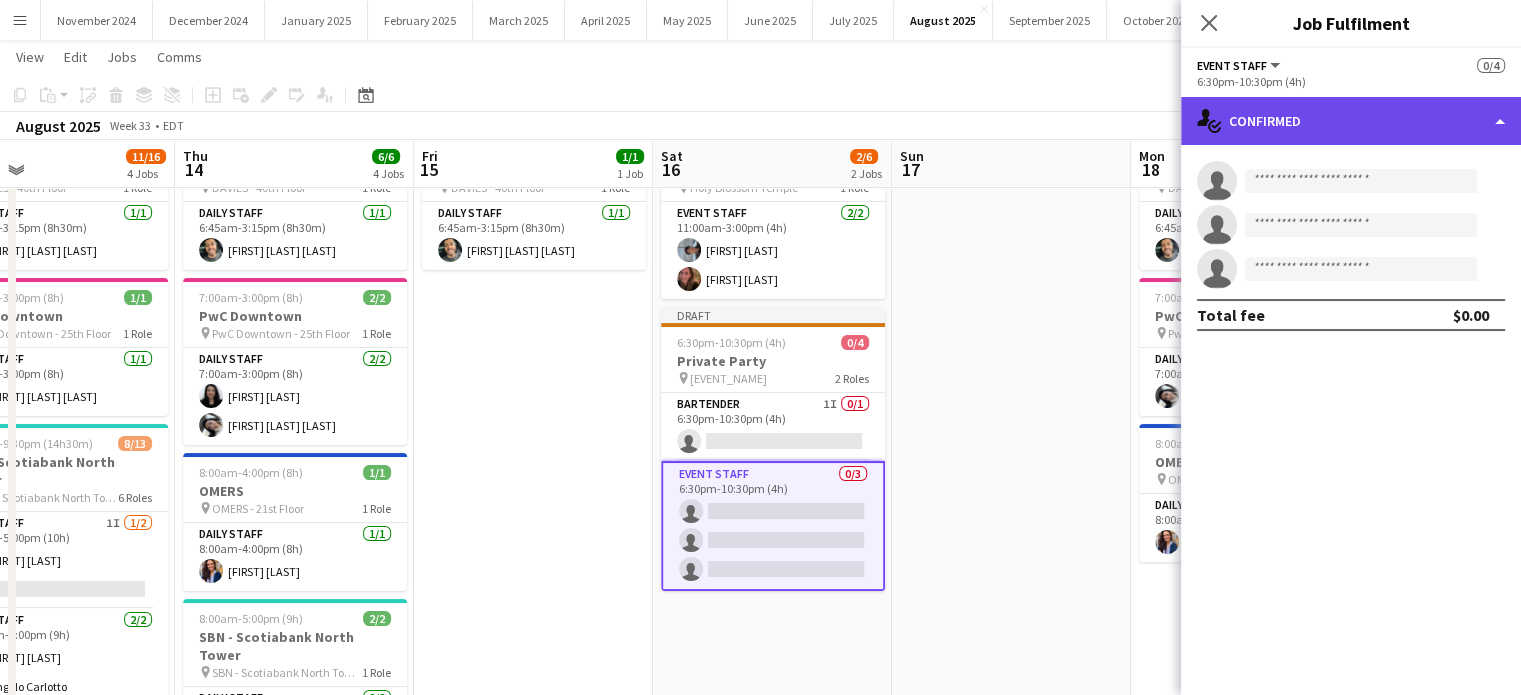 click on "single-neutral-actions-check-2
Confirmed" 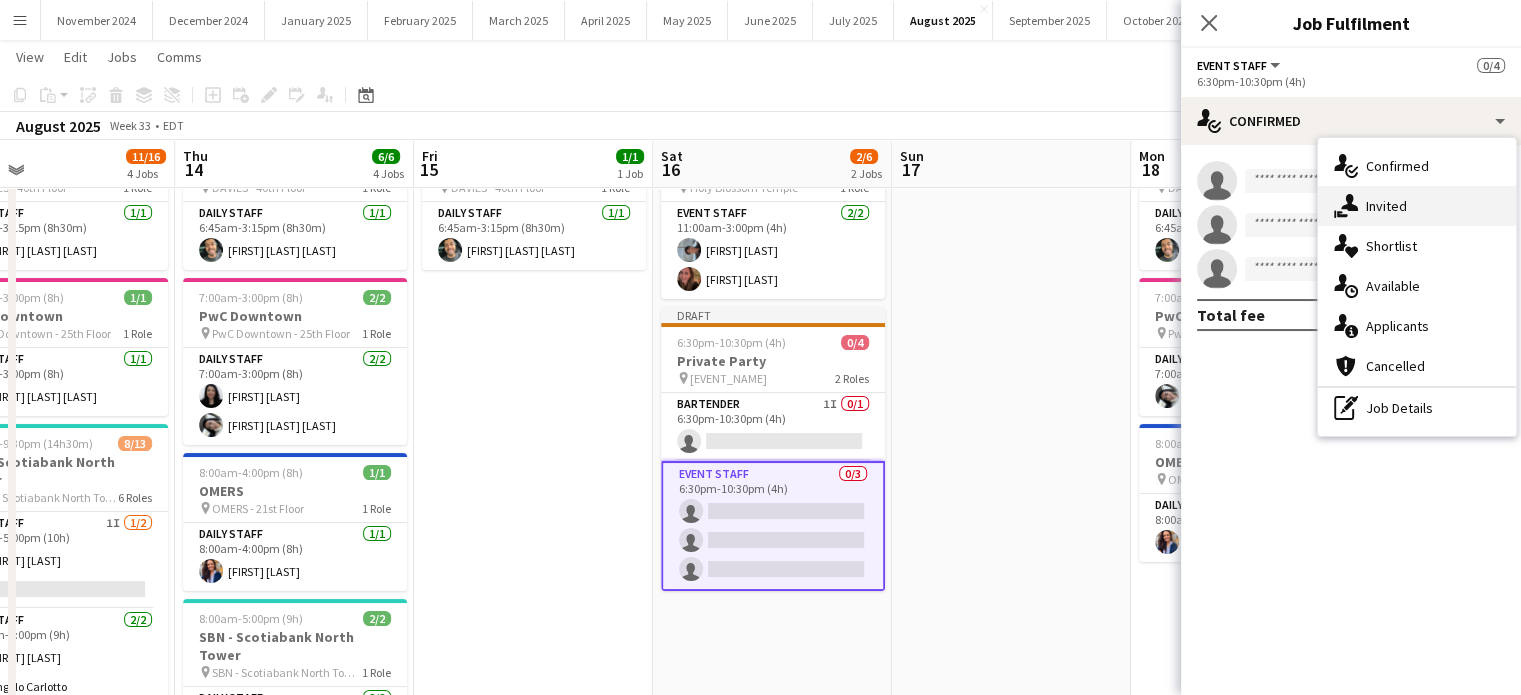 click on "single-neutral-actions-share-1
Invited" at bounding box center [1417, 206] 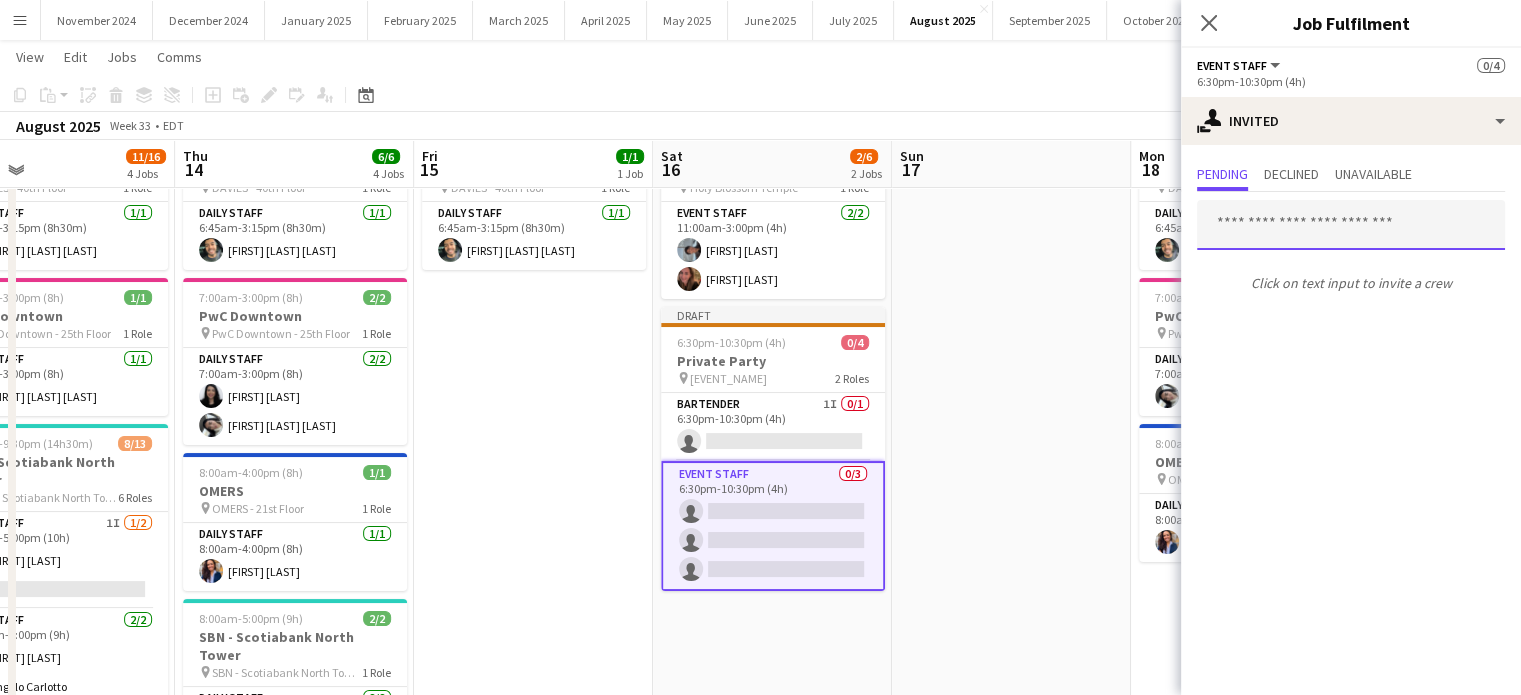 click at bounding box center (1351, 225) 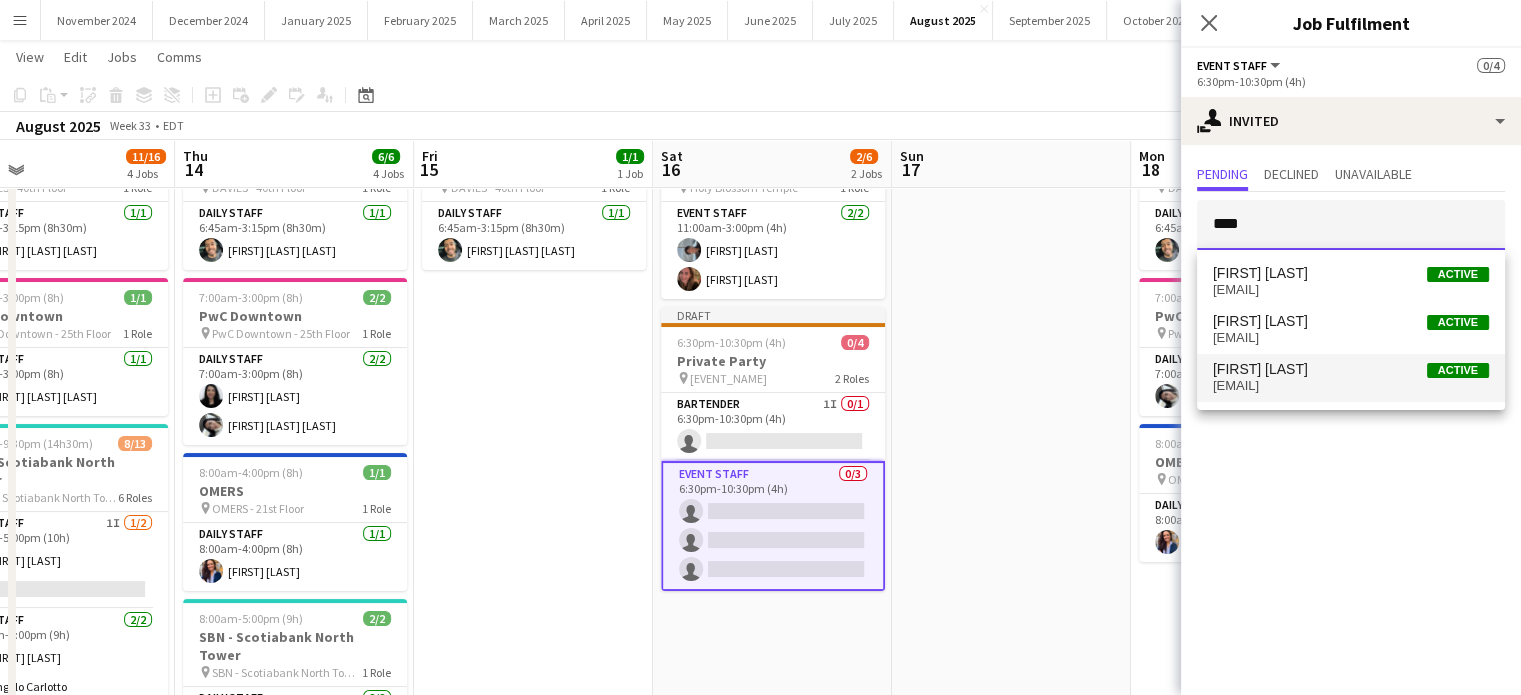 type on "****" 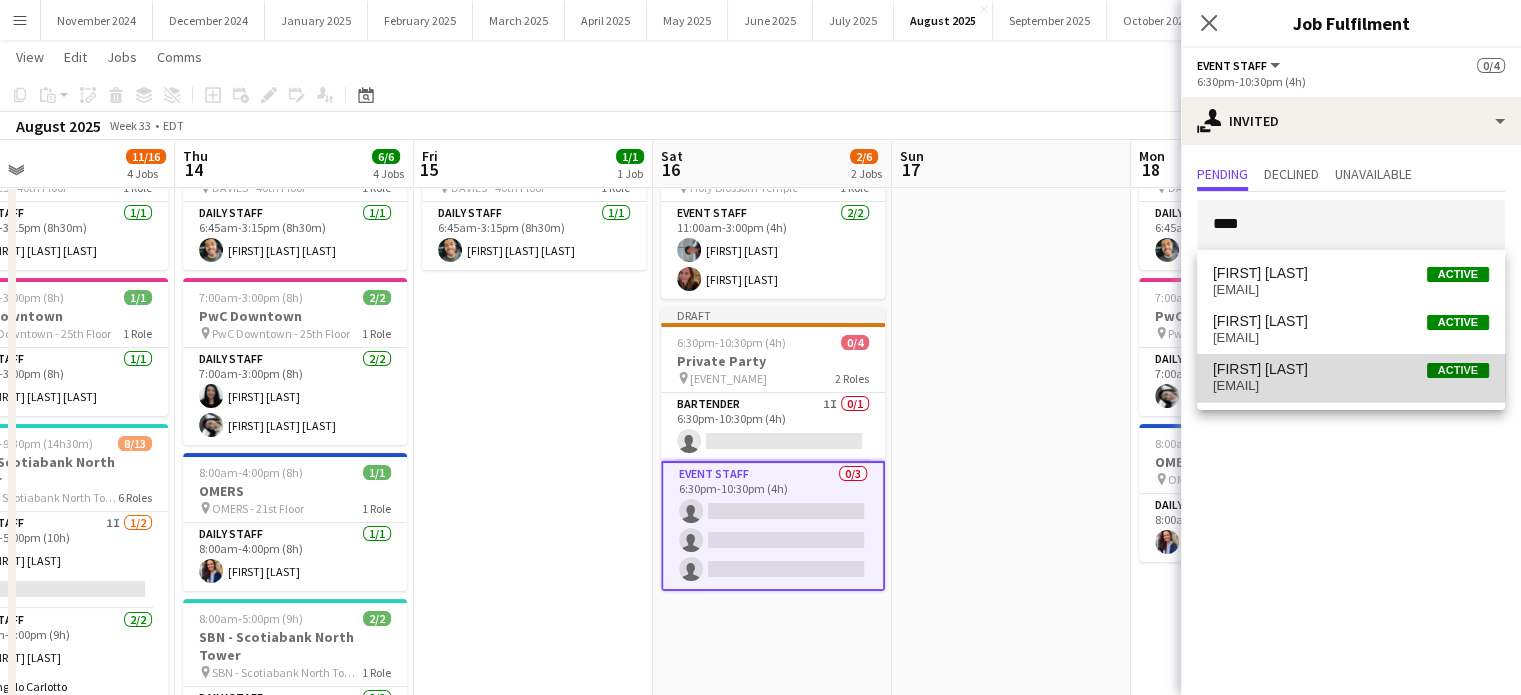 click on "[FIRST] [LAST]" at bounding box center [1260, 369] 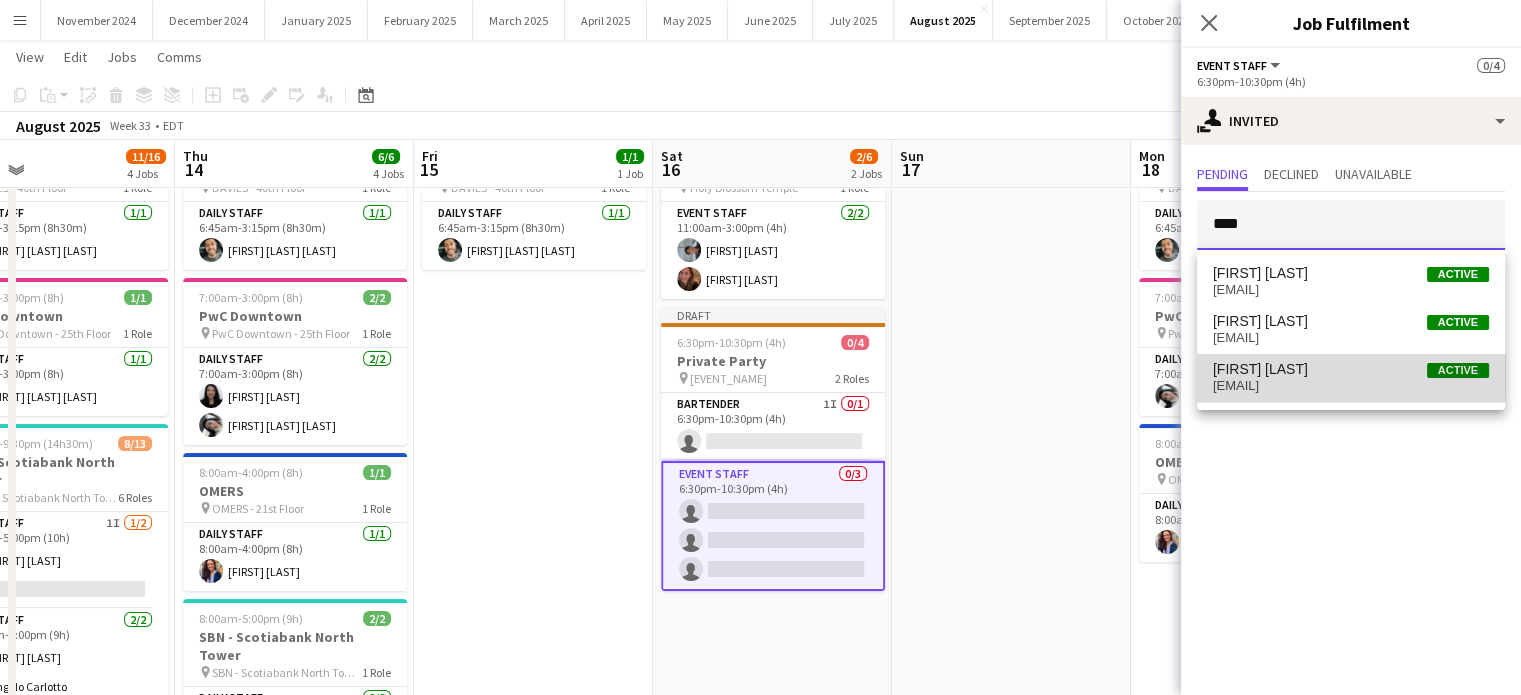 type 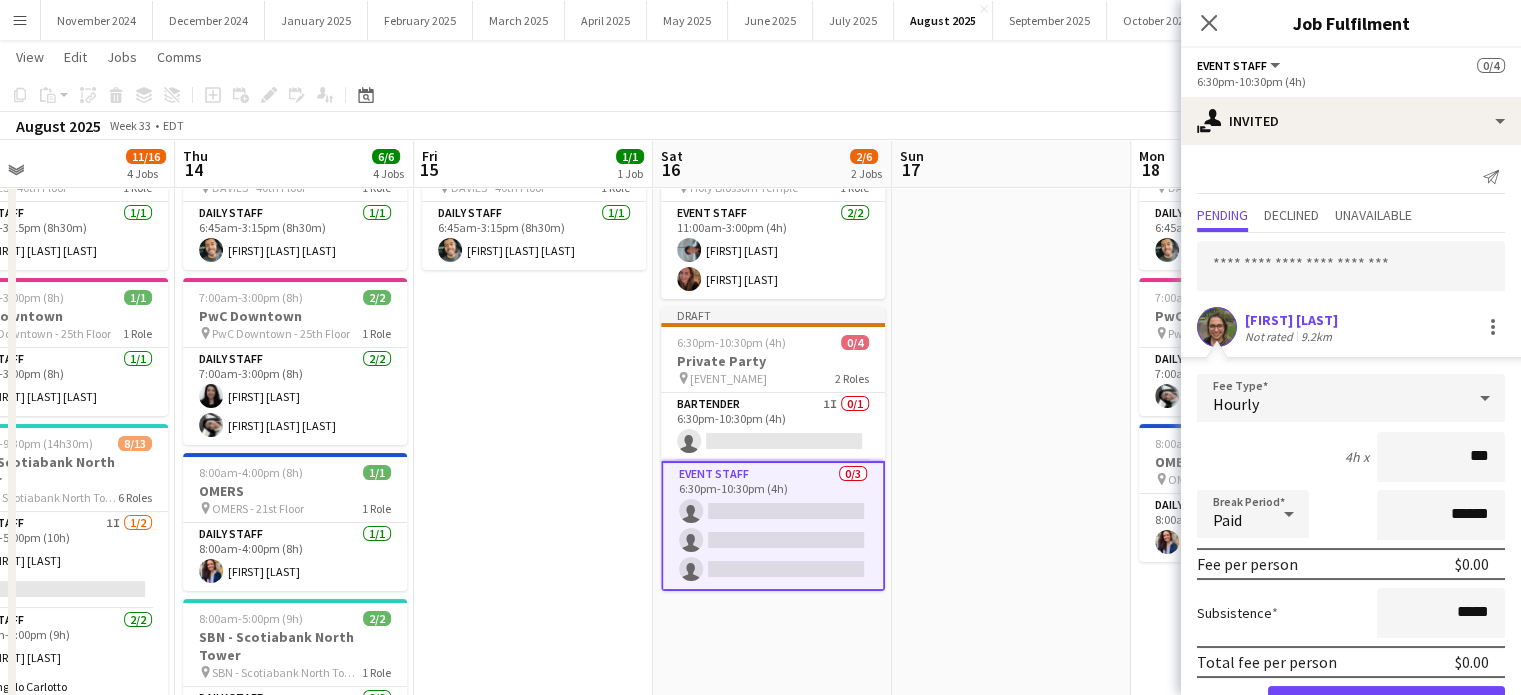 type on "**" 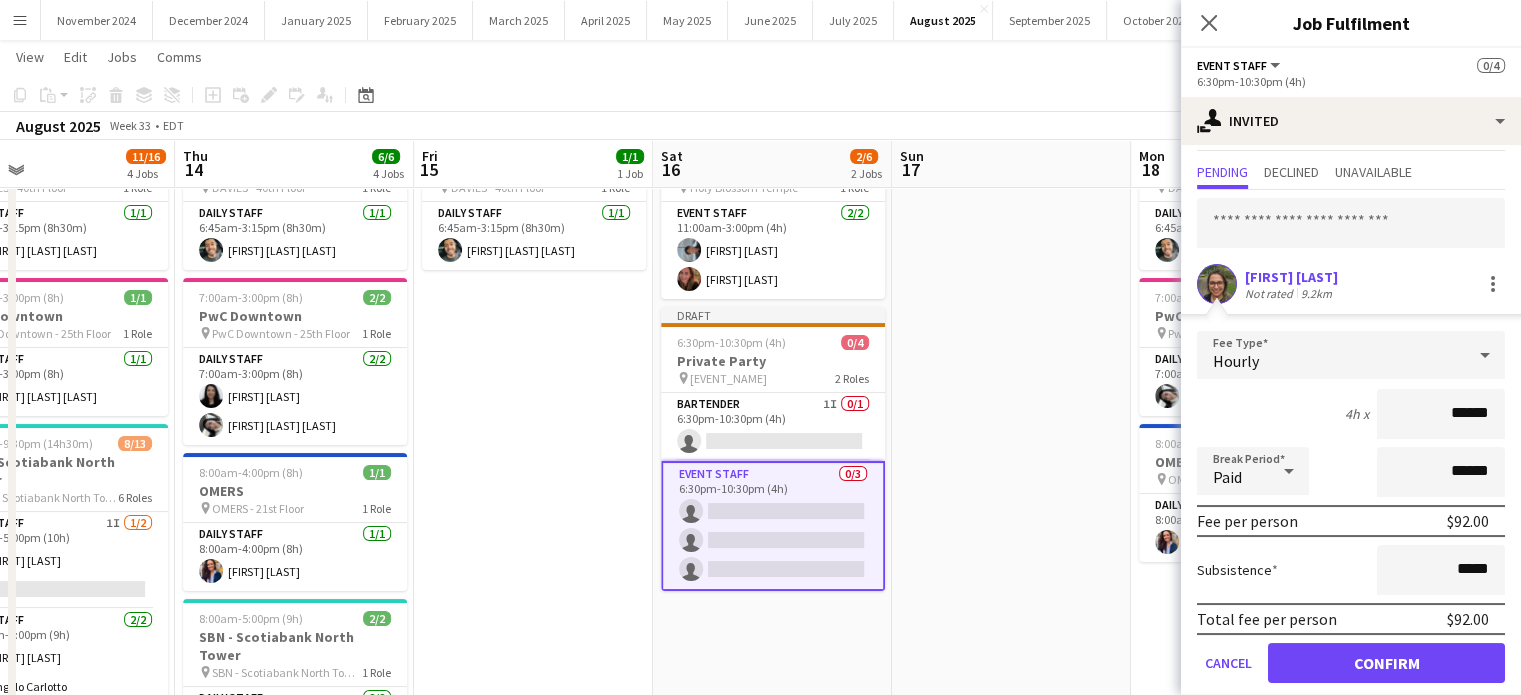 scroll, scrollTop: 64, scrollLeft: 0, axis: vertical 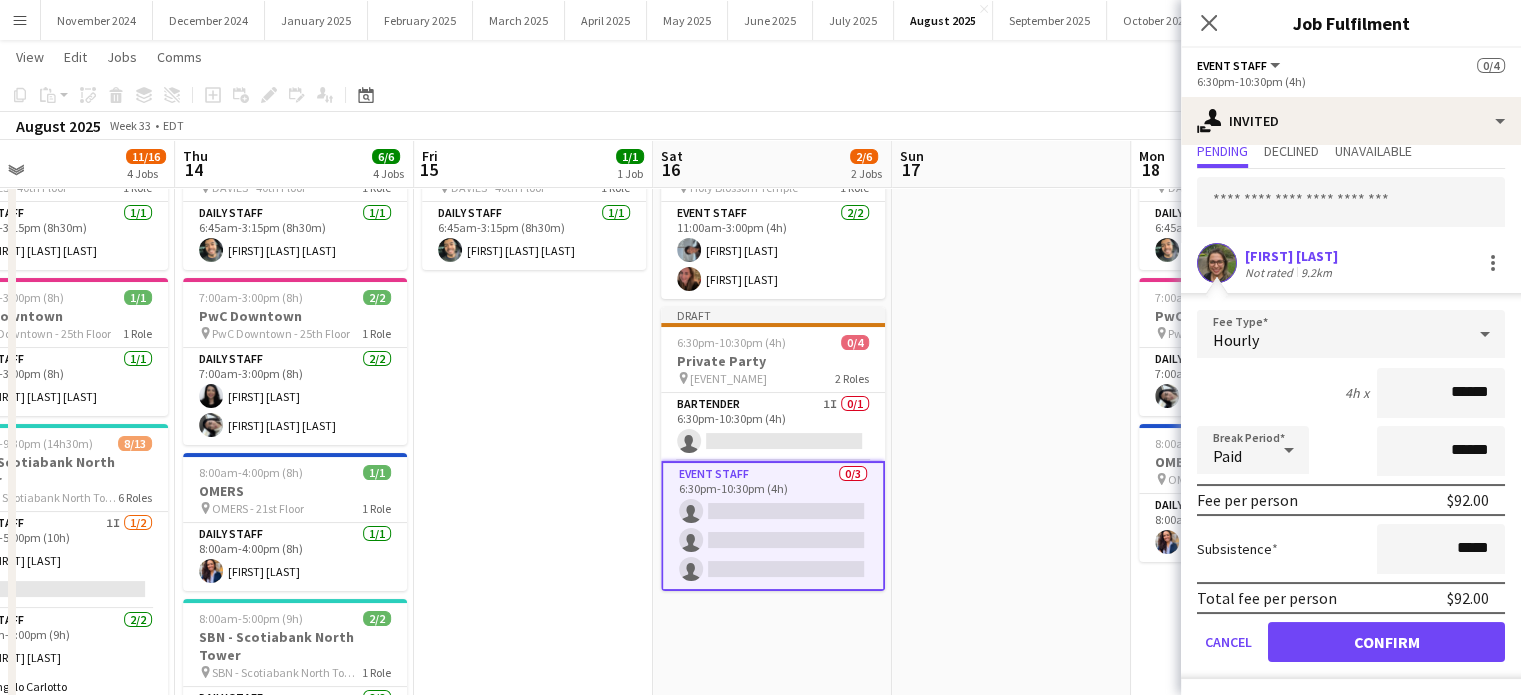 type on "******" 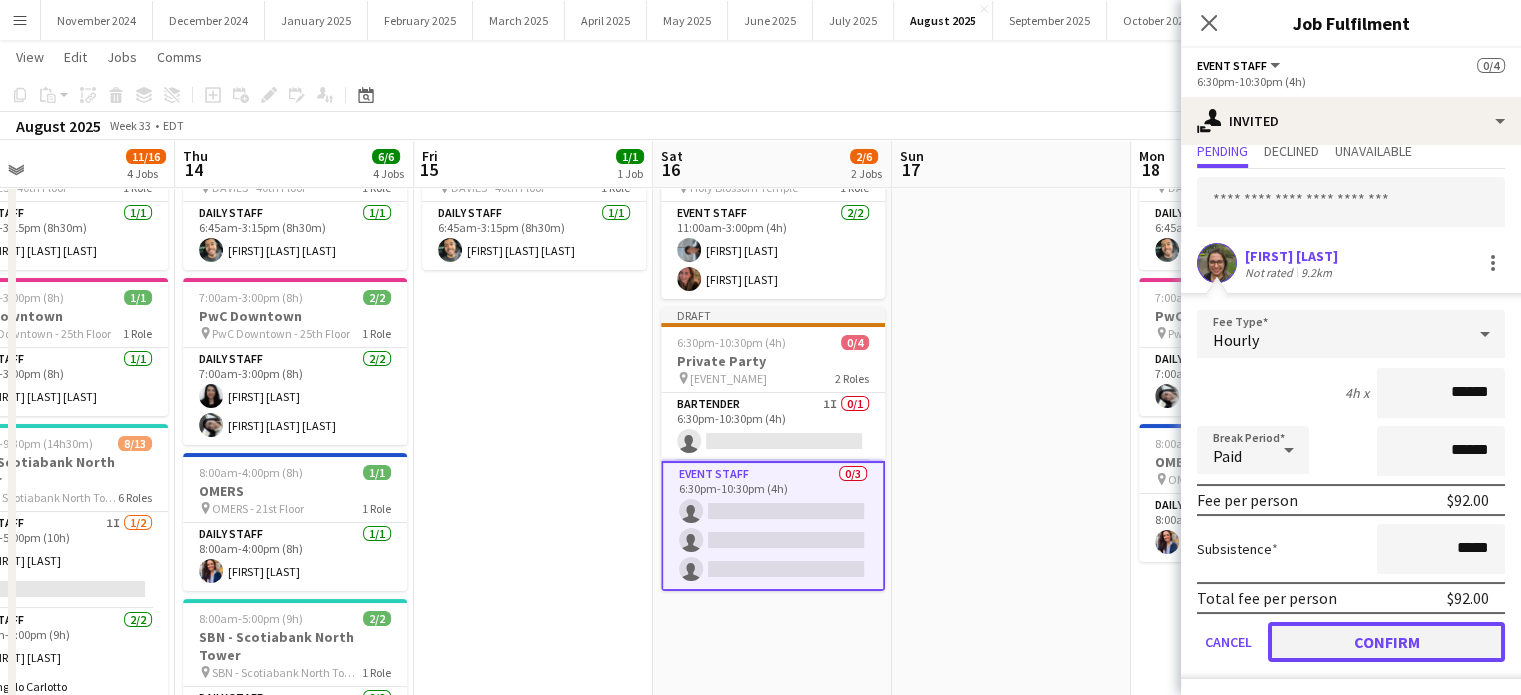 click on "Confirm" 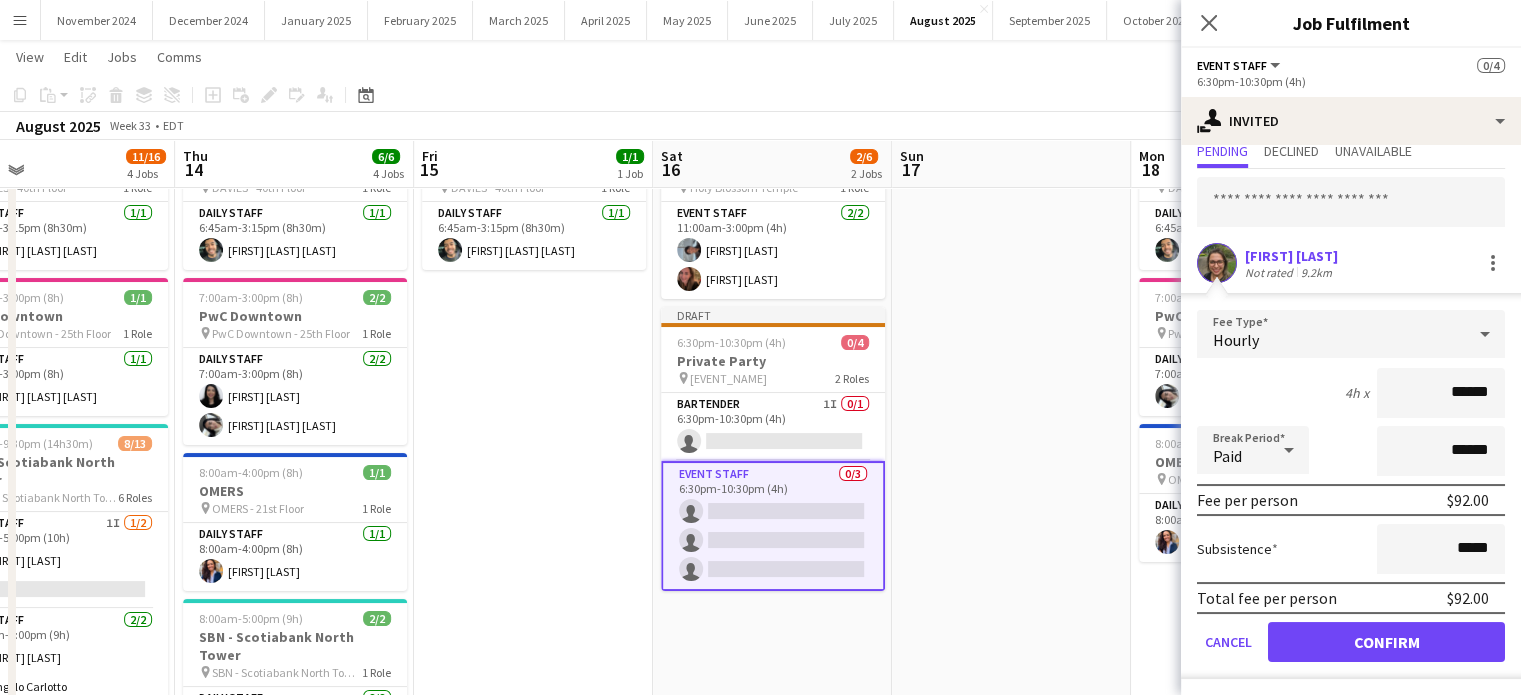 scroll, scrollTop: 0, scrollLeft: 0, axis: both 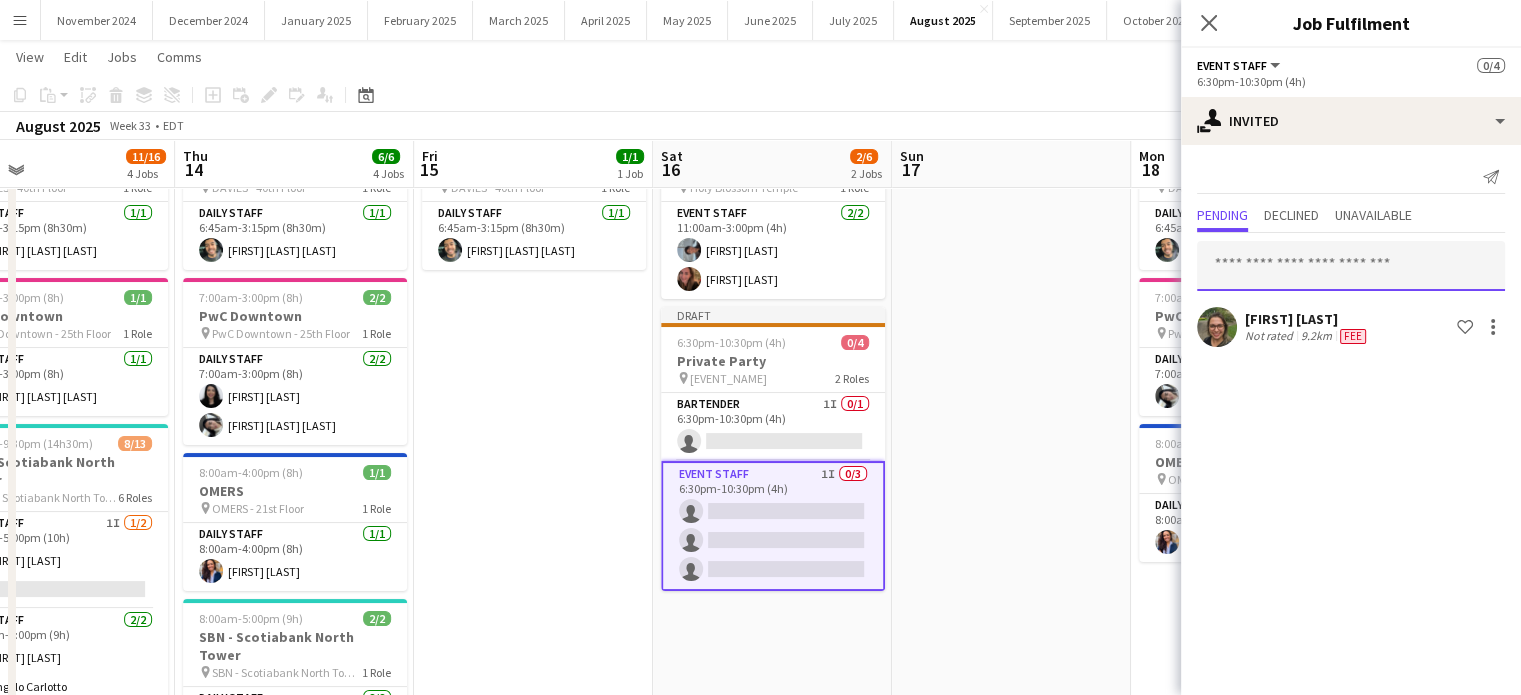 click at bounding box center (1351, 266) 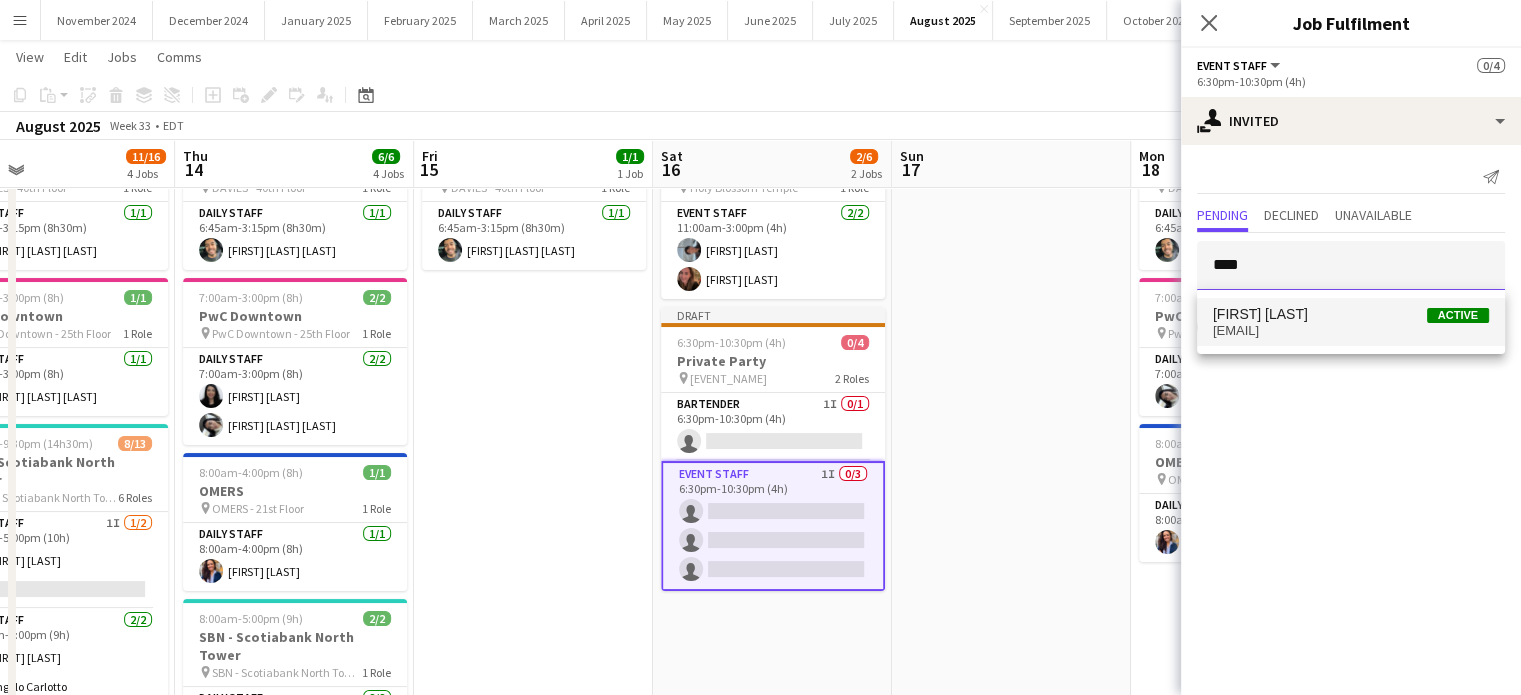type on "****" 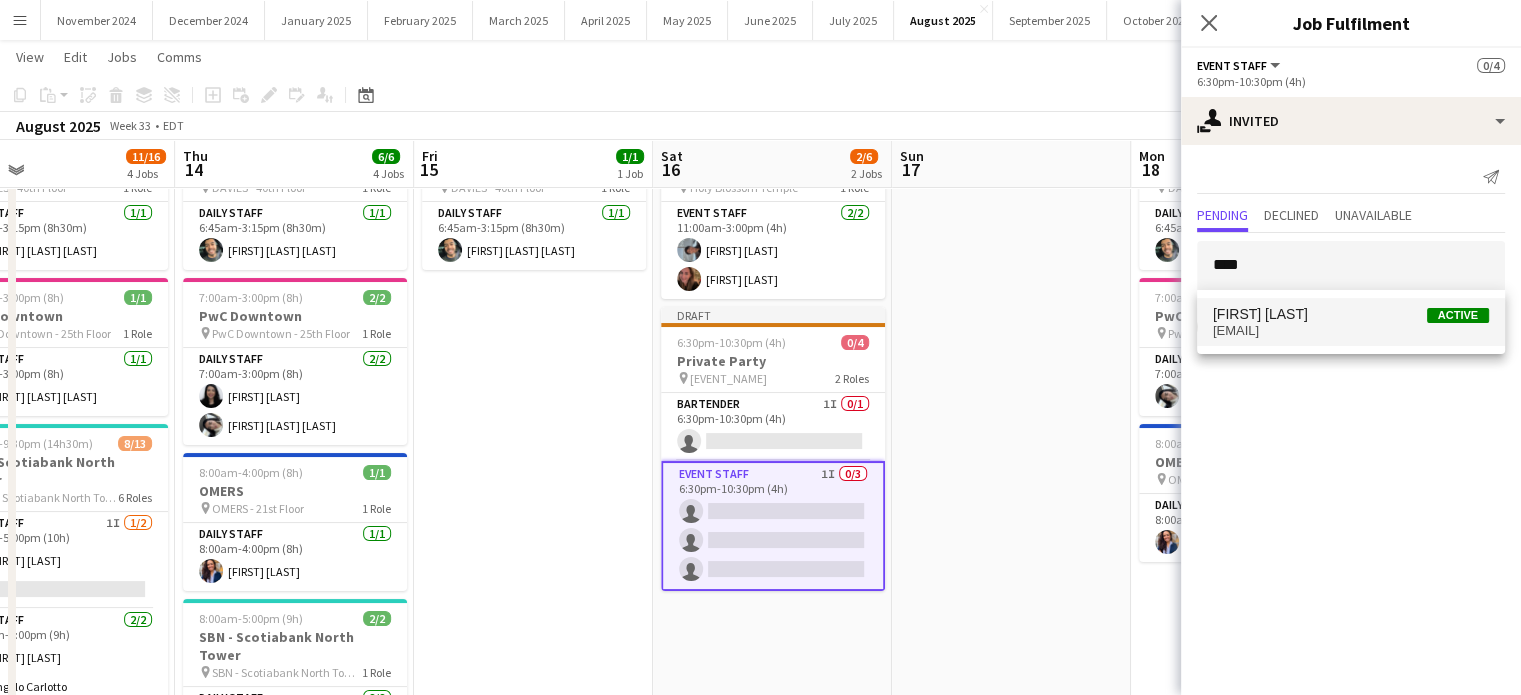click on "[FIRST] [LAST]" at bounding box center [1260, 314] 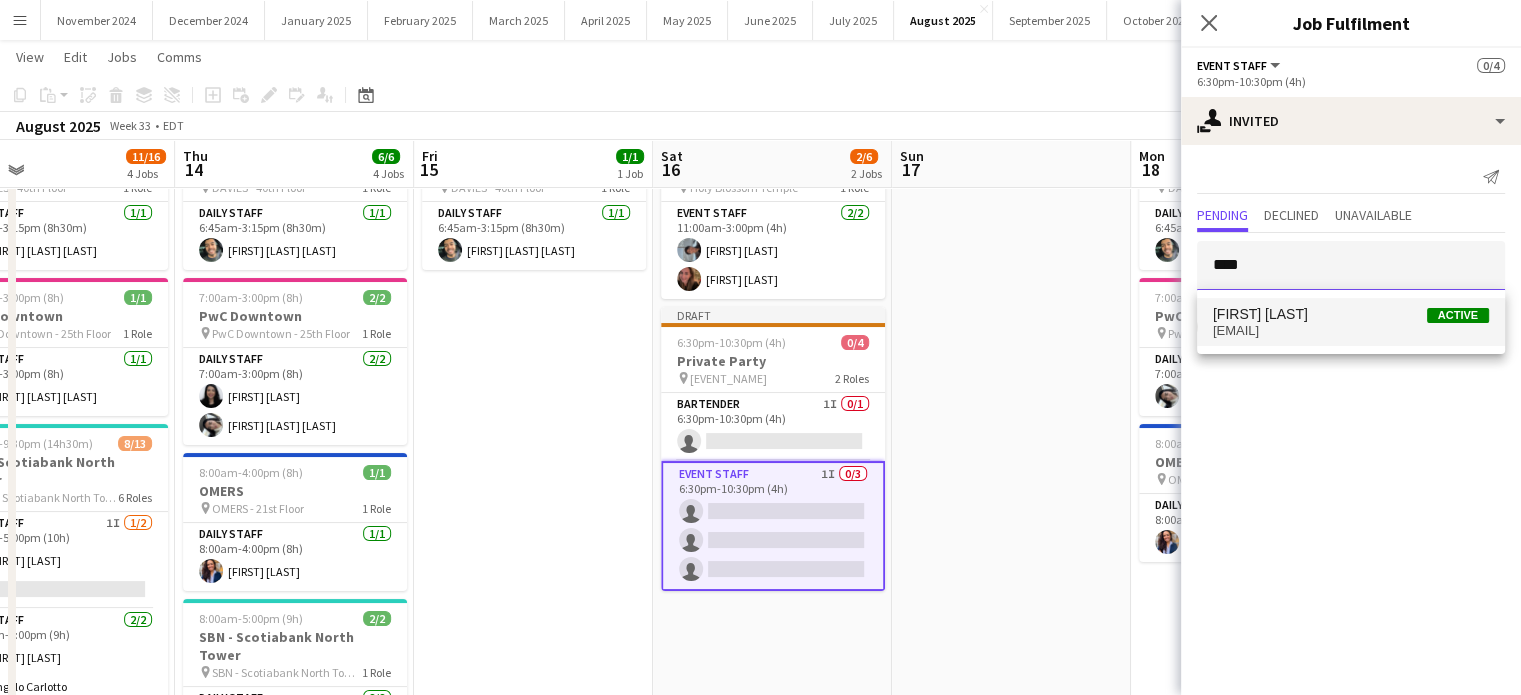 type 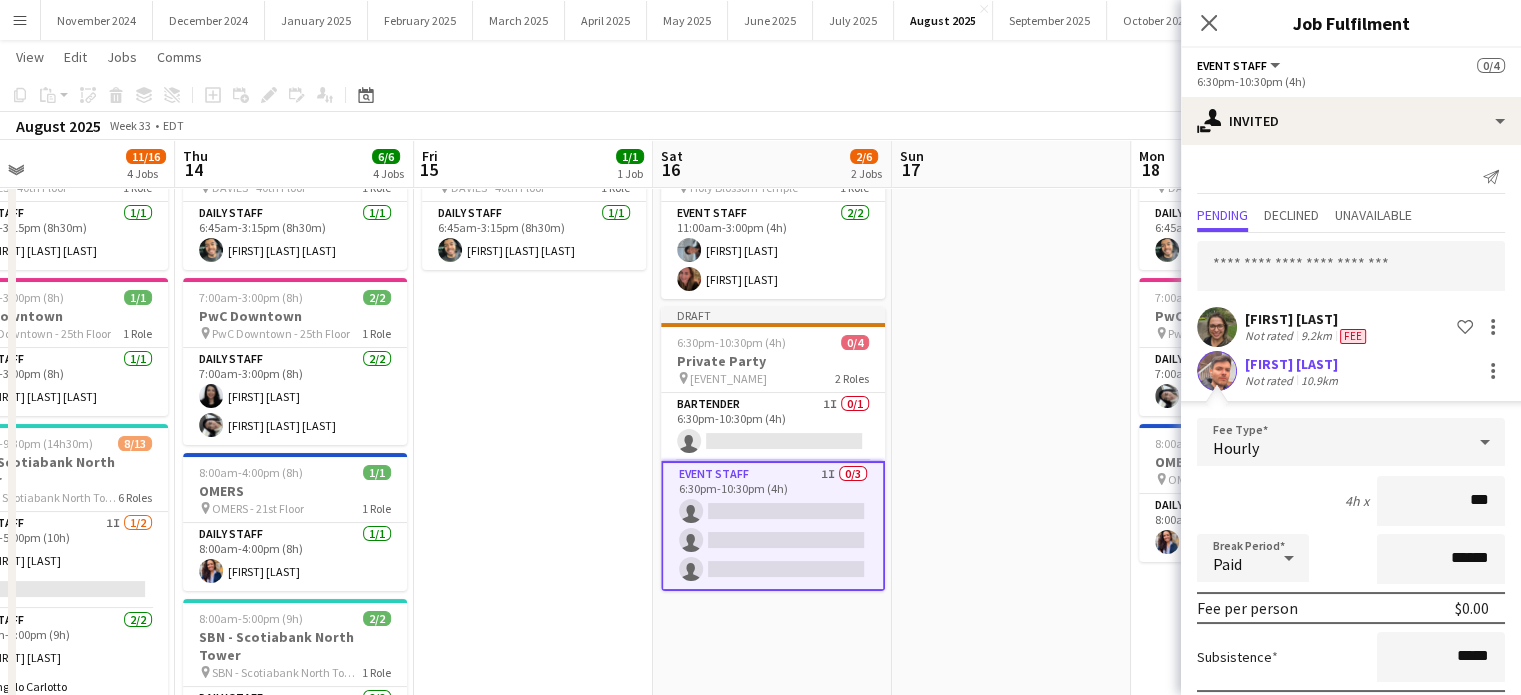 type on "**" 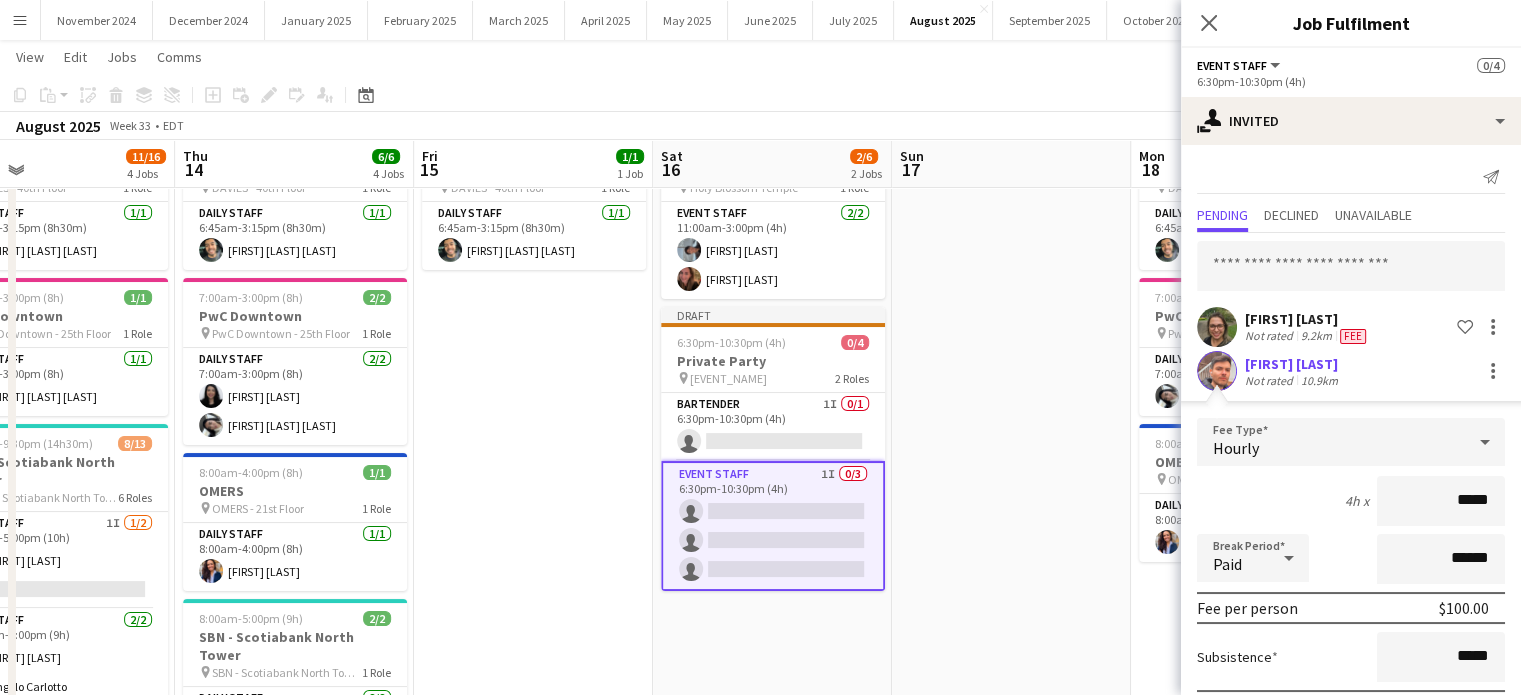 type on "******" 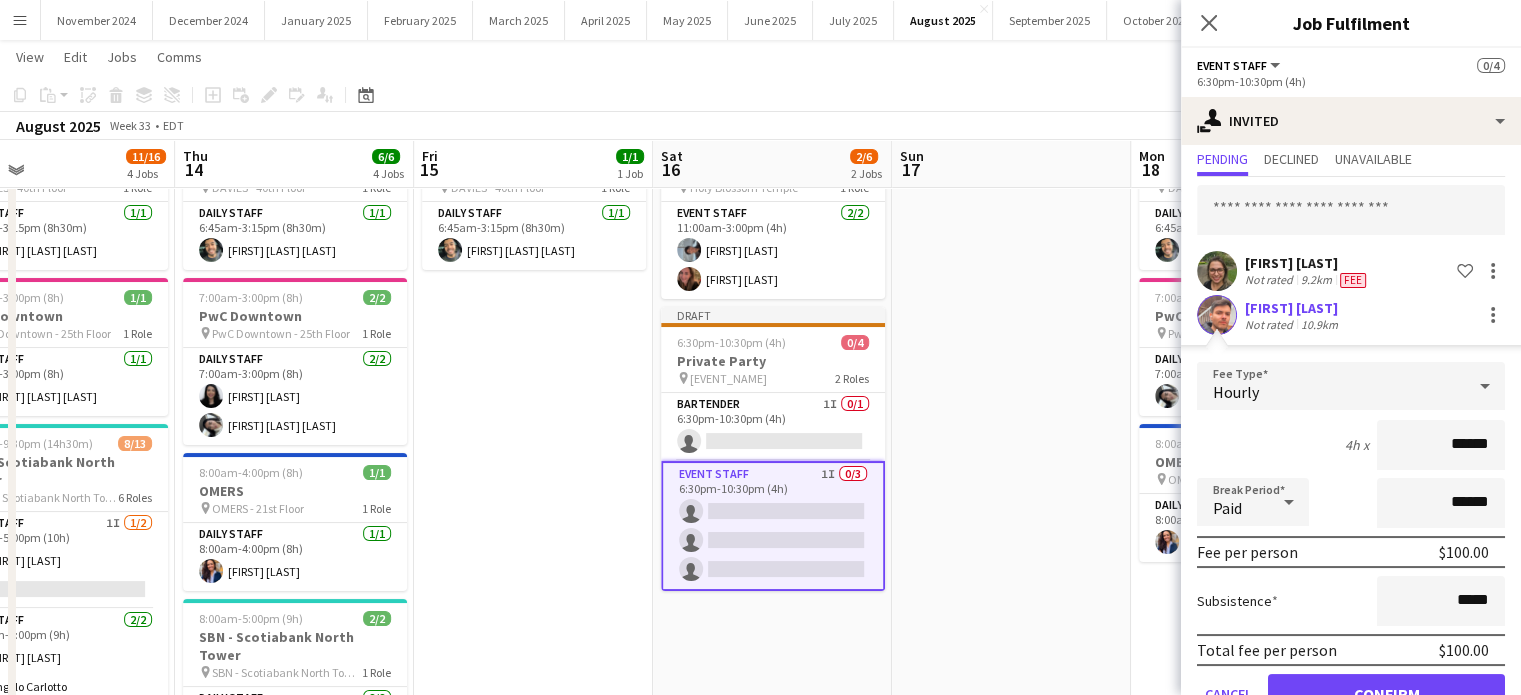 scroll, scrollTop: 108, scrollLeft: 0, axis: vertical 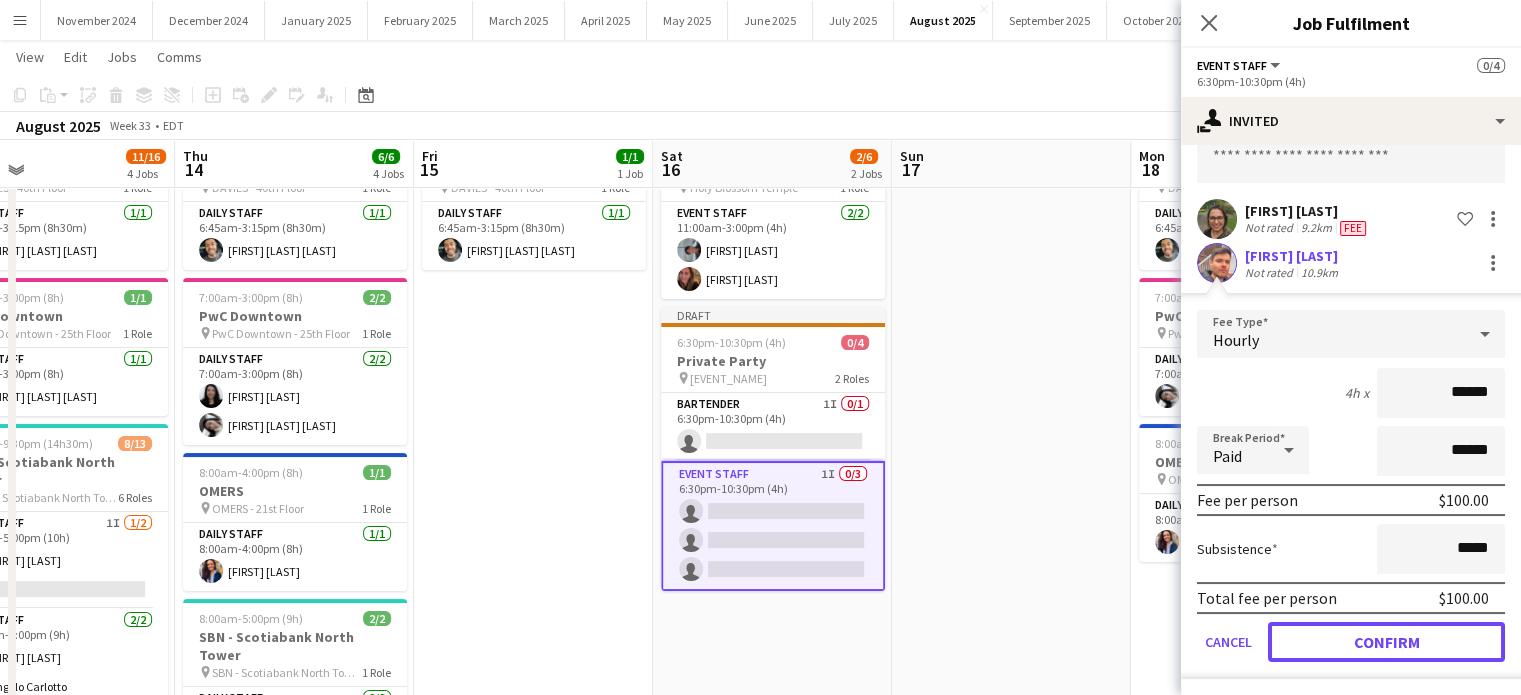 click on "Confirm" 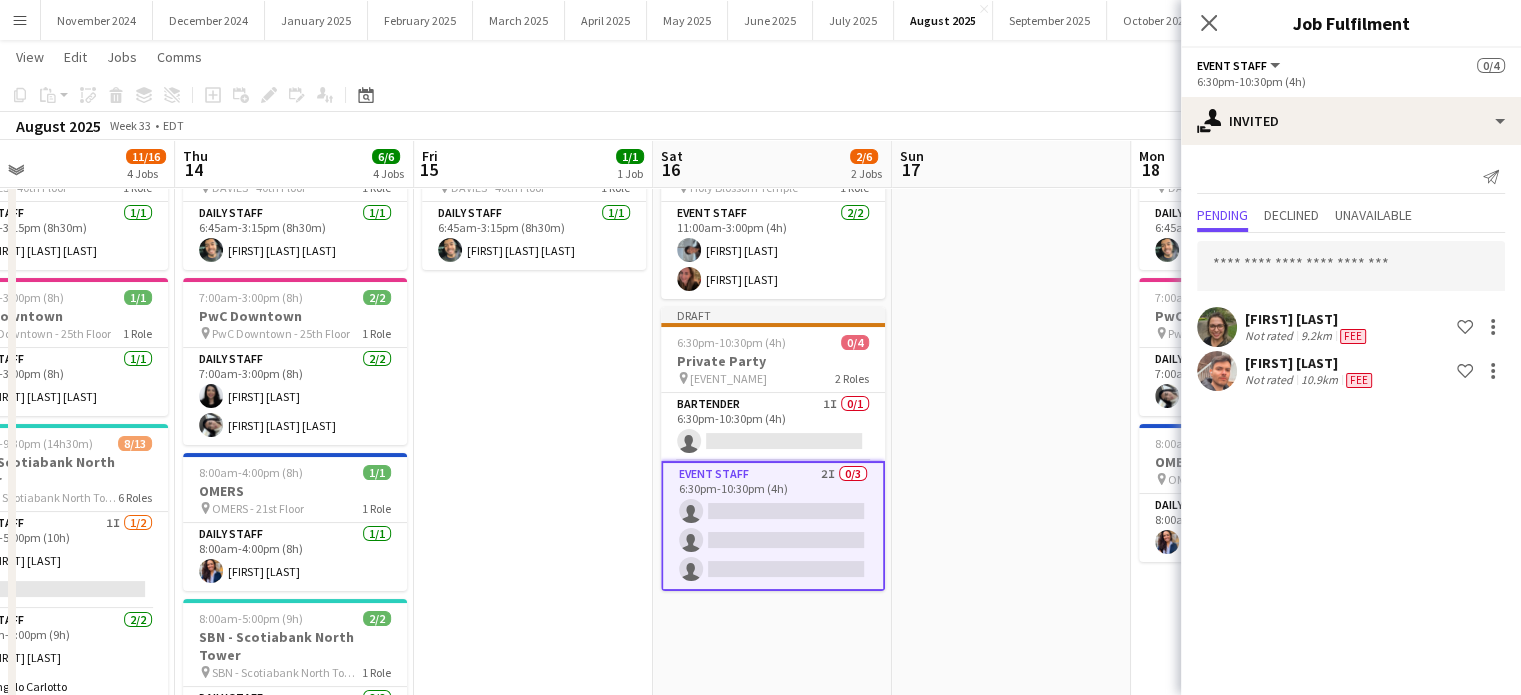 scroll, scrollTop: 0, scrollLeft: 0, axis: both 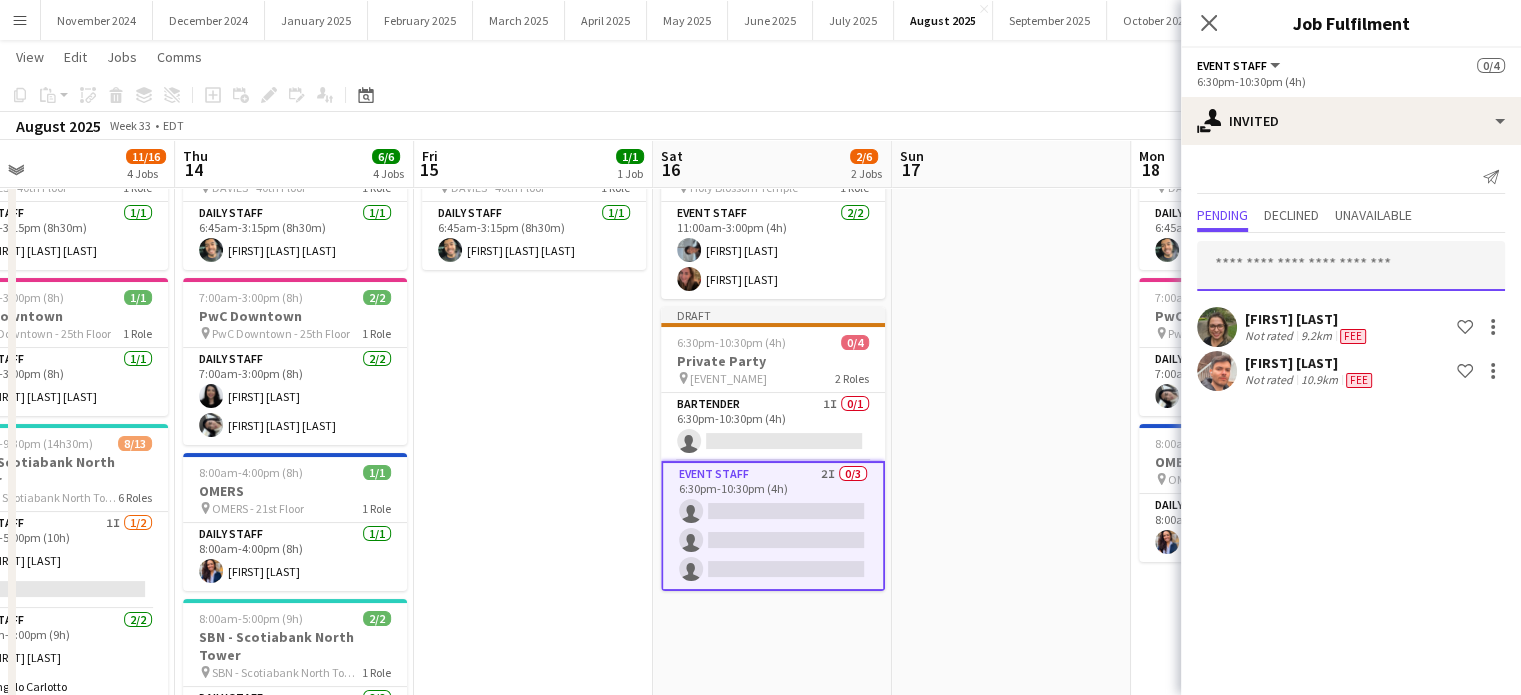 click at bounding box center [1351, 266] 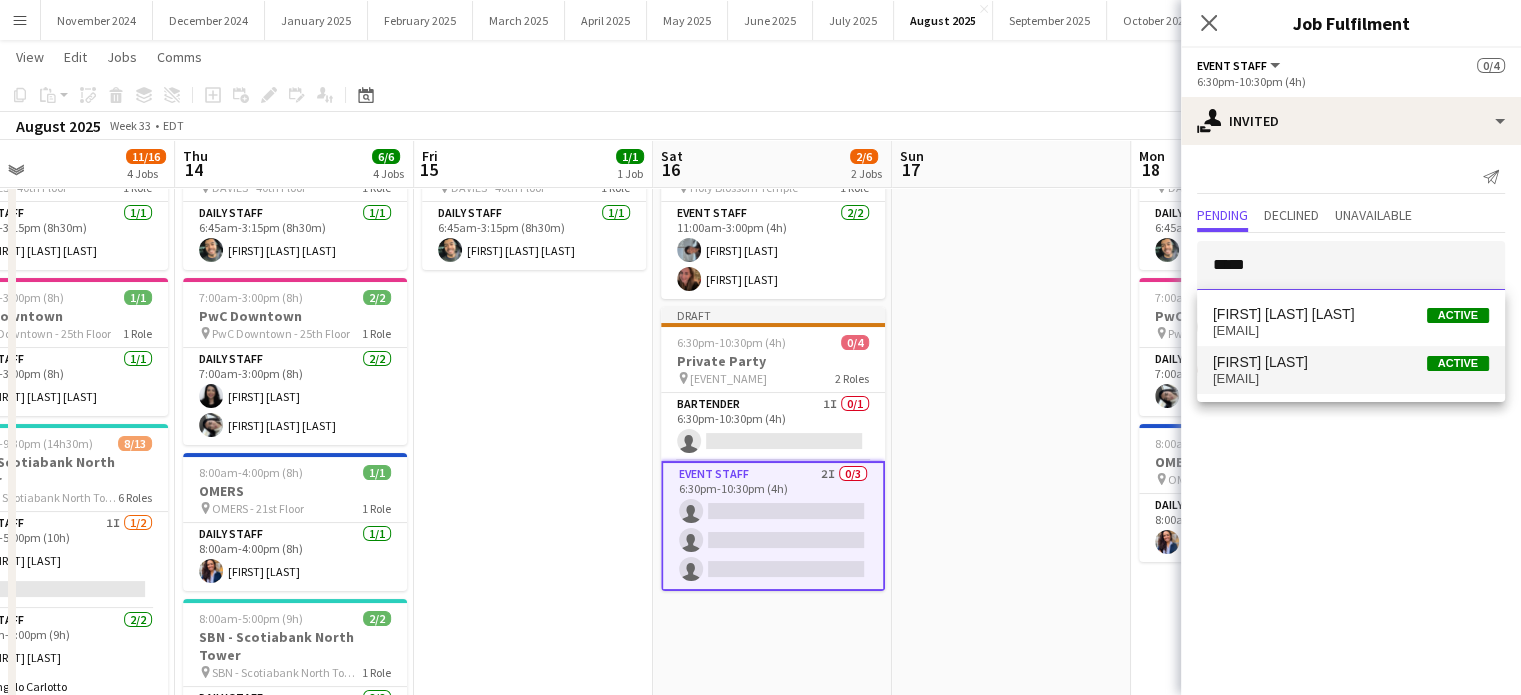 type on "*****" 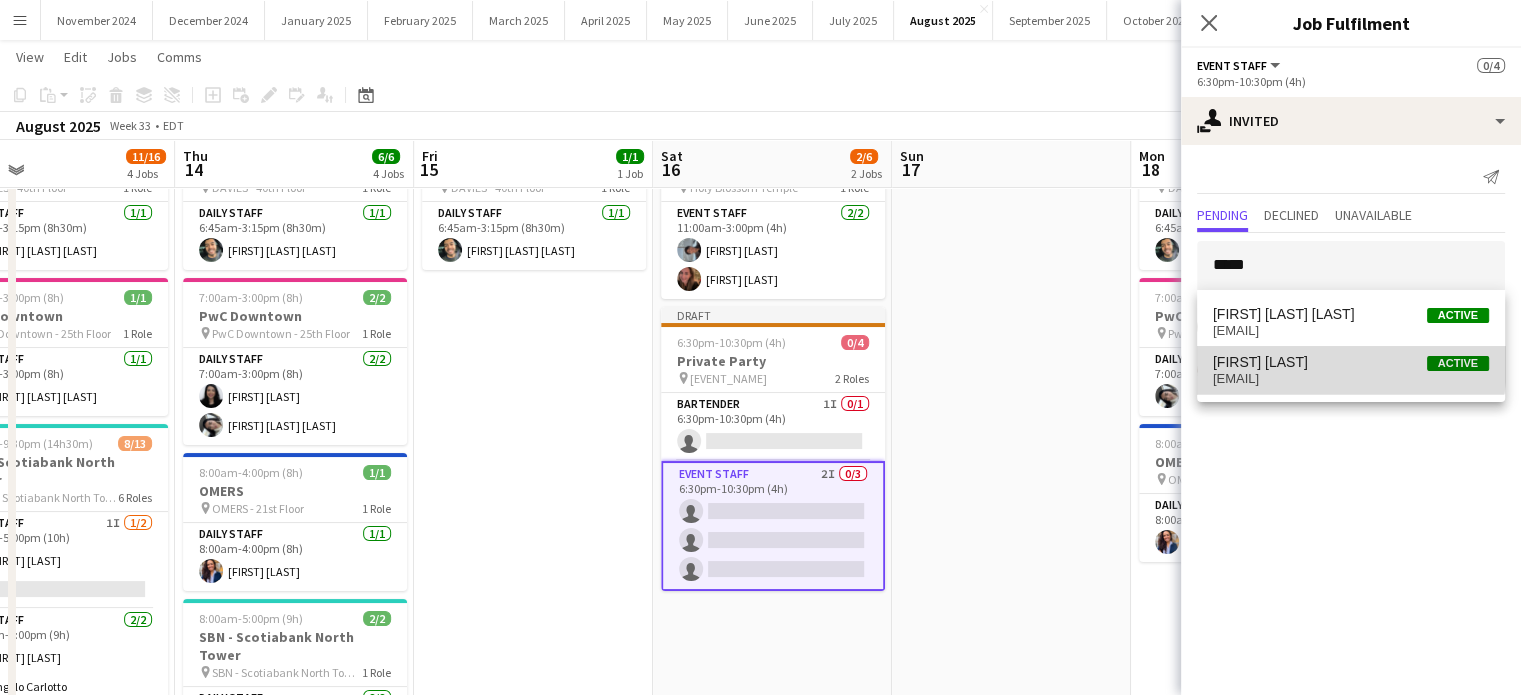 click on "[FIRST] [LAST]" at bounding box center [1260, 362] 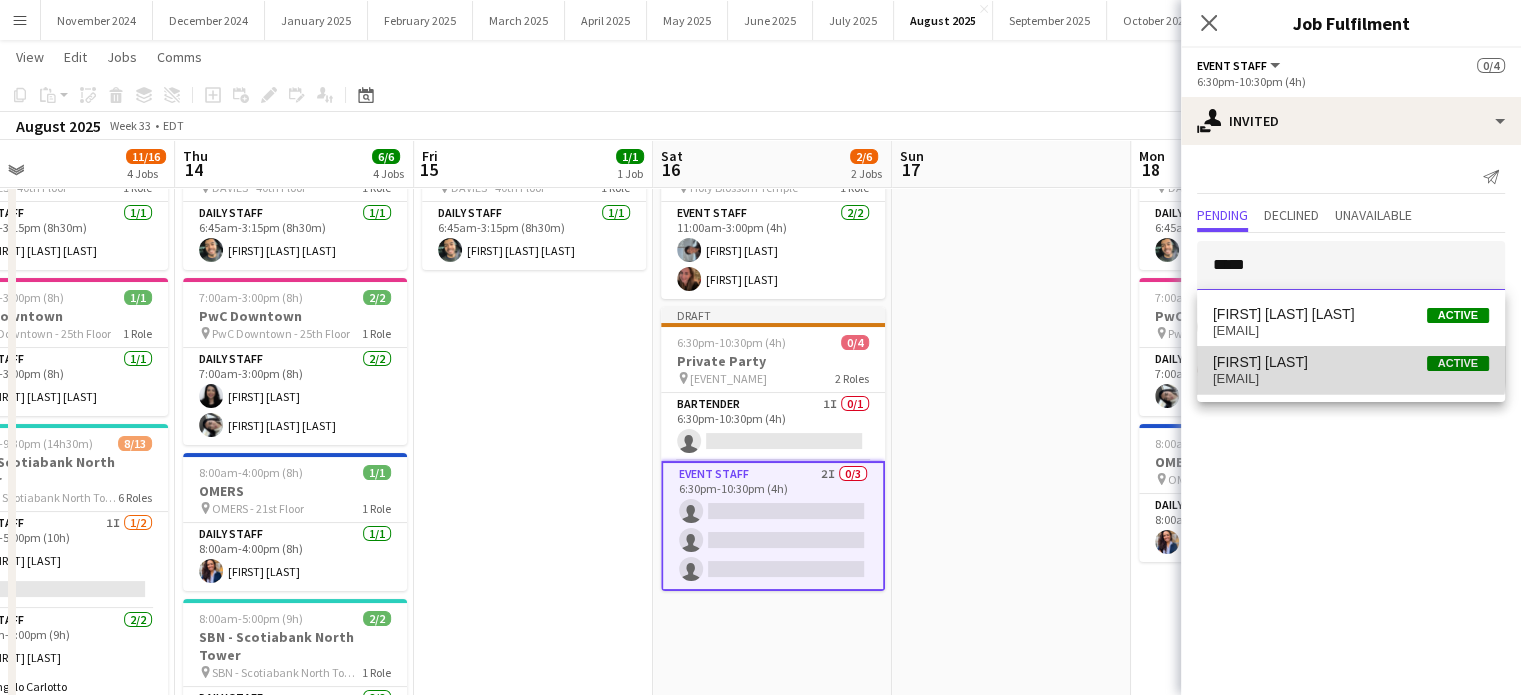 type 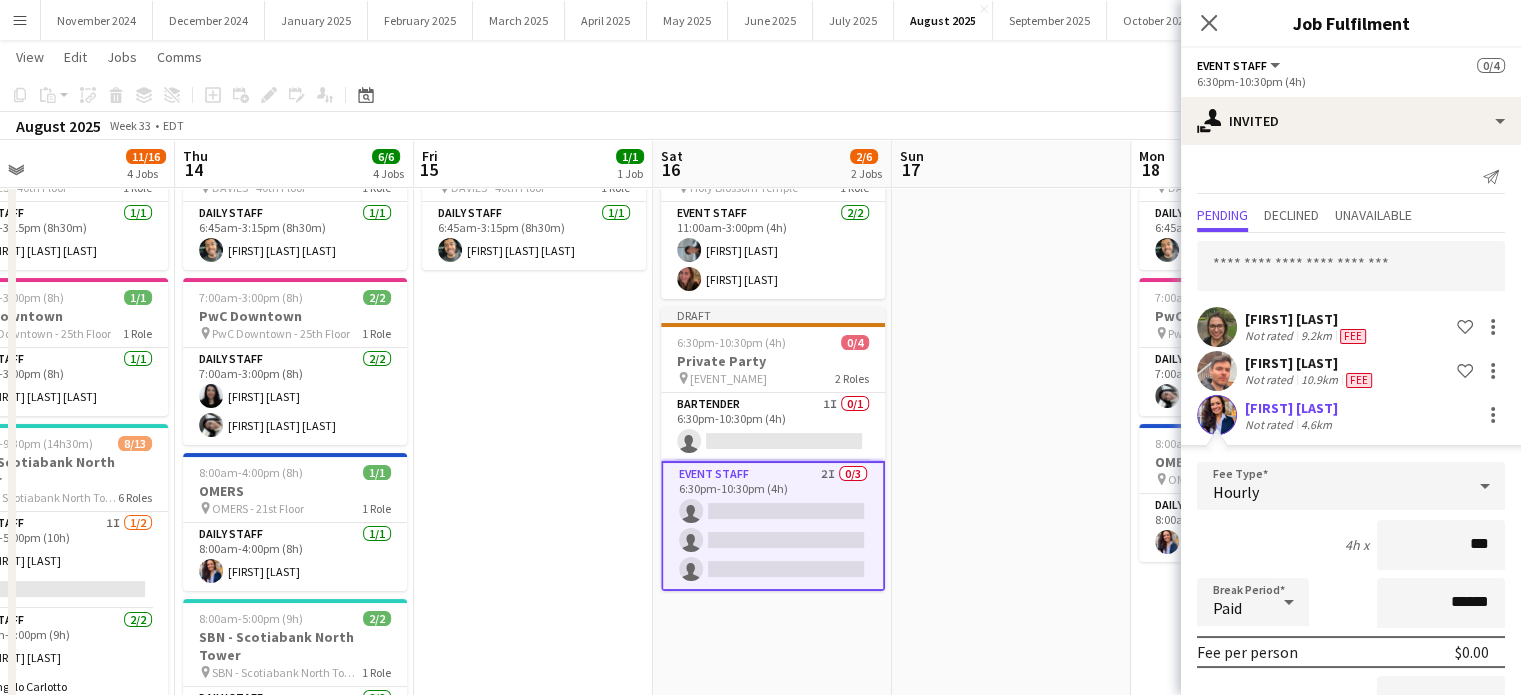 type on "**" 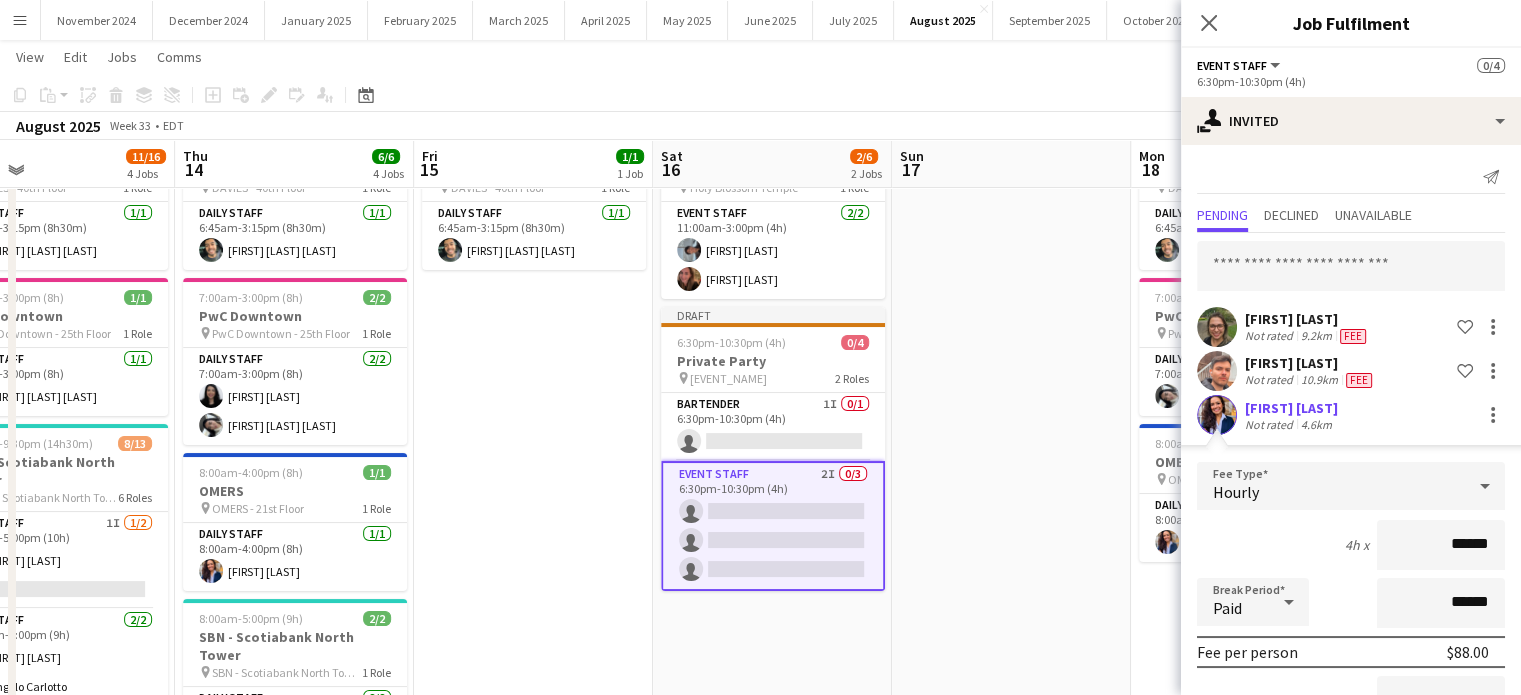scroll, scrollTop: 152, scrollLeft: 0, axis: vertical 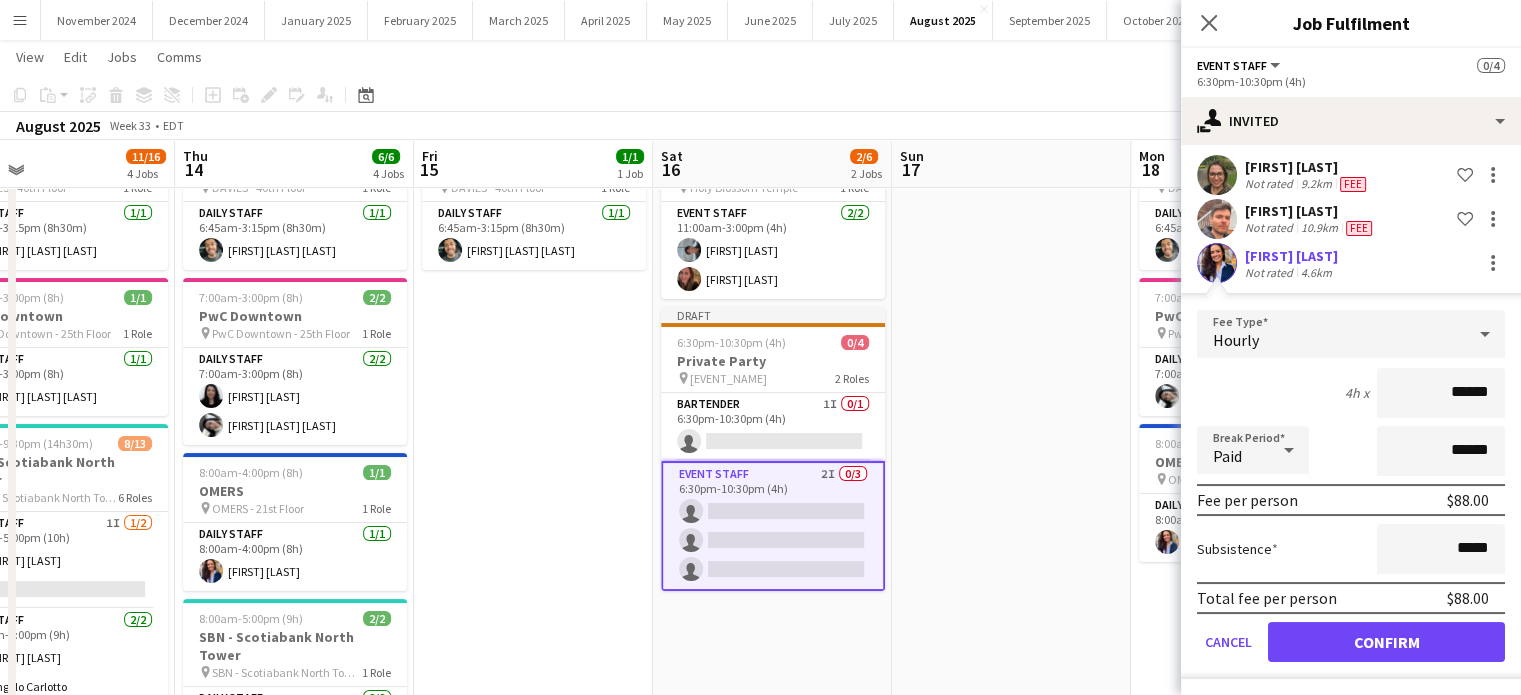 type on "******" 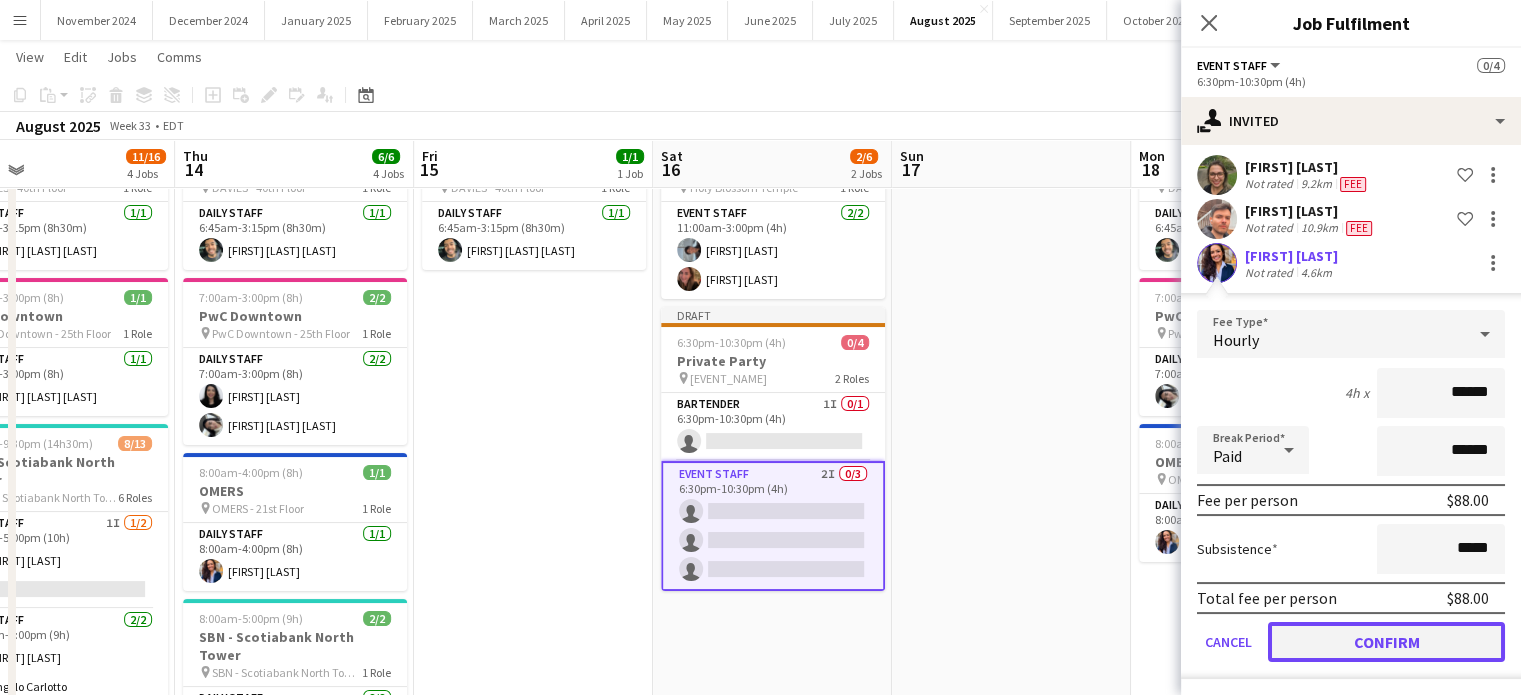 click on "Confirm" 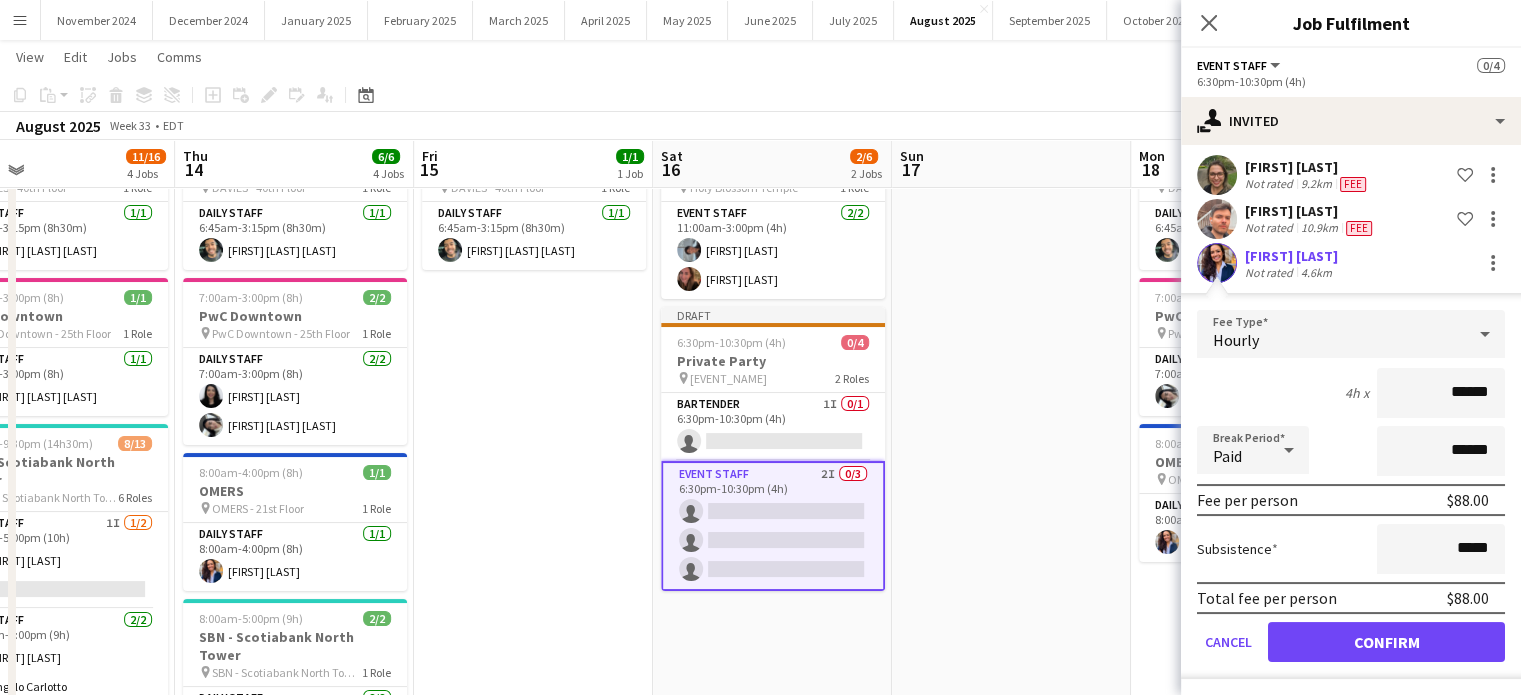 scroll, scrollTop: 0, scrollLeft: 0, axis: both 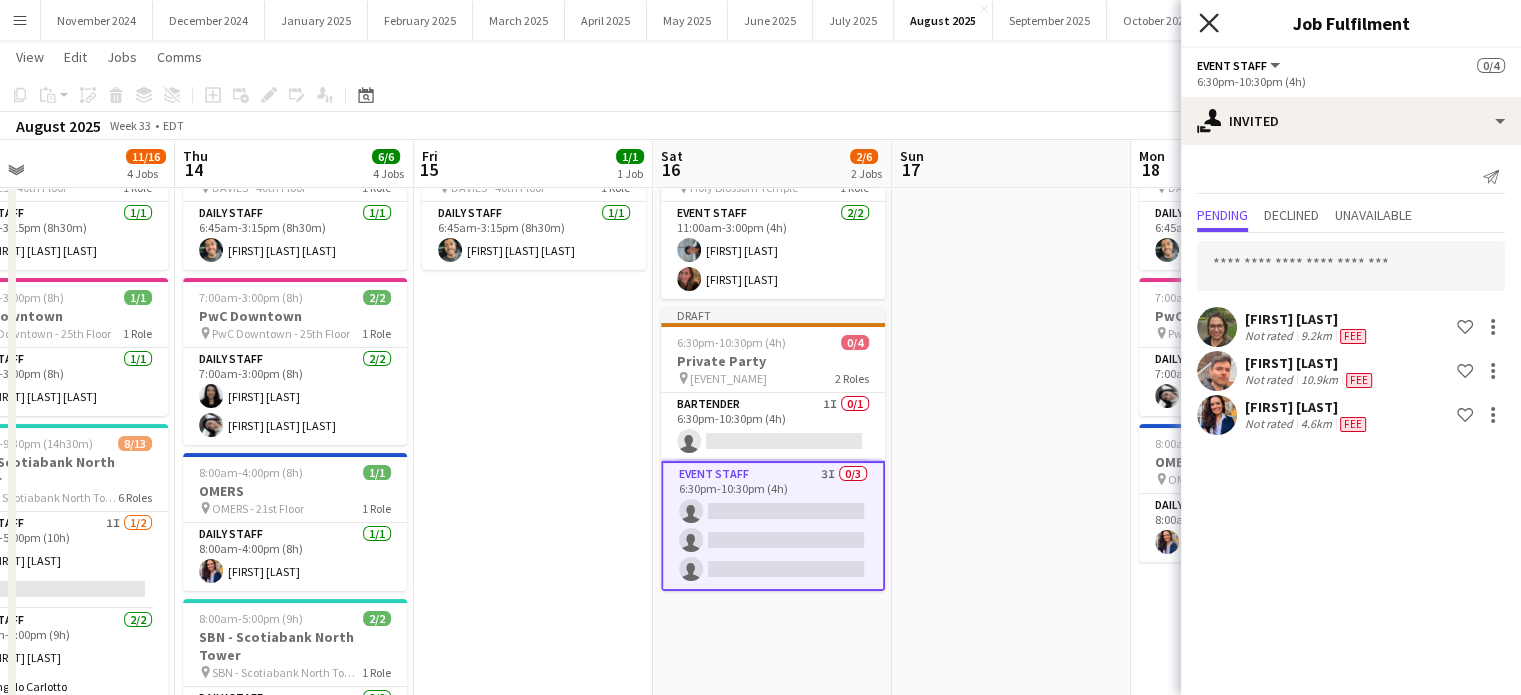 click 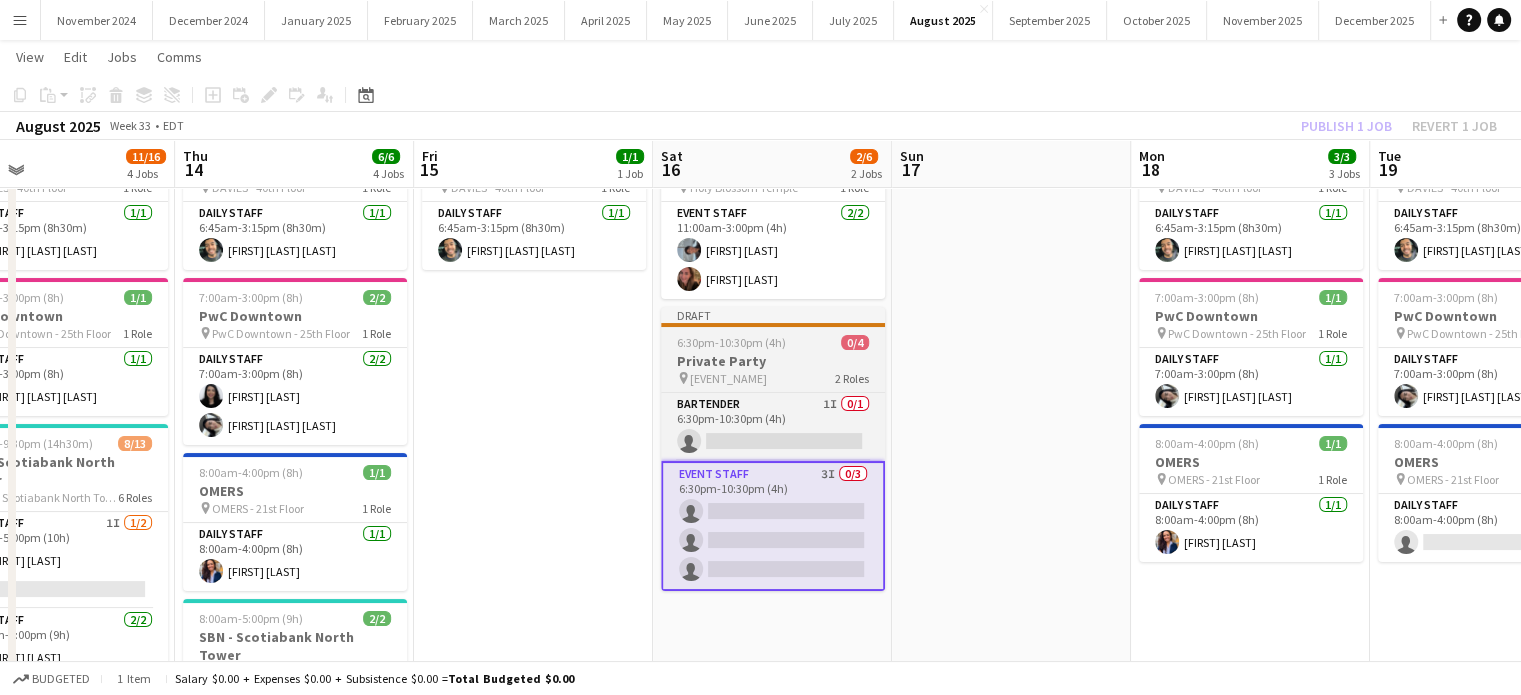 click on "0/4" at bounding box center (855, 342) 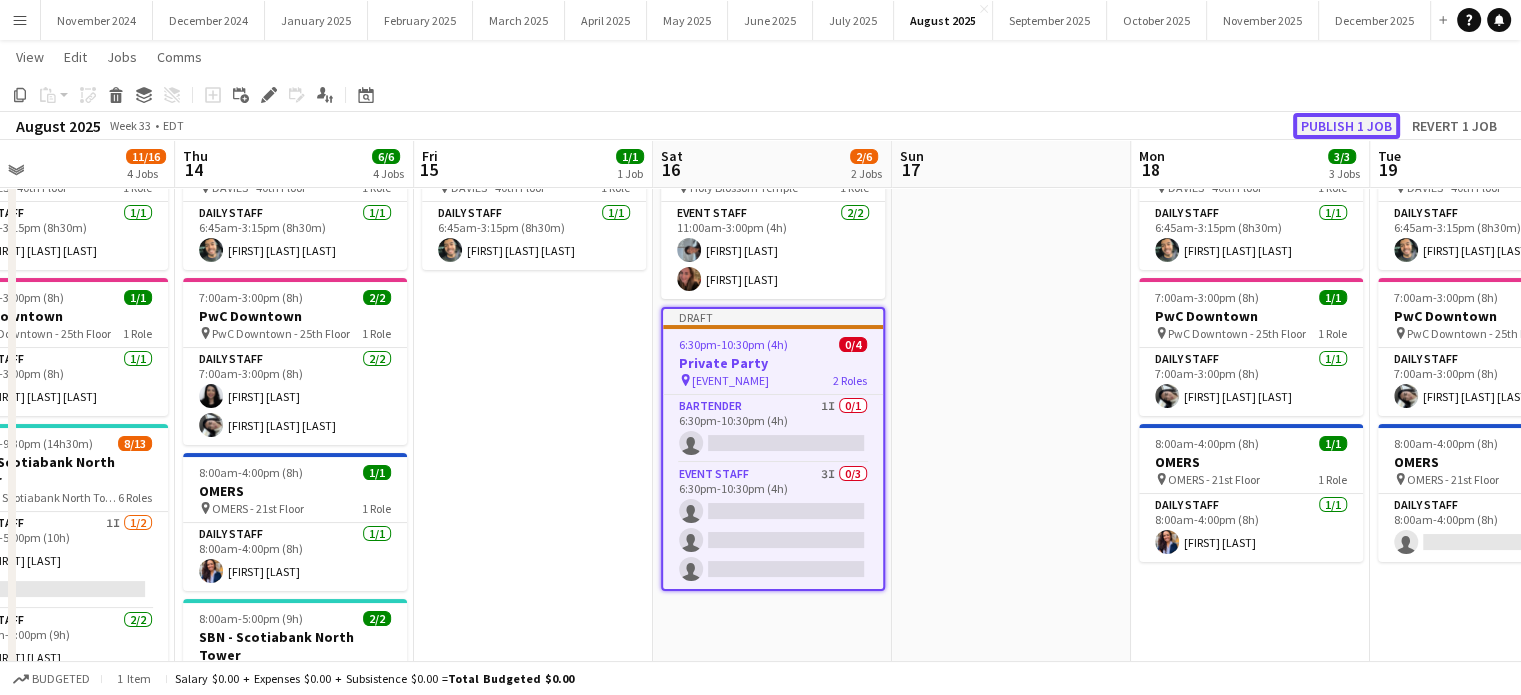 click on "Publish 1 job" 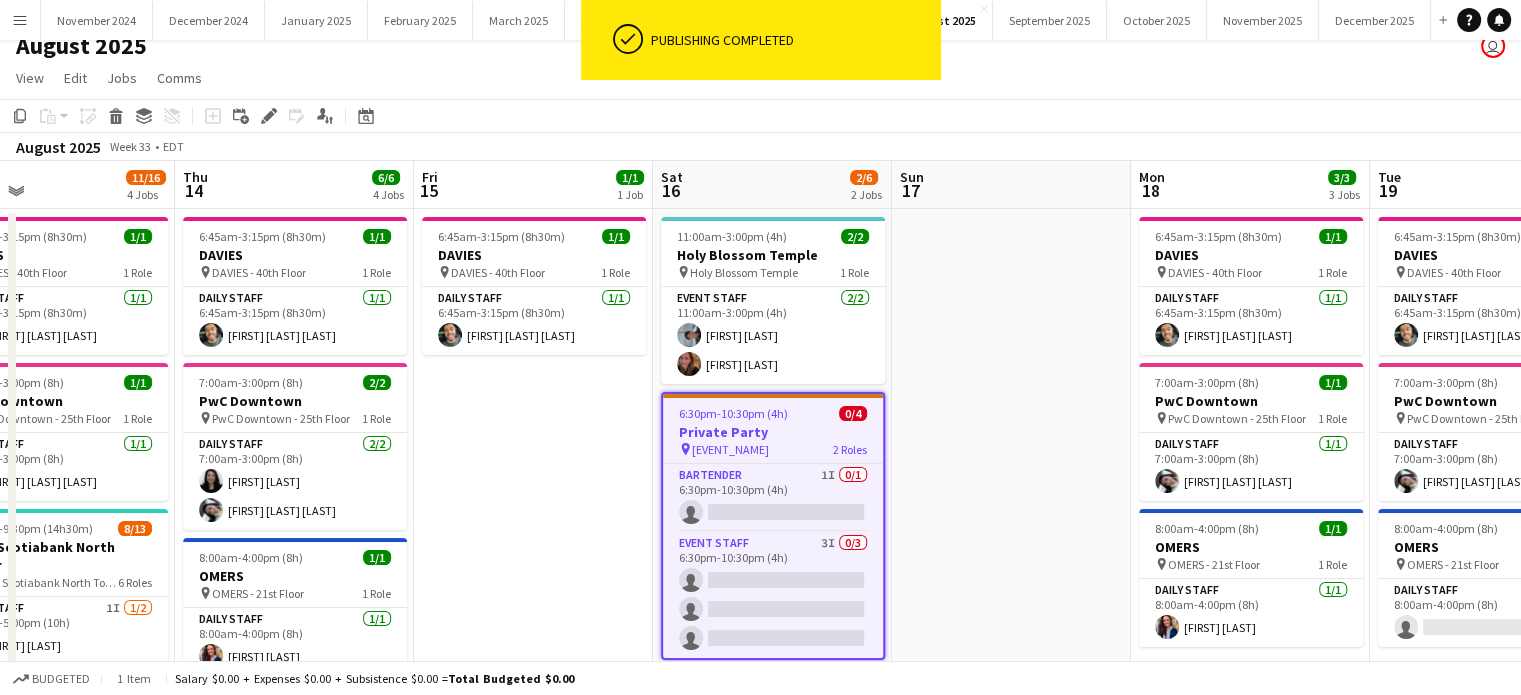 scroll, scrollTop: 0, scrollLeft: 0, axis: both 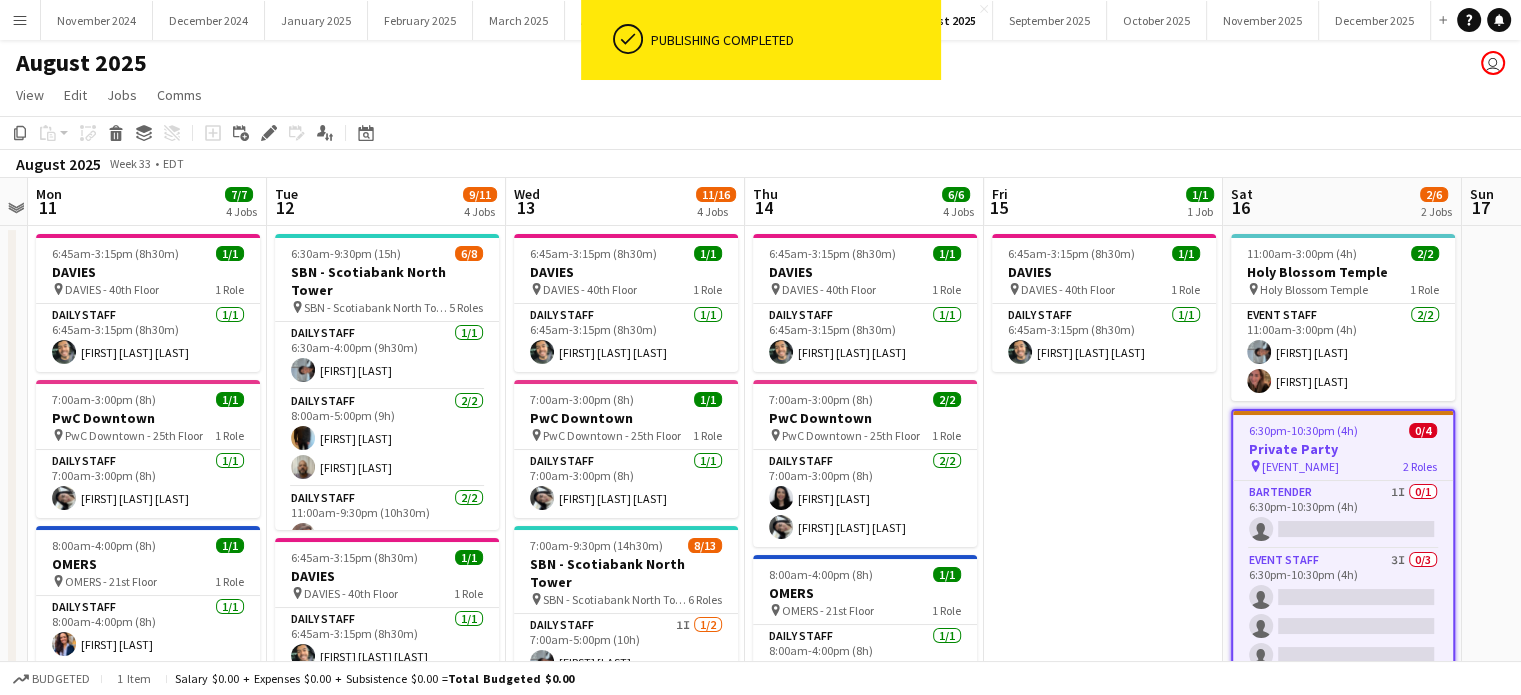 drag, startPoint x: 478, startPoint y: 556, endPoint x: 1048, endPoint y: 508, distance: 572.01746 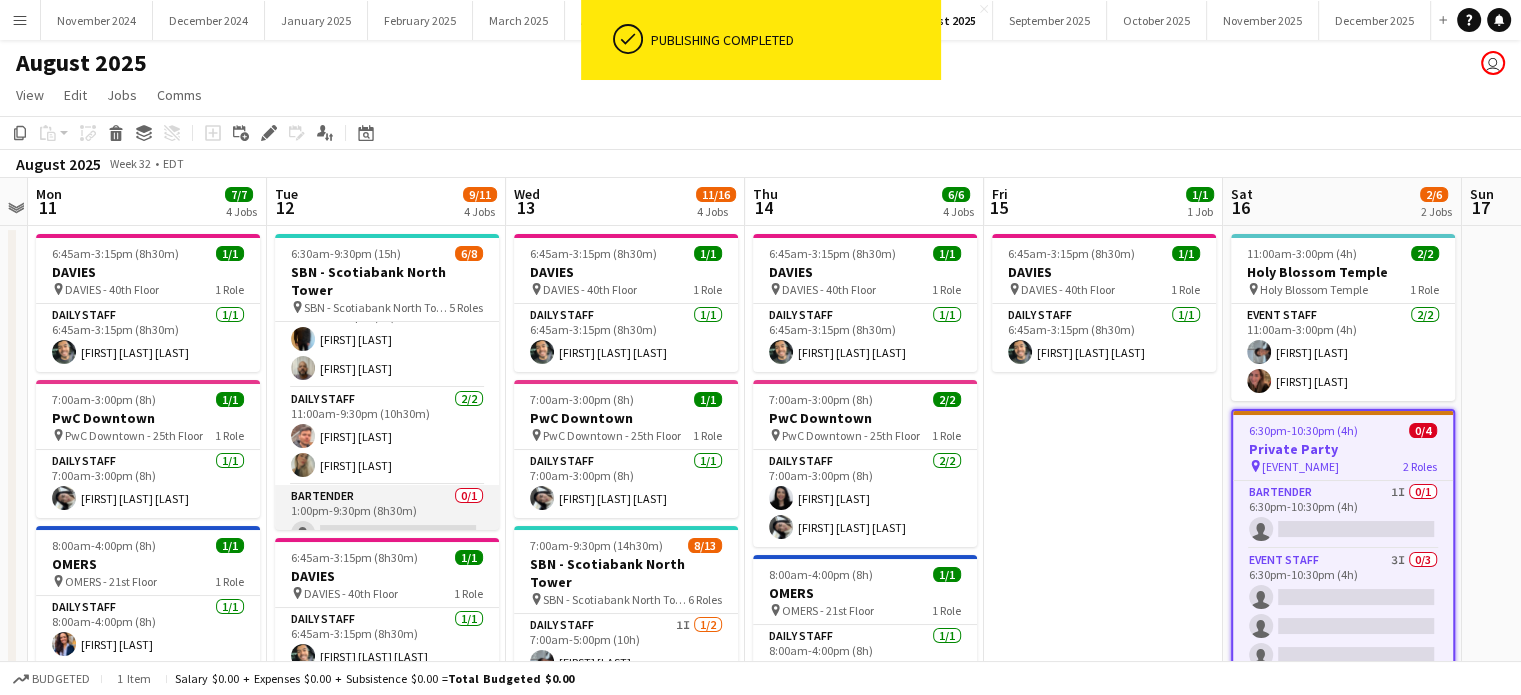 scroll, scrollTop: 200, scrollLeft: 0, axis: vertical 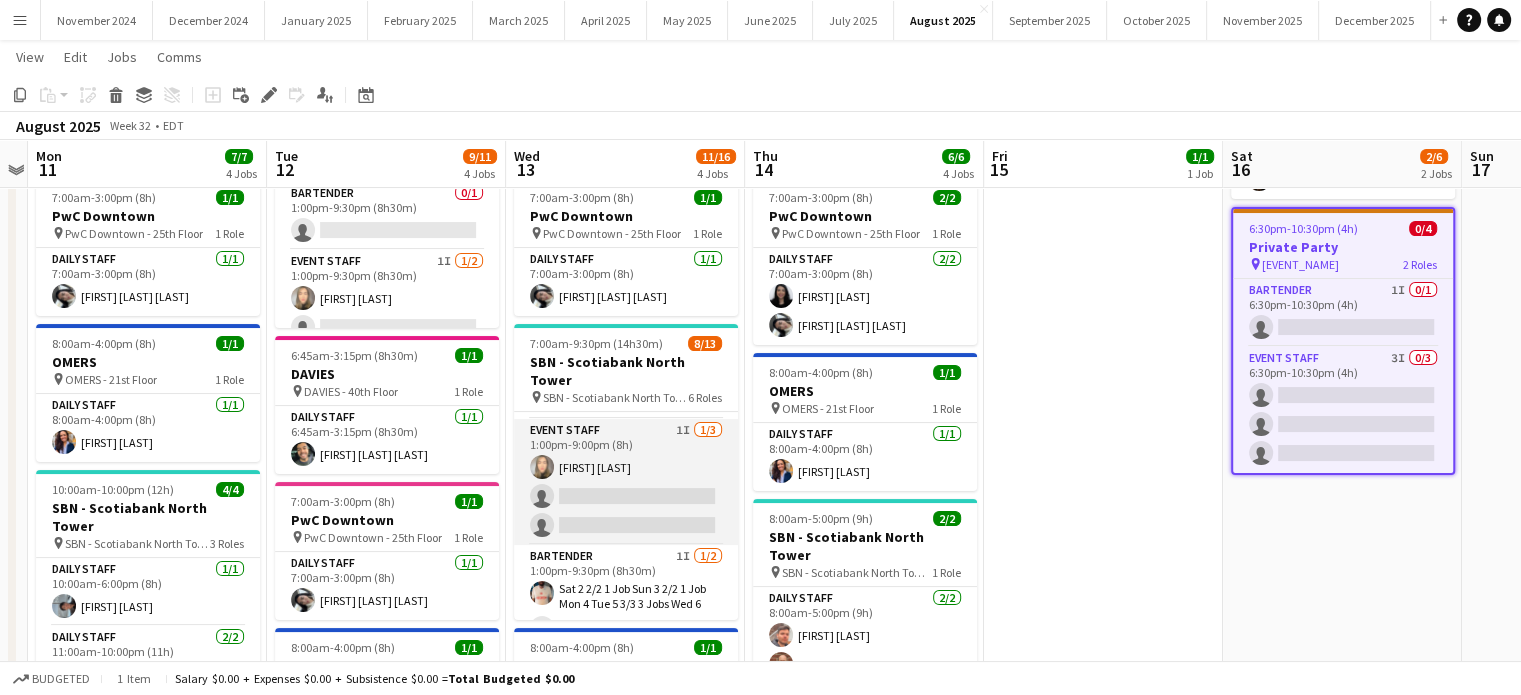 click on "Event Staff   1I   1/3   1:00pm-9:00pm (8h)
[FIRST] [LAST]
single-neutral-actions
single-neutral-actions" at bounding box center [626, 482] 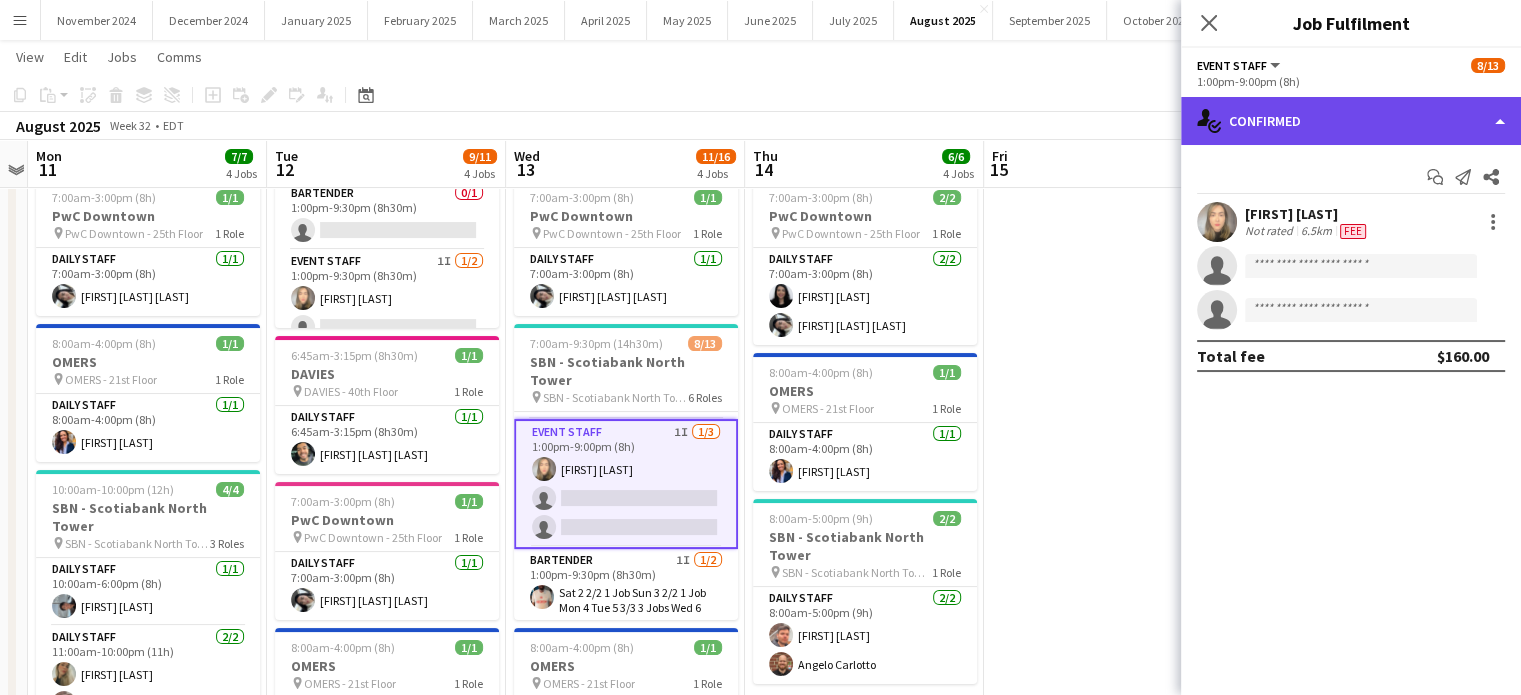 click on "single-neutral-actions-check-2
Confirmed" 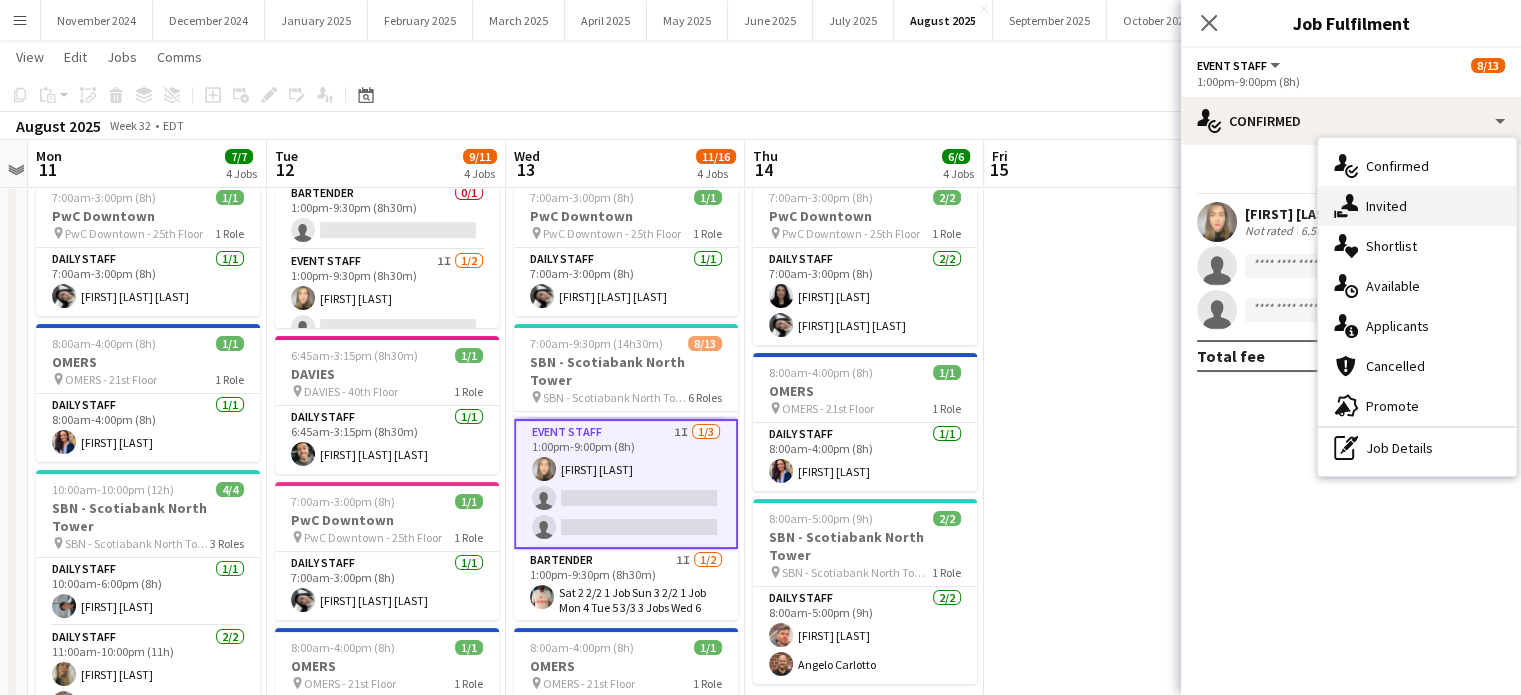 click on "single-neutral-actions-share-1
Invited" at bounding box center (1417, 206) 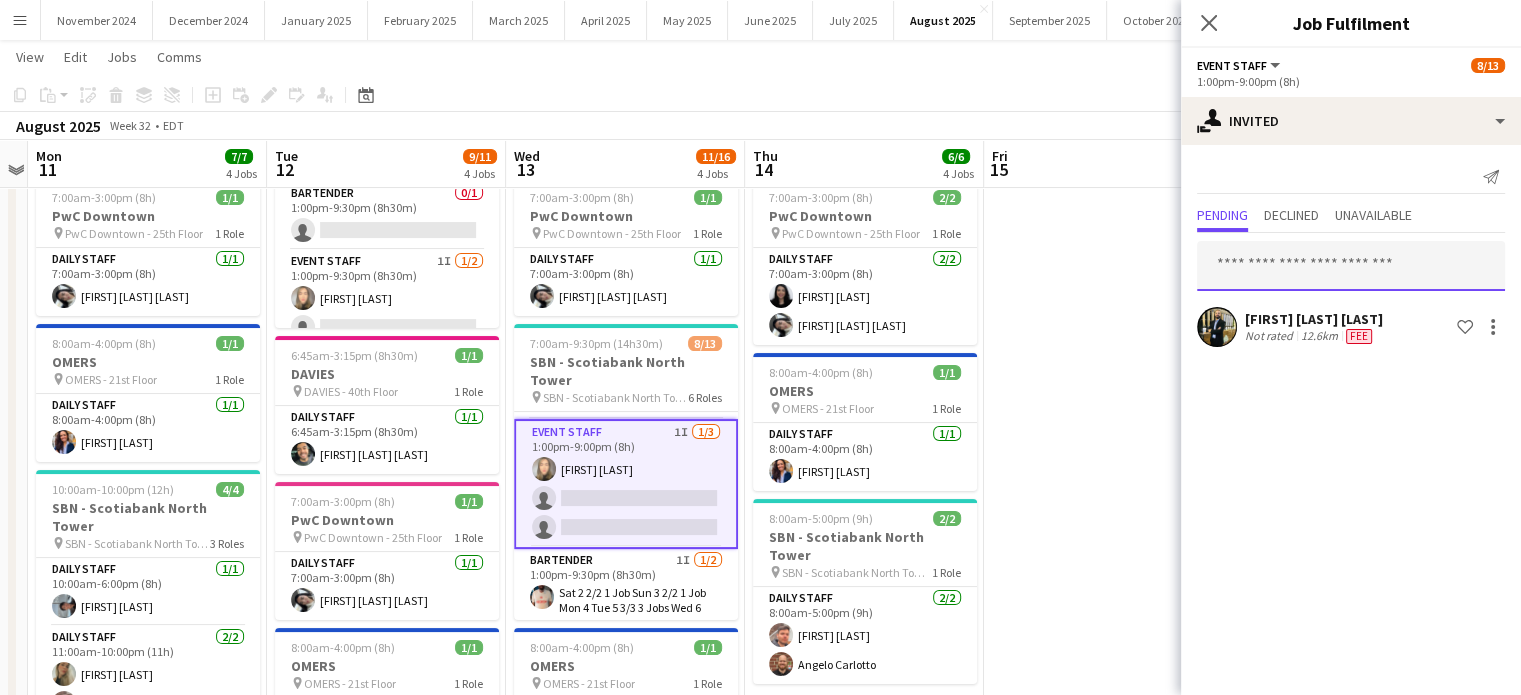 click at bounding box center [1351, 266] 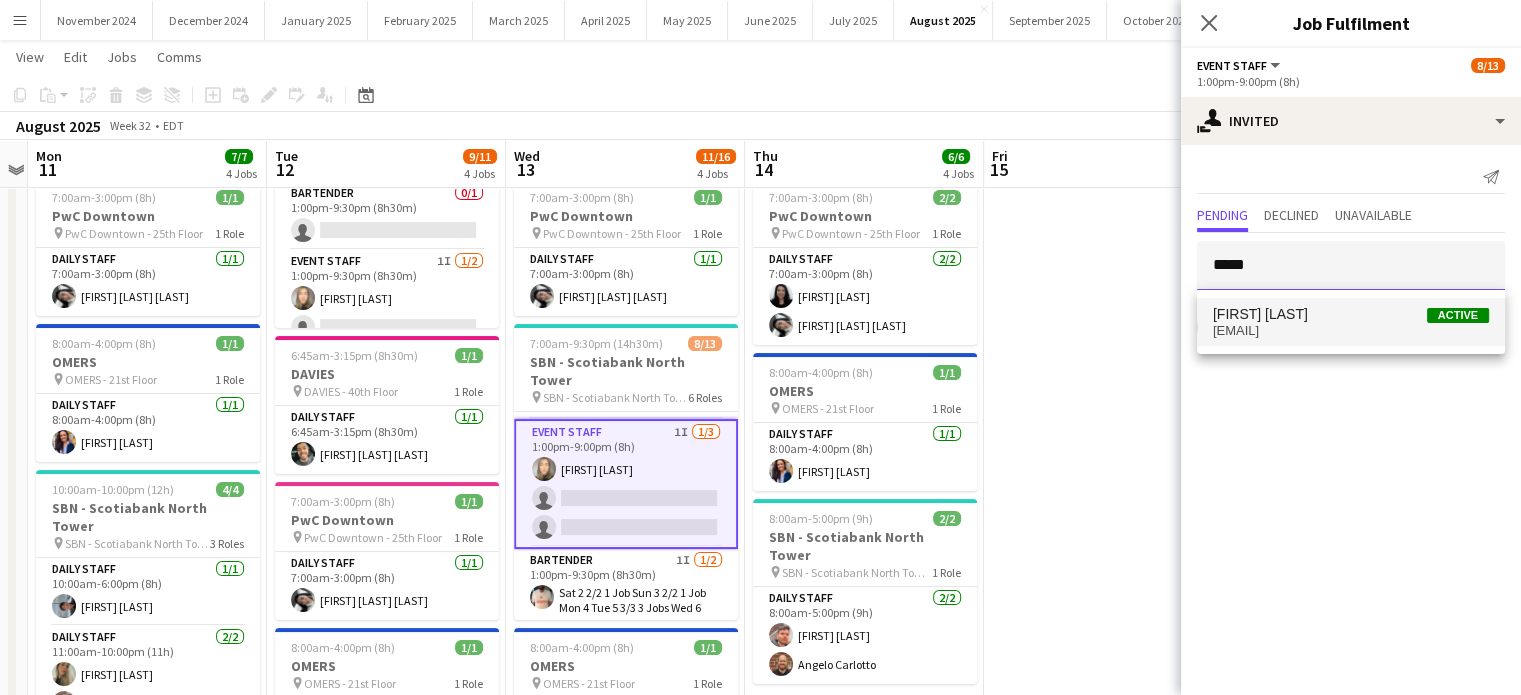type on "*****" 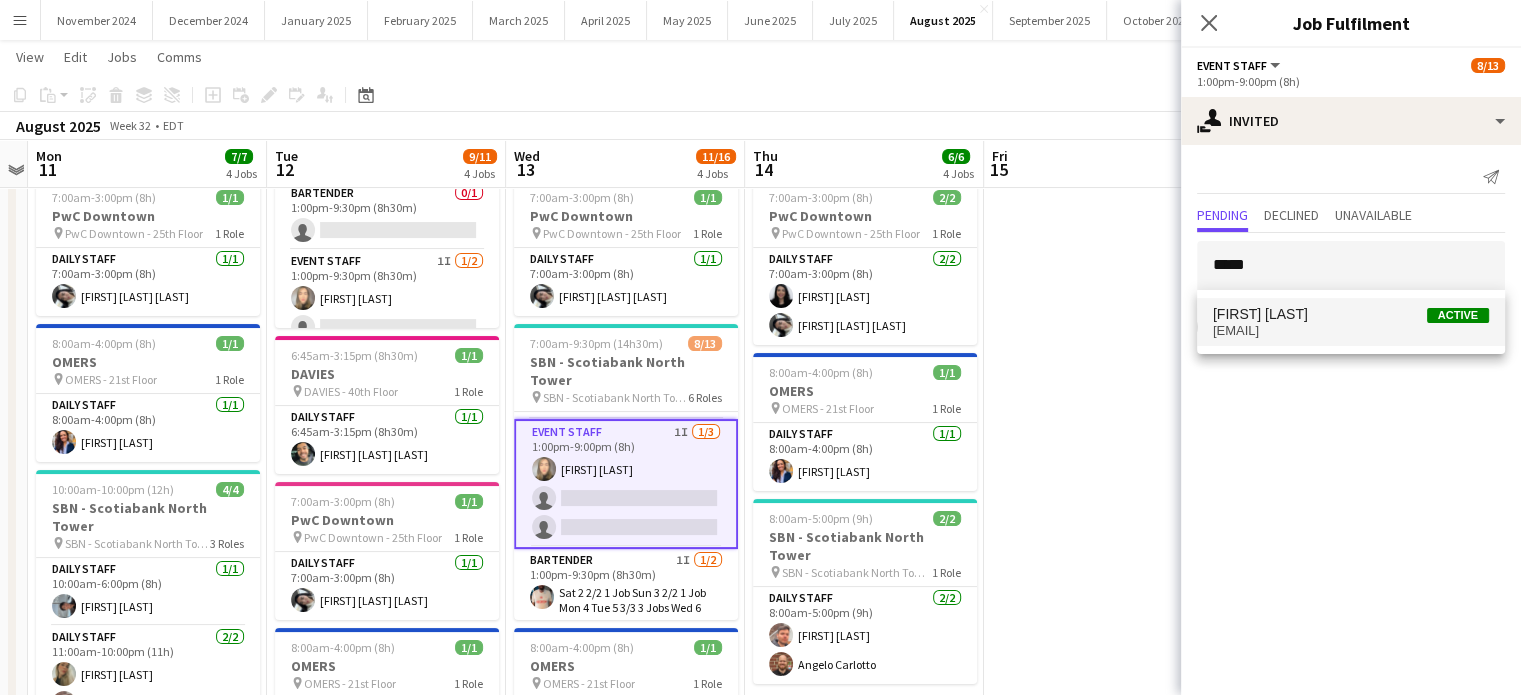 click on "[FIRST] [LAST]  Active" at bounding box center (1351, 314) 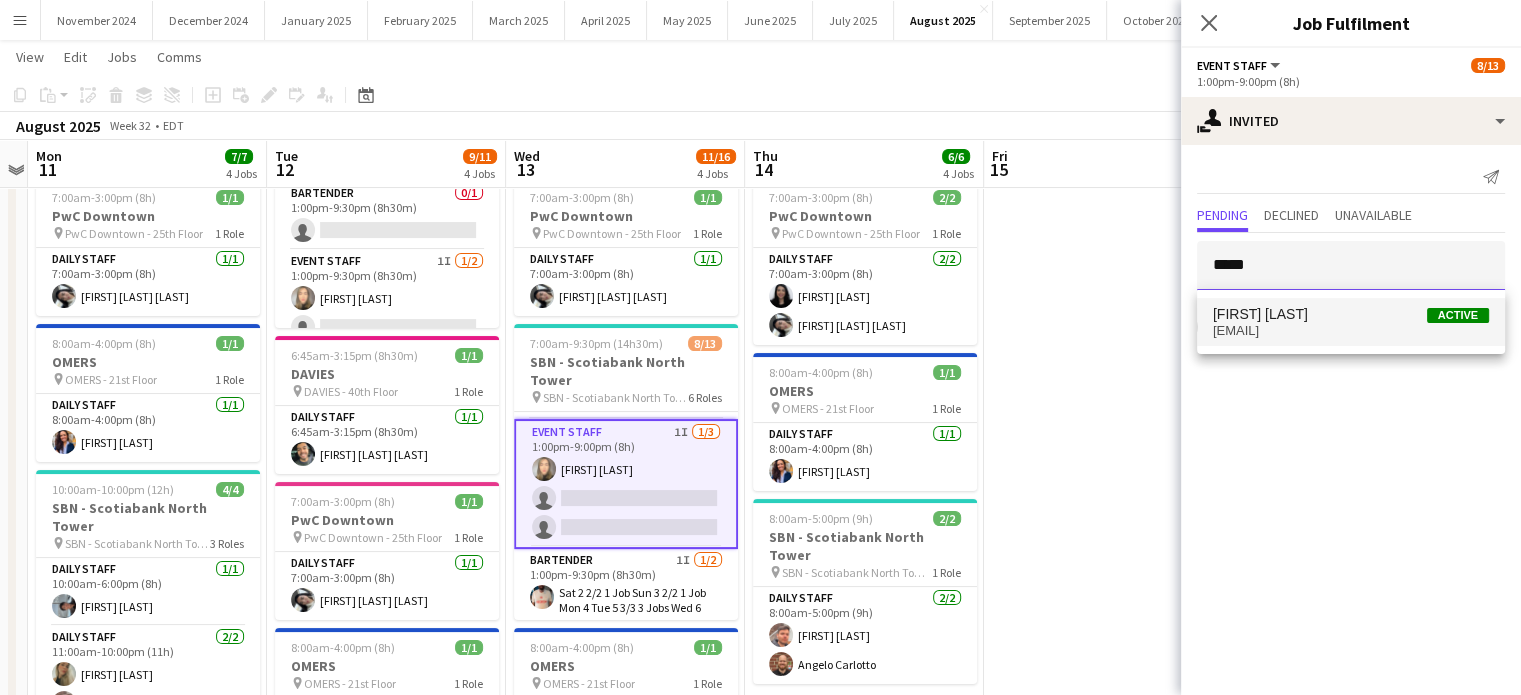 type 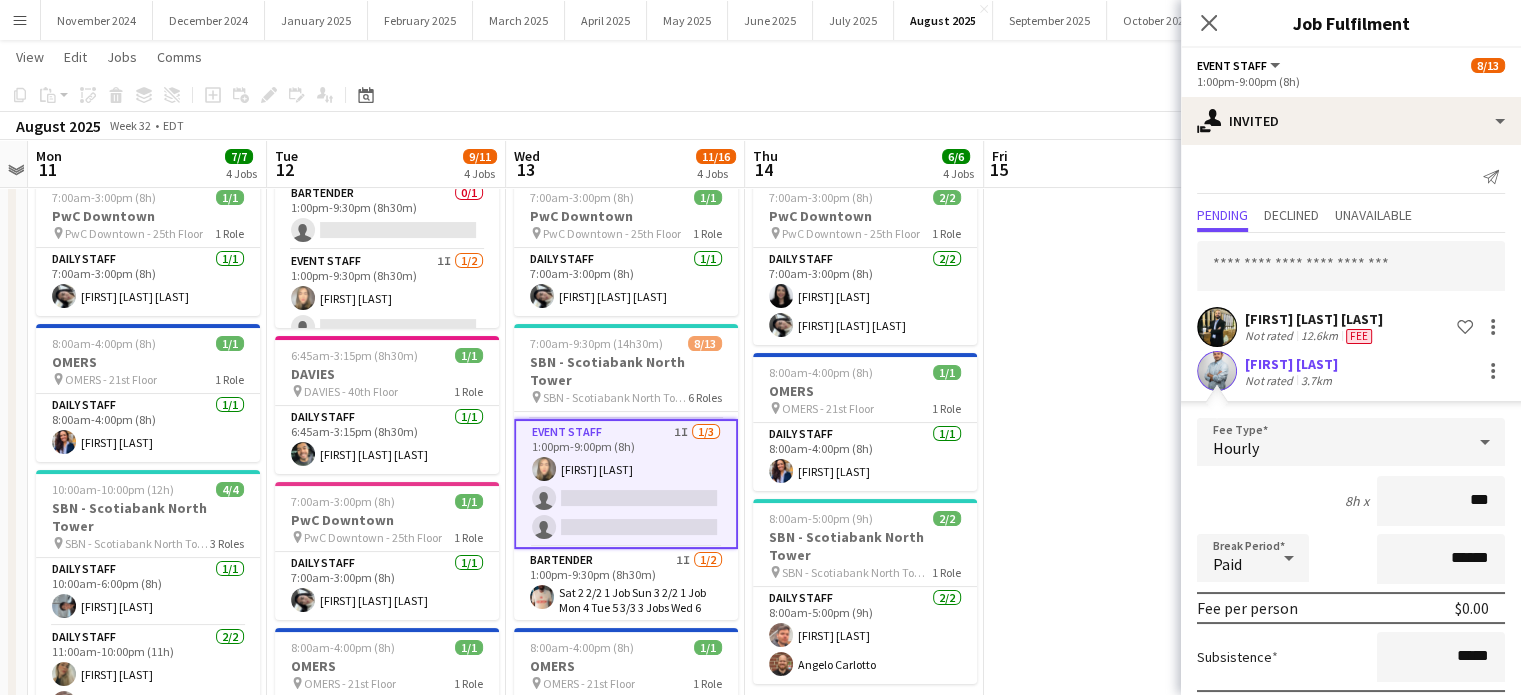type on "**" 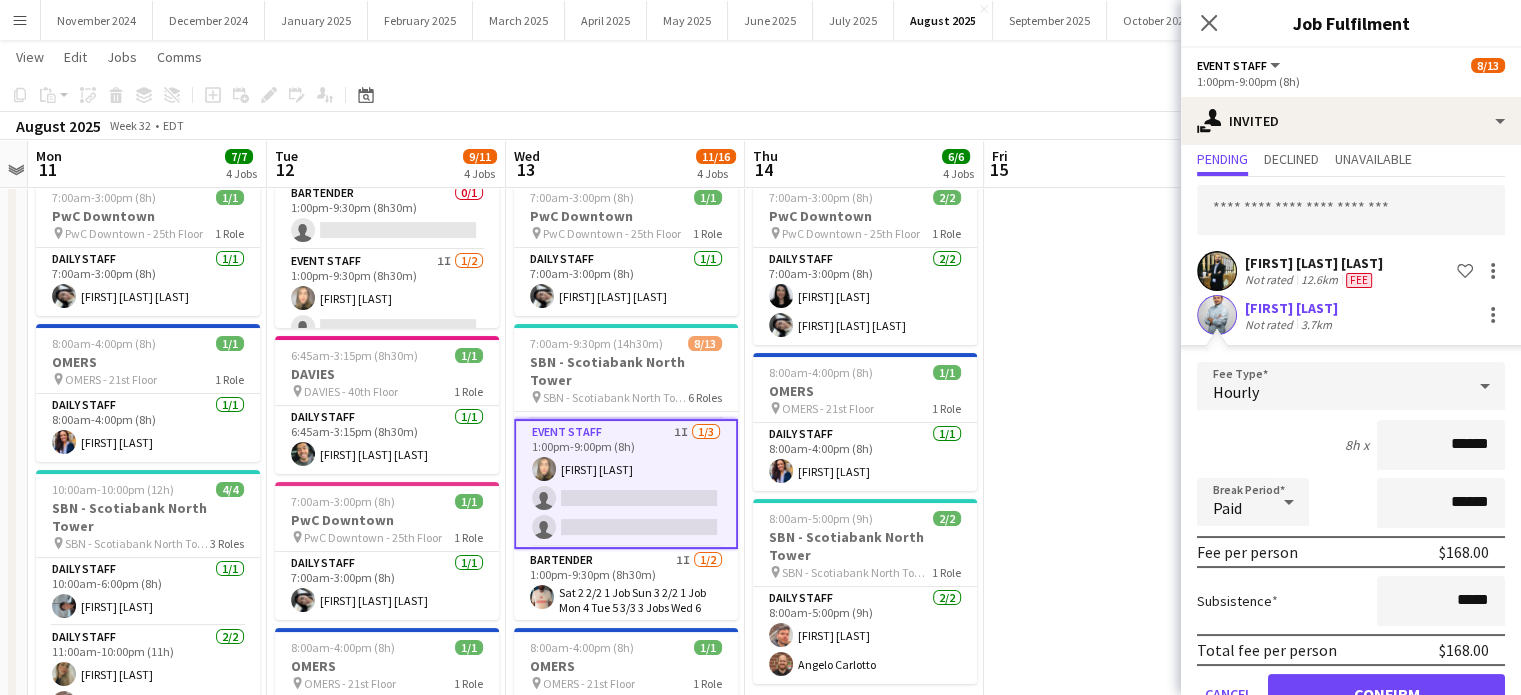 scroll, scrollTop: 108, scrollLeft: 0, axis: vertical 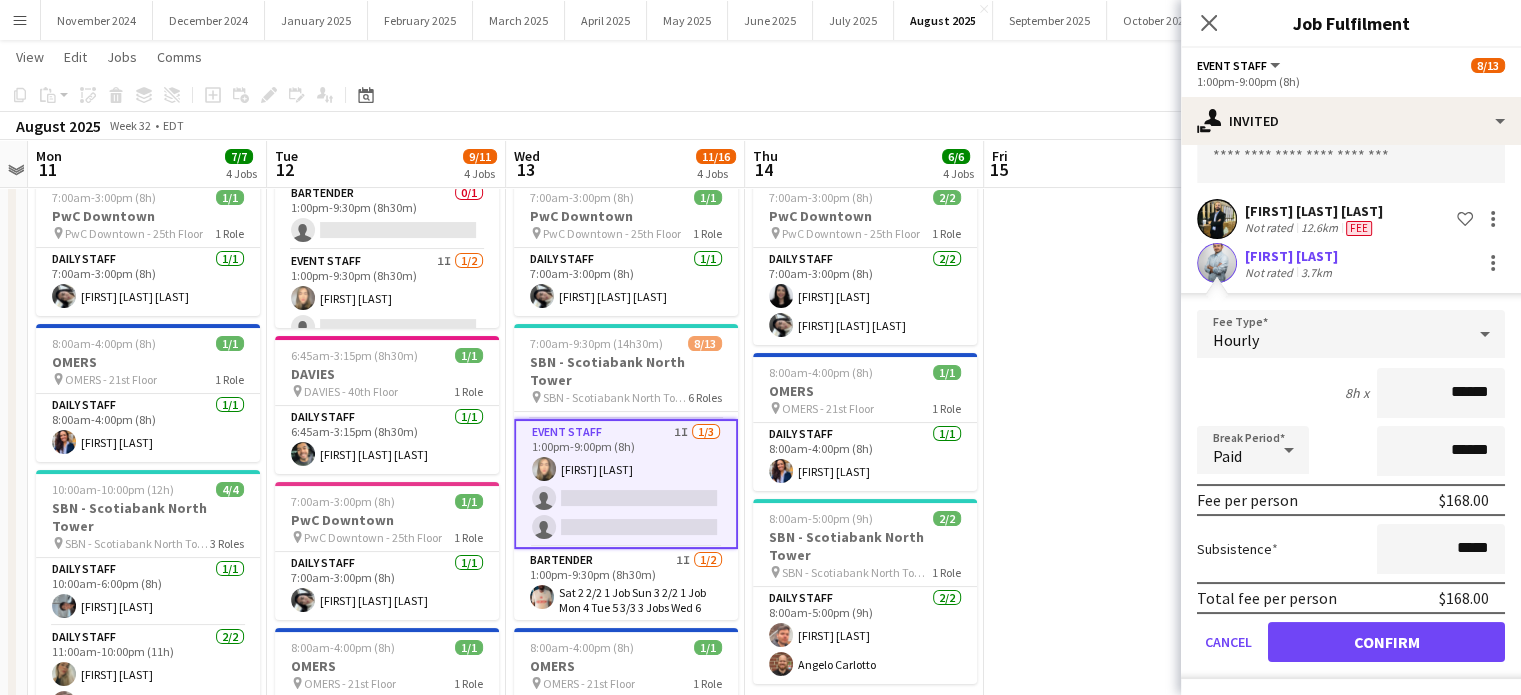 type on "******" 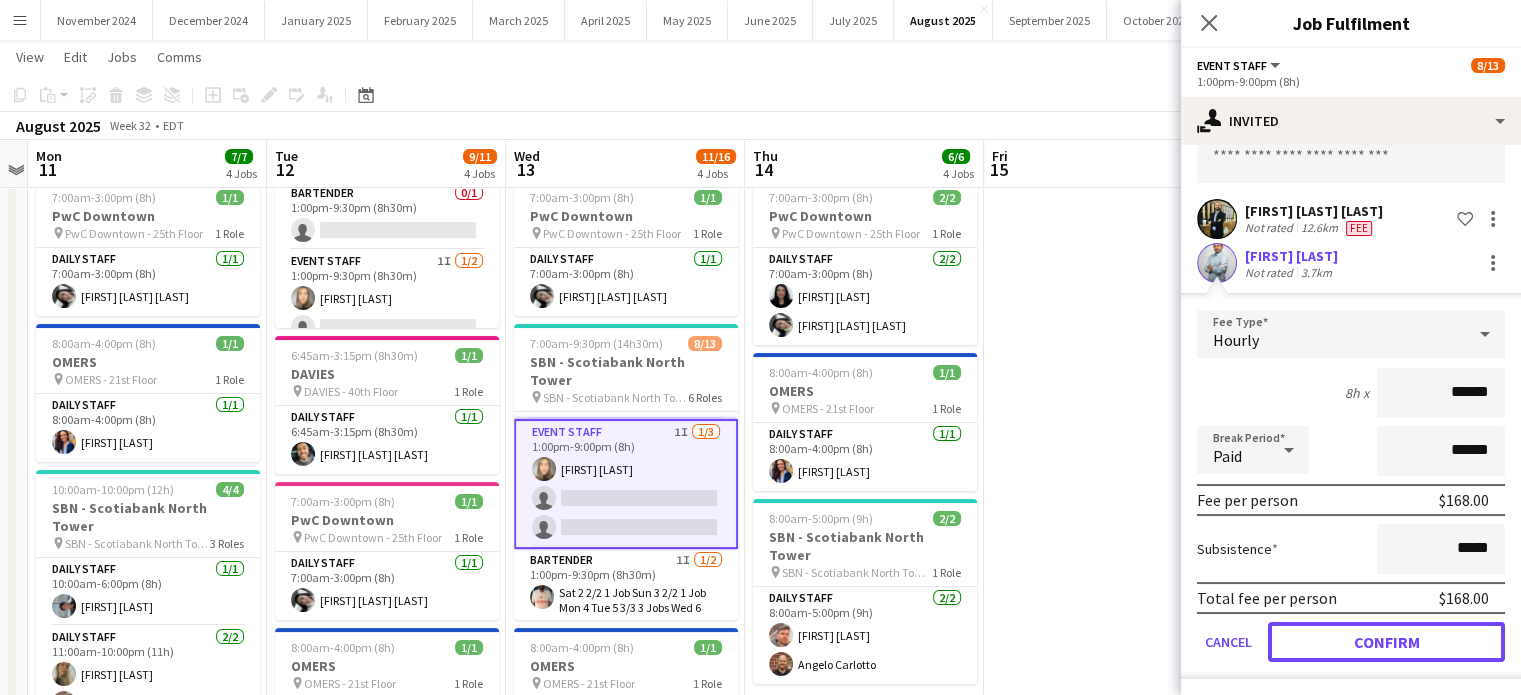 click on "Confirm" 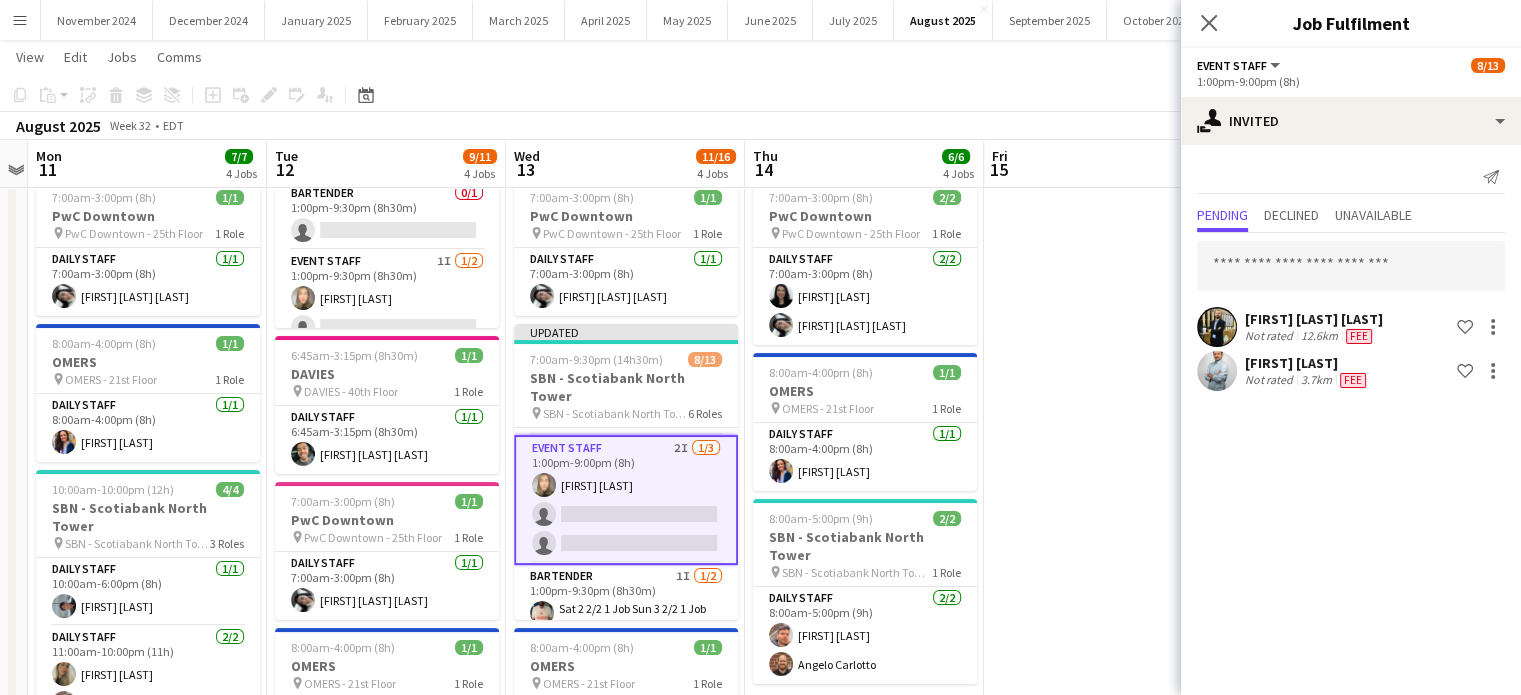 scroll, scrollTop: 0, scrollLeft: 0, axis: both 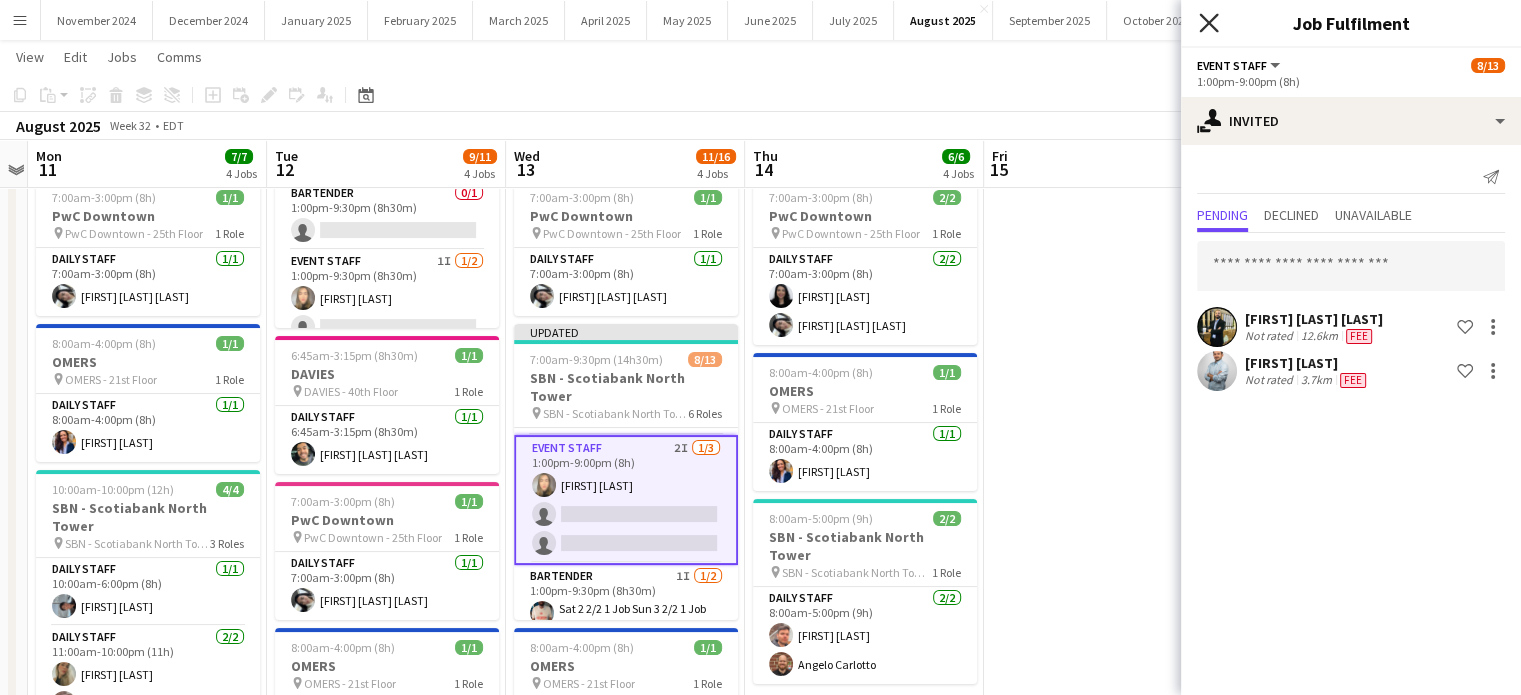 click on "Close pop-in" 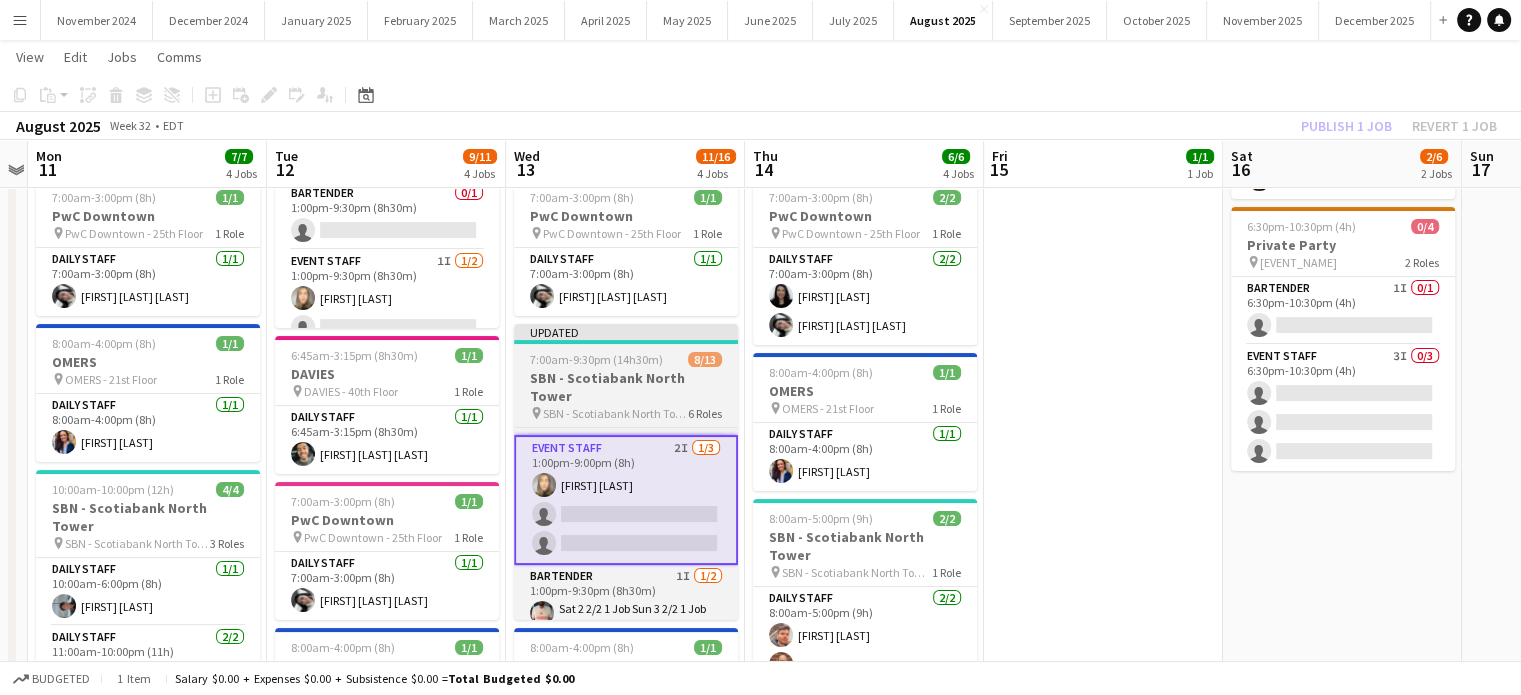 click on "SBN - Scotiabank North Tower" at bounding box center [626, 387] 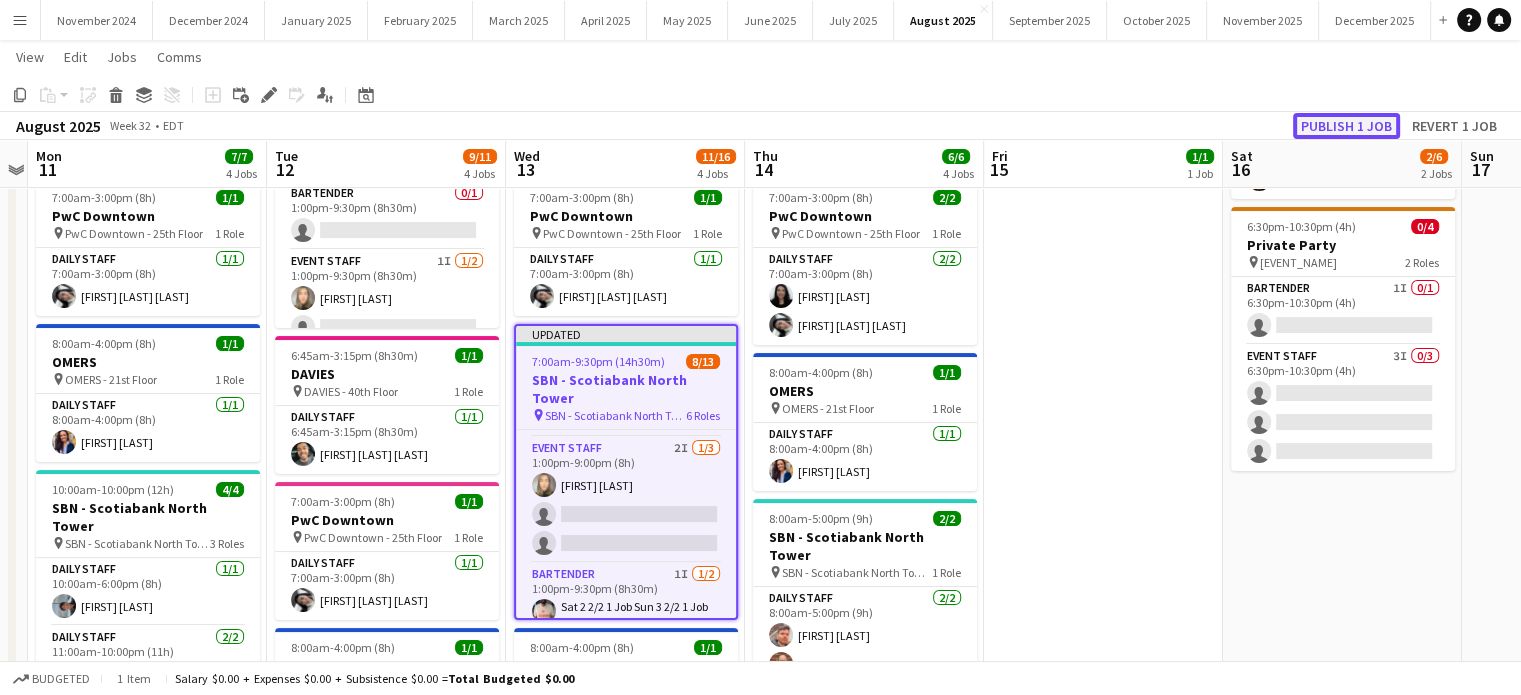 click on "Publish 1 job" 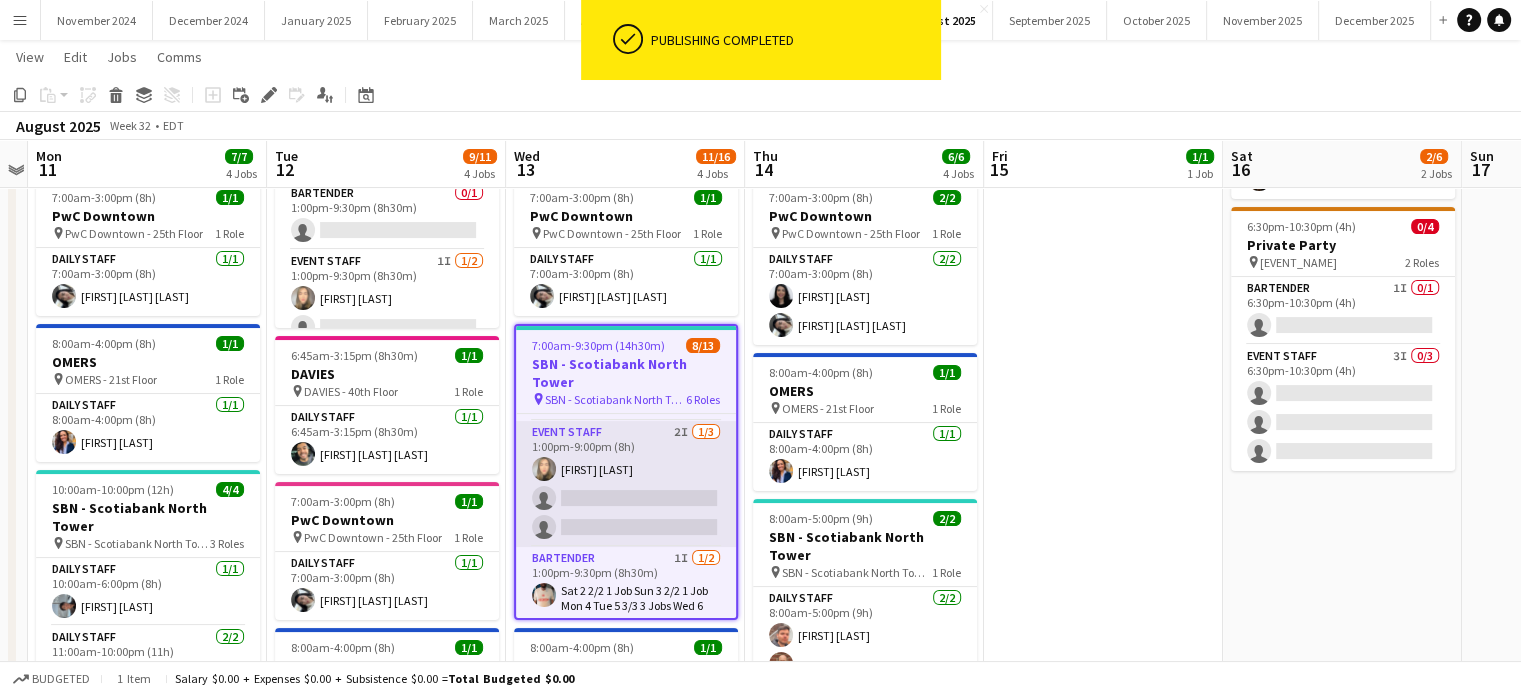 scroll, scrollTop: 84, scrollLeft: 0, axis: vertical 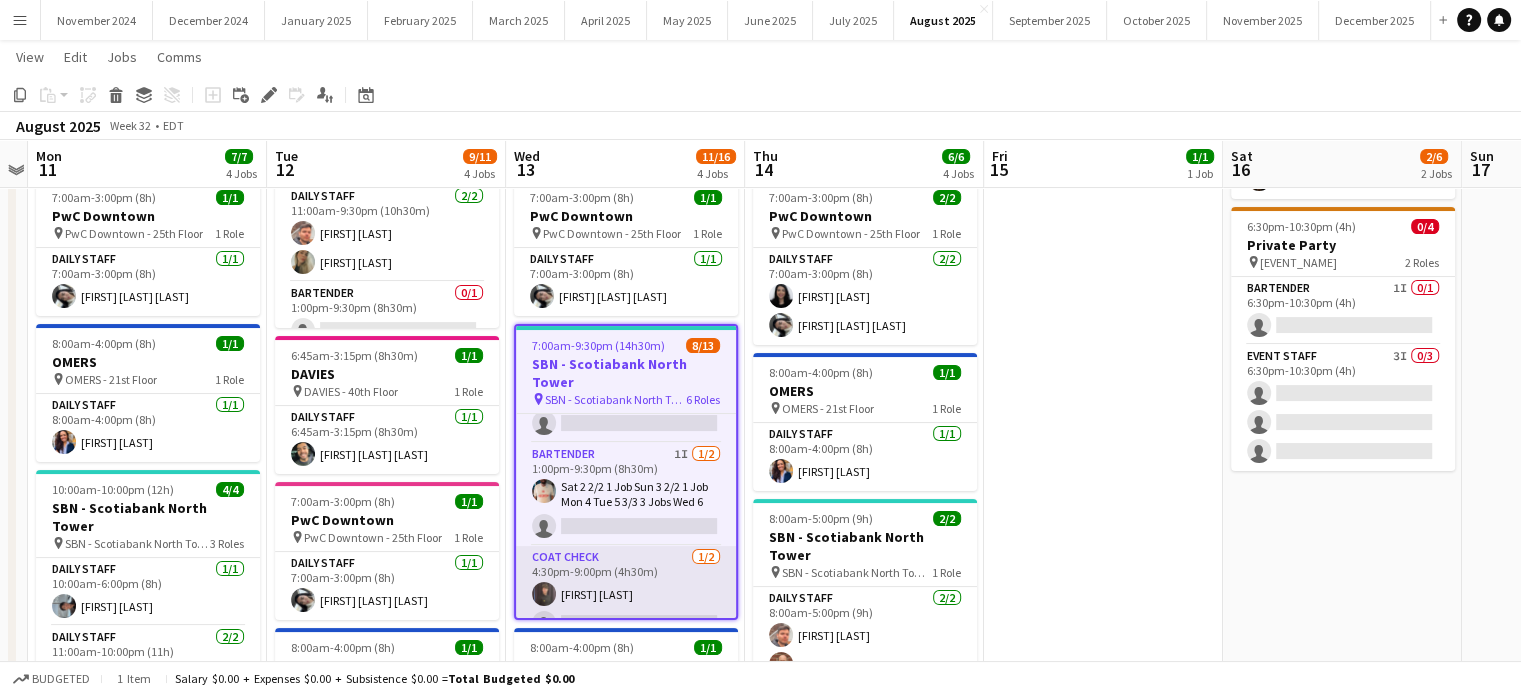 click on "Coat Check   1/2   4:30pm-9:00pm (4h30m)
[FIRST] [LAST]
single-neutral-actions" at bounding box center (626, 594) 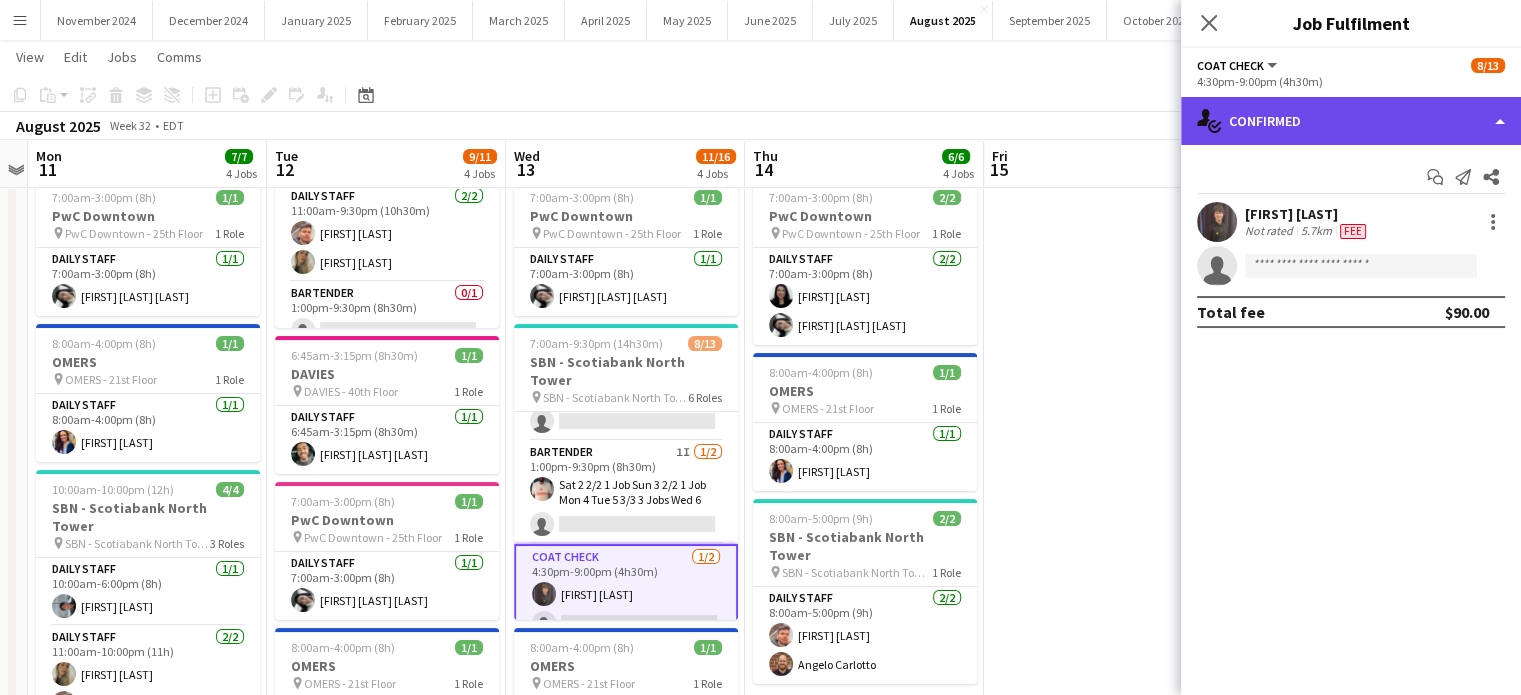 click on "single-neutral-actions-check-2
Confirmed" 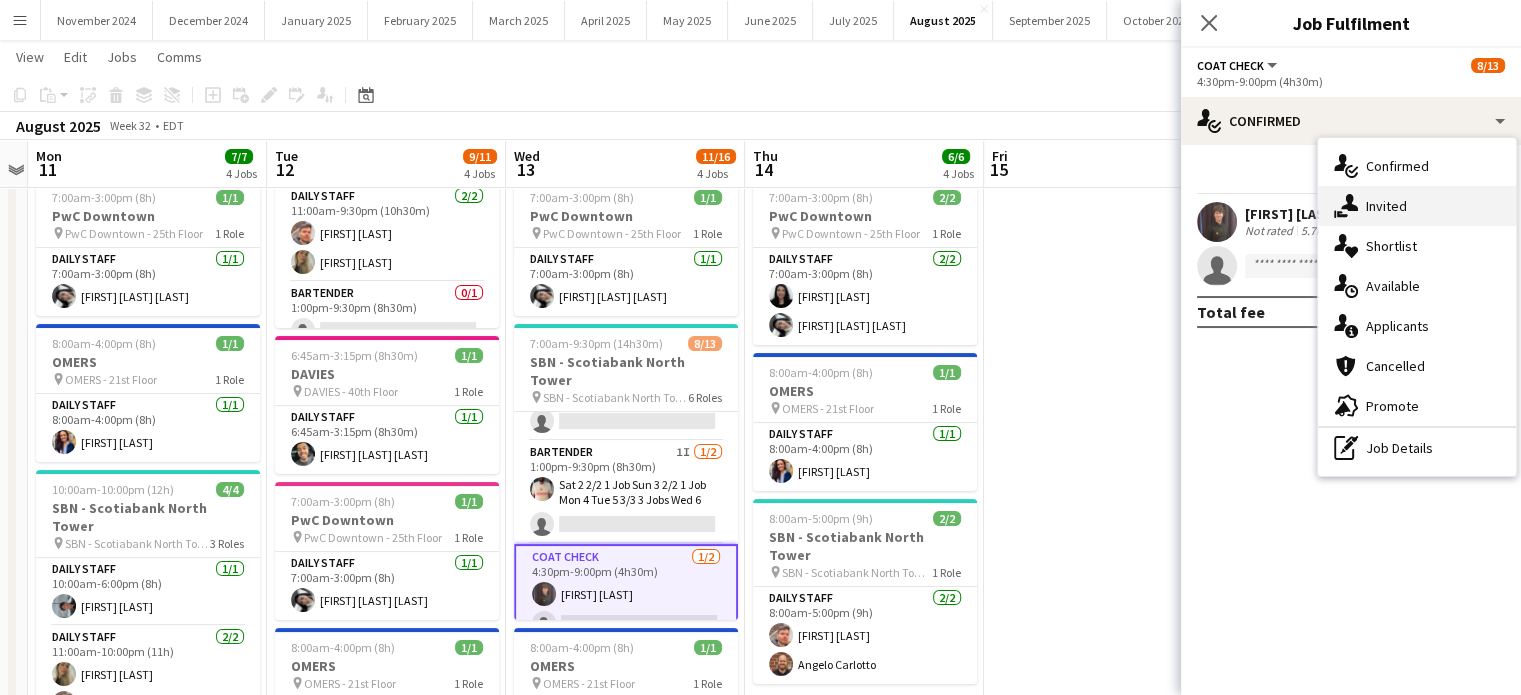 click on "single-neutral-actions-share-1
Invited" at bounding box center (1417, 206) 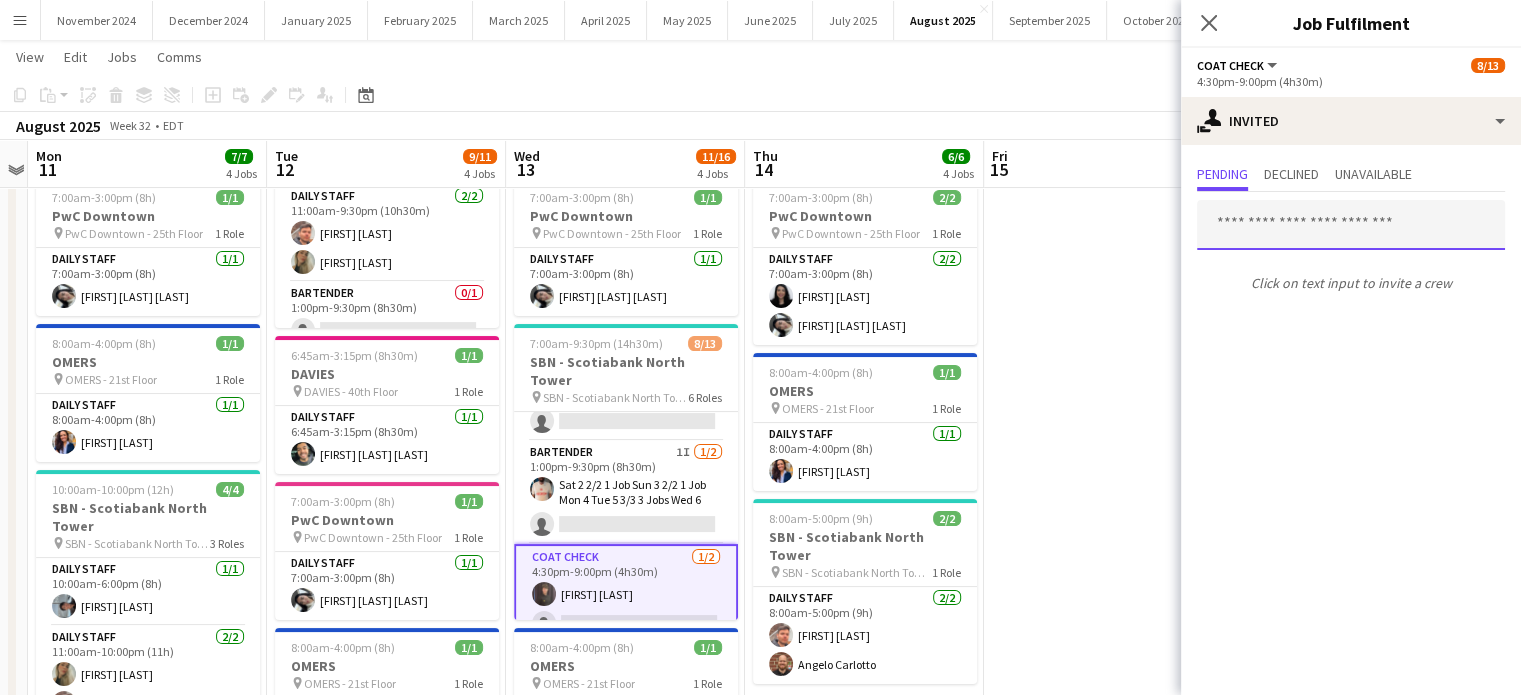 click at bounding box center [1351, 225] 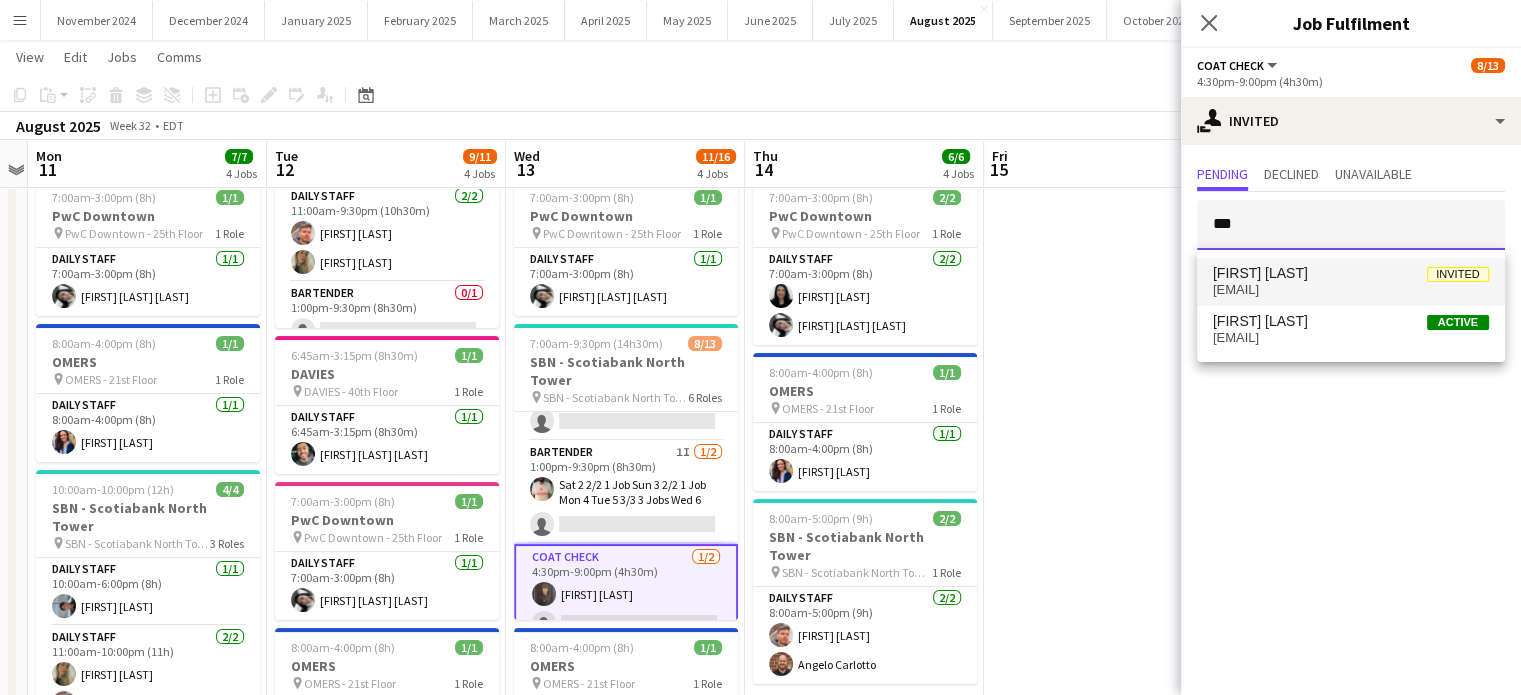 type on "***" 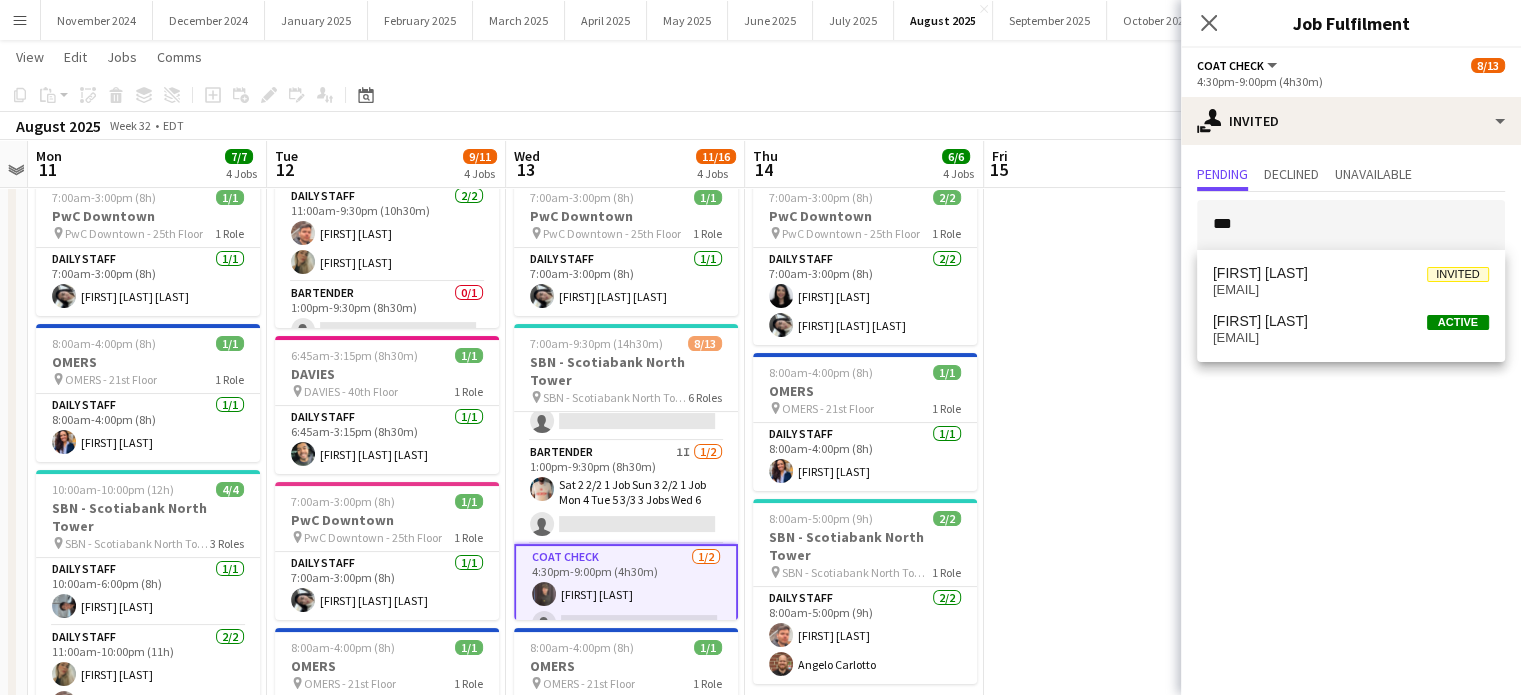 click on "[FIRST] [LAST]  Invited" at bounding box center (1351, 273) 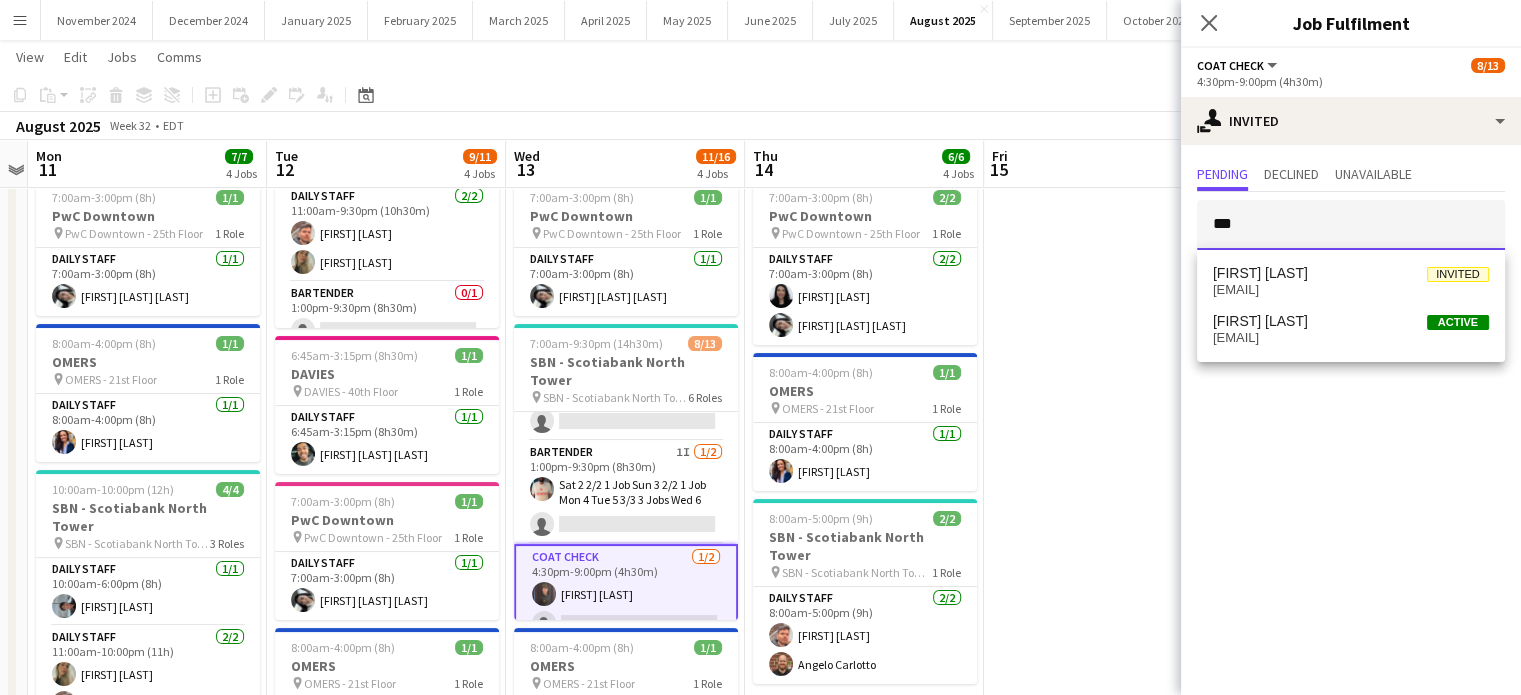 type 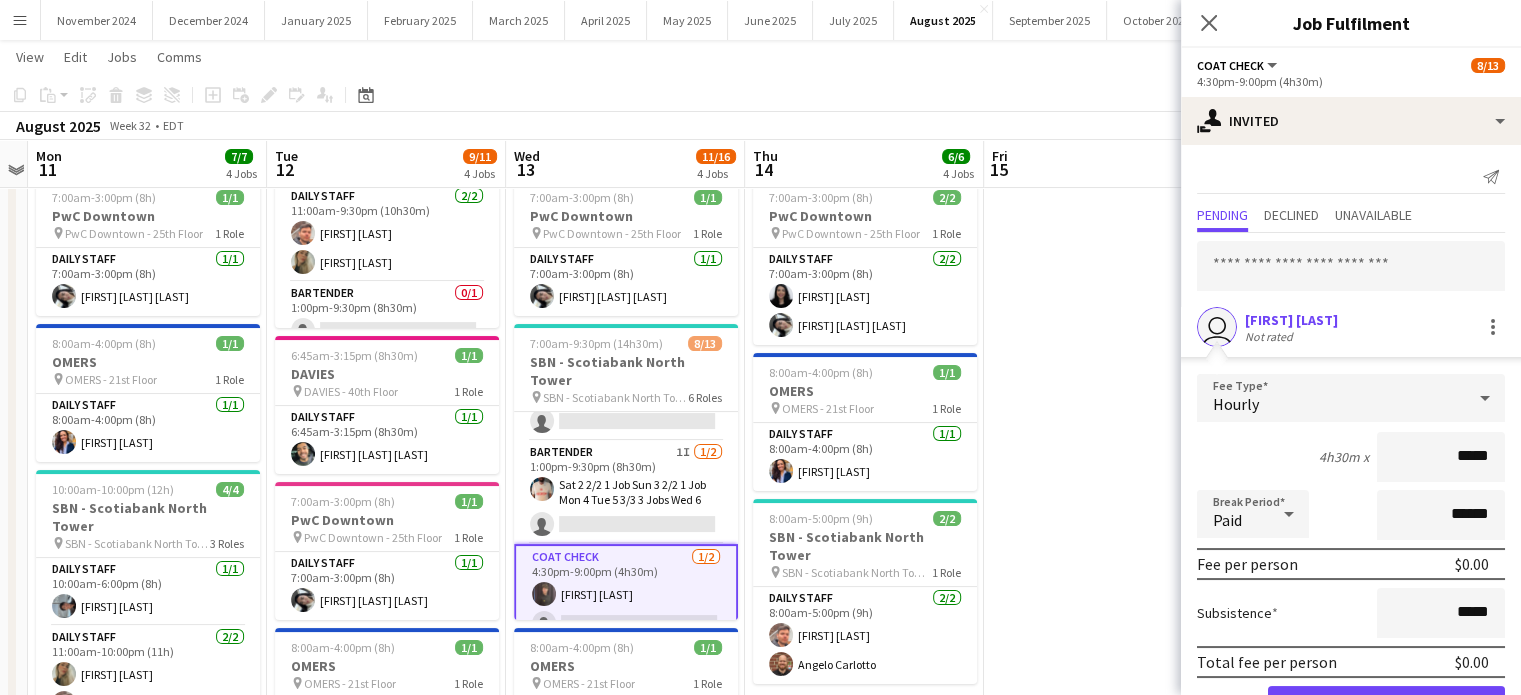 click on "user" 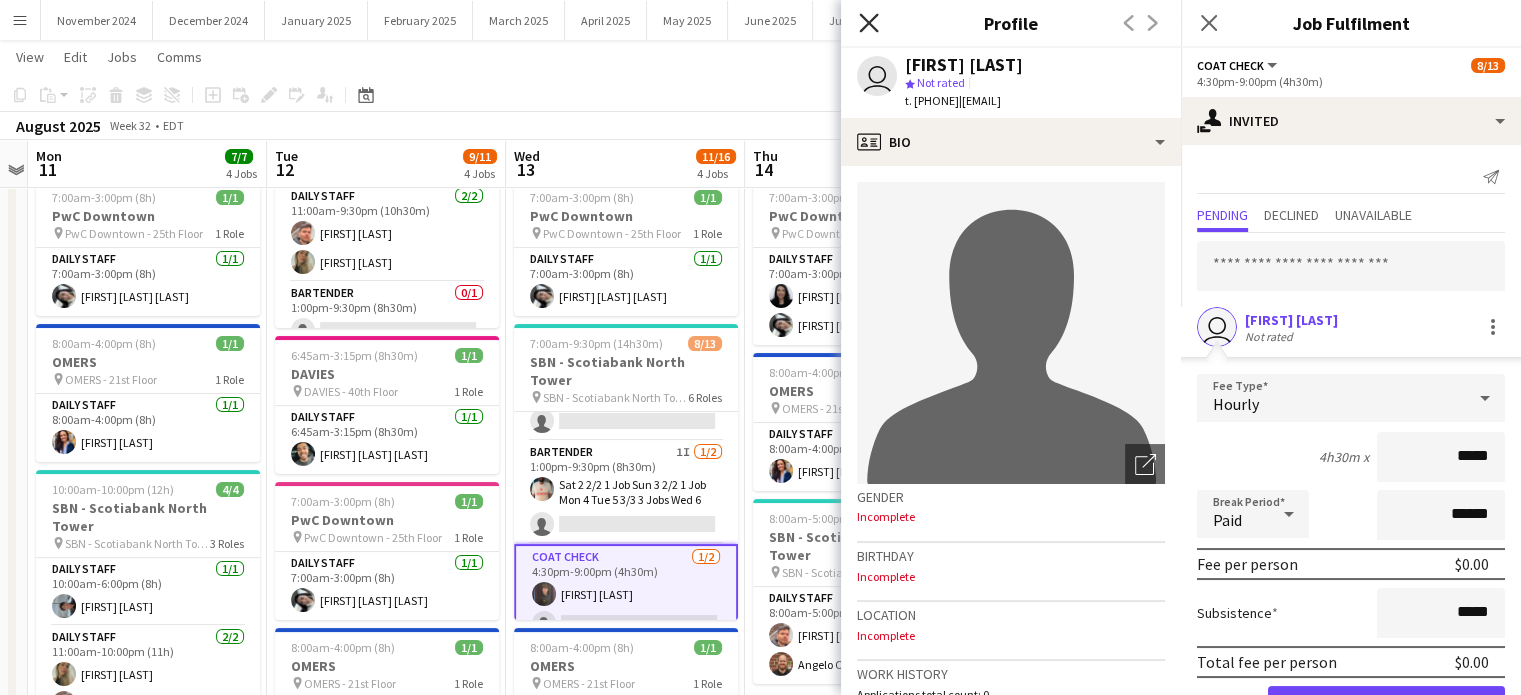 click on "Close pop-in" 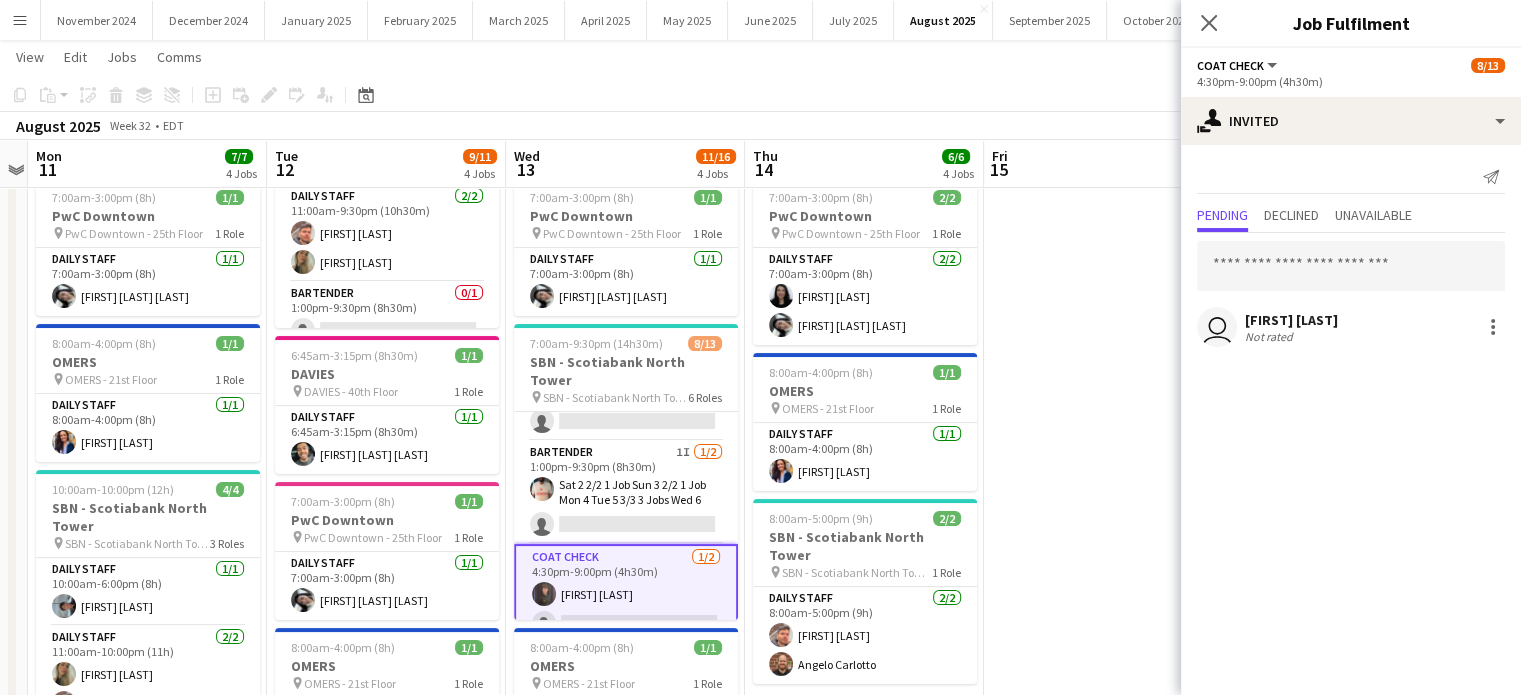 click on "[FIRST] [LAST]" 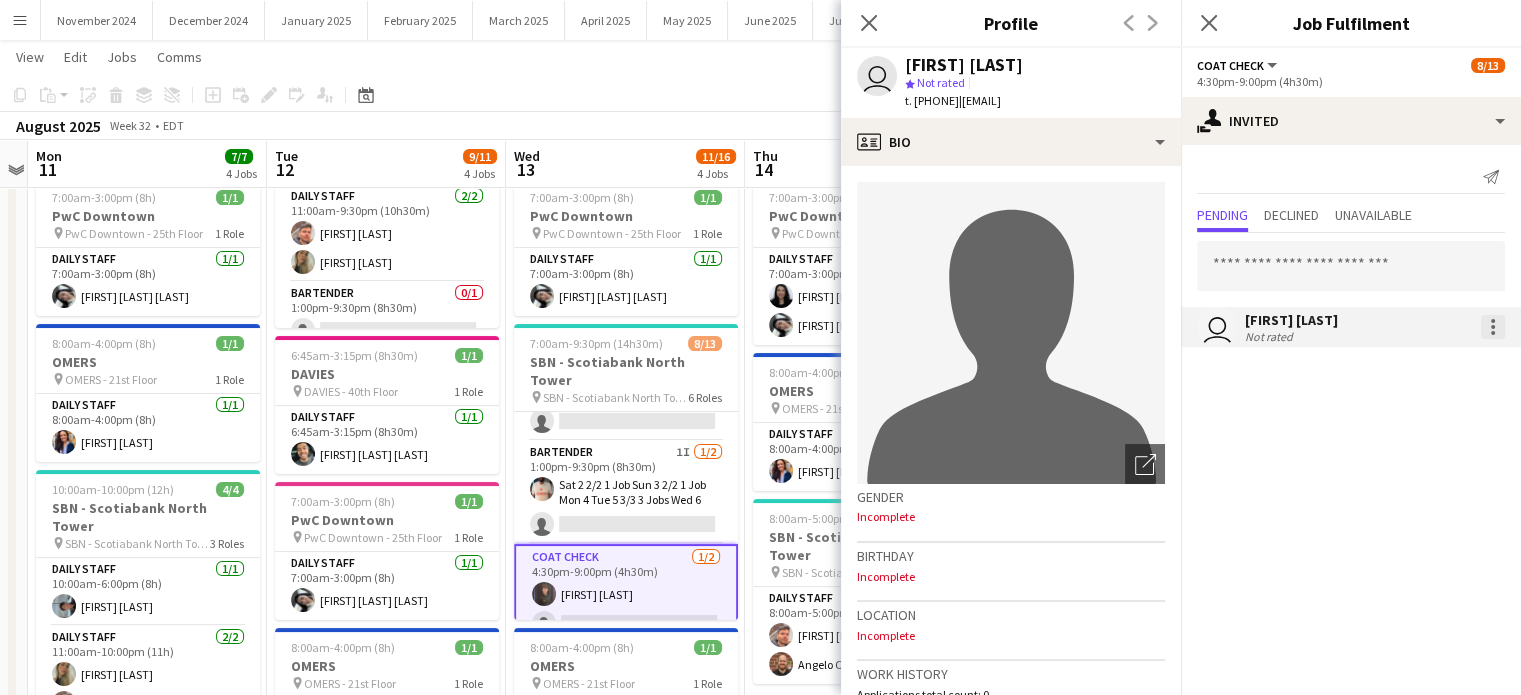click 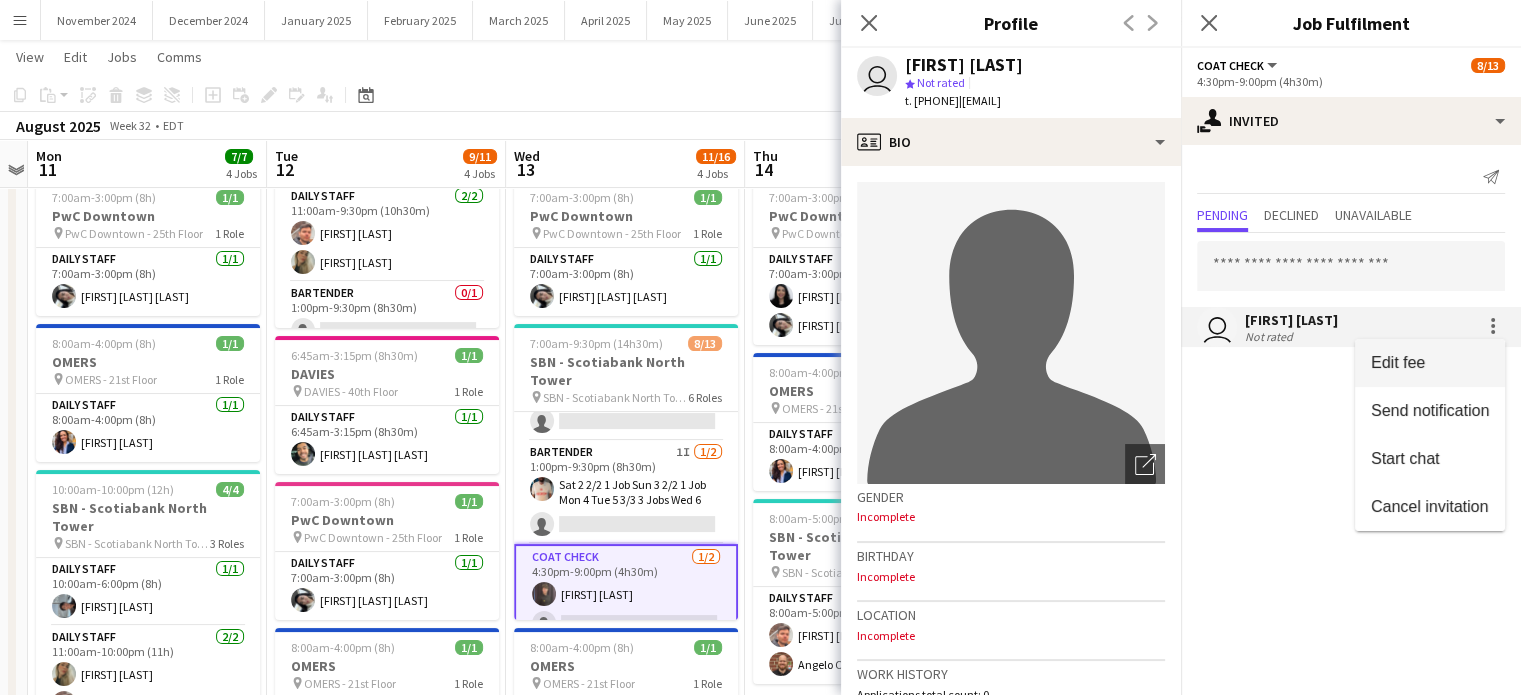 click on "Edit fee" at bounding box center [1430, 363] 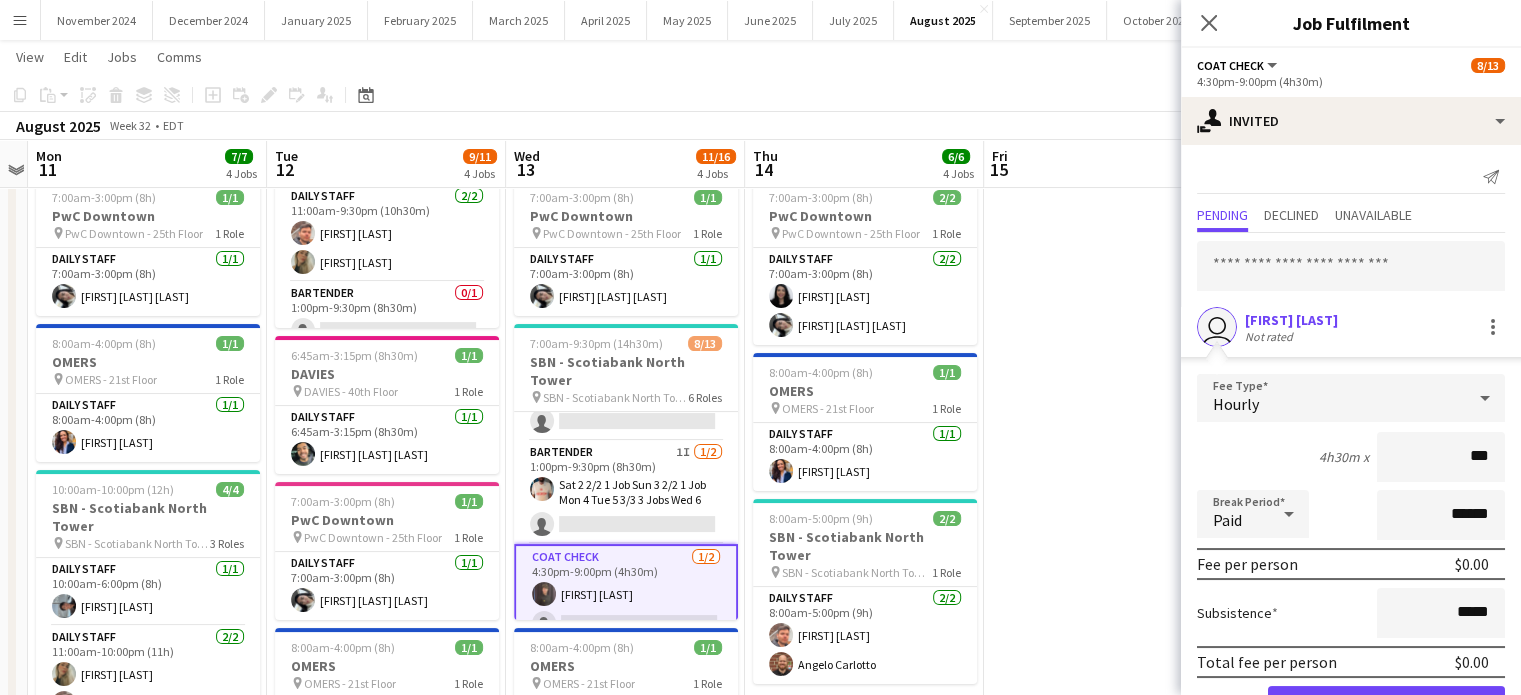 type on "**" 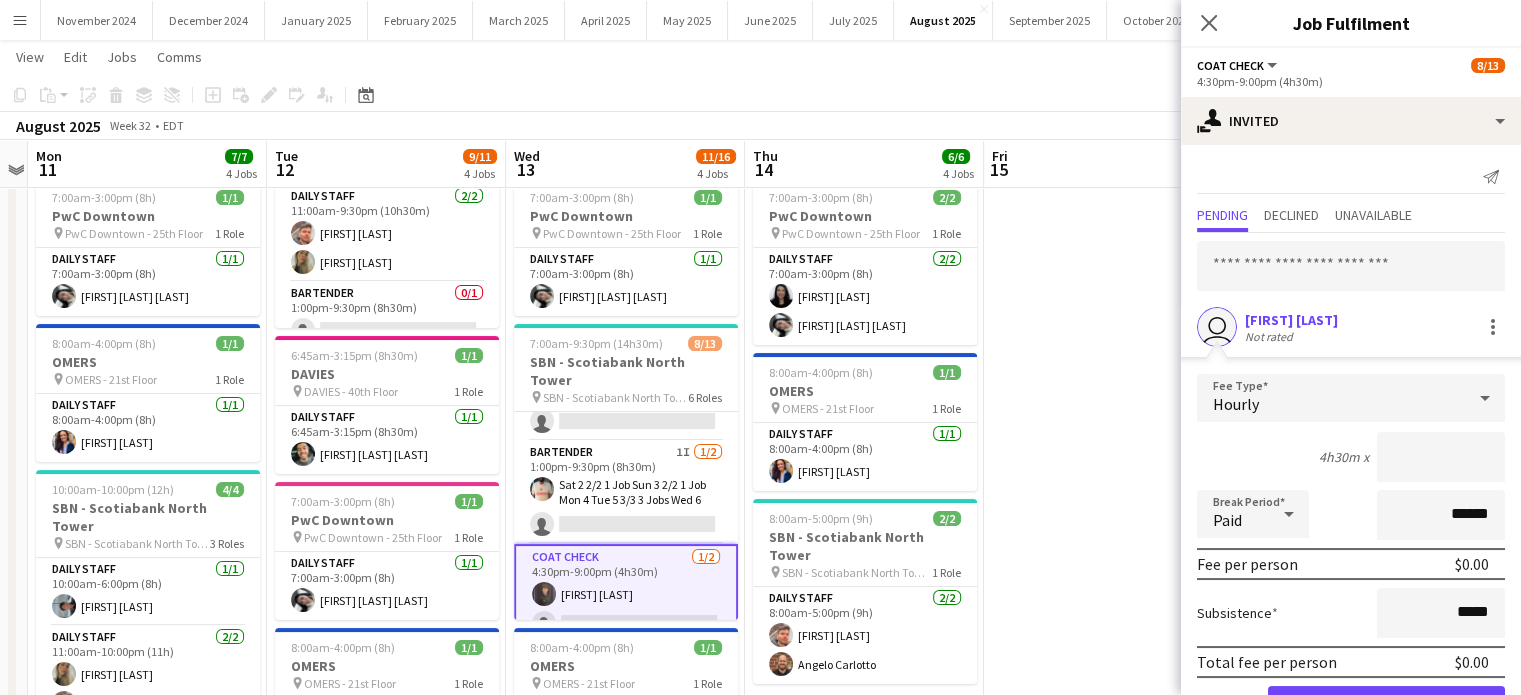 type on "*****" 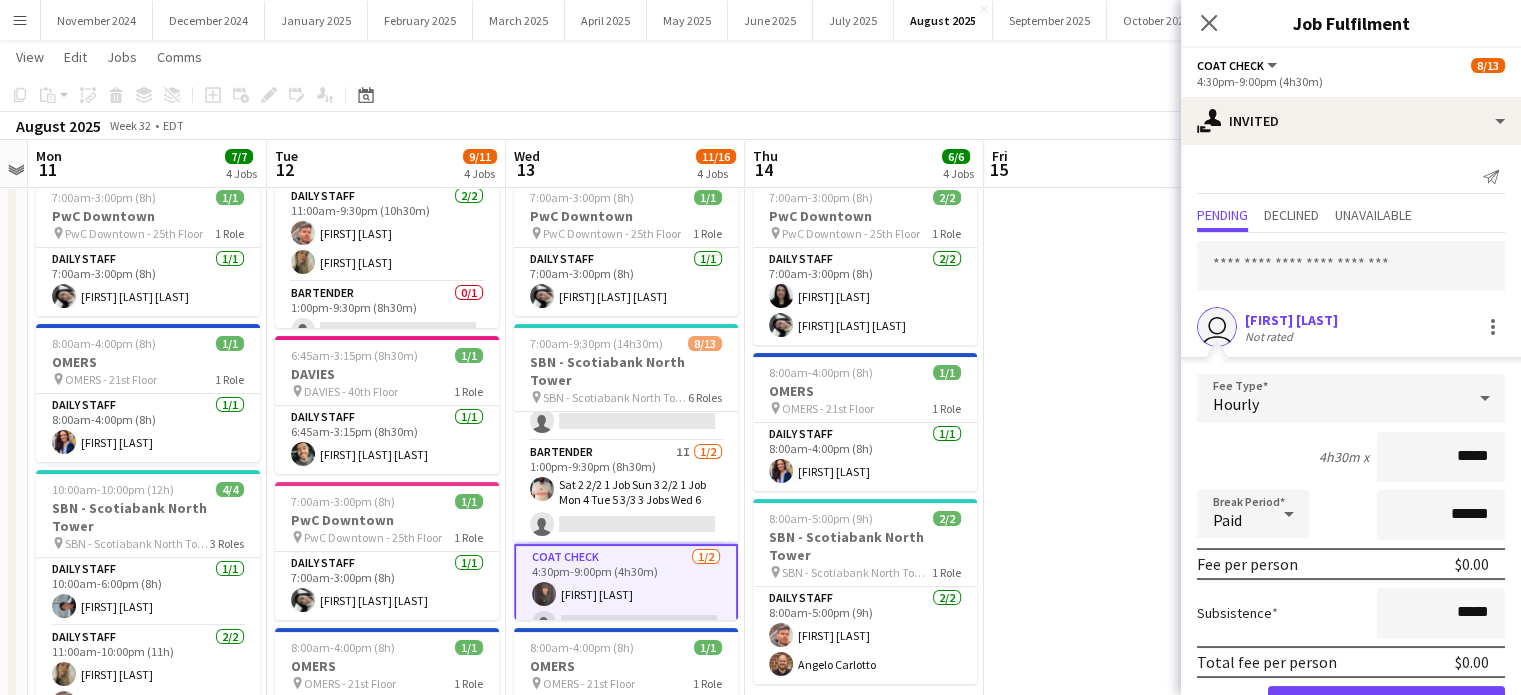 click on "Close pop-in" 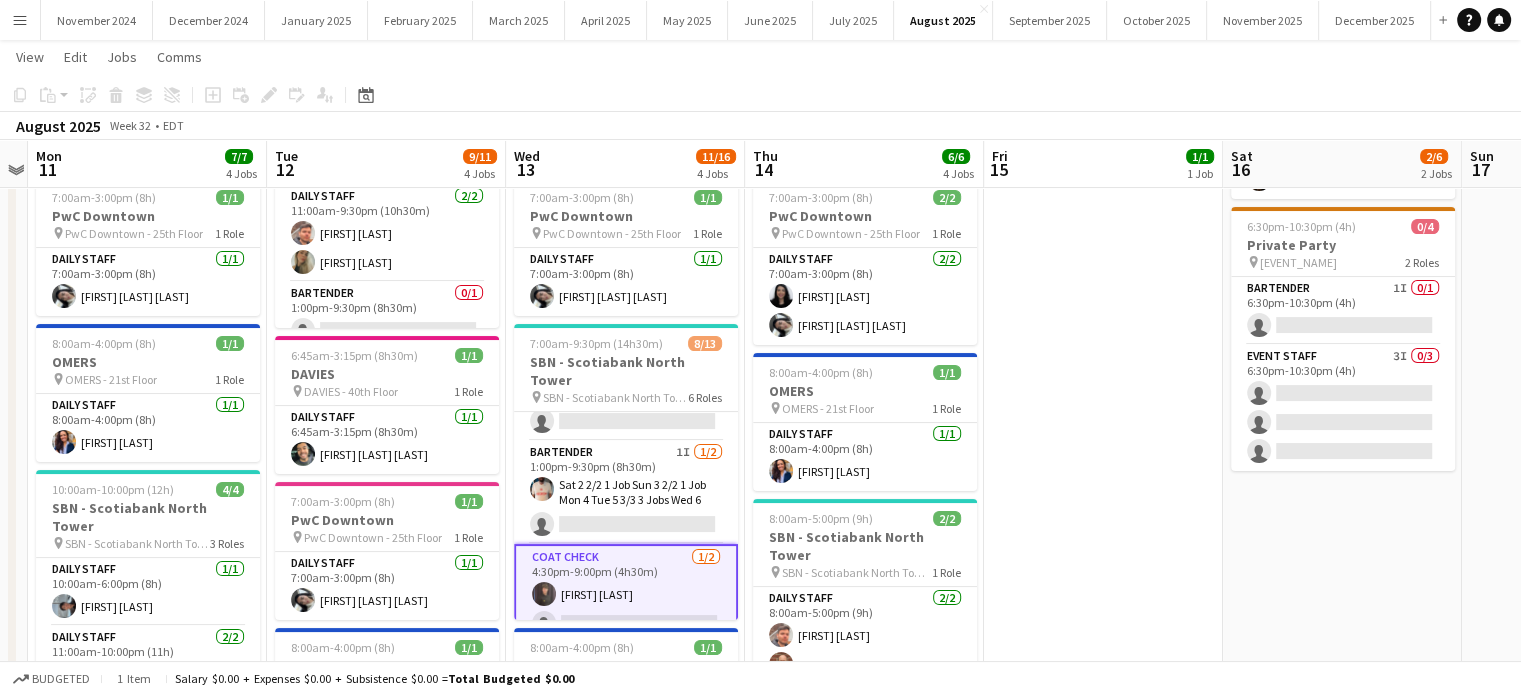 click on "Menu" at bounding box center (20, 20) 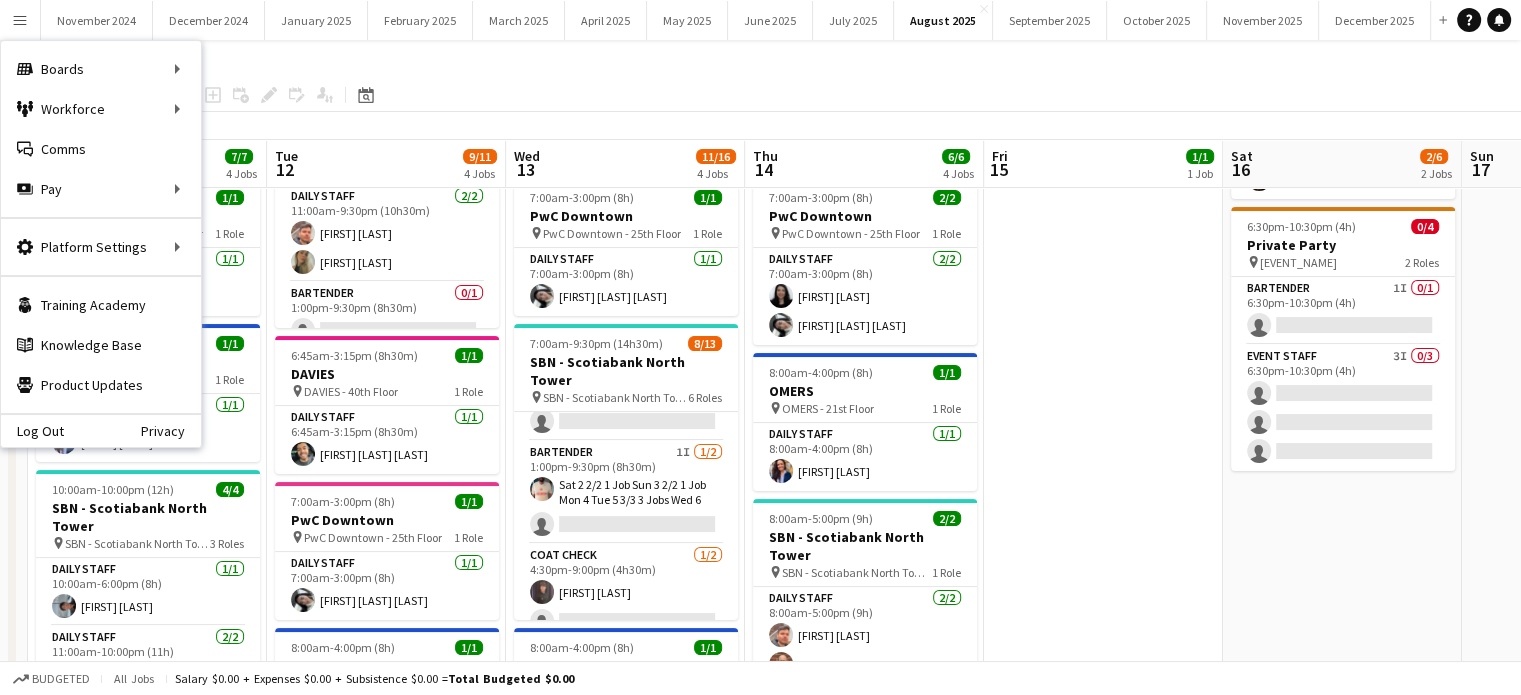 scroll, scrollTop: 384, scrollLeft: 0, axis: vertical 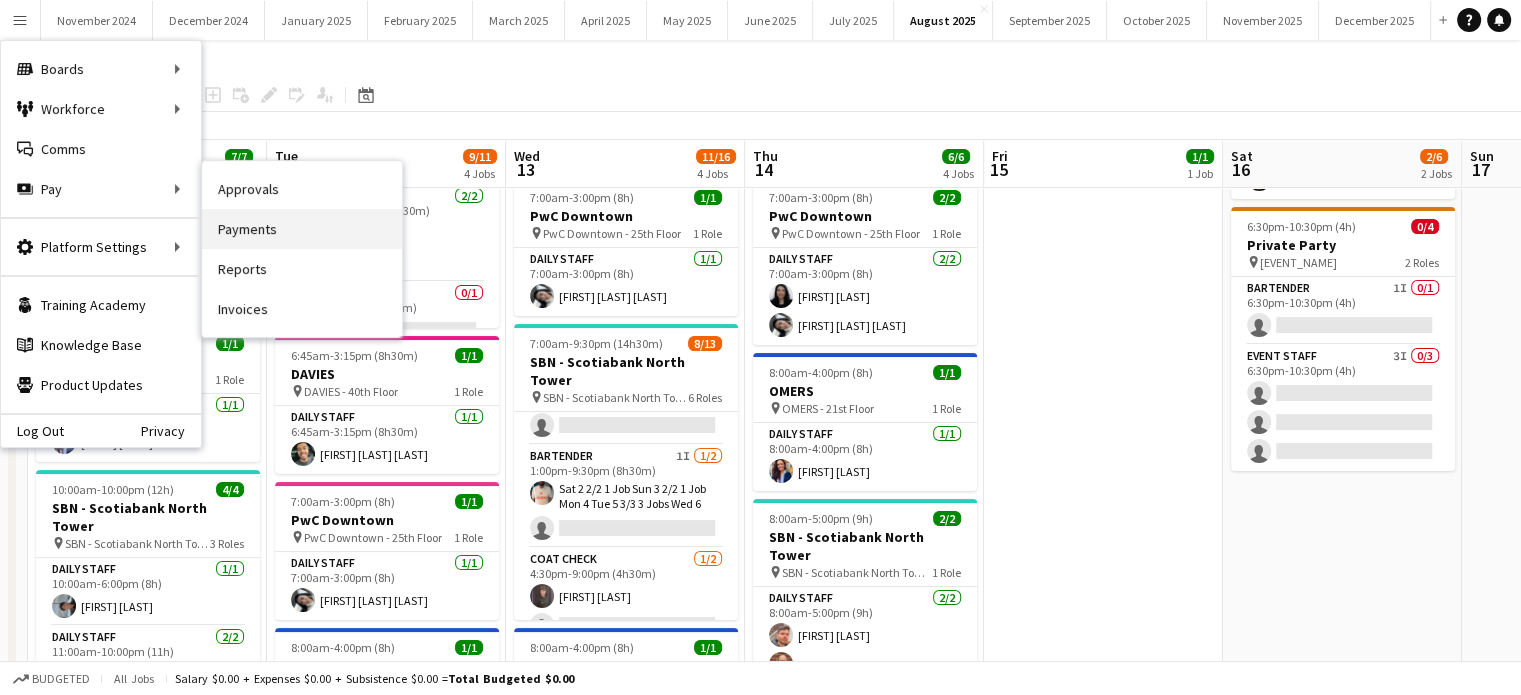 click on "Payments" at bounding box center [302, 229] 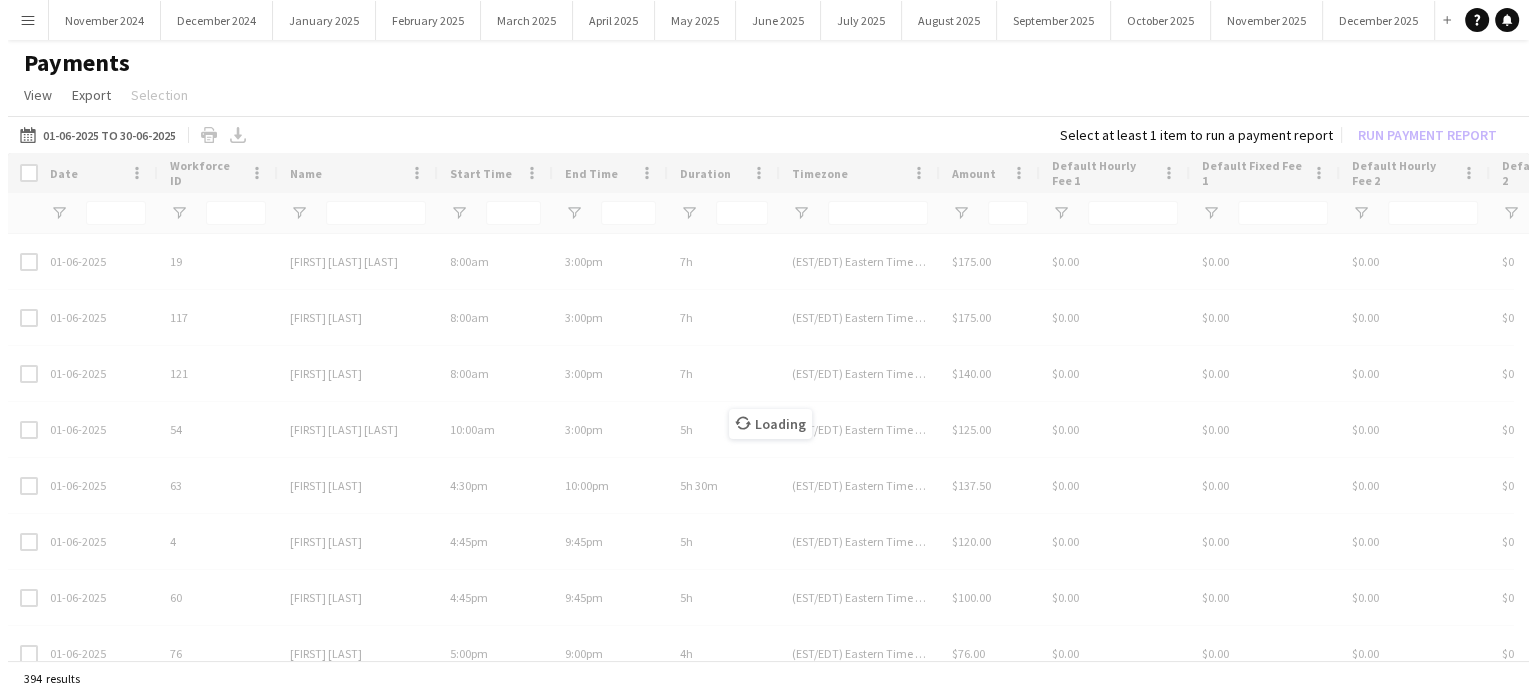 scroll, scrollTop: 0, scrollLeft: 0, axis: both 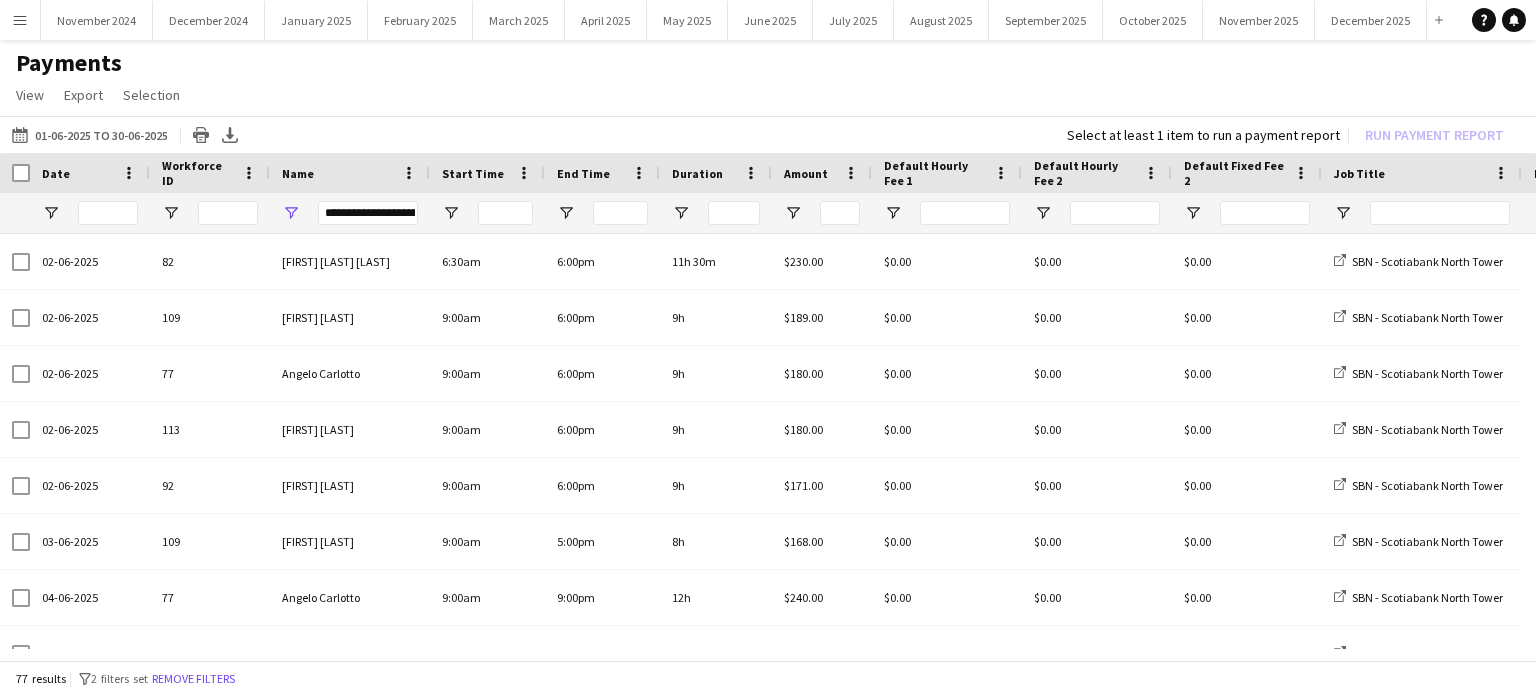 type on "**********" 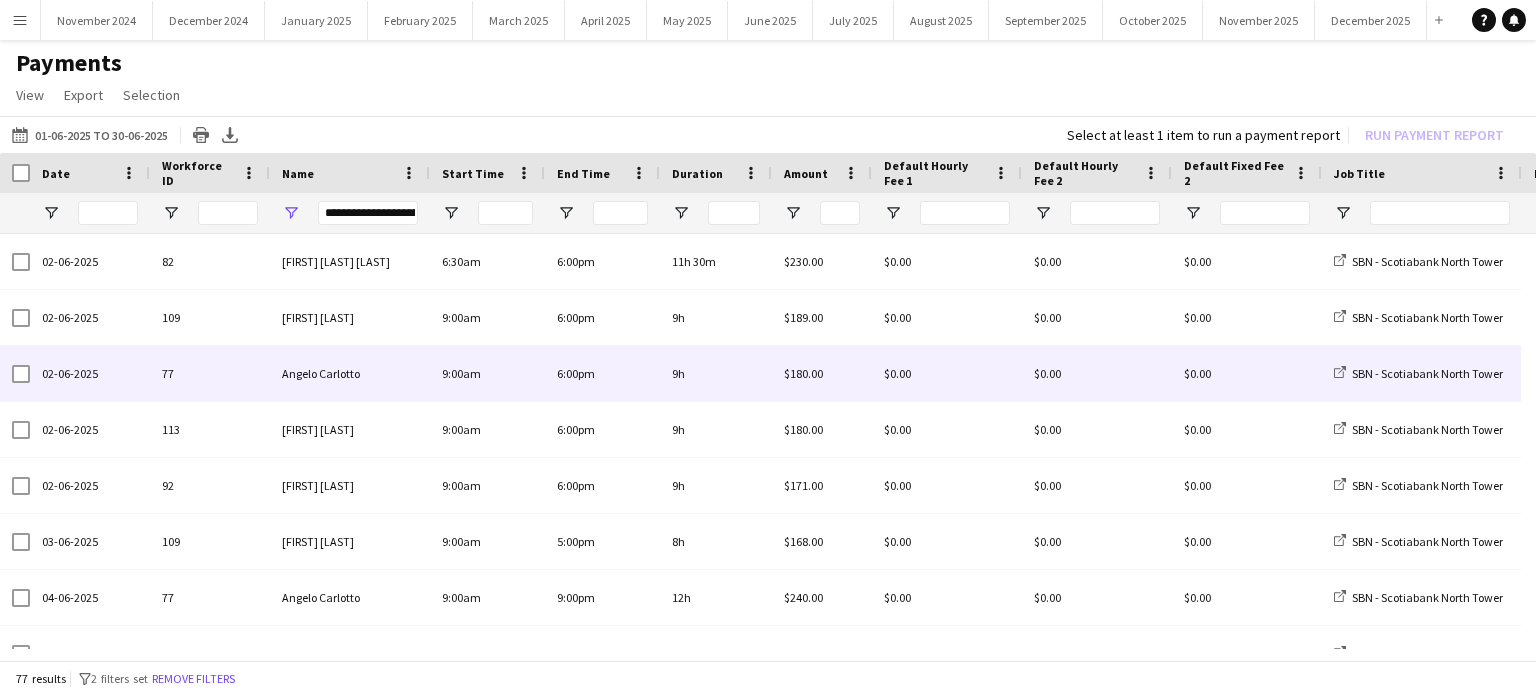 scroll, scrollTop: 173, scrollLeft: 0, axis: vertical 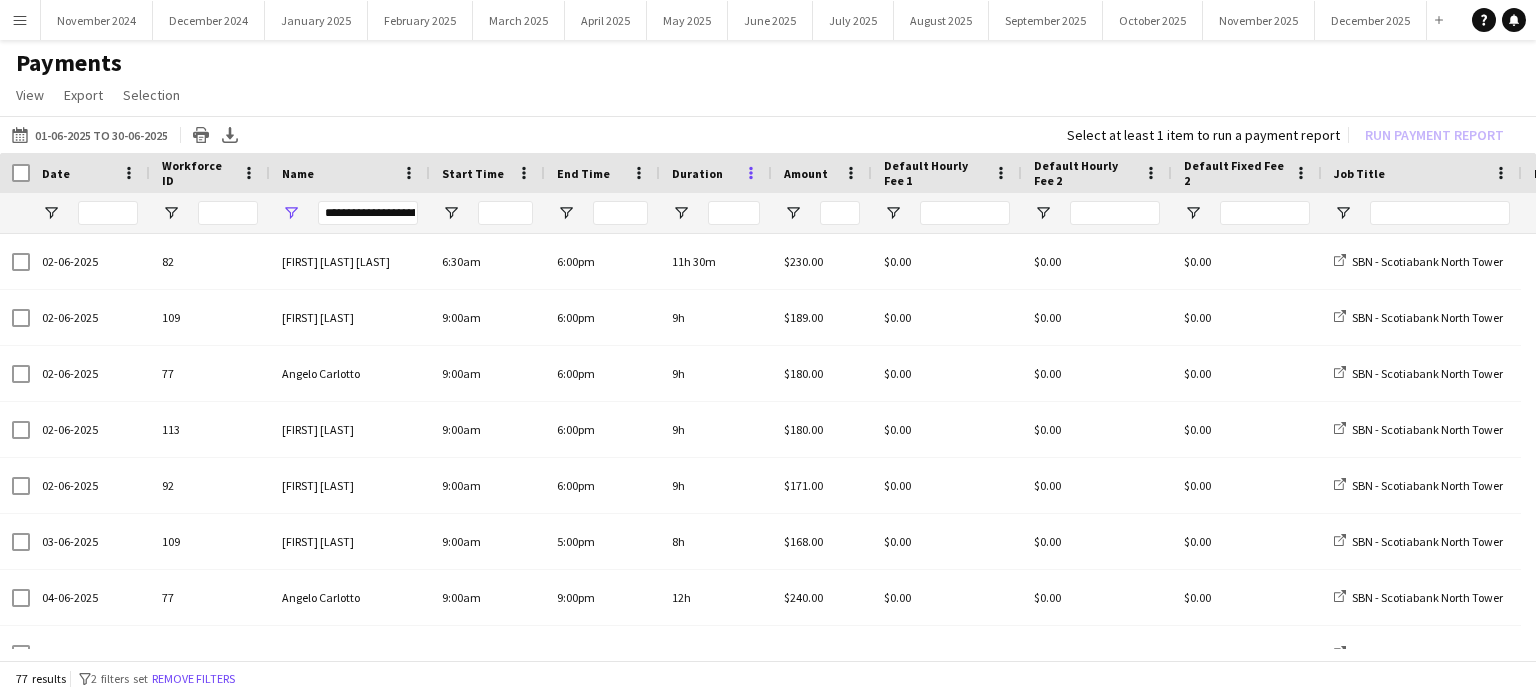 click at bounding box center (751, 173) 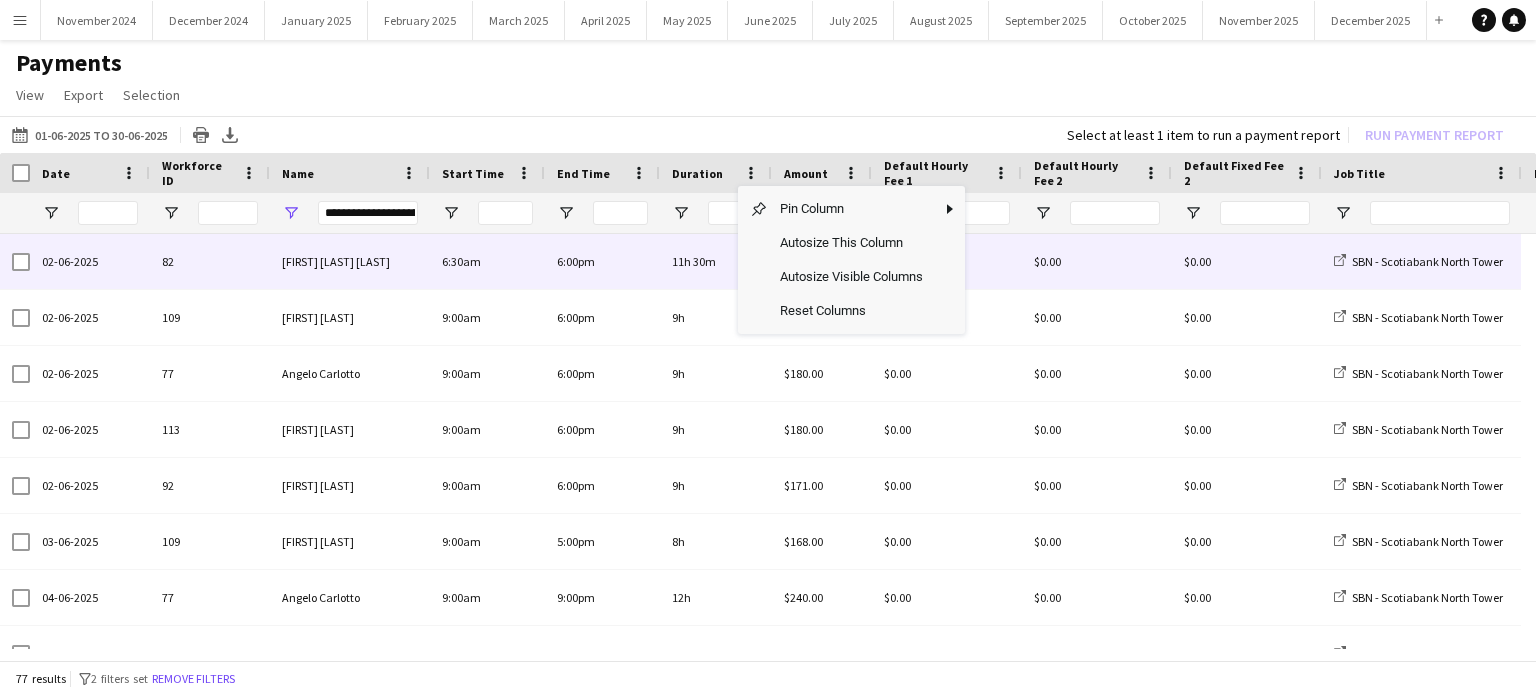 click on "11h 30m" at bounding box center [716, 261] 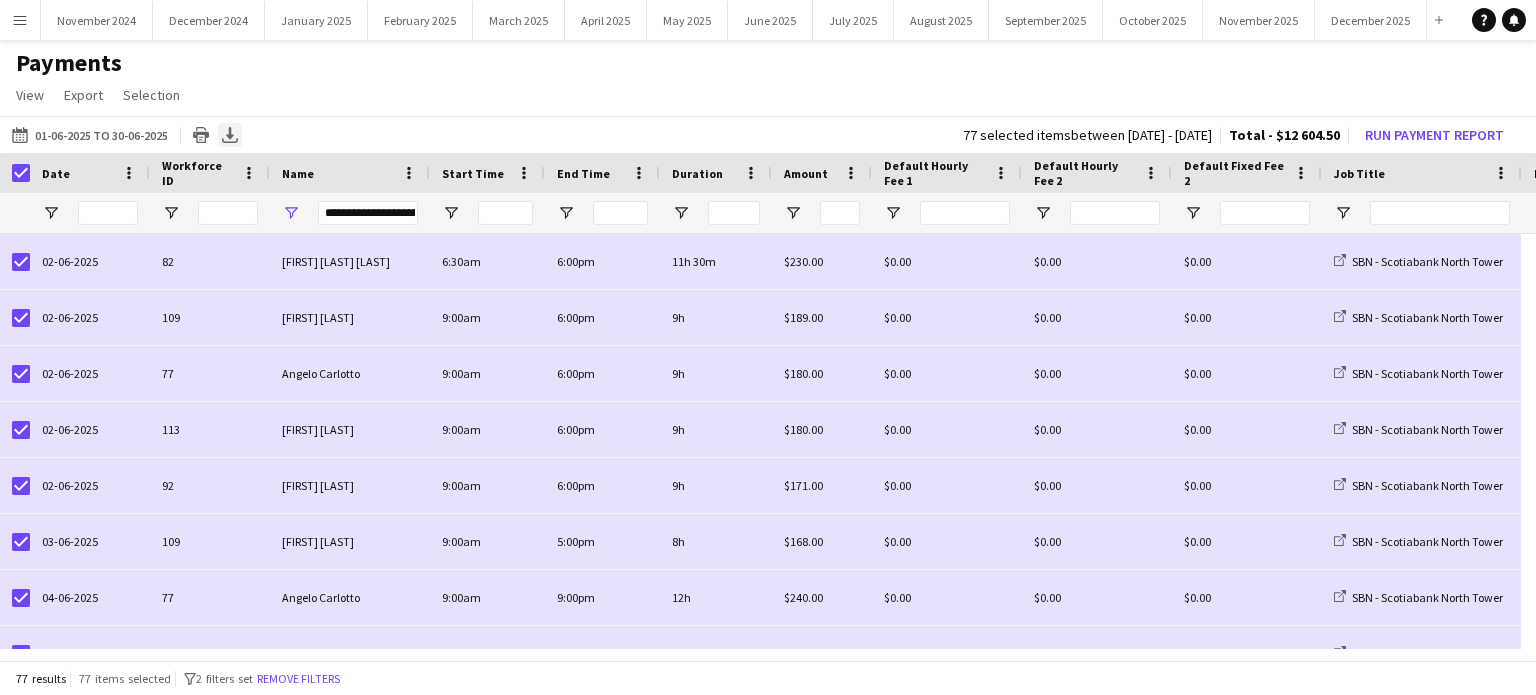 click on "Export XLSX" 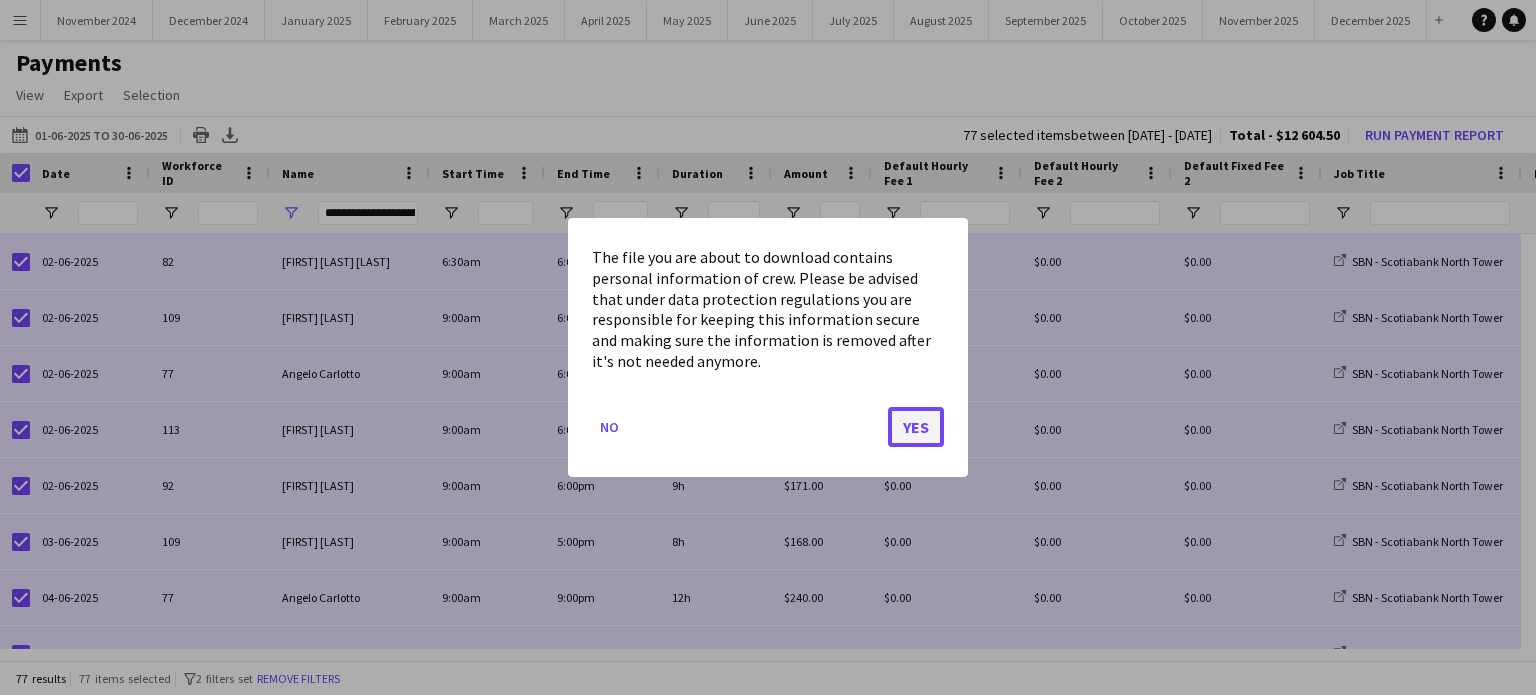 click on "Yes" 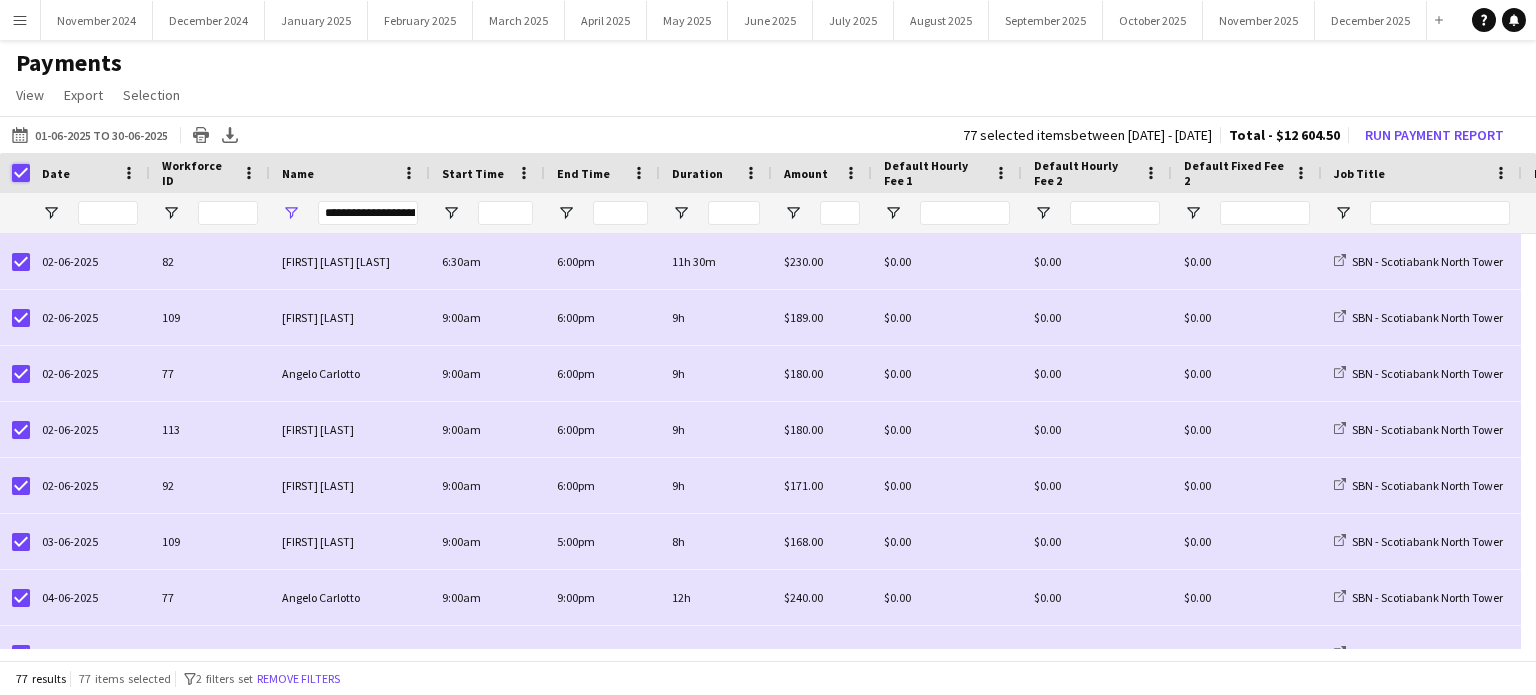 click at bounding box center [15, 173] 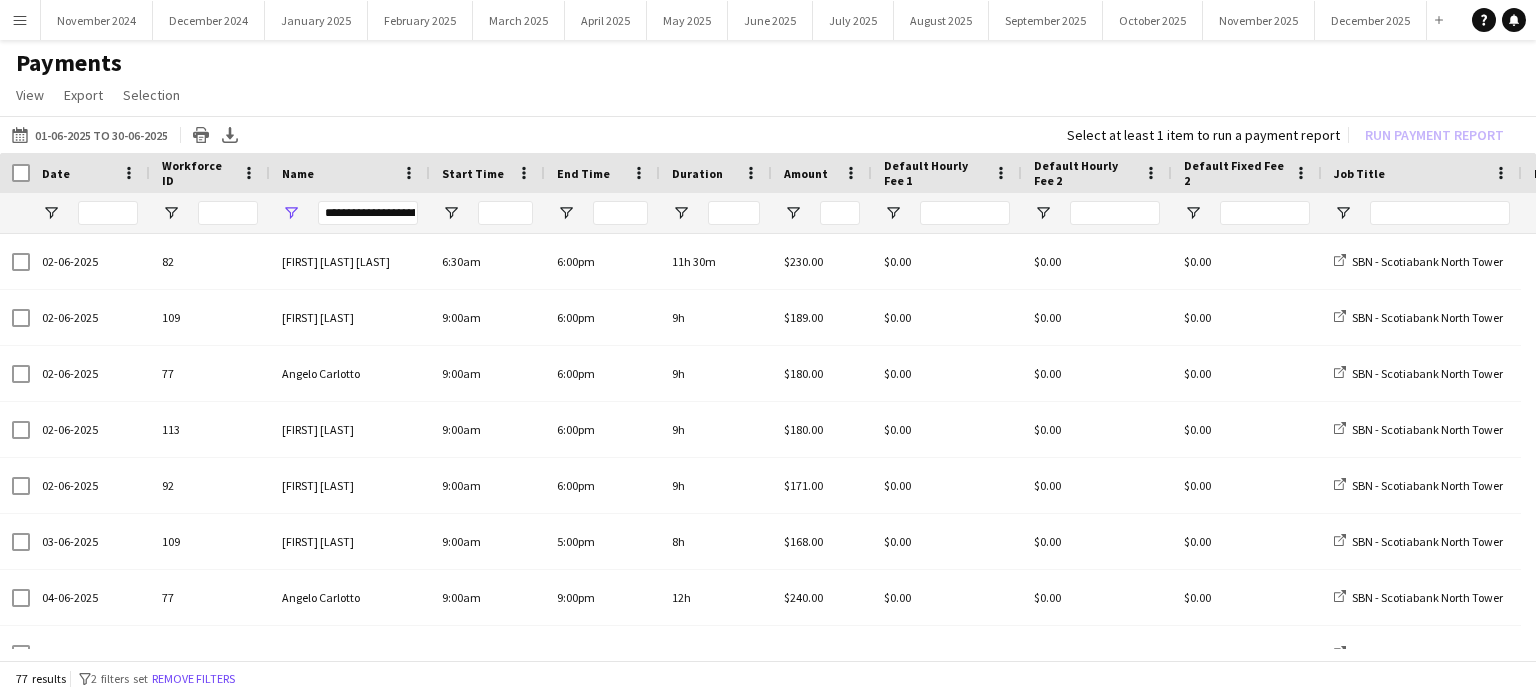 click on "**********" at bounding box center (368, 213) 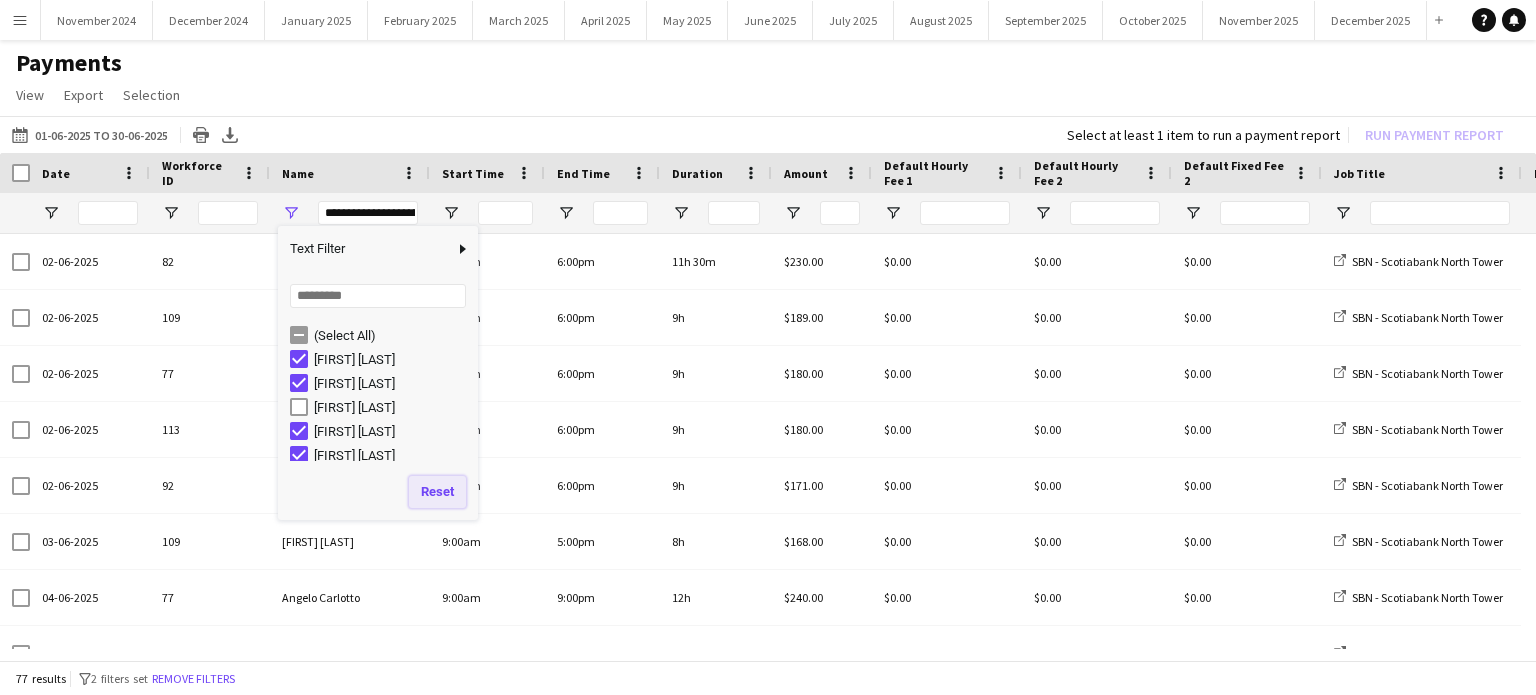 click on "Reset" at bounding box center (437, 492) 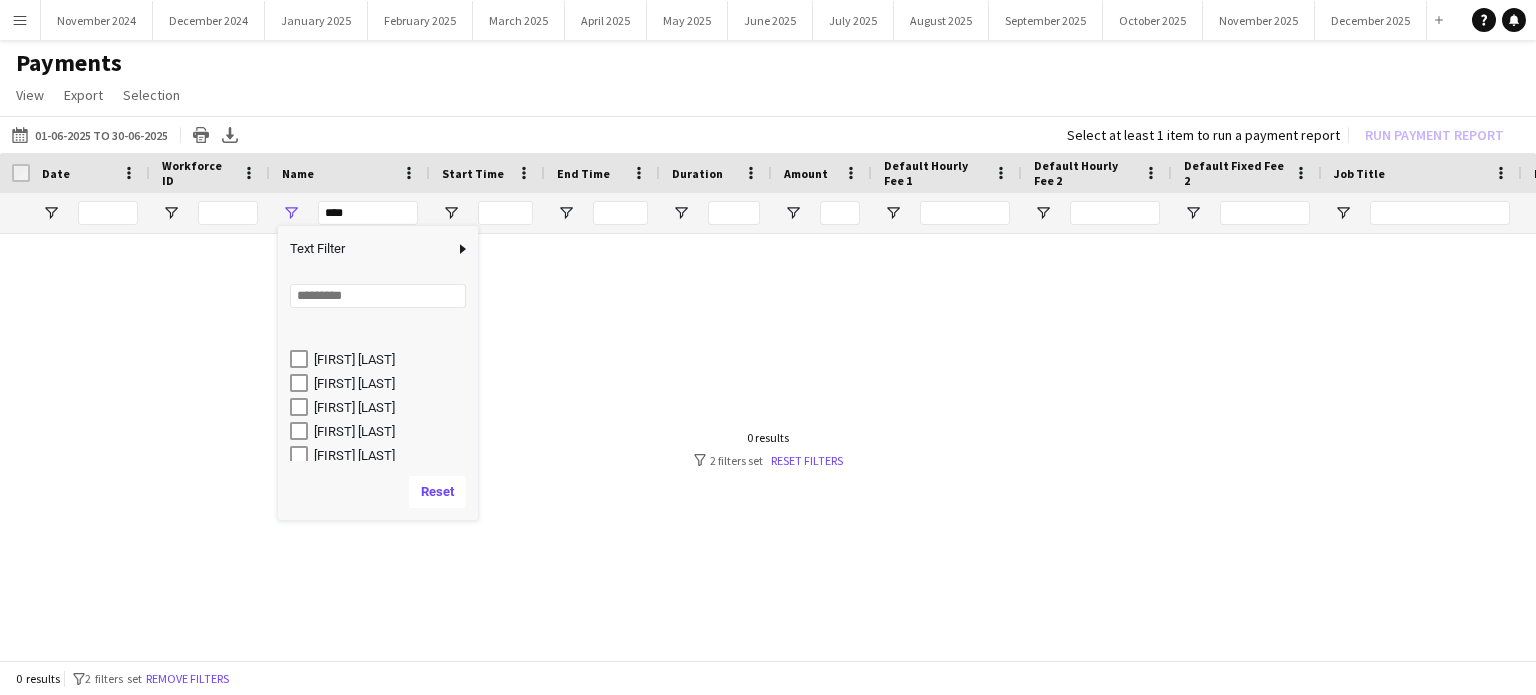 scroll, scrollTop: 200, scrollLeft: 0, axis: vertical 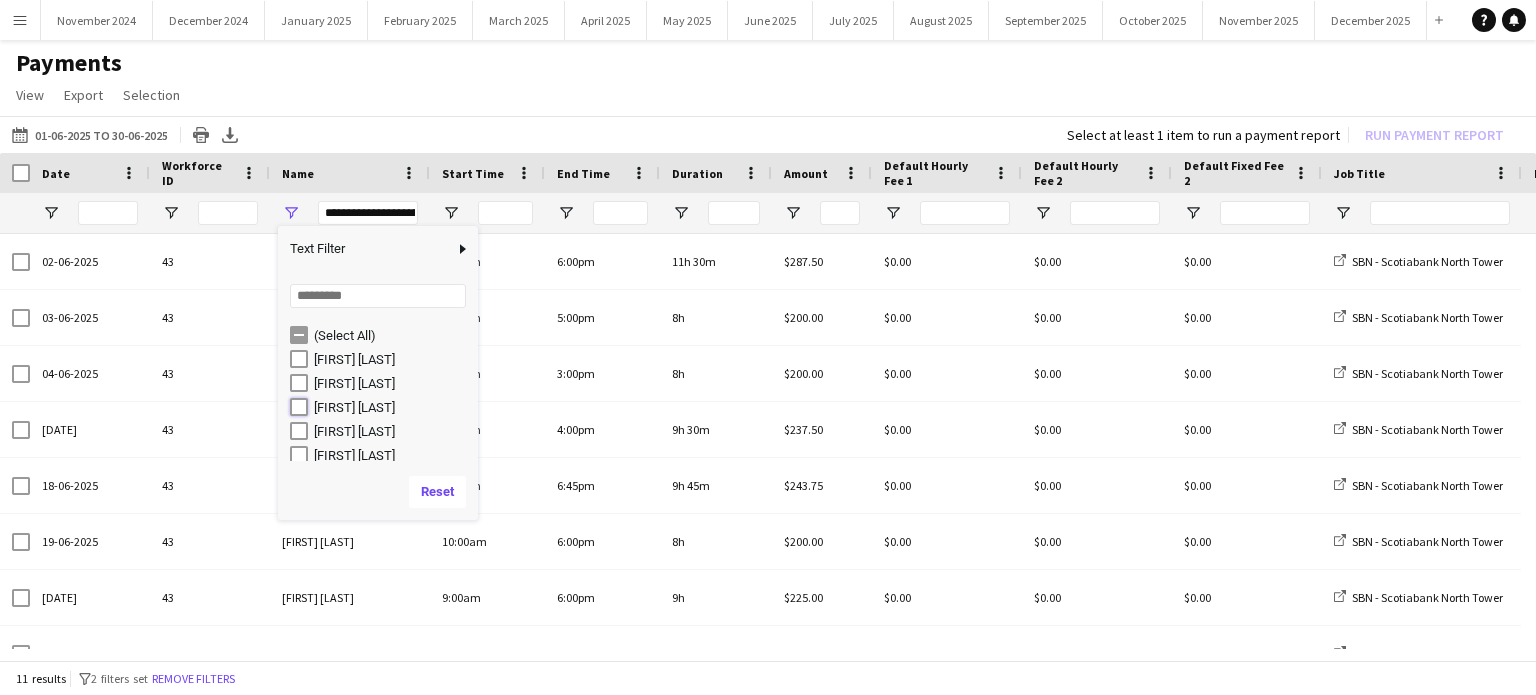 type on "**********" 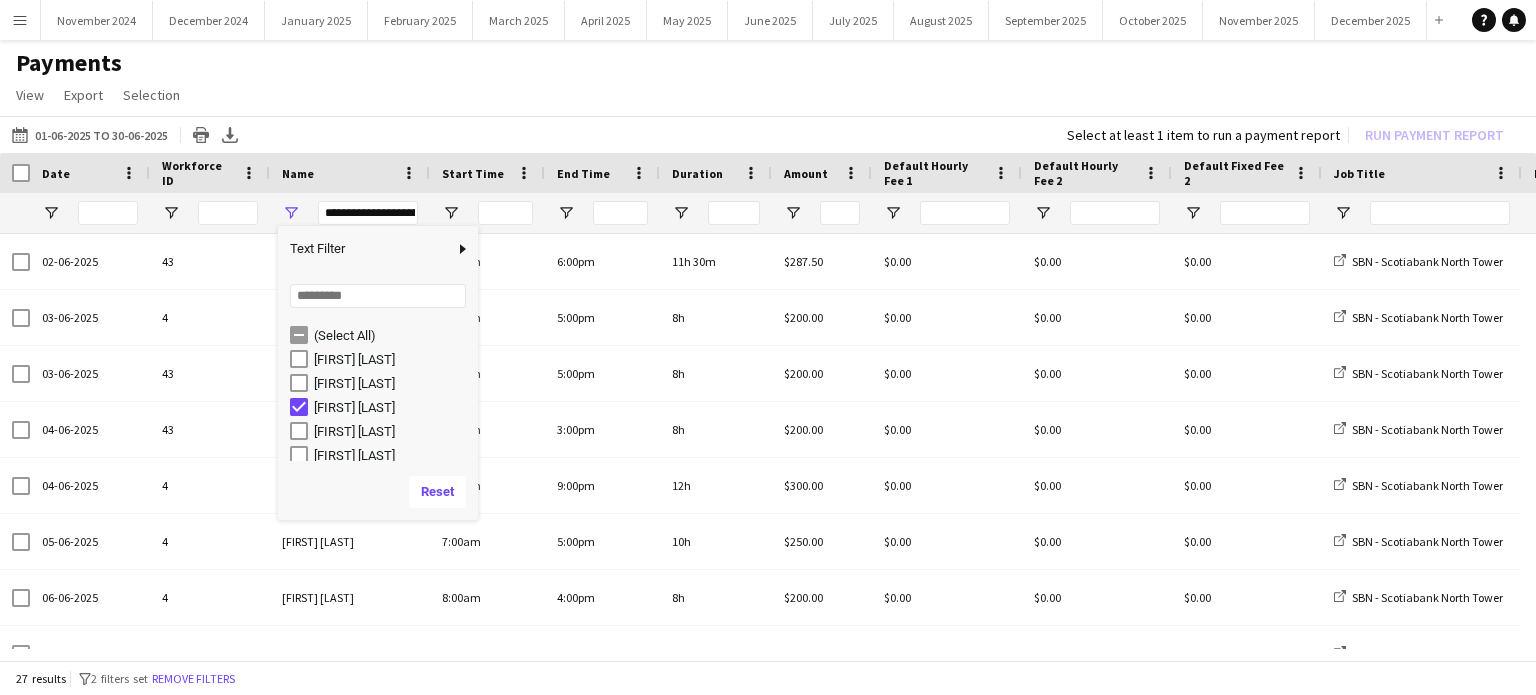 click on "[DATE] to [DATE]
[DATE] to [DATE]
Today   This Week   This Month   Yesterday   Last Week   Last Month  AUG 2025 AUG 2025 Monday M Tuesday T Wednesday W Thursday T Friday F Saturday S Sunday S  AUG   1   2   3   4   5   6   7   8   9   10   11   12   13   14   15   16   17   18   19   20   21   22   23   24   25   26   27   28   29   30   31
Comparison range
Comparison range
Apply
Print table
Export XLSX
Select at least 1 item to run a payment report   Run Payment Report" 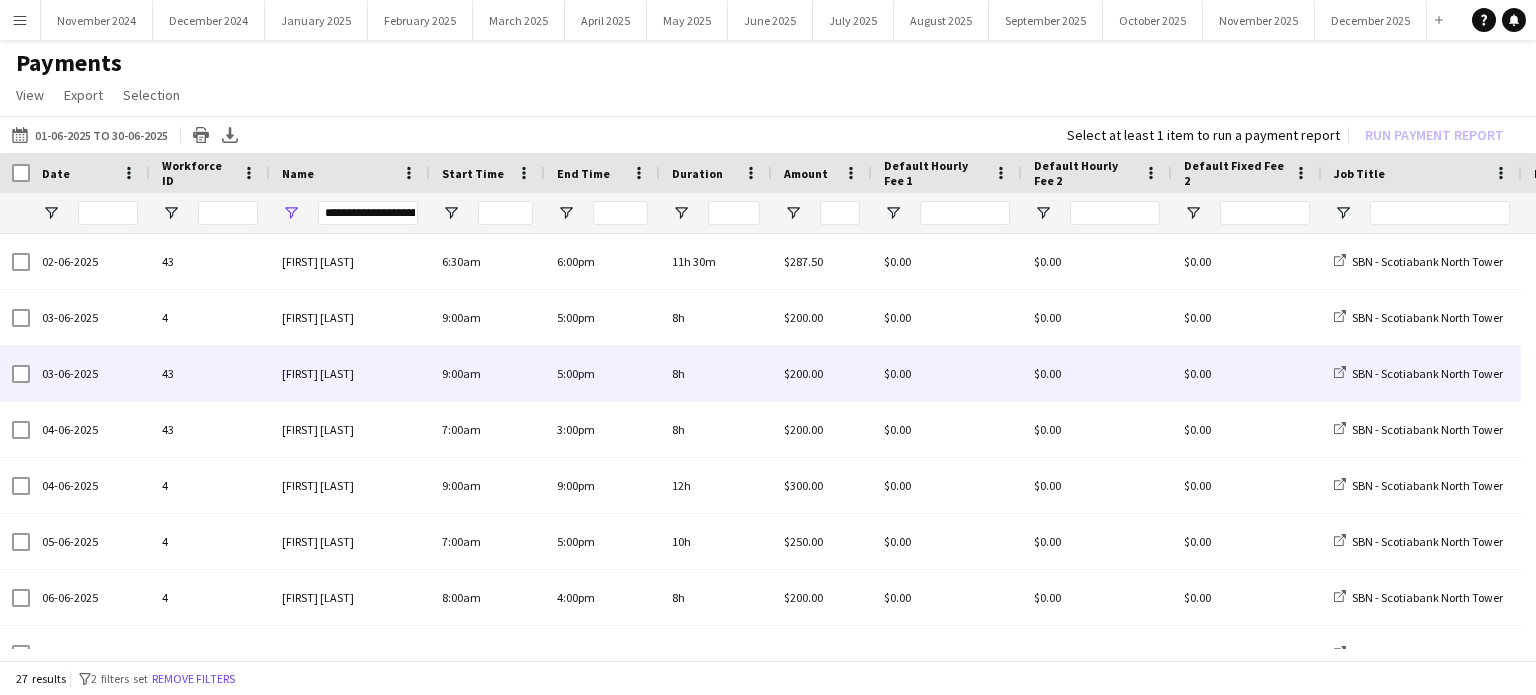 scroll, scrollTop: 72, scrollLeft: 0, axis: vertical 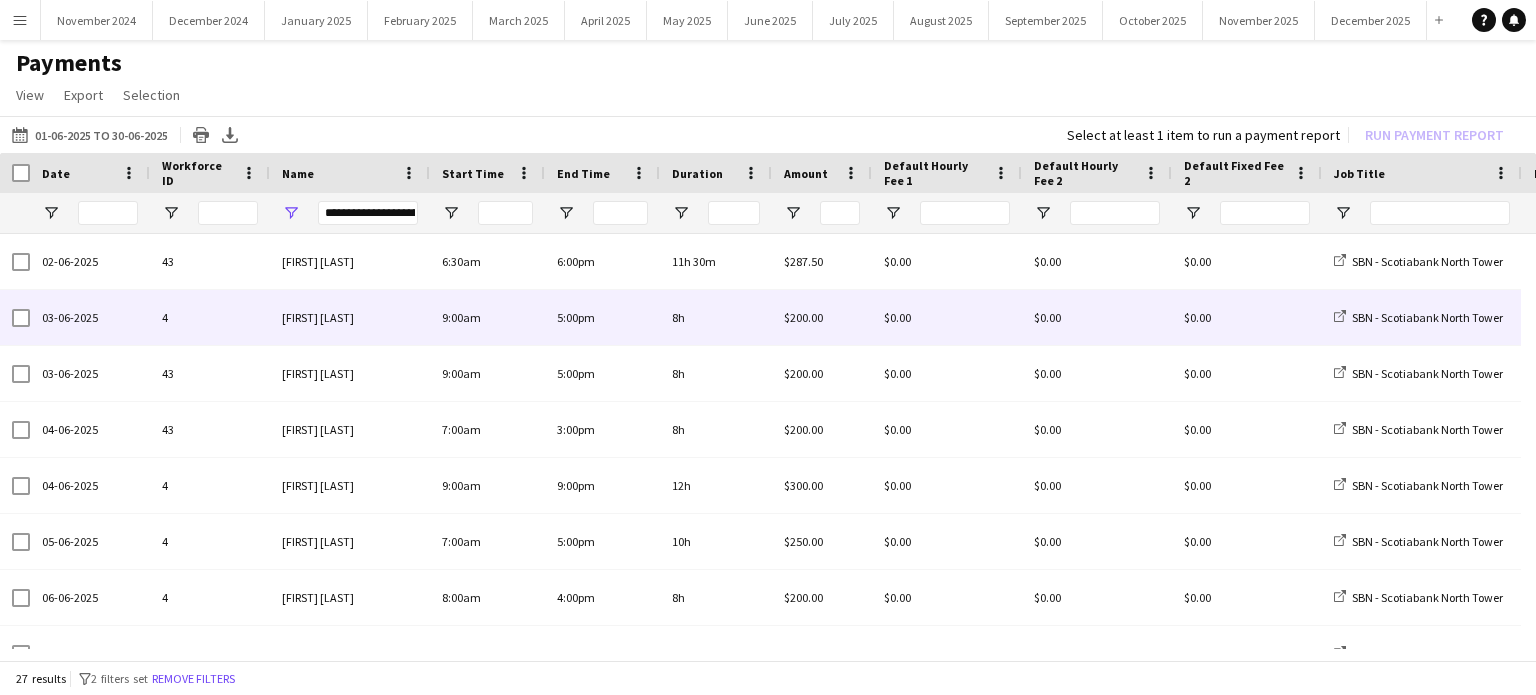 drag, startPoint x: 684, startPoint y: 260, endPoint x: 692, endPoint y: 381, distance: 121.264175 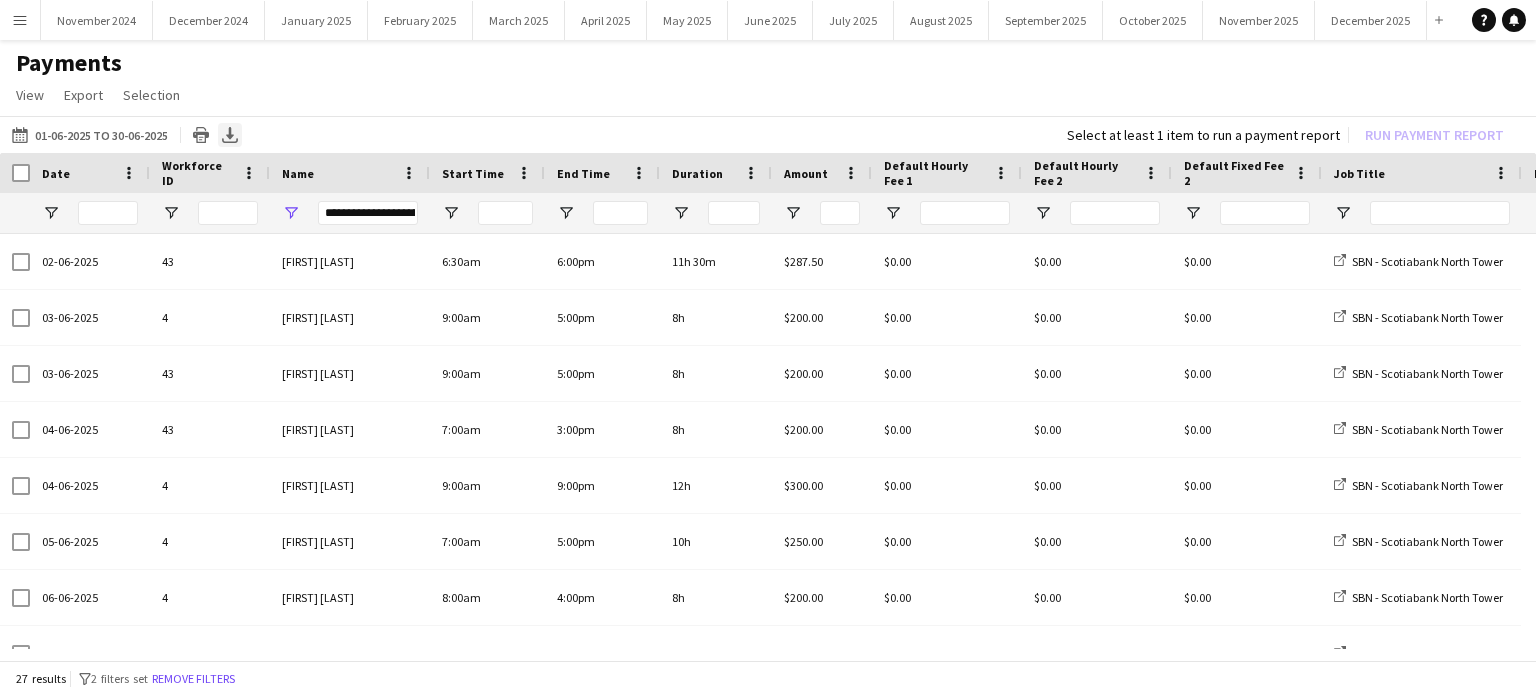 click on "Export XLSX" 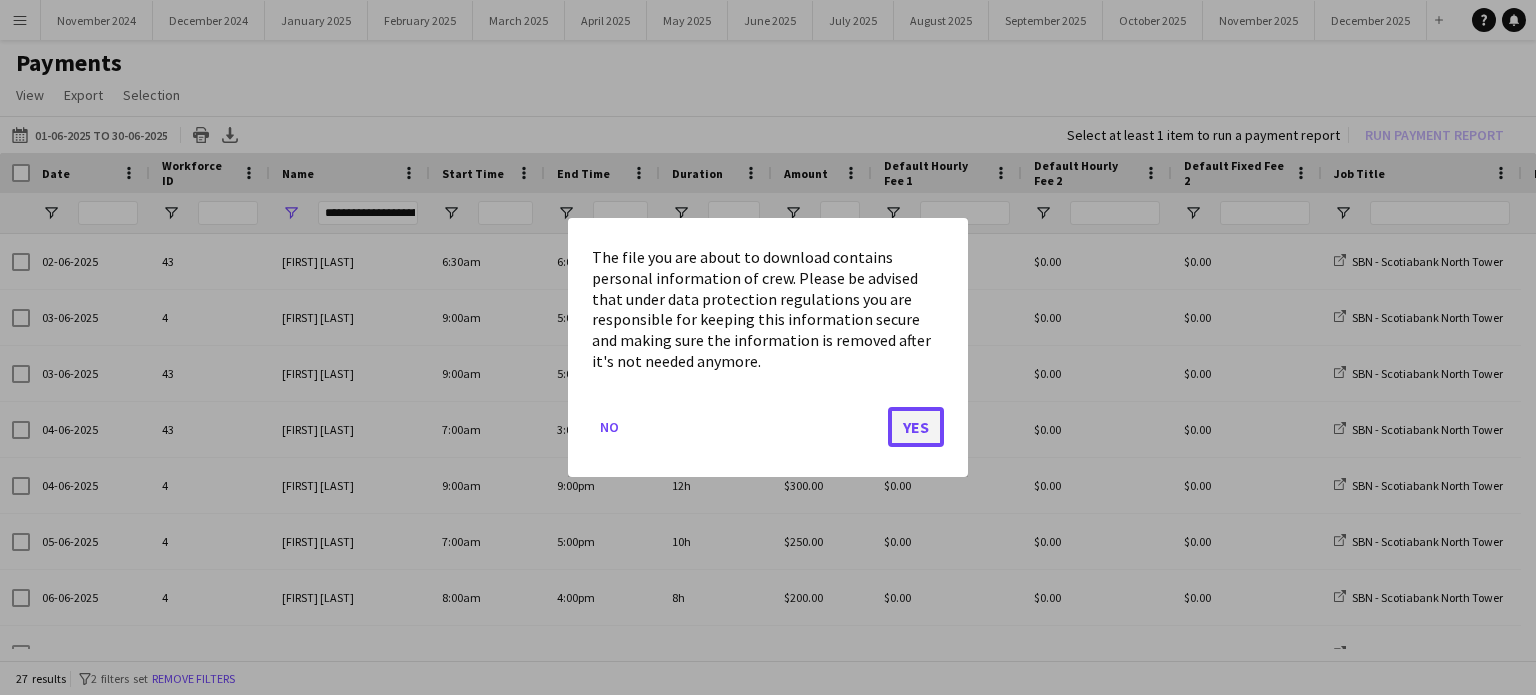 click on "Yes" 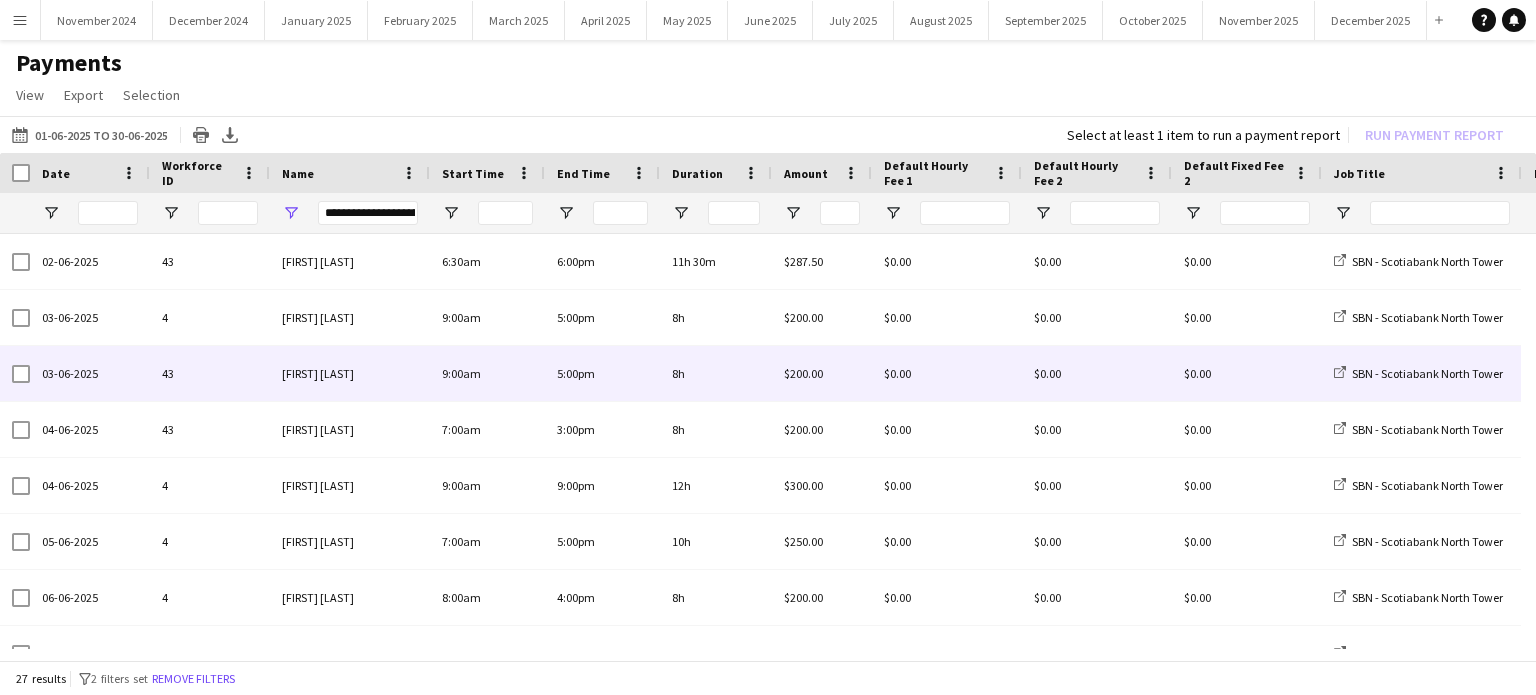 scroll, scrollTop: 200, scrollLeft: 0, axis: vertical 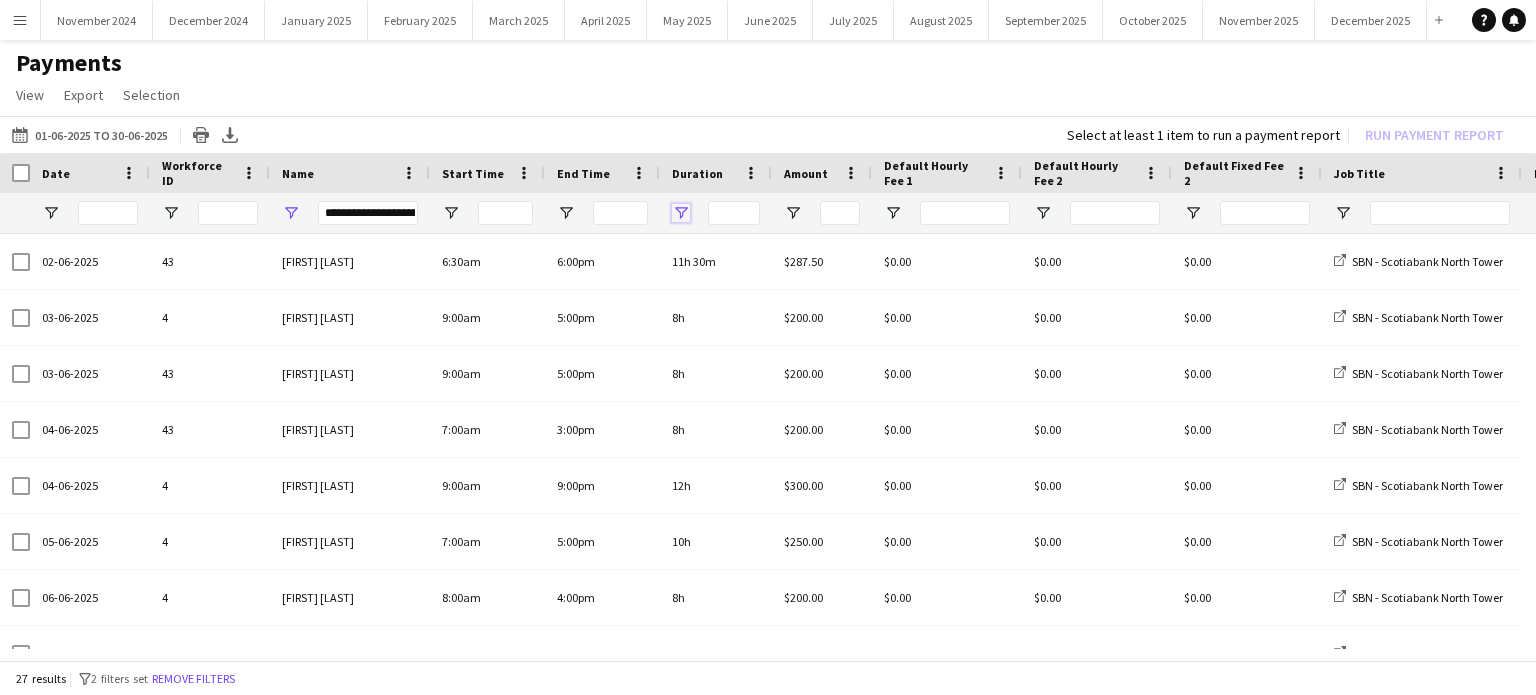 click at bounding box center (681, 213) 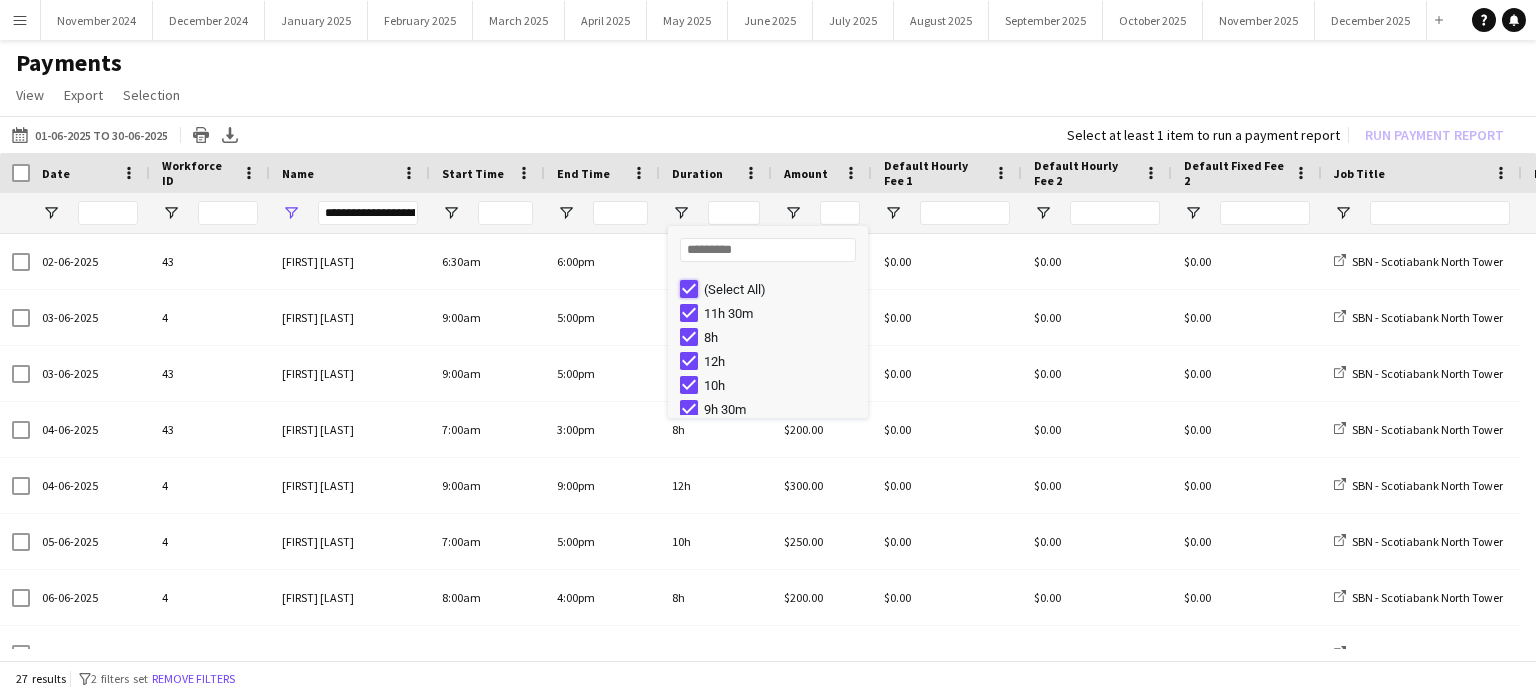 type on "***" 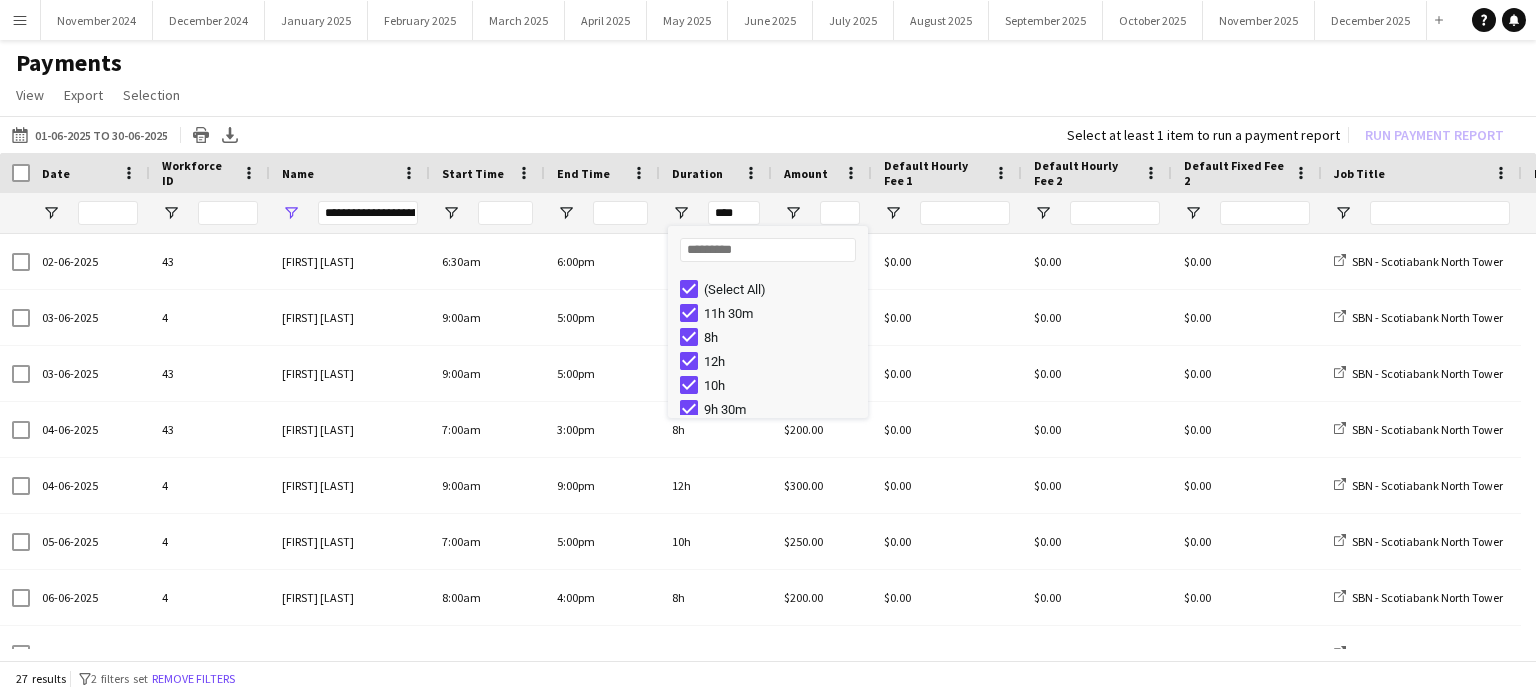 type on "***" 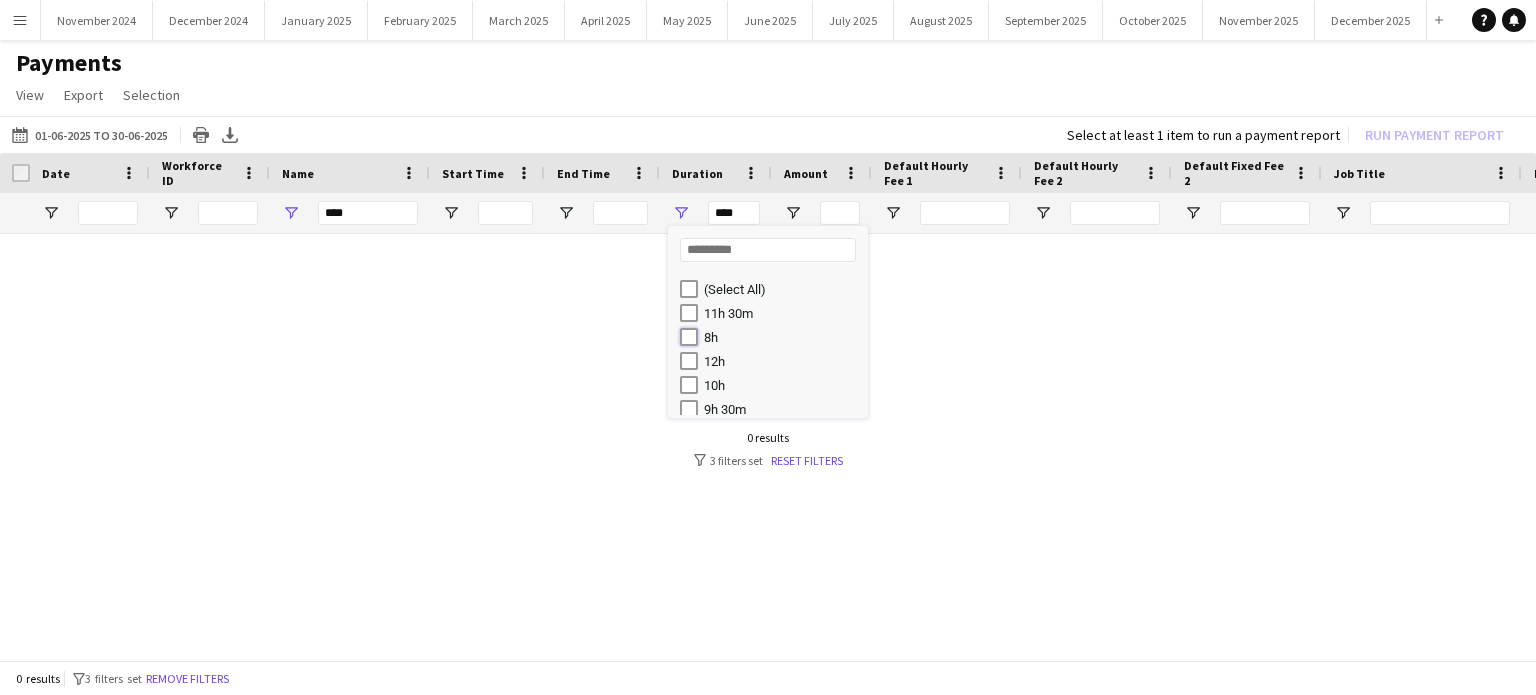 type on "******" 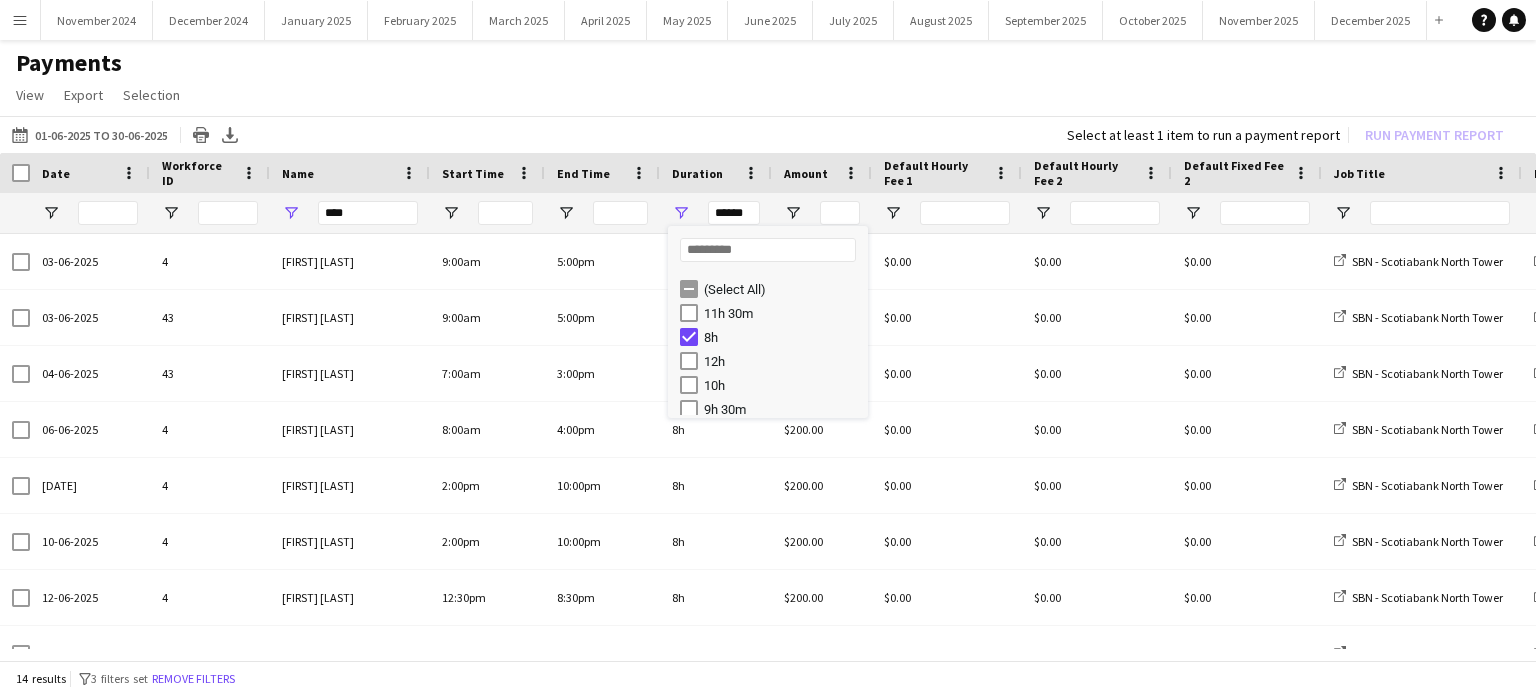 type on "**********" 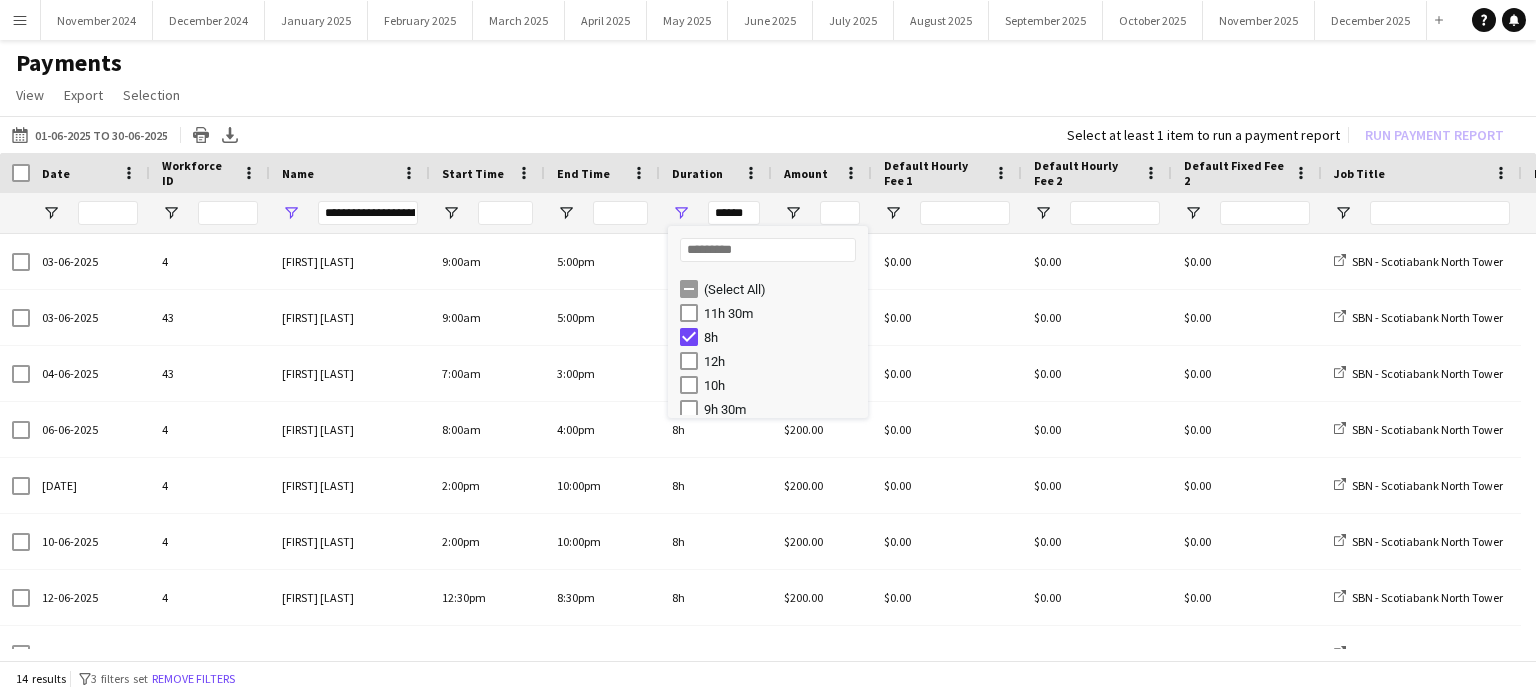 click on "View  Customise view Customise filters Reset Filters Reset View Reset All  Export  Export as XLSX Export as CSV Export as PDF  Selection  All for Date Range Clear All All Filtered Clear All Filtered" 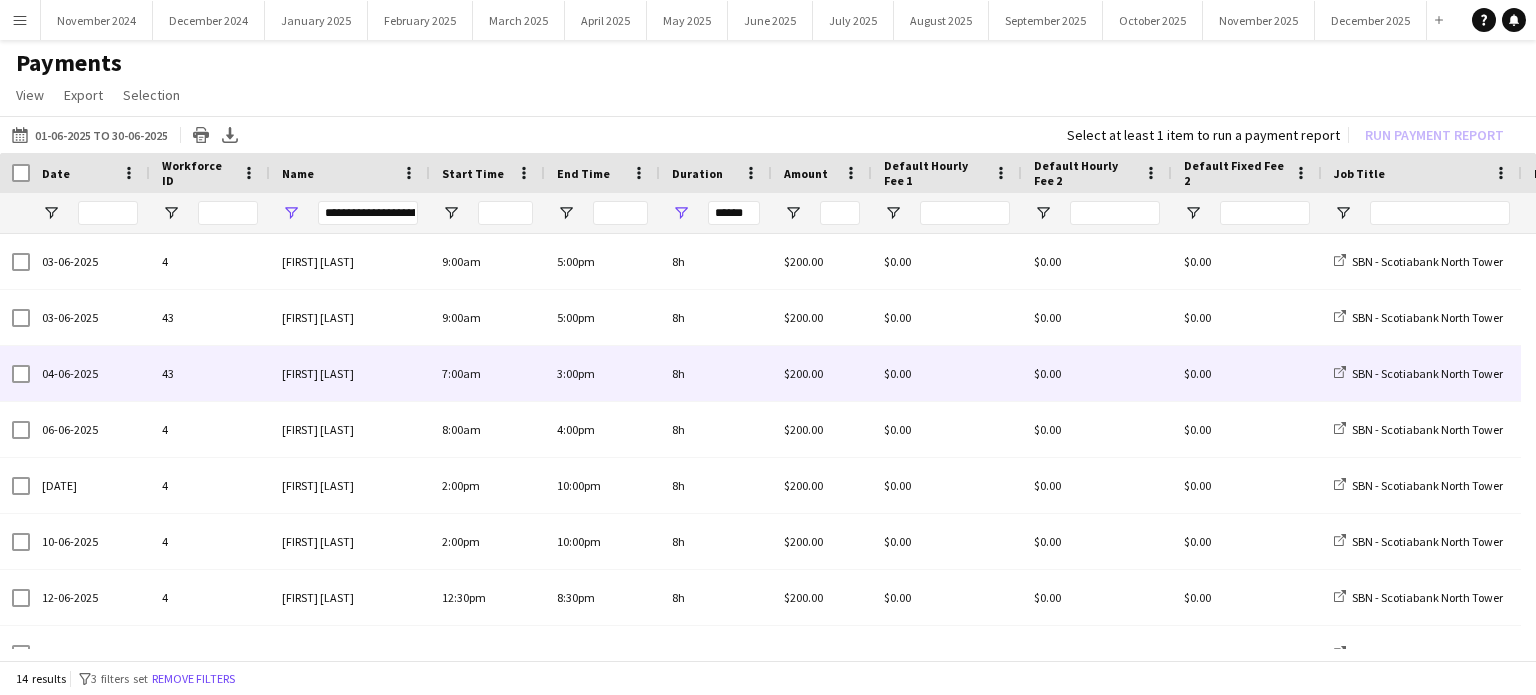 scroll, scrollTop: 81, scrollLeft: 0, axis: vertical 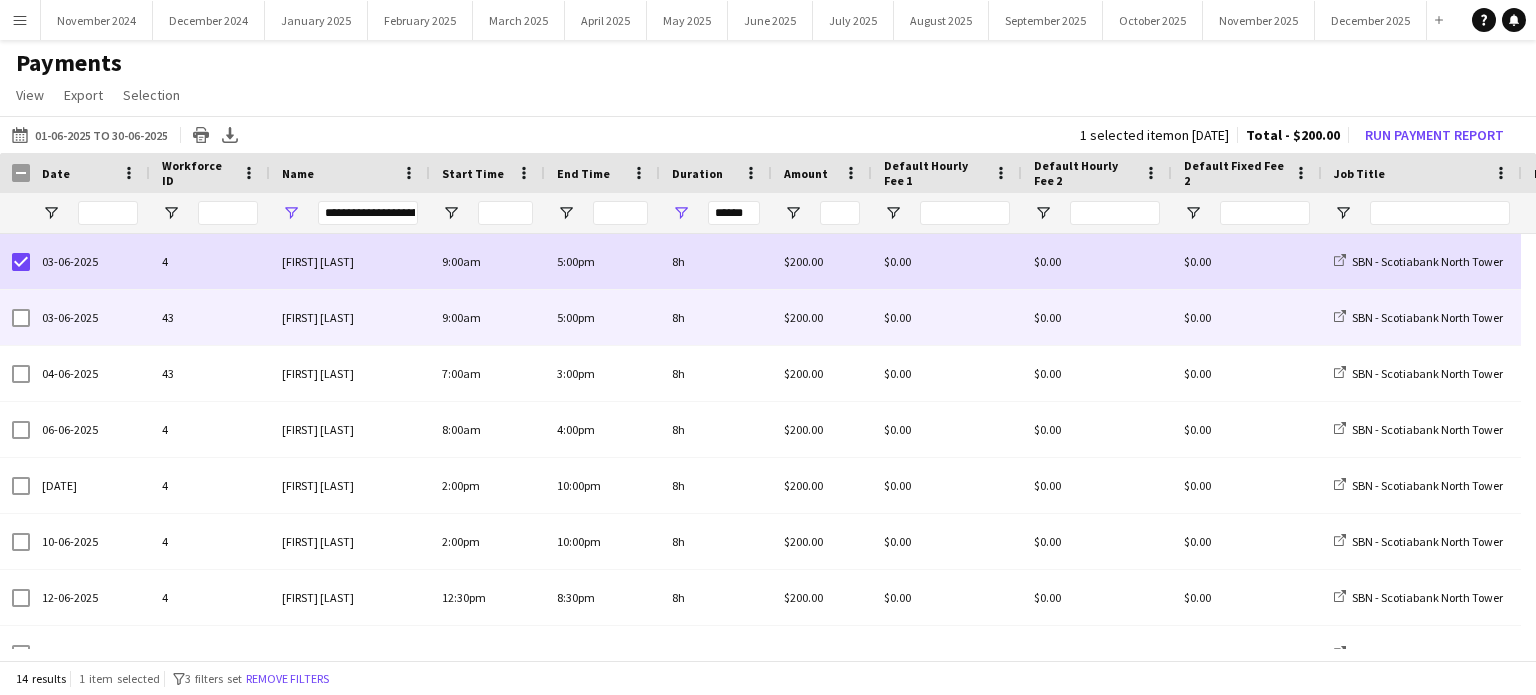 click at bounding box center [21, 318] 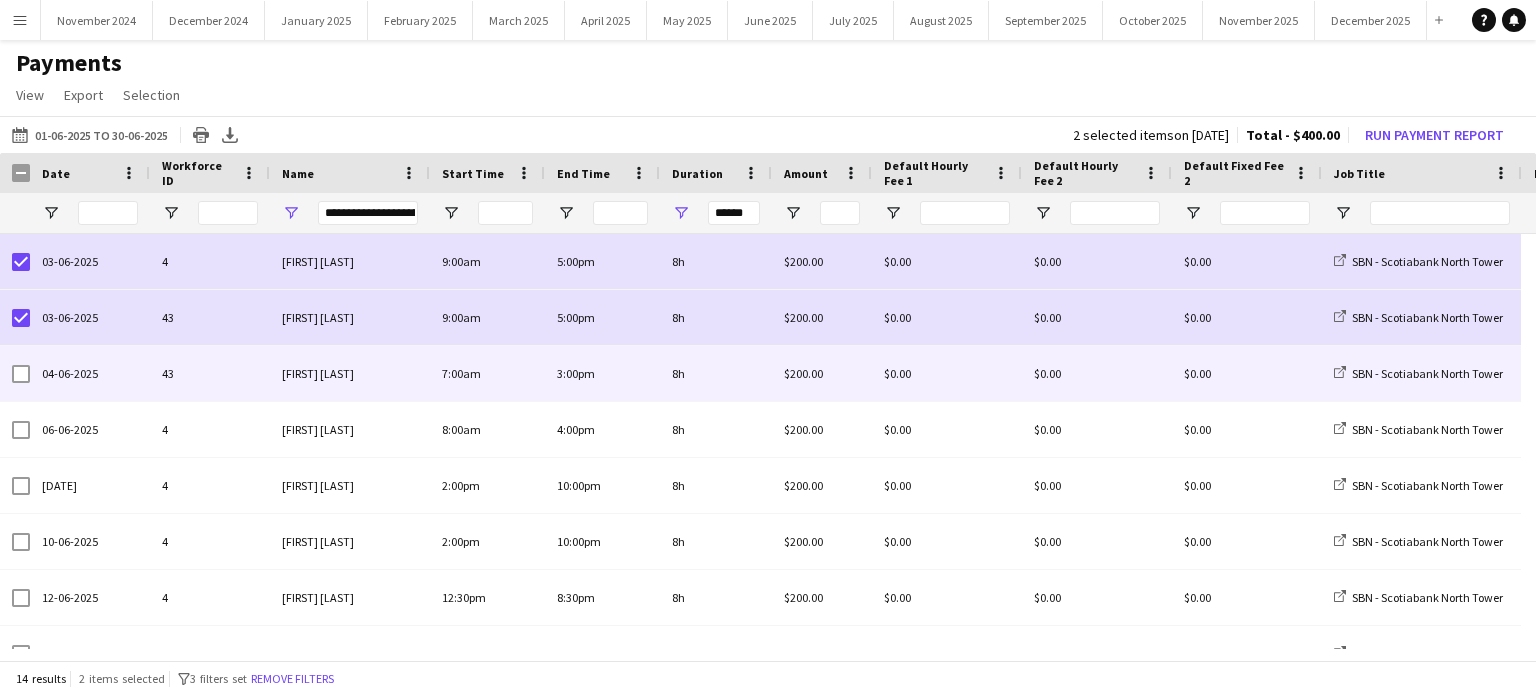 click at bounding box center [21, 374] 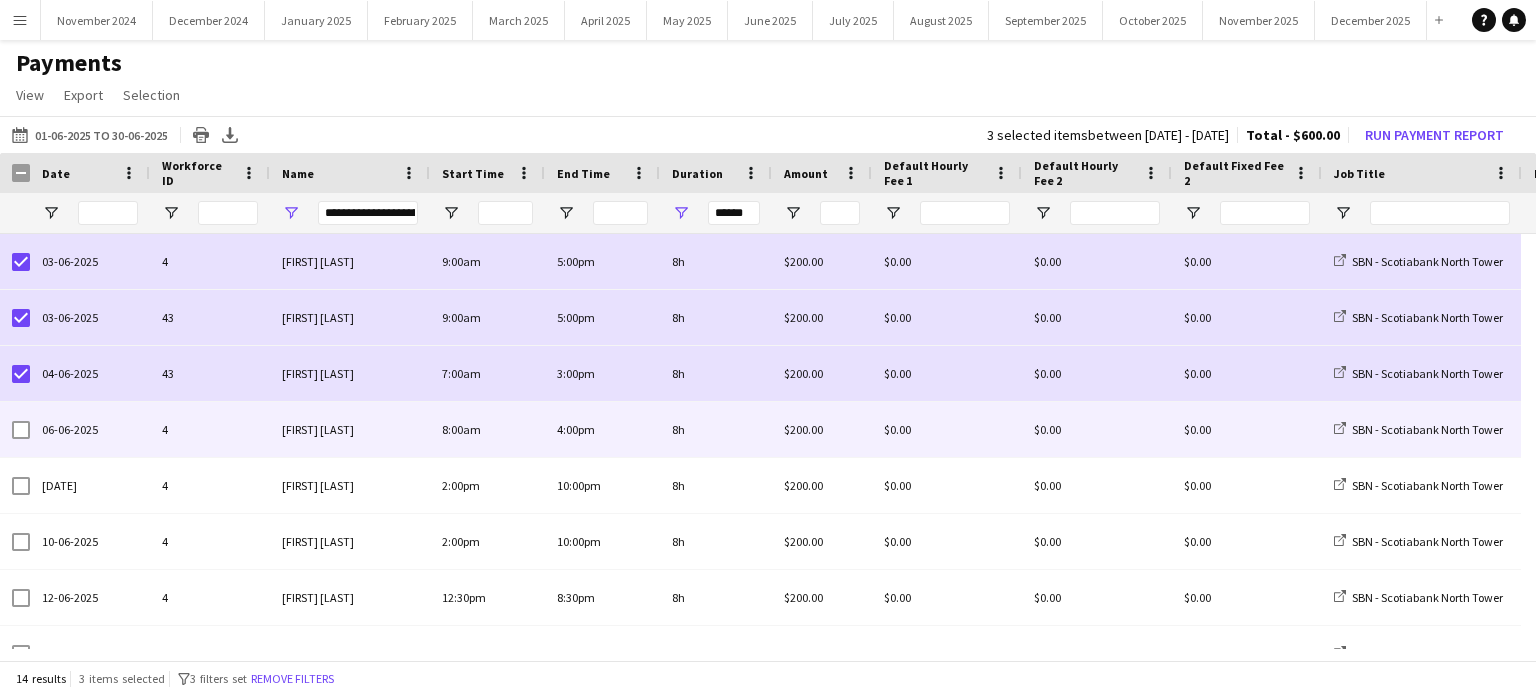 click at bounding box center (21, 430) 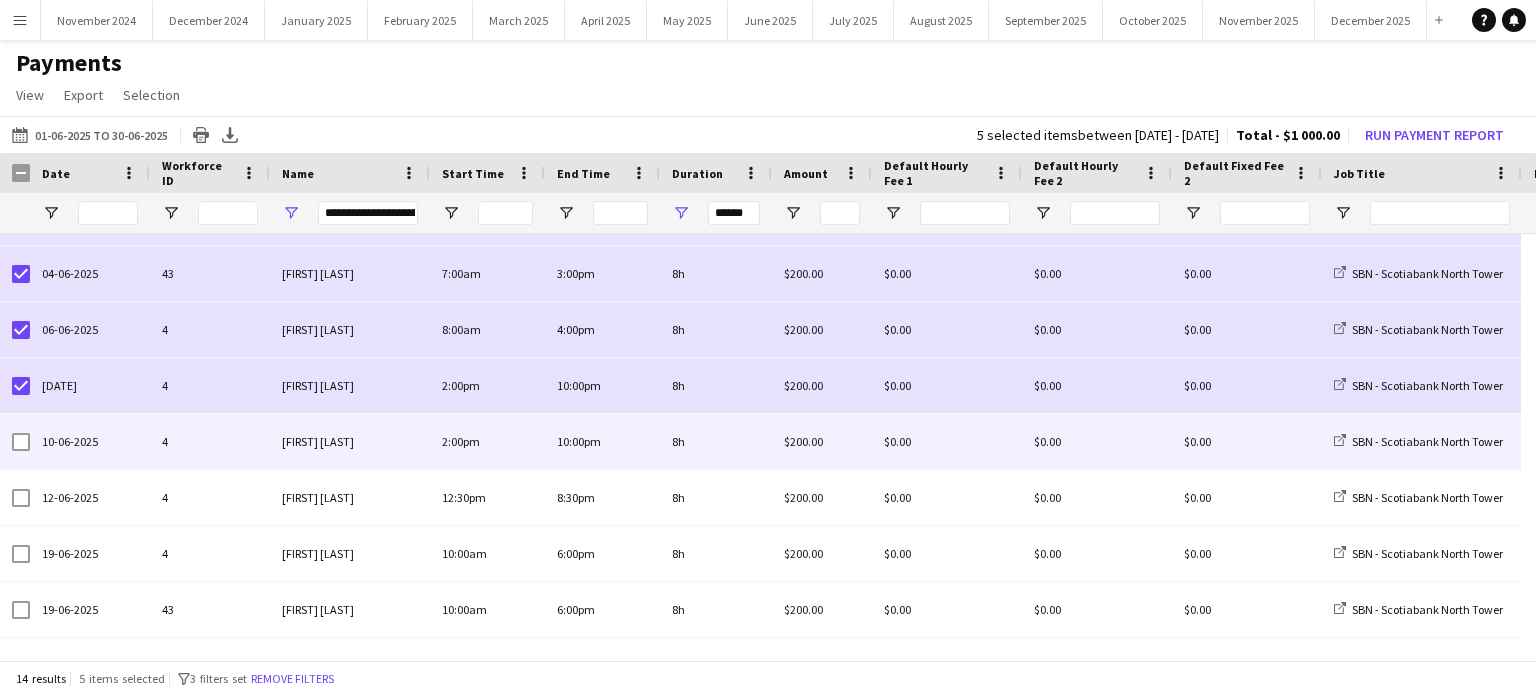 click at bounding box center [21, 442] 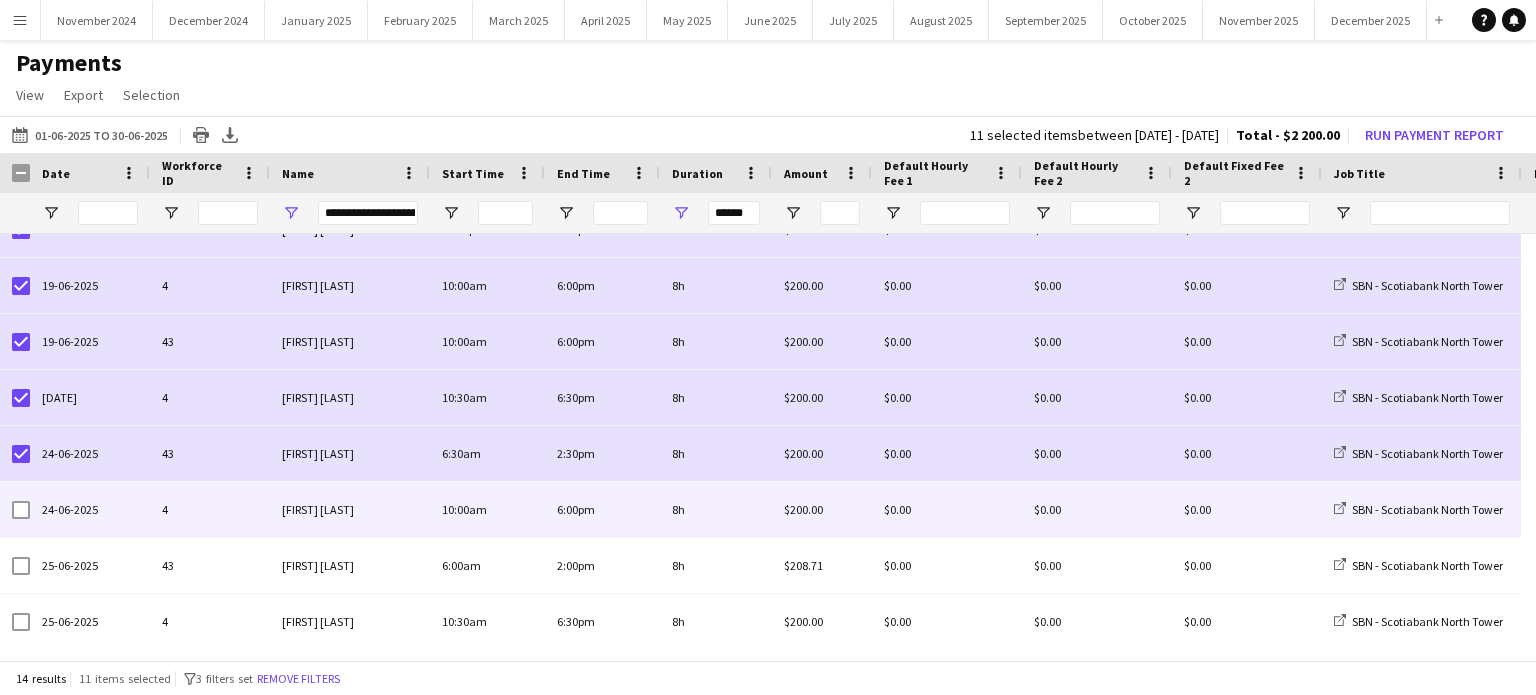 click at bounding box center [21, 510] 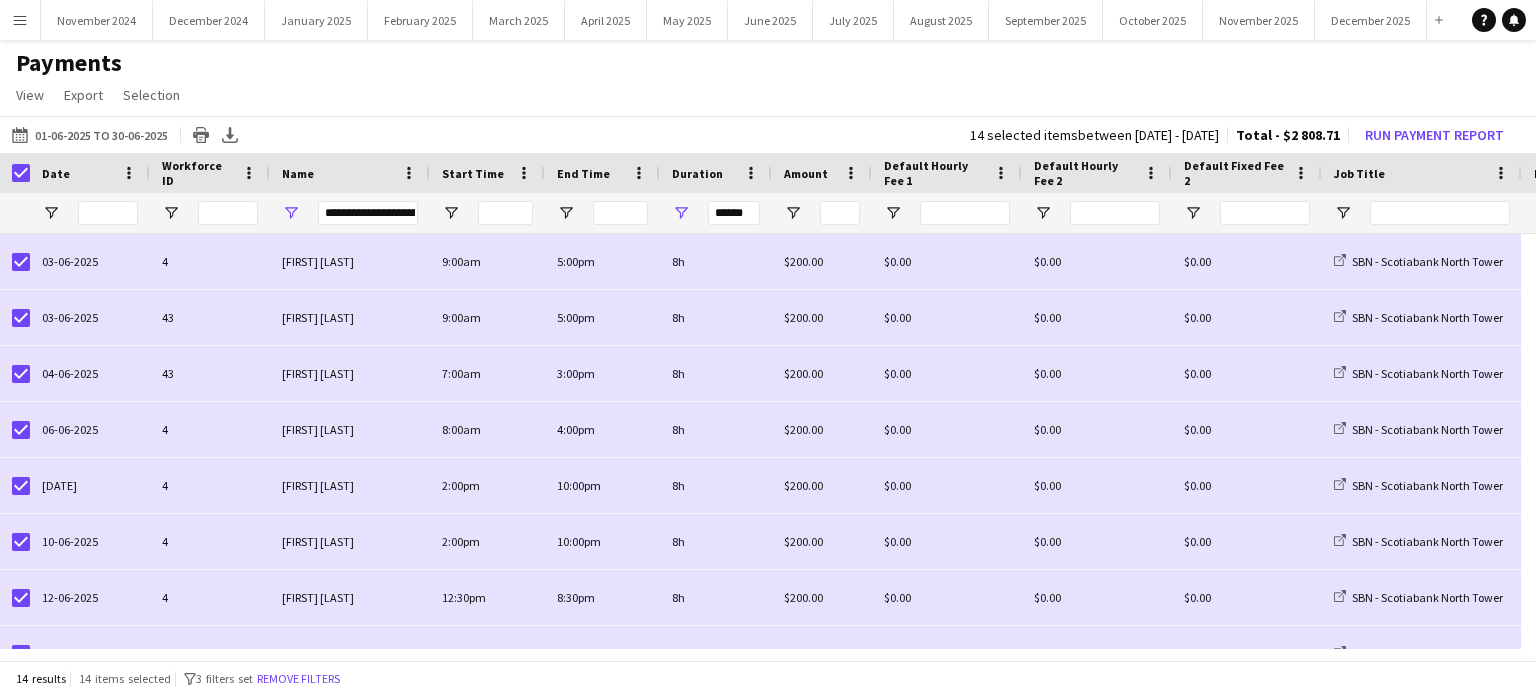 click on "******" at bounding box center (734, 213) 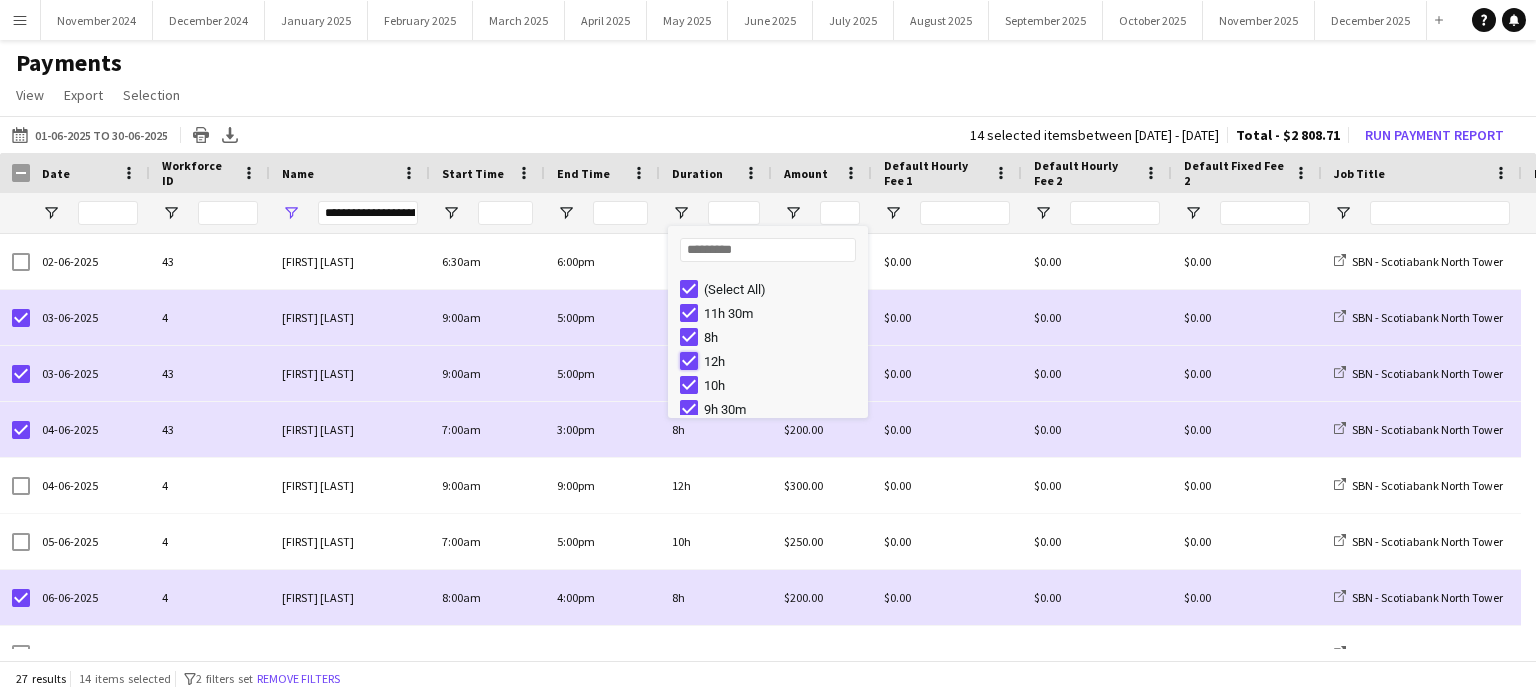 type on "**********" 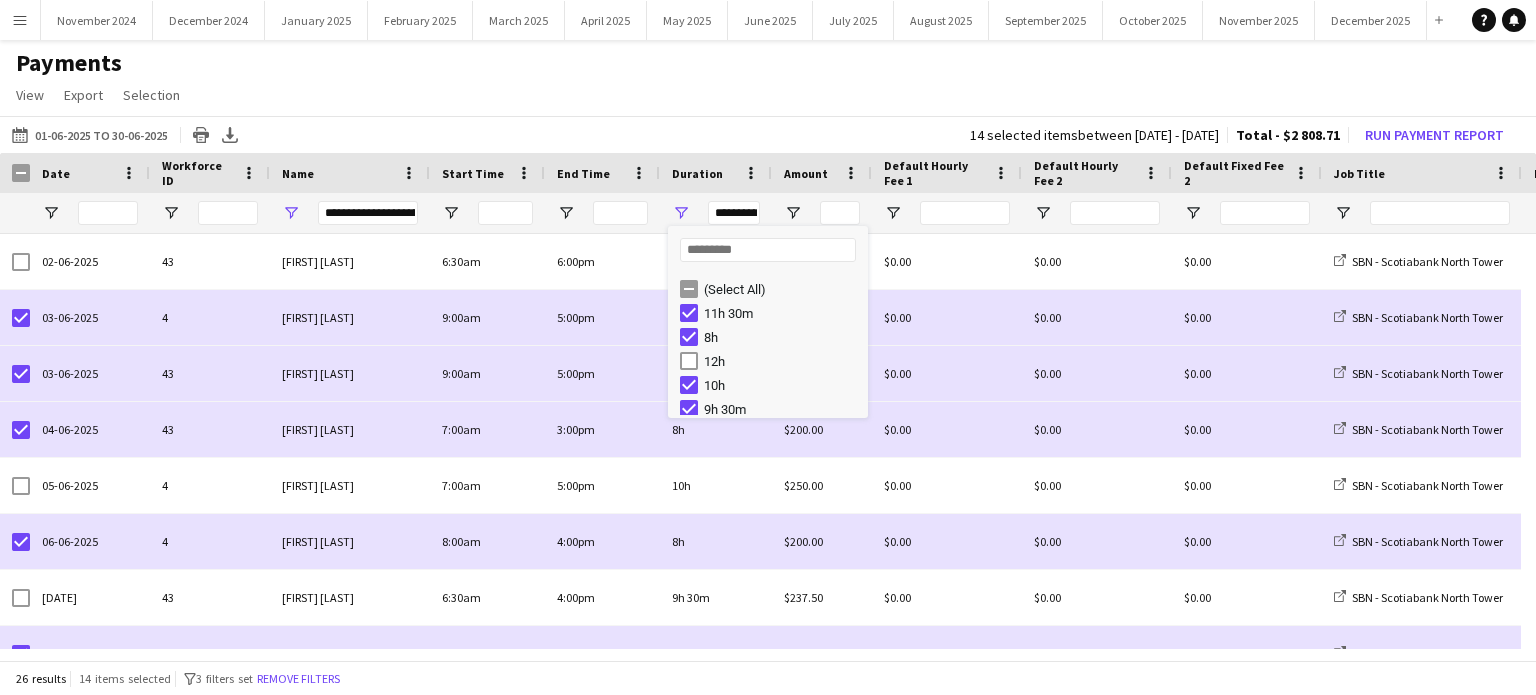 click on "(Select All)" at bounding box center [774, 289] 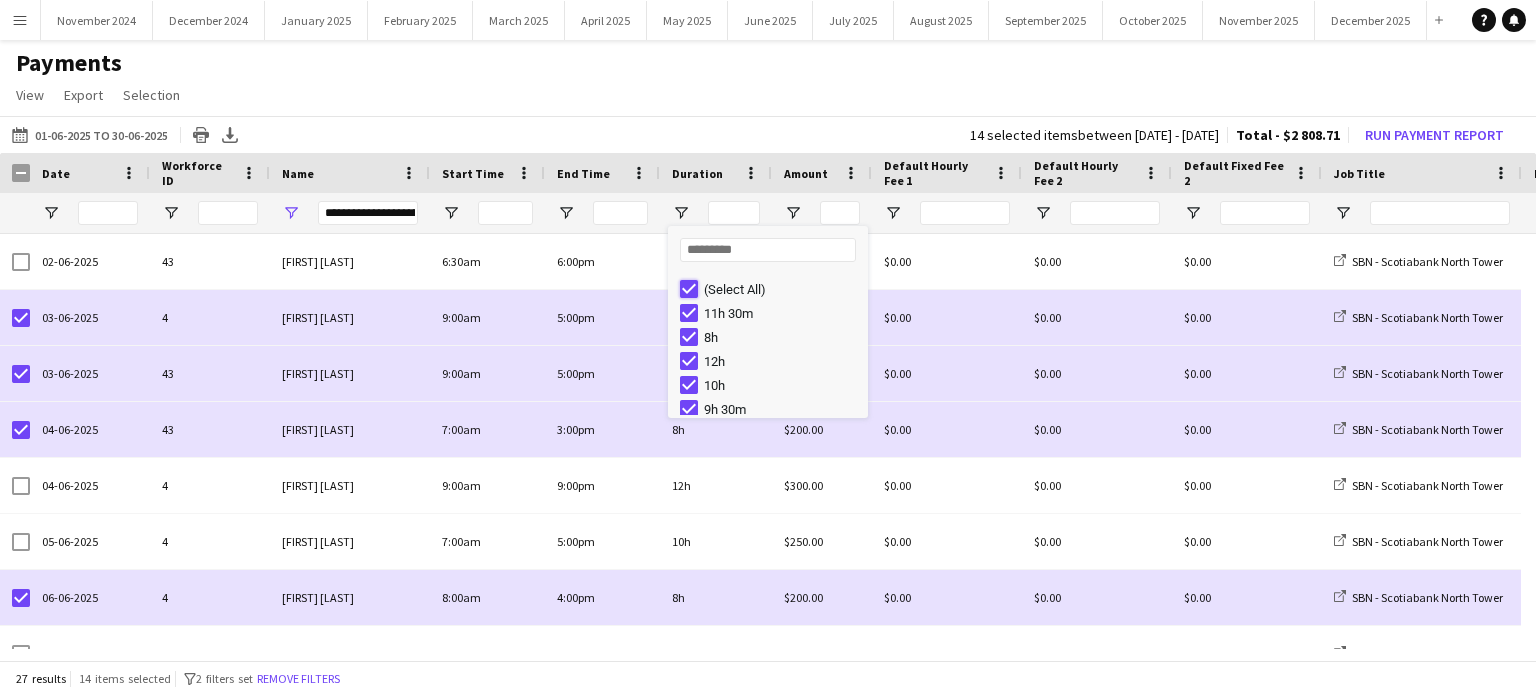 type on "***" 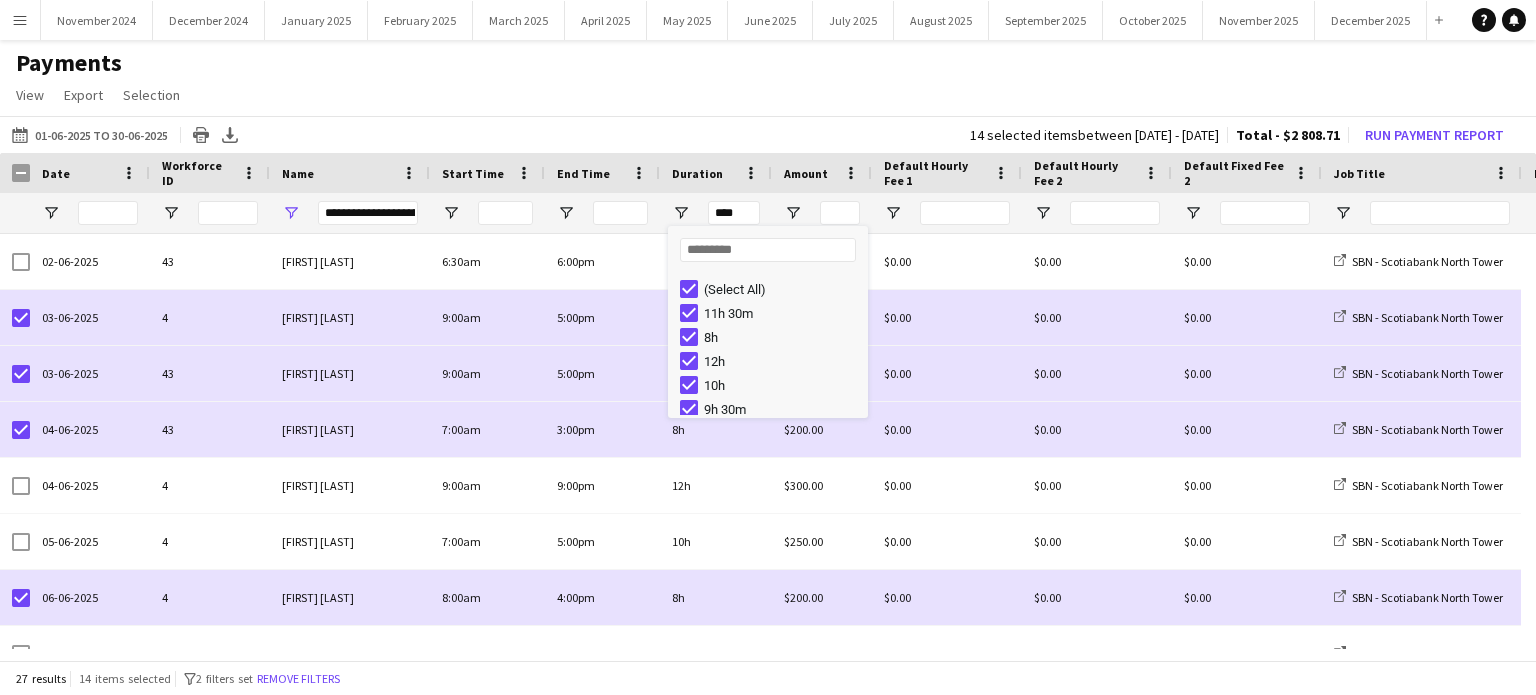 type on "***" 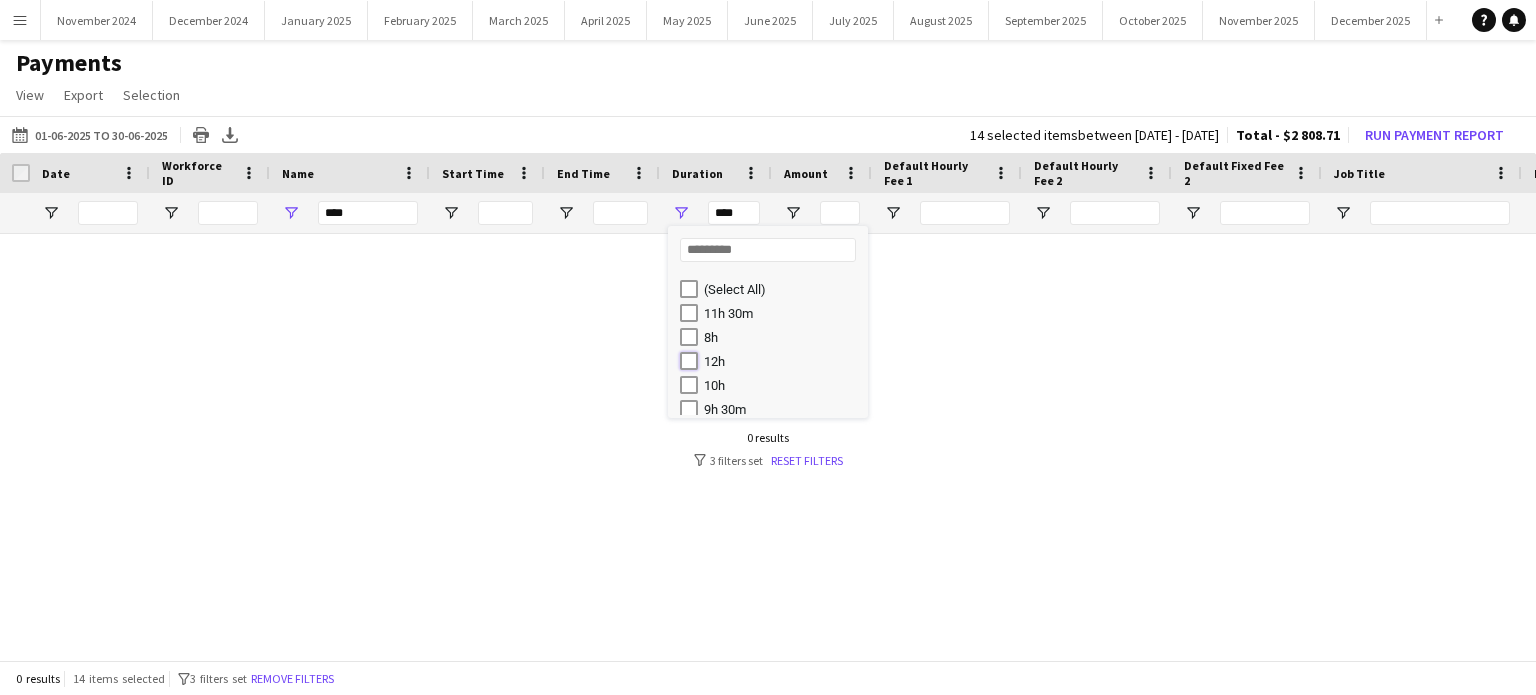 type on "*******" 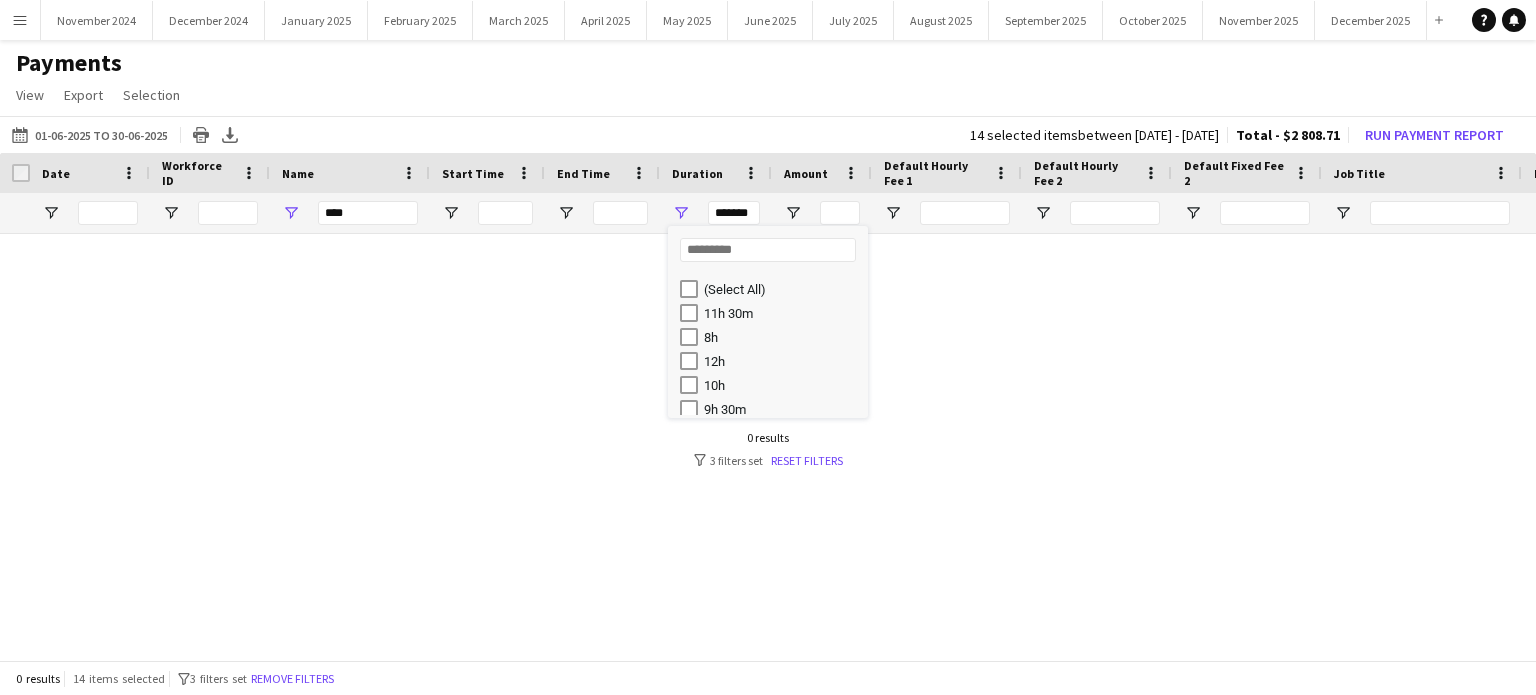 type on "**********" 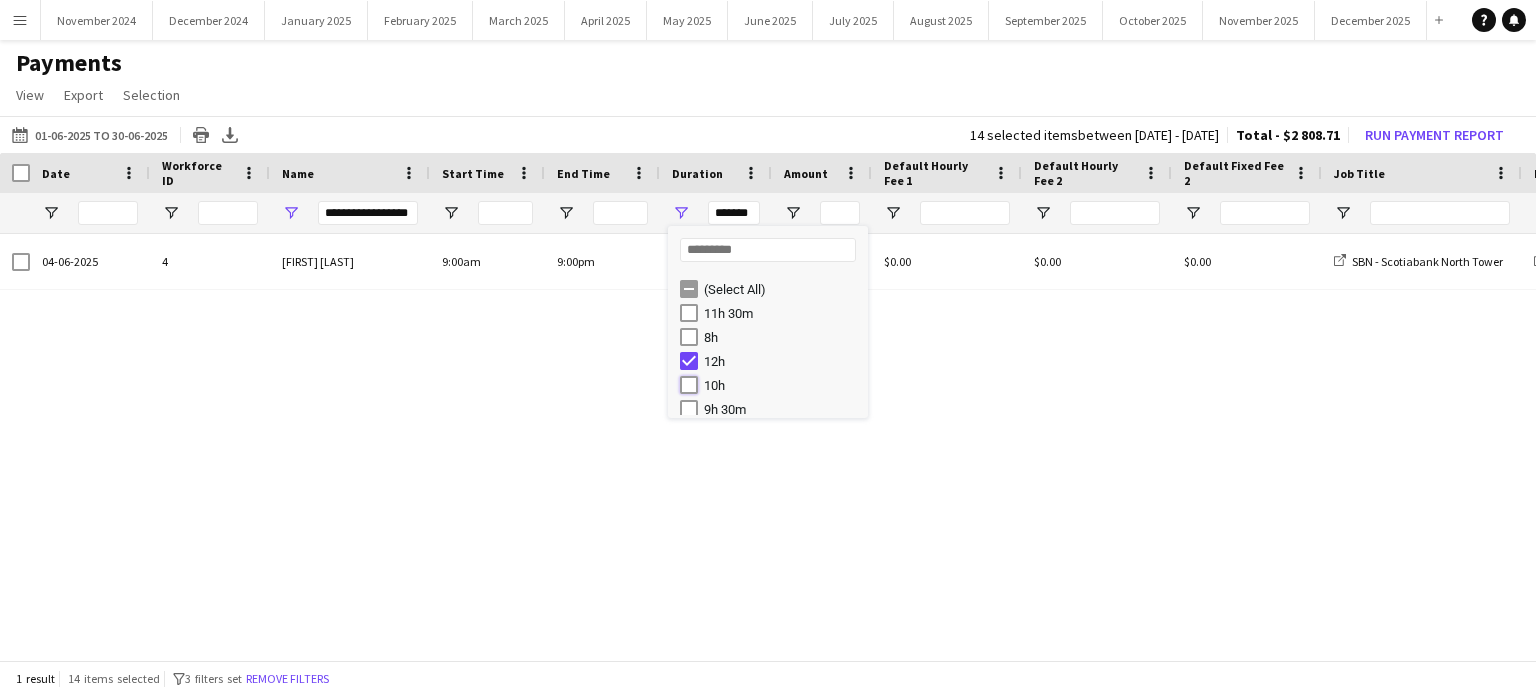 type on "**********" 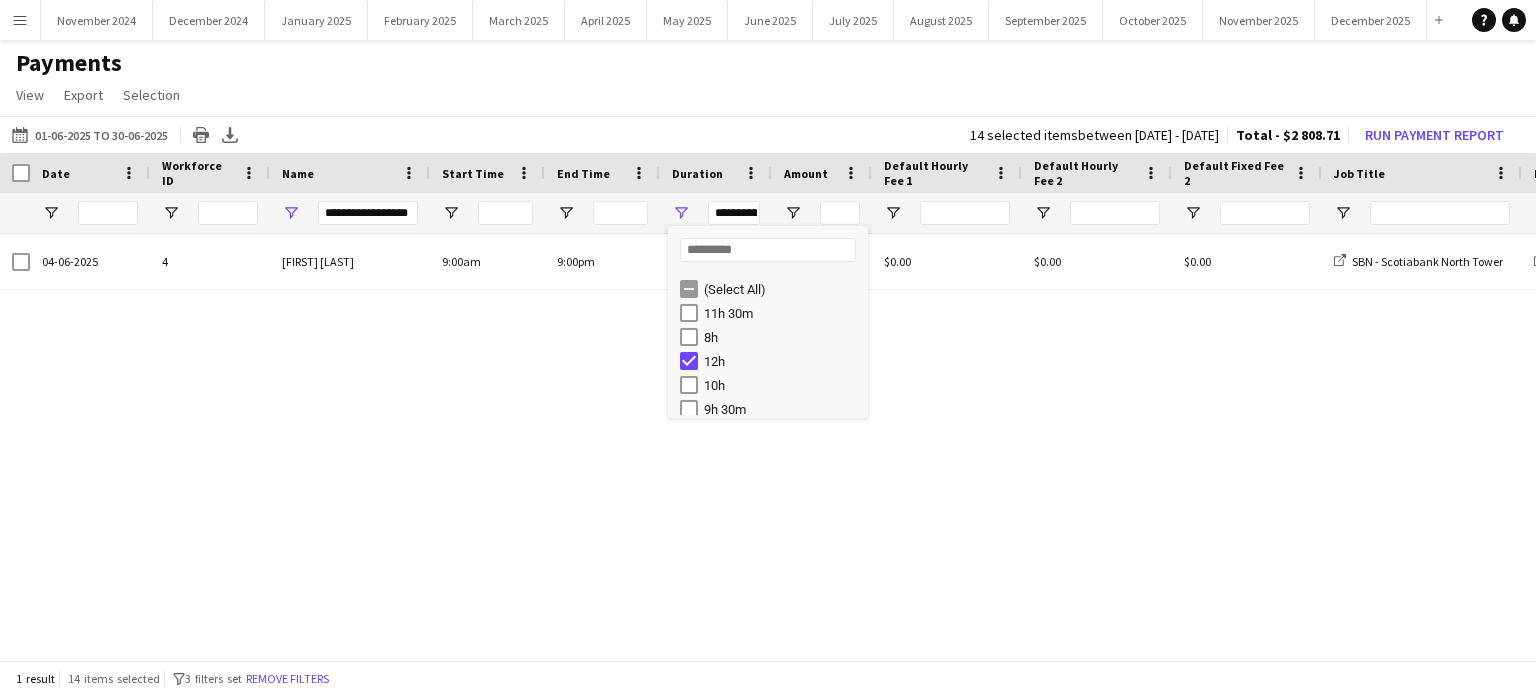 type on "**********" 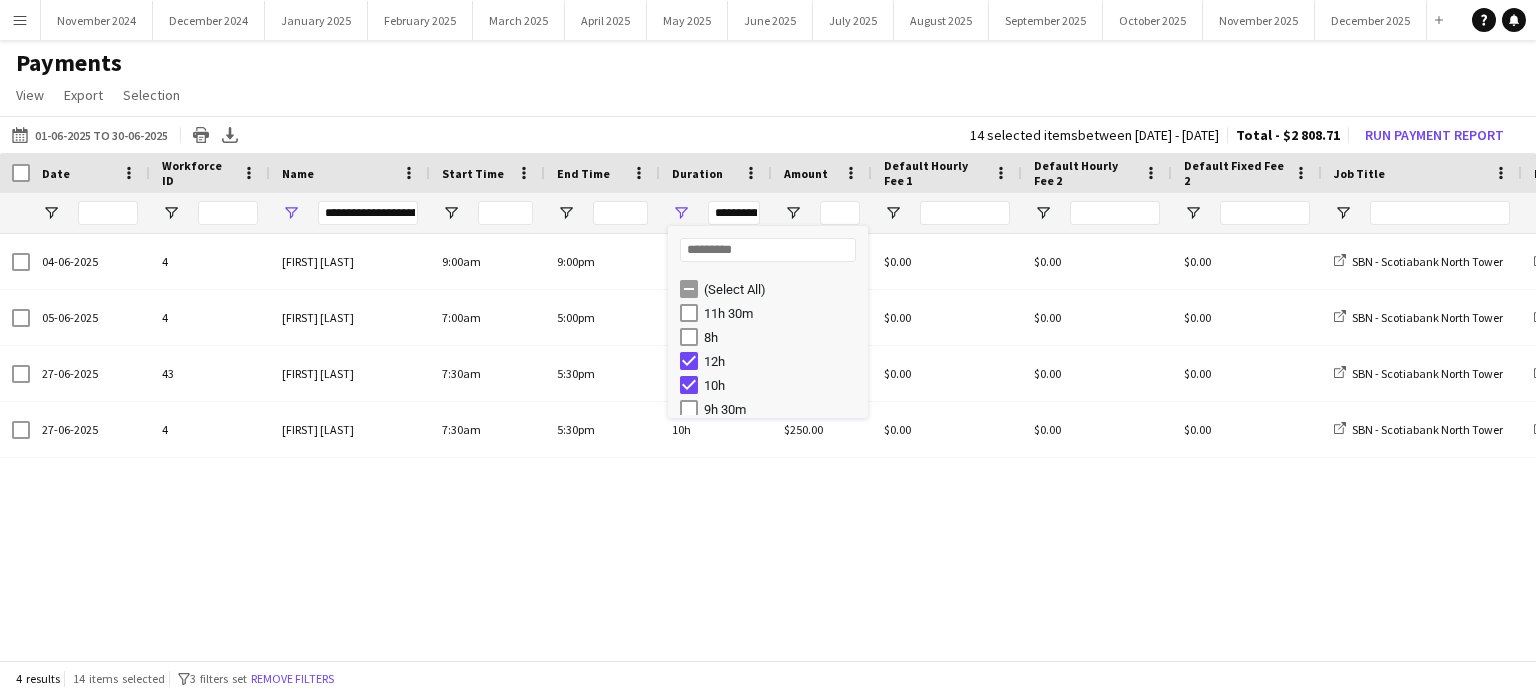 click on "[DATE] 4 [FIRST] [LAST] 9:00am 9:00pm 12h $300.00 $0.00 $0.00 $0.00
SBN - Scotiabank North Tower
Daily Staff
SBN - Scotiabank North Tower
[DATE] 4 [FIRST] [LAST] 7:00am 5:00pm 10h $250.00 $0.00 $0.00 $0.00
SBN - Scotiabank North Tower
Daily Staff
SBN - Scotiabank North Tower
43 10h 4" at bounding box center [768, 441] 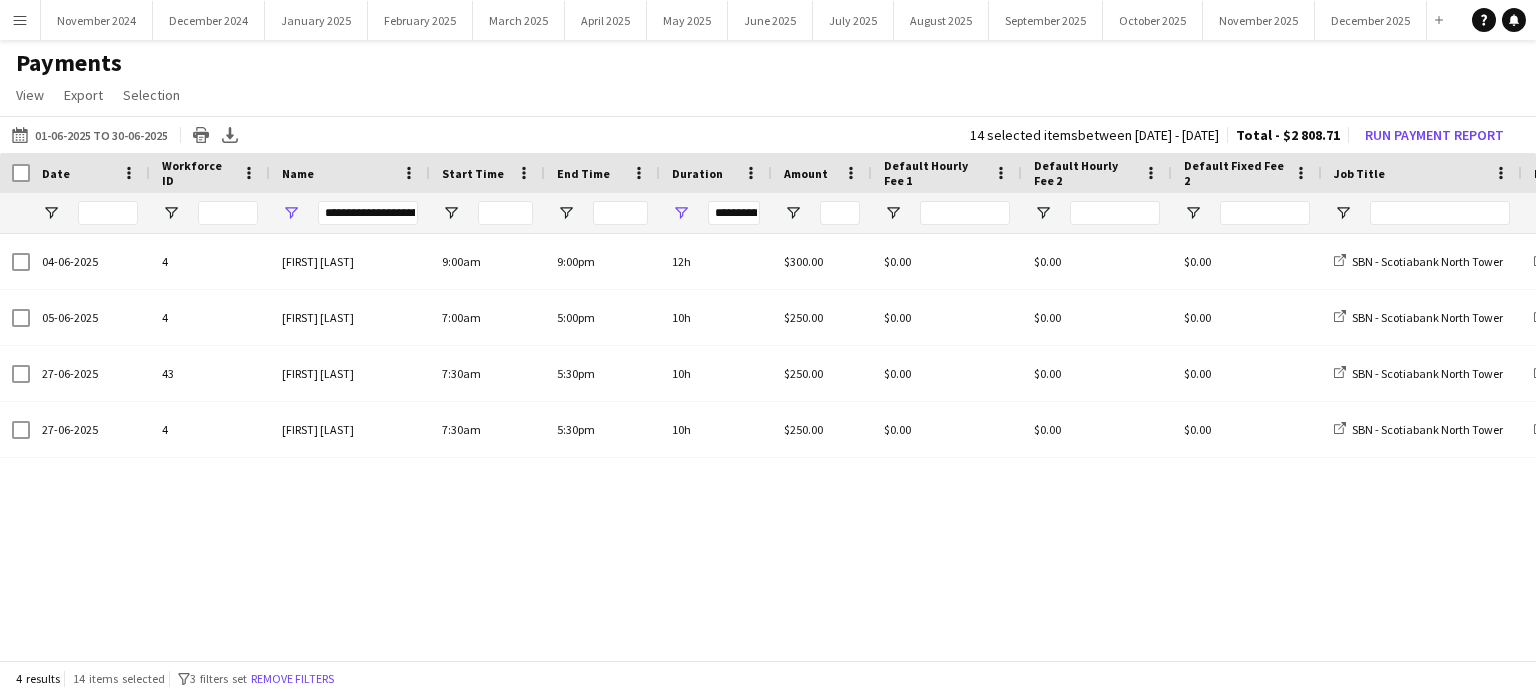 click on "**********" at bounding box center (734, 213) 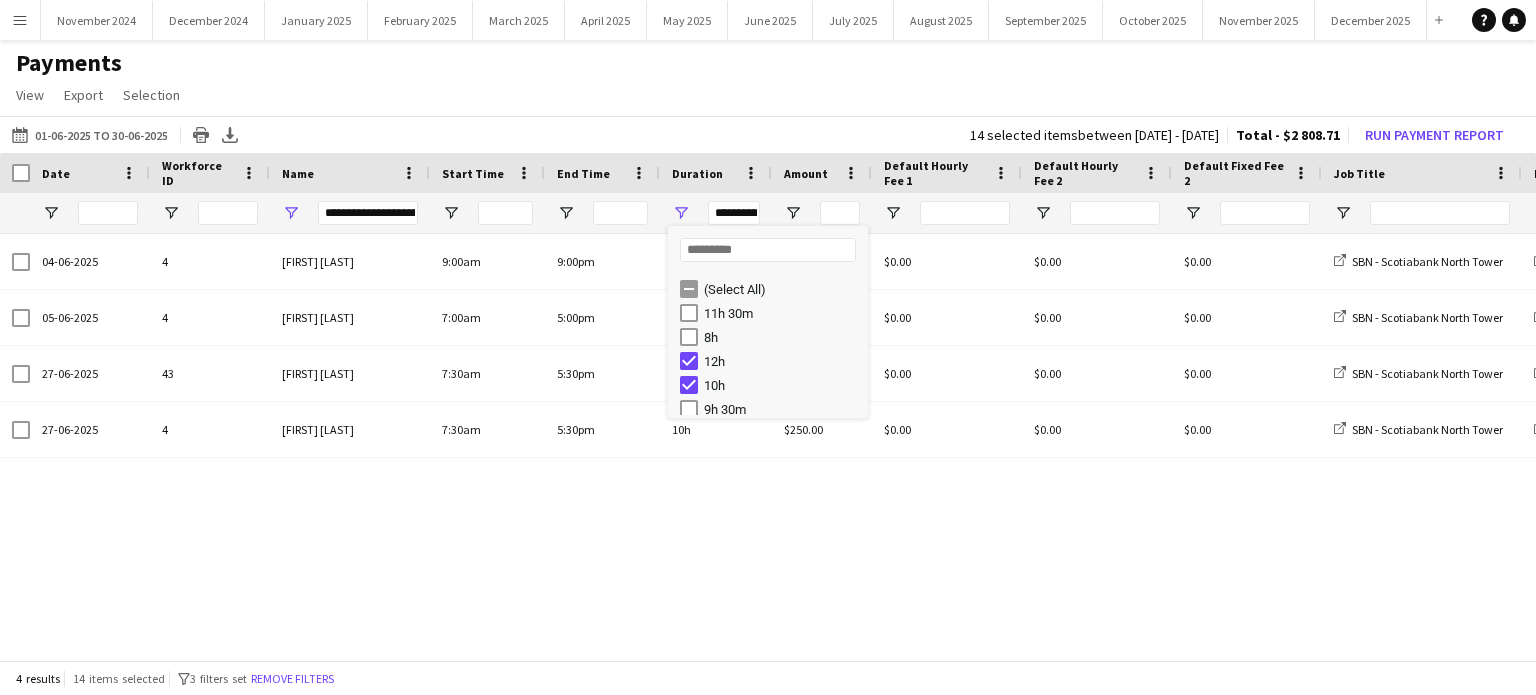 click on "(Select All)" at bounding box center (774, 289) 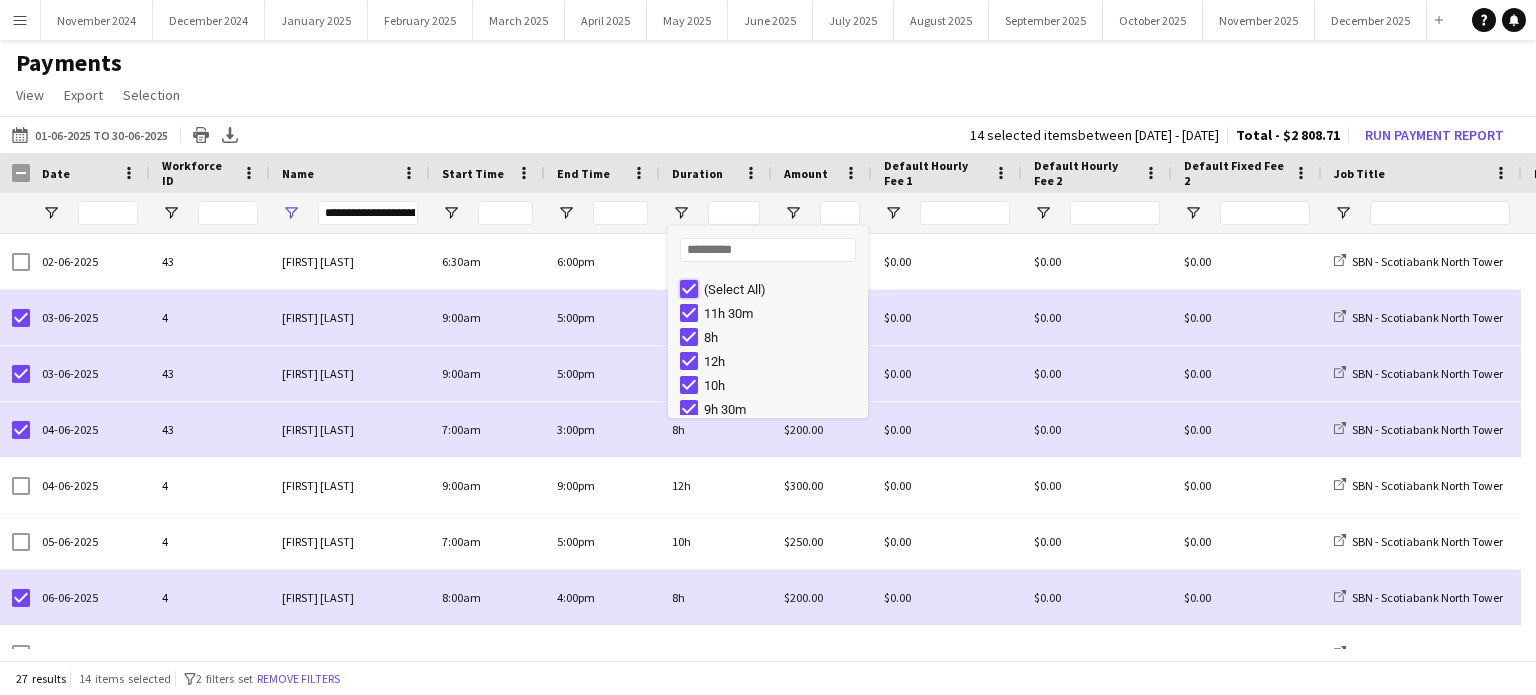 type on "***" 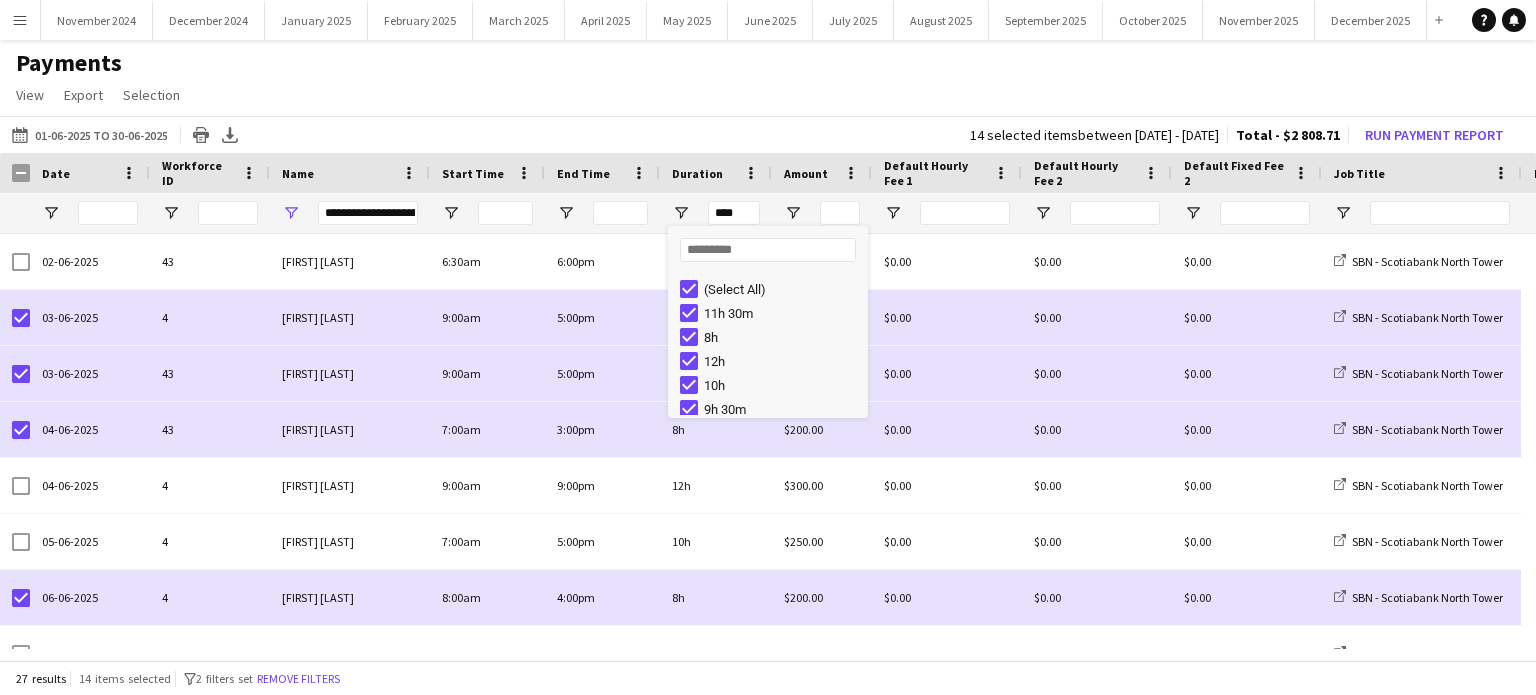 type on "***" 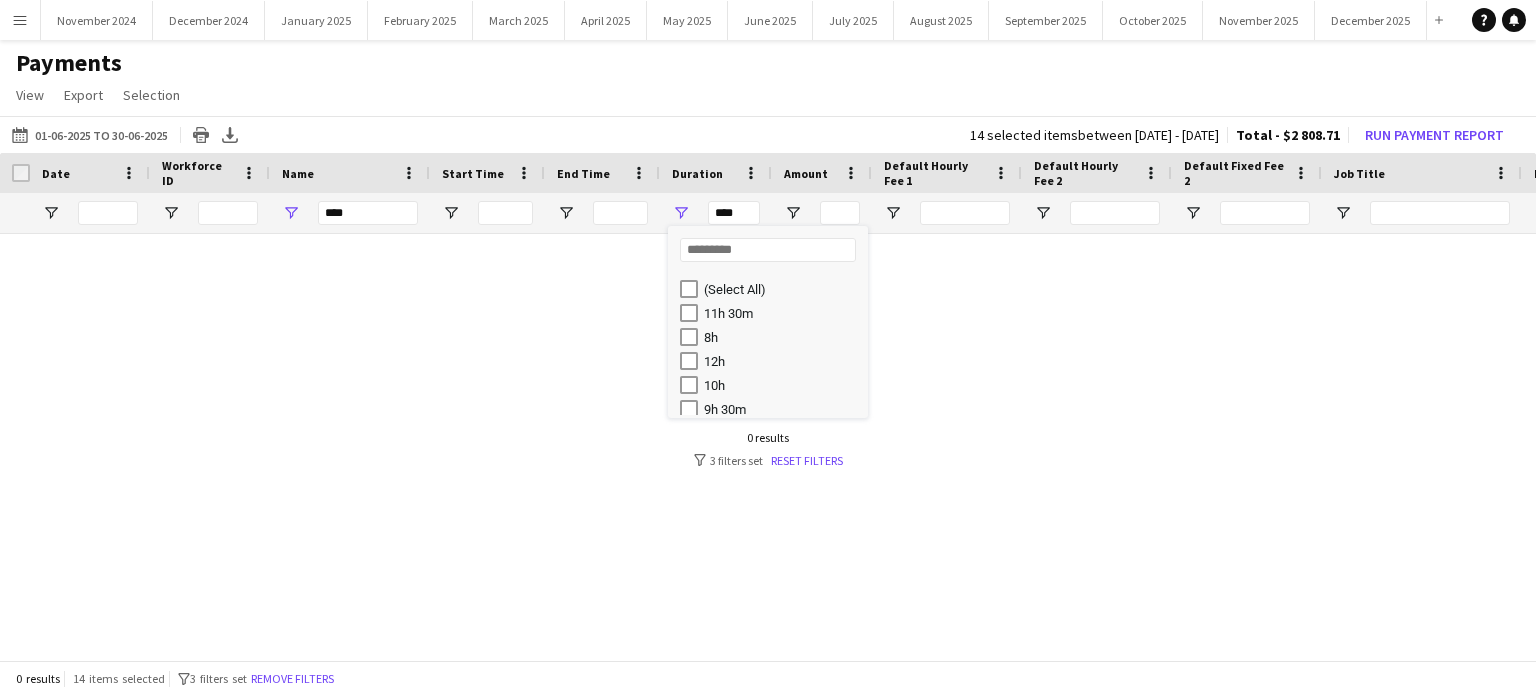 click at bounding box center (768, 415) 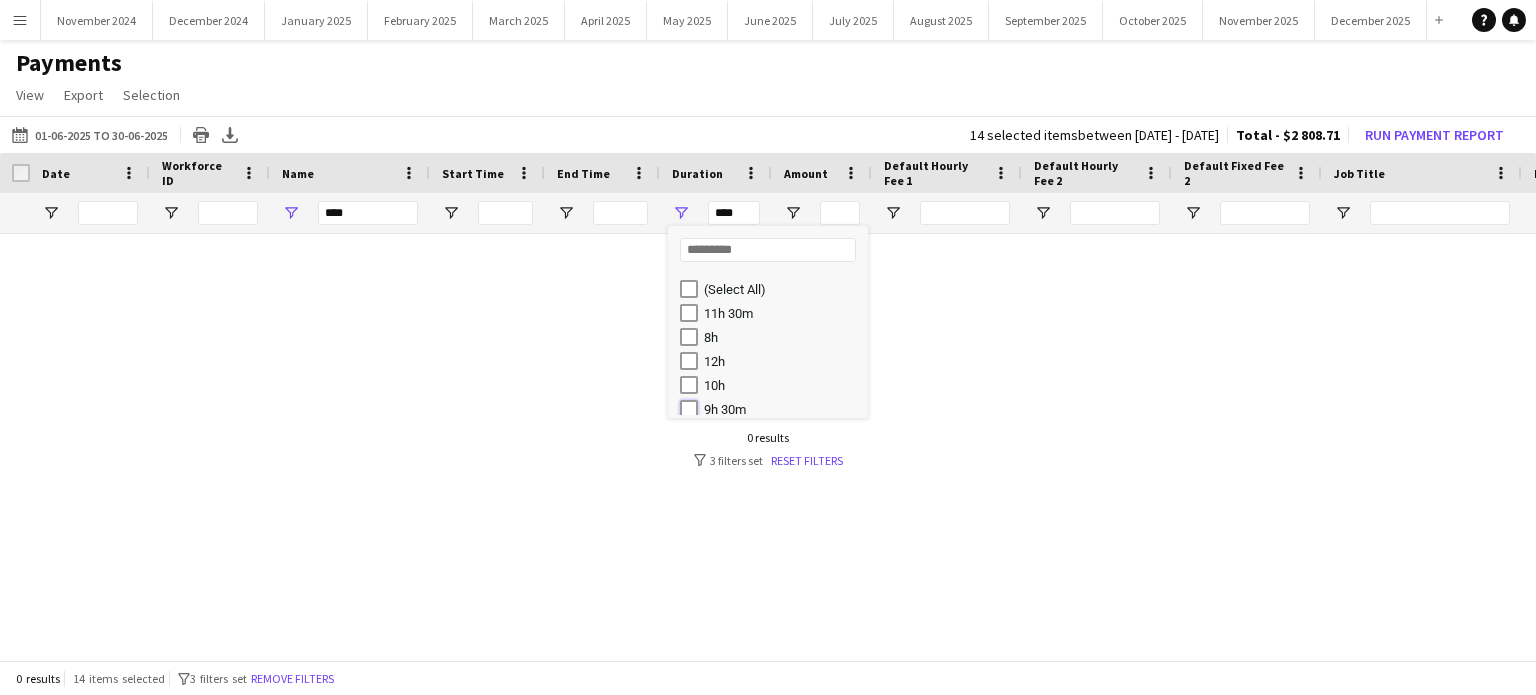 type on "**********" 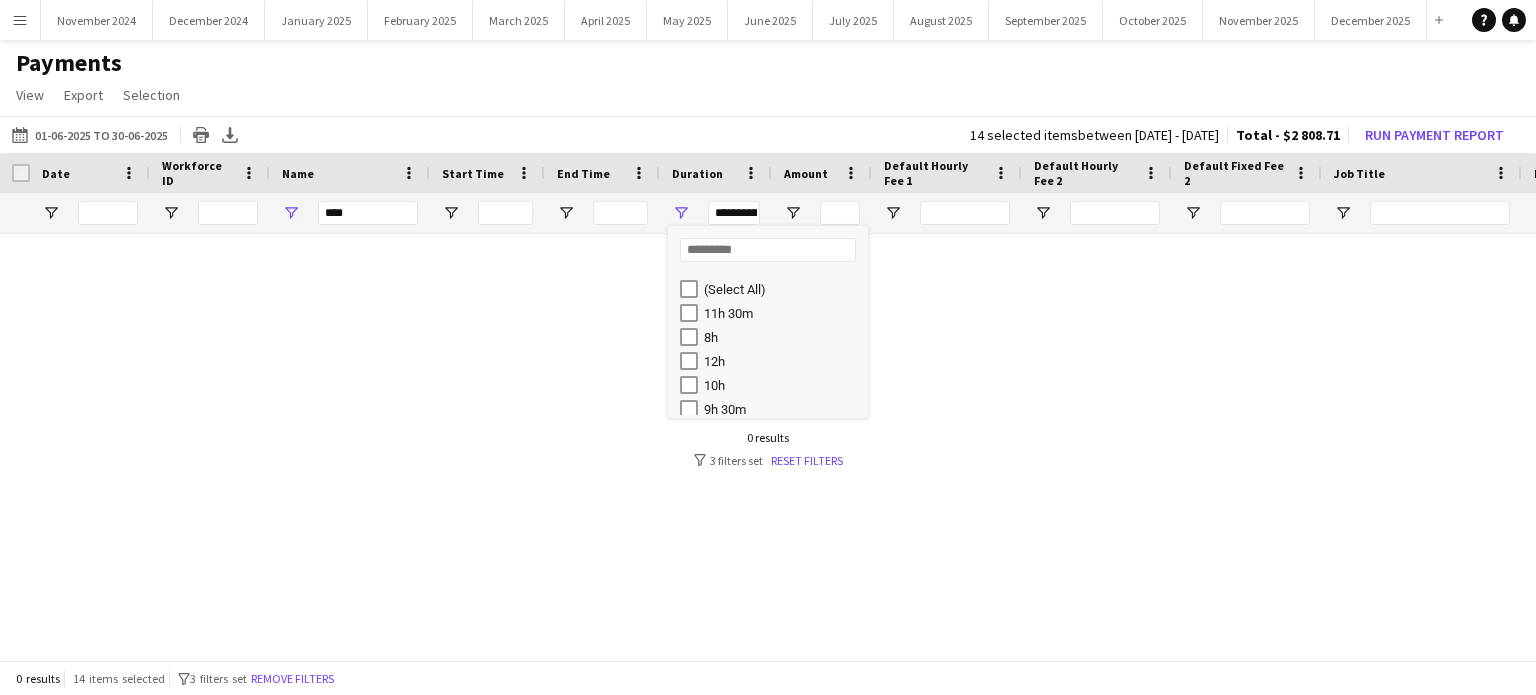 type on "**********" 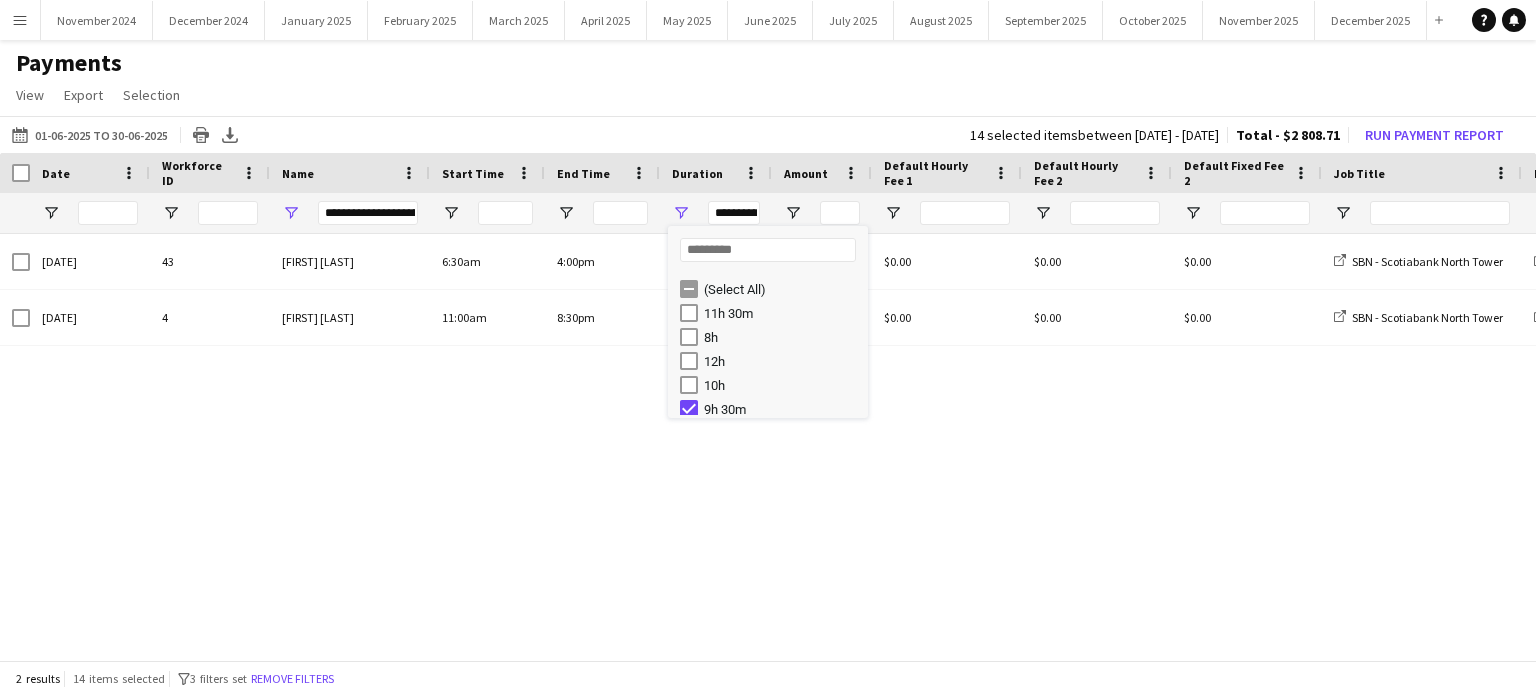 scroll, scrollTop: 6, scrollLeft: 0, axis: vertical 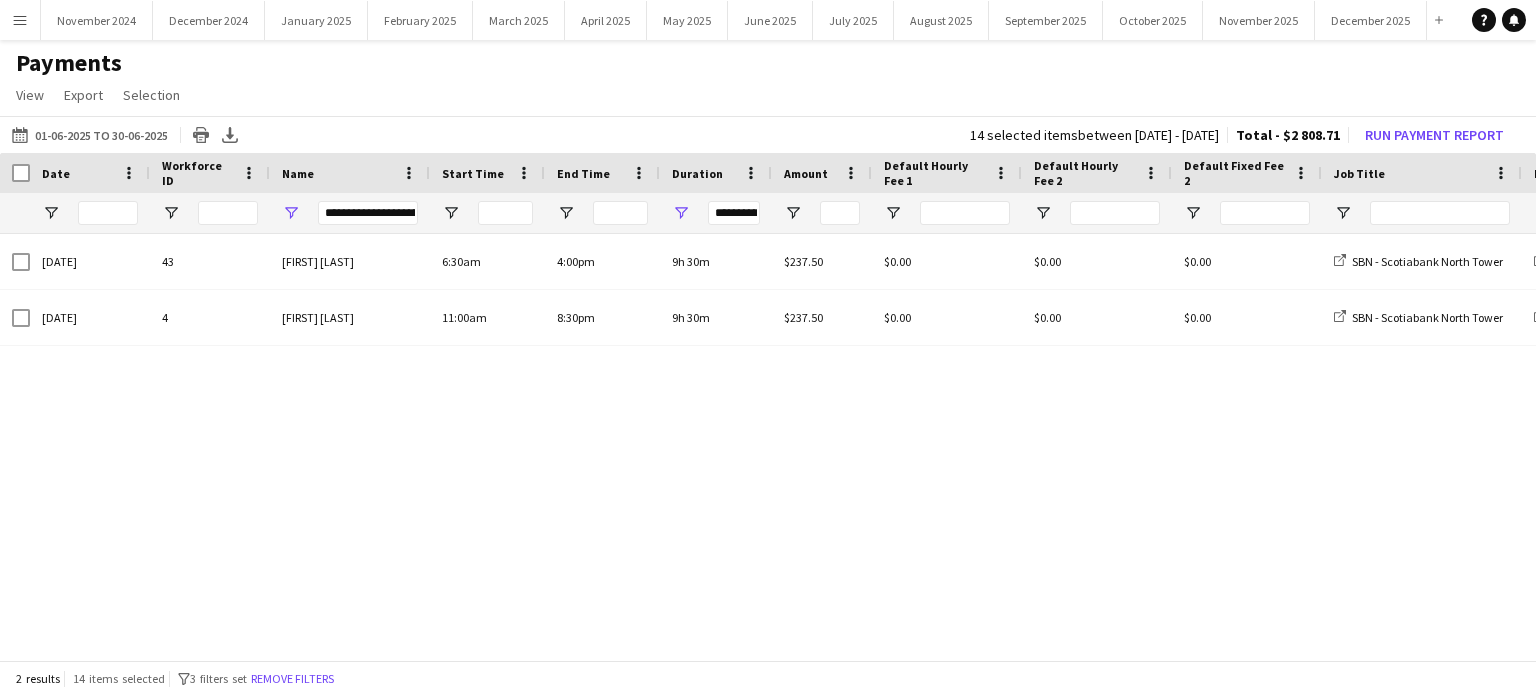 click on "09-06-2025 43 [FIRST] [LAST] forero 6:30am 4:00pm 9h 30m $237.50 $0.00 $0.00 $0.00
SBN - Scotiabank North Tower
Daily Staff
SBN - Scotiabank North Tower
26-06-2025 4 [FIRST] [LAST] 11:00am 8:30pm 9h 30m $237.50 $0.00 $0.00 $0.00
SBN - Scotiabank North Tower
Daily Staff
SBN - Scotiabank North Tower" at bounding box center (768, 441) 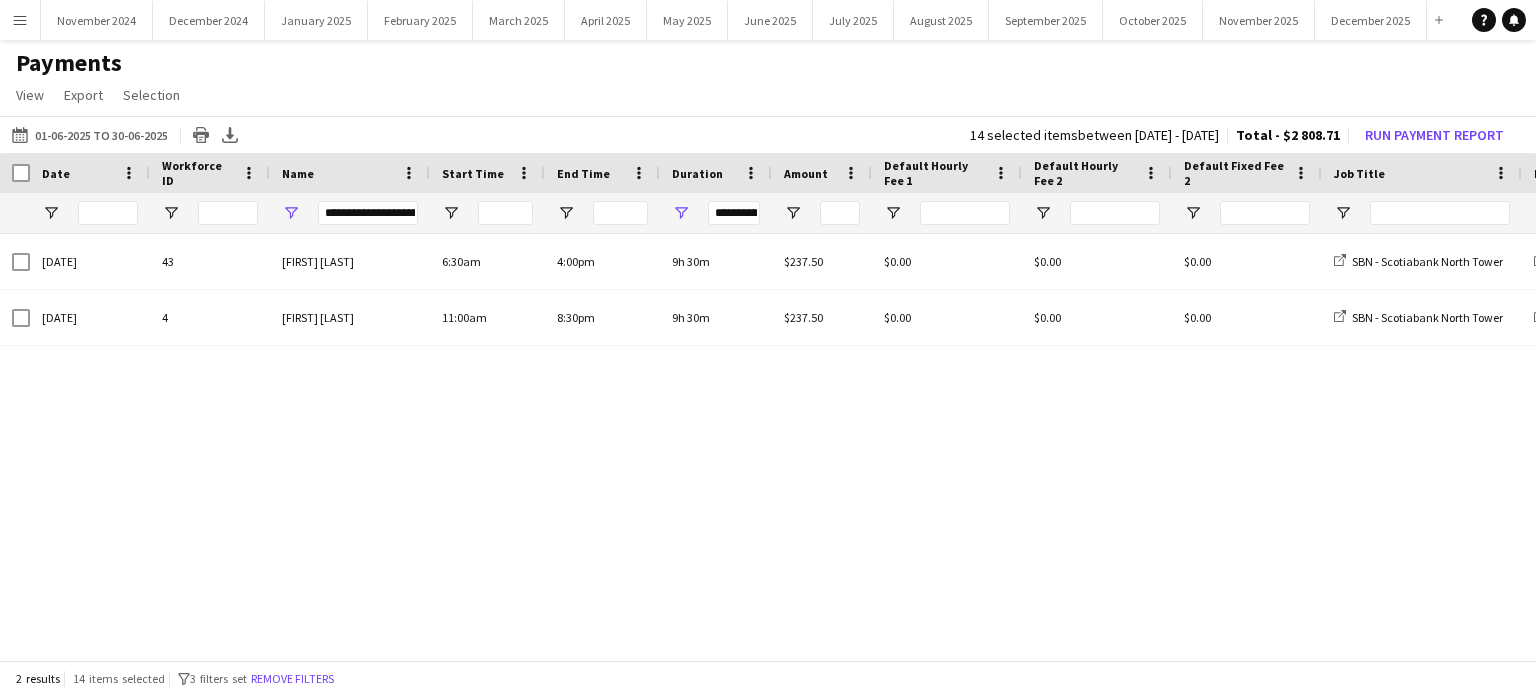 click on "**********" at bounding box center (734, 213) 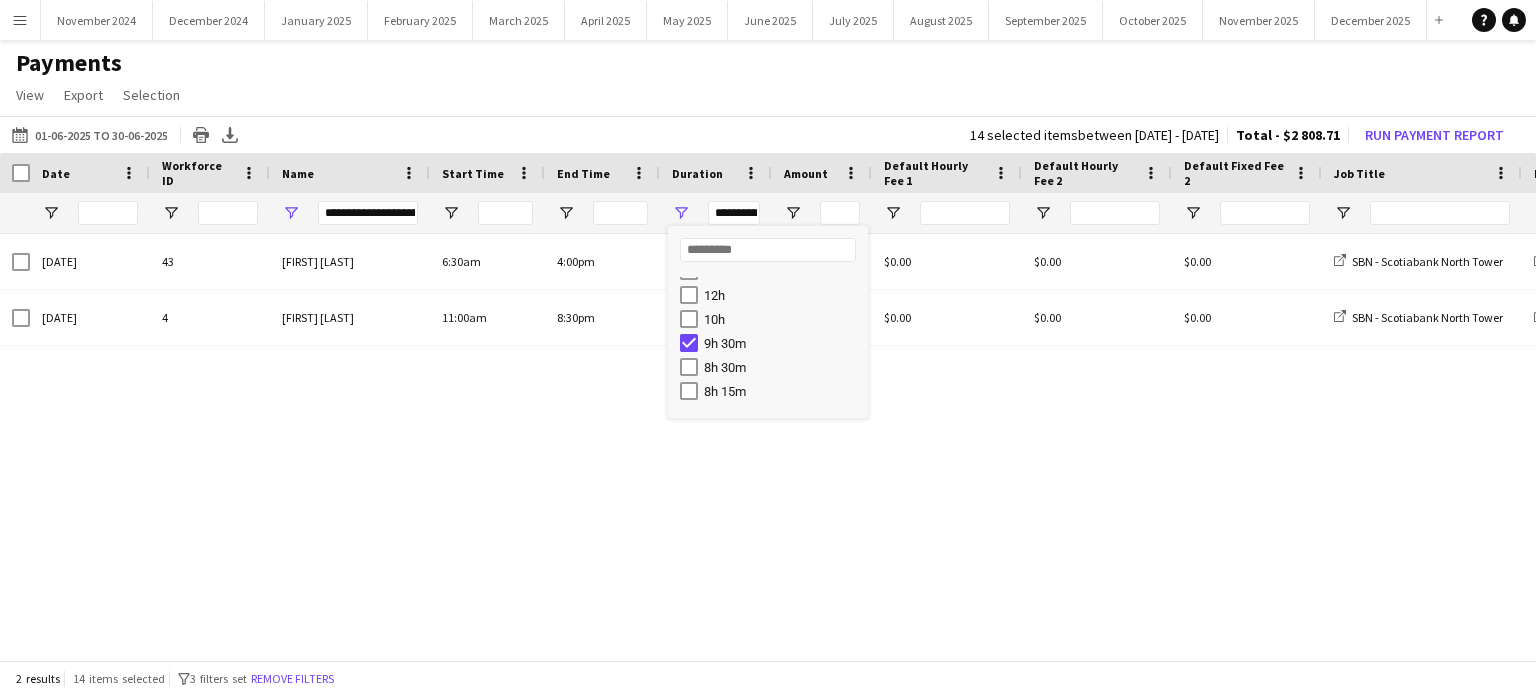 scroll, scrollTop: 100, scrollLeft: 0, axis: vertical 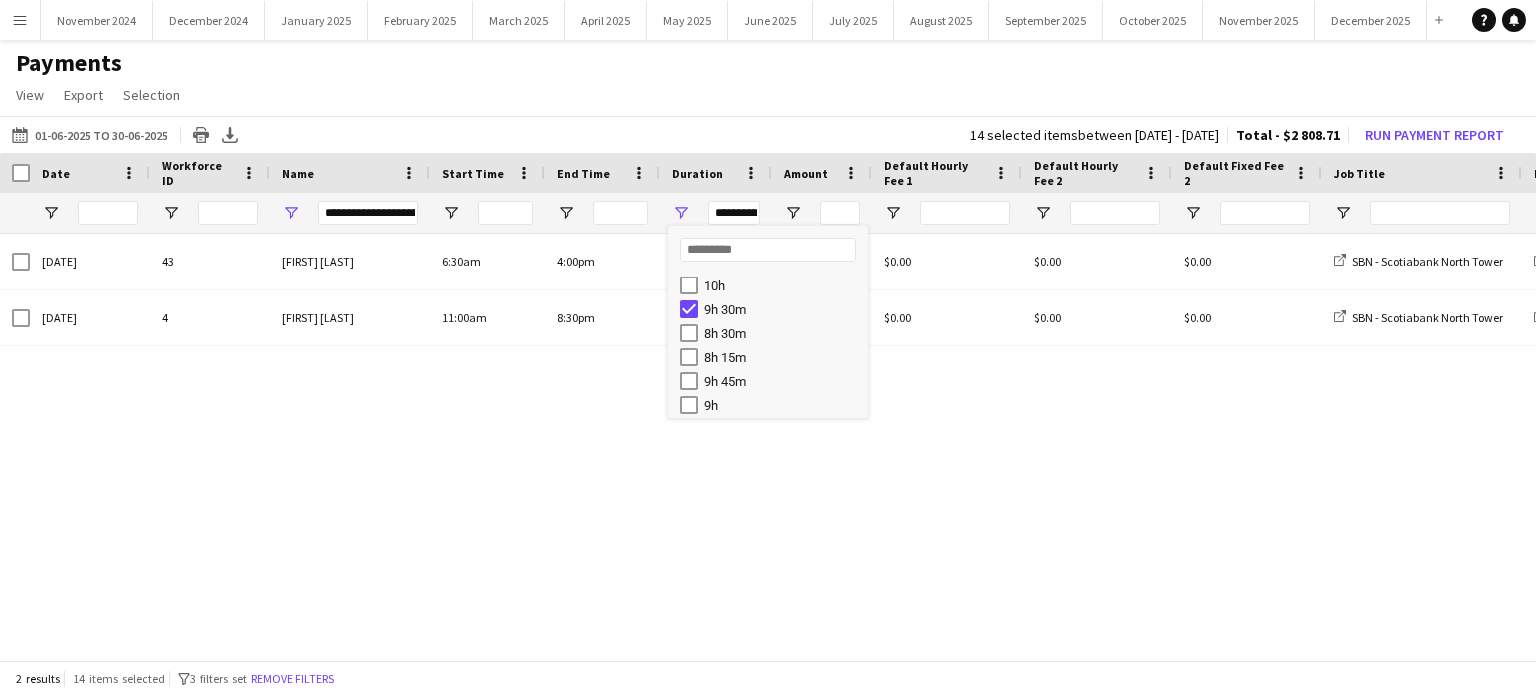 type on "**********" 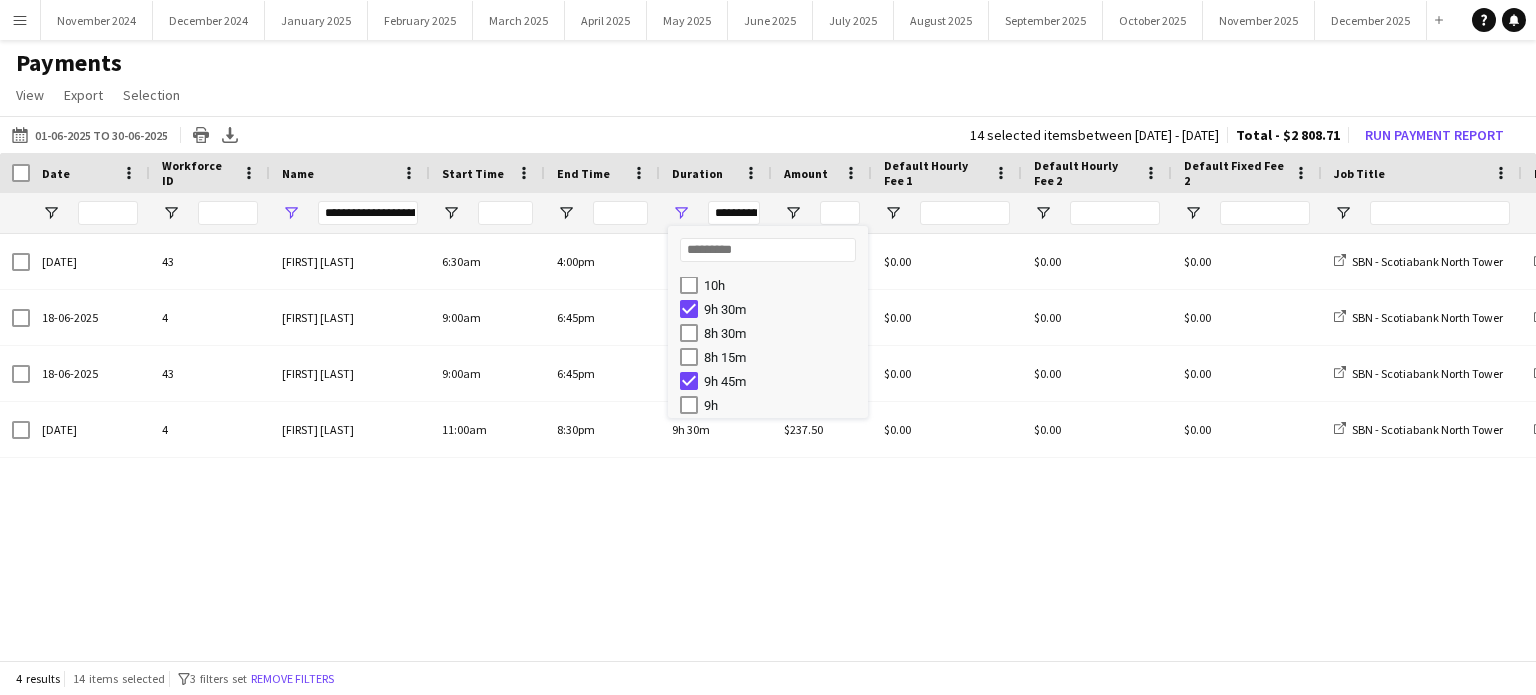 click on "09-06-2025 43 [FIRST] [LAST] forero 6:30am 4:00pm 9h 30m $237.50 $0.00 $0.00 $0.00
SBN - Scotiabank North Tower
Daily Staff
SBN - Scotiabank North Tower
26-06-2025 4 [FIRST] [LAST] 11:00am 8:30pm 9h 30m $237.50 $0.00 $0.00 $0.00
SBN - Scotiabank North Tower
Daily Staff
SBN - Scotiabank North Tower" at bounding box center (768, 441) 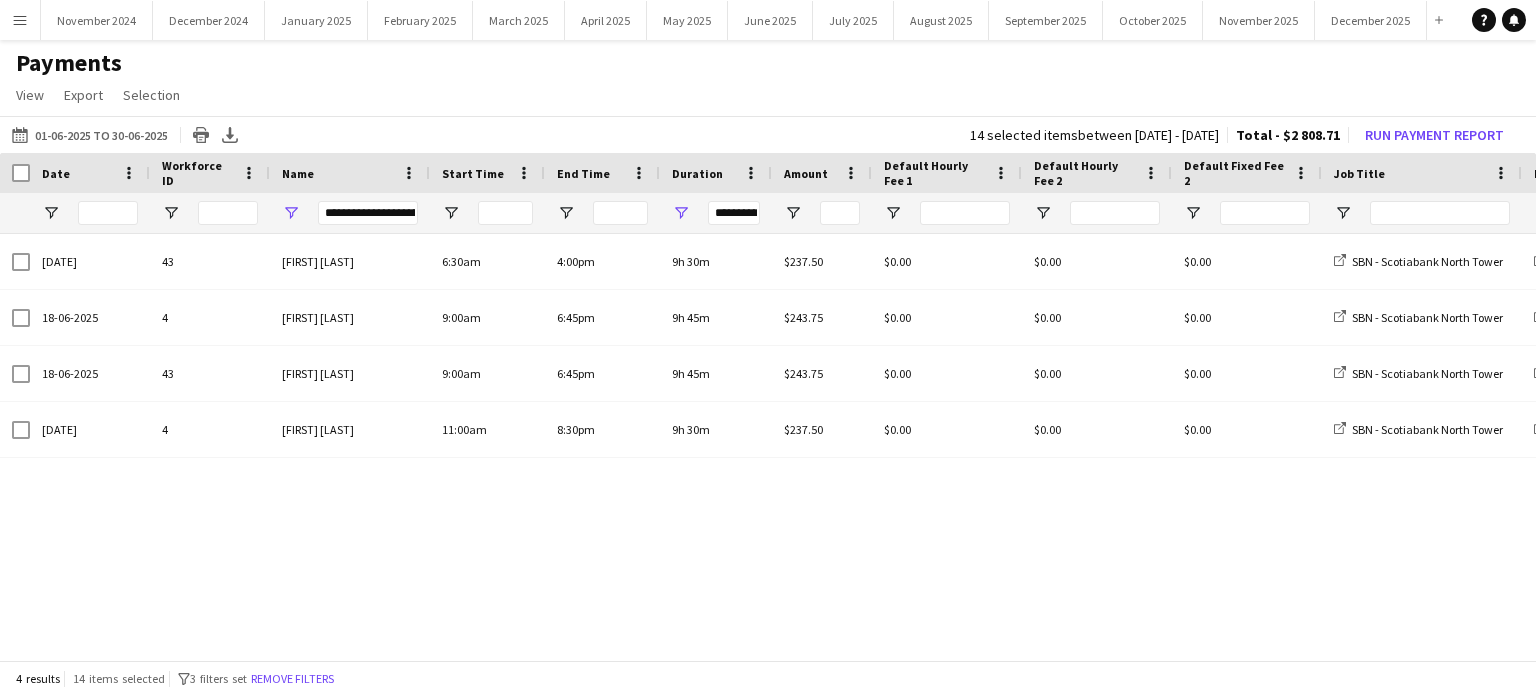 click on "**********" at bounding box center [734, 213] 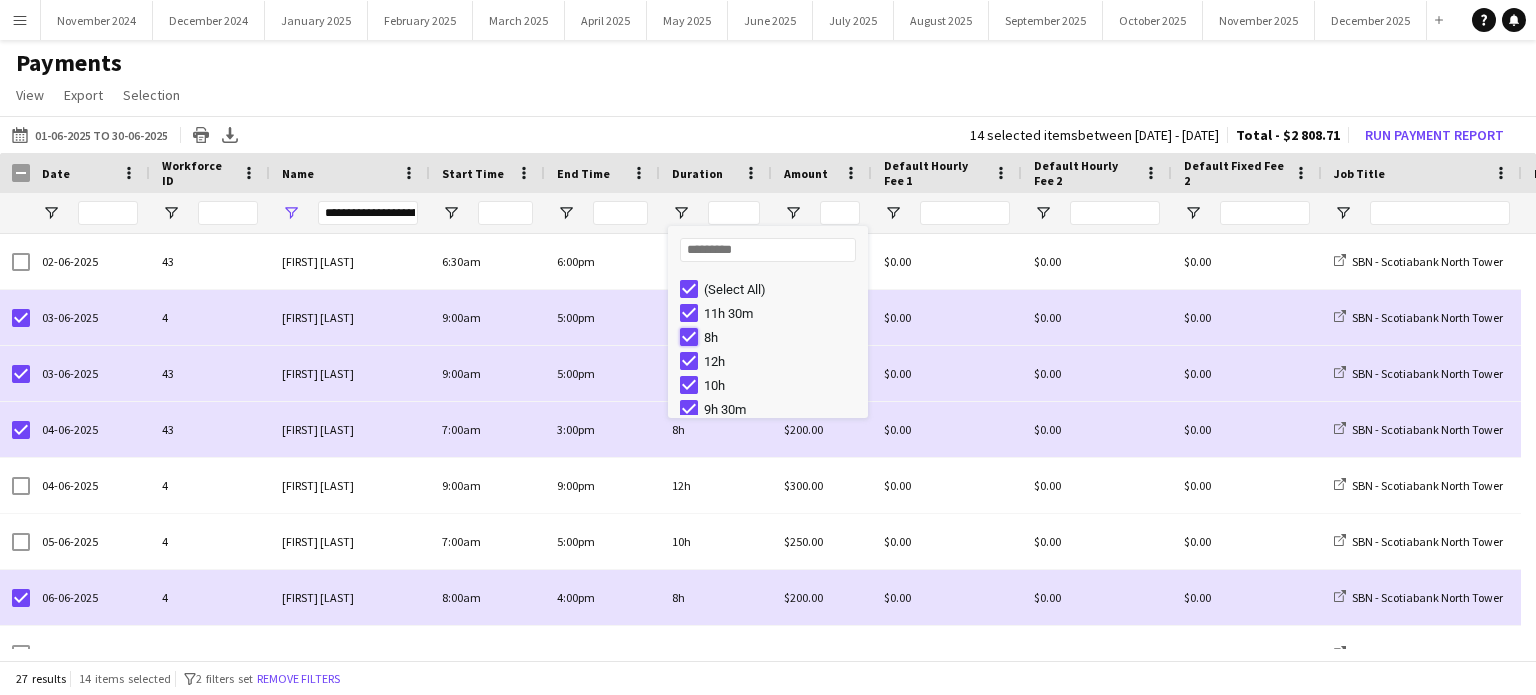 type on "**********" 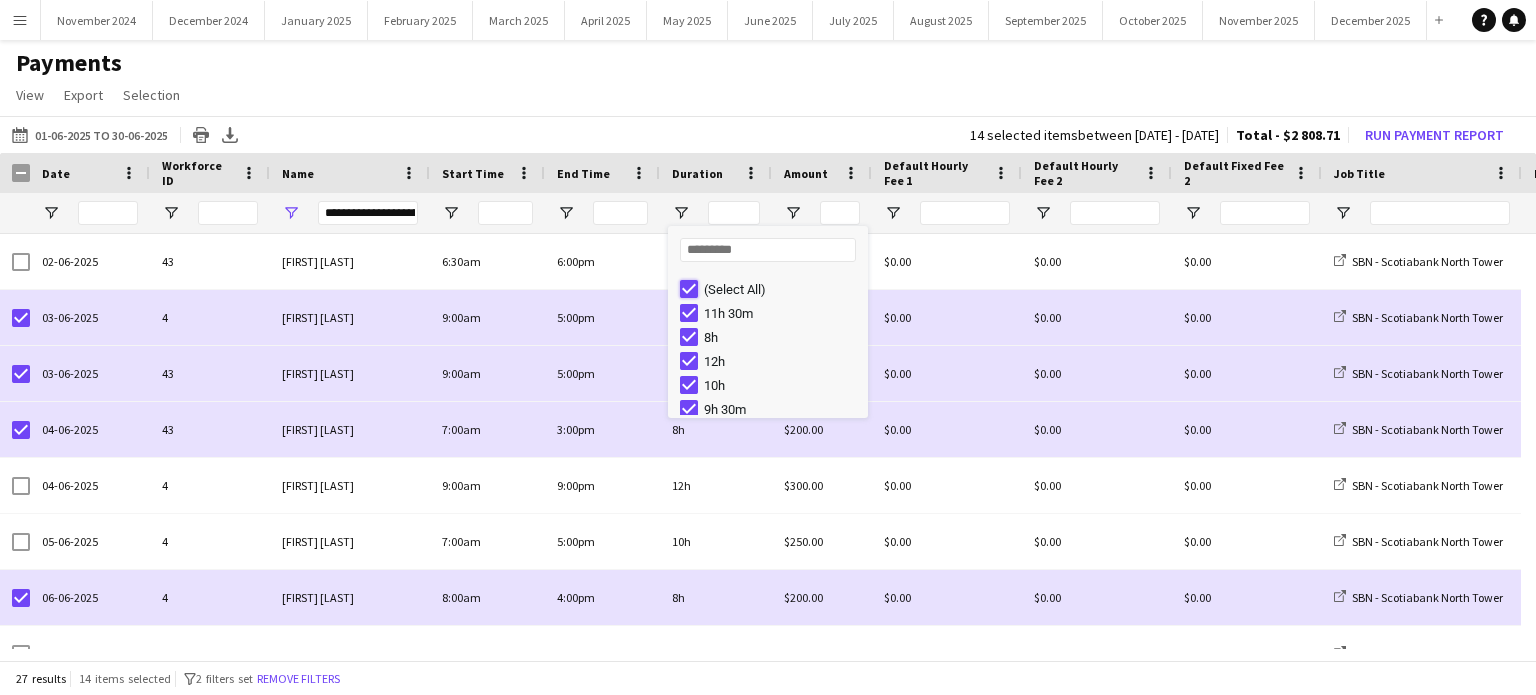 type on "***" 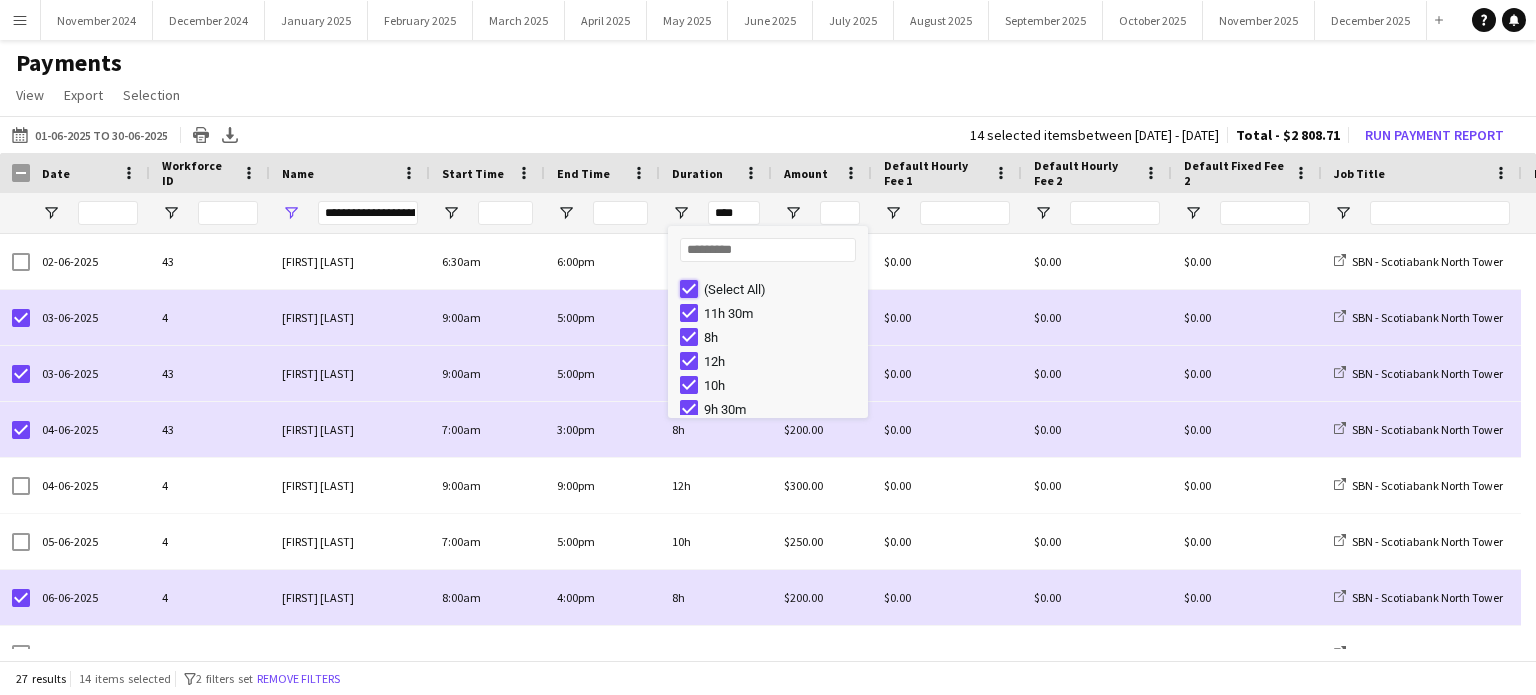type on "***" 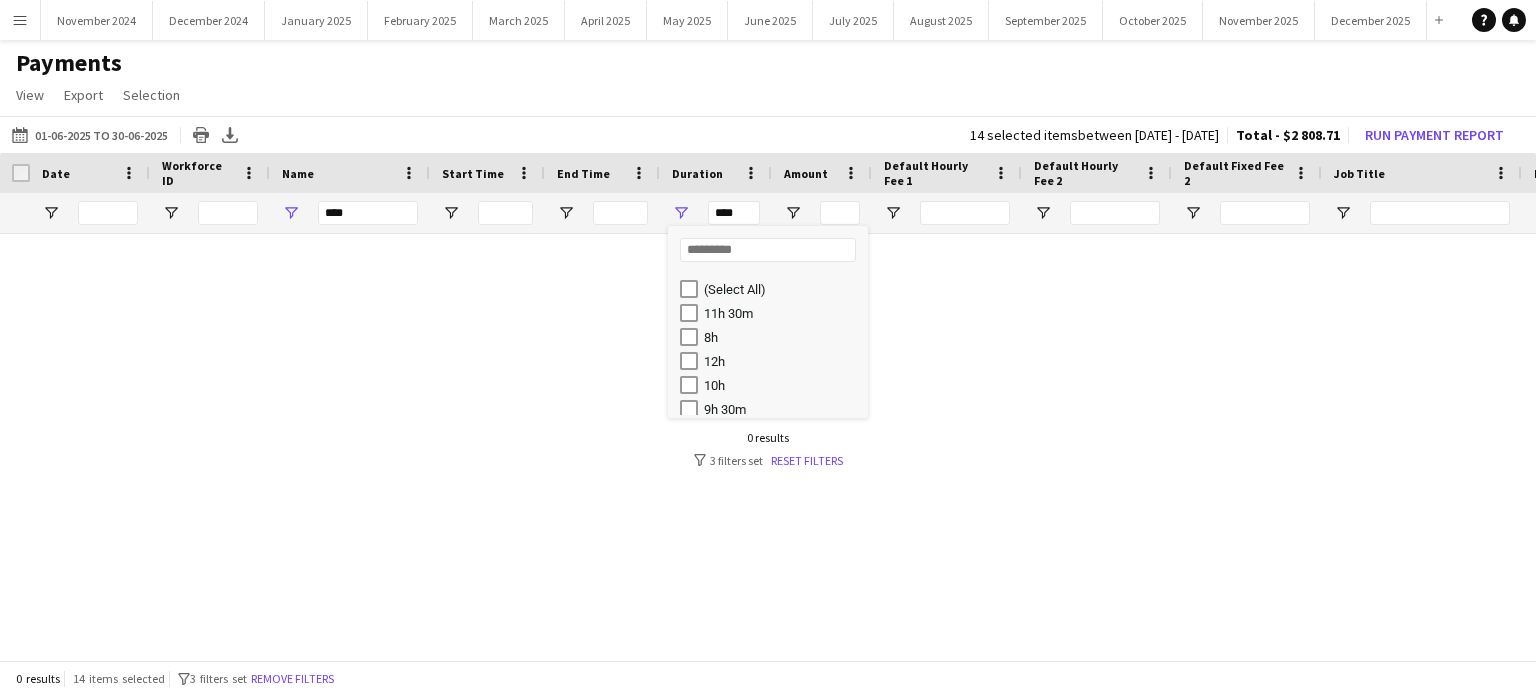 click on "12h" at bounding box center [774, 361] 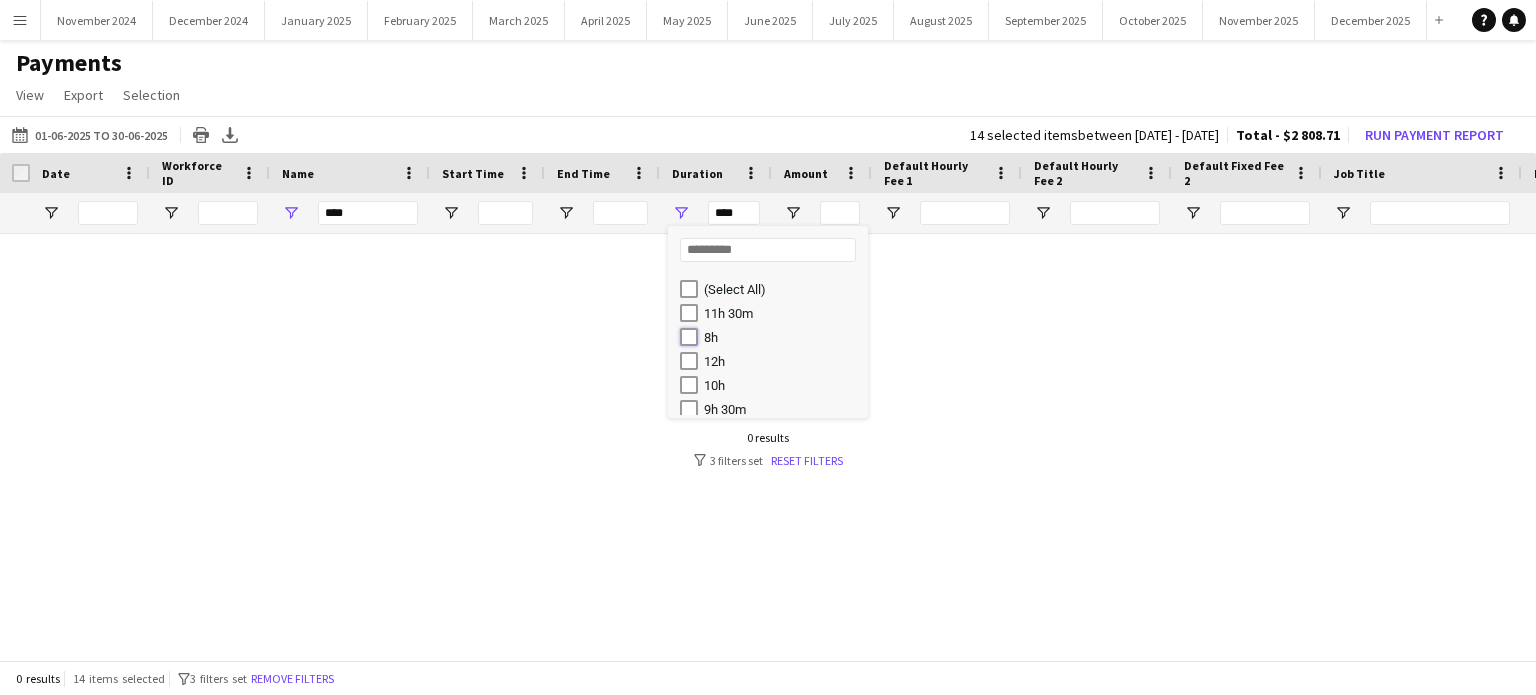 type on "******" 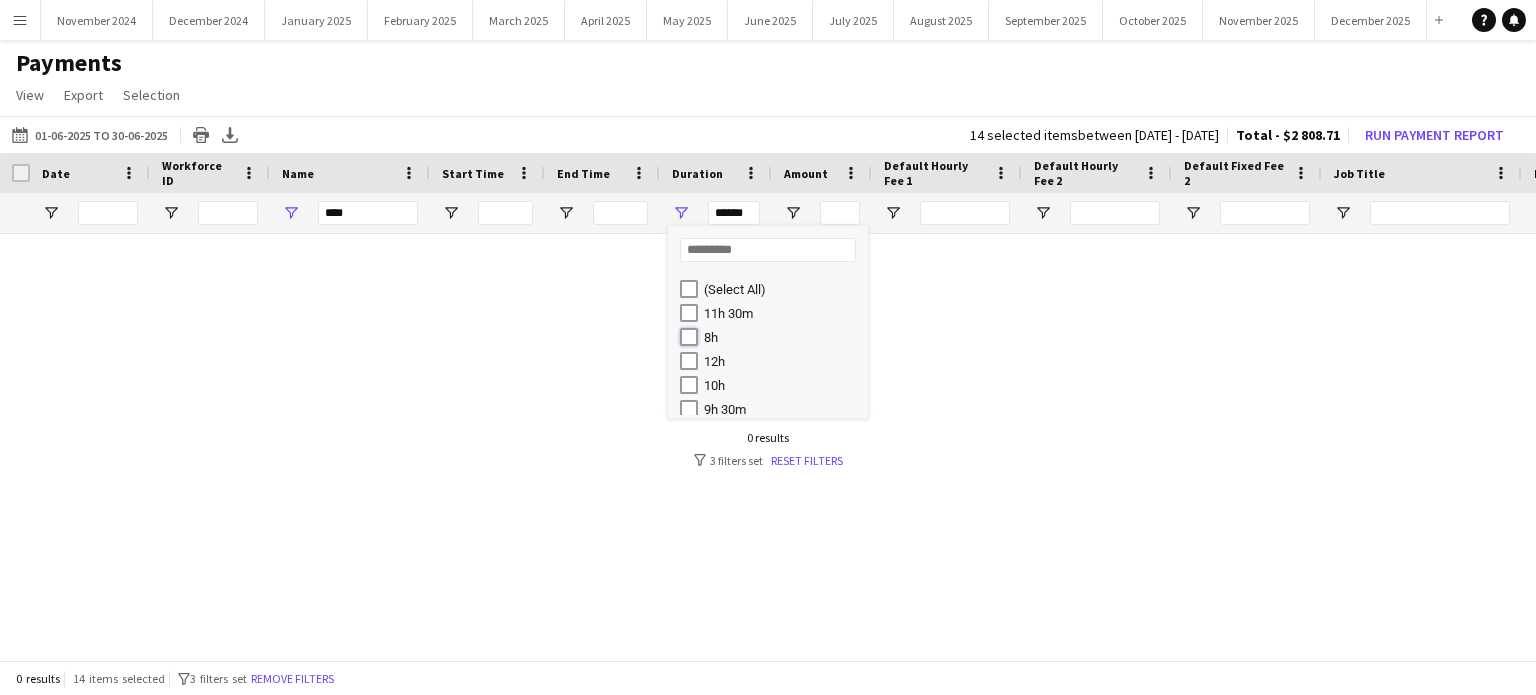type on "**********" 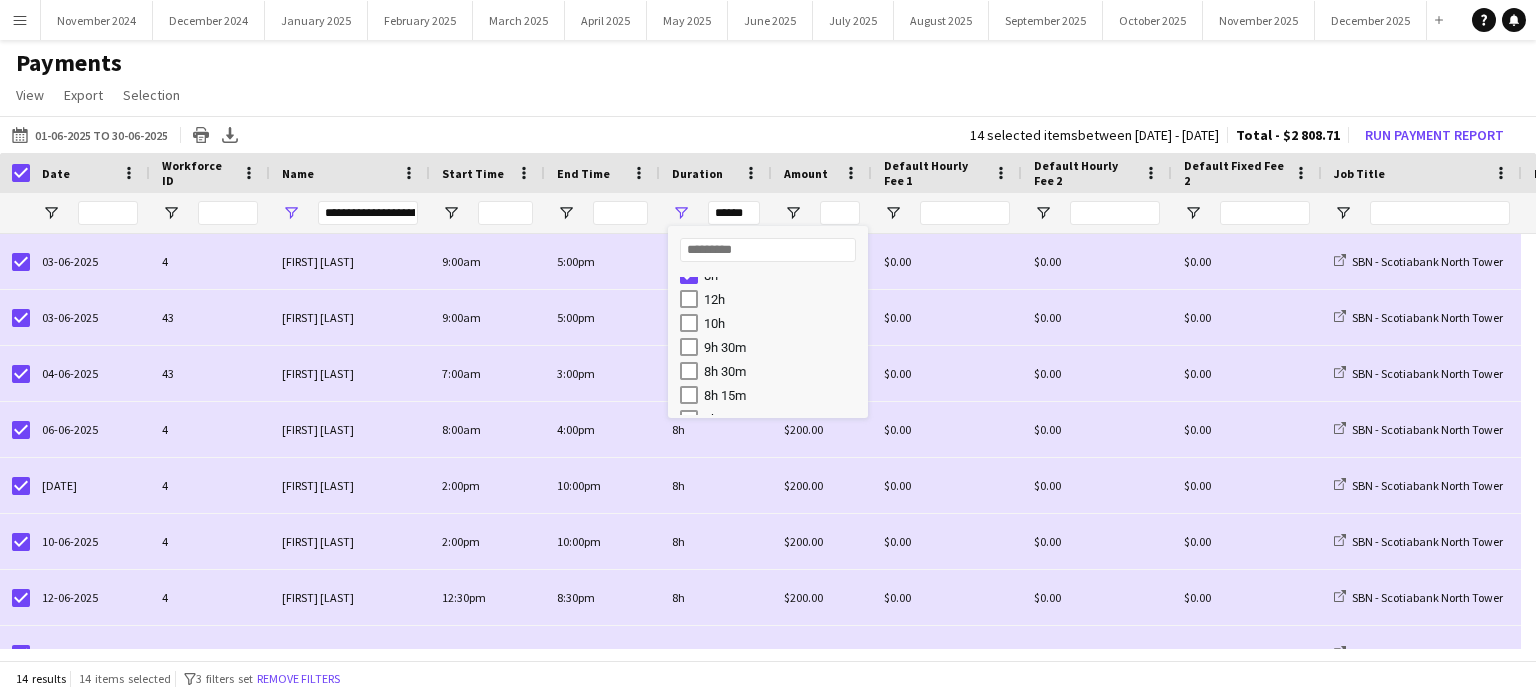 scroll, scrollTop: 101, scrollLeft: 0, axis: vertical 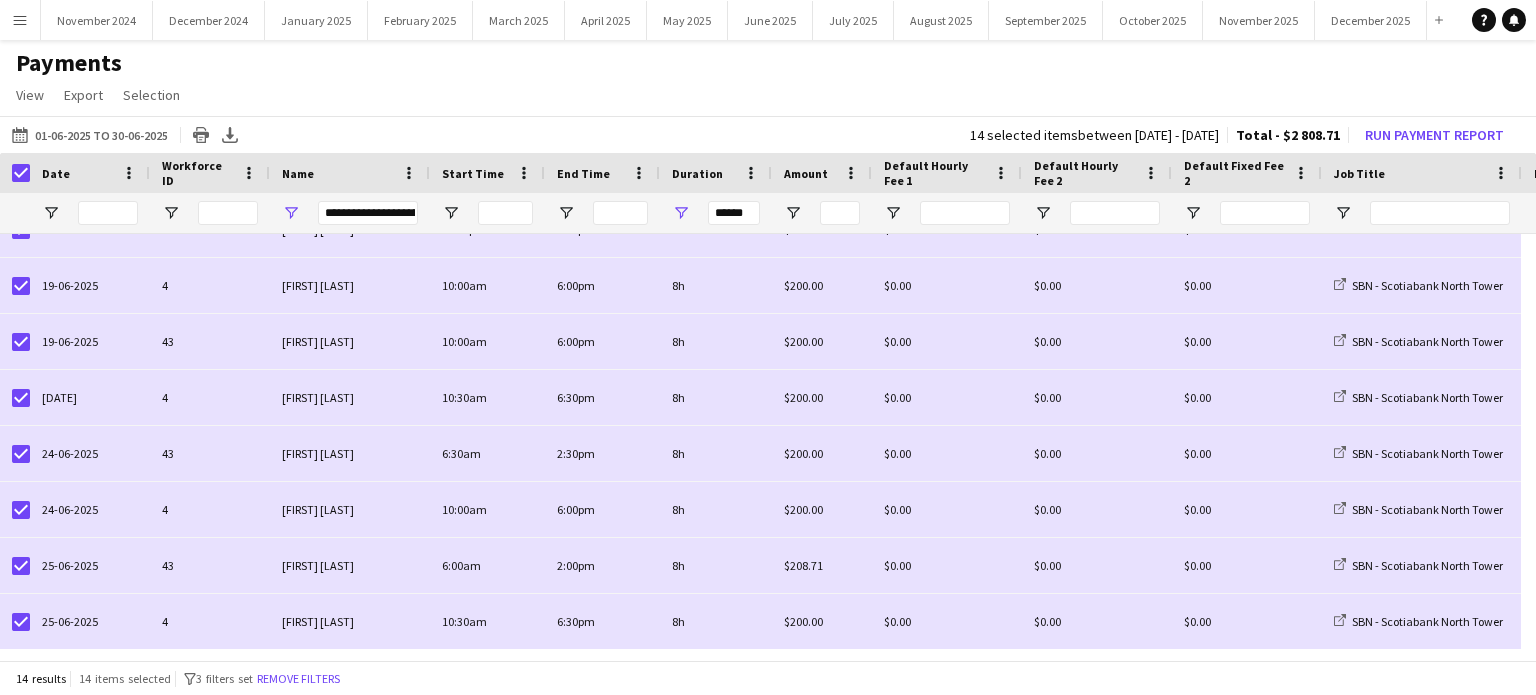 click on "View  Customise view Customise filters Reset Filters Reset View Reset All  Export  Export as XLSX Export as CSV Export as PDF  Selection  All for Date Range Clear All All Filtered Clear All Filtered" 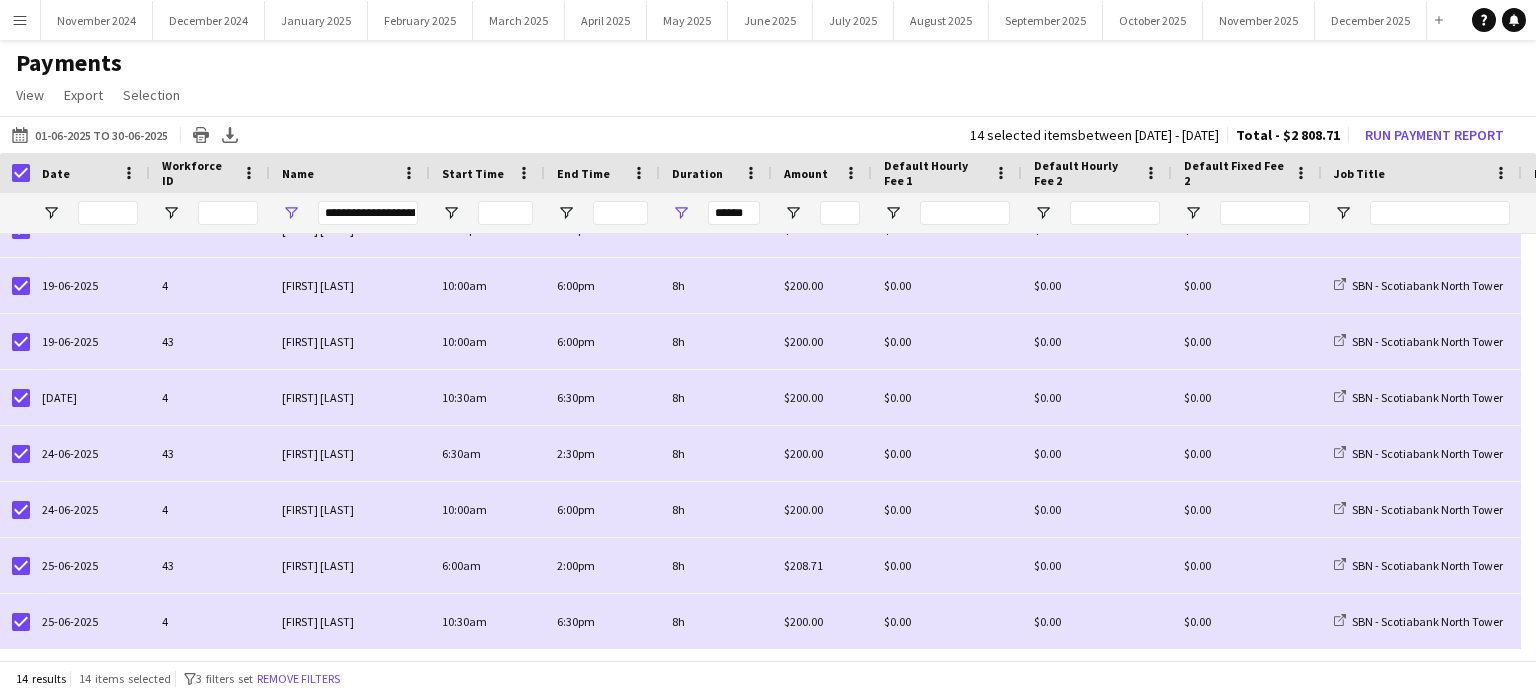 click on "**********" at bounding box center [368, 213] 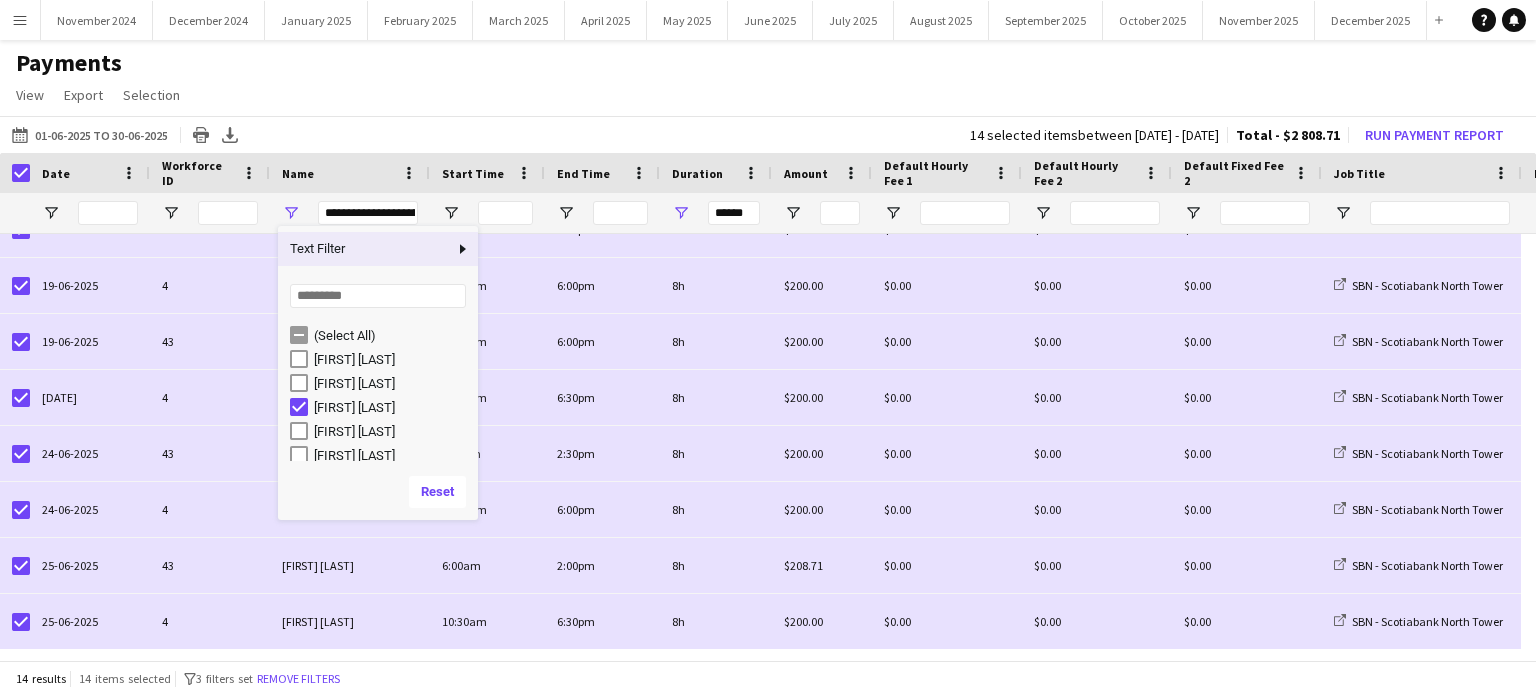 click on "**********" at bounding box center (368, 213) 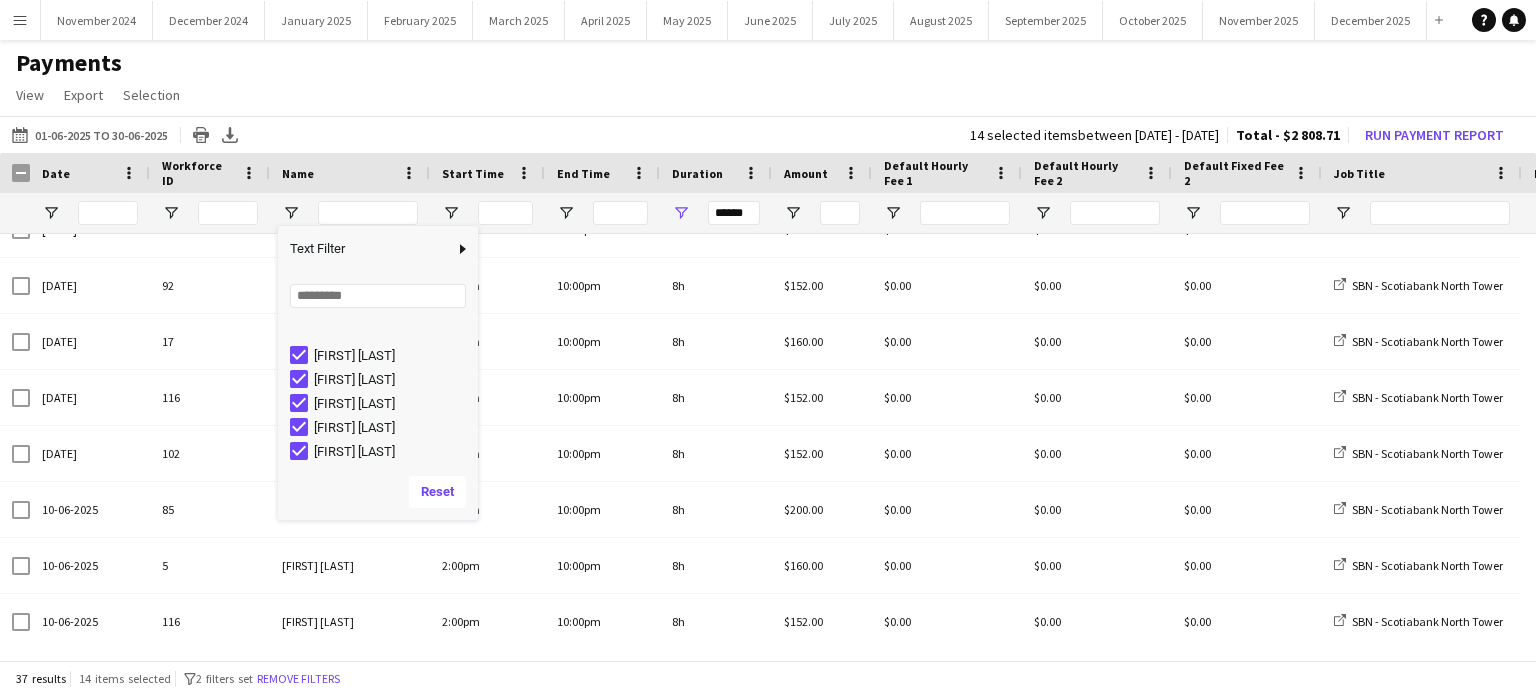 scroll, scrollTop: 200, scrollLeft: 0, axis: vertical 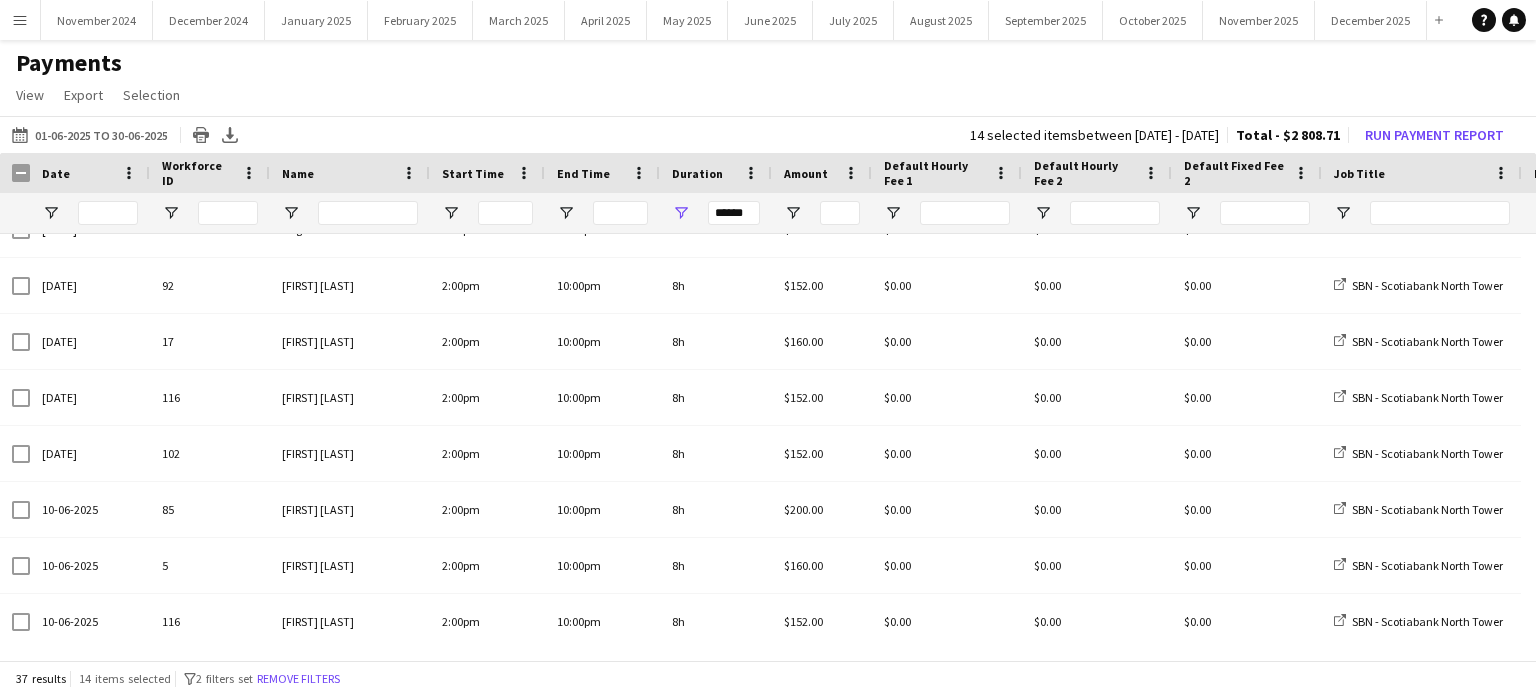 click on "******" at bounding box center [734, 213] 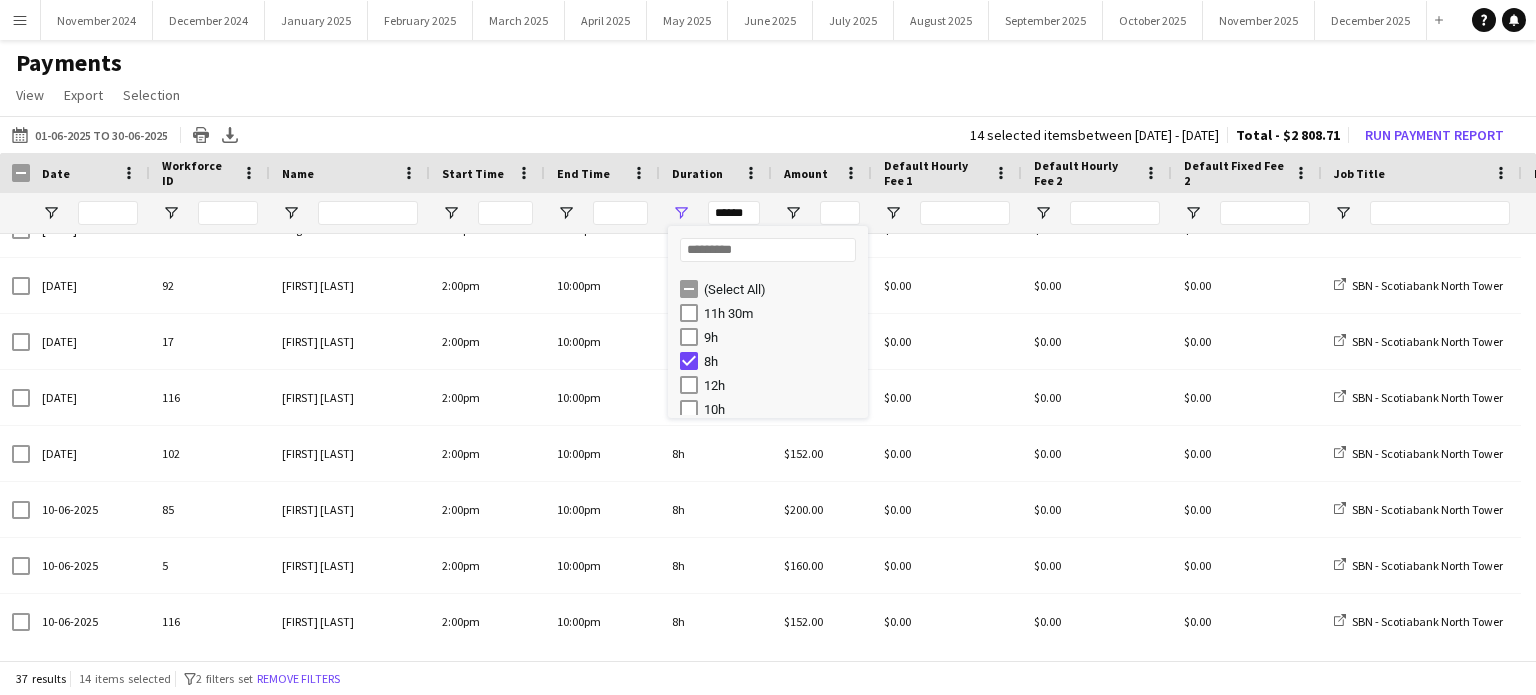 click on "(Select All)" at bounding box center (768, 289) 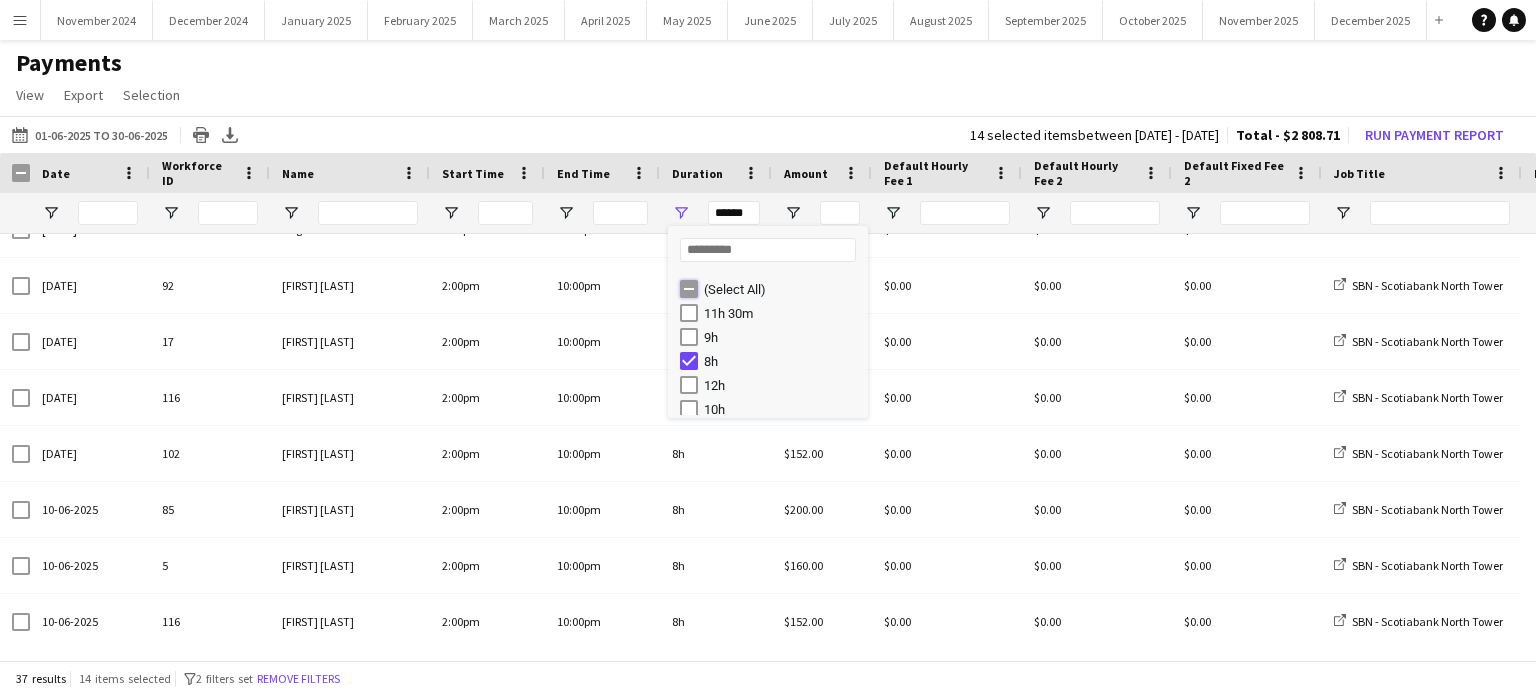 type 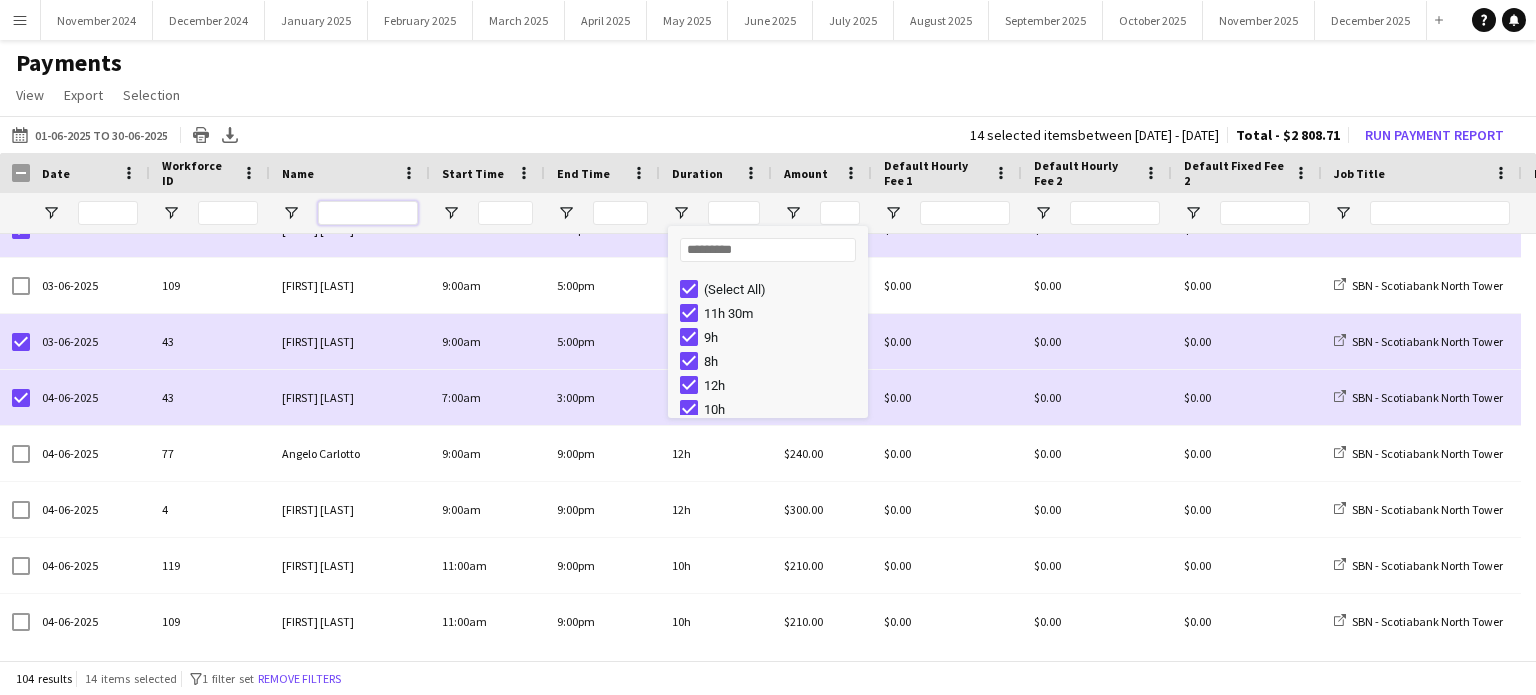 click at bounding box center [368, 213] 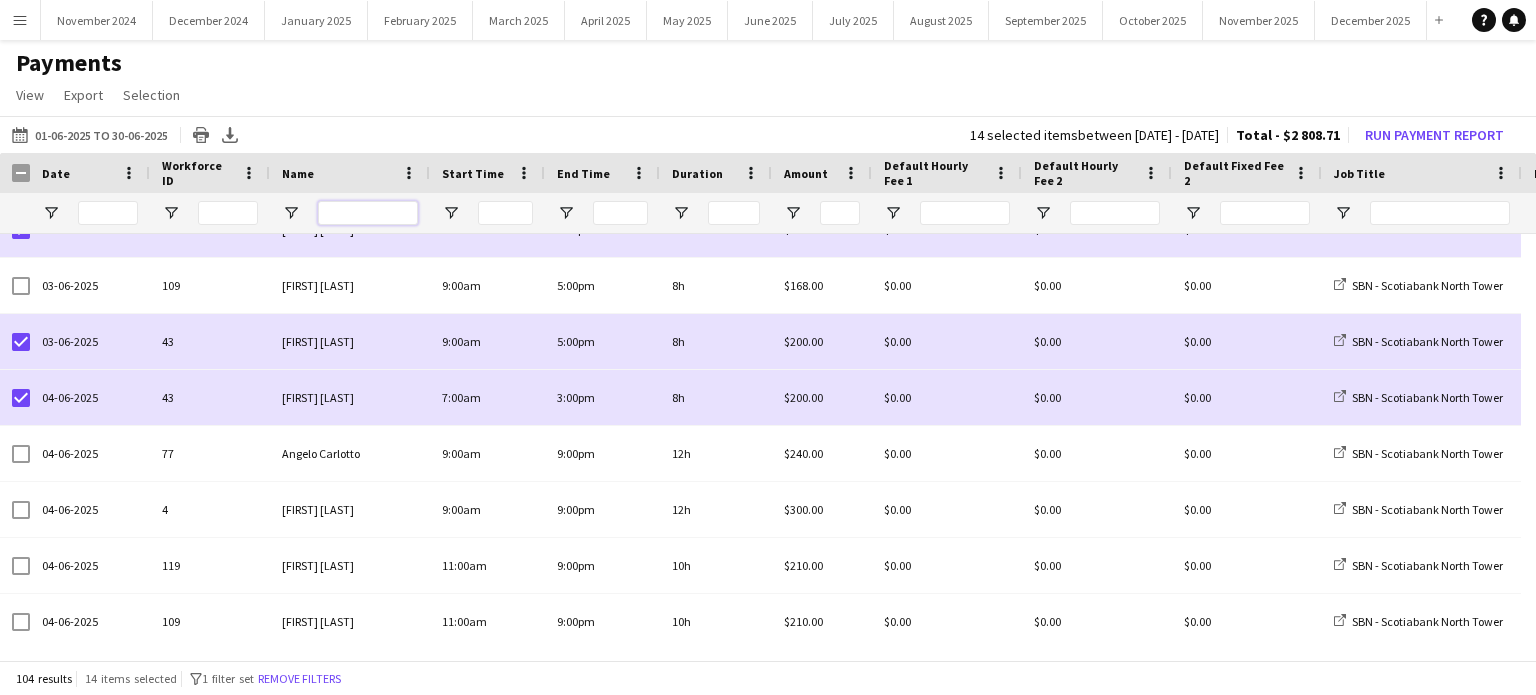 click at bounding box center [368, 213] 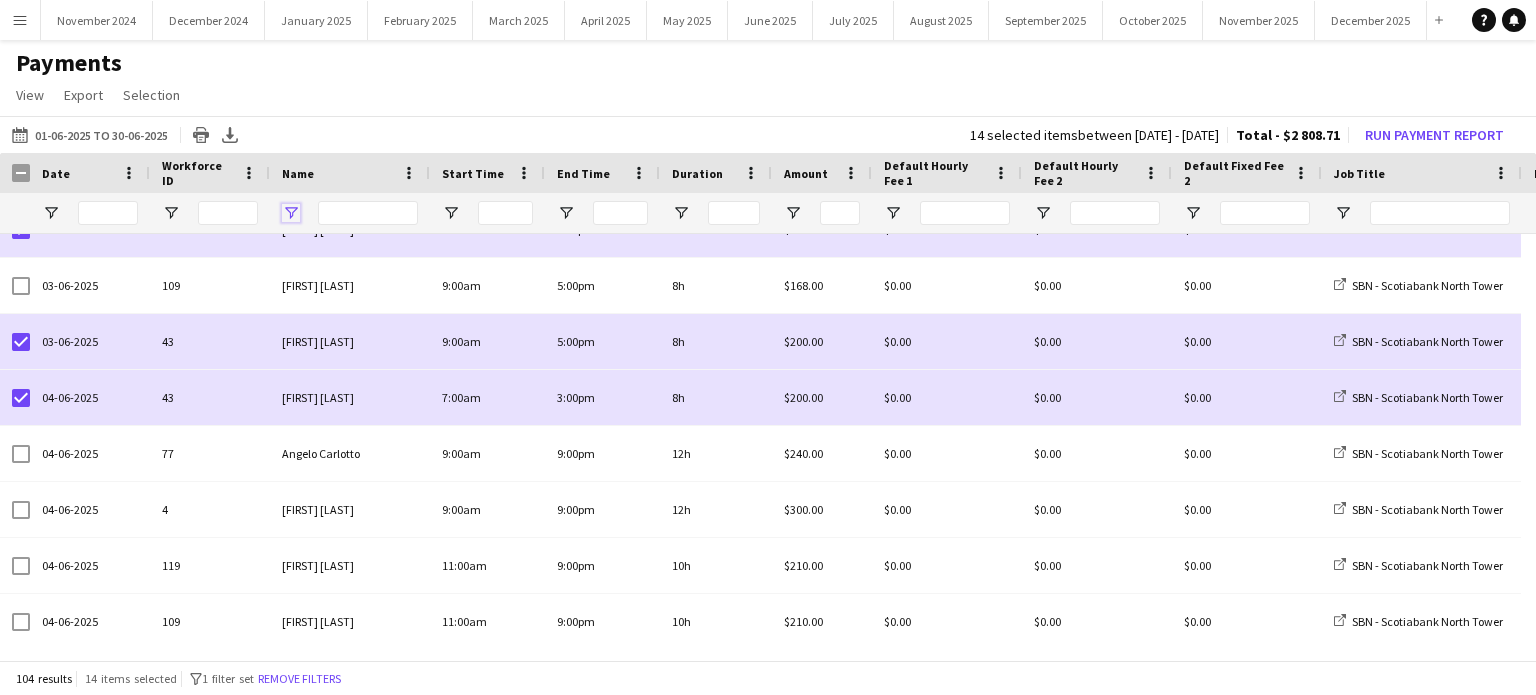 click at bounding box center (291, 213) 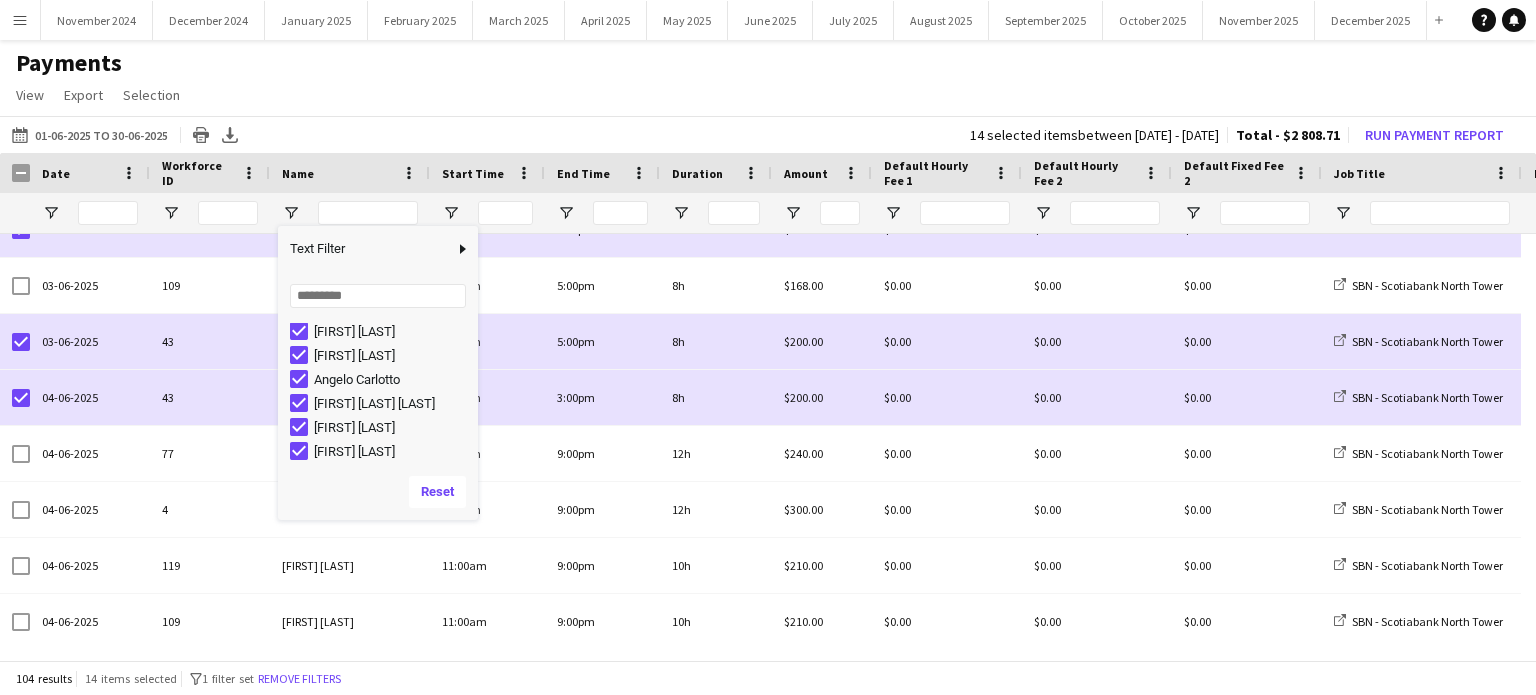 scroll, scrollTop: 200, scrollLeft: 0, axis: vertical 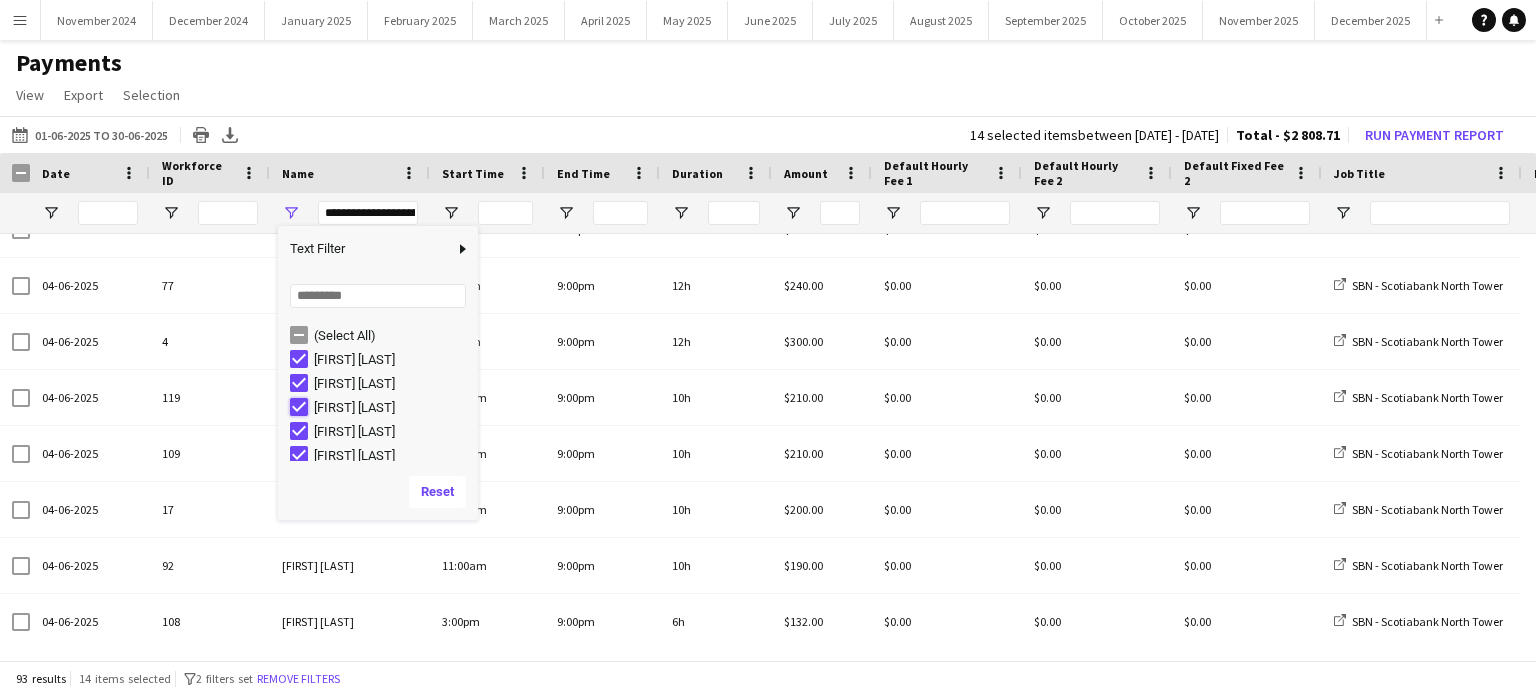 type on "**********" 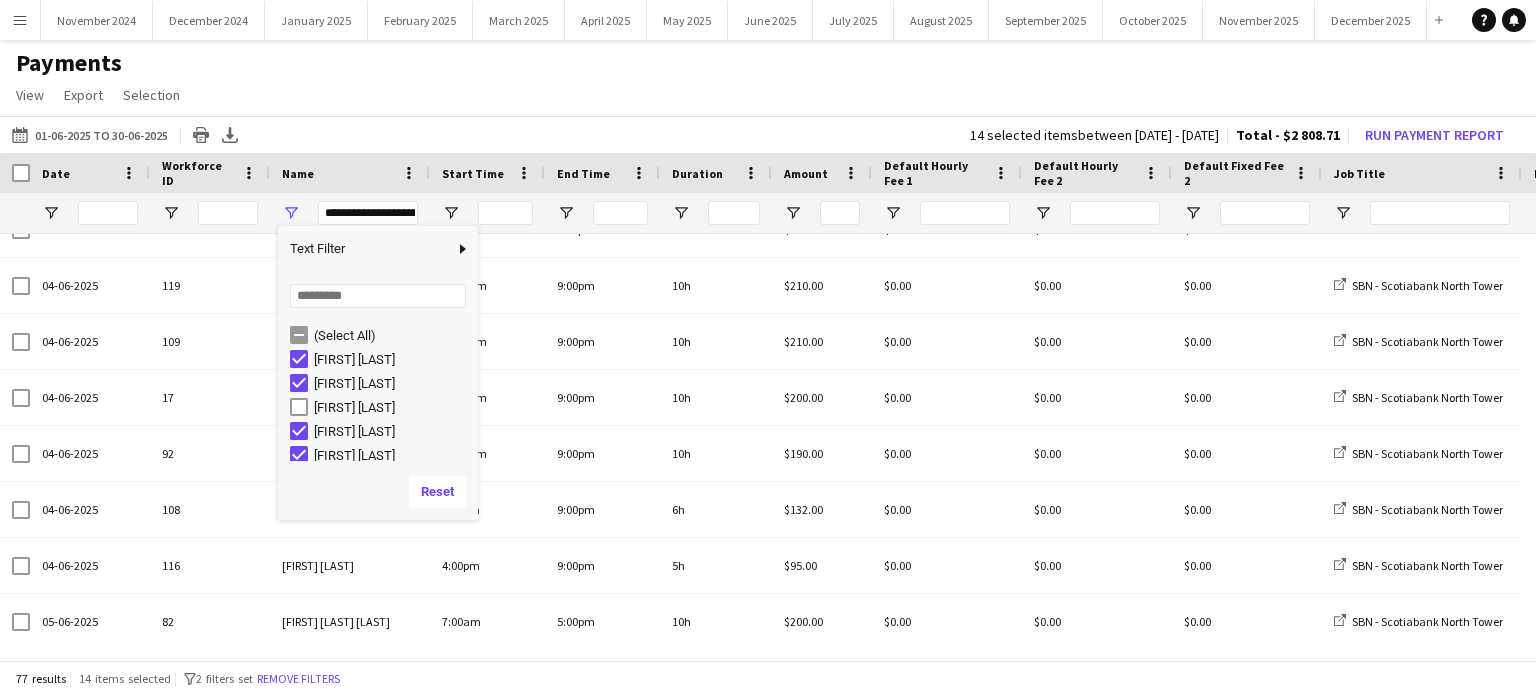 click on "View  Customise view Customise filters Reset Filters Reset View Reset All  Export  Export as XLSX Export as CSV Export as PDF  Selection  All for Date Range Clear All All Filtered Clear All Filtered" 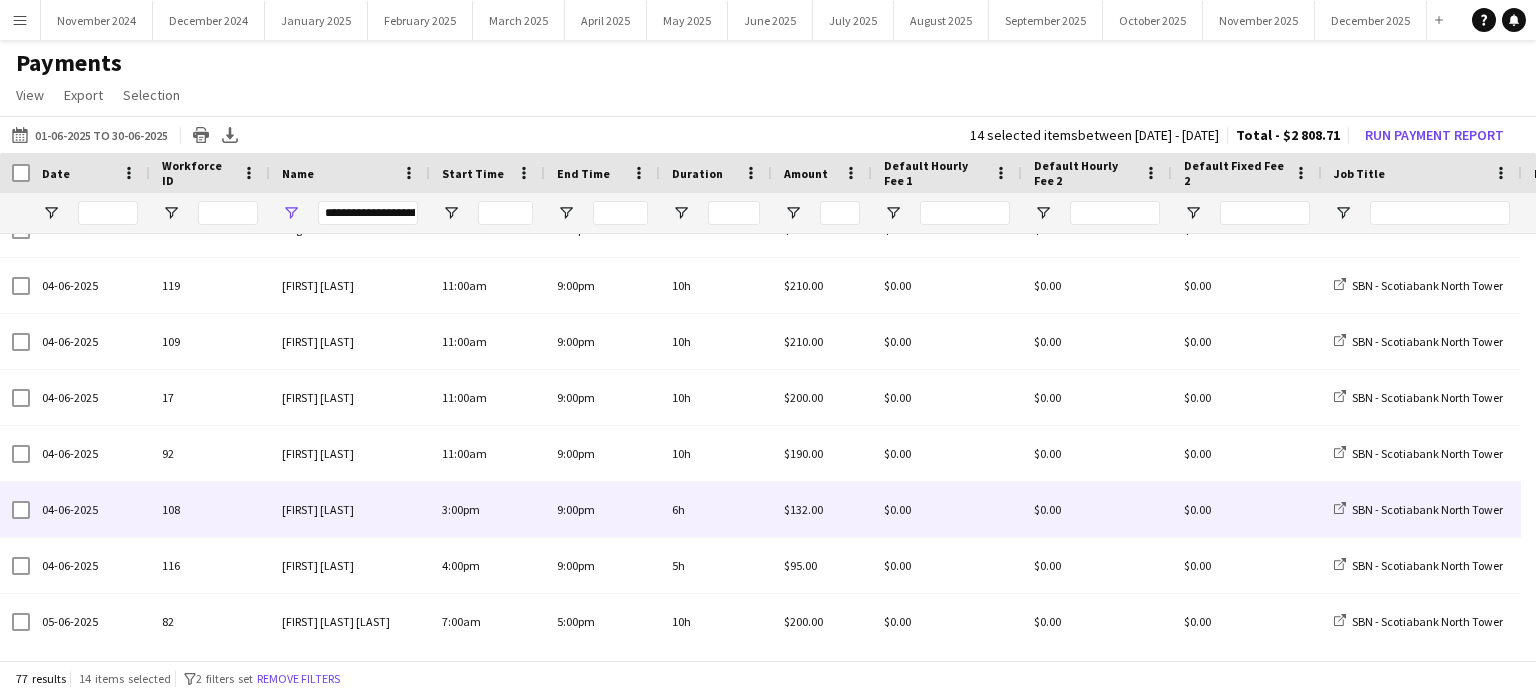 scroll, scrollTop: 720, scrollLeft: 0, axis: vertical 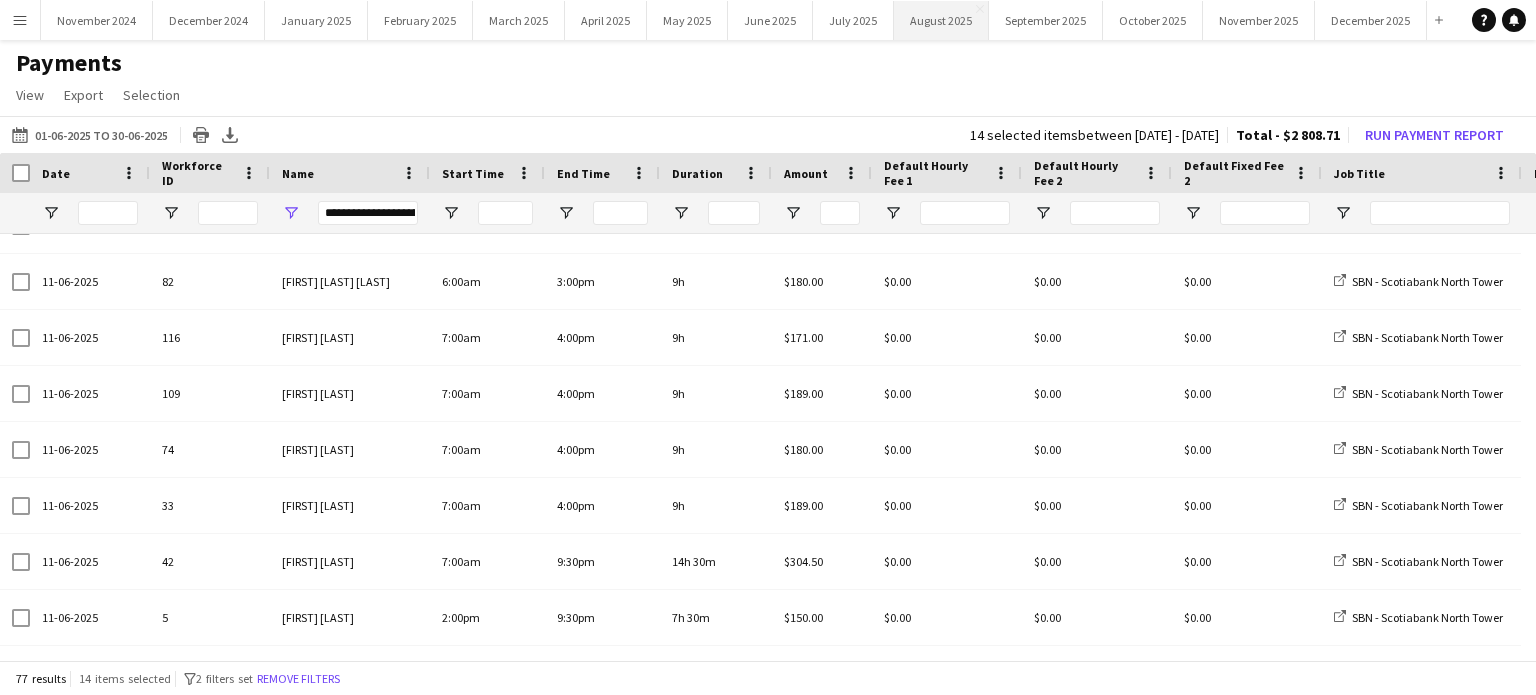 click on "August 2025
Close" at bounding box center (941, 20) 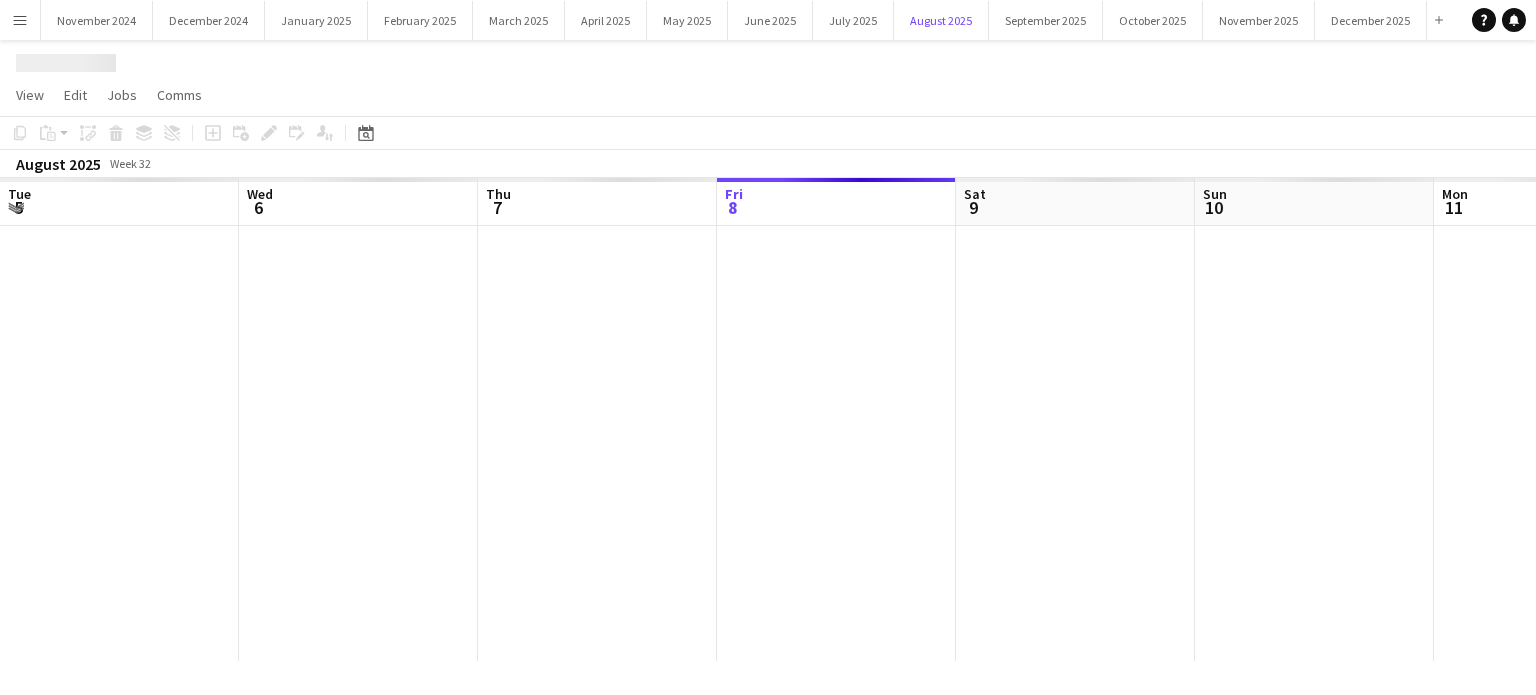 scroll, scrollTop: 0, scrollLeft: 478, axis: horizontal 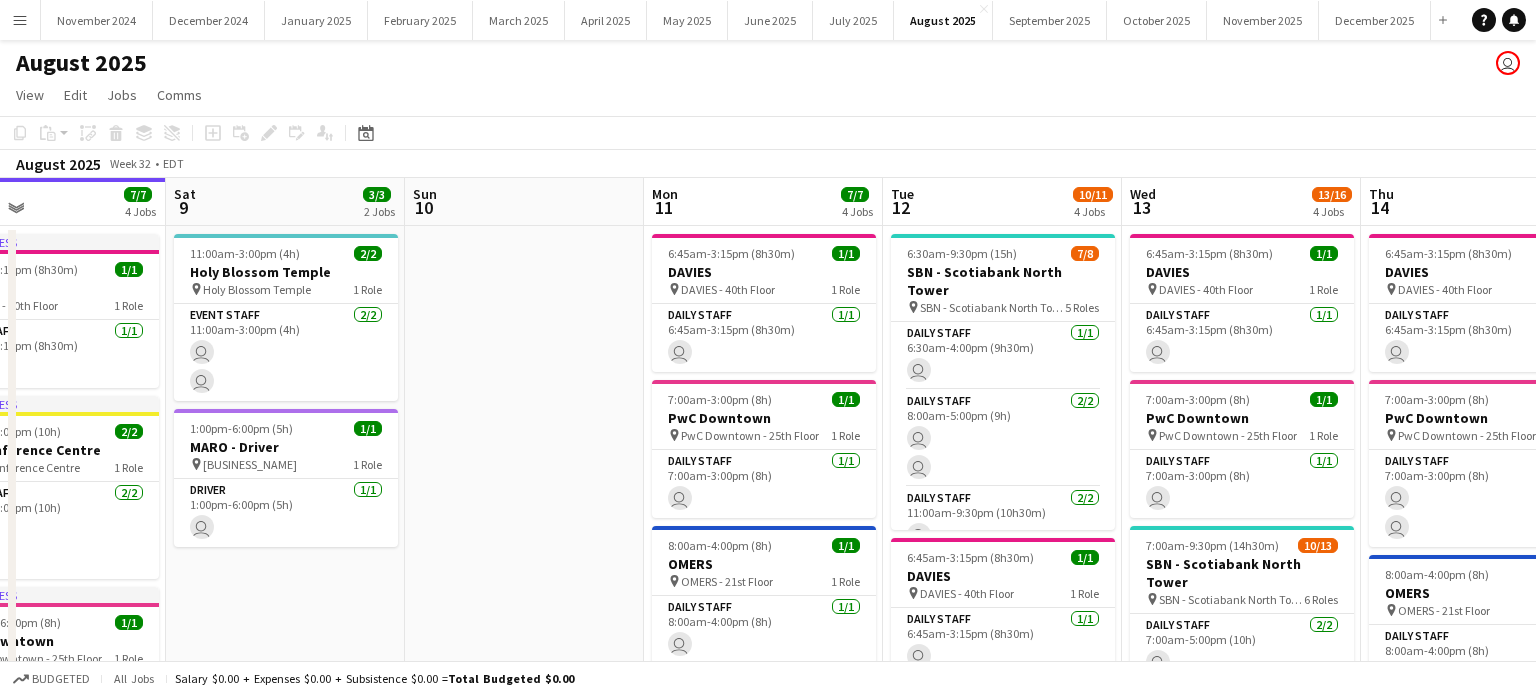 drag, startPoint x: 1252, startPoint y: 366, endPoint x: 448, endPoint y: 387, distance: 804.27423 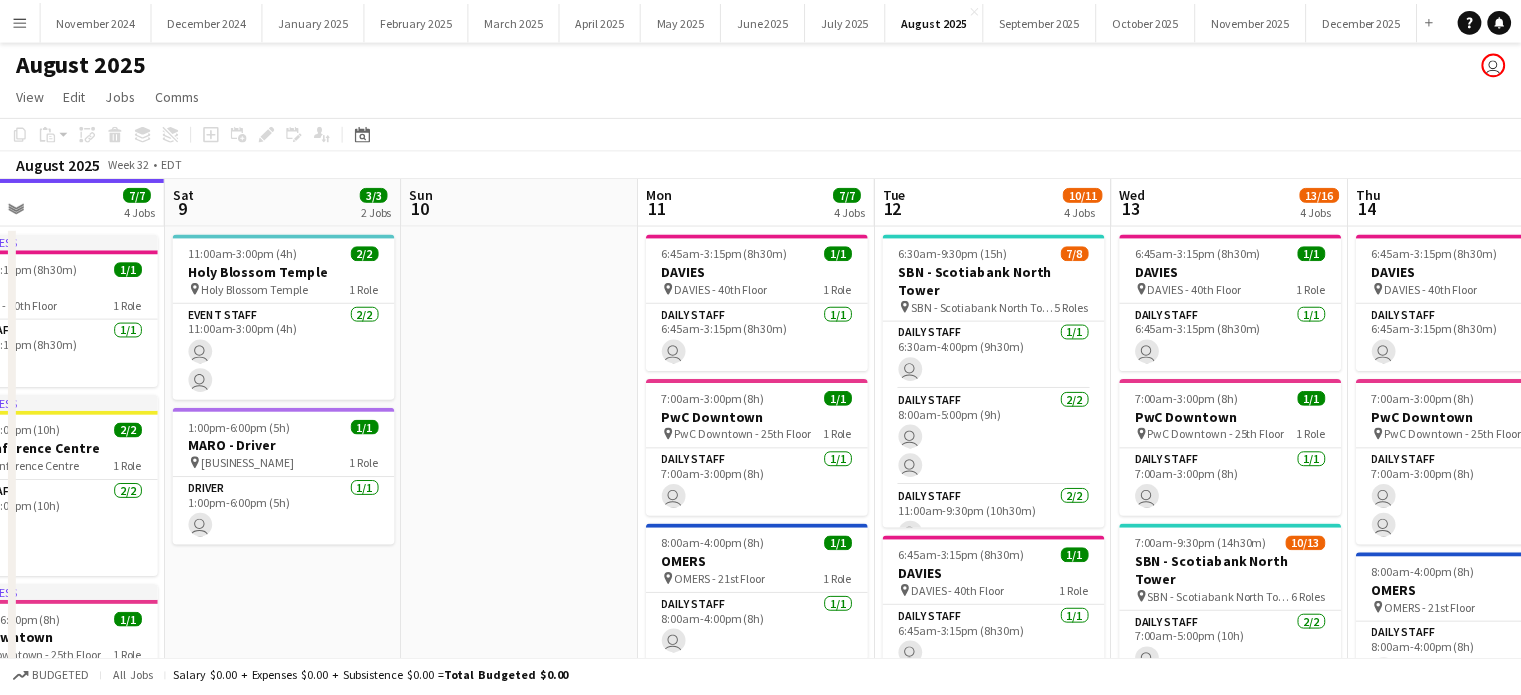 scroll, scrollTop: 0, scrollLeft: 565, axis: horizontal 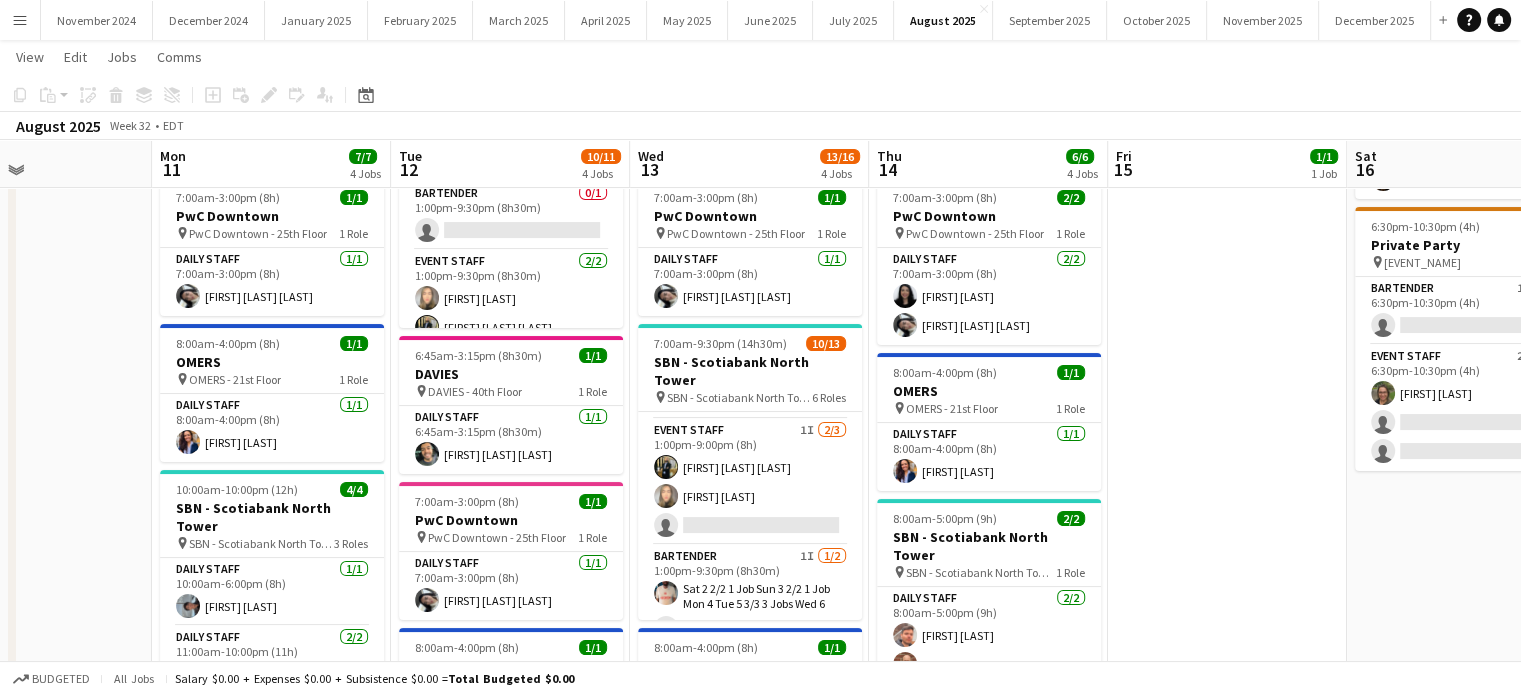 click on "Event Staff   1I   2/3   1:00pm-9:00pm (8h)
[FIRST] [LAST] [FIRST] [LAST]
single-neutral-actions" at bounding box center (750, 482) 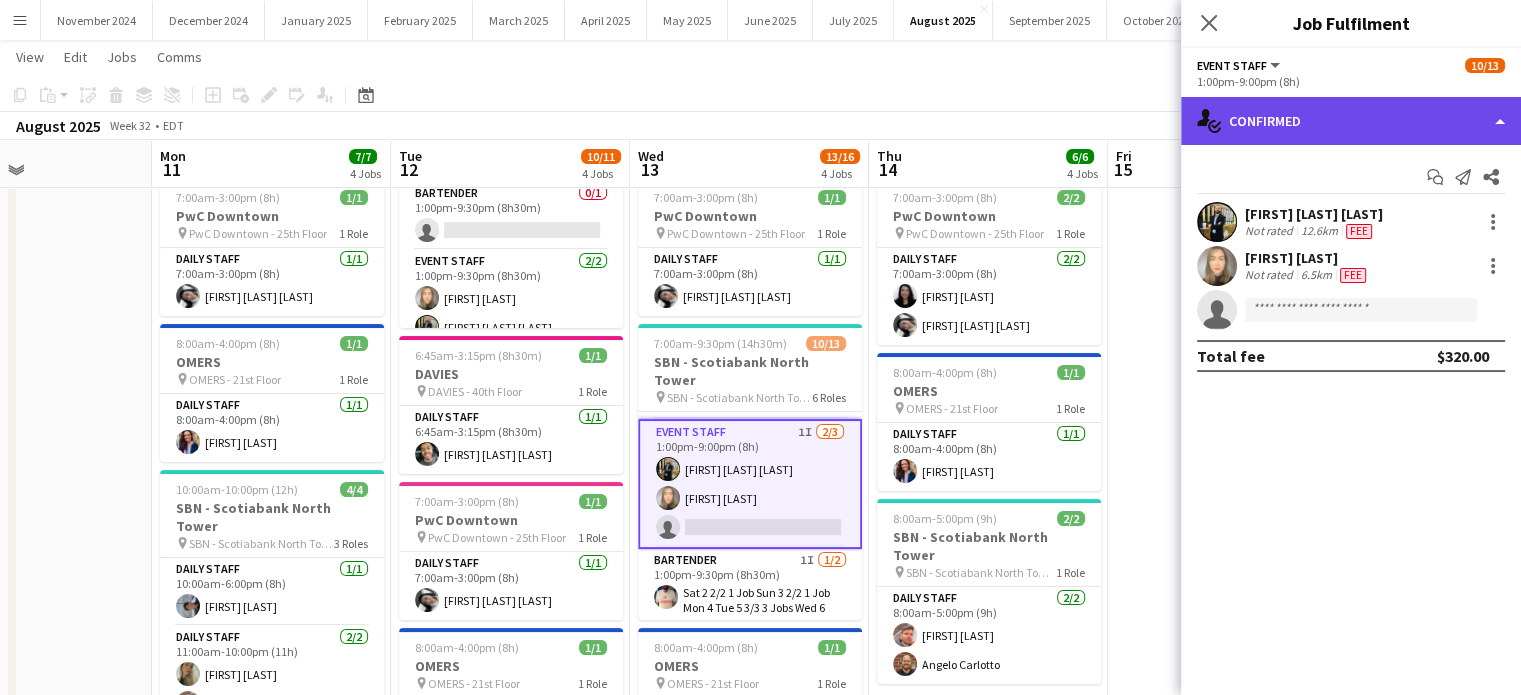 click on "single-neutral-actions-check-2
Confirmed" 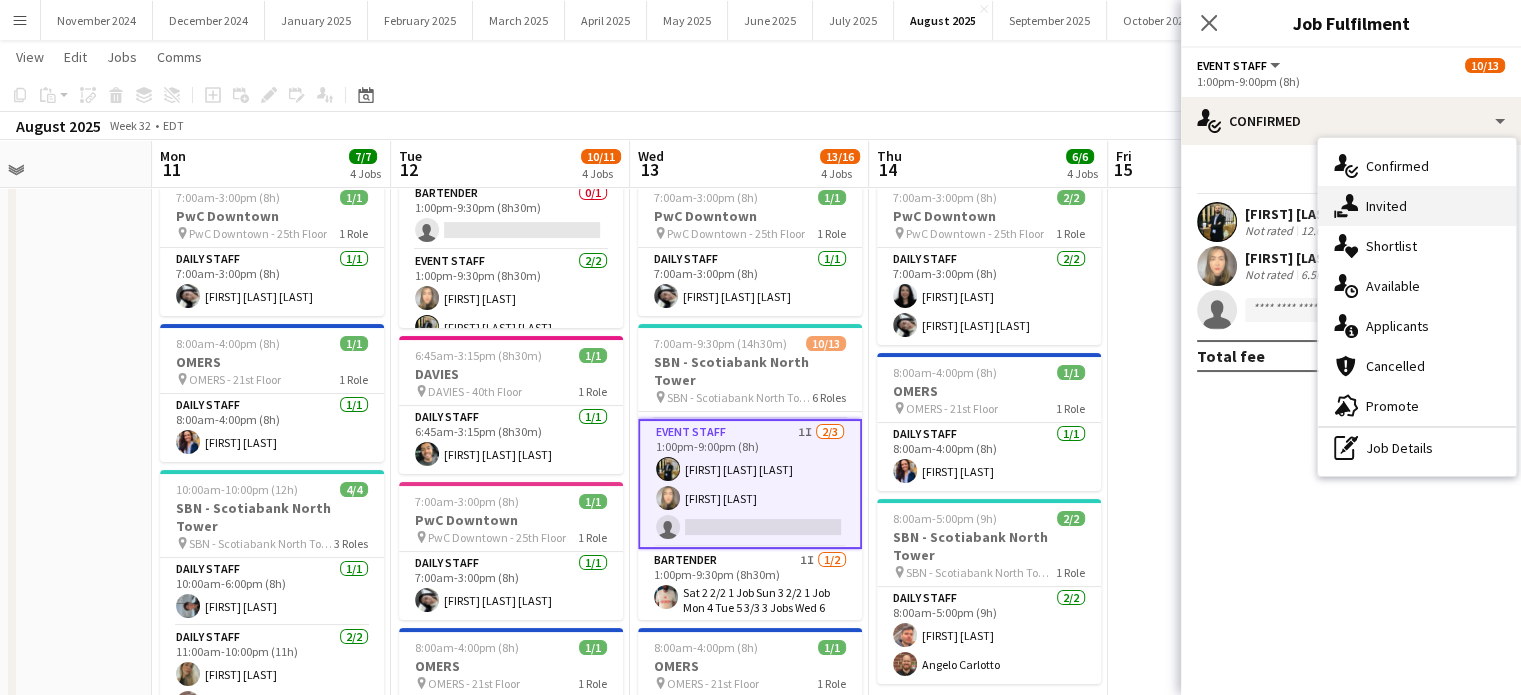 click on "single-neutral-actions-share-1
Invited" at bounding box center (1417, 206) 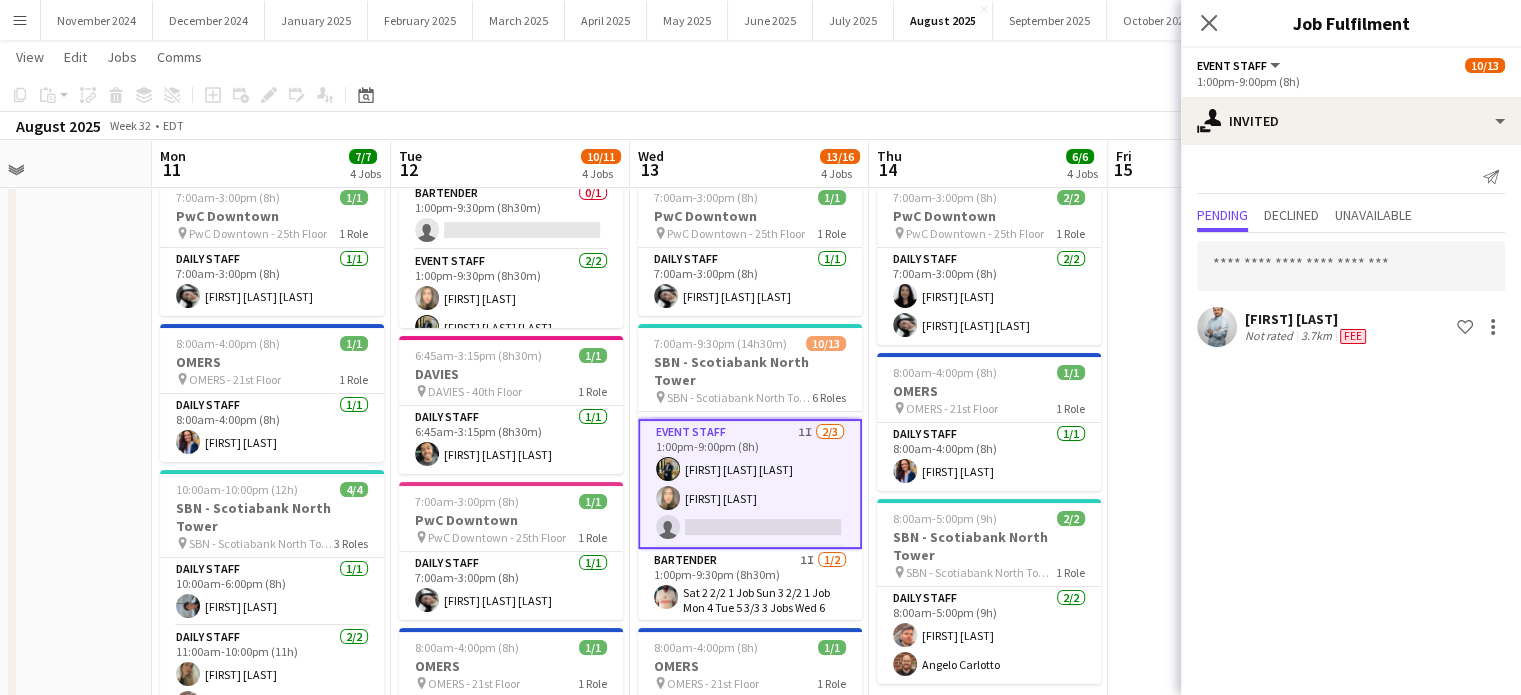click on "Close pop-in" 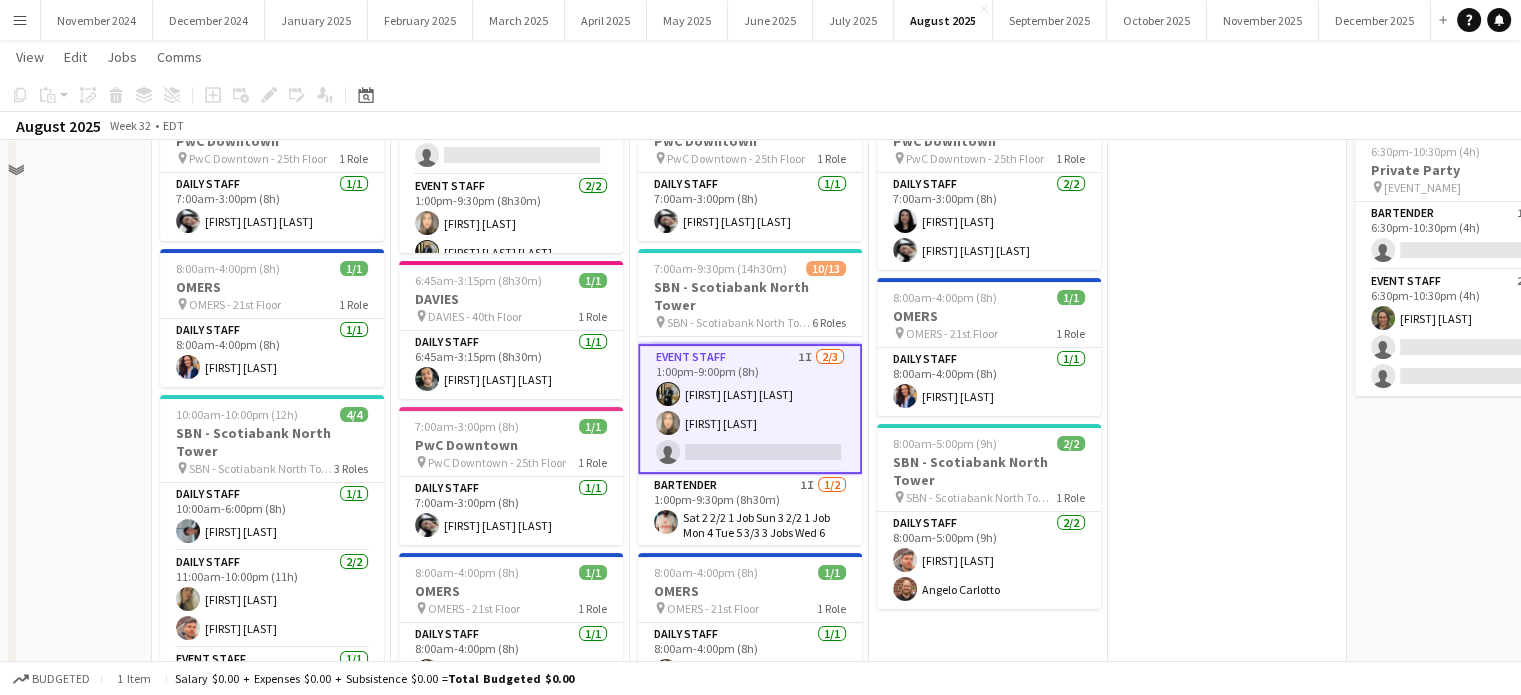 scroll, scrollTop: 300, scrollLeft: 0, axis: vertical 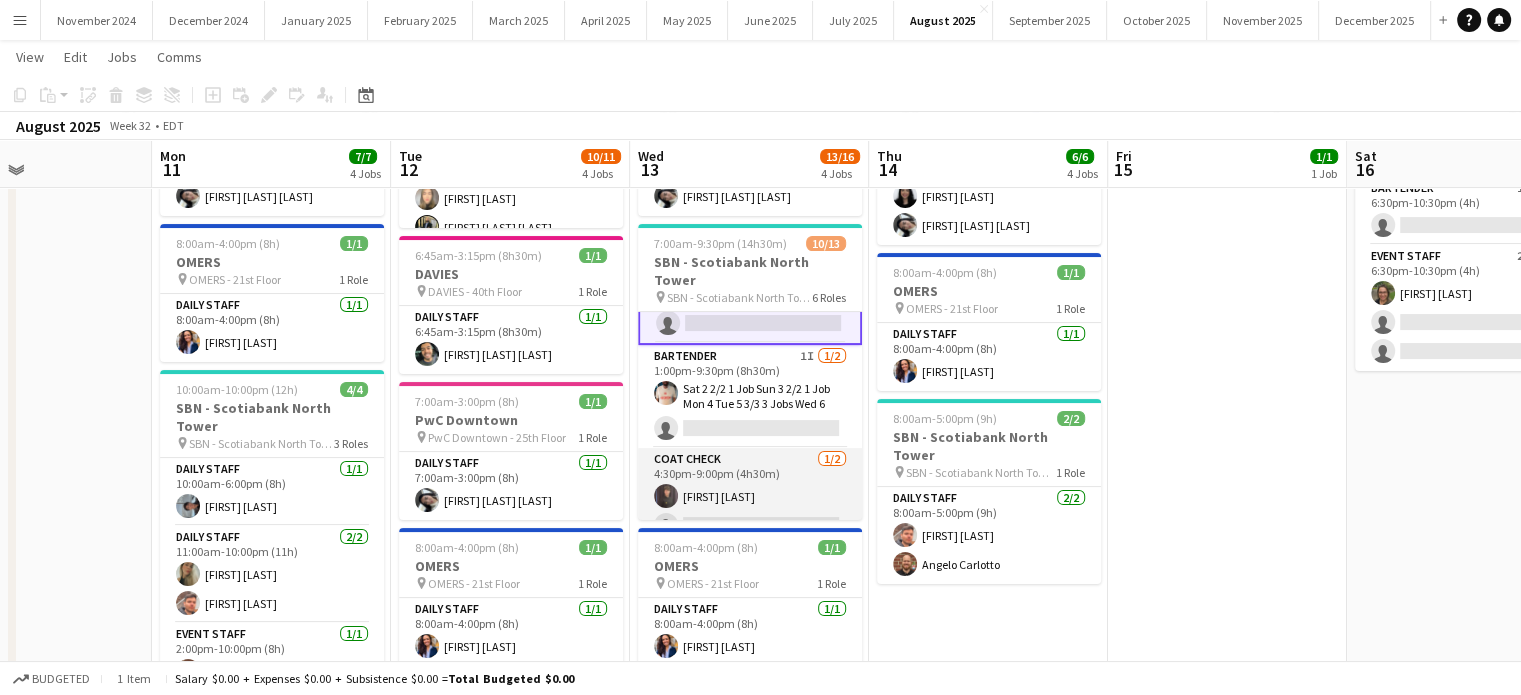 click on "Coat Check   1/2   4:30pm-9:00pm (4h30m)
[FIRST] [LAST]
single-neutral-actions" at bounding box center (750, 496) 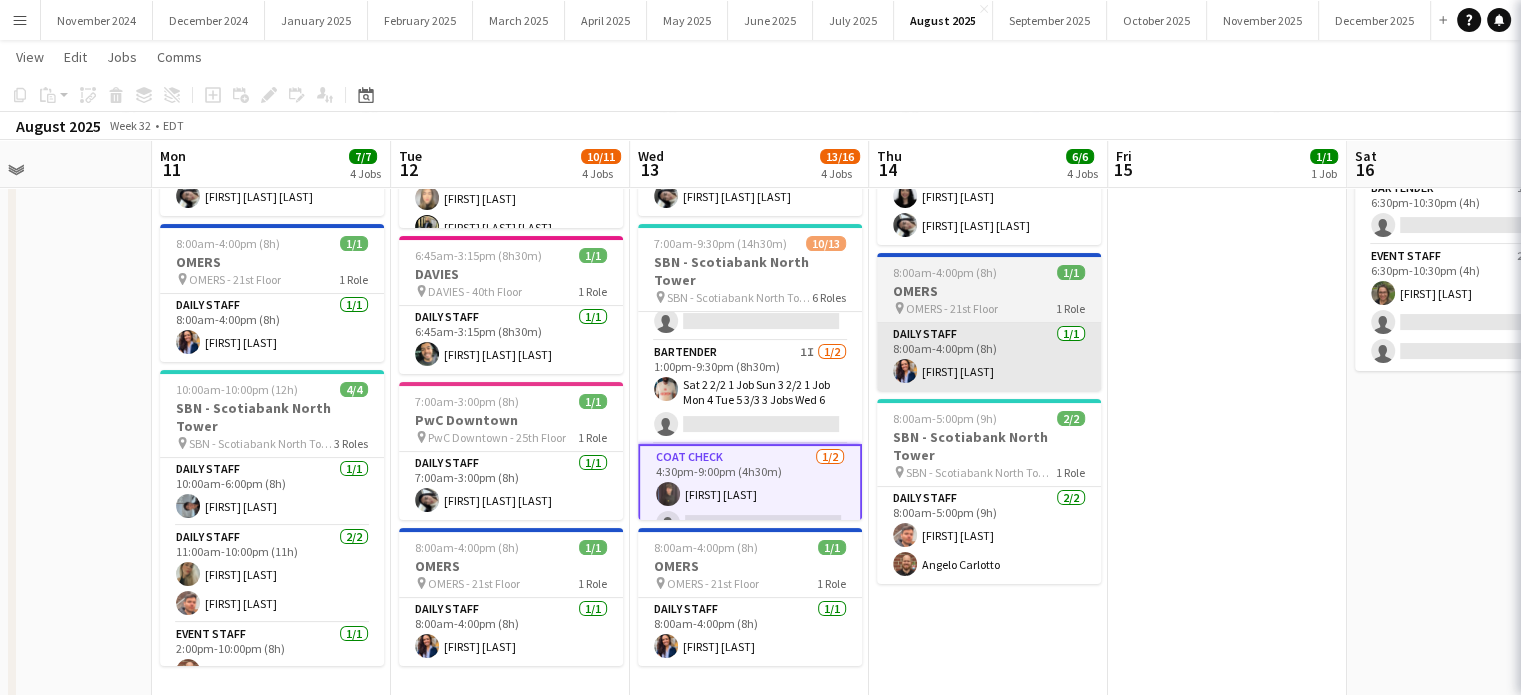 scroll, scrollTop: 0, scrollLeft: 564, axis: horizontal 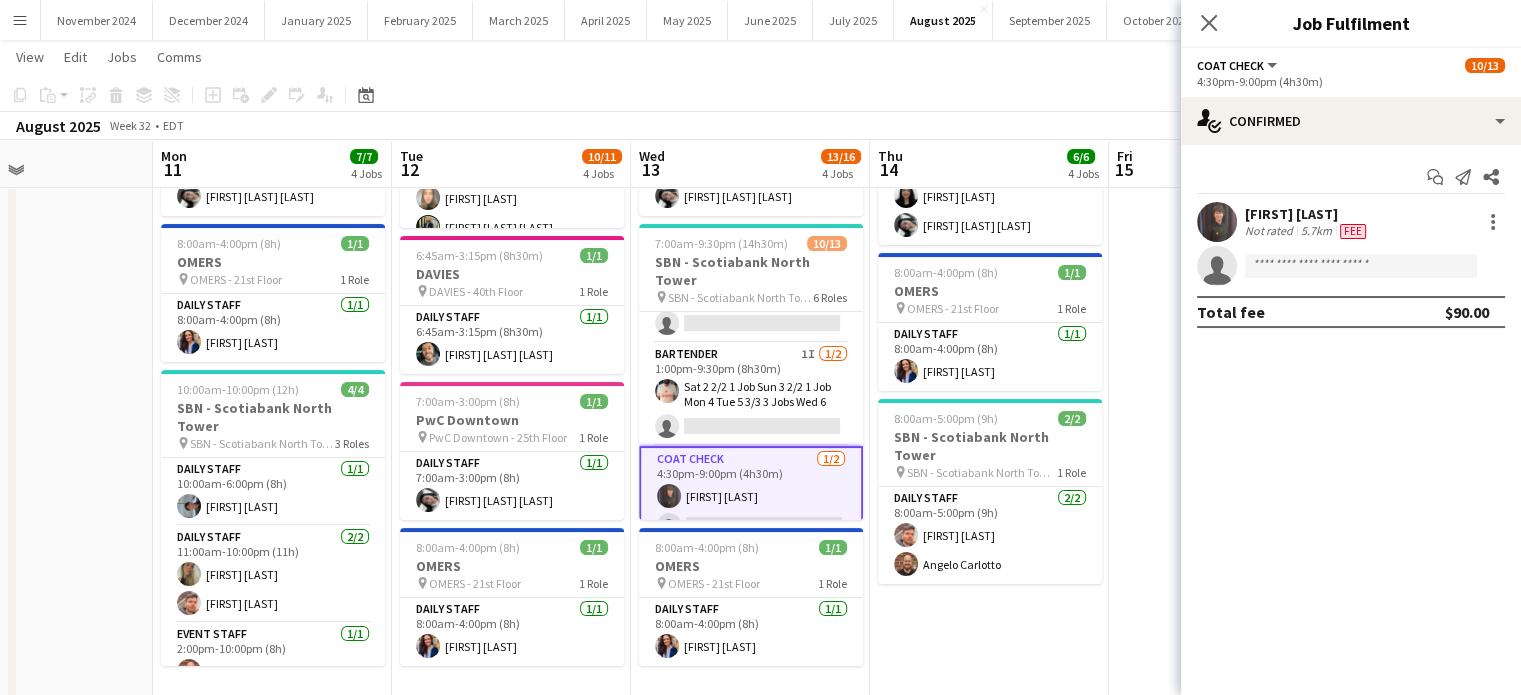 click on "Coat Check   All roles   Coat Check   10/13   4:30pm-9:00pm (4h30m)" 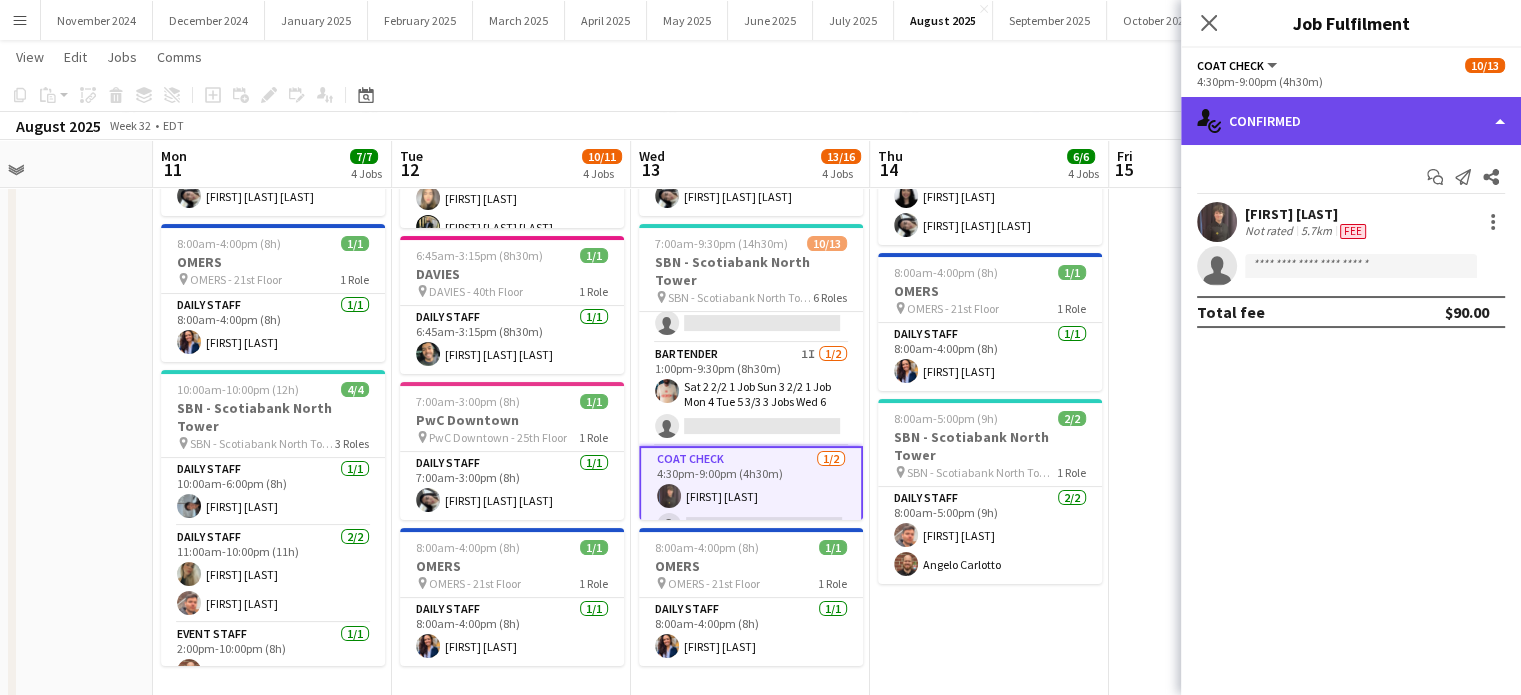 click on "single-neutral-actions-check-2
Confirmed" 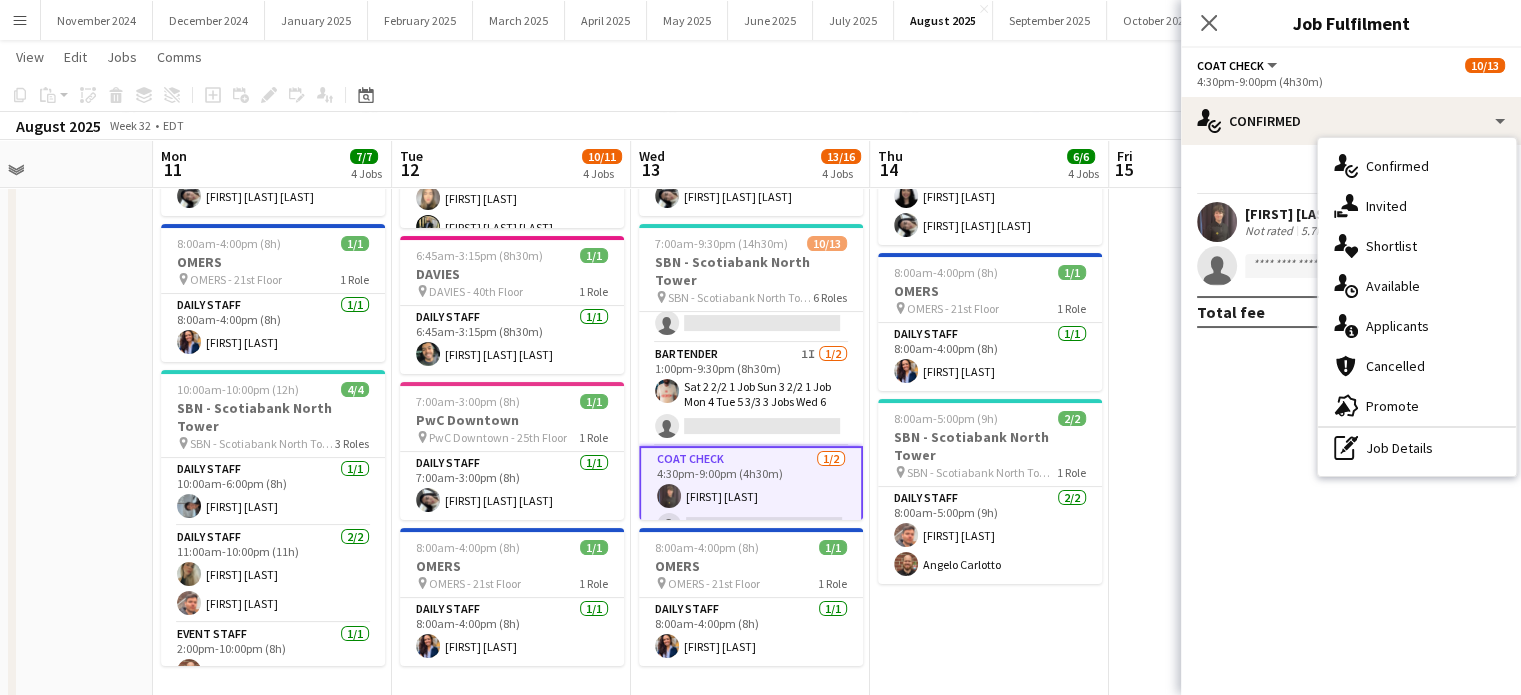 click on "single-neutral-actions-share-1
Invited" at bounding box center [1417, 206] 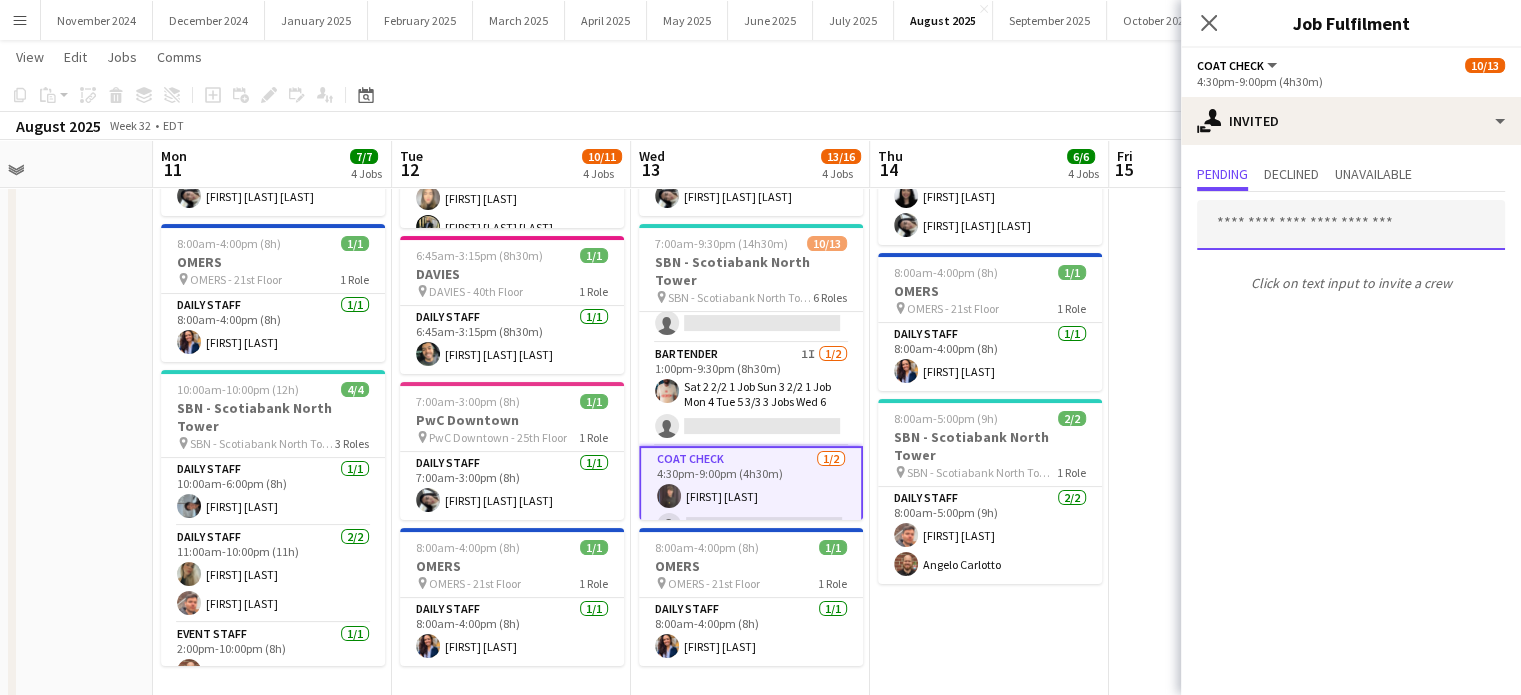 click at bounding box center (1351, 225) 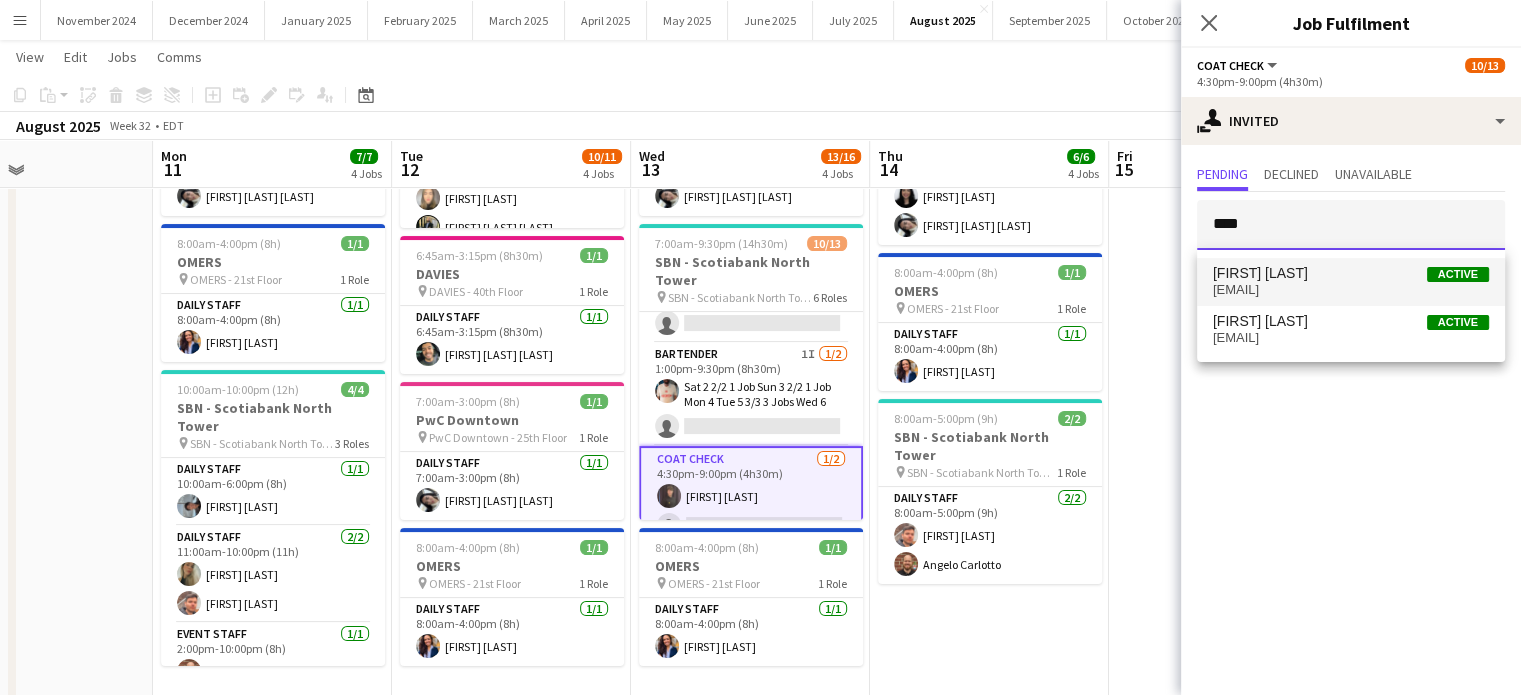 type on "****" 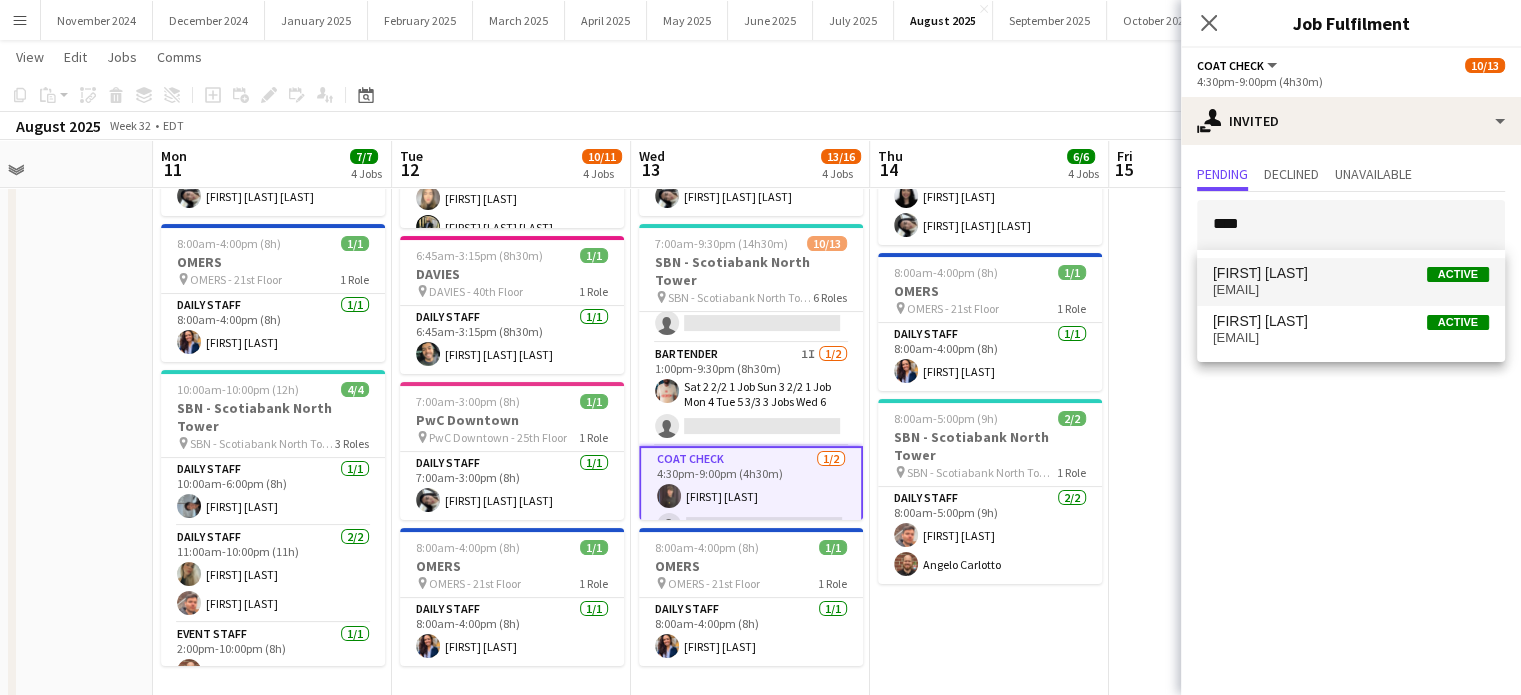 click on "[FIRST] [LAST]" at bounding box center (1260, 273) 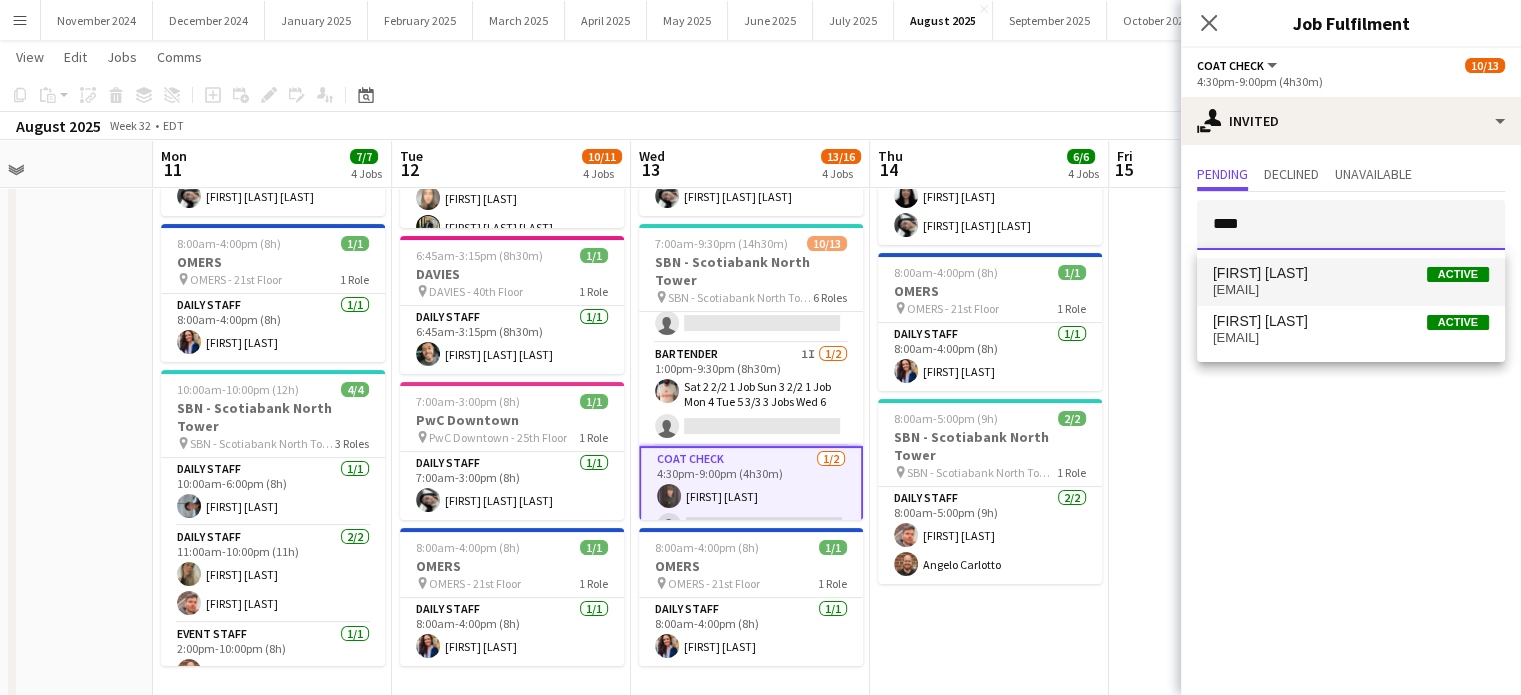 type 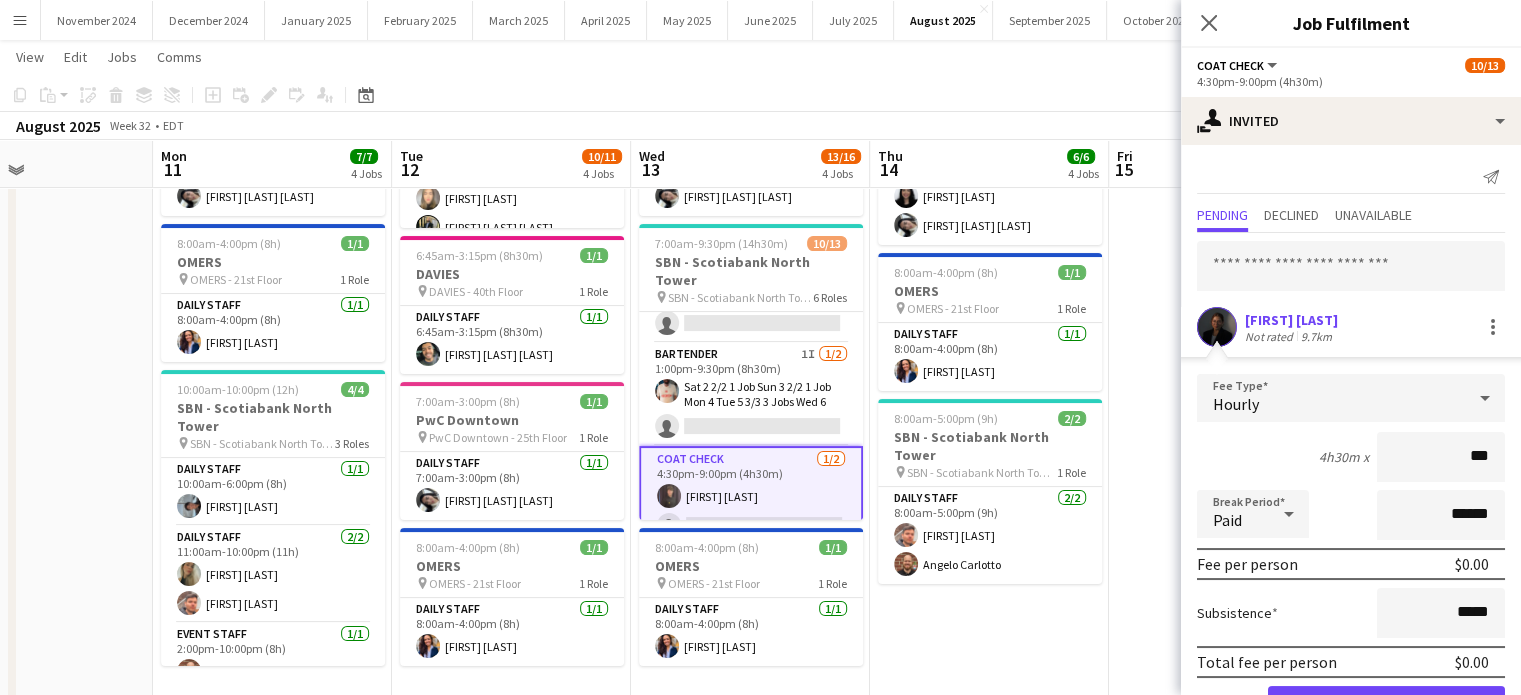 type on "**" 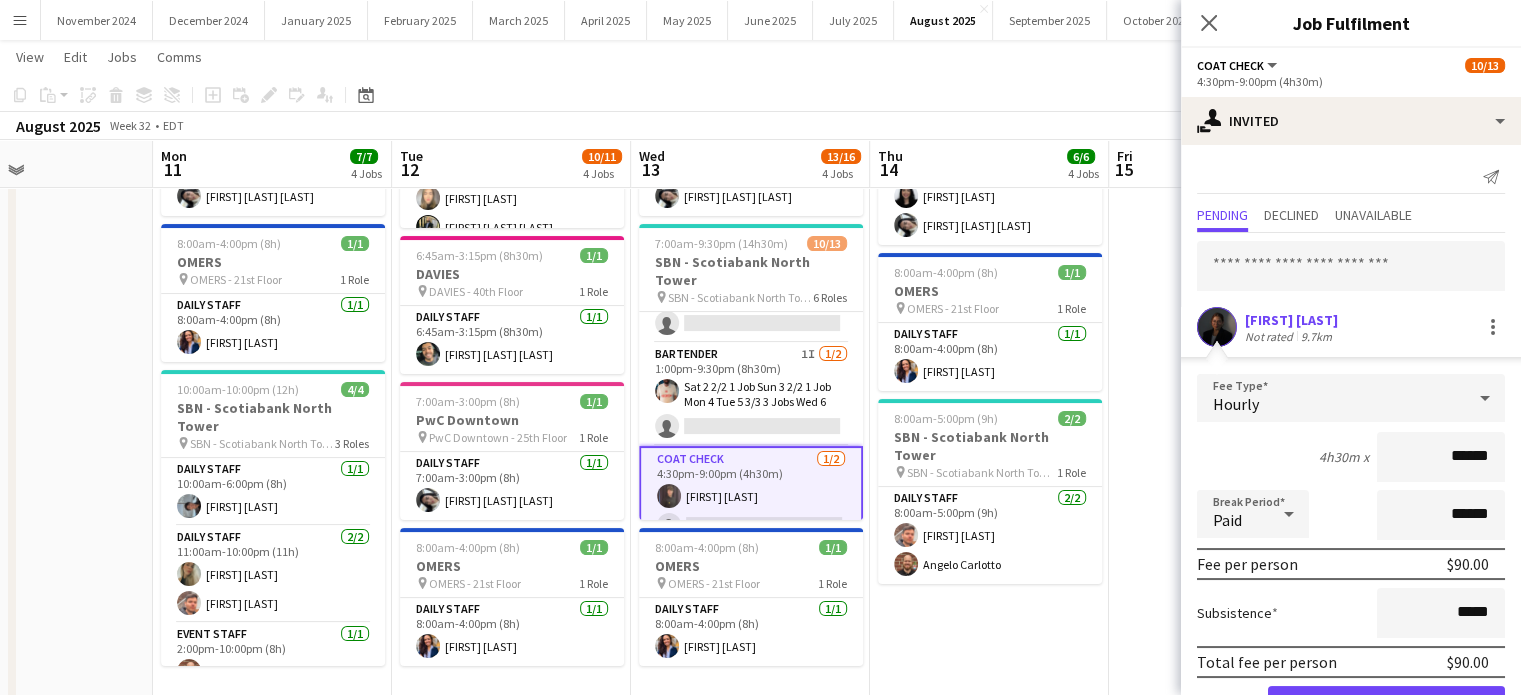type on "******" 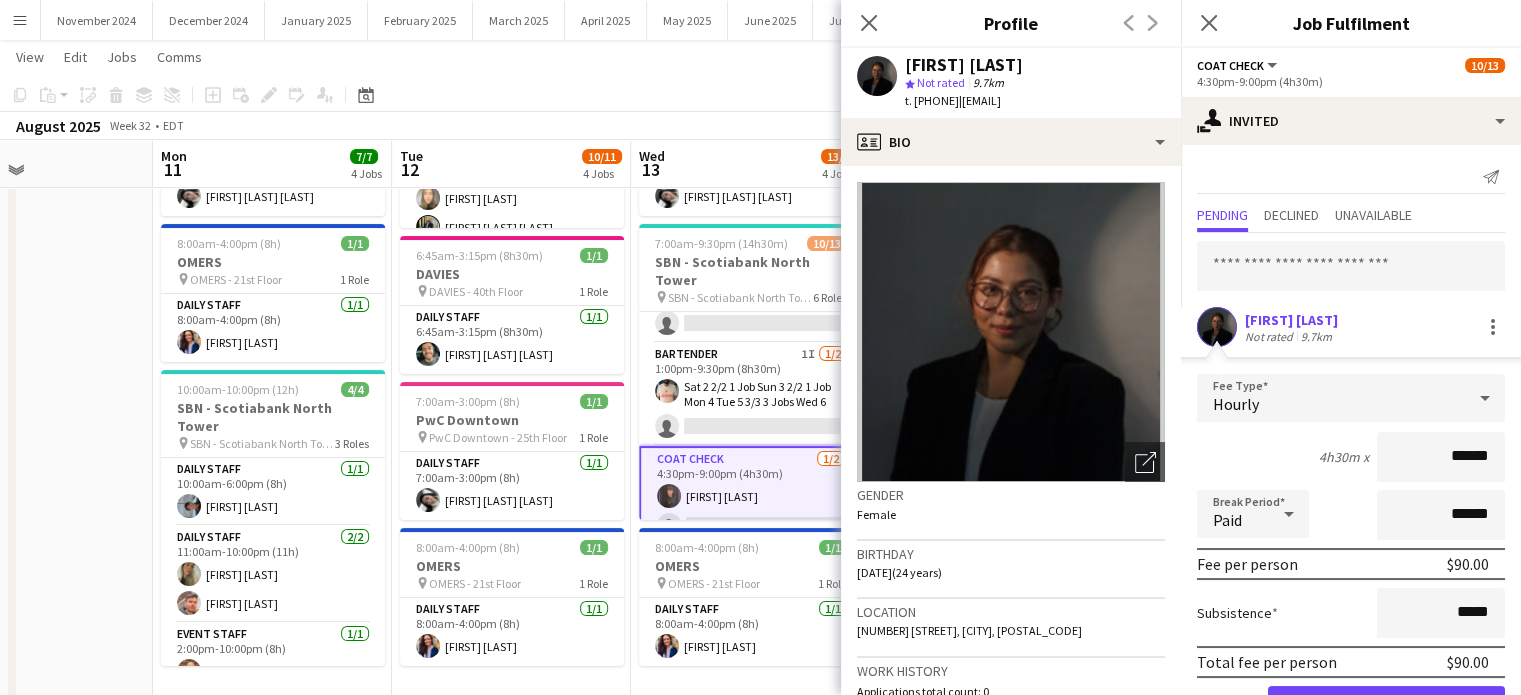 drag, startPoint x: 864, startPoint y: 20, endPoint x: 864, endPoint y: 31, distance: 11 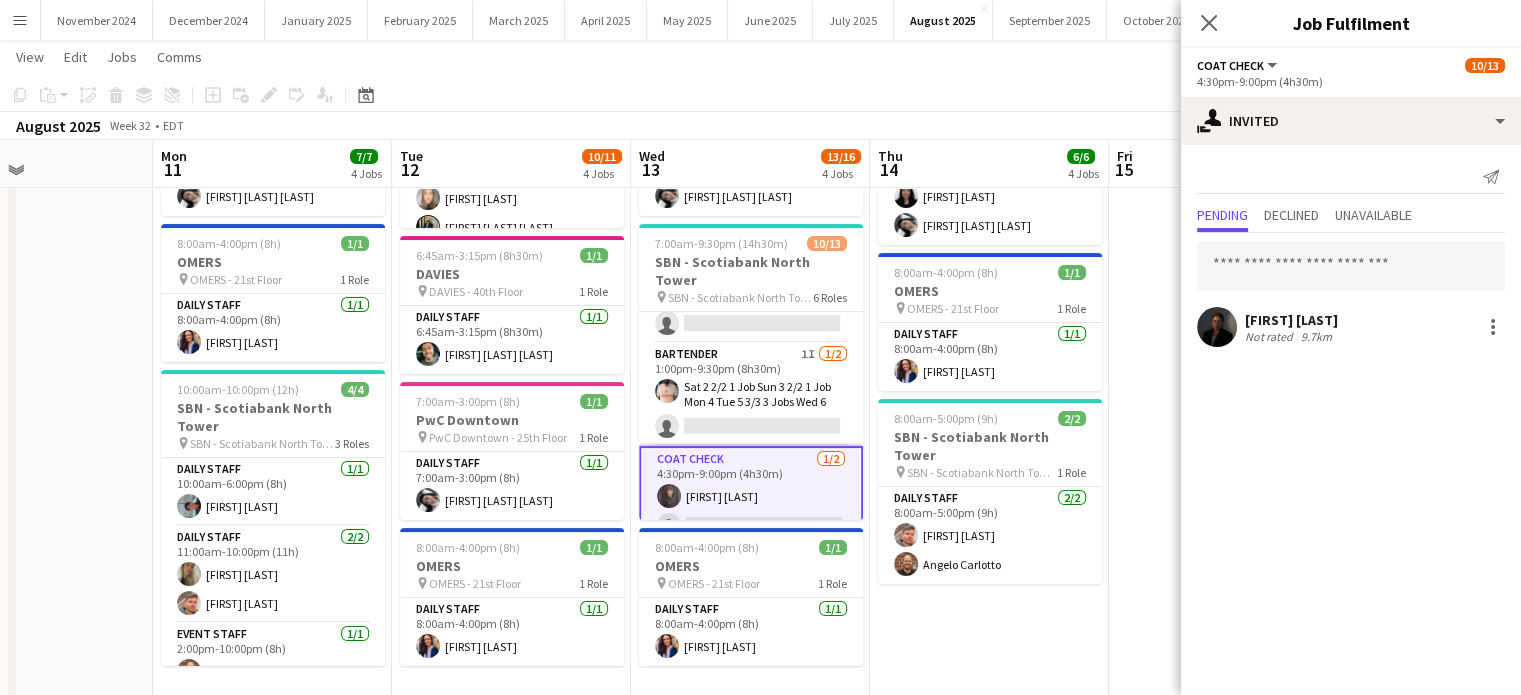 click 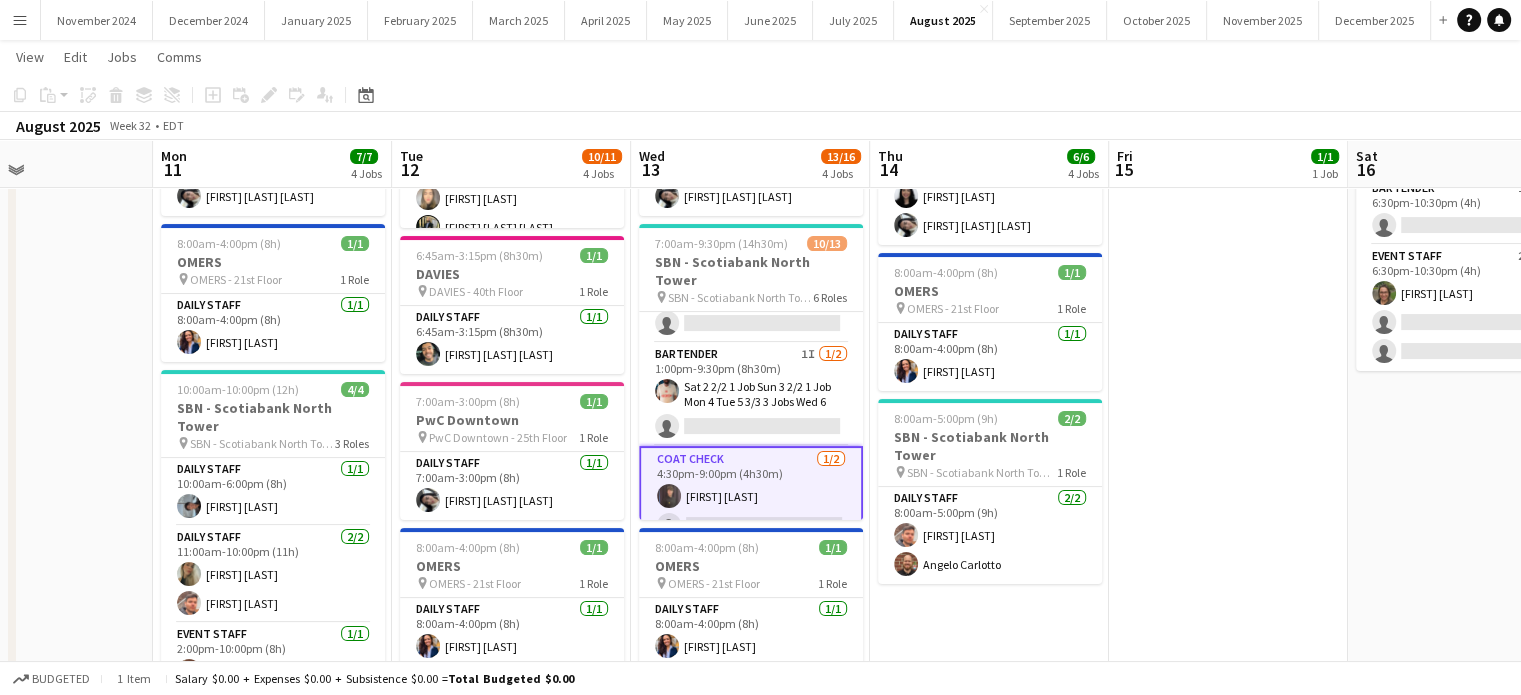 click on "Coat Check   1/2   4:30pm-9:00pm (4h30m)
[FIRST] [LAST]
single-neutral-actions" at bounding box center (751, 496) 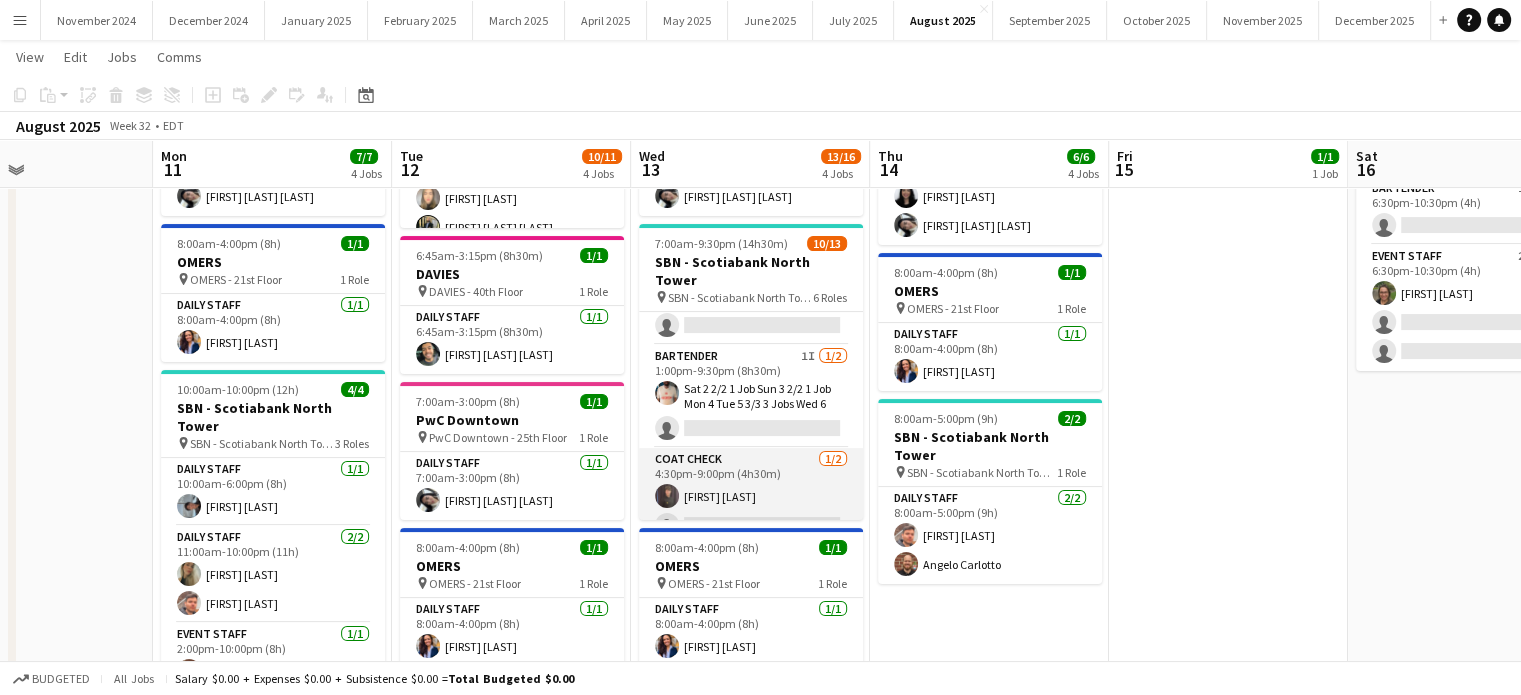 click on "Coat Check   1/2   4:30pm-9:00pm (4h30m)
[FIRST] [LAST]
single-neutral-actions" at bounding box center [751, 496] 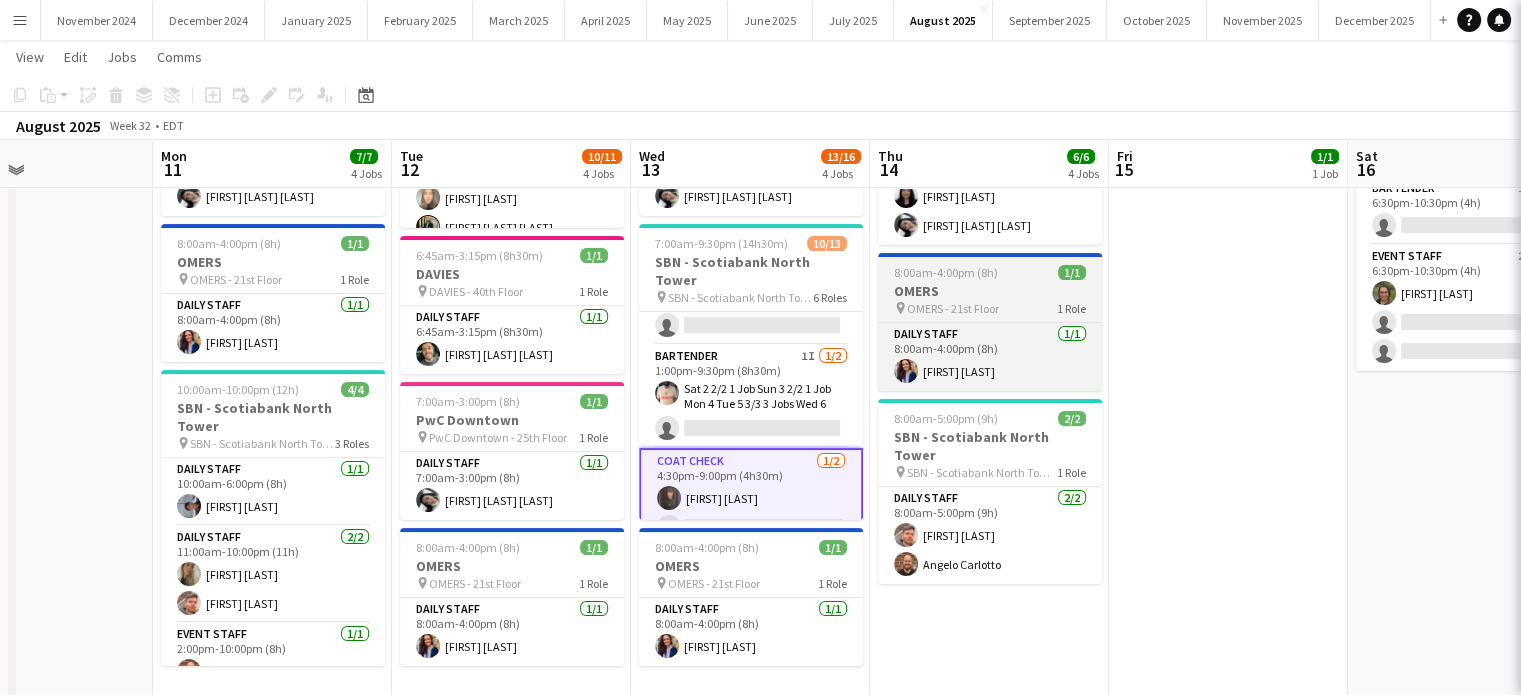 scroll, scrollTop: 0, scrollLeft: 563, axis: horizontal 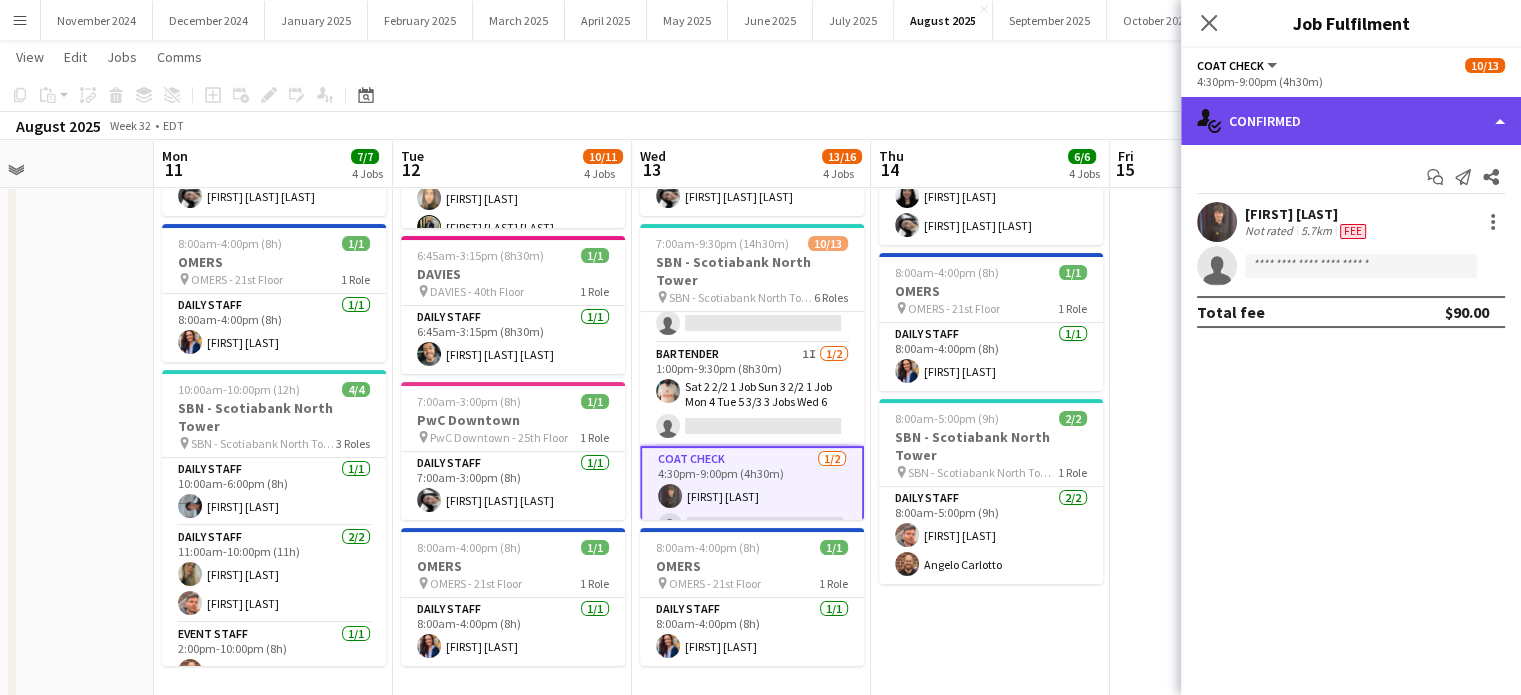 click on "single-neutral-actions-check-2
Confirmed" 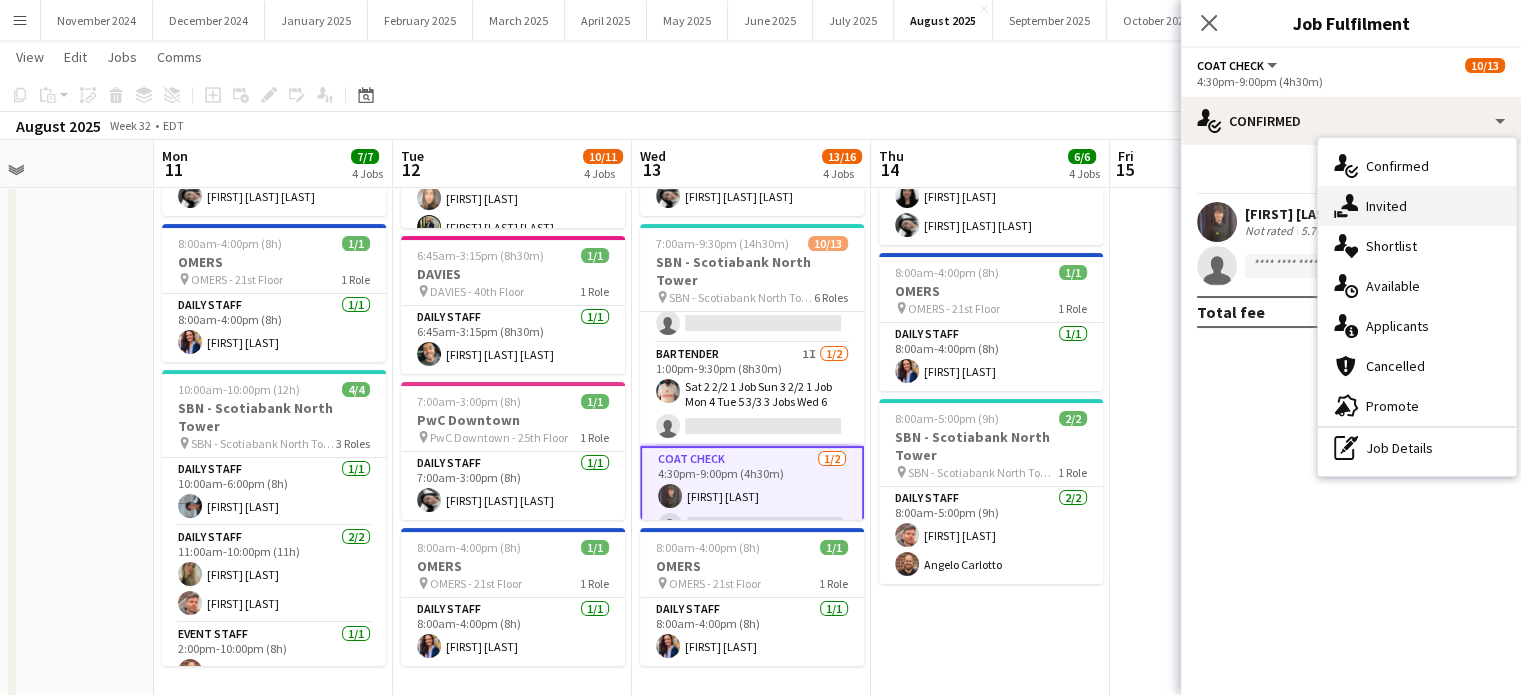 click on "single-neutral-actions-share-1
Invited" at bounding box center [1417, 206] 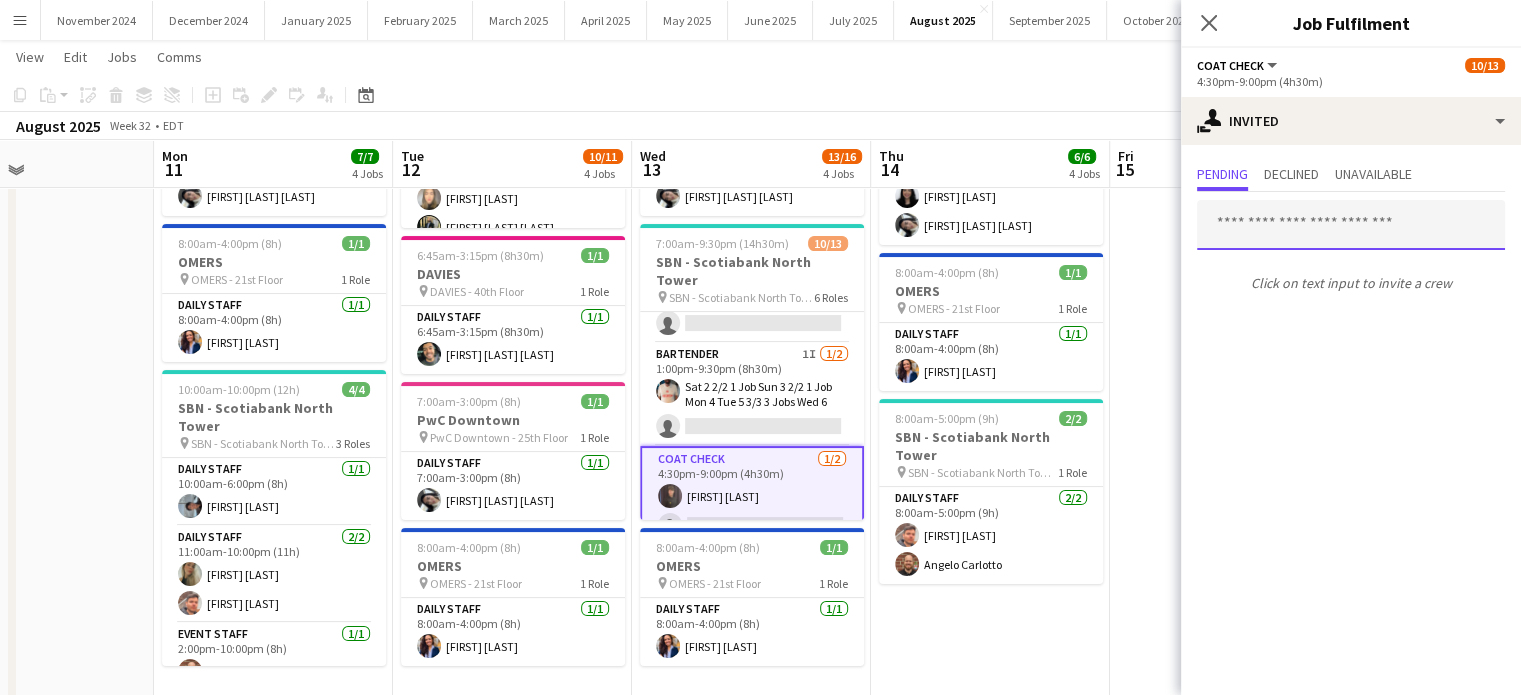 click at bounding box center (1351, 225) 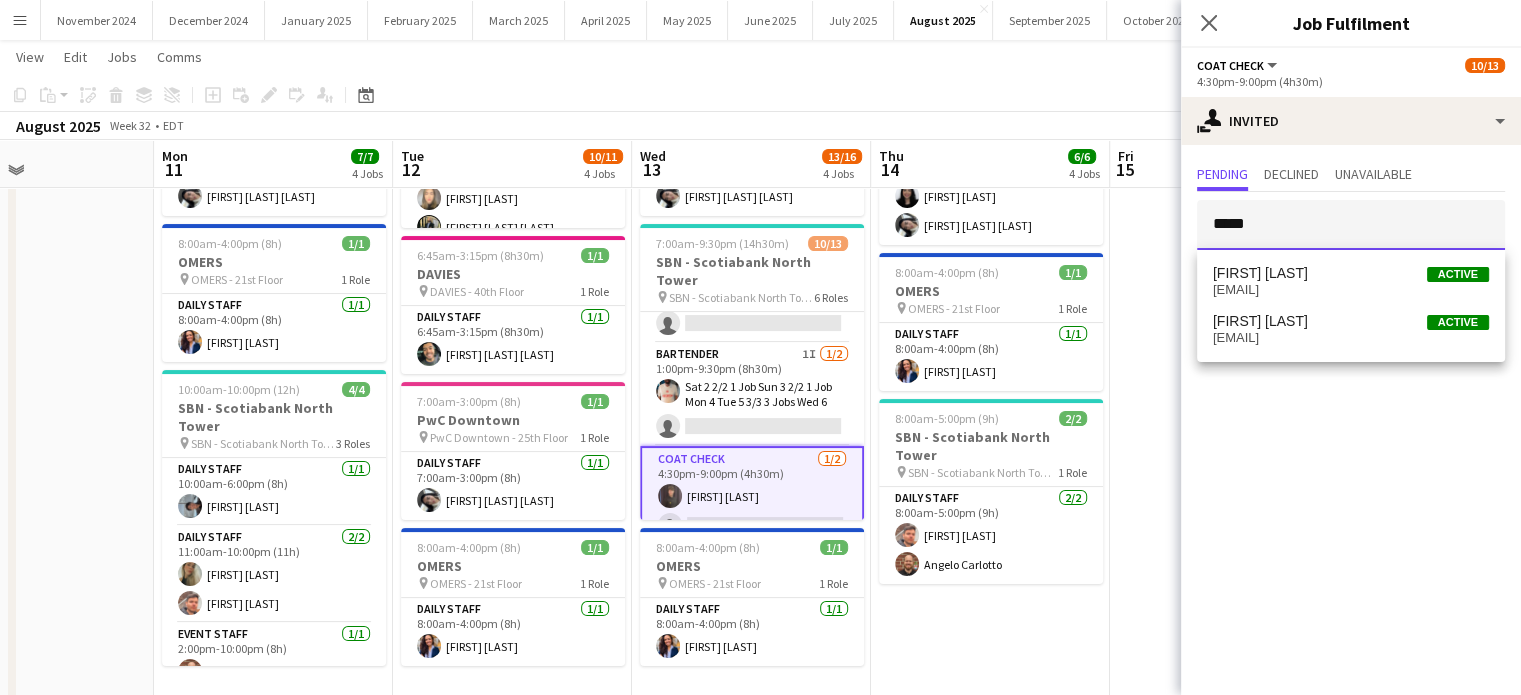 type on "*****" 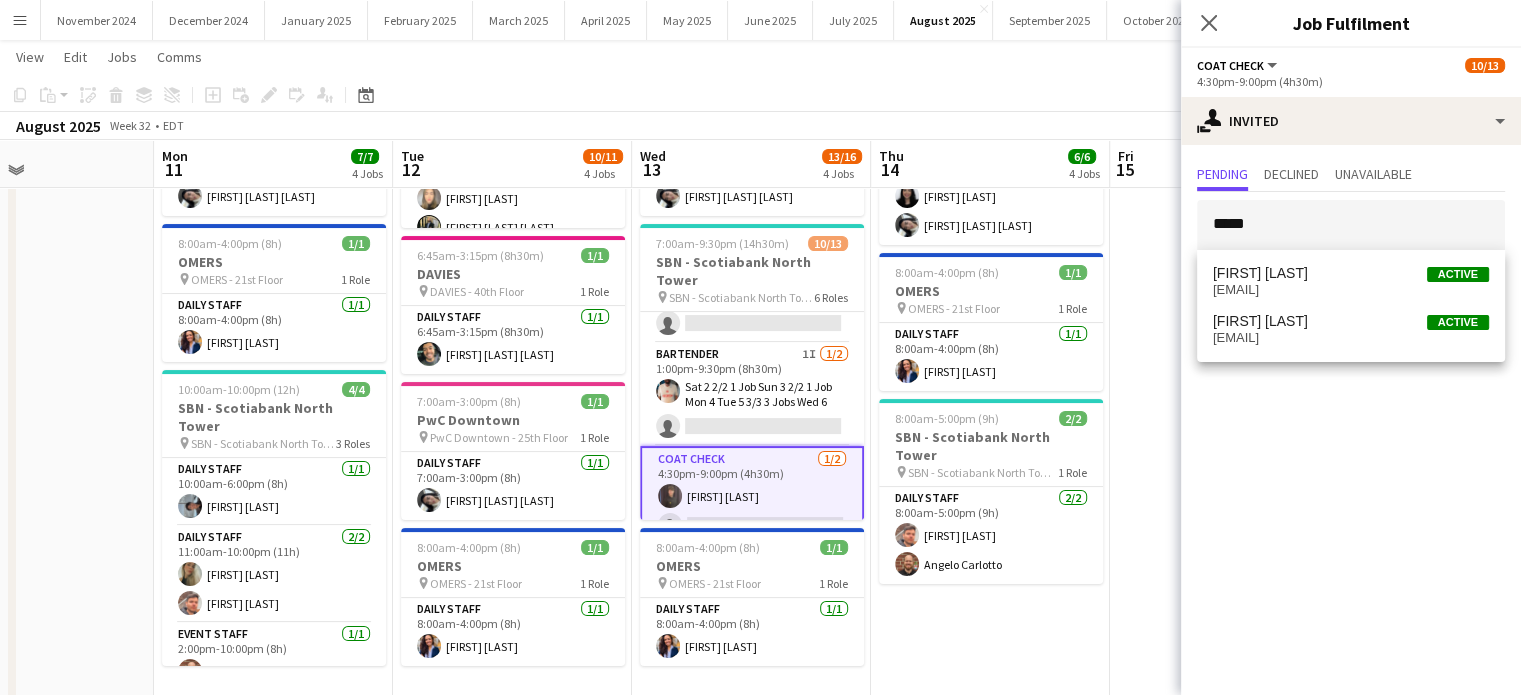 click on "[FIRST] [LAST]  Active  [EMAIL]" at bounding box center (1351, 282) 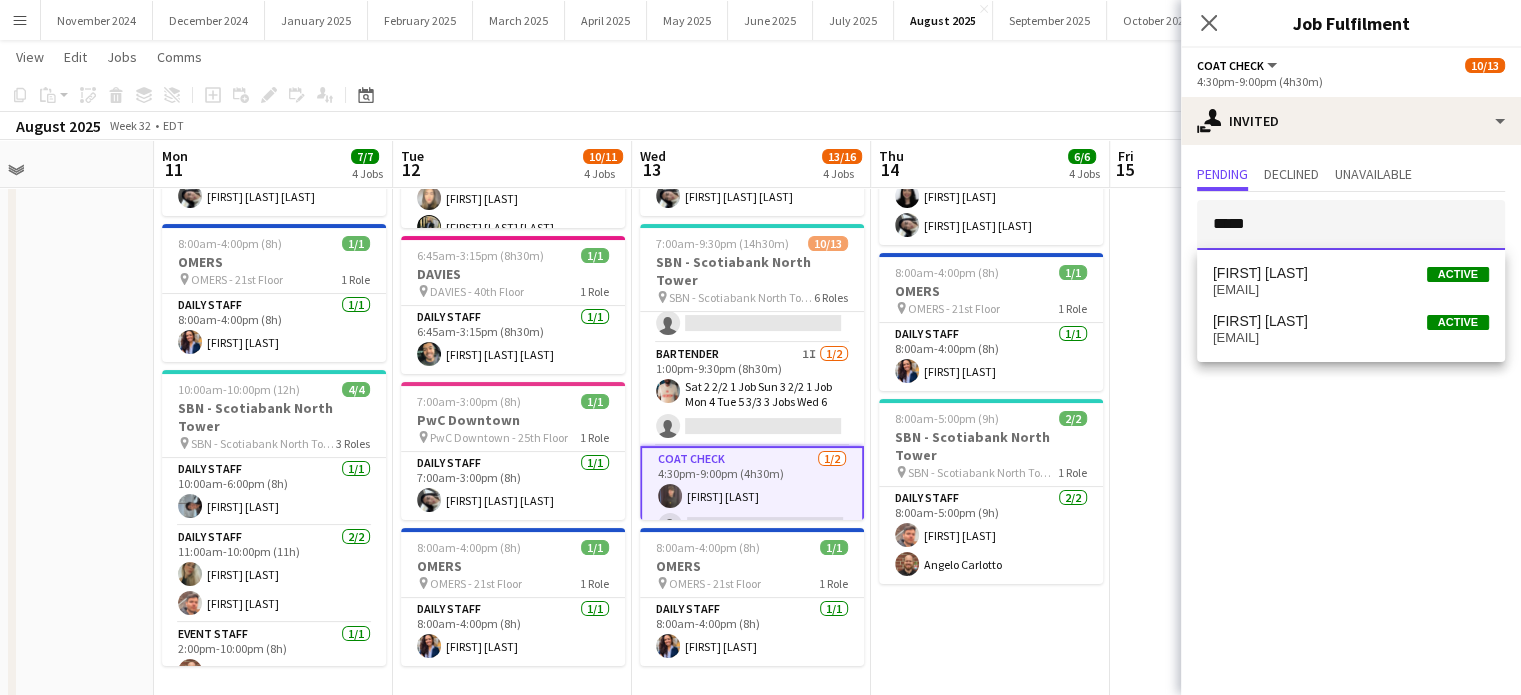 type 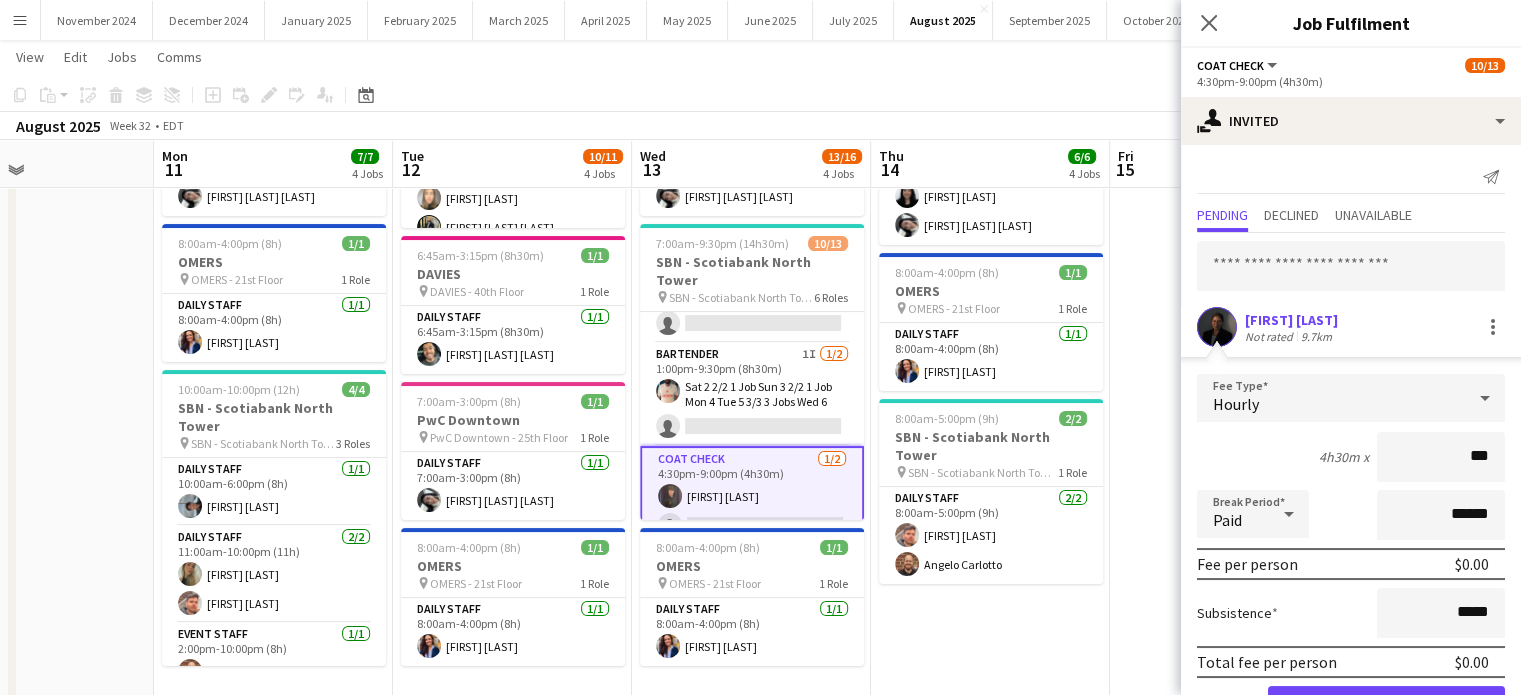 type on "**" 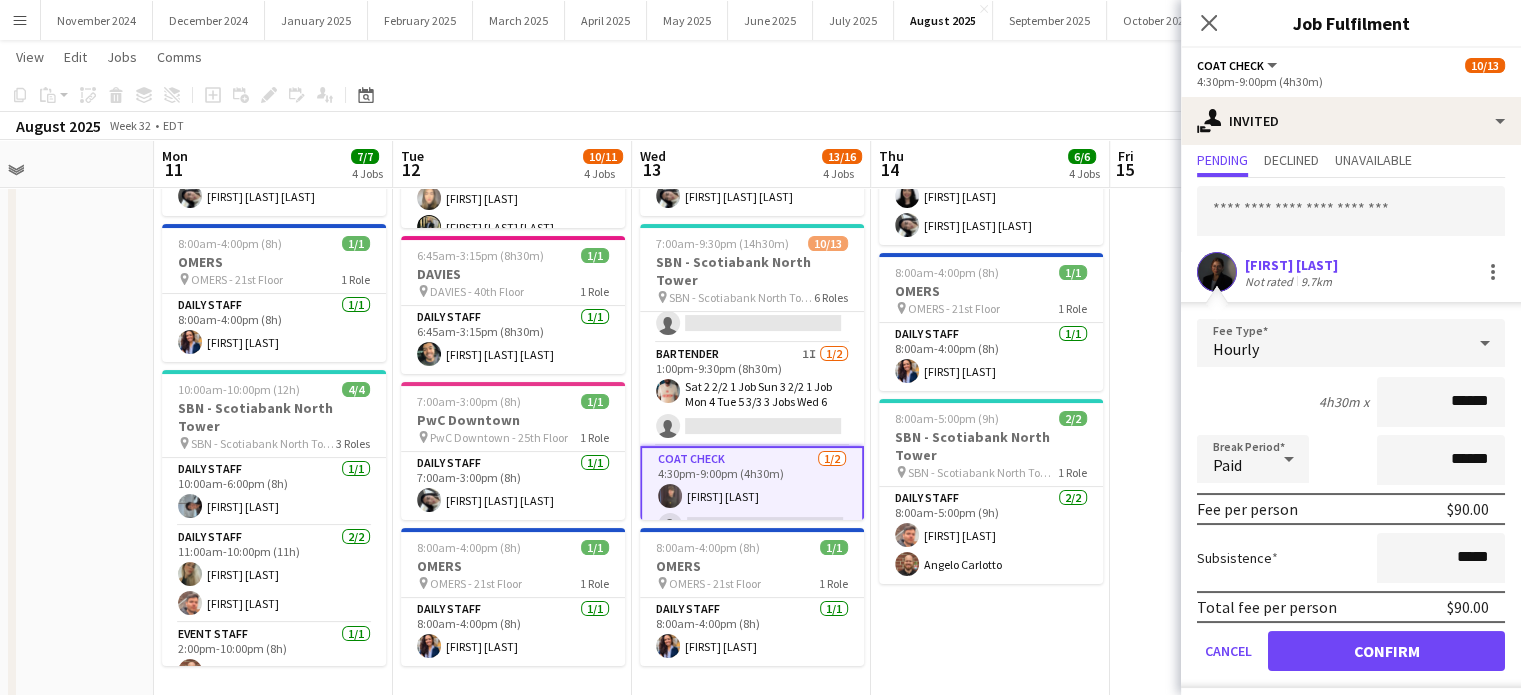 scroll, scrollTop: 64, scrollLeft: 0, axis: vertical 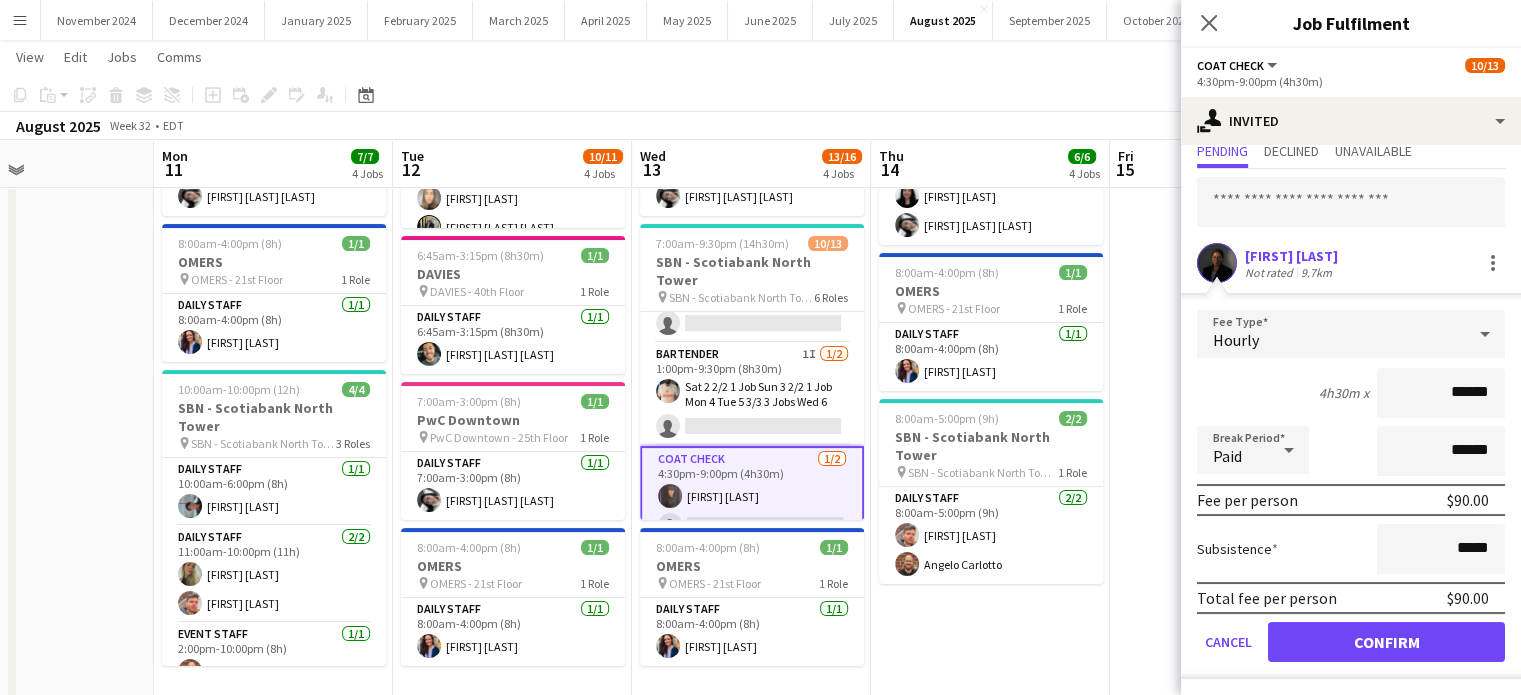 type on "******" 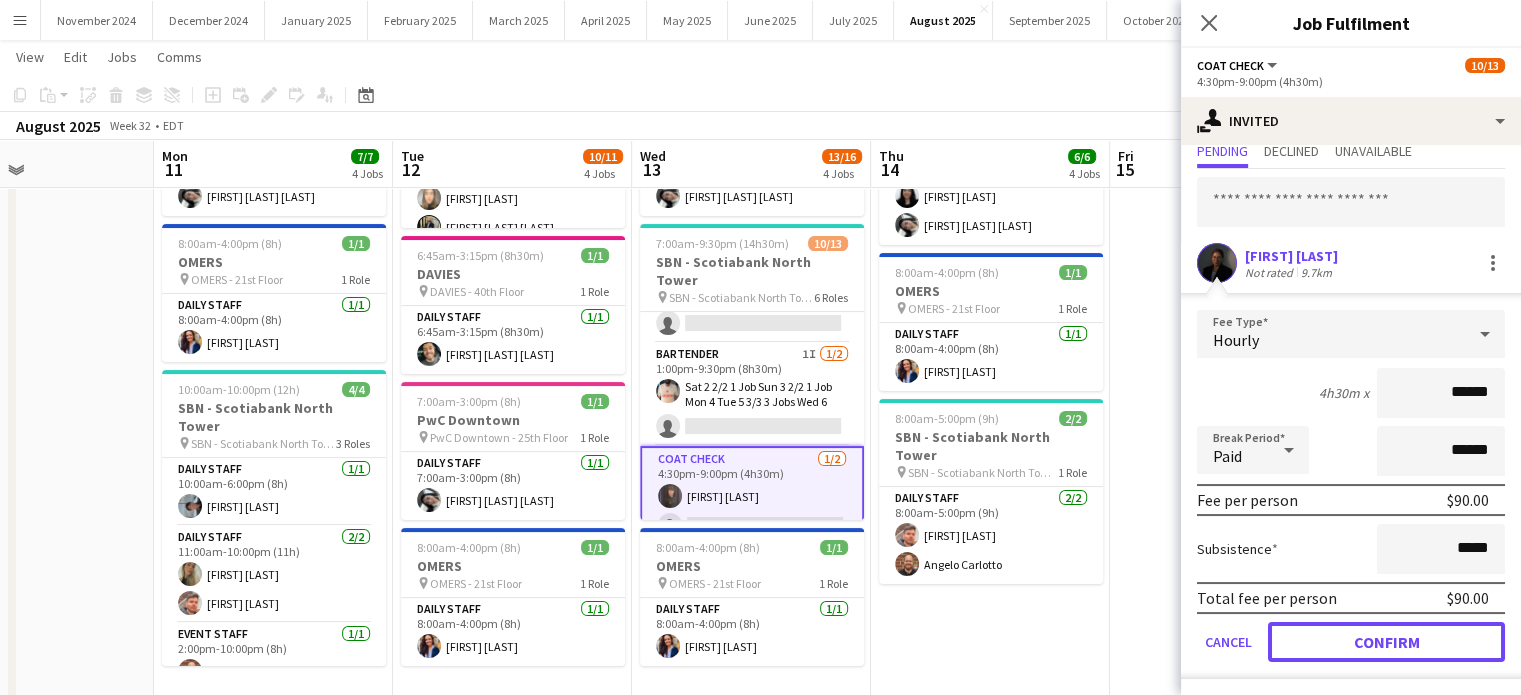 click on "Confirm" 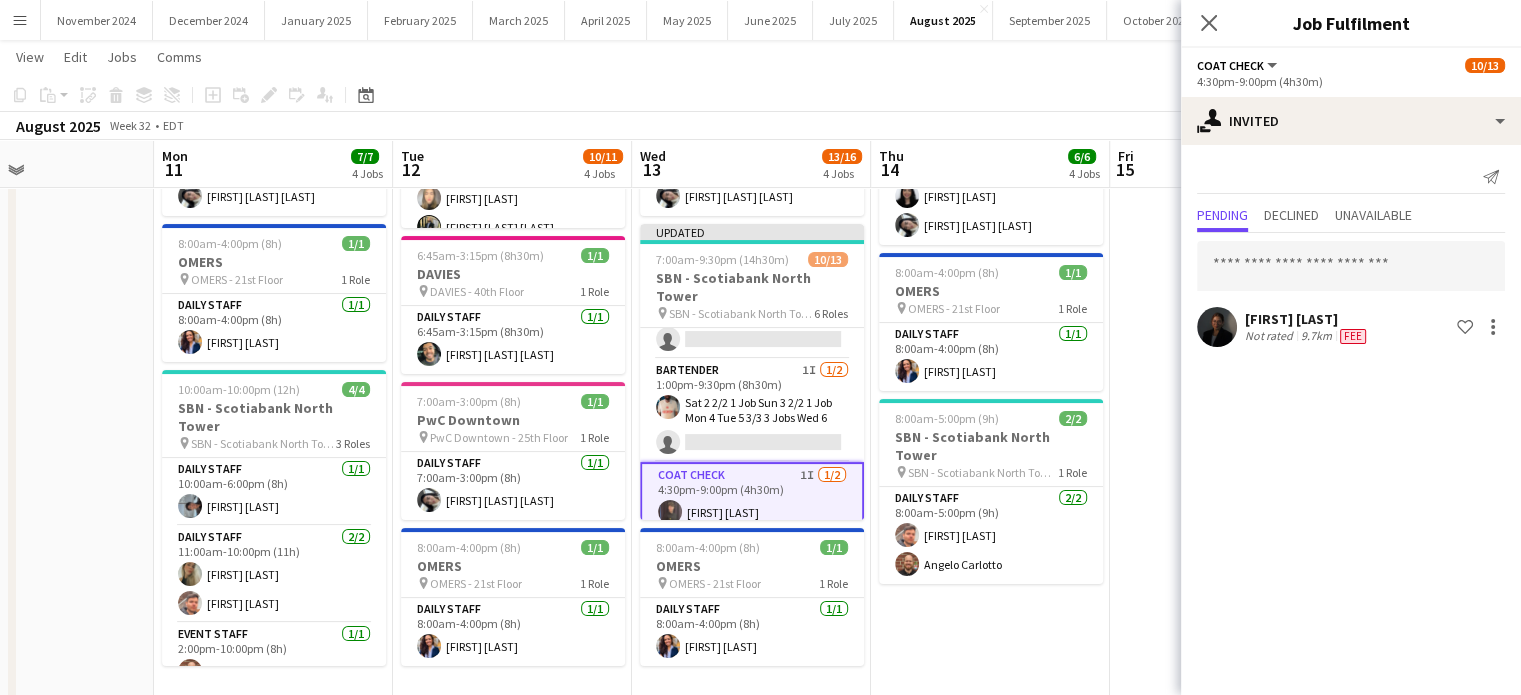 scroll, scrollTop: 0, scrollLeft: 0, axis: both 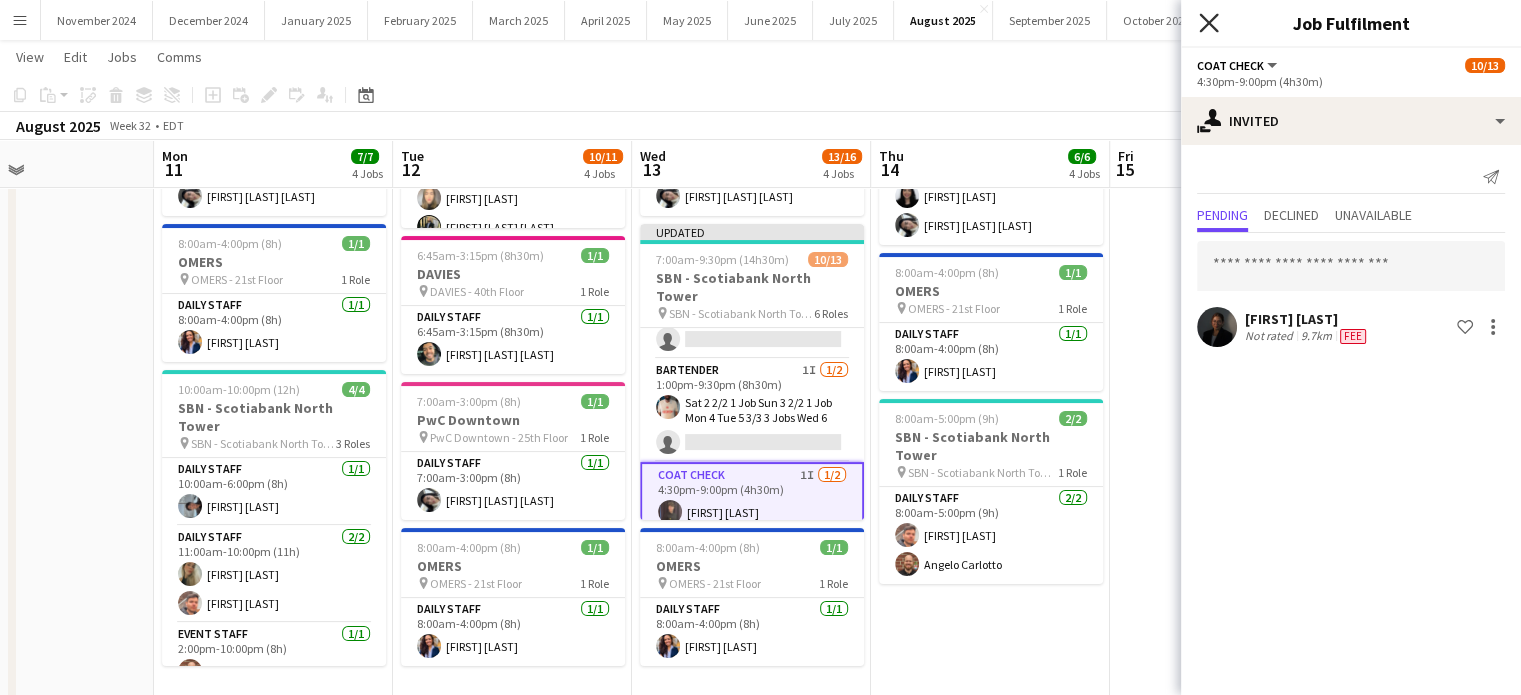 click 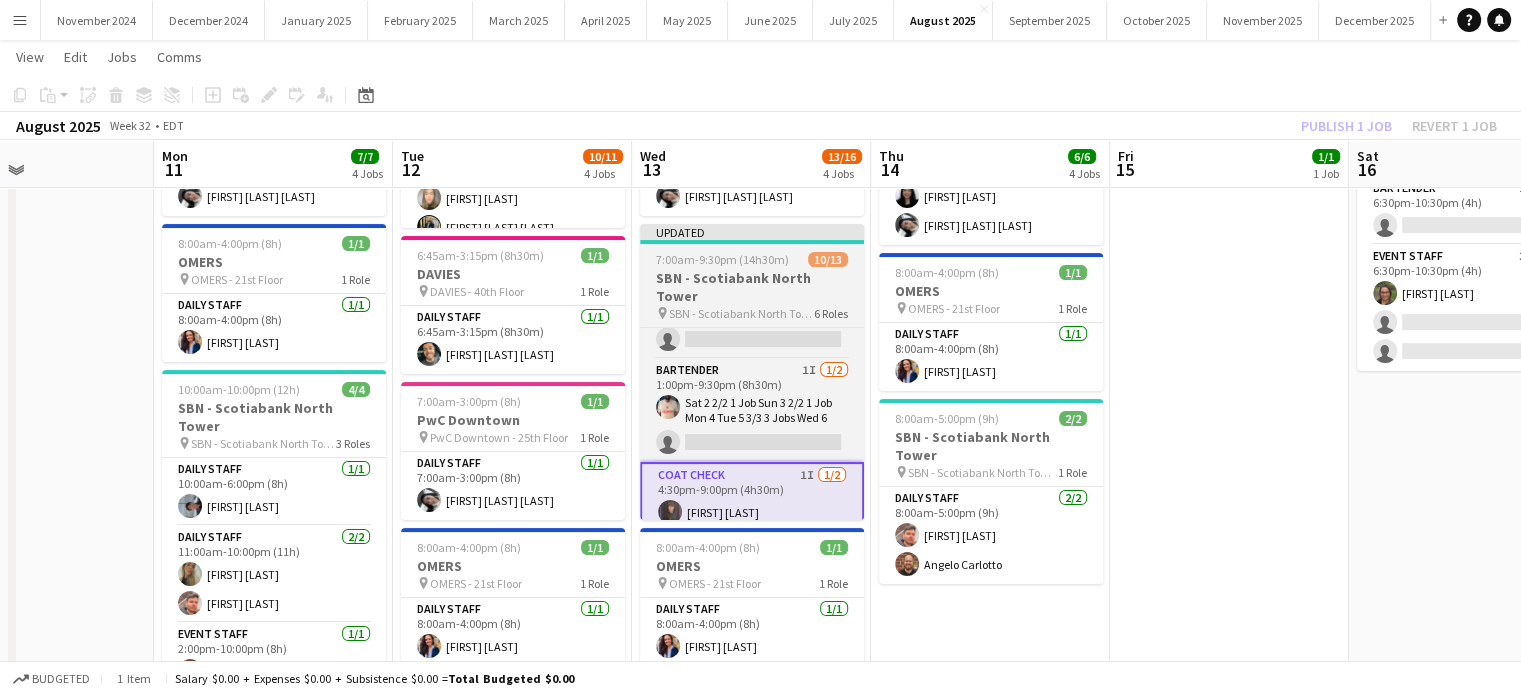 click on "7:00am-9:30pm (14h30m)" at bounding box center [722, 259] 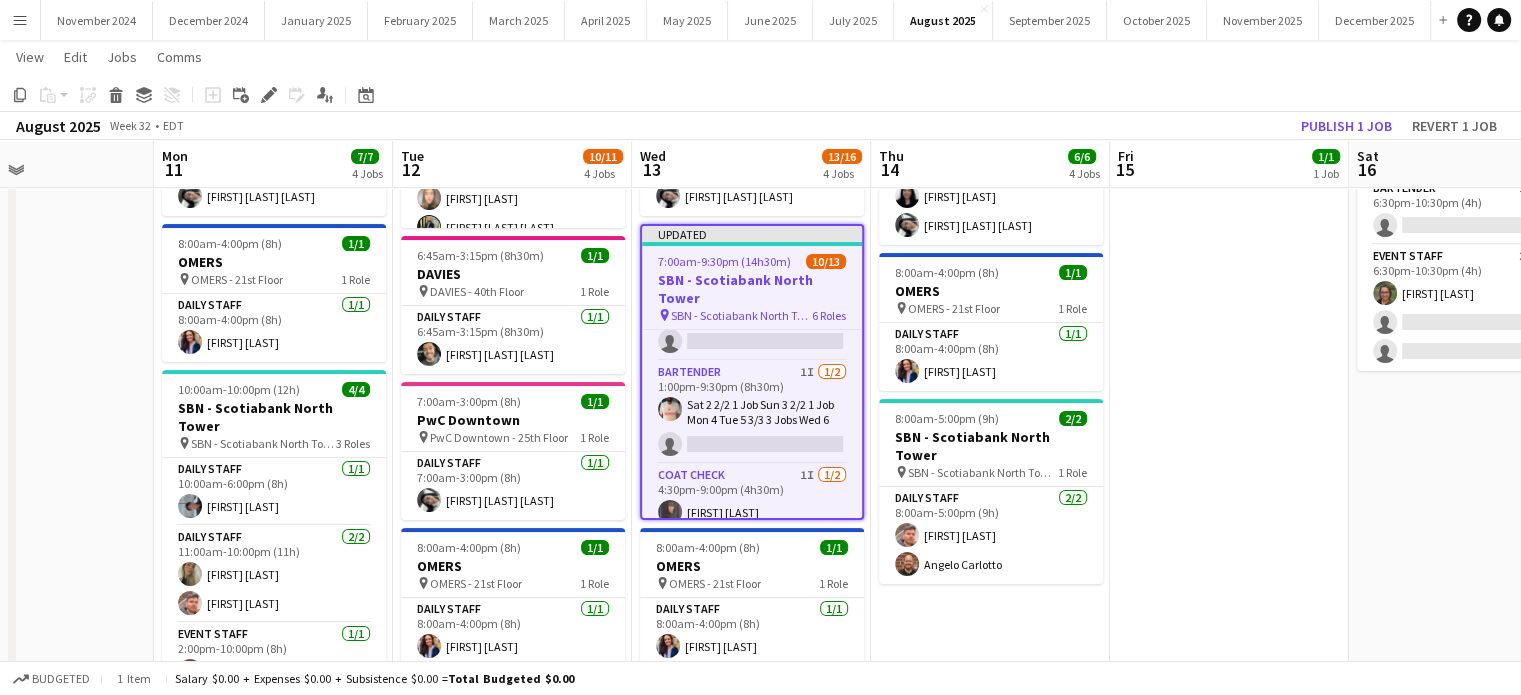 scroll, scrollTop: 0, scrollLeft: 562, axis: horizontal 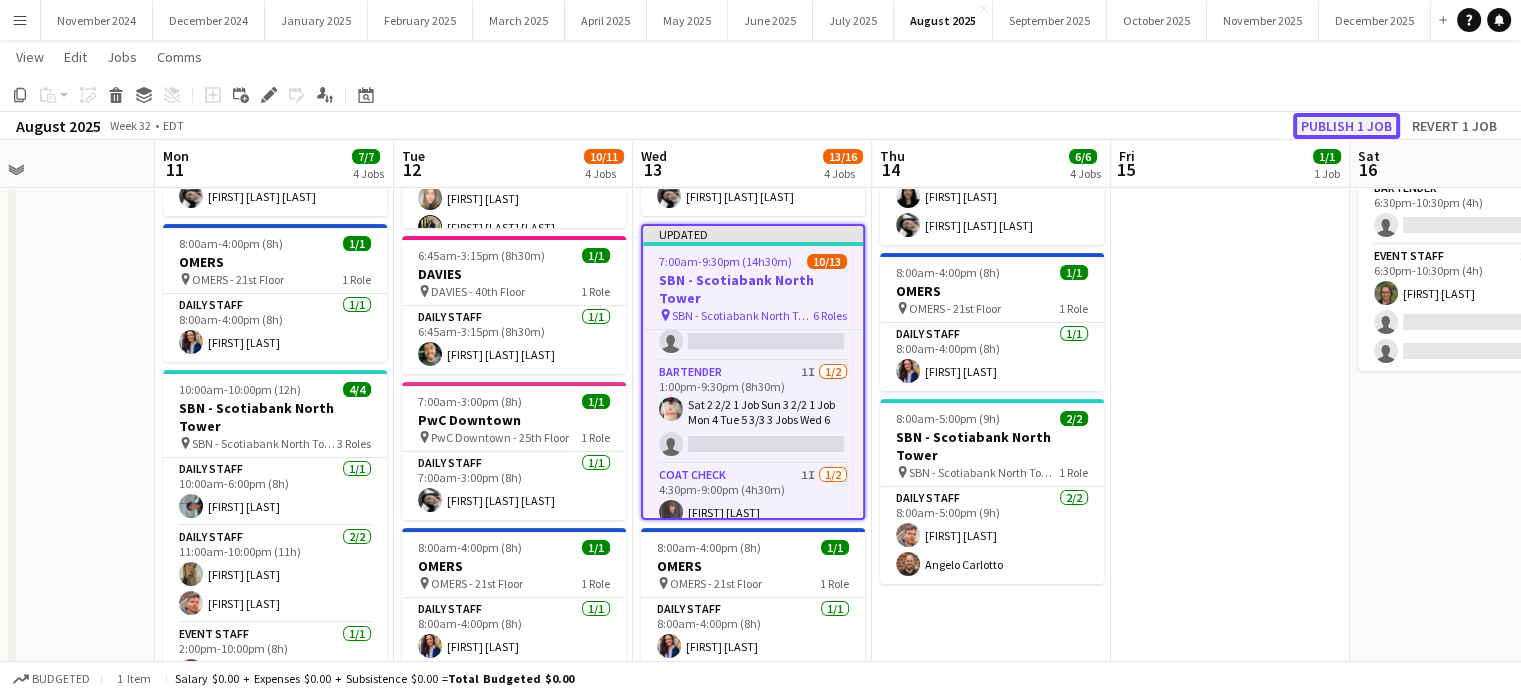 click on "Publish 1 job" 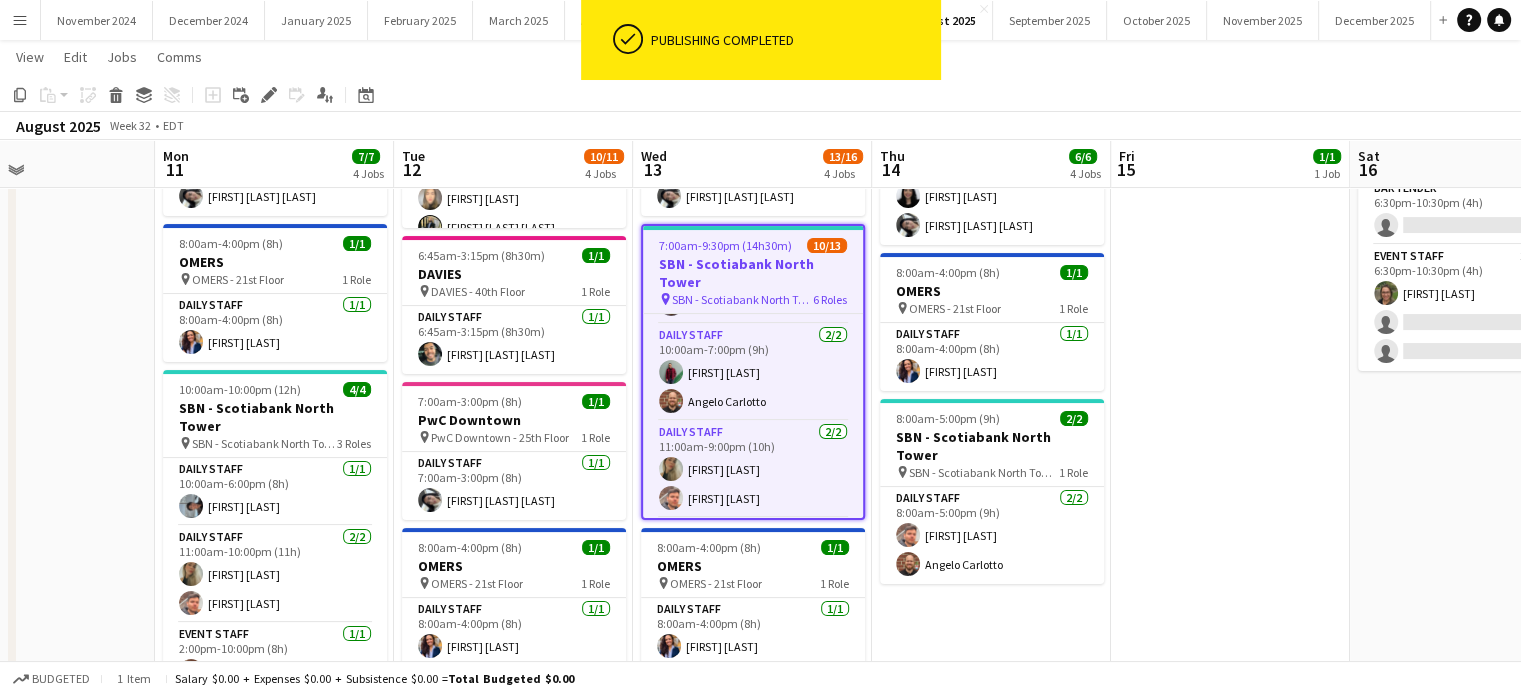 scroll, scrollTop: 86, scrollLeft: 0, axis: vertical 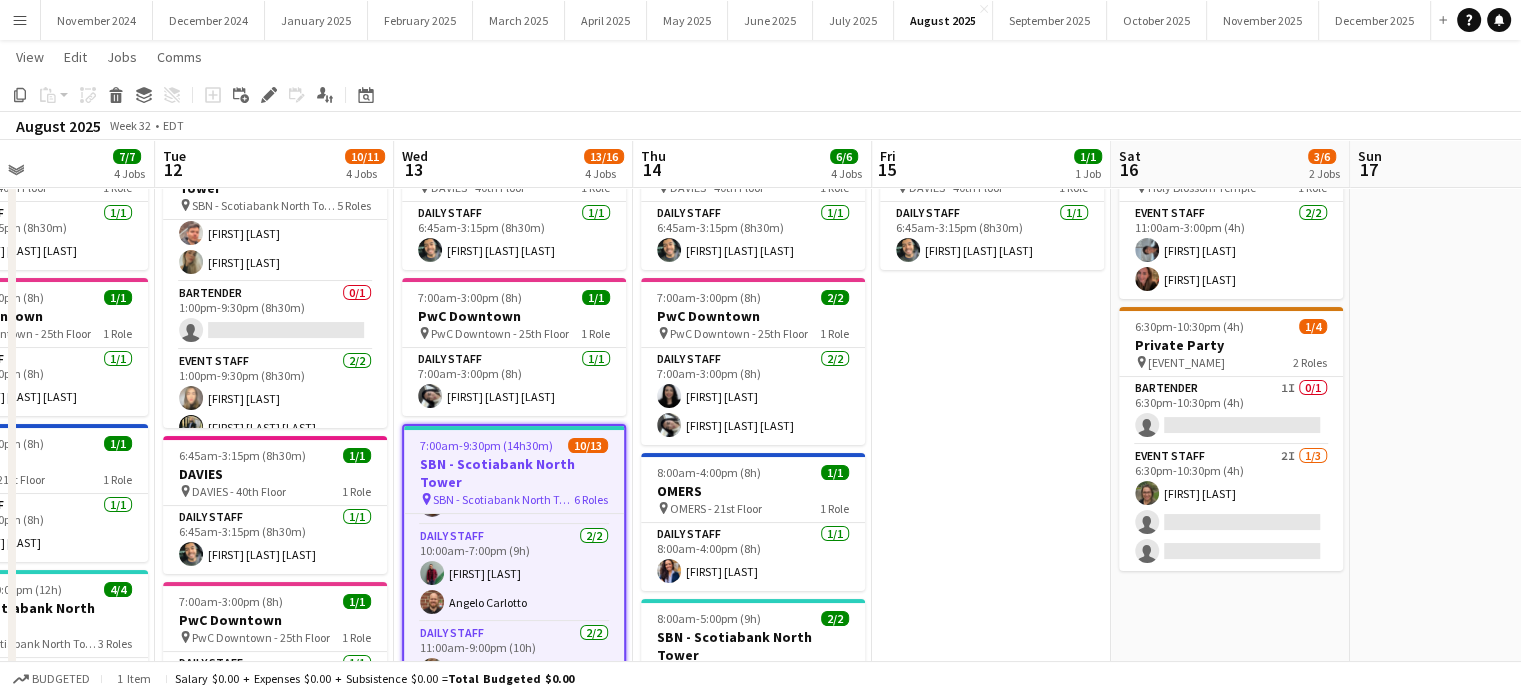 drag, startPoint x: 1205, startPoint y: 493, endPoint x: 966, endPoint y: 490, distance: 239.01883 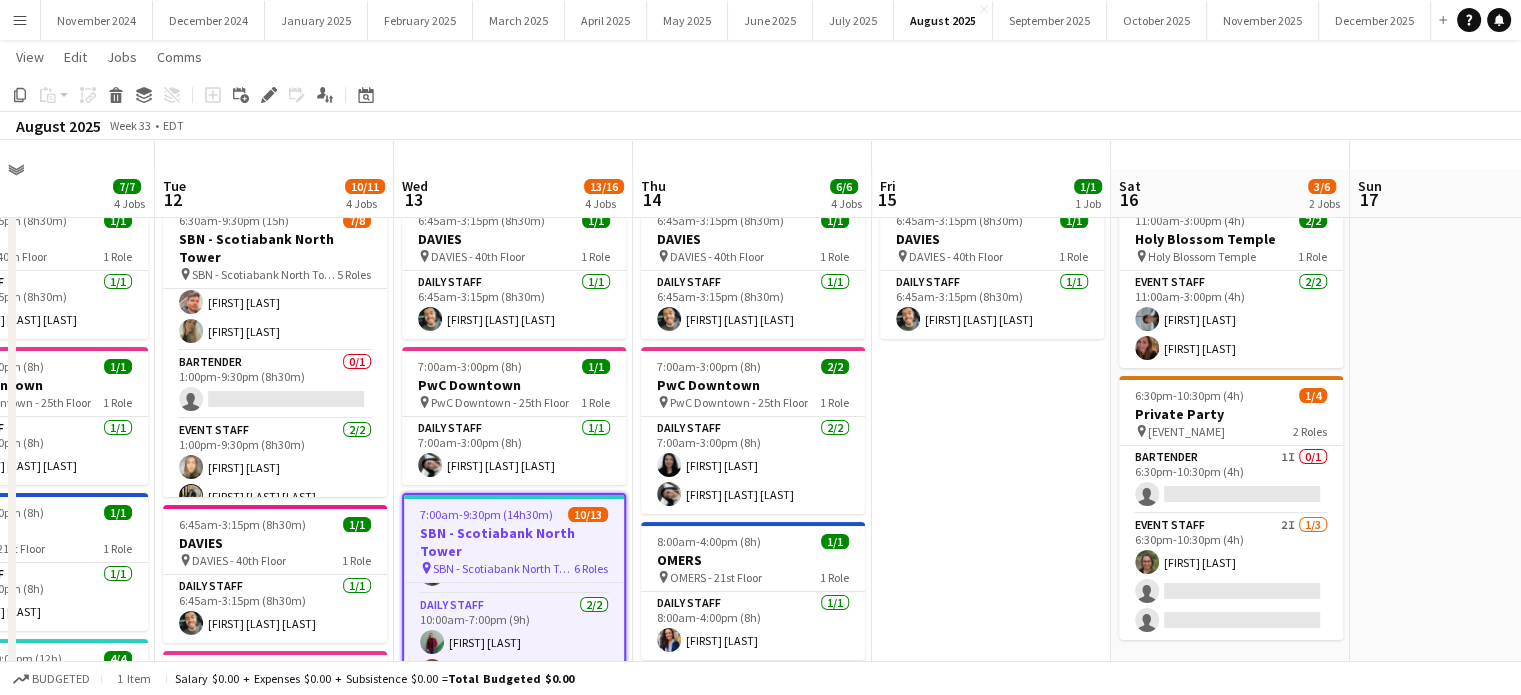 scroll, scrollTop: 0, scrollLeft: 0, axis: both 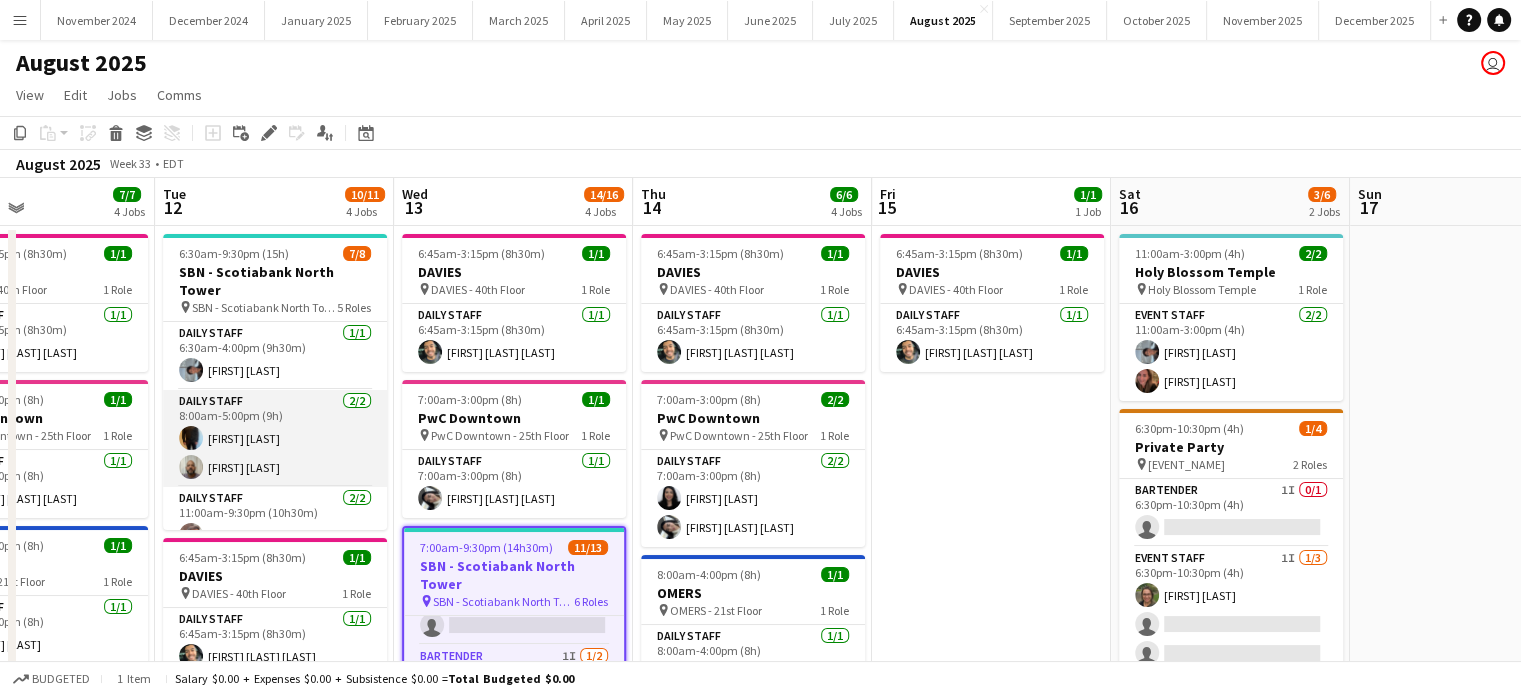click on "Daily Staff   2/2   8:00am-5:00pm (9h)
[FIRST] [LAST] [FIRST] [LAST]" at bounding box center [275, 438] 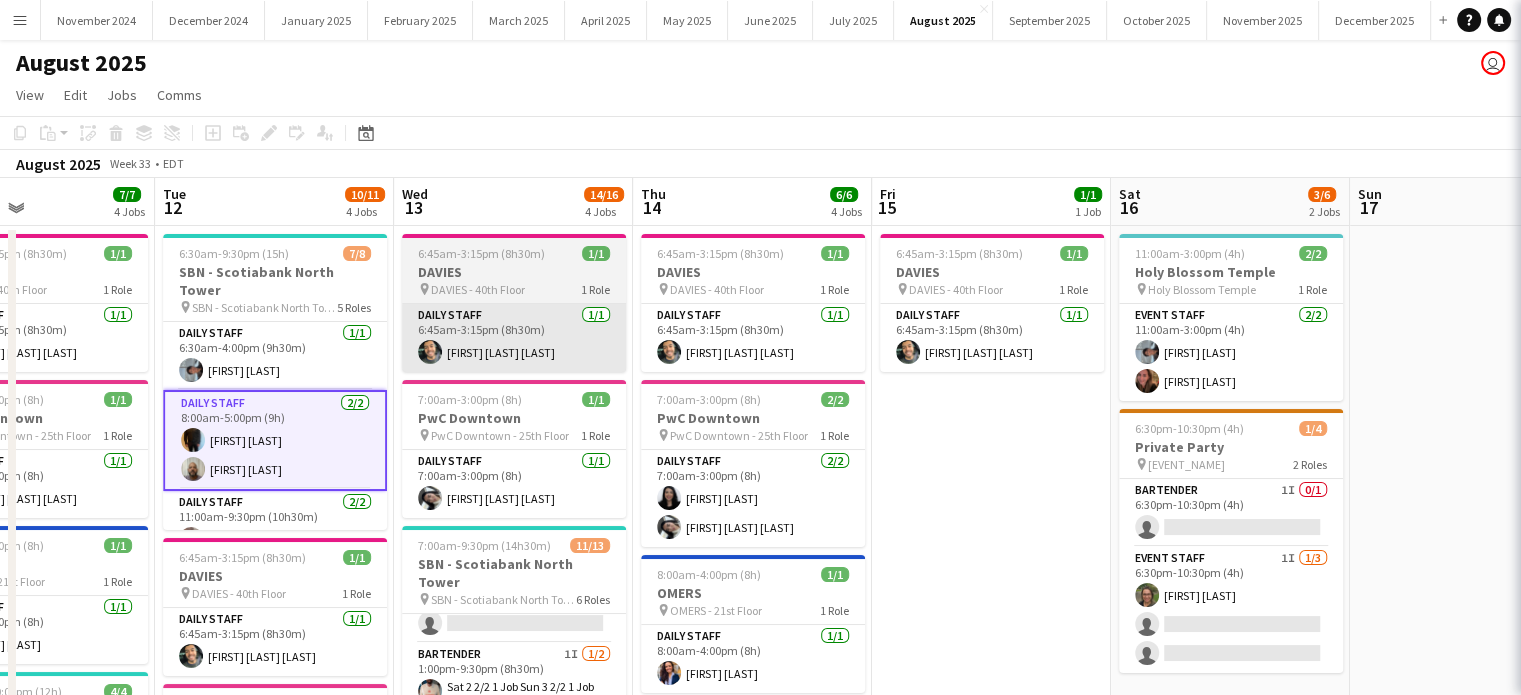 scroll, scrollTop: 384, scrollLeft: 0, axis: vertical 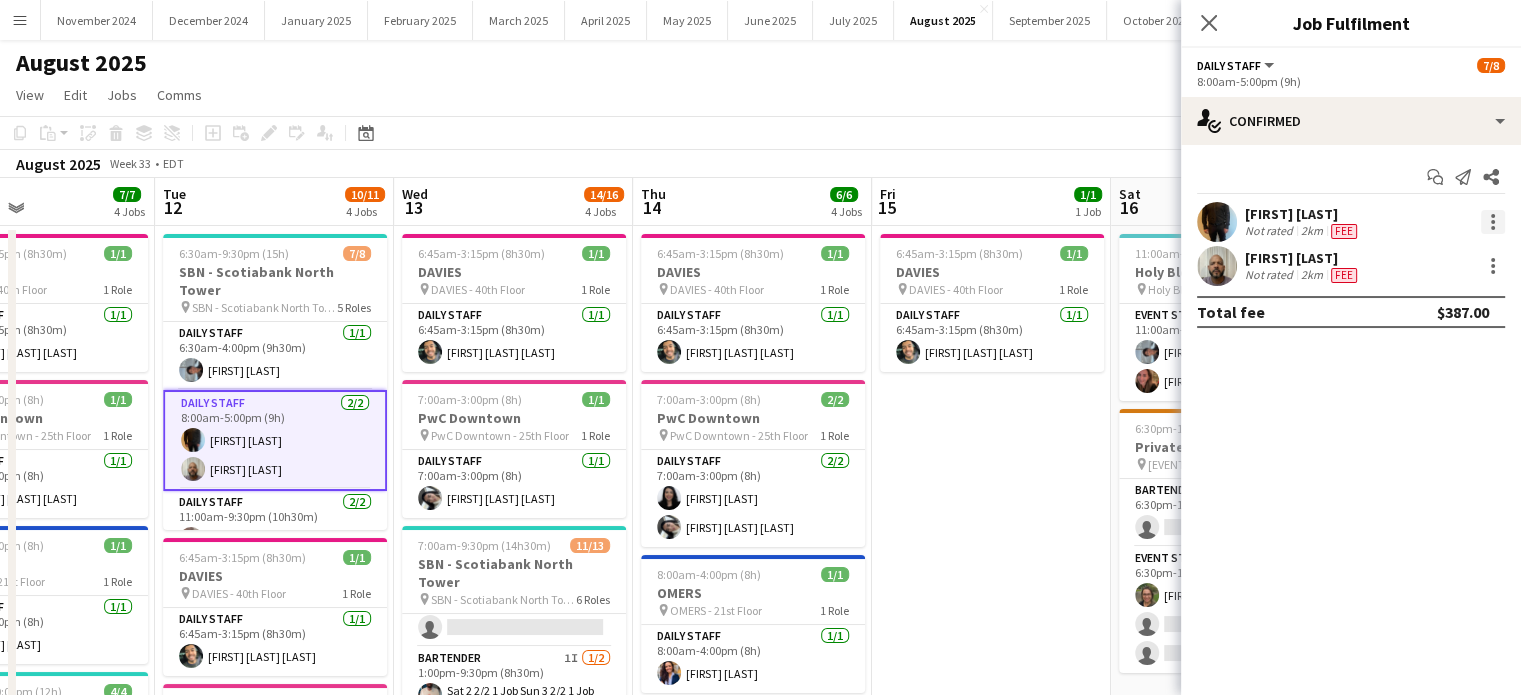 click at bounding box center (1493, 222) 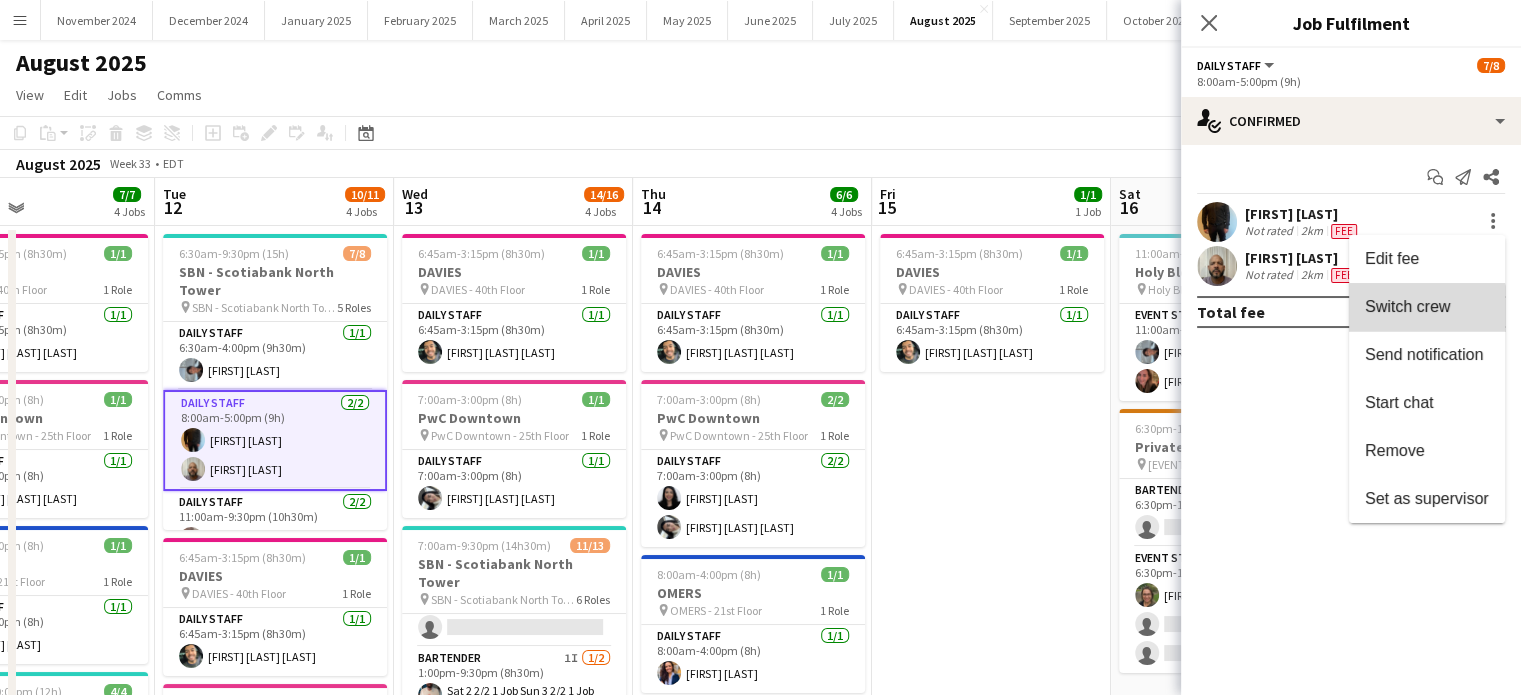 click on "Switch crew" at bounding box center (1407, 306) 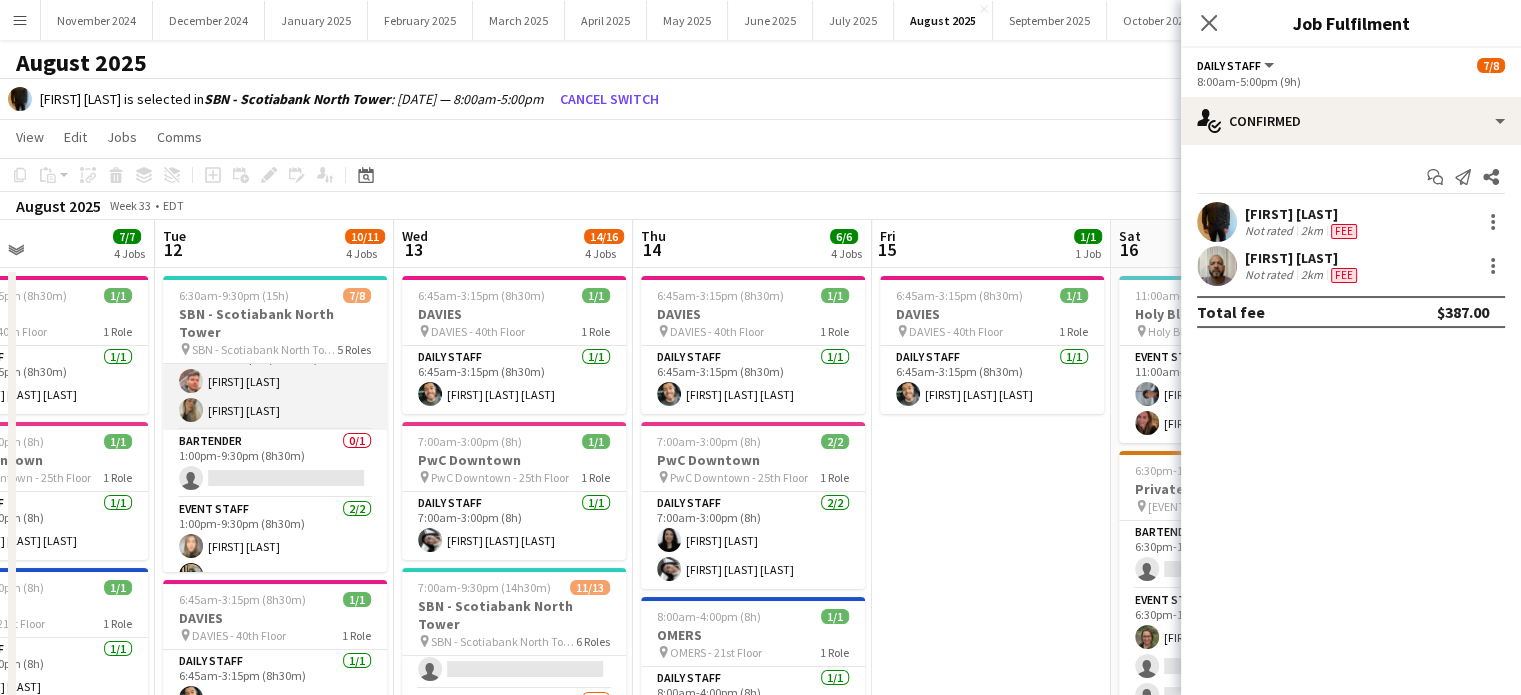 click on "Daily Staff   2/2   11:00am-9:30pm (10h30m)
[FIRST] [LAST] [FIRST] [LAST]" at bounding box center (275, 381) 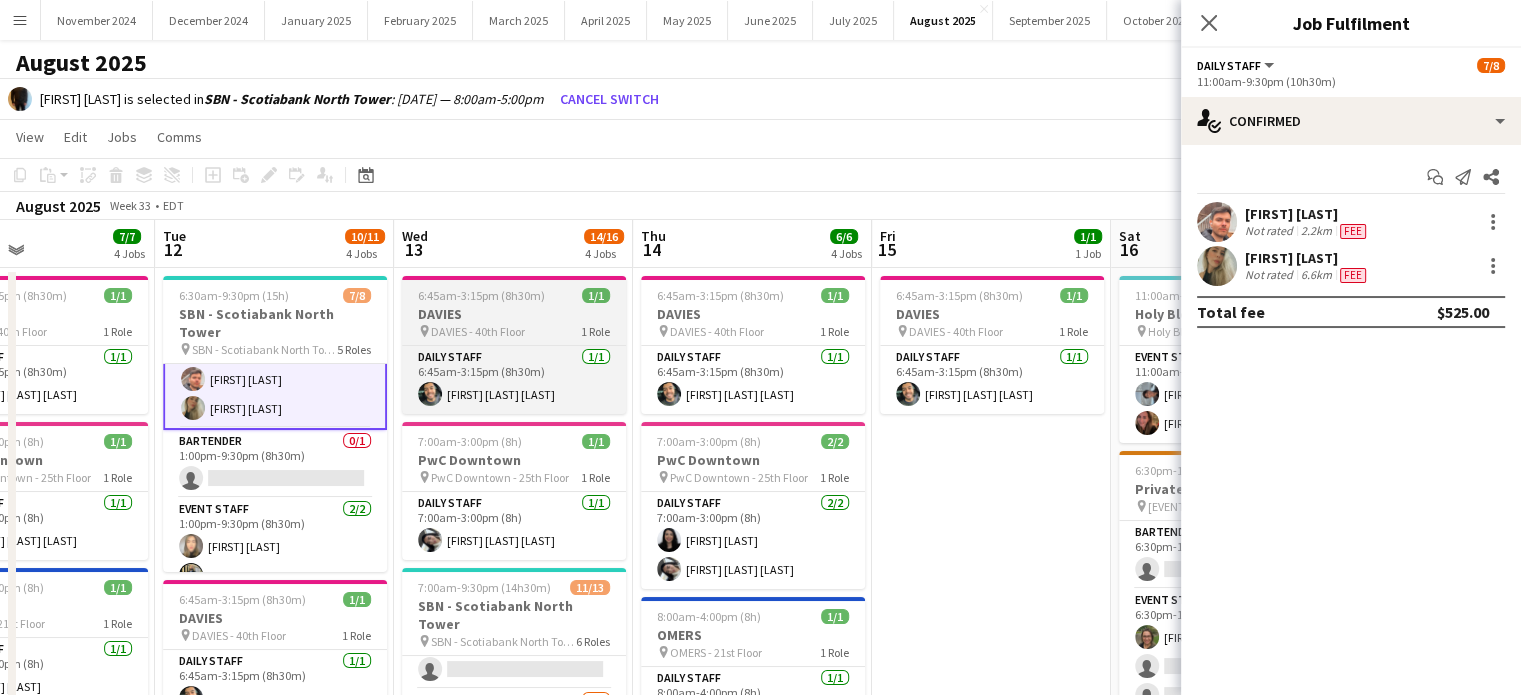 scroll, scrollTop: 199, scrollLeft: 0, axis: vertical 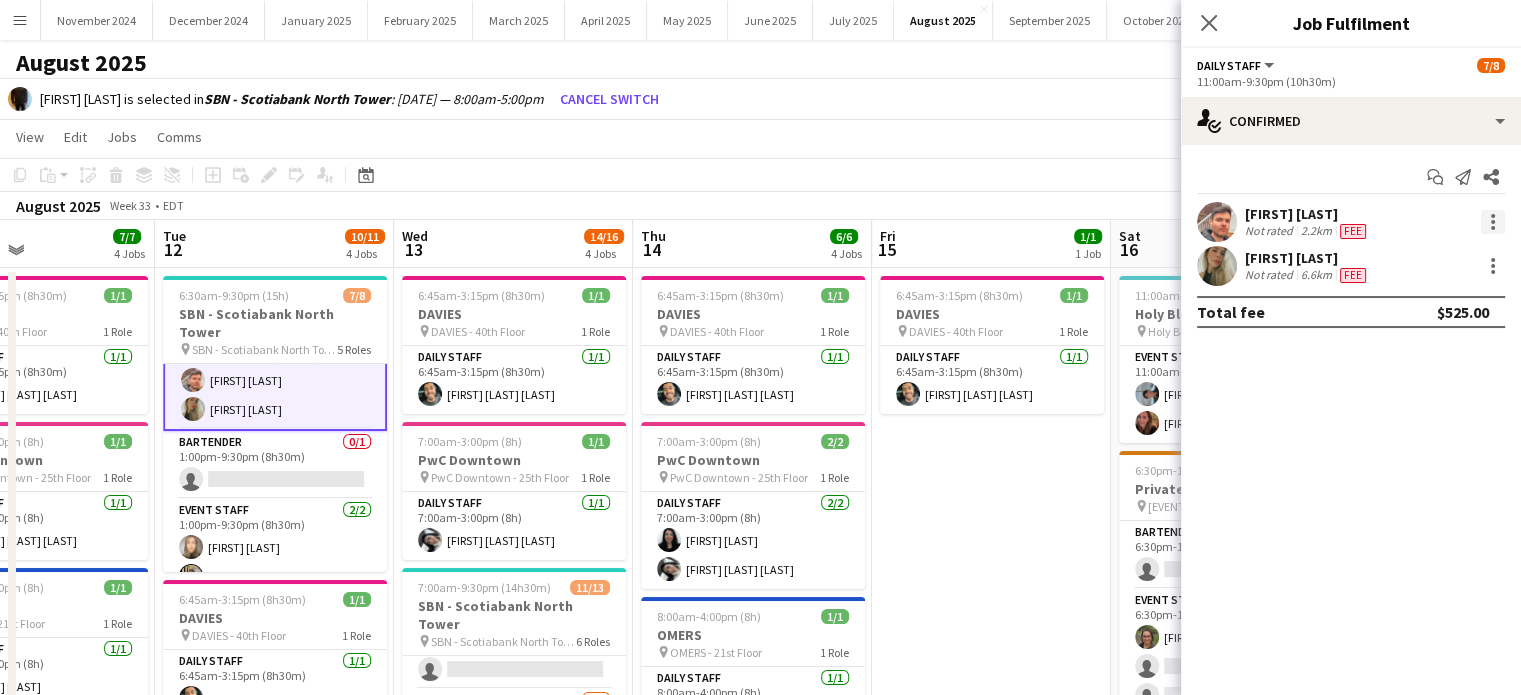 click at bounding box center [1493, 222] 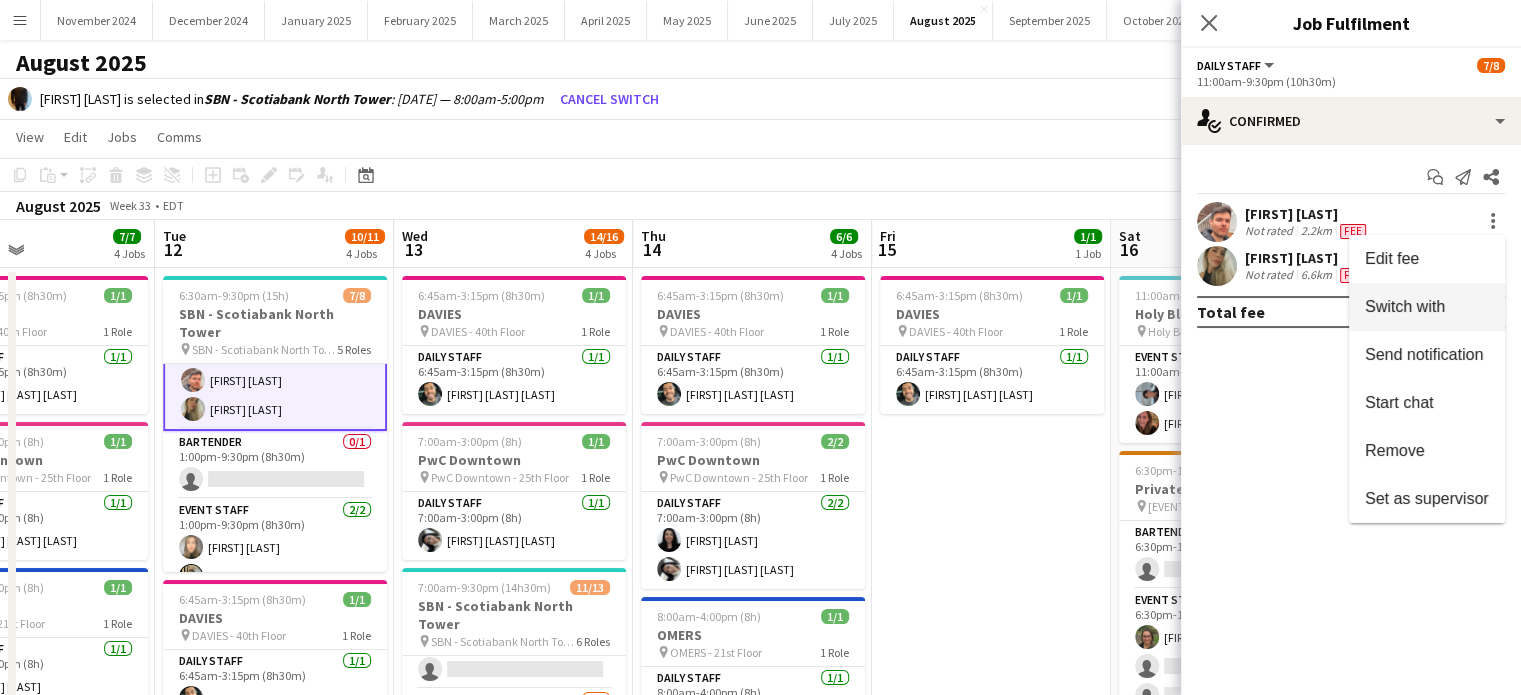 click on "Switch with" at bounding box center [1405, 306] 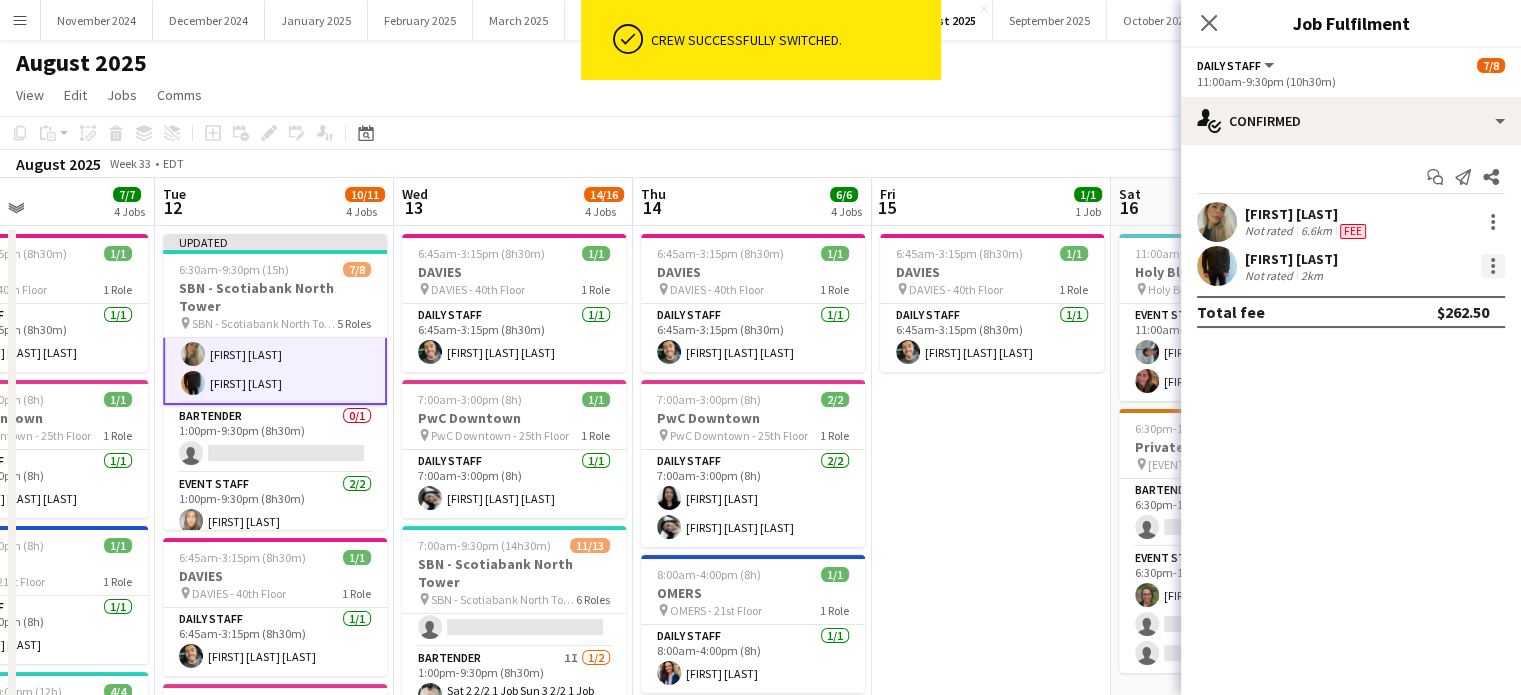 click at bounding box center [1493, 266] 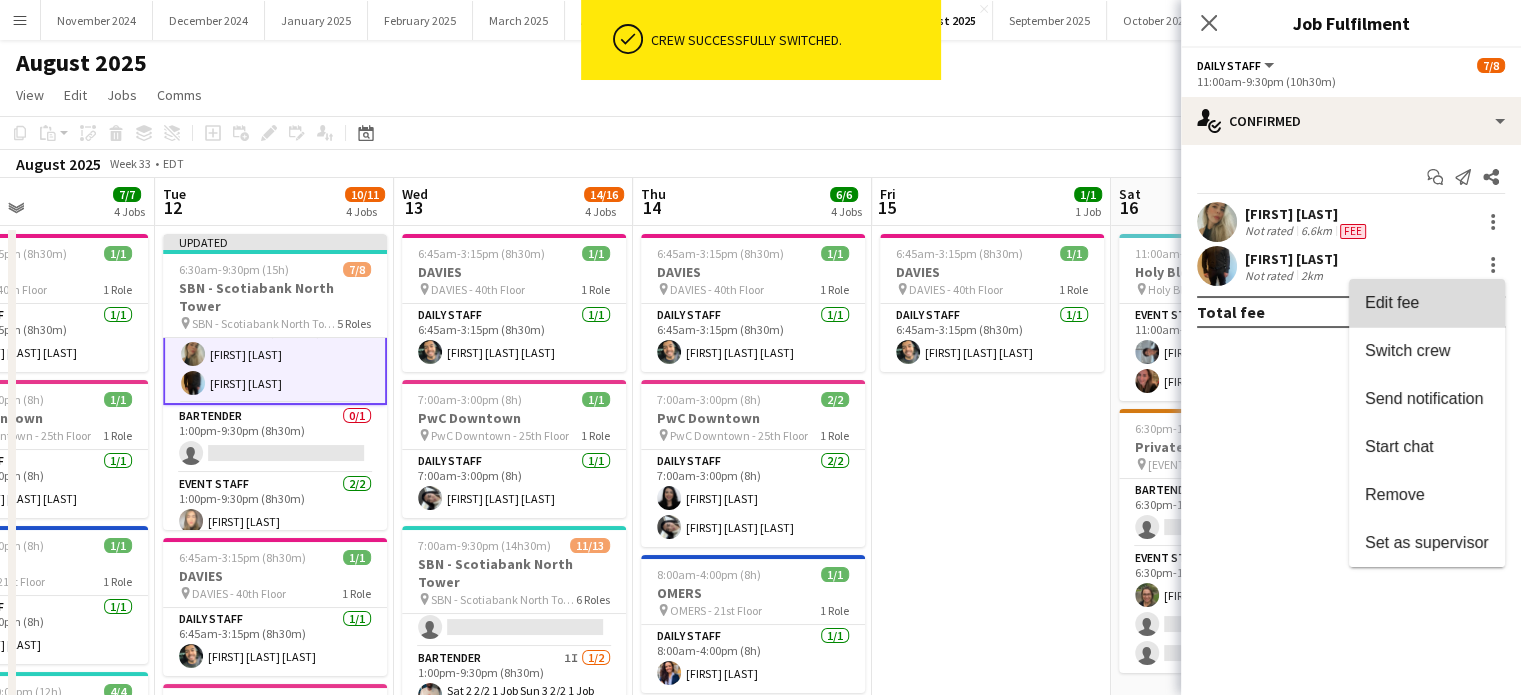 click on "Edit fee" at bounding box center [1392, 302] 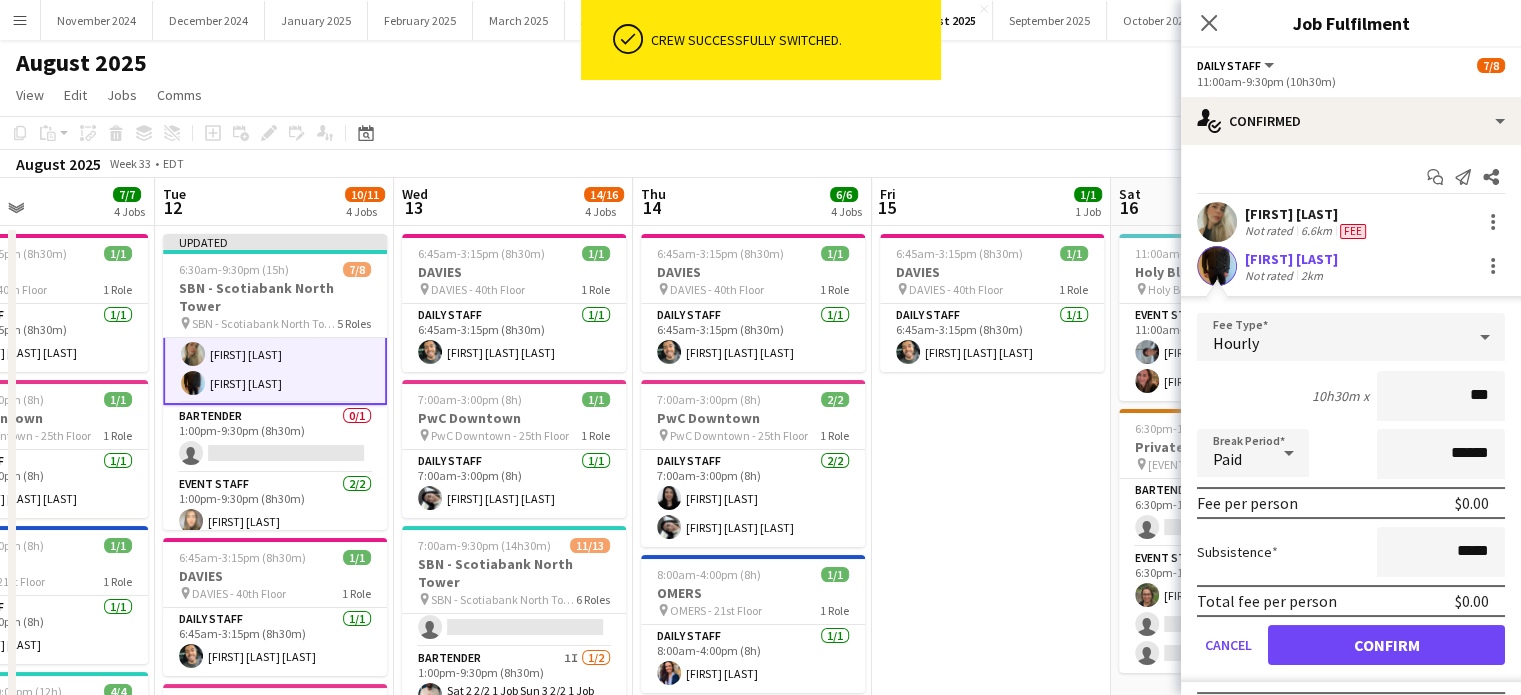 type on "**" 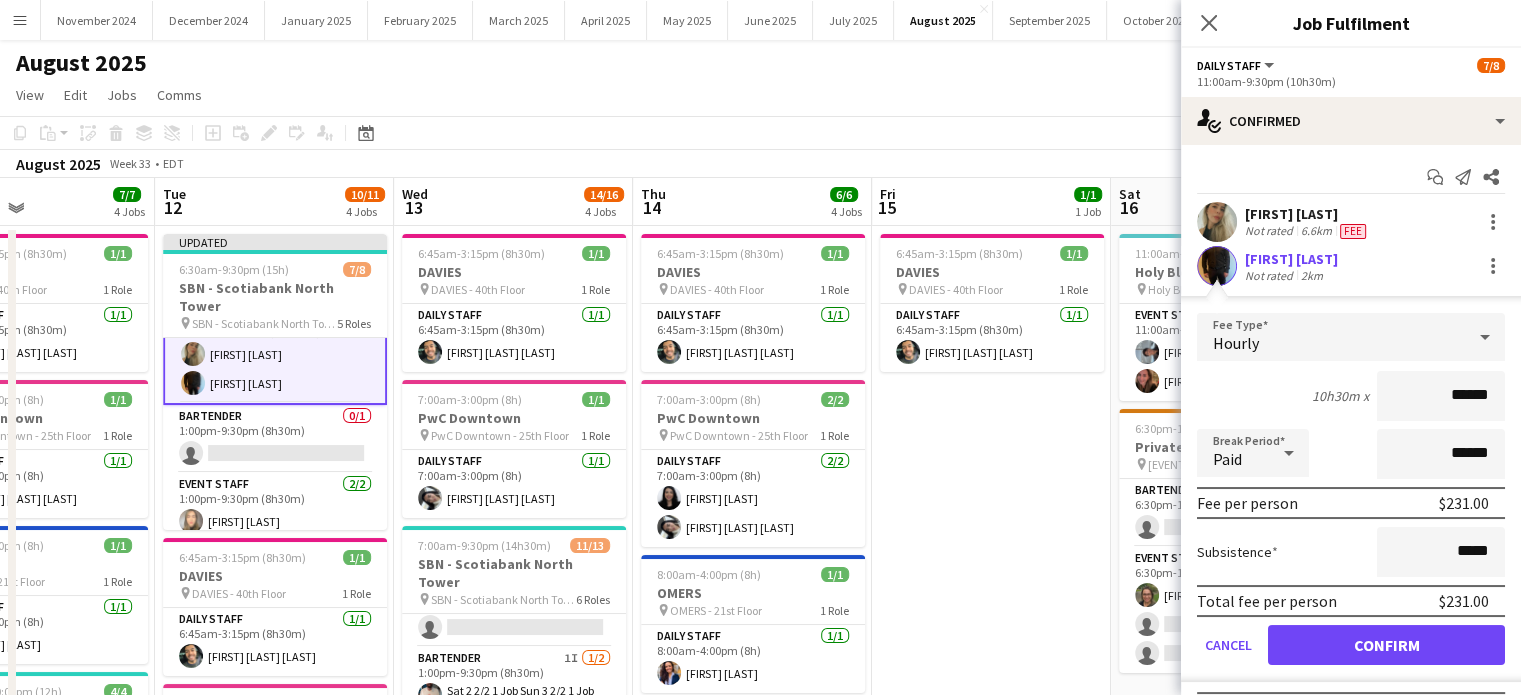 type on "******" 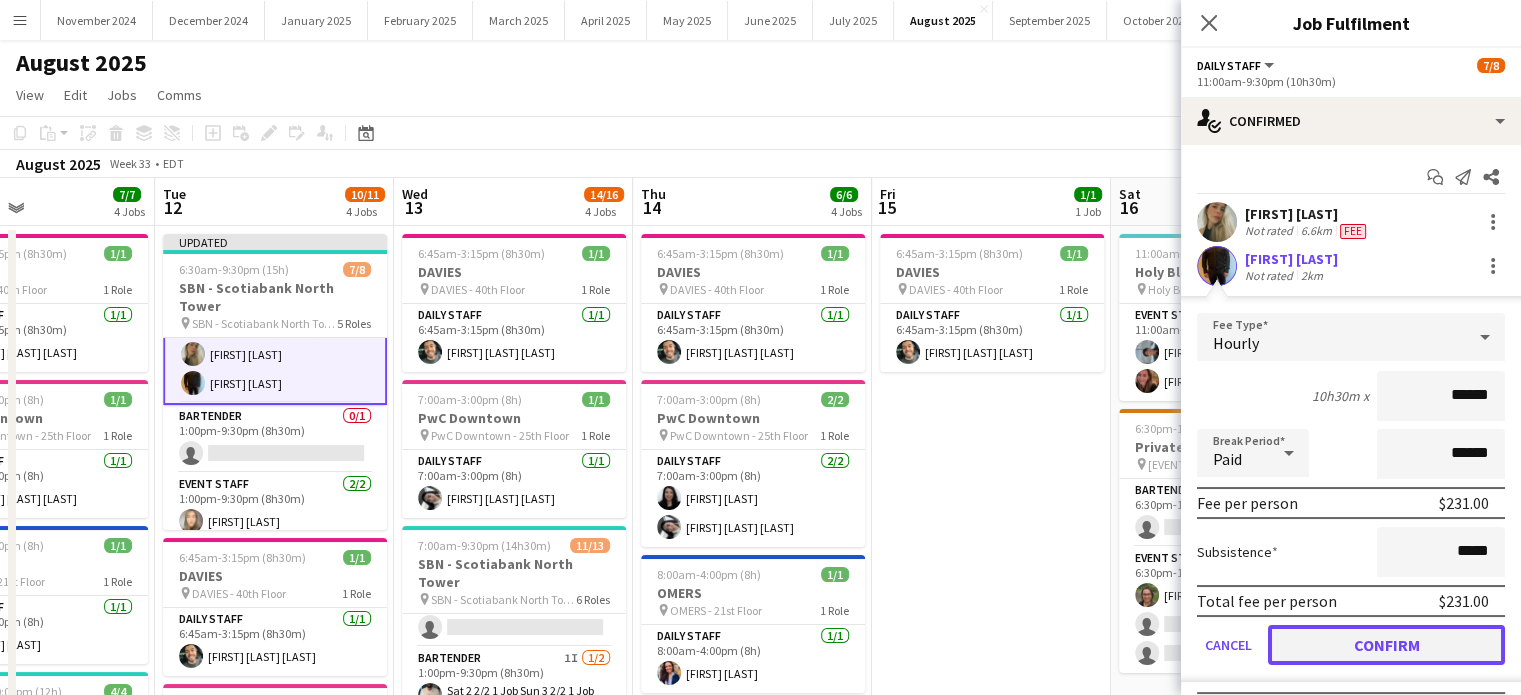 click on "Confirm" at bounding box center [1386, 645] 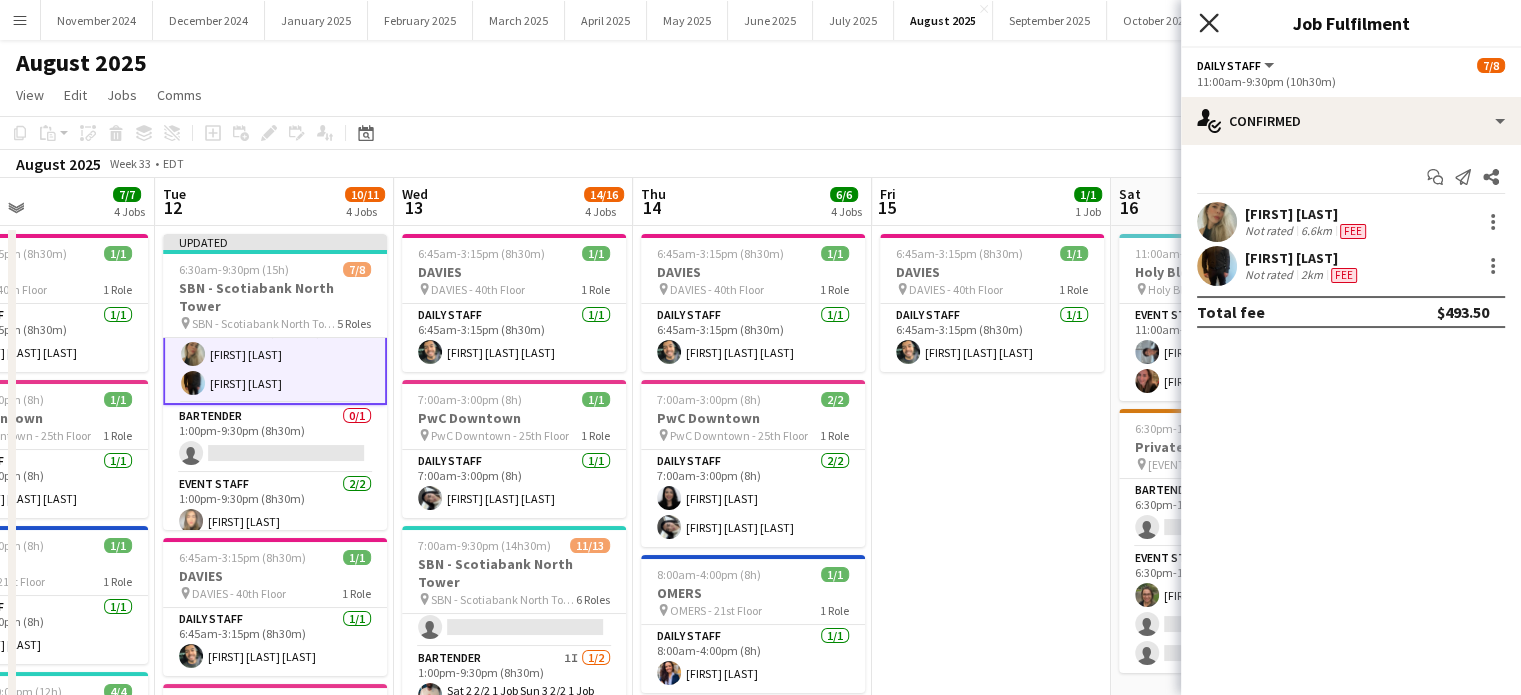 click 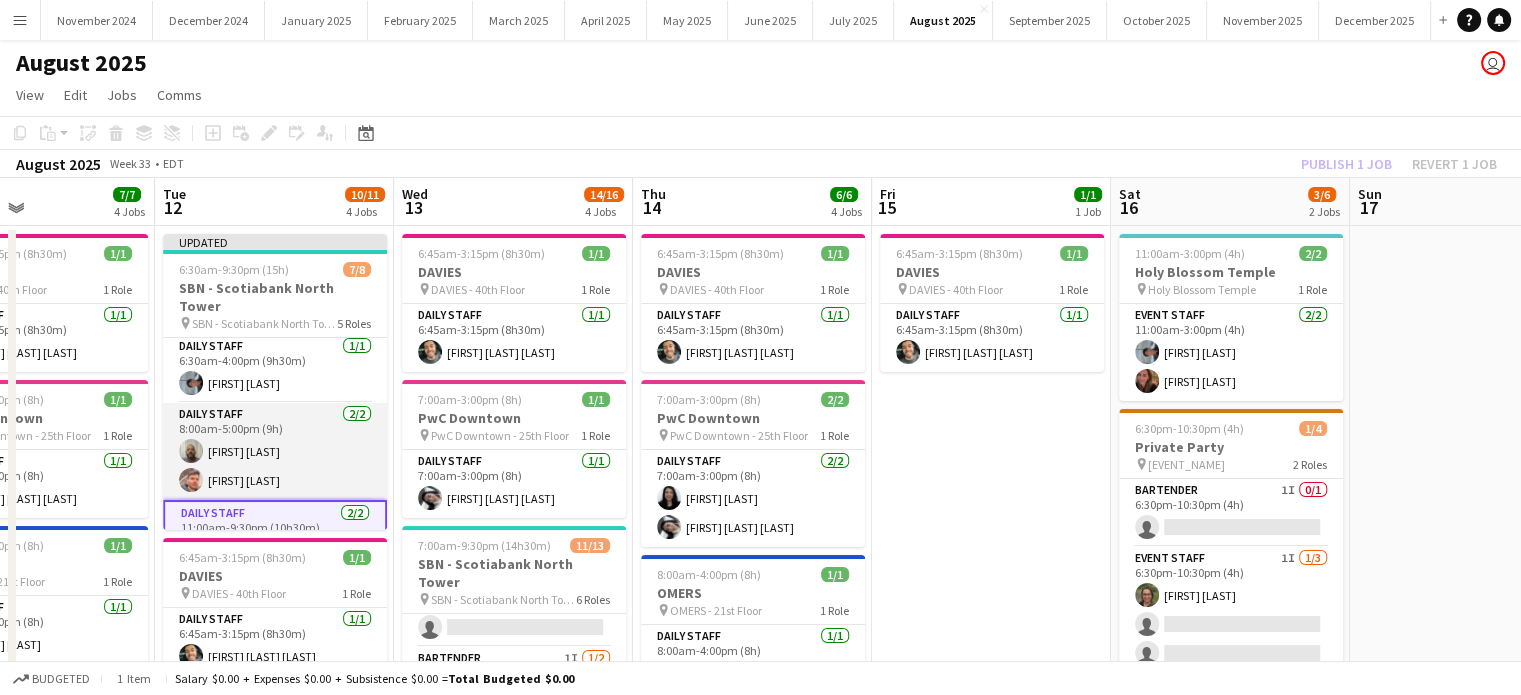 scroll, scrollTop: 0, scrollLeft: 0, axis: both 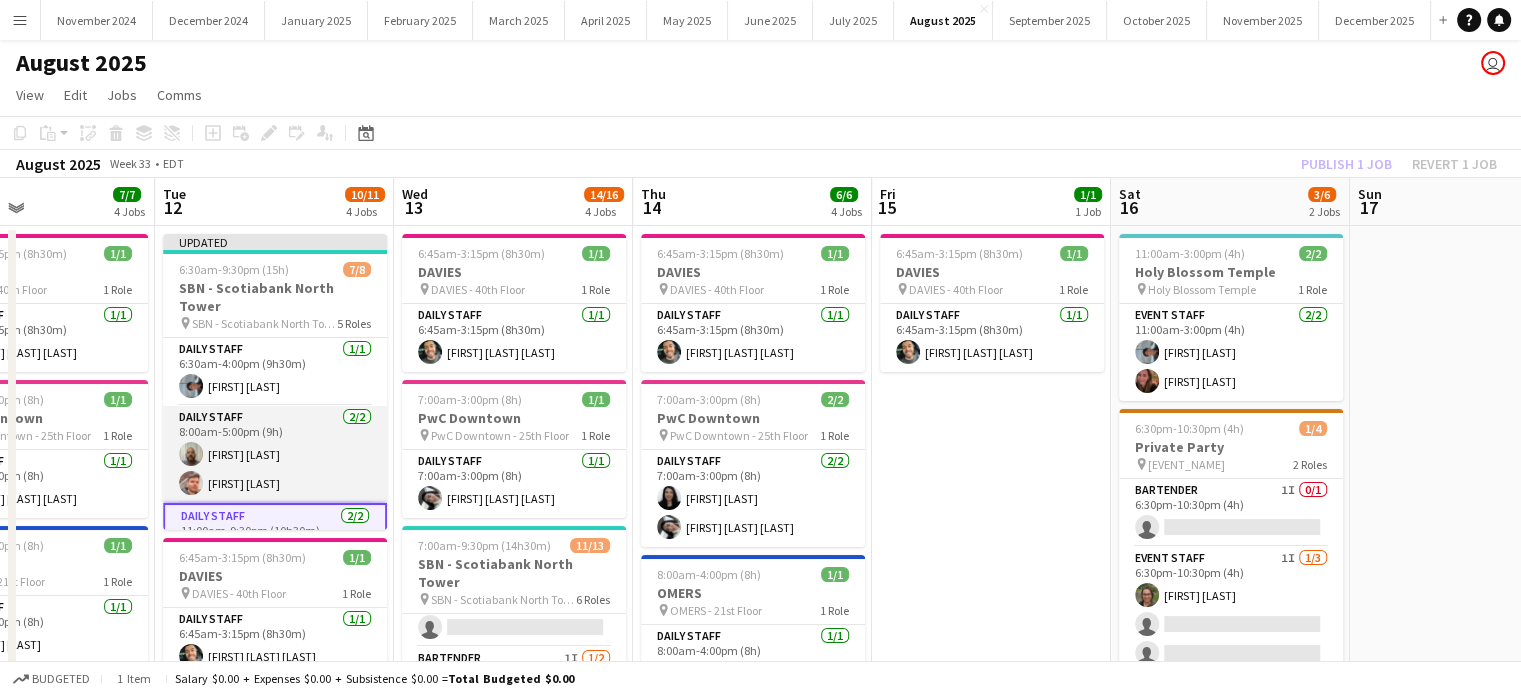 click on "Daily Staff   2/2   8:00am-5:00pm (9h)
[FIRST] [LAST] [FIRST] [LAST]" at bounding box center [275, 454] 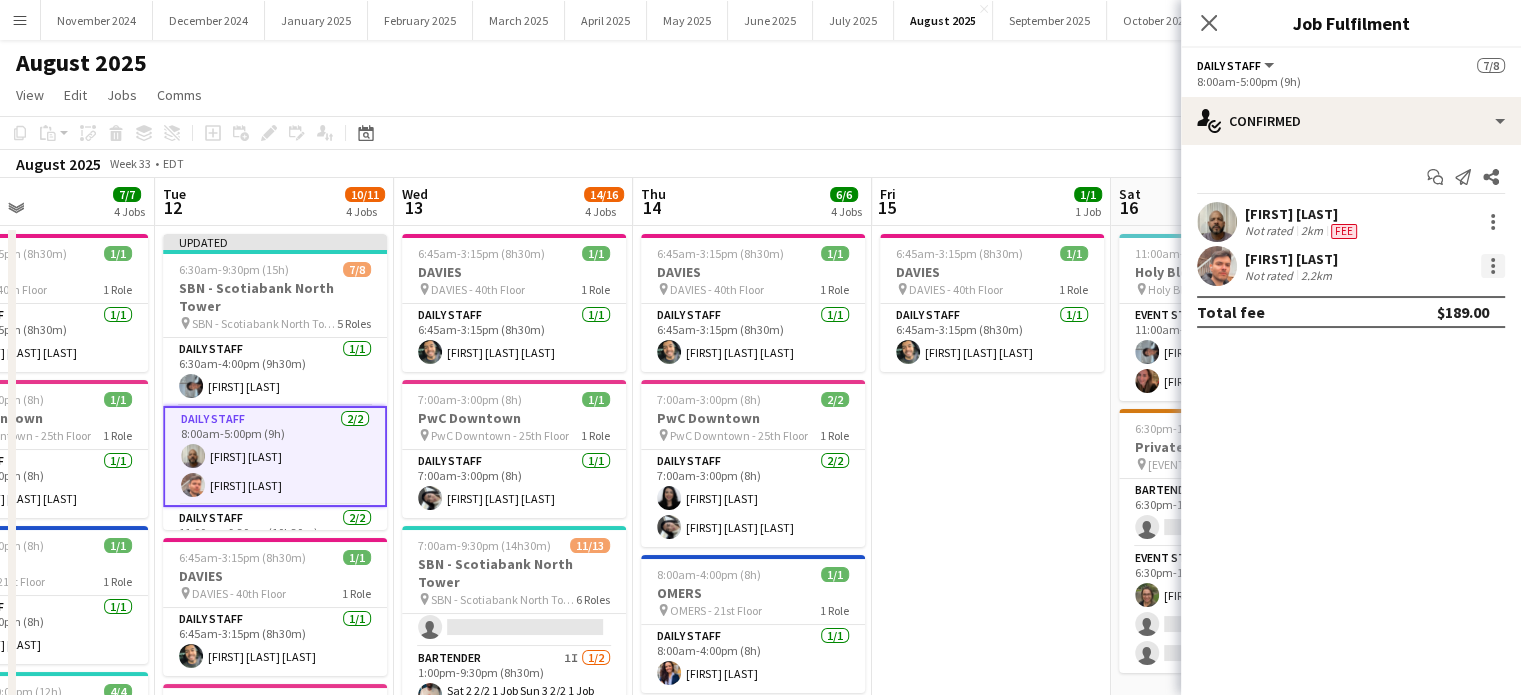 click at bounding box center [1493, 266] 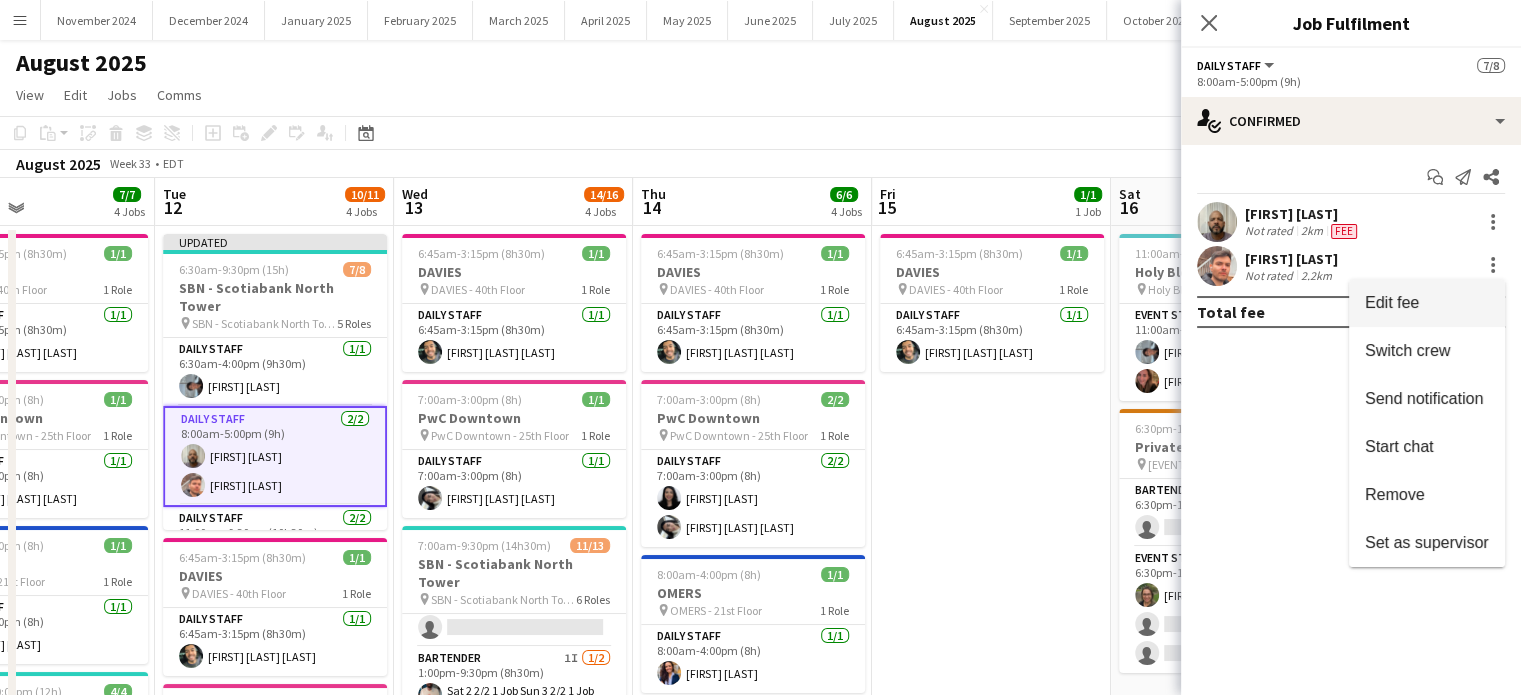 click on "Edit fee" at bounding box center (1427, 303) 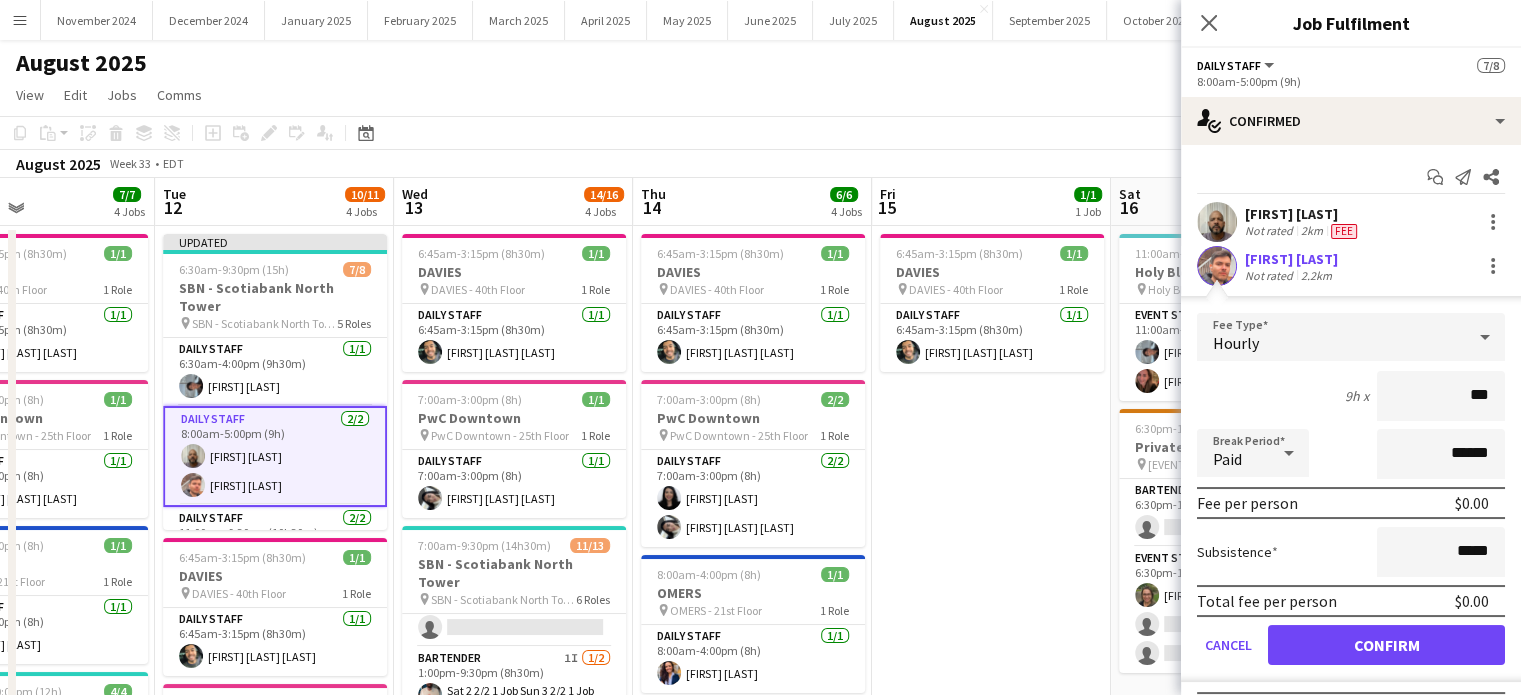 type on "**" 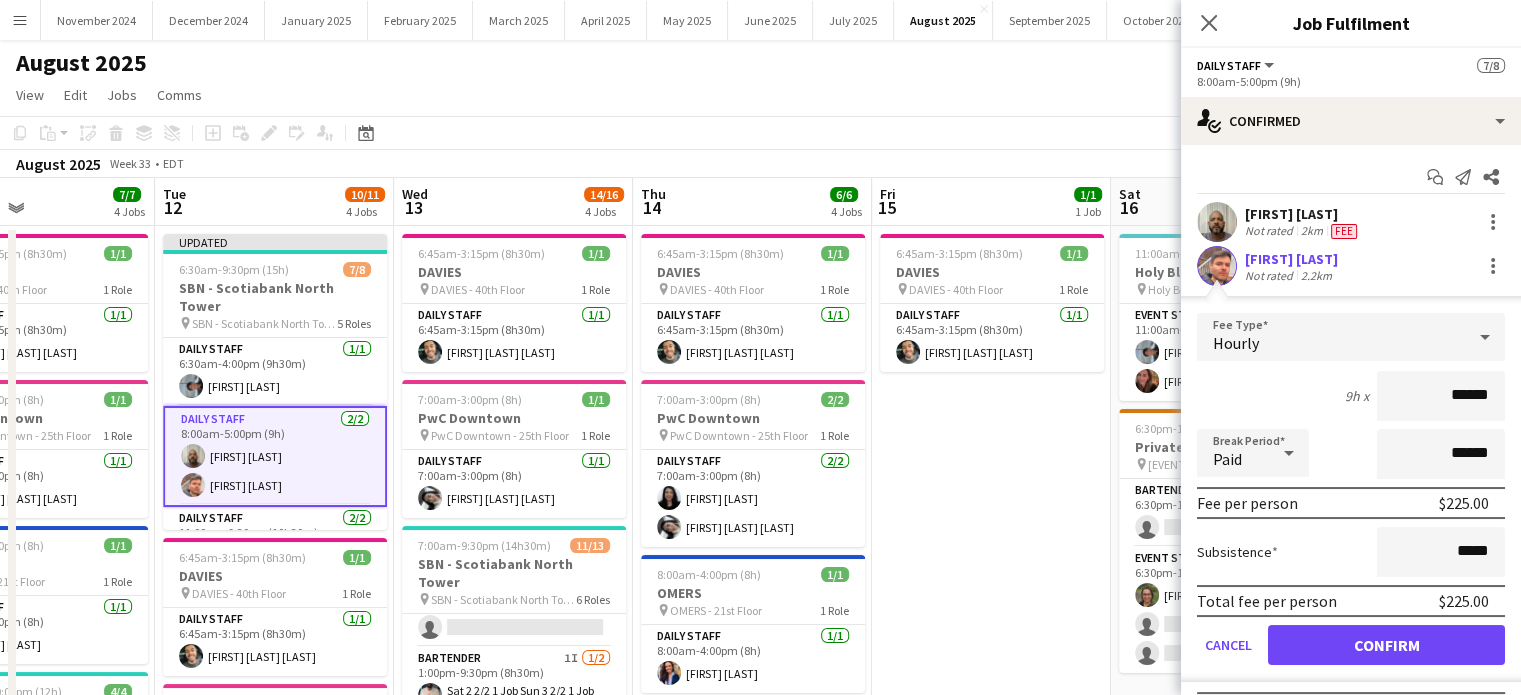 type on "******" 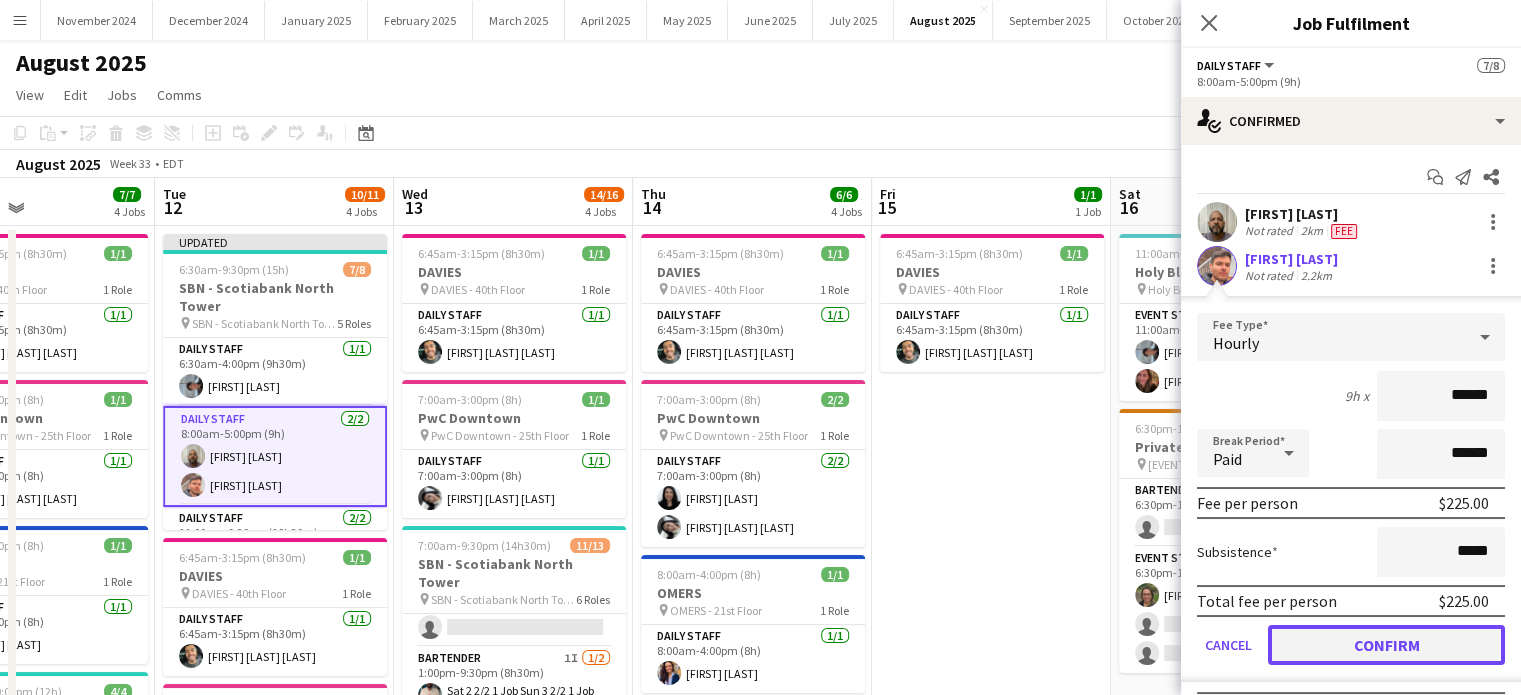 click on "Confirm" at bounding box center [1386, 645] 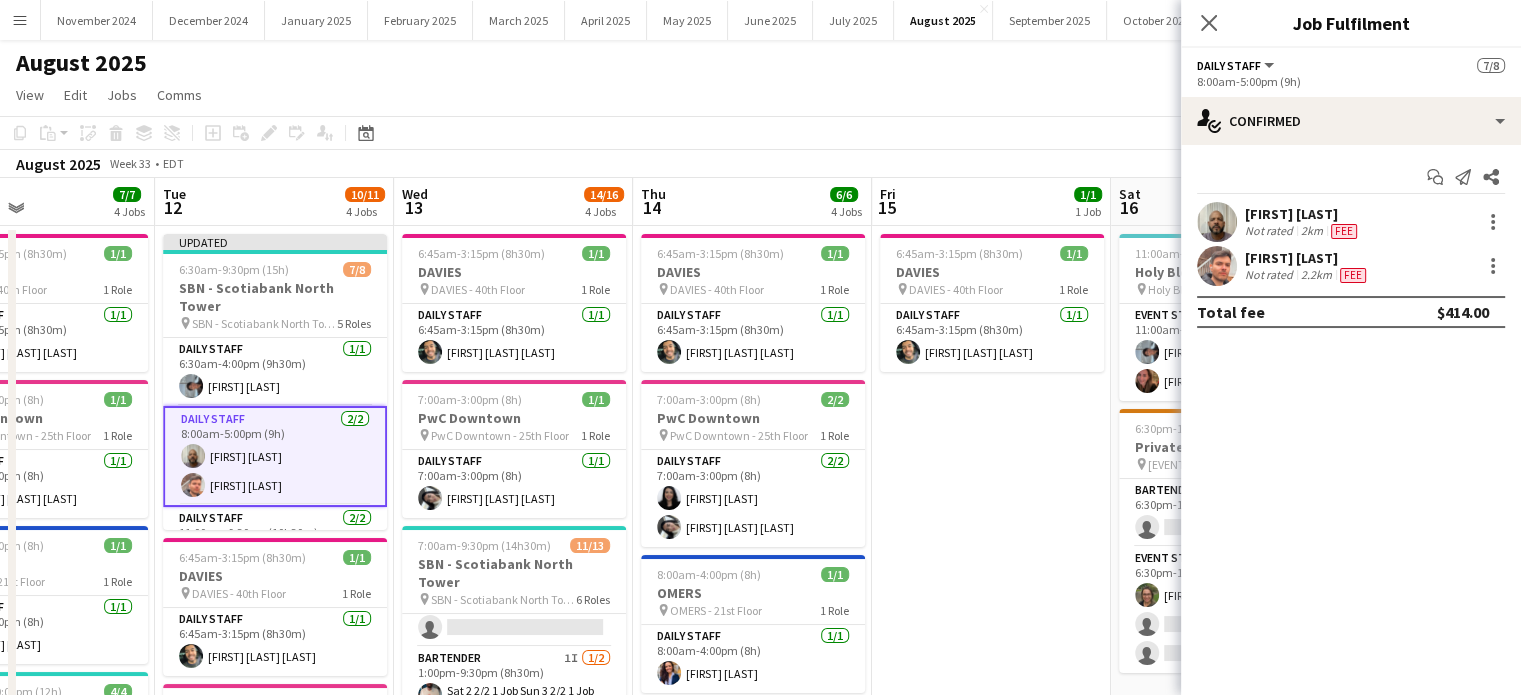 click 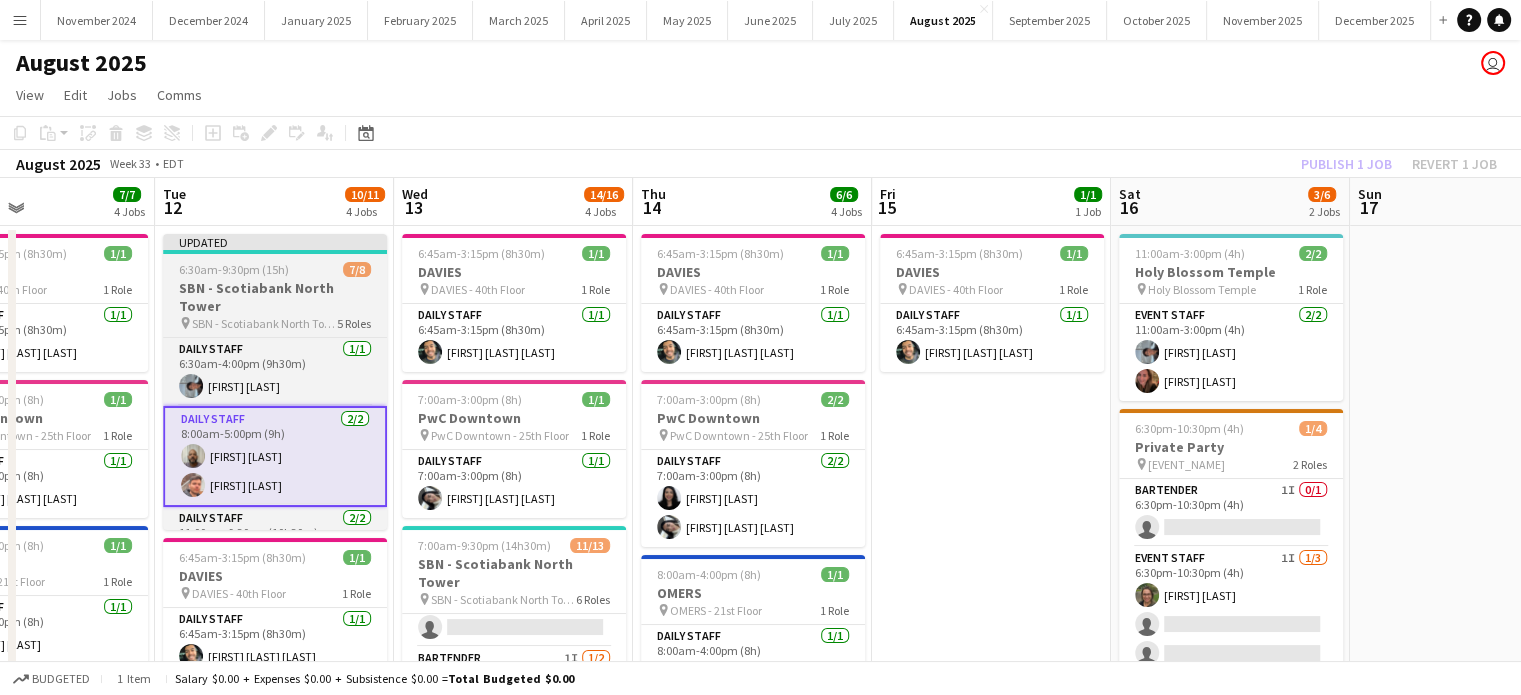 click on "6:30am-9:30pm (15h)    7/8" at bounding box center (275, 269) 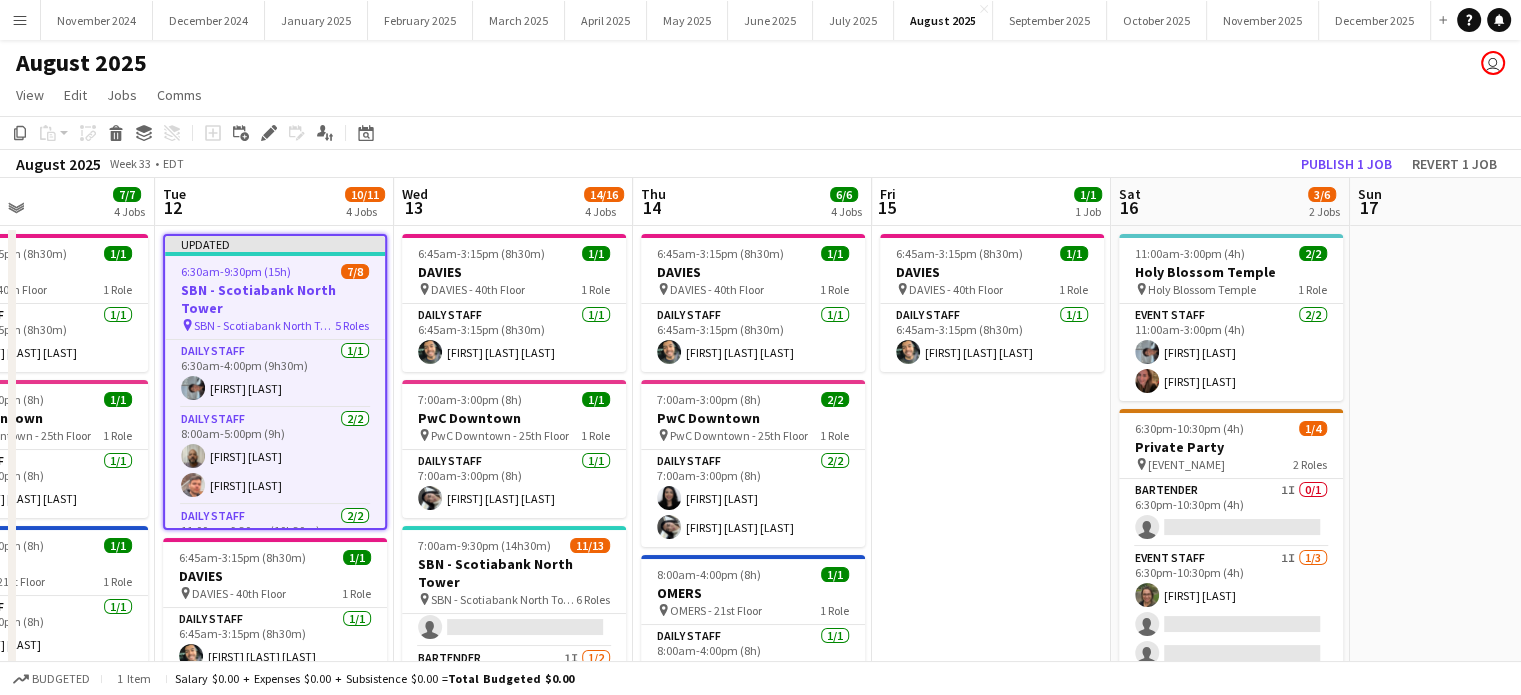 scroll, scrollTop: 0, scrollLeft: 800, axis: horizontal 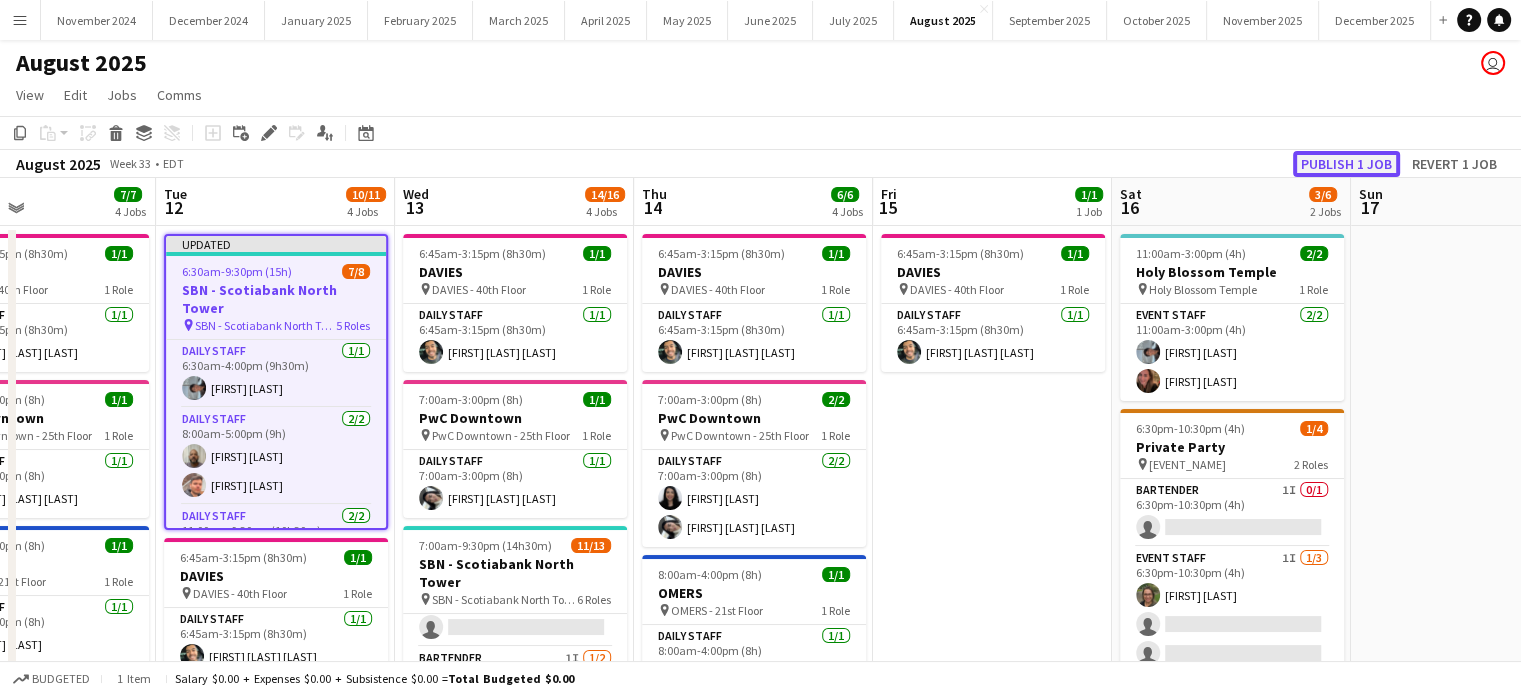click on "Publish 1 job" 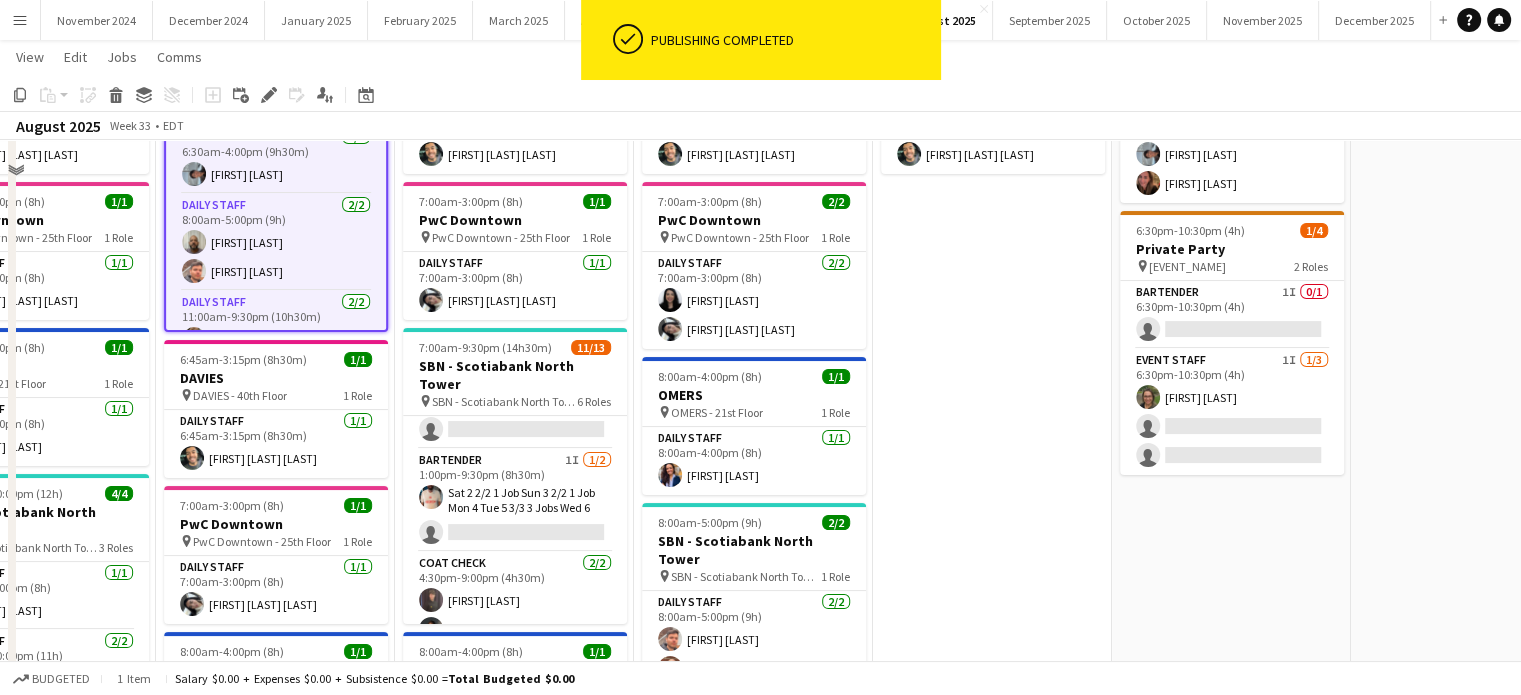 scroll, scrollTop: 200, scrollLeft: 0, axis: vertical 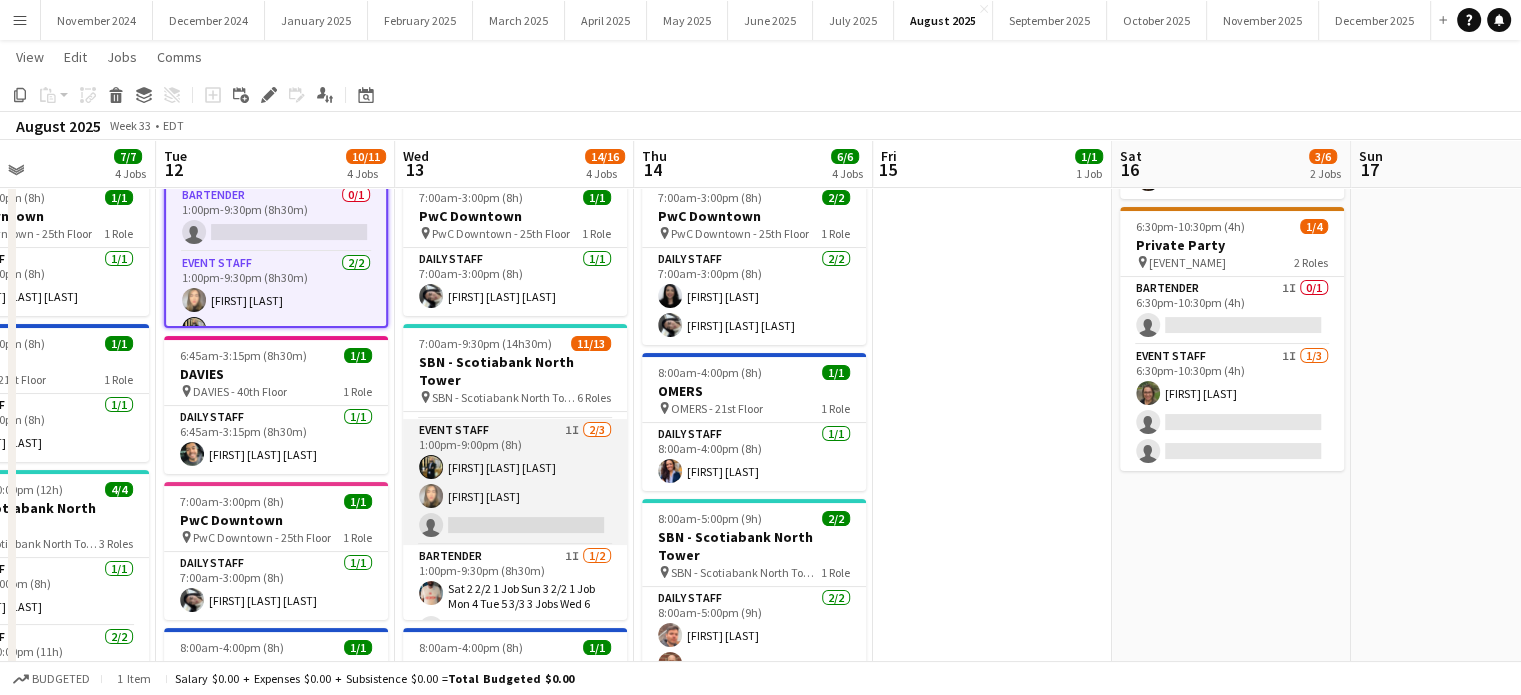 click on "Event Staff   1I   2/3   1:00pm-9:00pm (8h)
[FIRST] [LAST] [FIRST] [LAST]
single-neutral-actions" at bounding box center [515, 482] 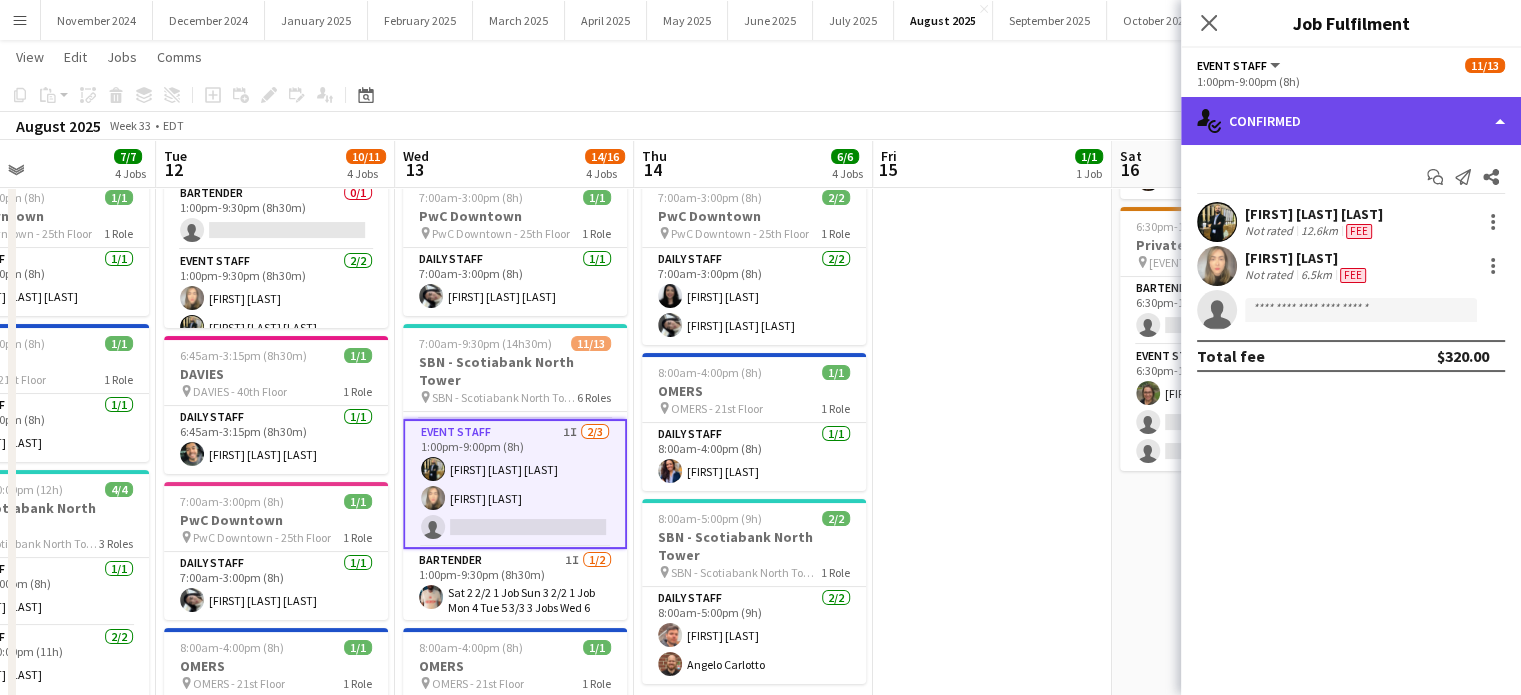 click on "single-neutral-actions-check-2
Confirmed" 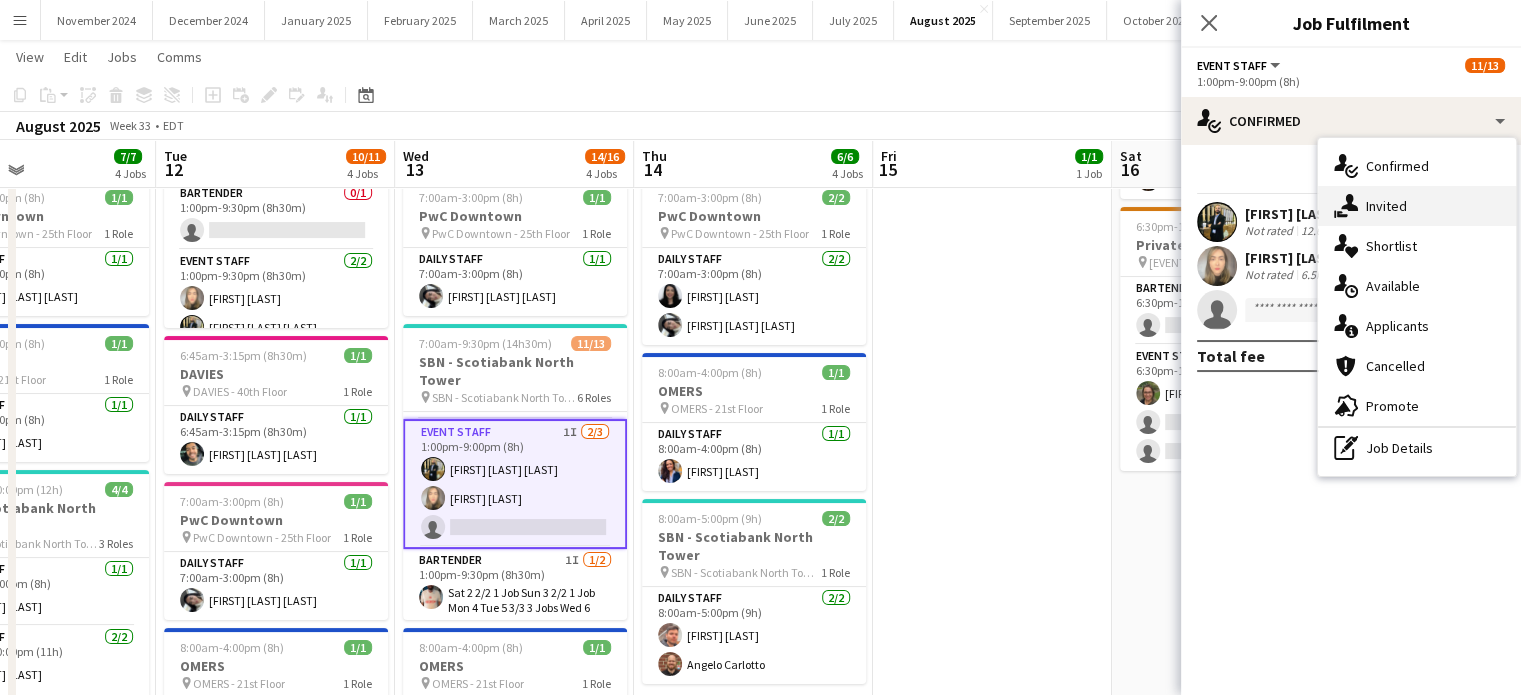 click on "single-neutral-actions-share-1
Invited" at bounding box center (1417, 206) 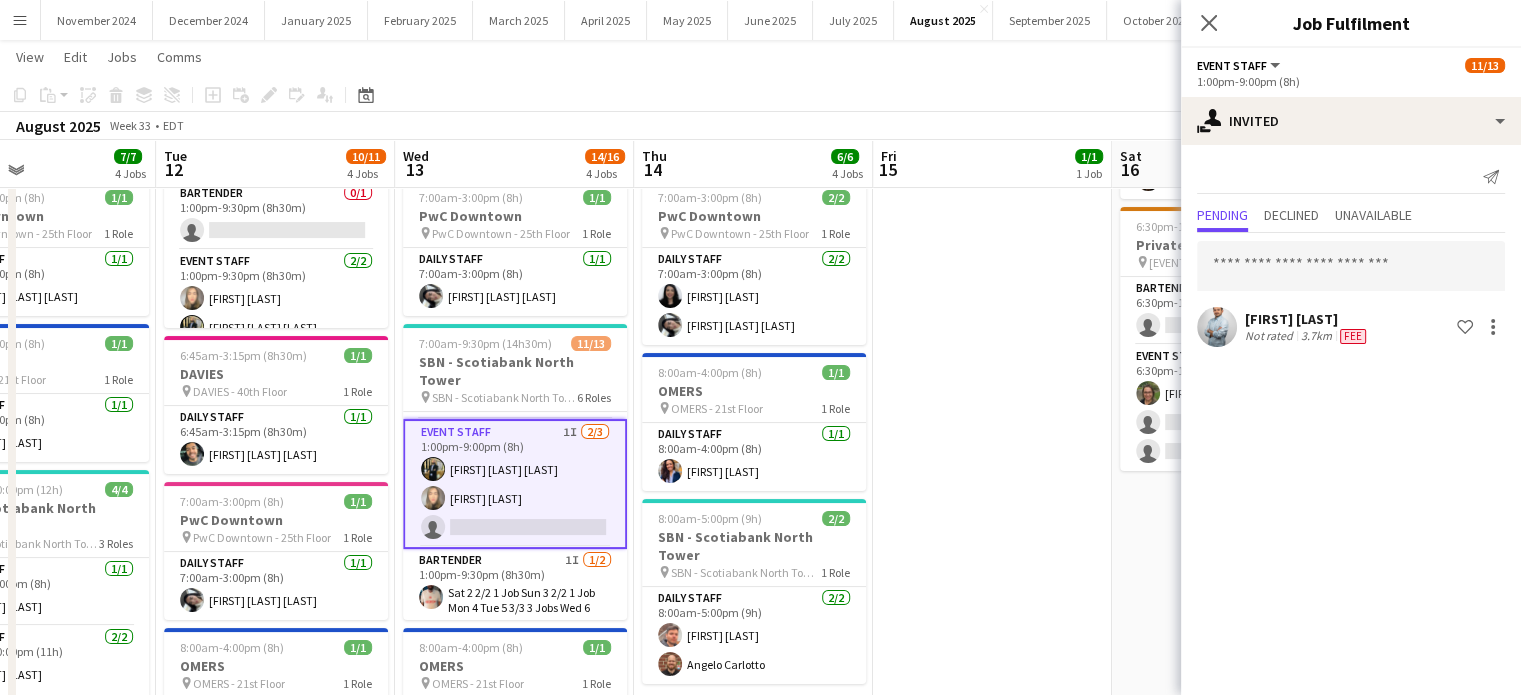 click 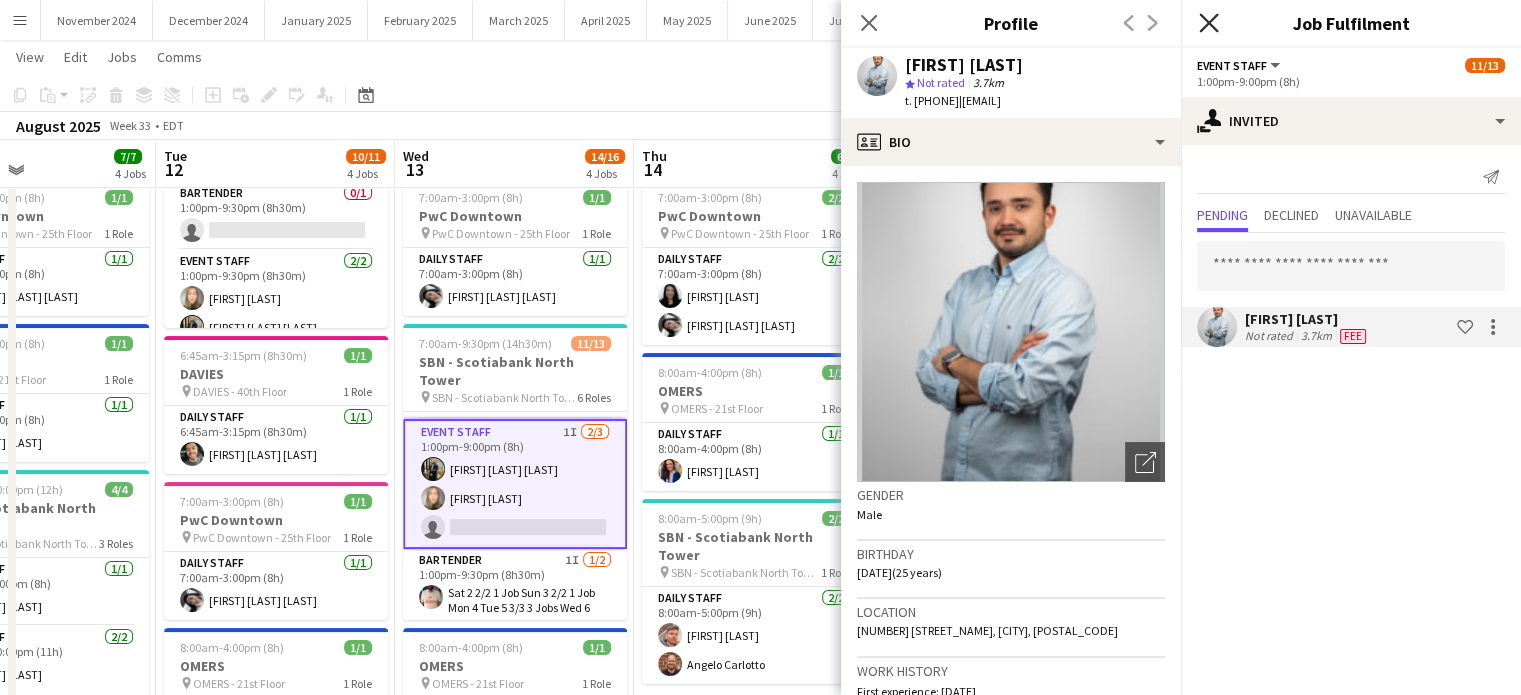 click 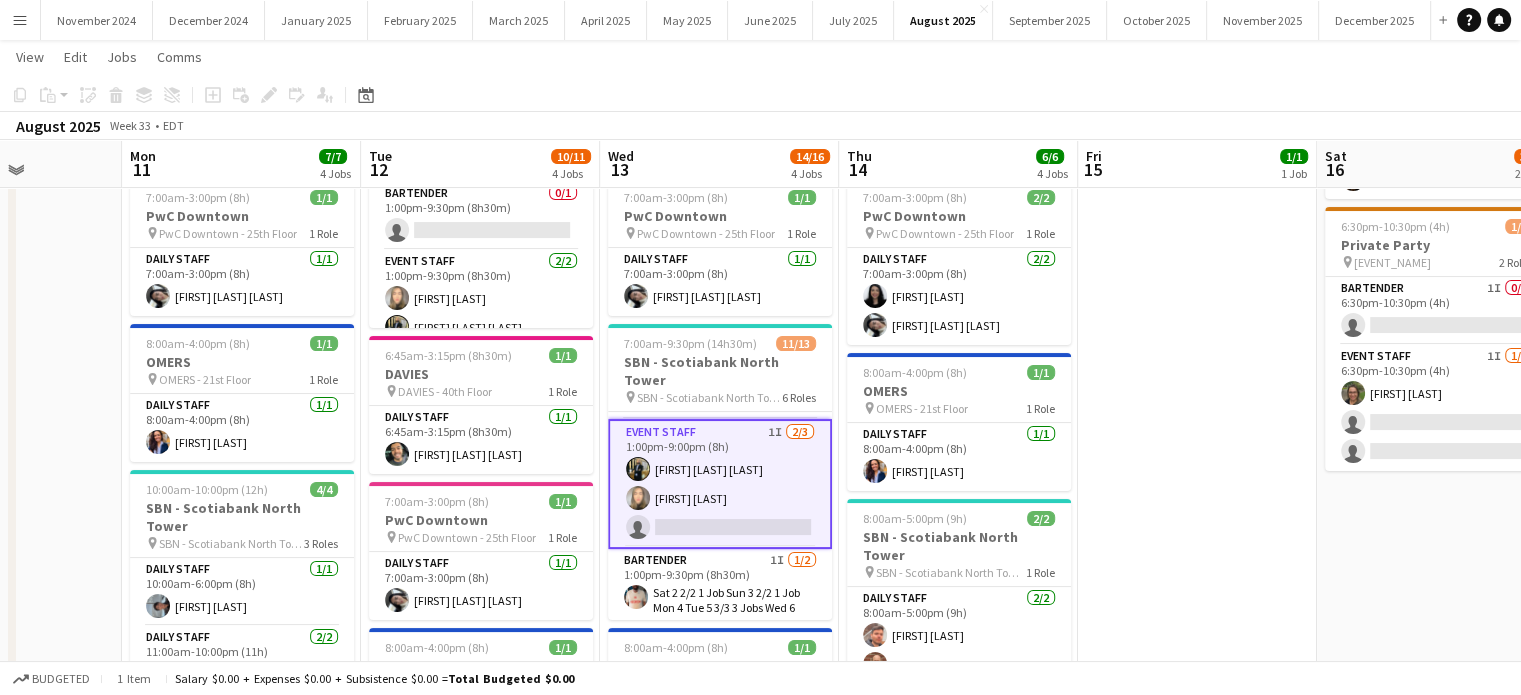 scroll, scrollTop: 0, scrollLeft: 597, axis: horizontal 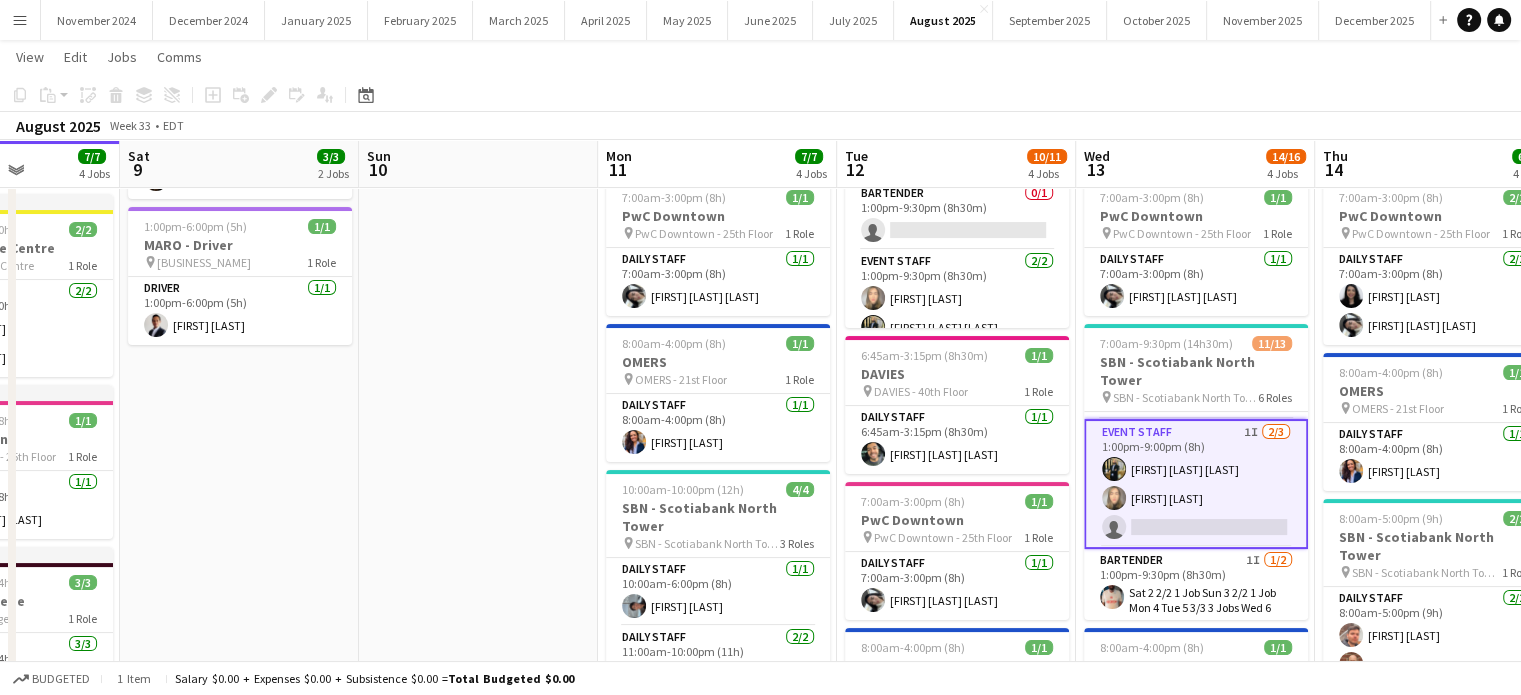 drag, startPoint x: 309, startPoint y: 438, endPoint x: 987, endPoint y: 372, distance: 681.20483 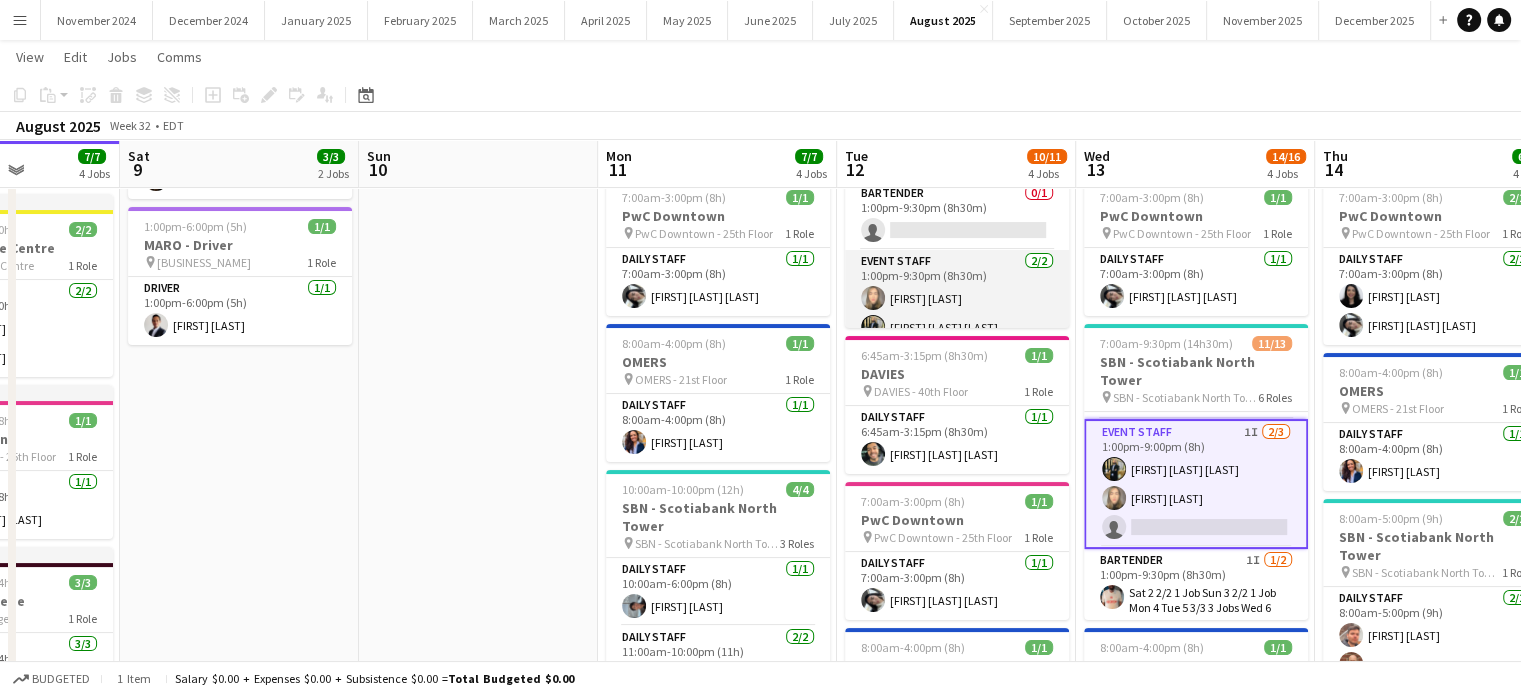scroll, scrollTop: 200, scrollLeft: 0, axis: vertical 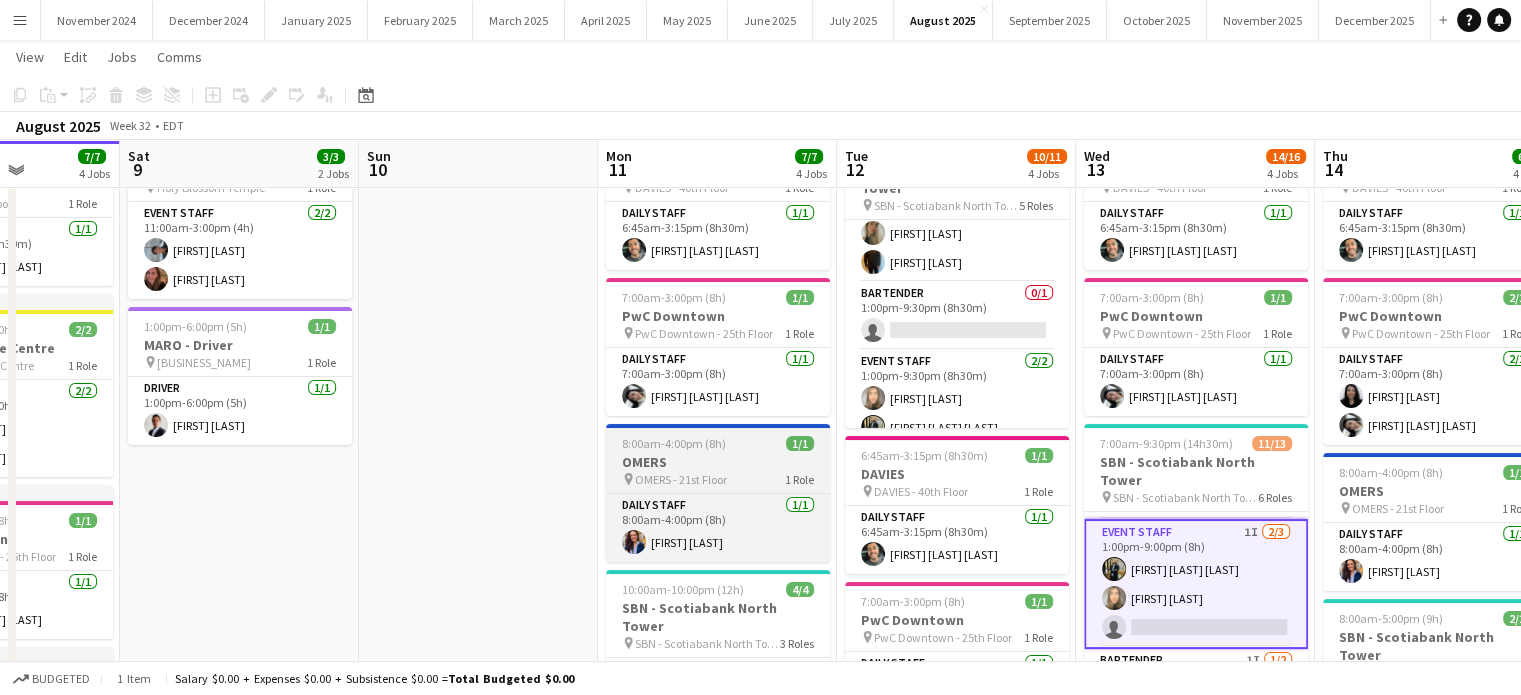 click on "OMERS" at bounding box center (718, 462) 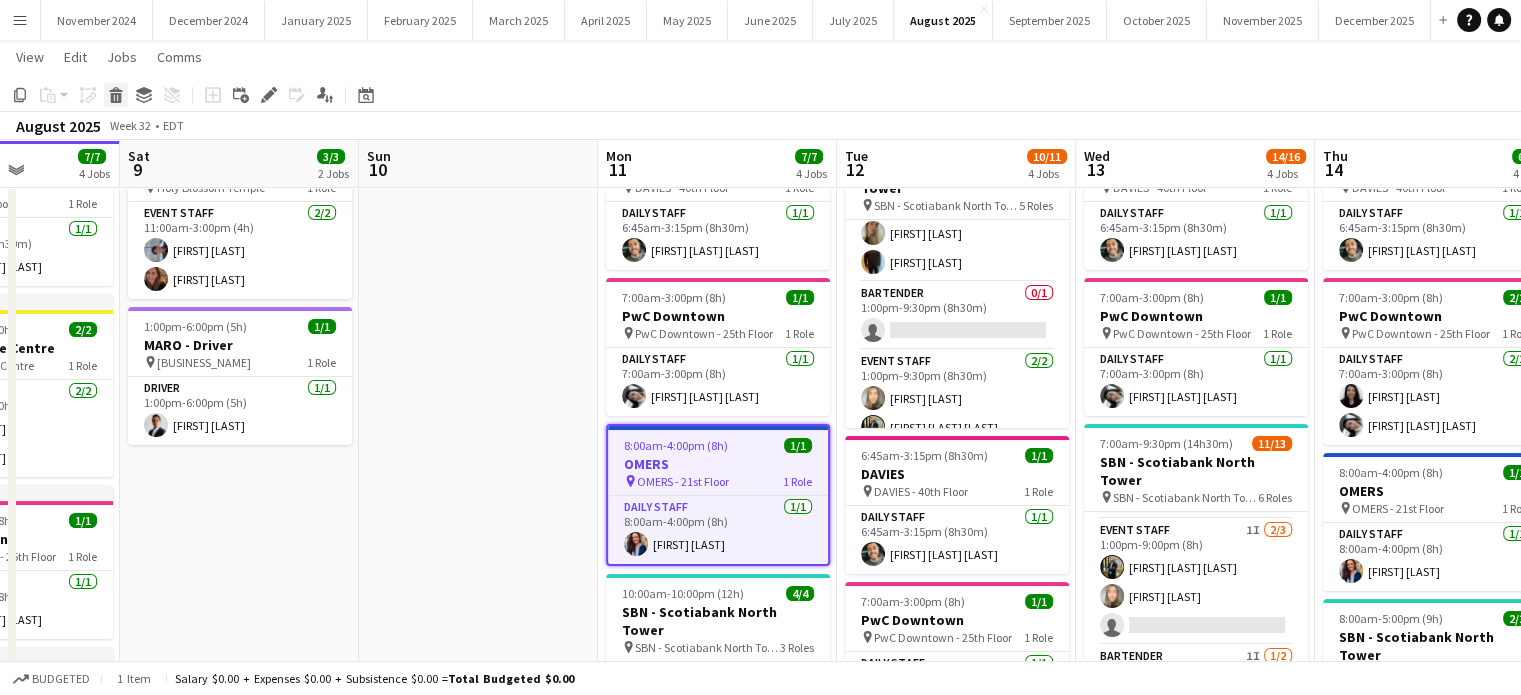 click 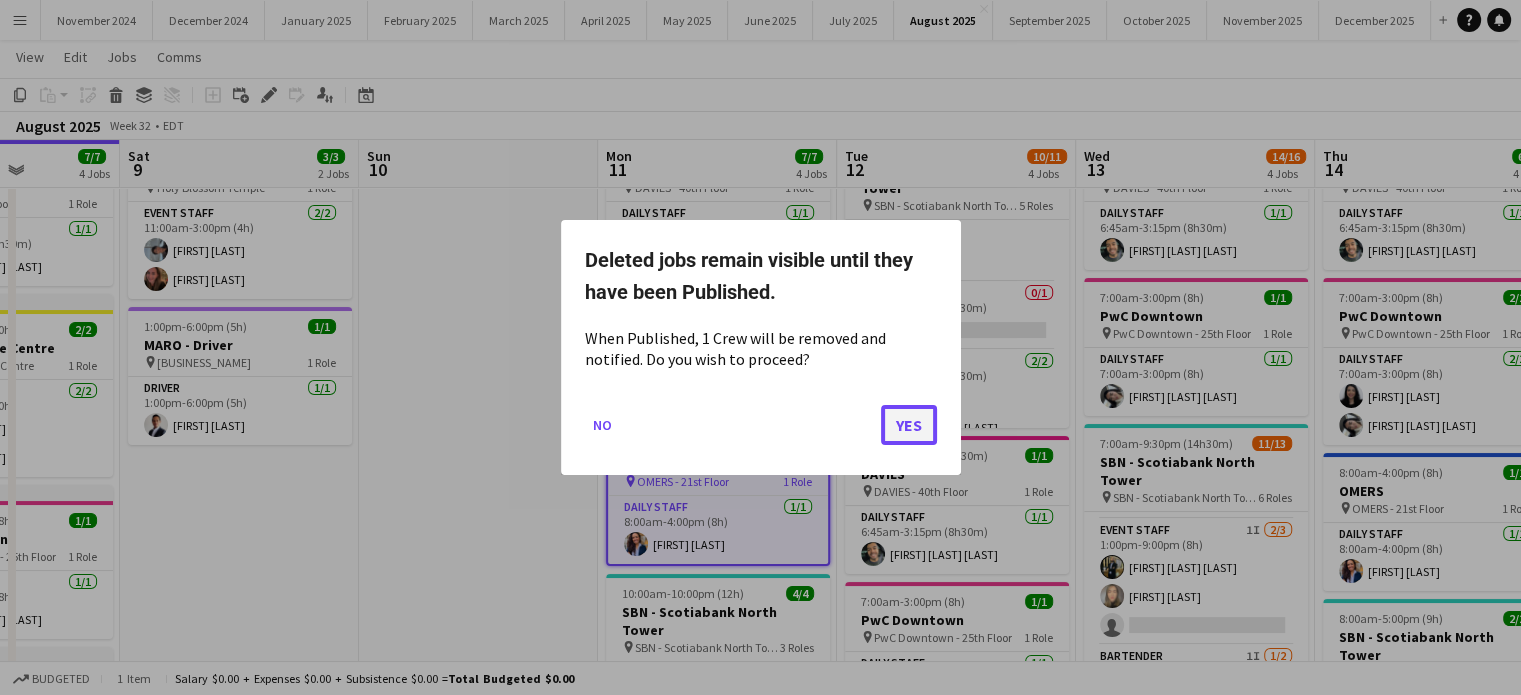 click on "Yes" 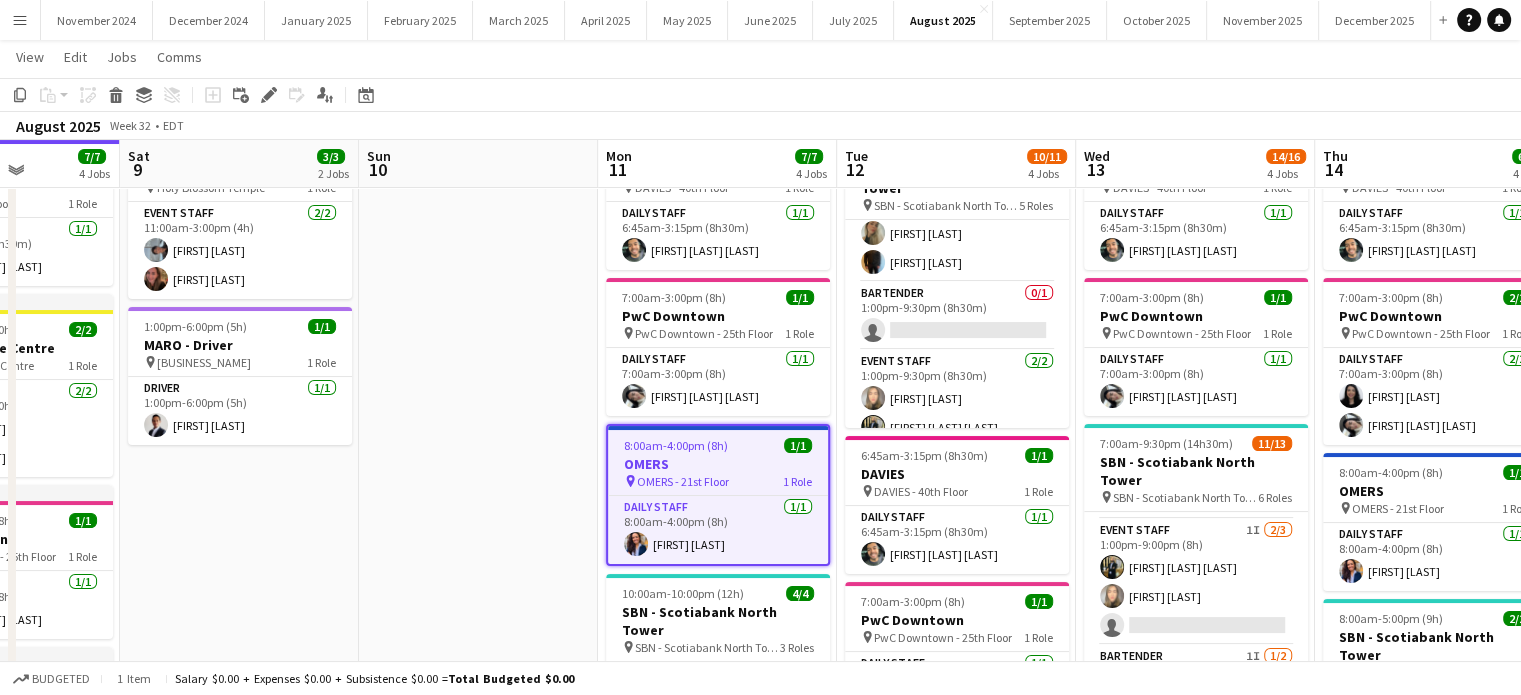 scroll, scrollTop: 100, scrollLeft: 0, axis: vertical 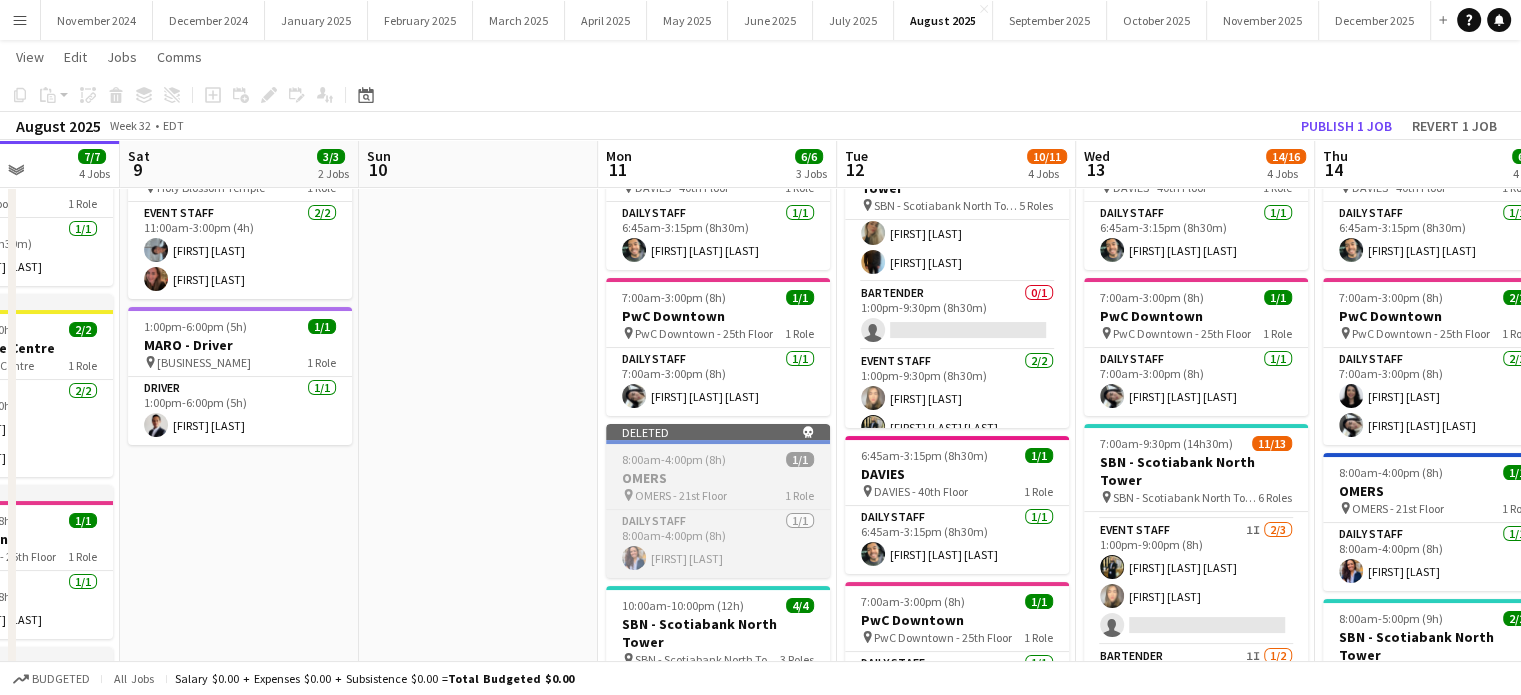 click on "1/1" at bounding box center [800, 459] 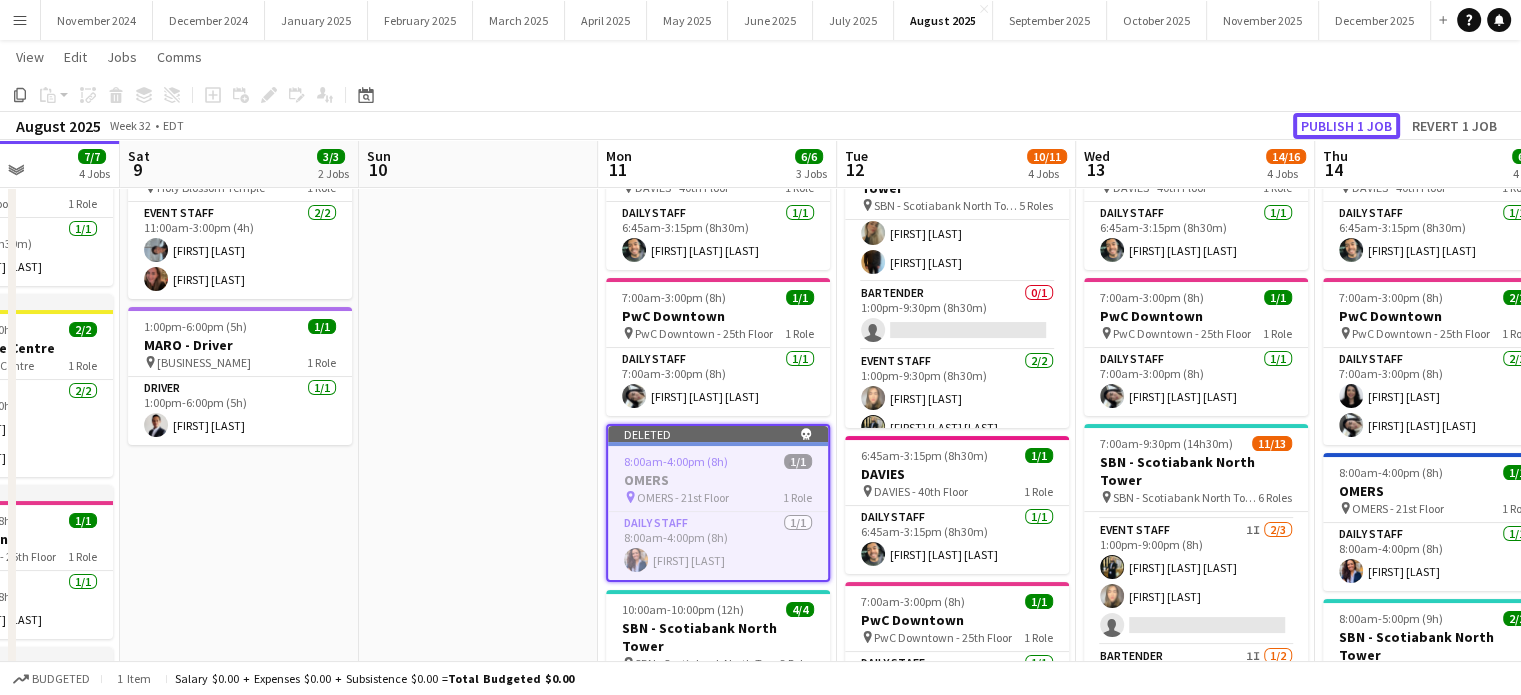 click on "Publish 1 job" 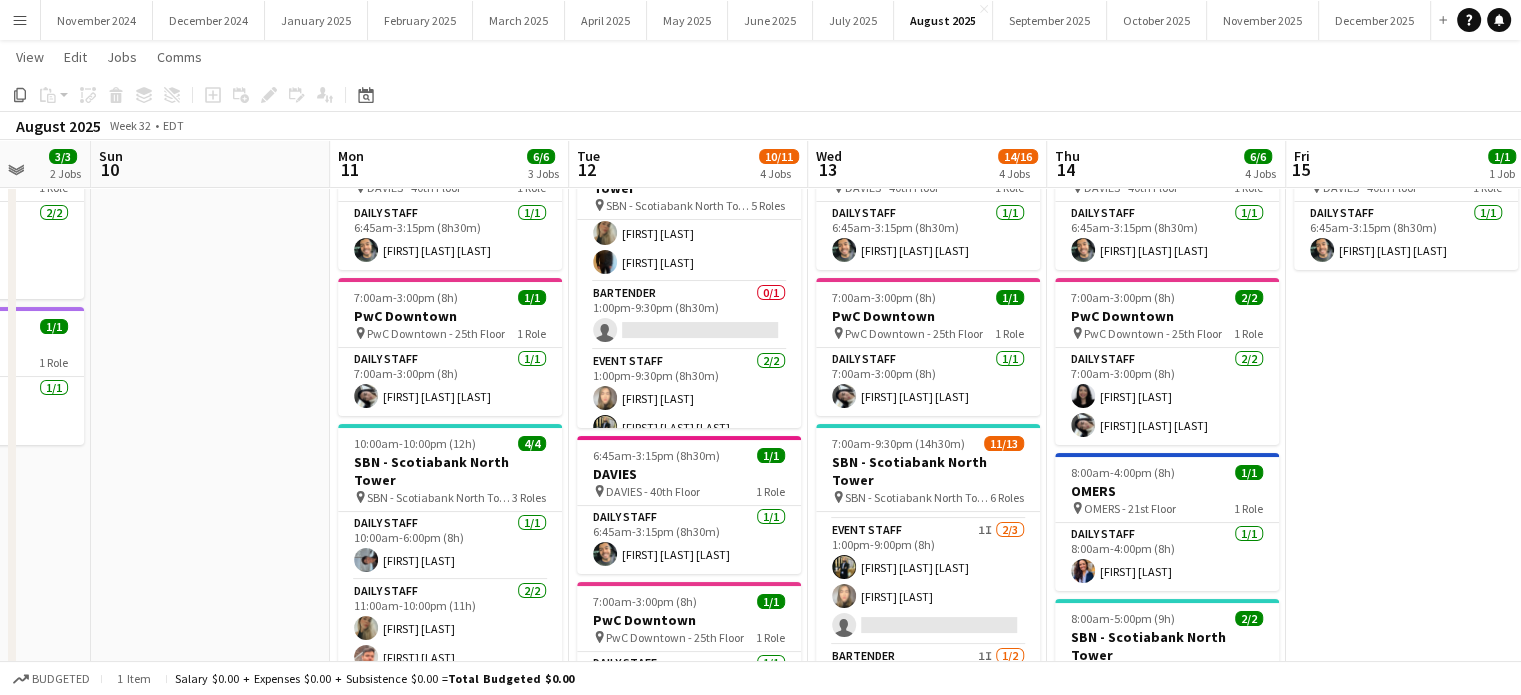 scroll, scrollTop: 0, scrollLeft: 478, axis: horizontal 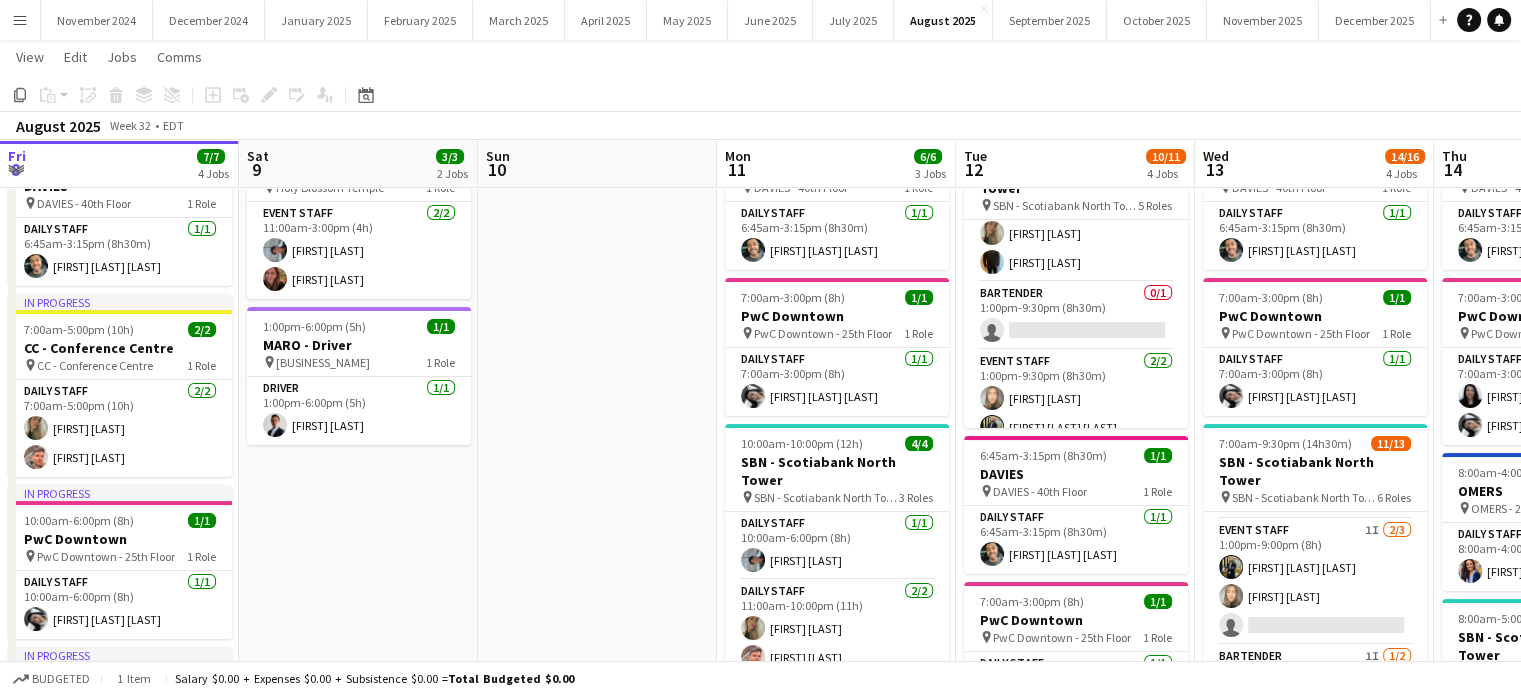 drag, startPoint x: 960, startPoint y: 427, endPoint x: 669, endPoint y: 411, distance: 291.43954 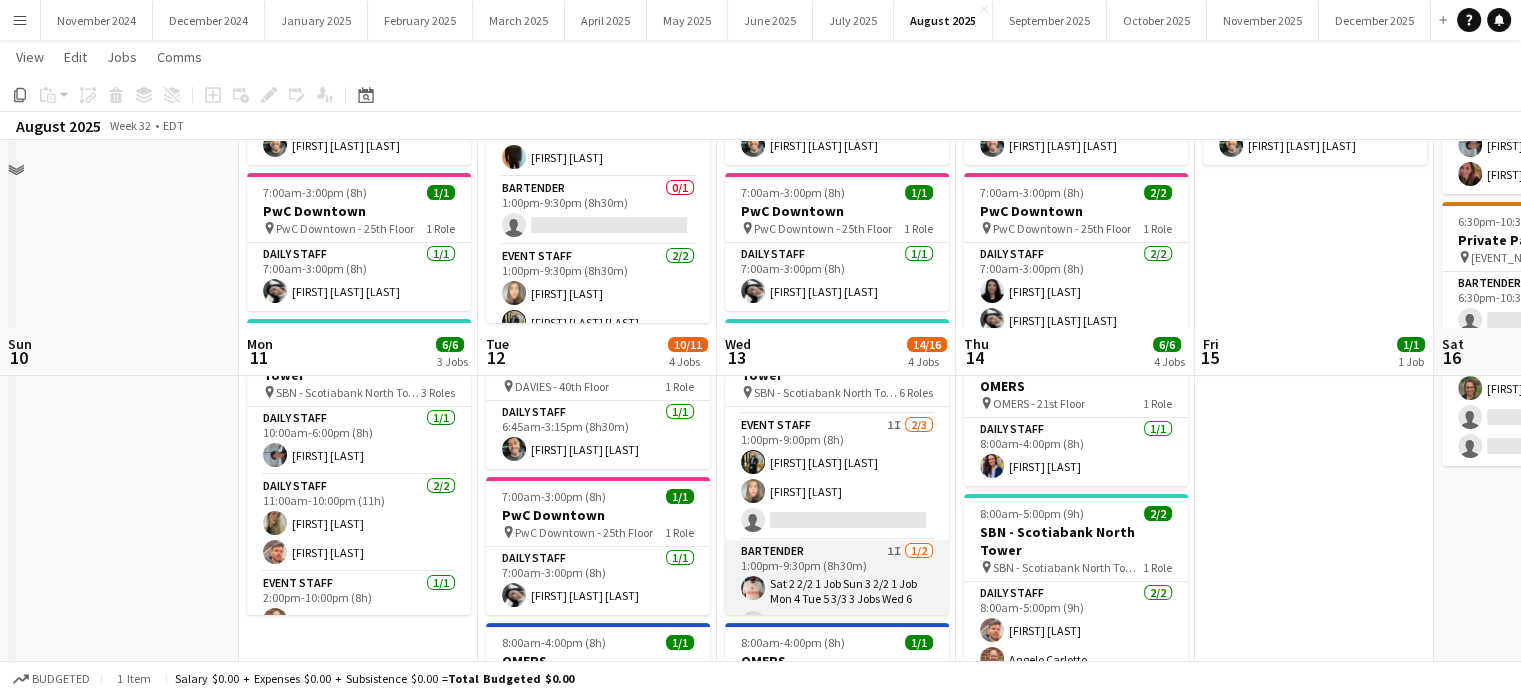 scroll, scrollTop: 400, scrollLeft: 0, axis: vertical 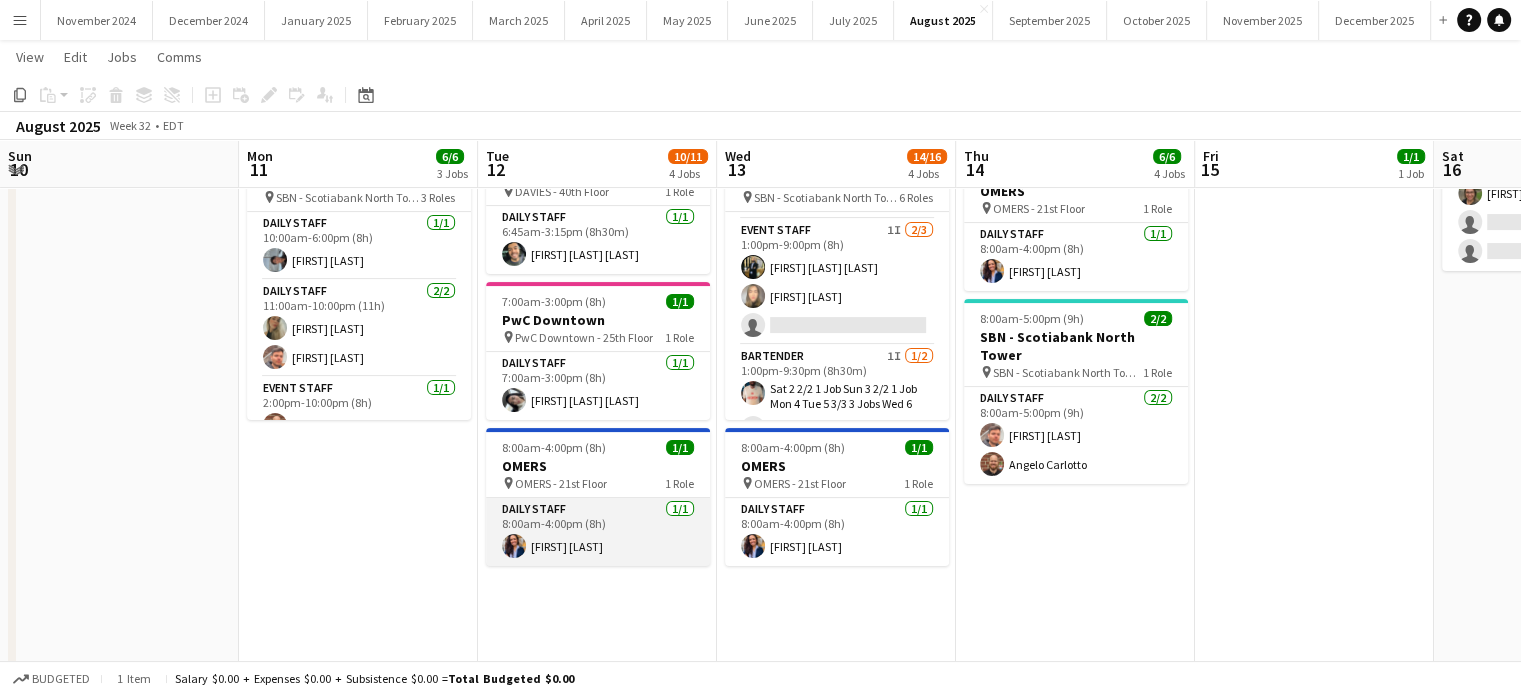 click on "Daily Staff   1/1   8:00am-4:00pm (8h)
[FIRST] [LAST]" at bounding box center (598, 532) 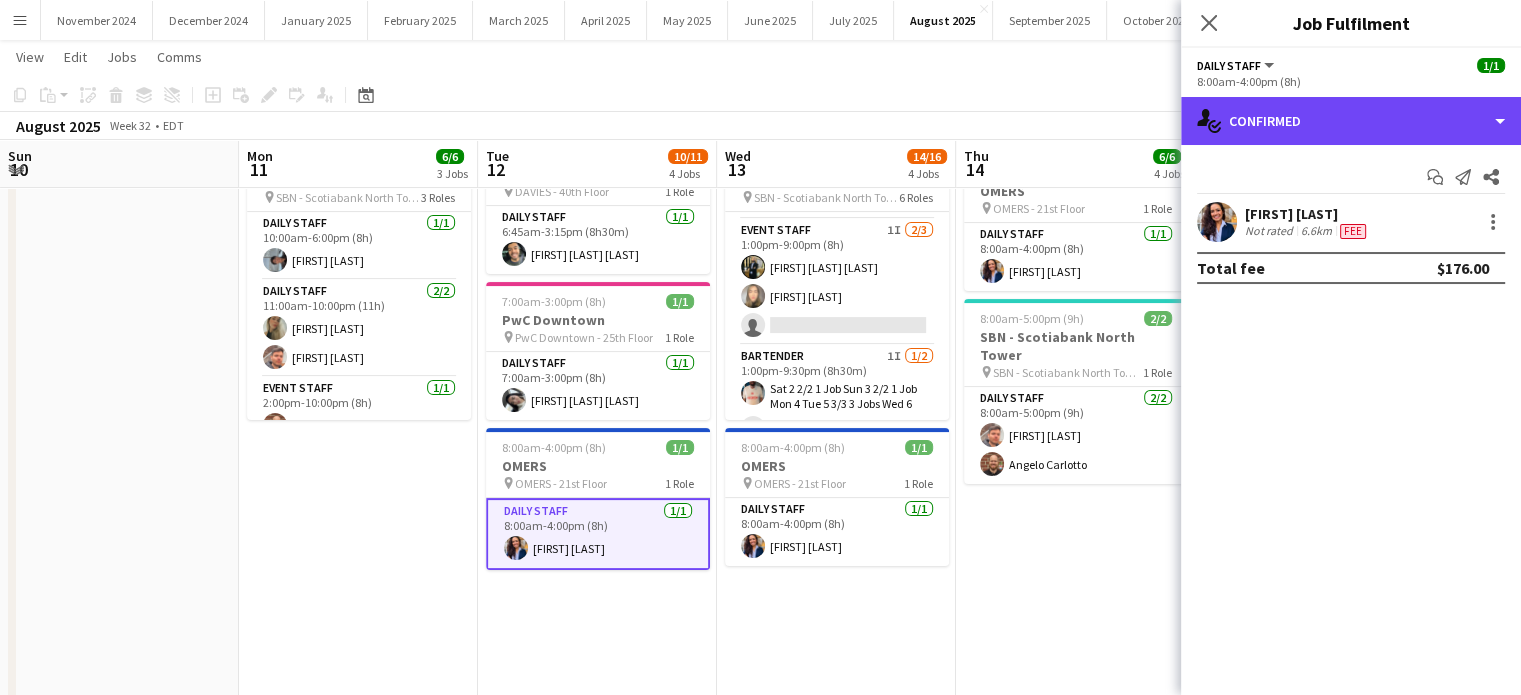 click on "single-neutral-actions-check-2
Confirmed" 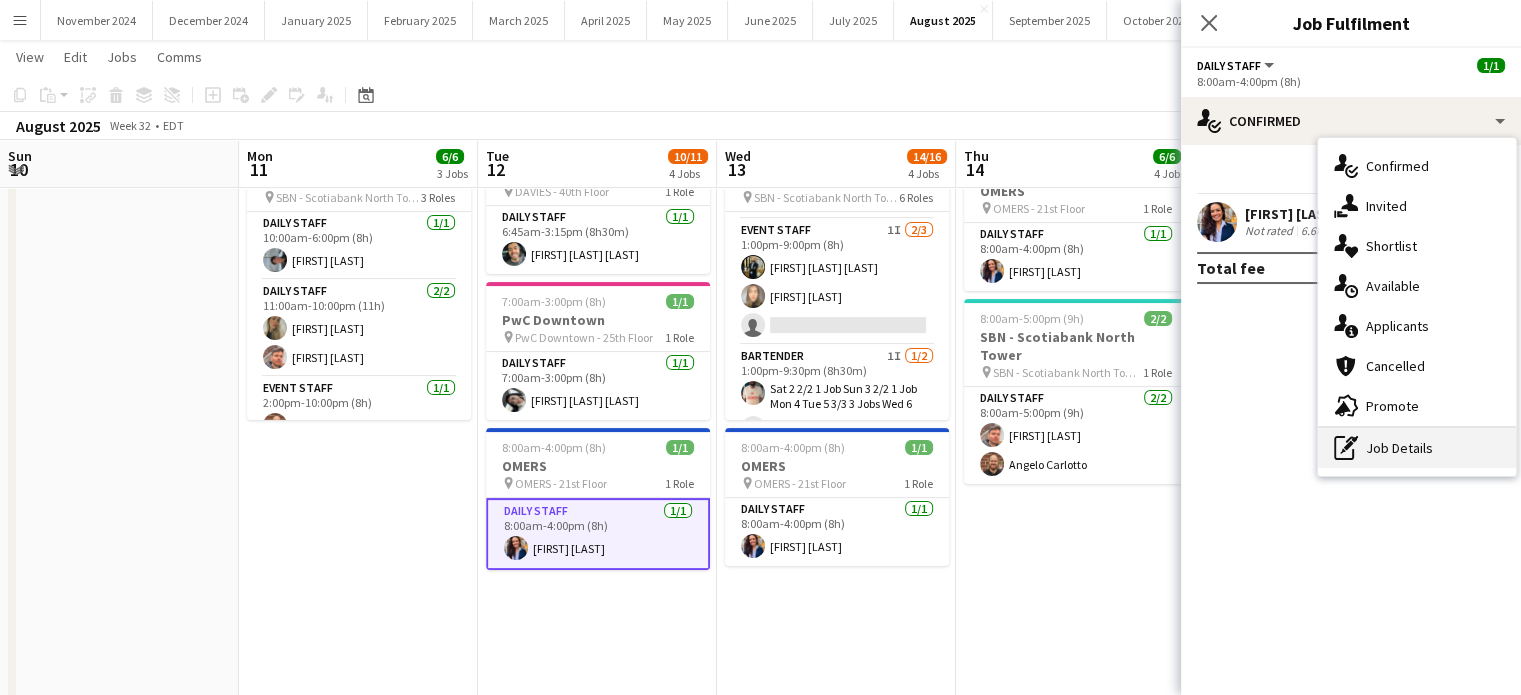click on "pen-write
Job Details" at bounding box center [1417, 448] 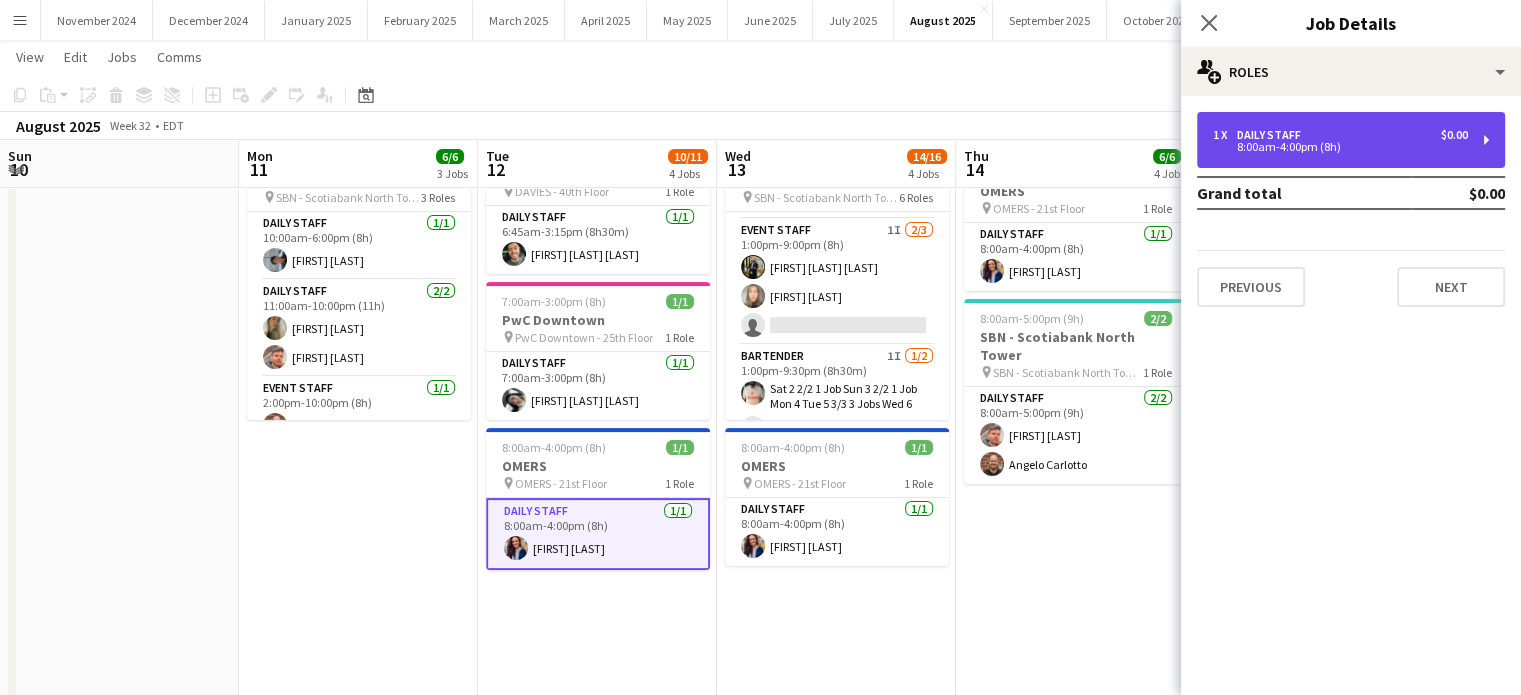 click on "1 x   Daily Staff   $0.00   8:00am-4:00pm (8h)" at bounding box center (1351, 140) 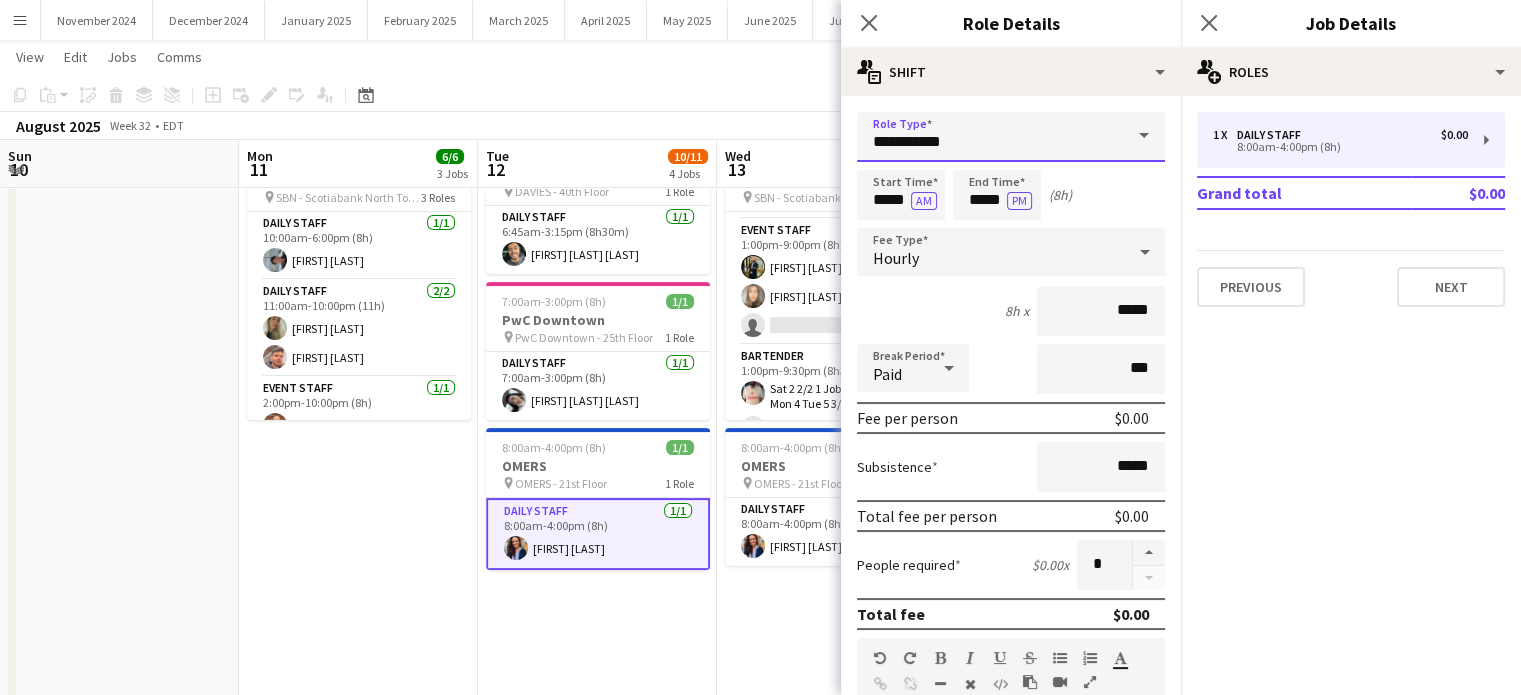 click on "**********" at bounding box center [1011, 137] 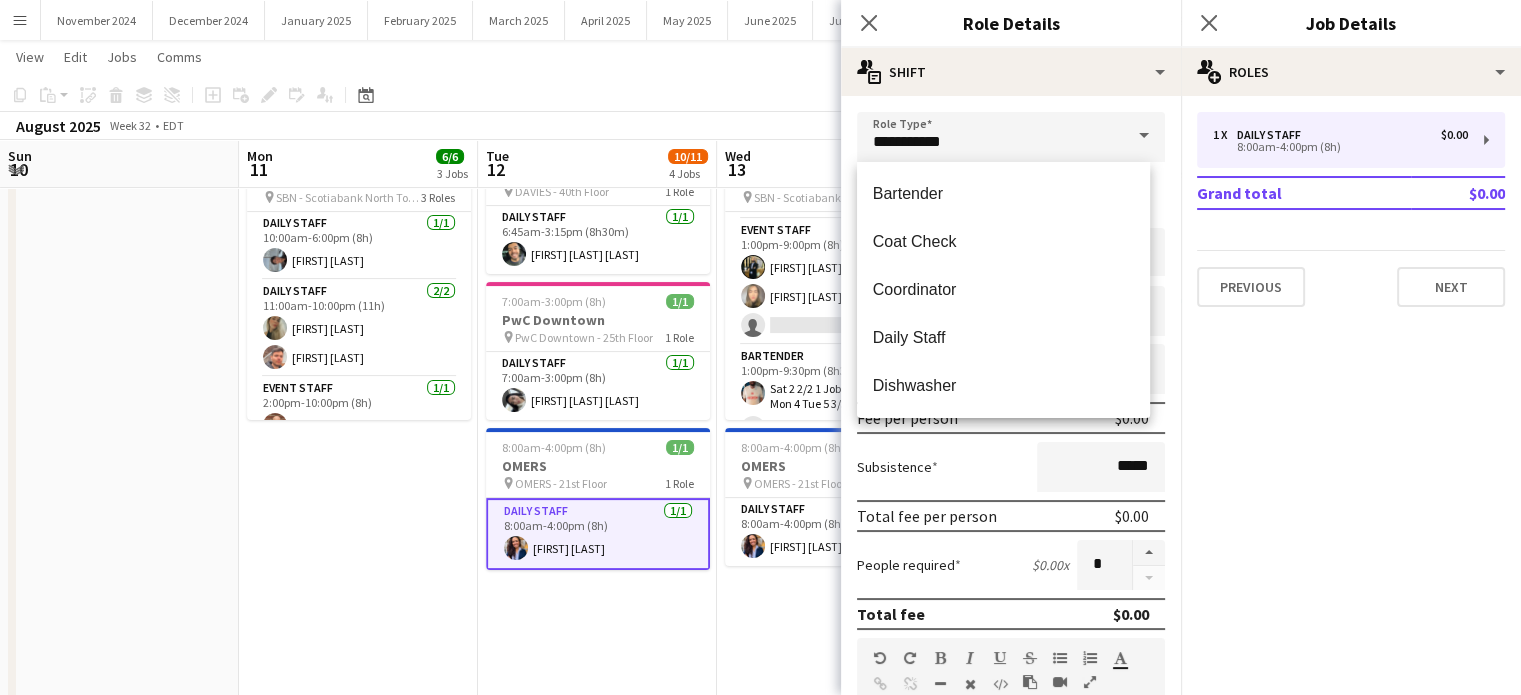 click on "pencil3
General details   1 x   Daily Staff   $0.00   8:00am-4:00pm (8h)   Grand total   $0.00   Previous   Next" 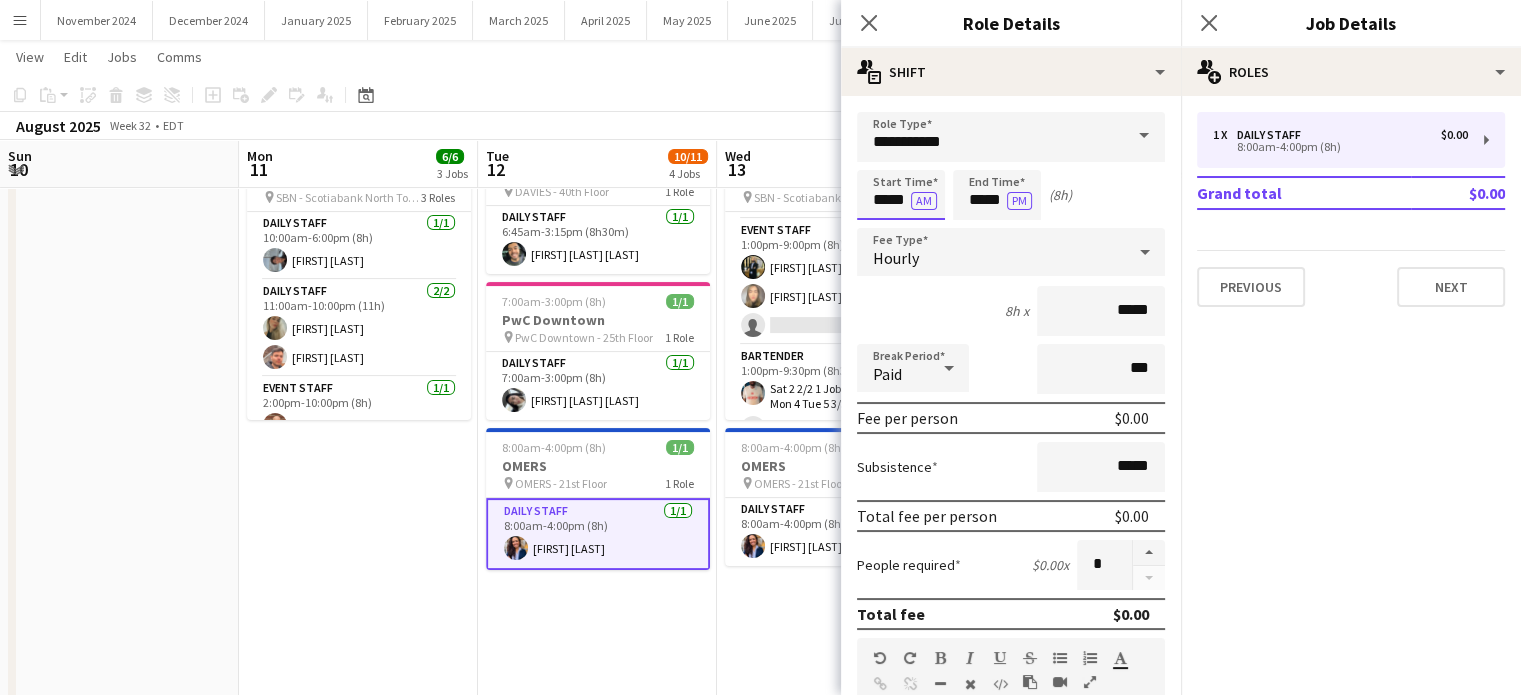click on "*****" at bounding box center (901, 195) 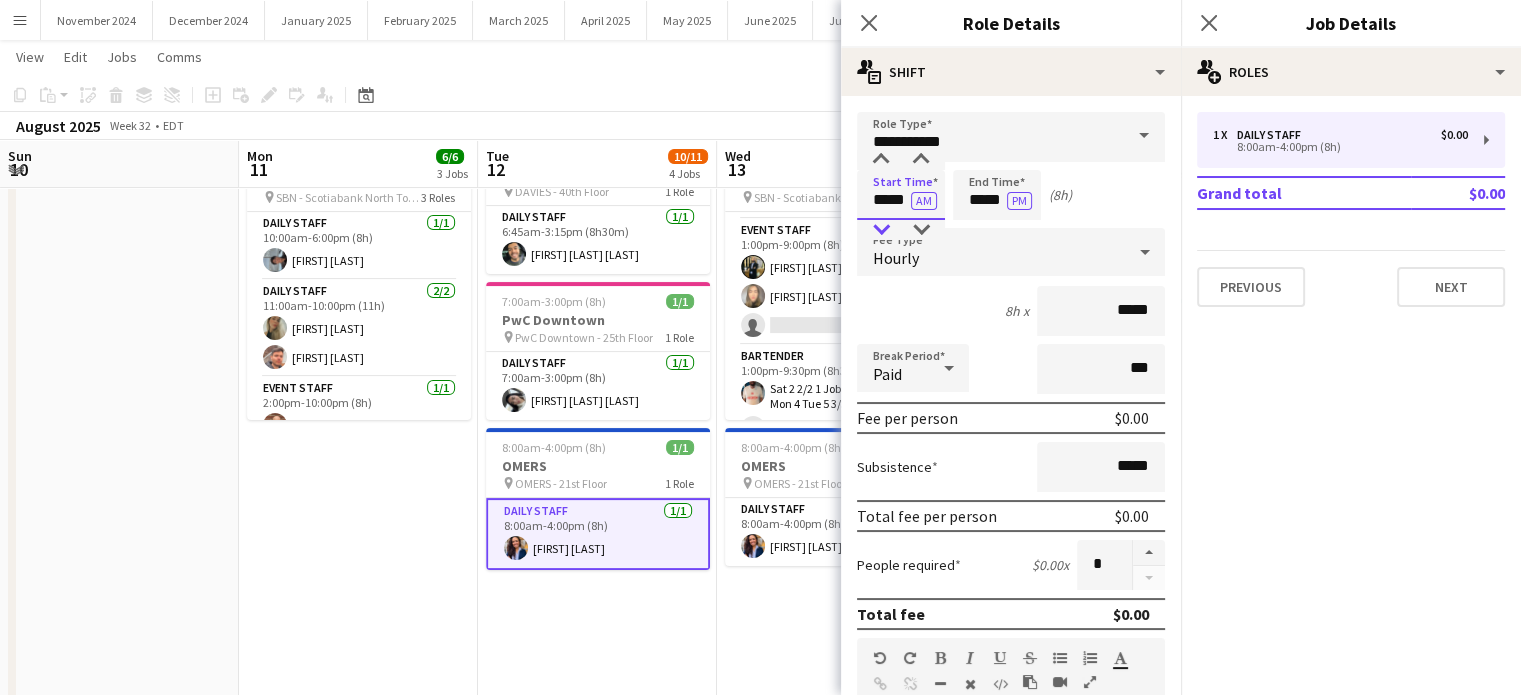 type on "*****" 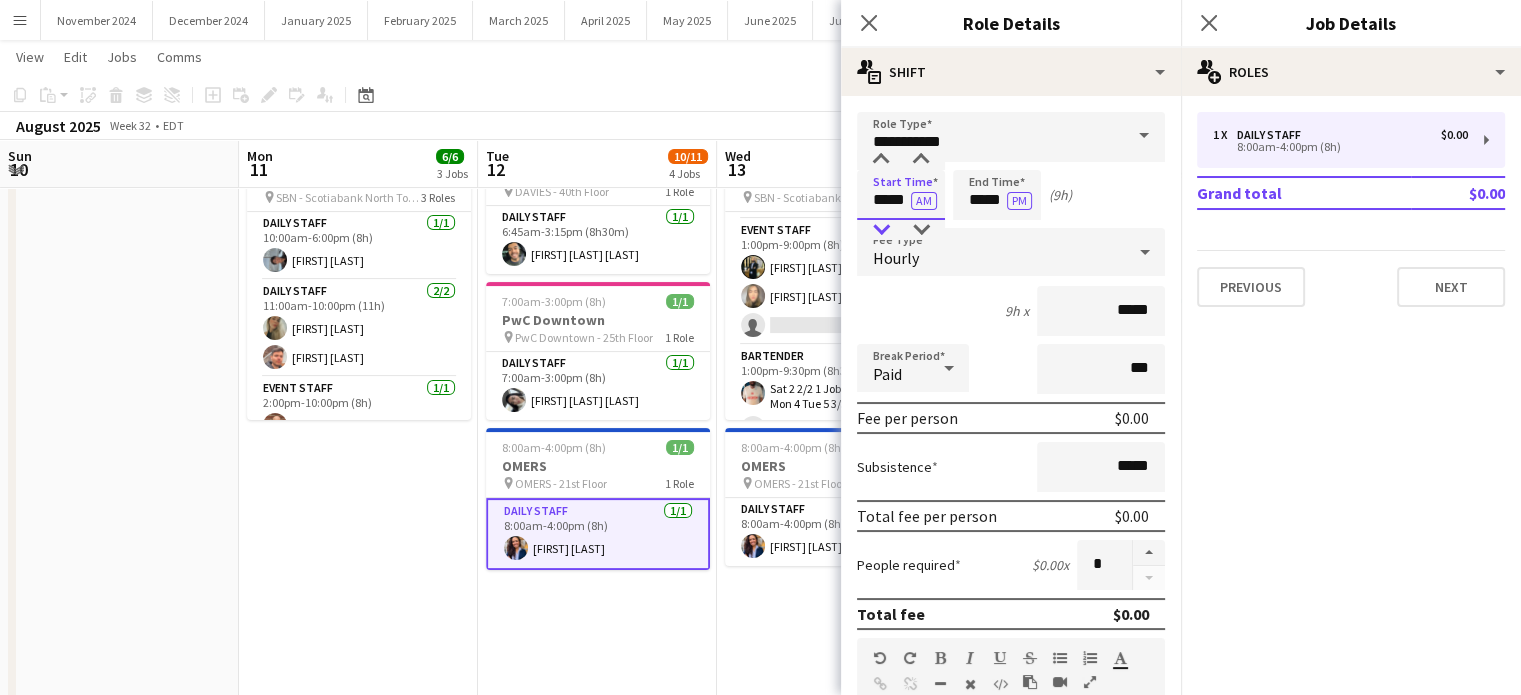 click at bounding box center (881, 230) 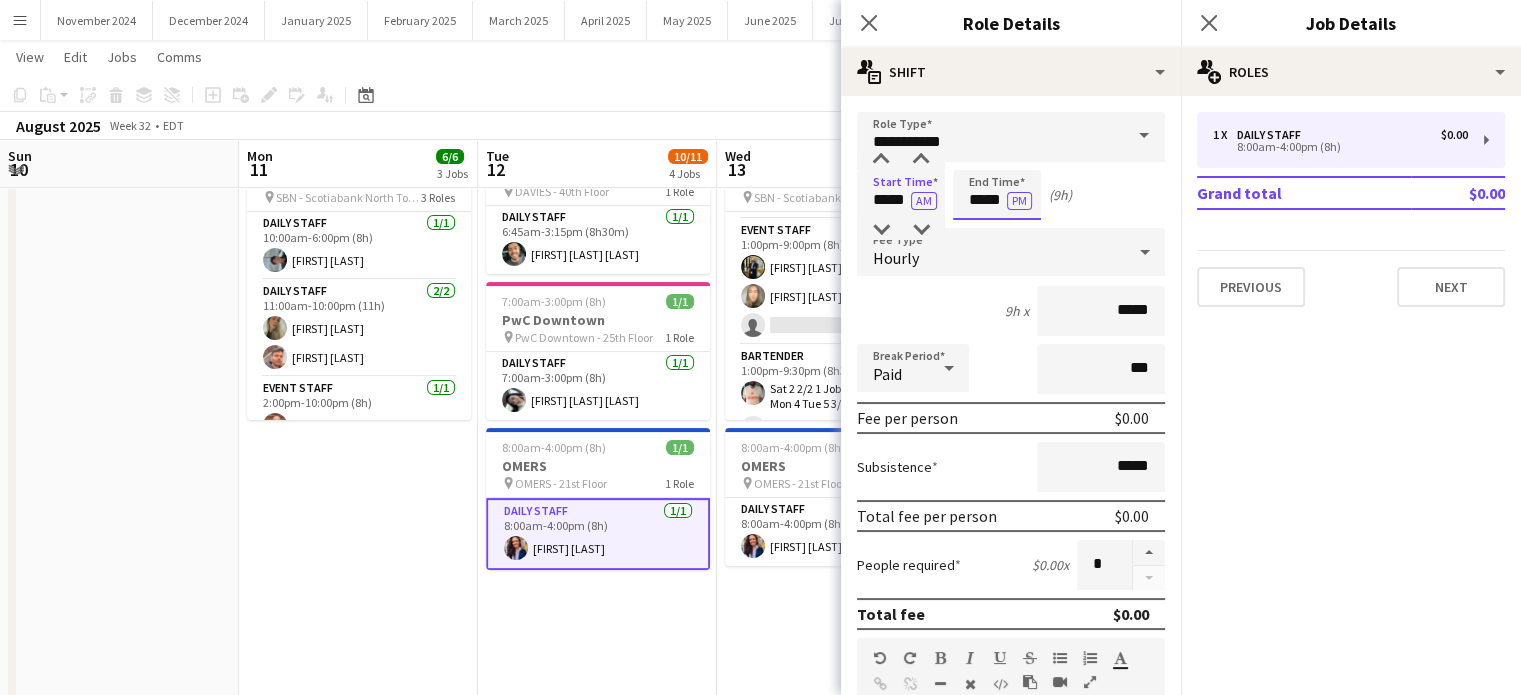 click on "*****" at bounding box center (997, 195) 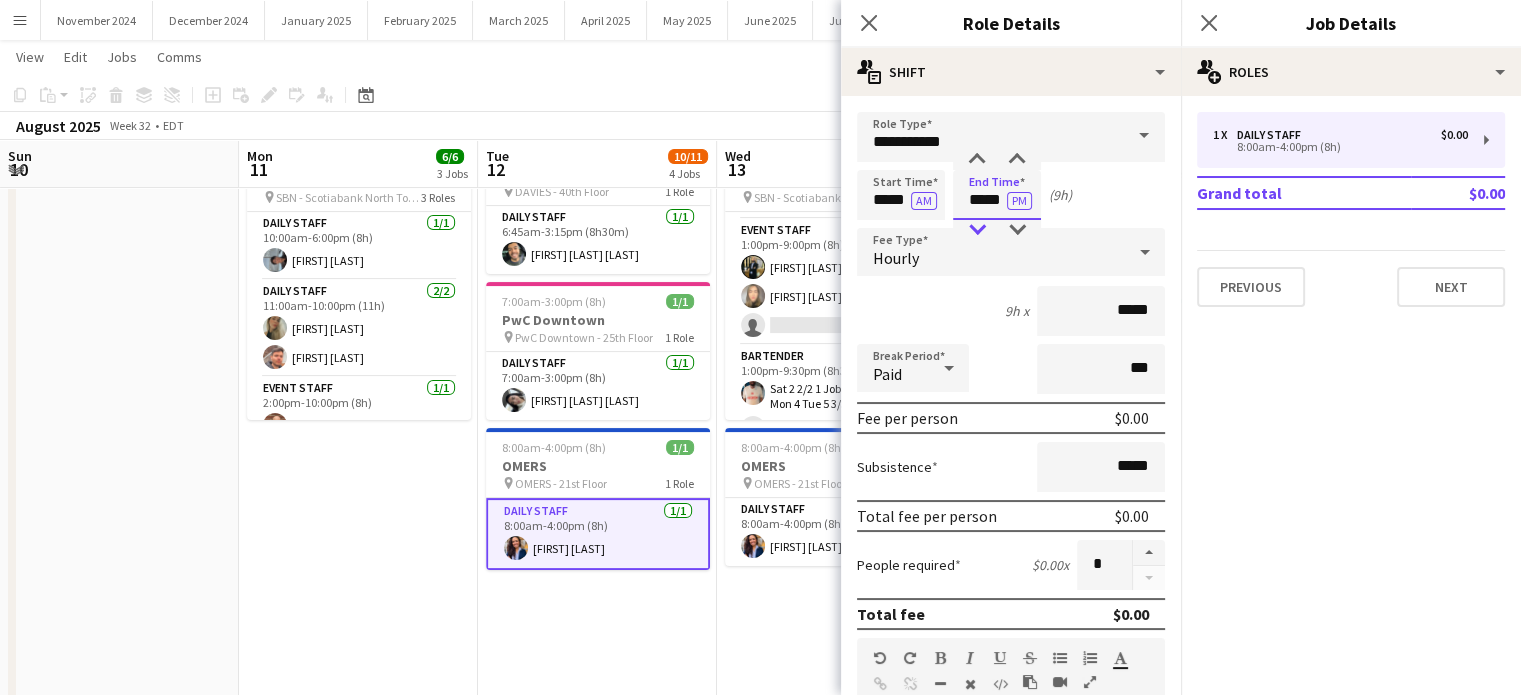 type on "*****" 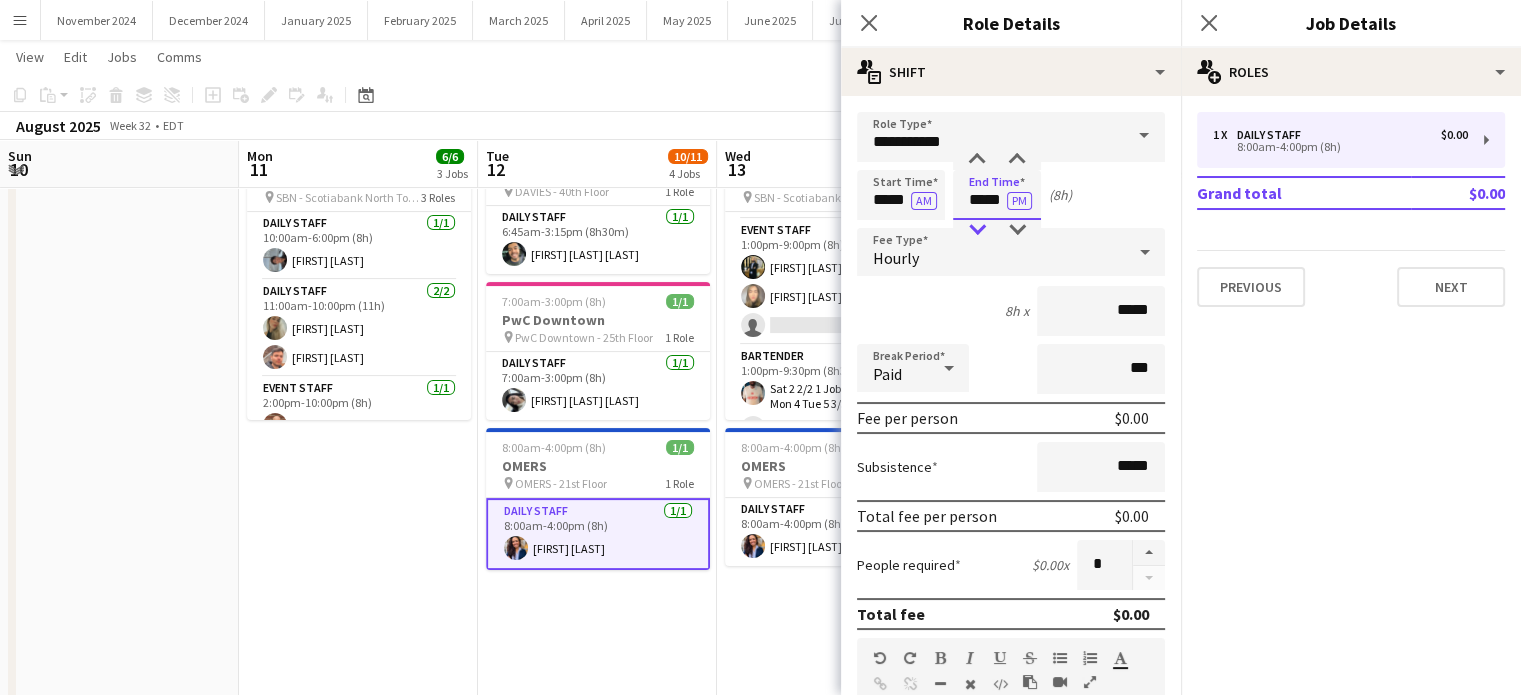 click at bounding box center (977, 230) 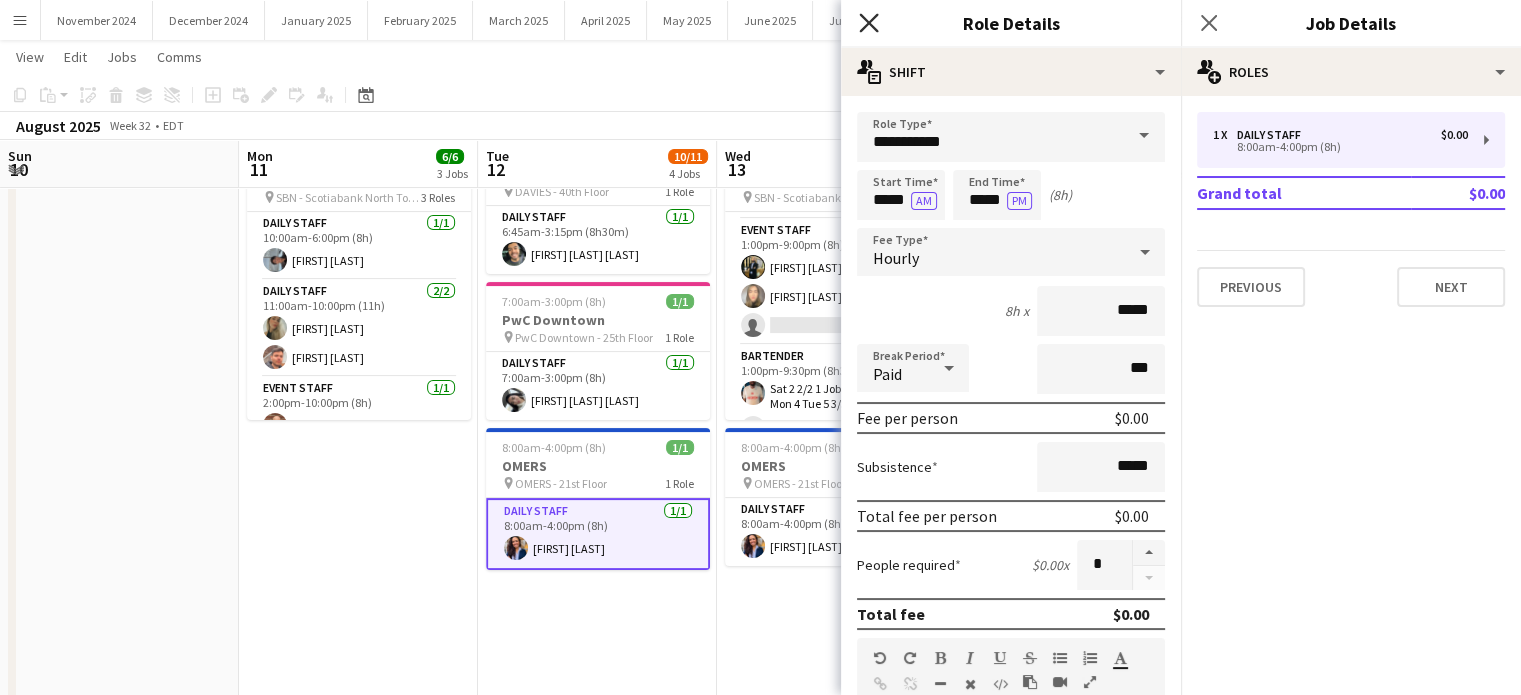 click 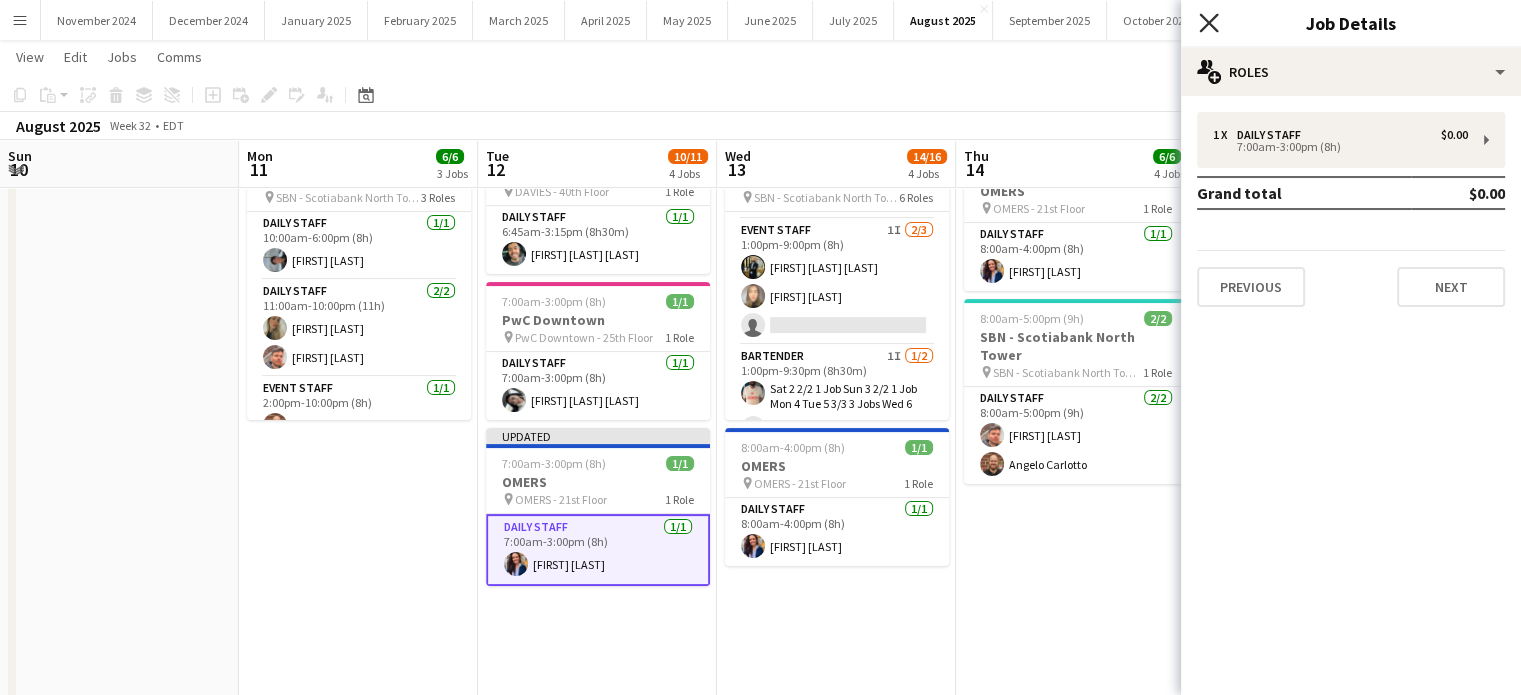 click 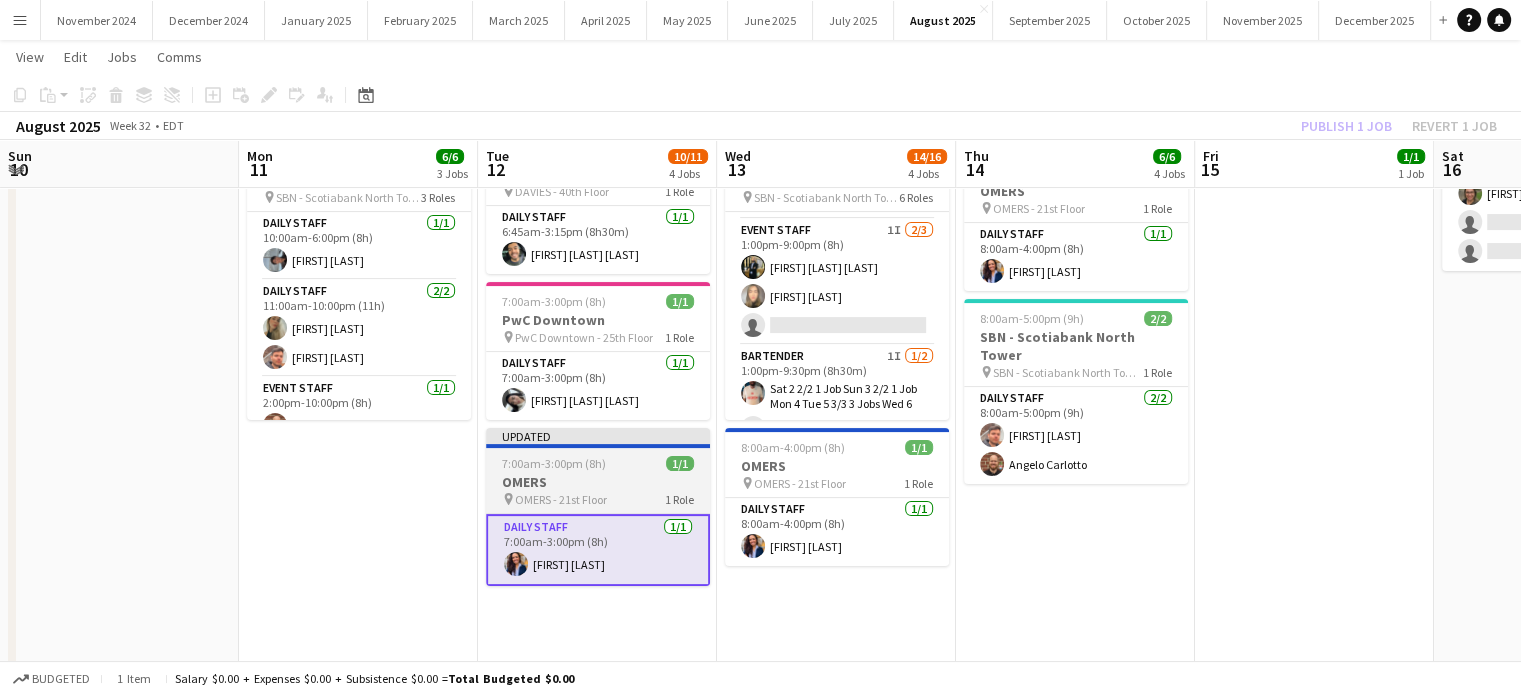 click on "OMERS" at bounding box center (598, 482) 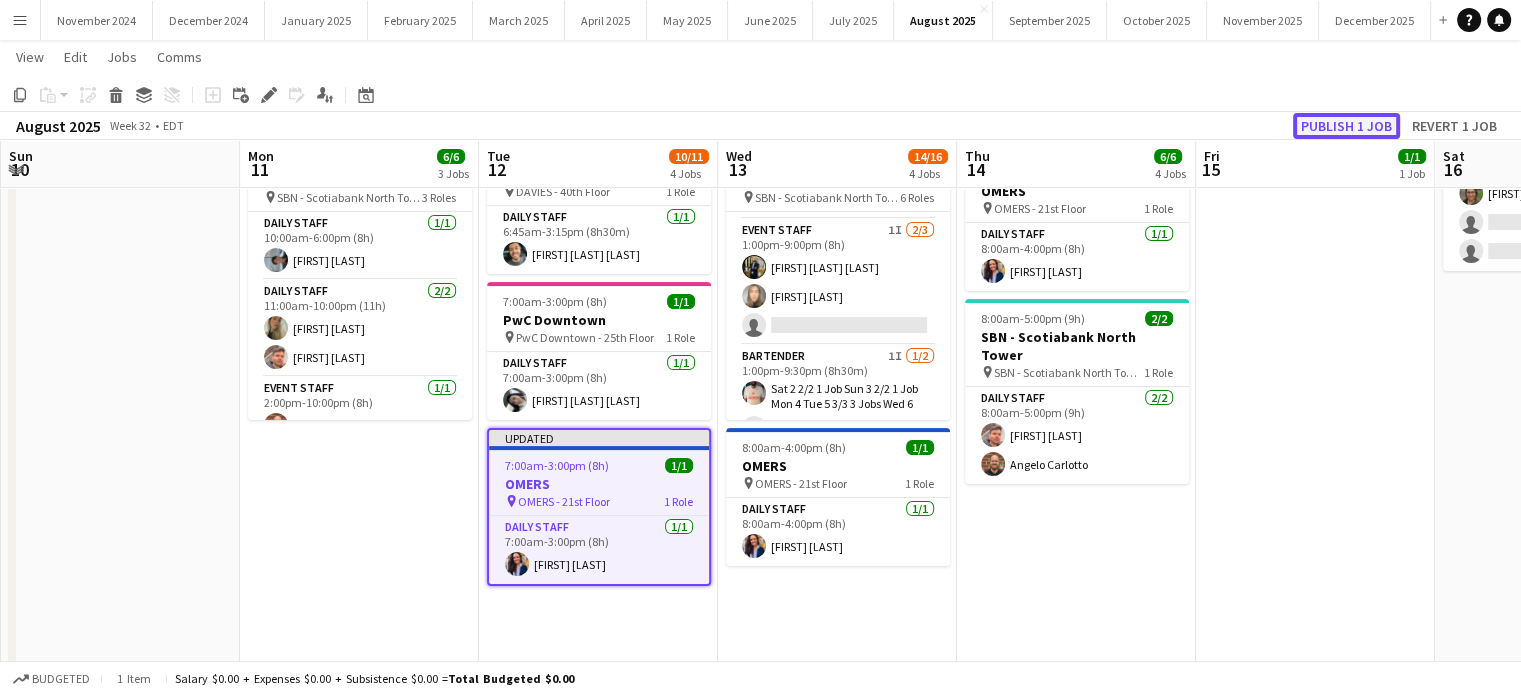 click on "Publish 1 job" 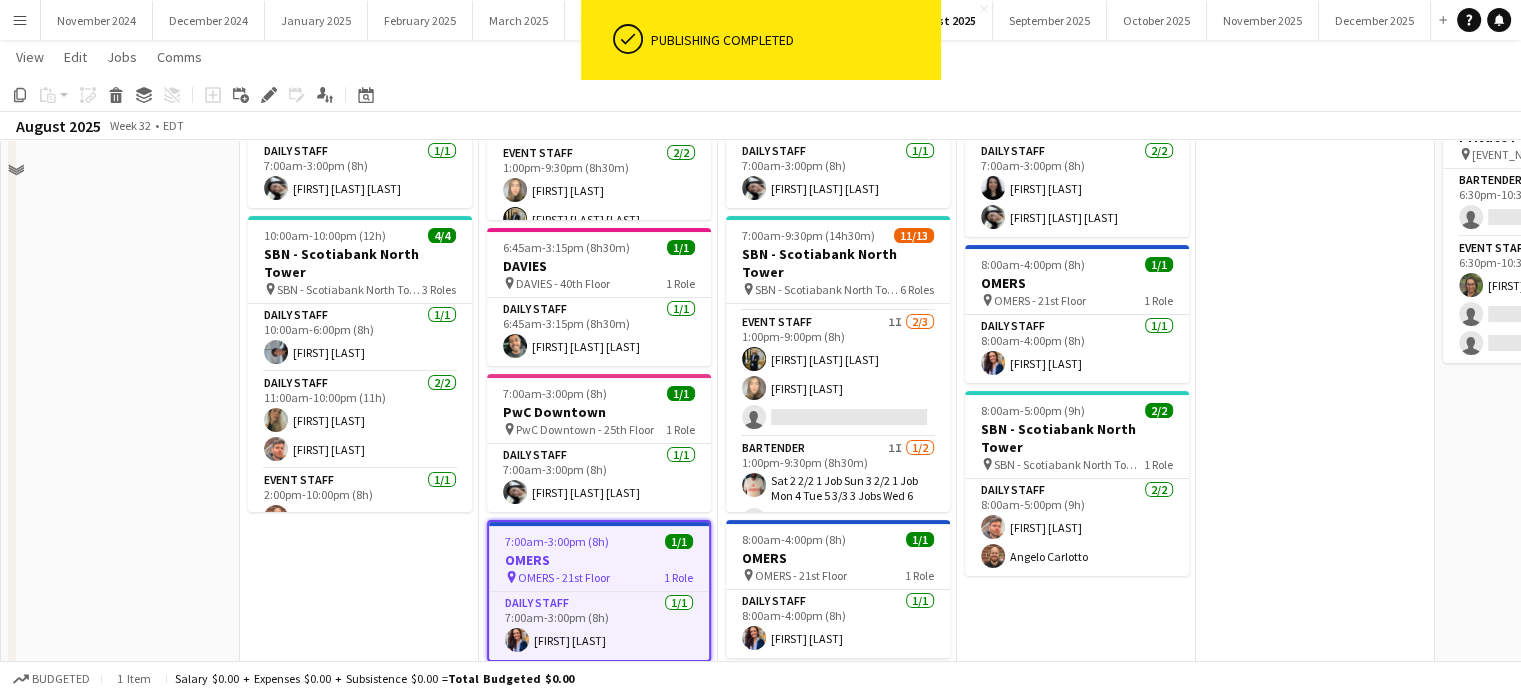 scroll, scrollTop: 200, scrollLeft: 0, axis: vertical 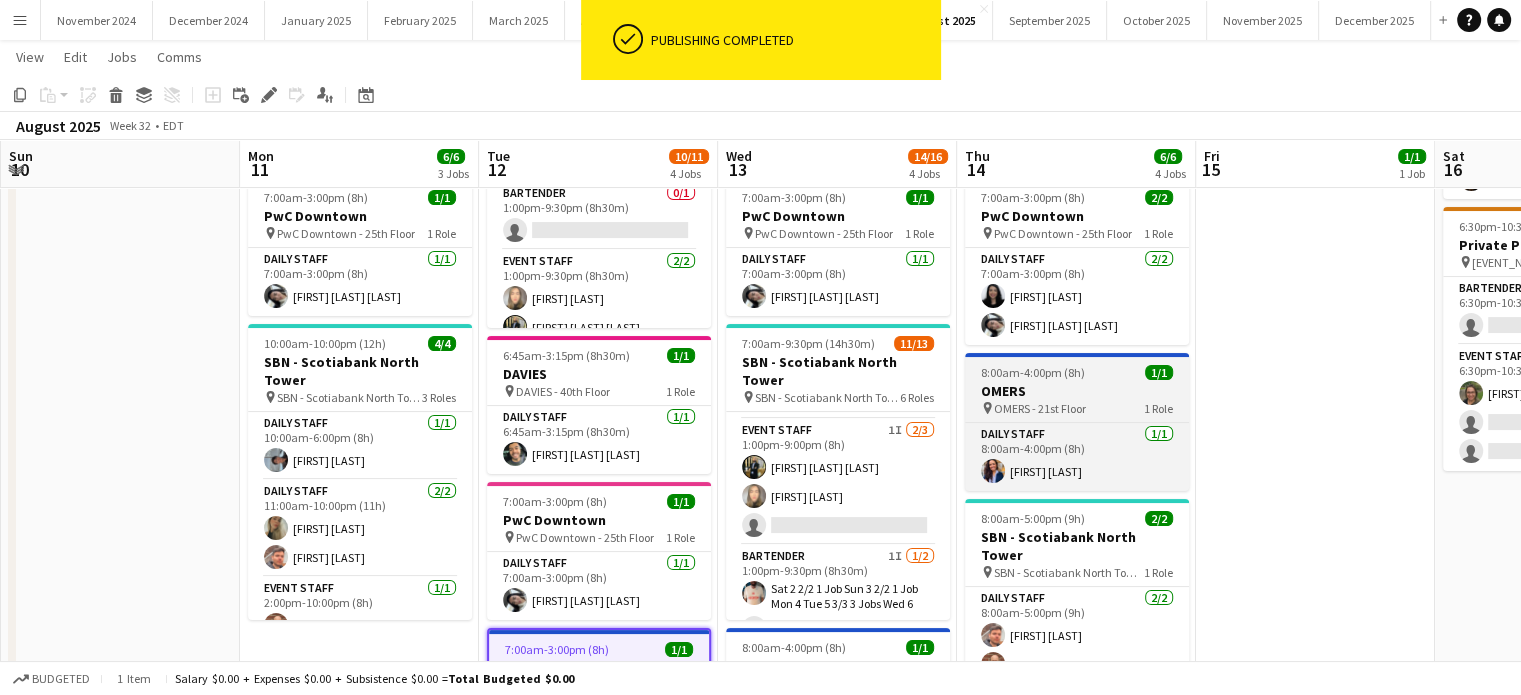 click on "OMERS" at bounding box center (1077, 391) 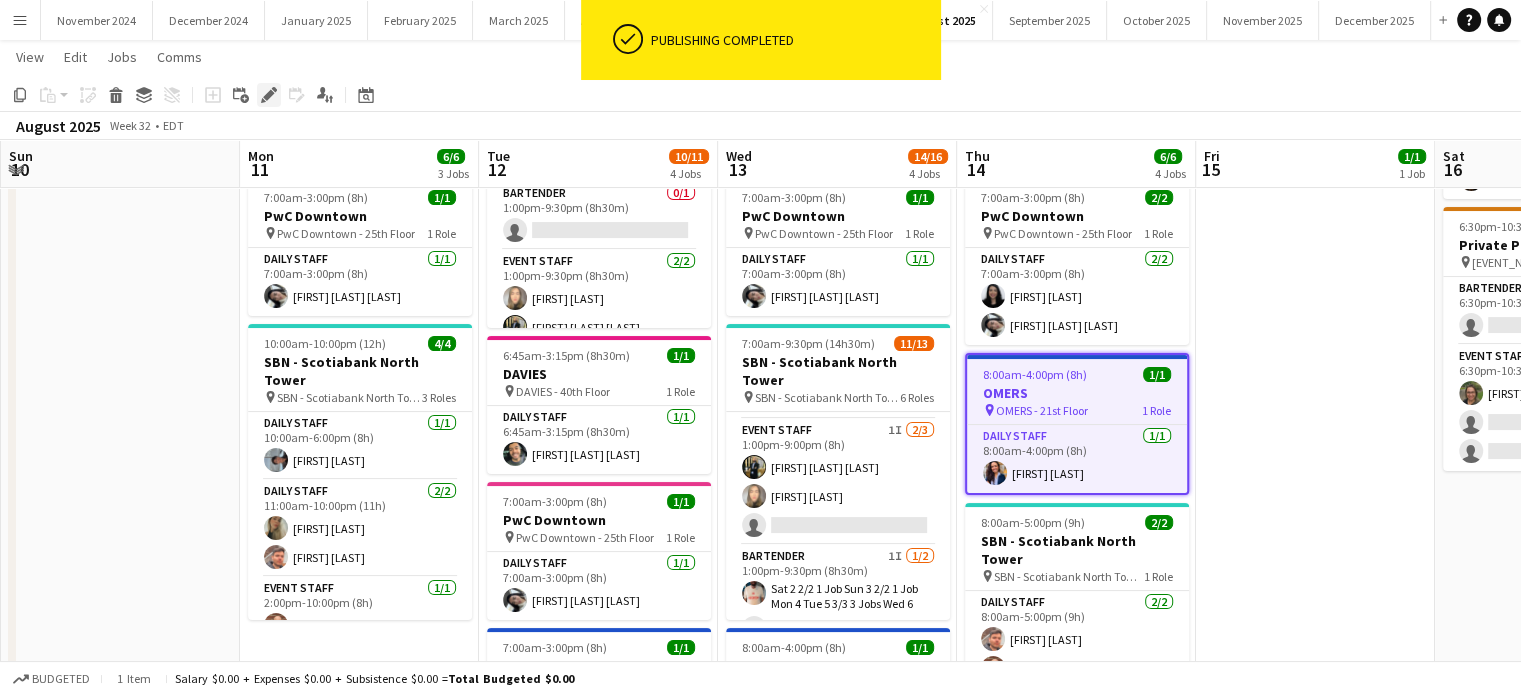 click 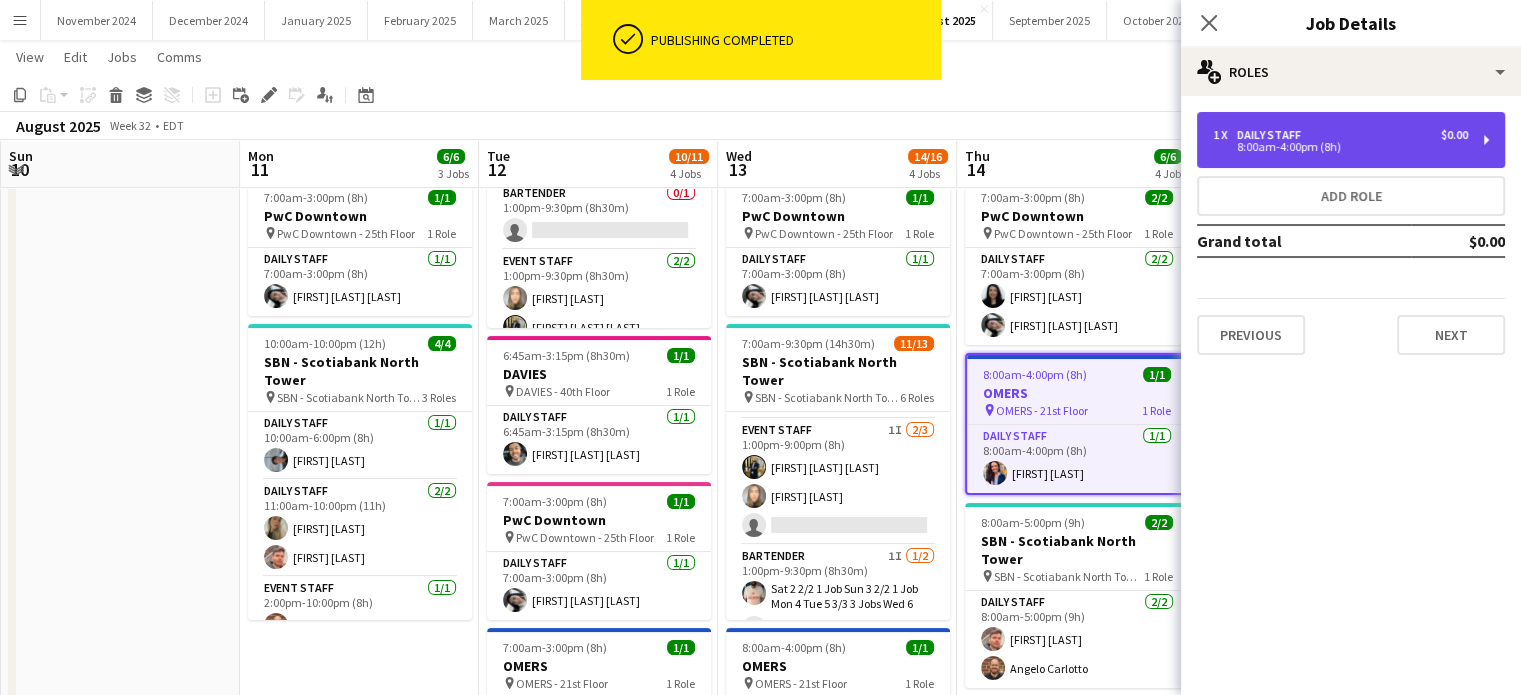 click on "Daily Staff" at bounding box center [1273, 135] 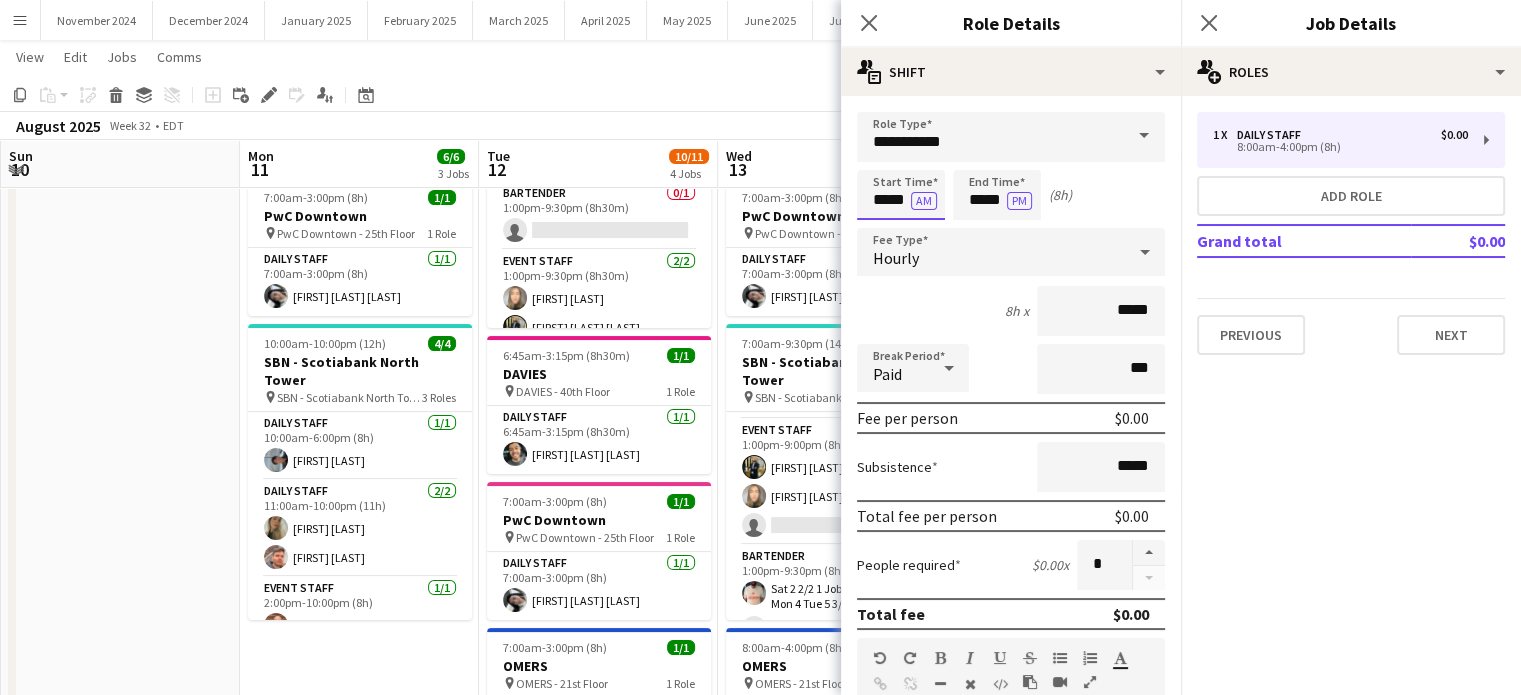 click on "*****" at bounding box center [901, 195] 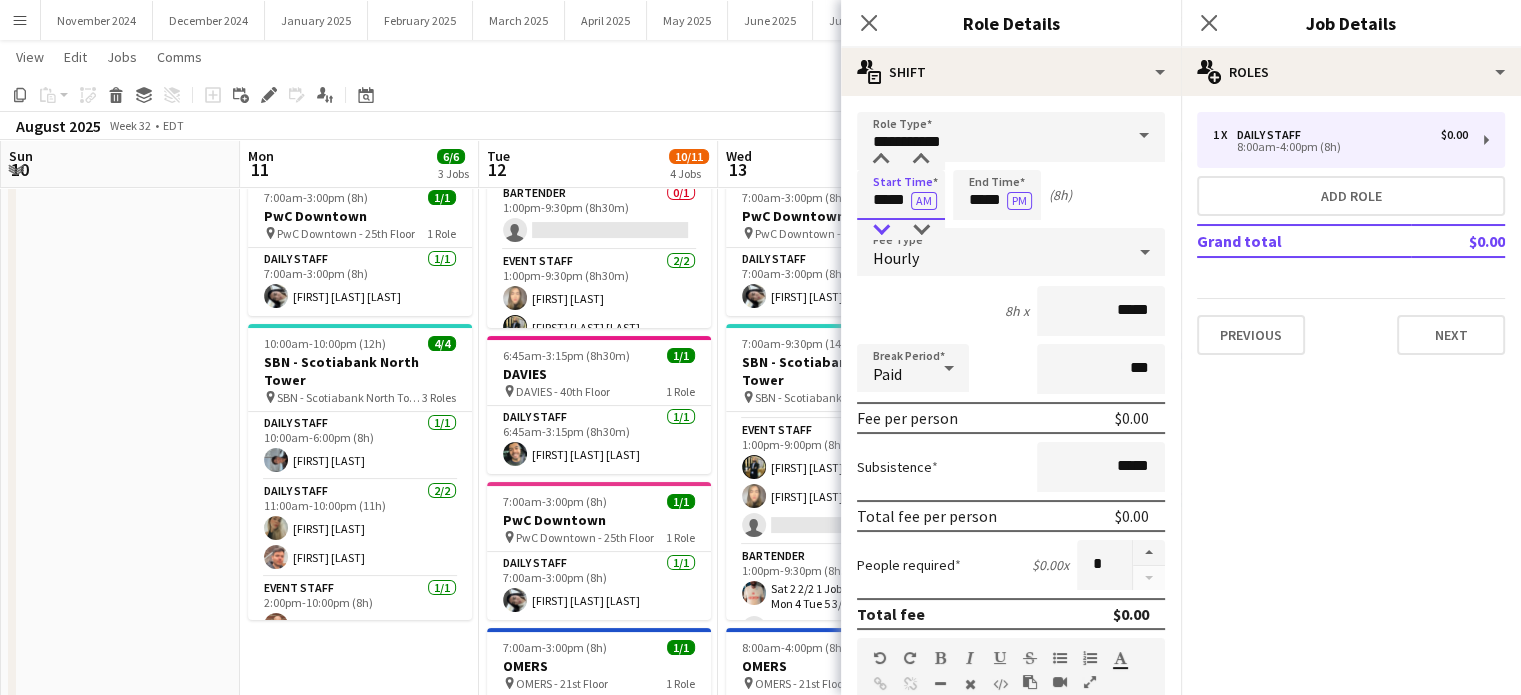 type on "*****" 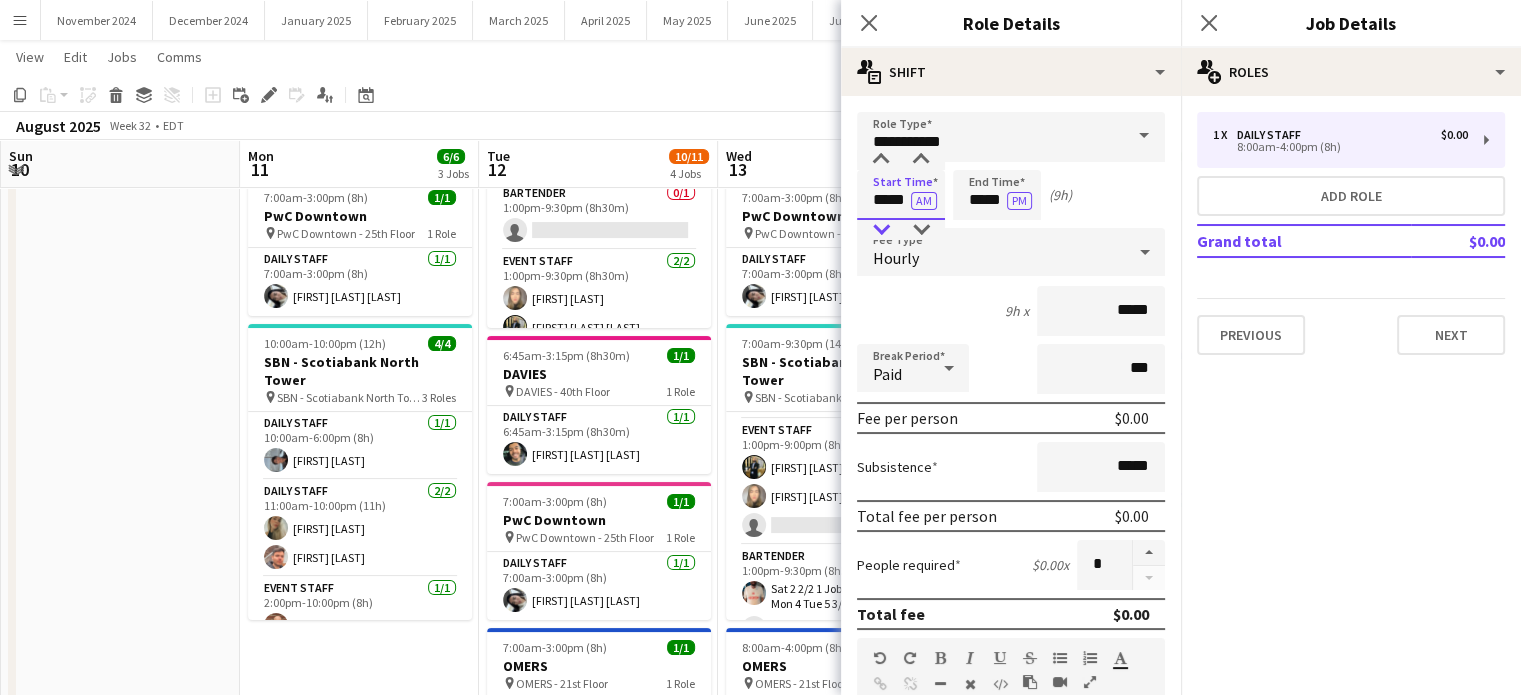 click at bounding box center (881, 230) 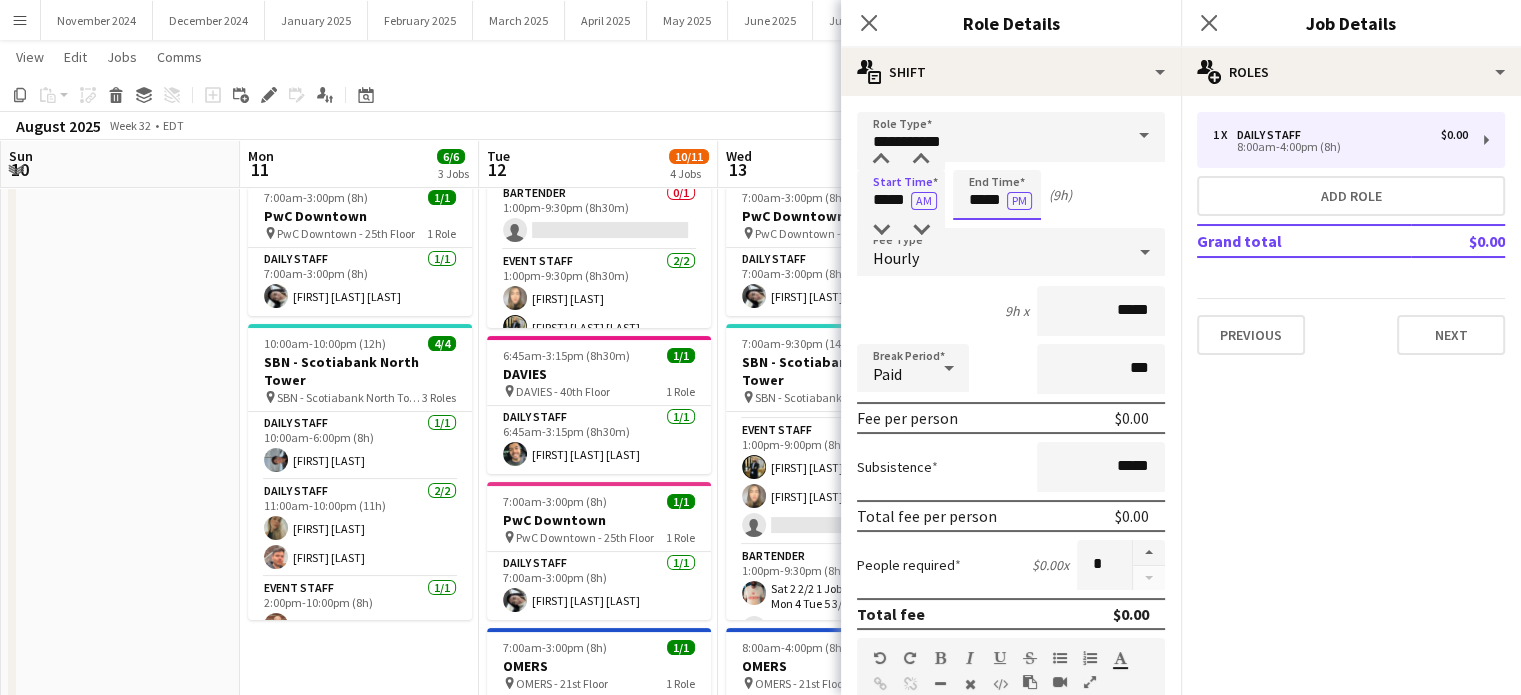 click on "*****" at bounding box center (997, 195) 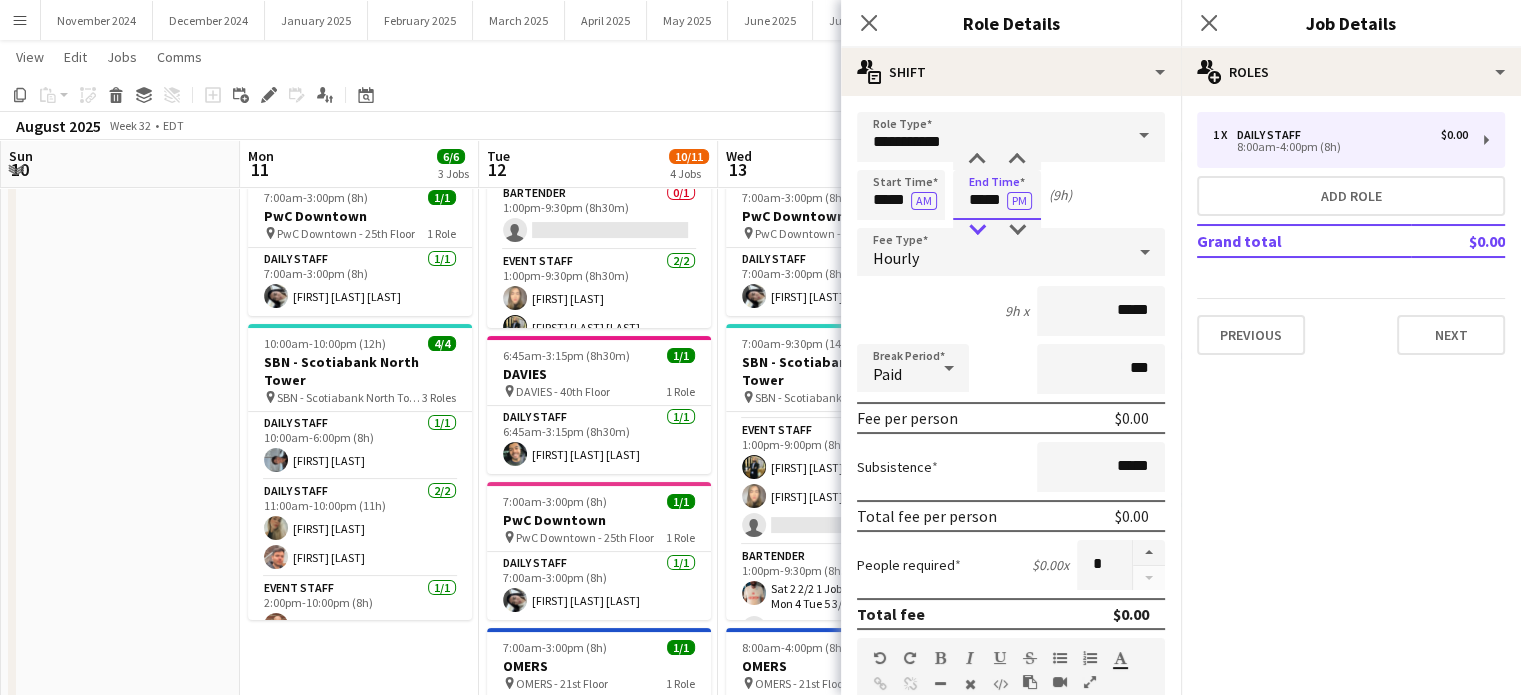 type on "*****" 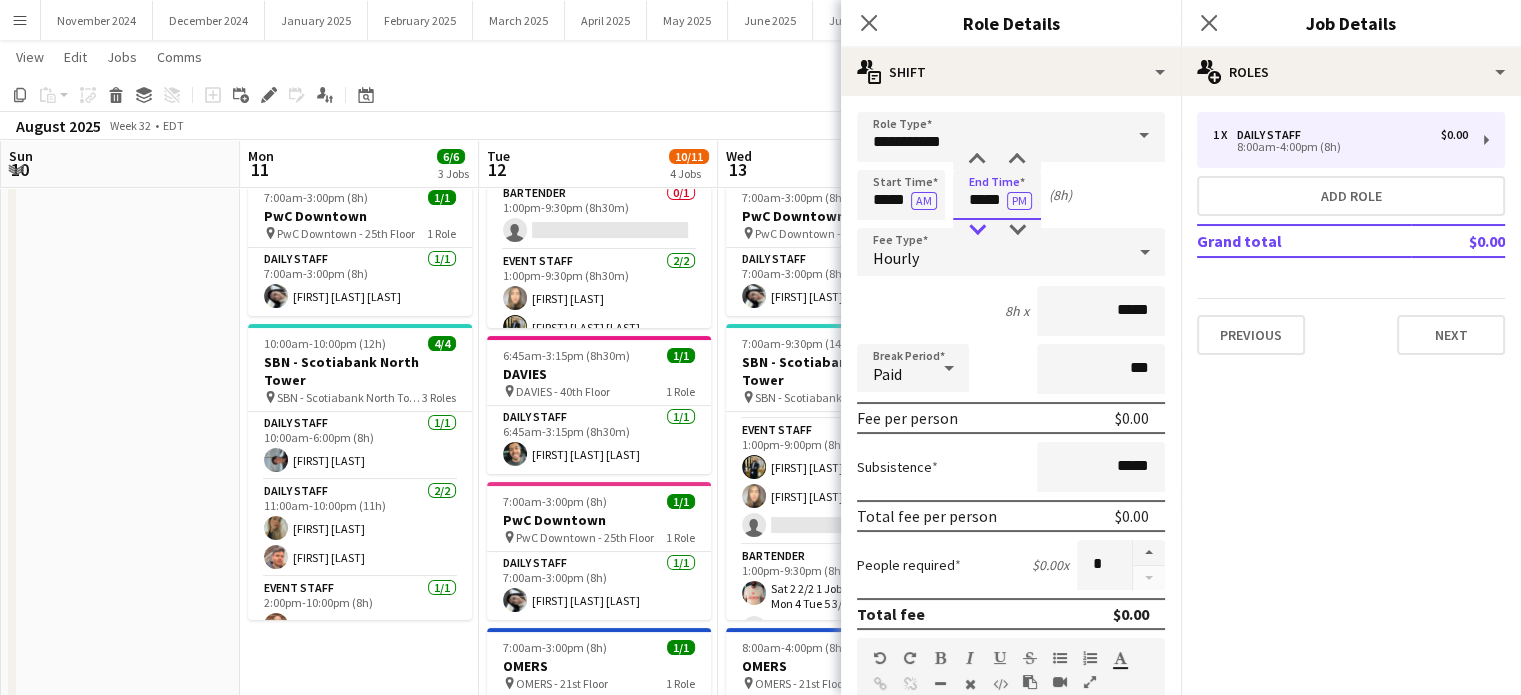 click at bounding box center [977, 230] 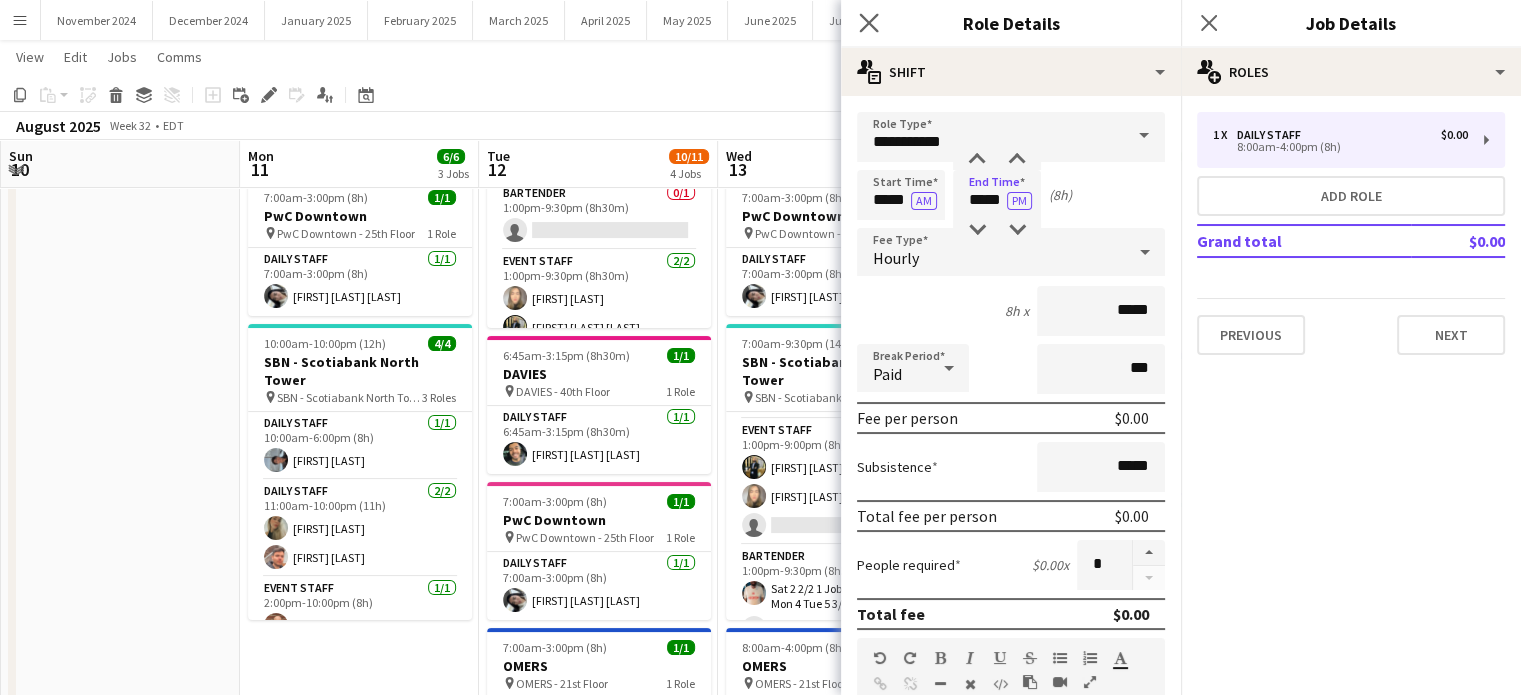 click on "Close pop-in" 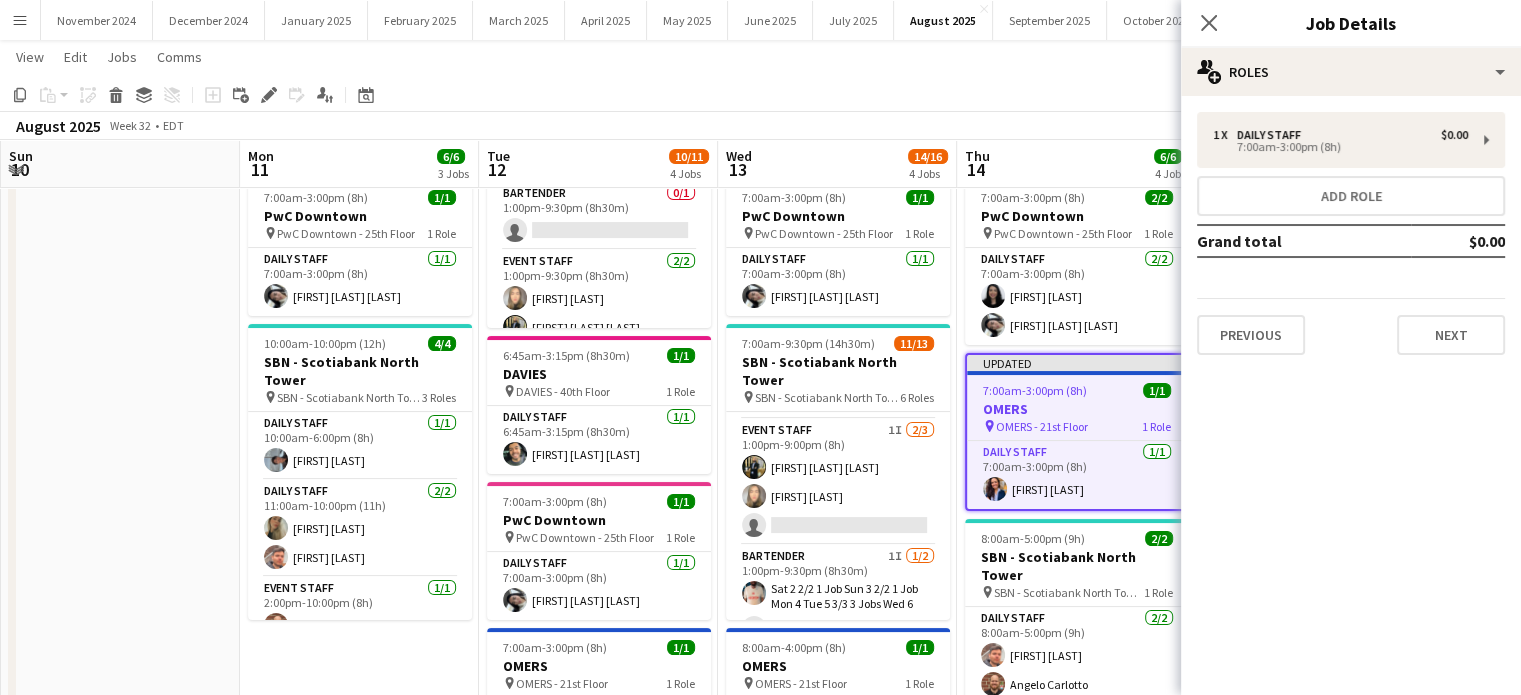 click on "Close pop-in" 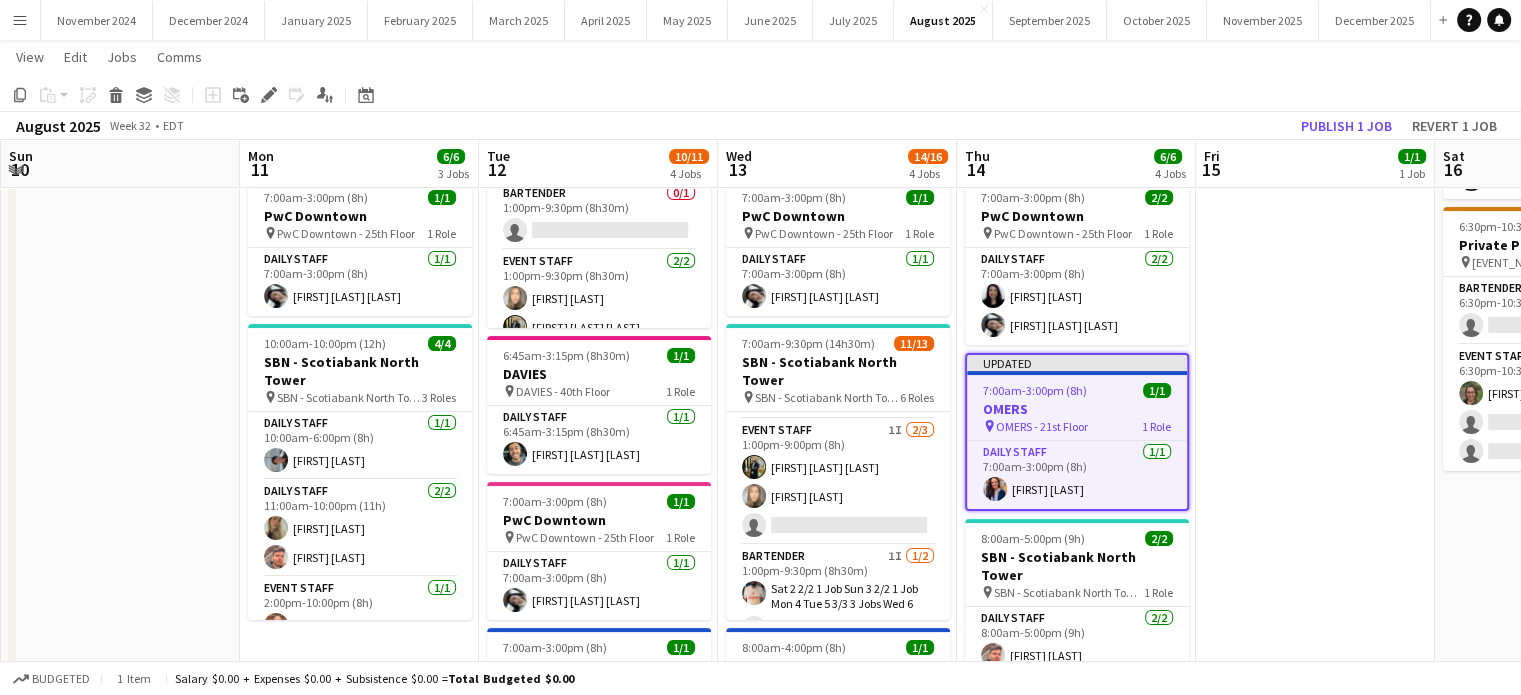 click on "Updated   7:00am-3:00pm (8h)    1/1   OMERS
pin
OMERS - 21st Floor   1 Role   Daily Staff   1/1   7:00am-3:00pm (8h)
[FIRST] [LAST]" at bounding box center (1077, 432) 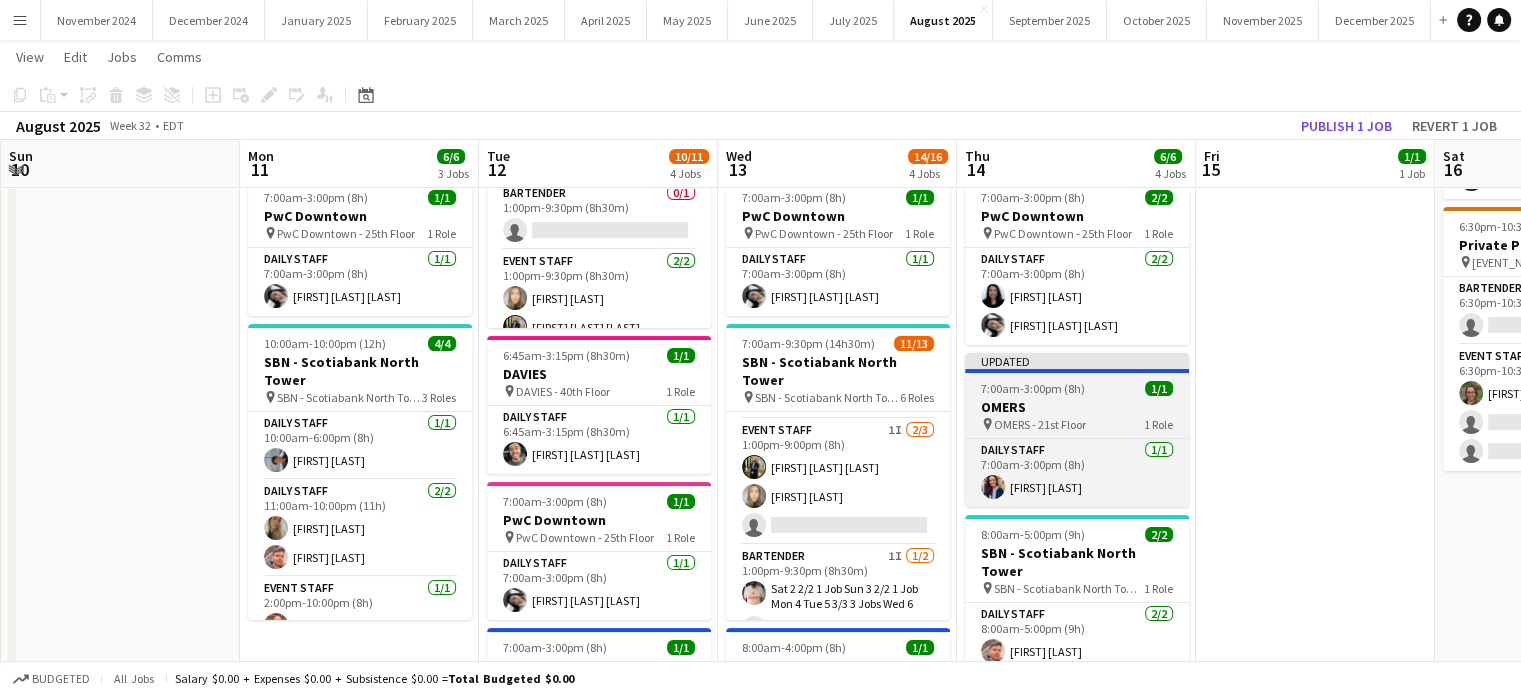 click on "OMERS" at bounding box center (1077, 407) 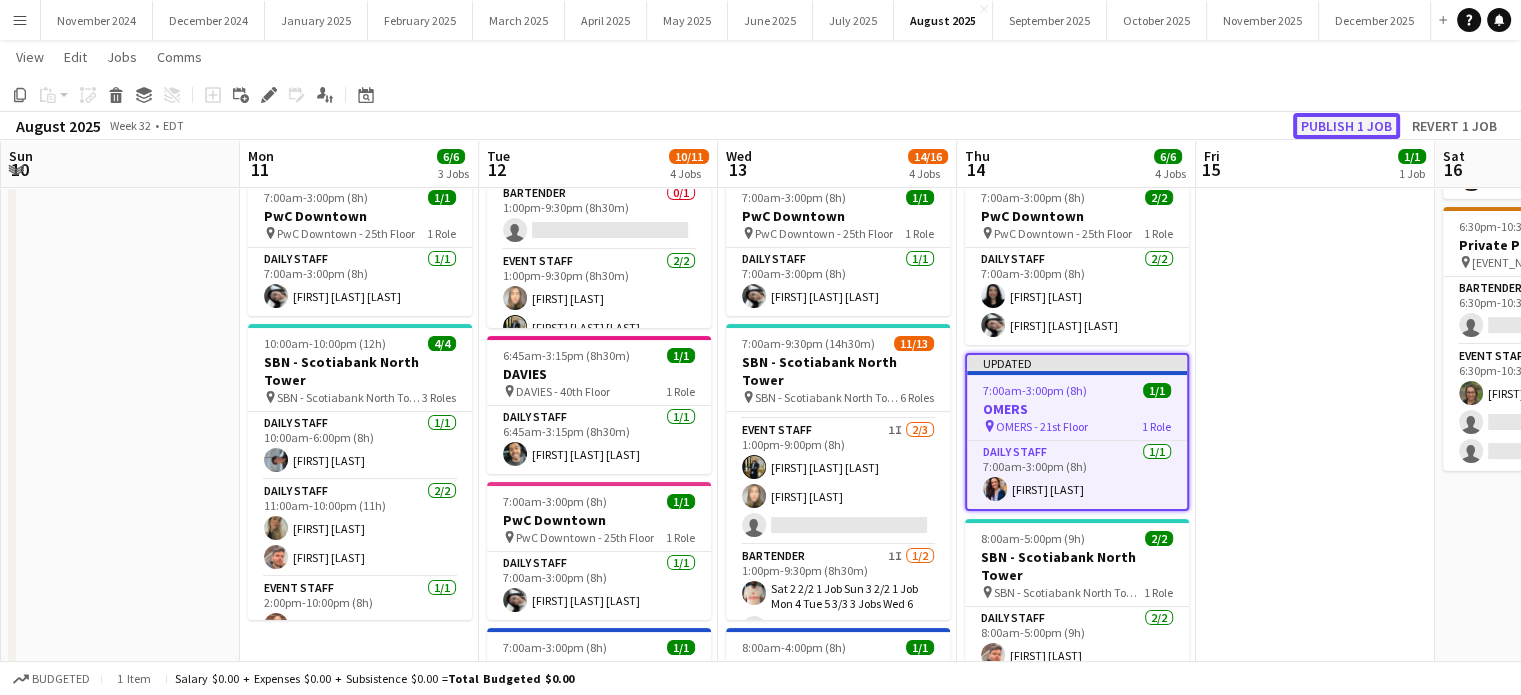 click on "Publish 1 job" 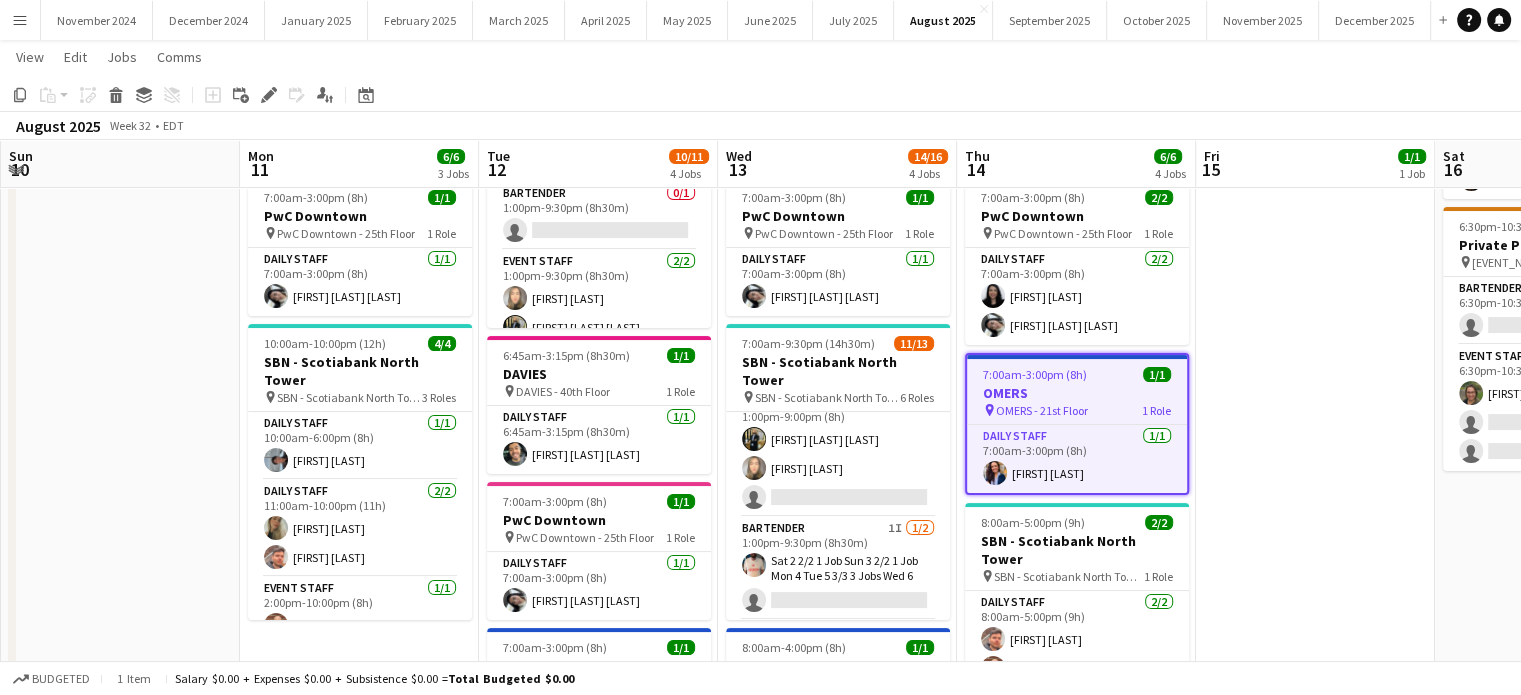 scroll, scrollTop: 284, scrollLeft: 0, axis: vertical 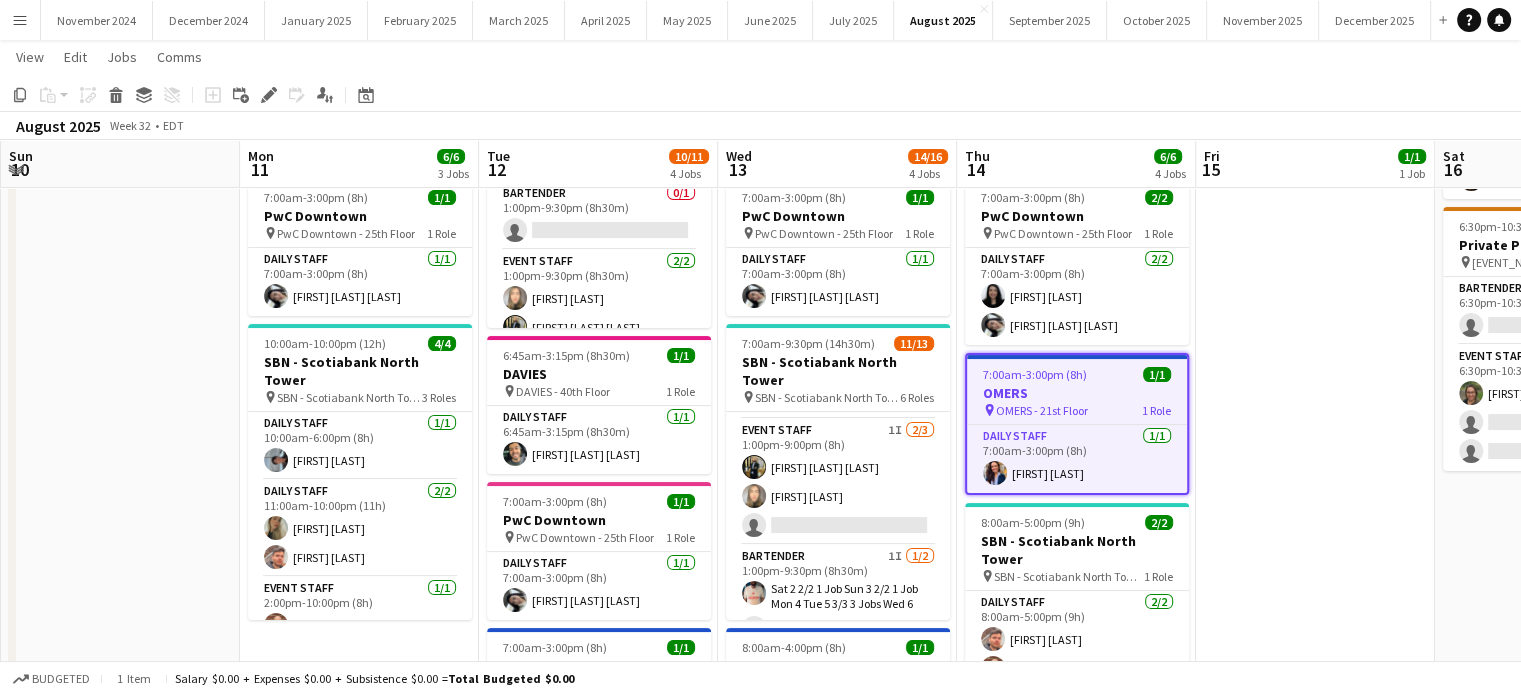 click on "6:45am-3:15pm (8h30m)    1/1   DAVIES
pin
DAVIES - 40th Floor   1 Role   Daily Staff   1/1   6:45am-3:15pm (8h30m)
[FIRST] [LAST]" at bounding box center [1315, 617] 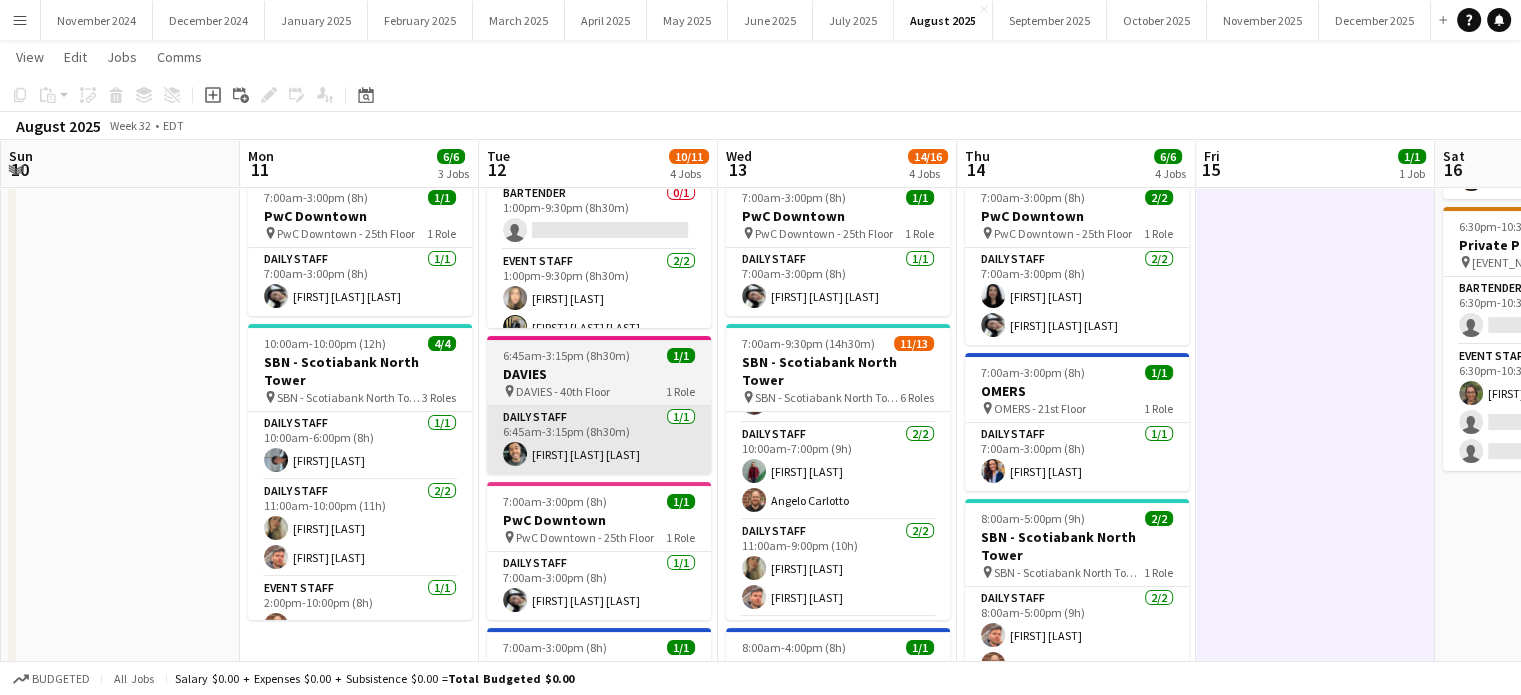 scroll, scrollTop: 84, scrollLeft: 0, axis: vertical 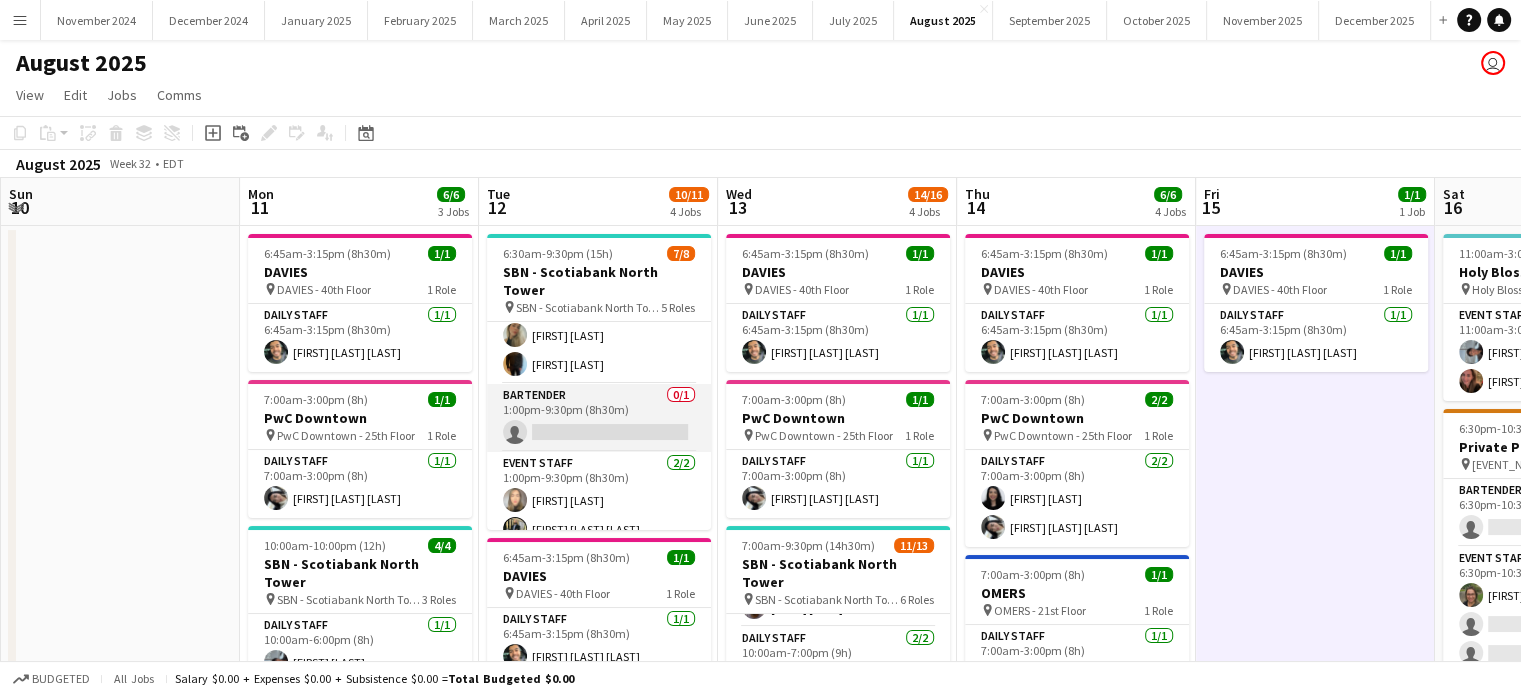 click on "Bartender   0/1   1:00pm-9:30pm (8h30m)
single-neutral-actions" at bounding box center (599, 418) 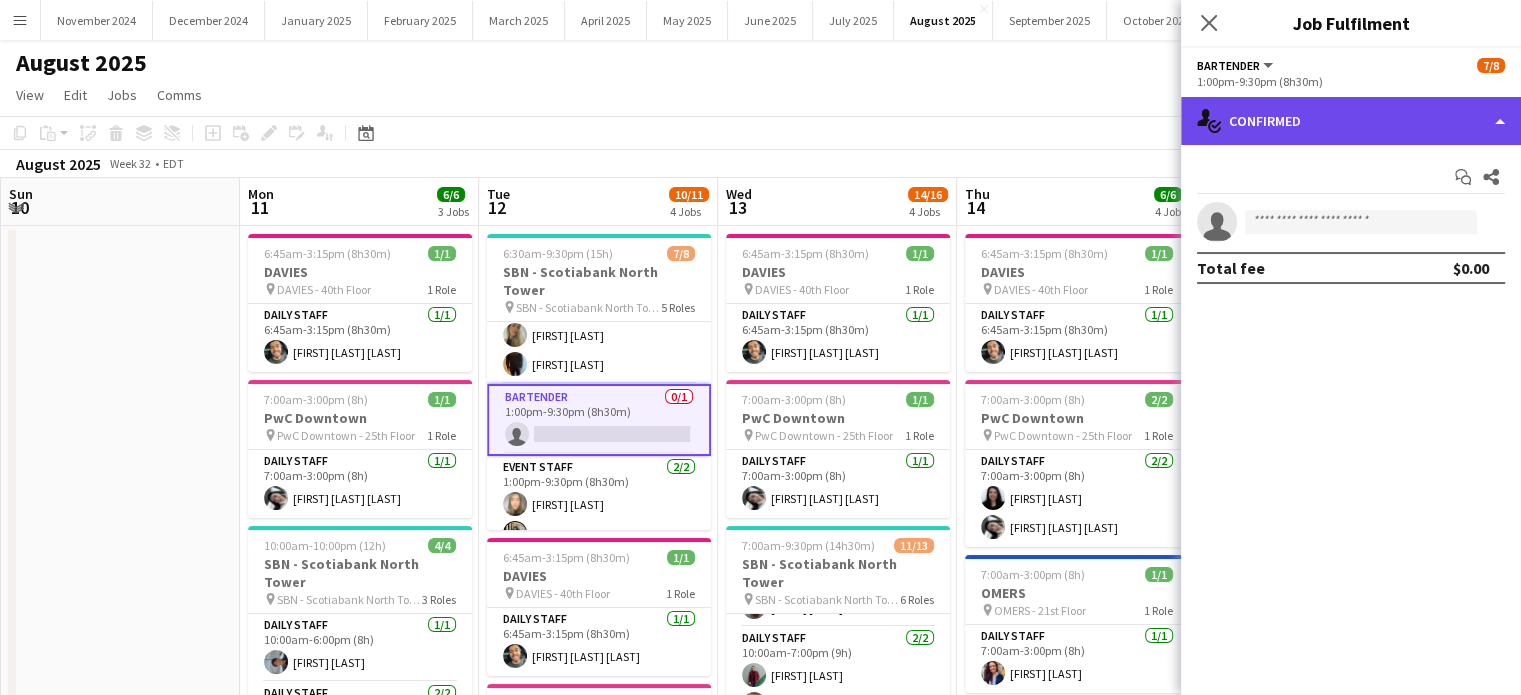 click on "single-neutral-actions-check-2
Confirmed" 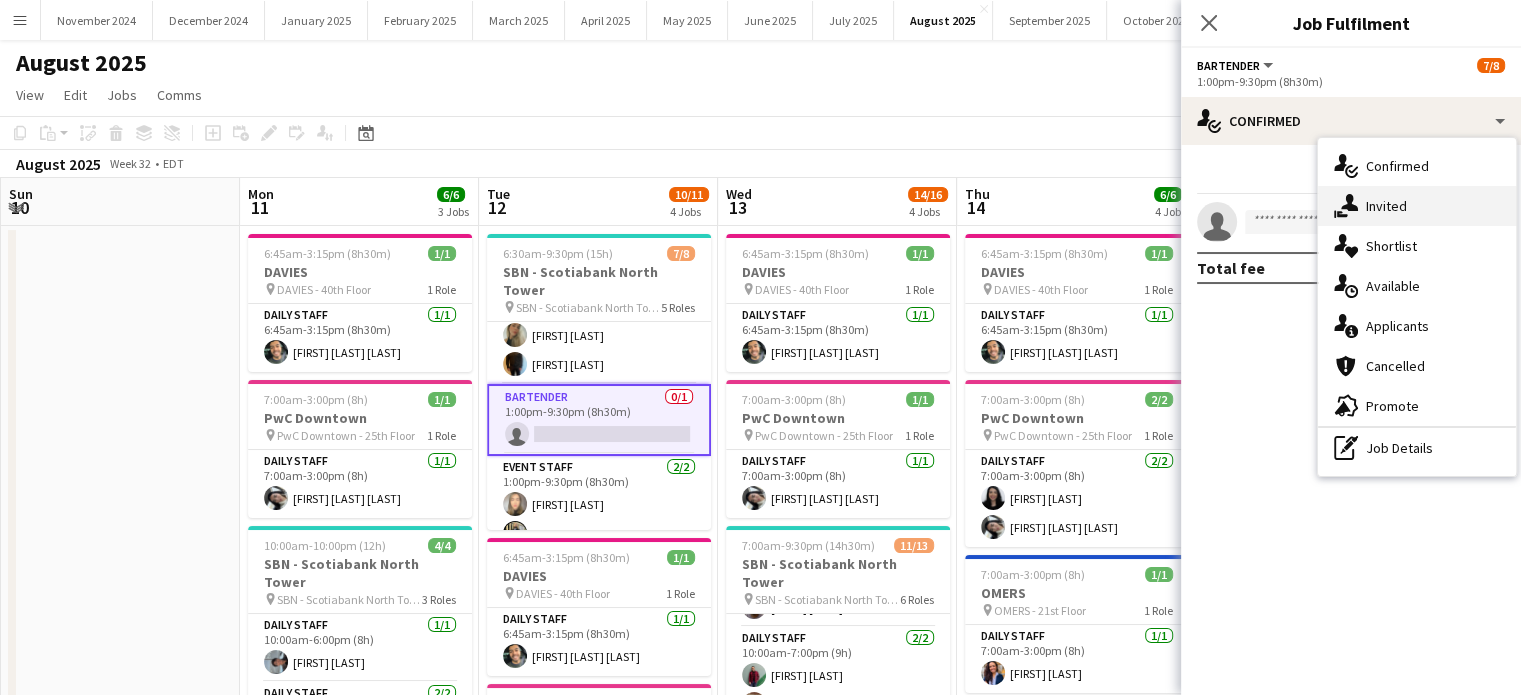 click on "single-neutral-actions-share-1
Invited" at bounding box center [1417, 206] 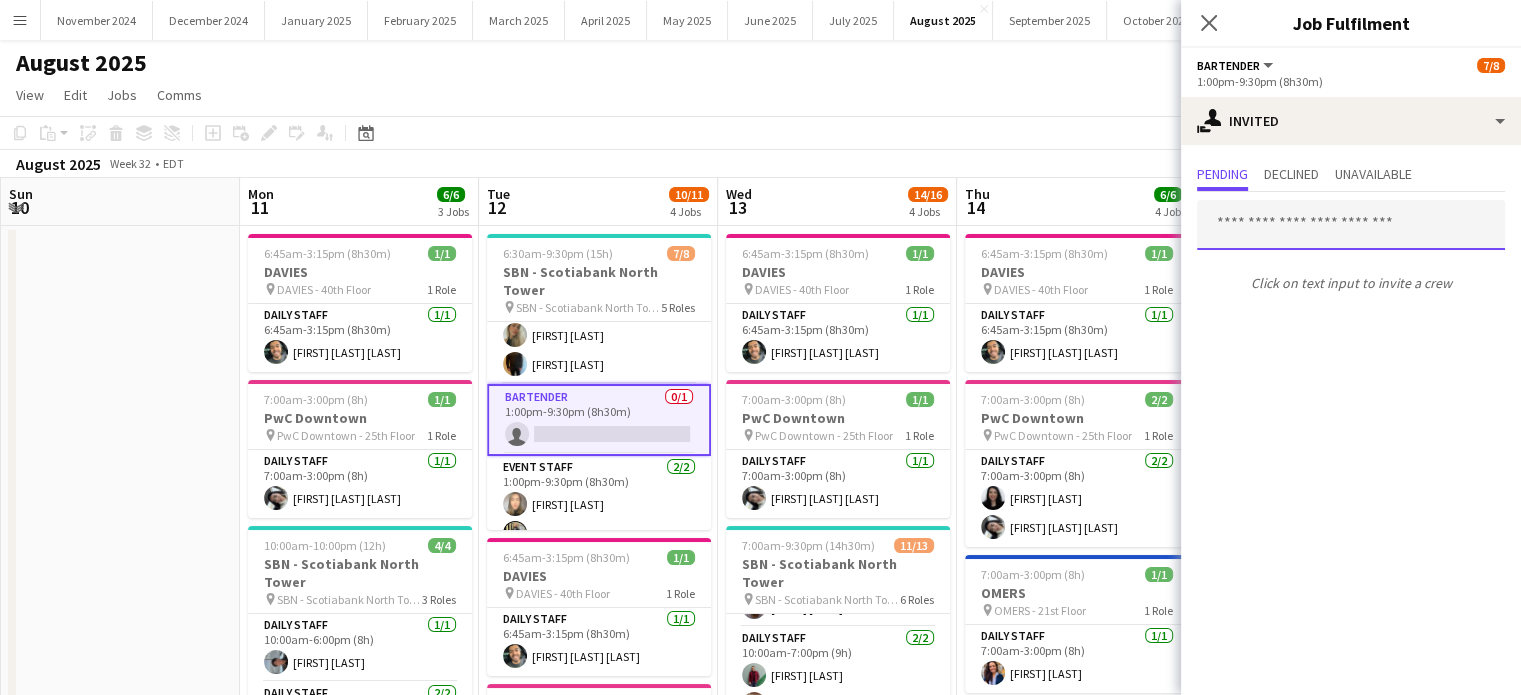 click at bounding box center (1351, 225) 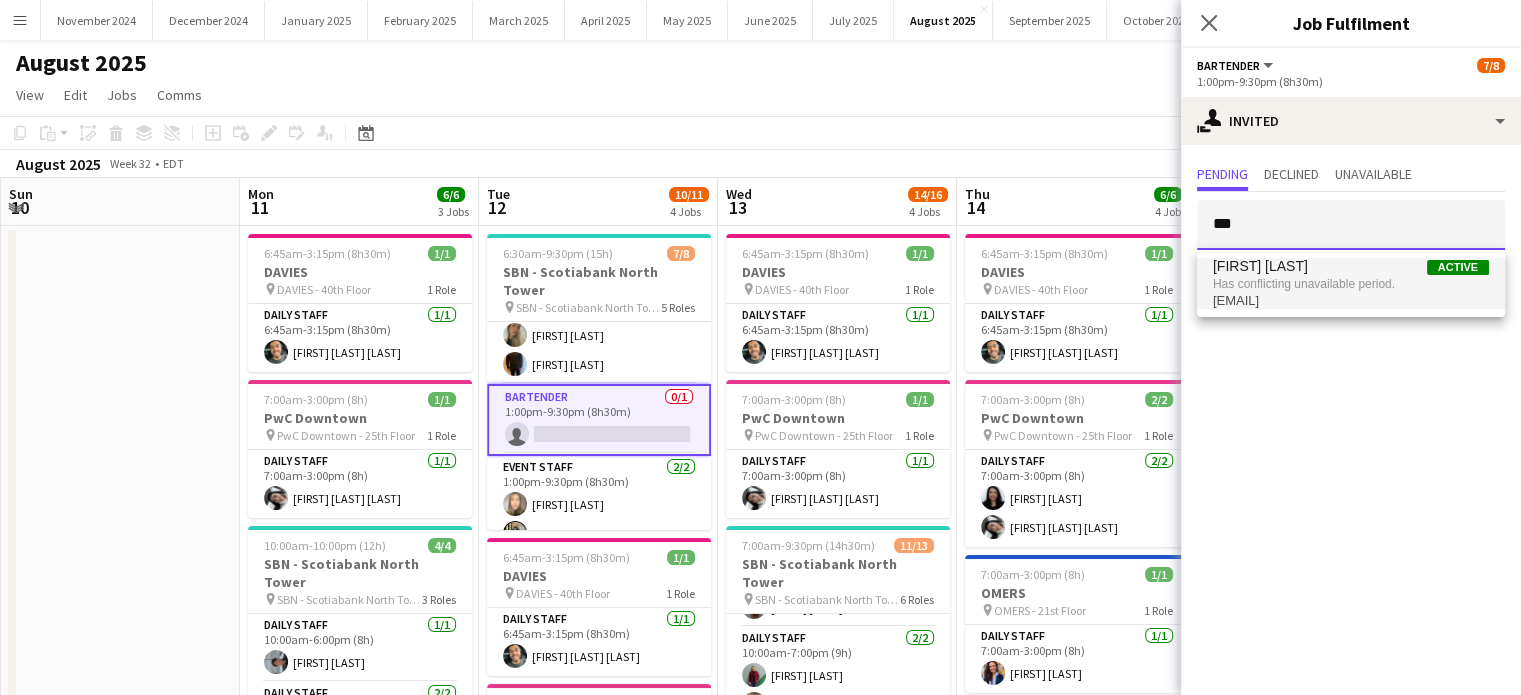 type on "***" 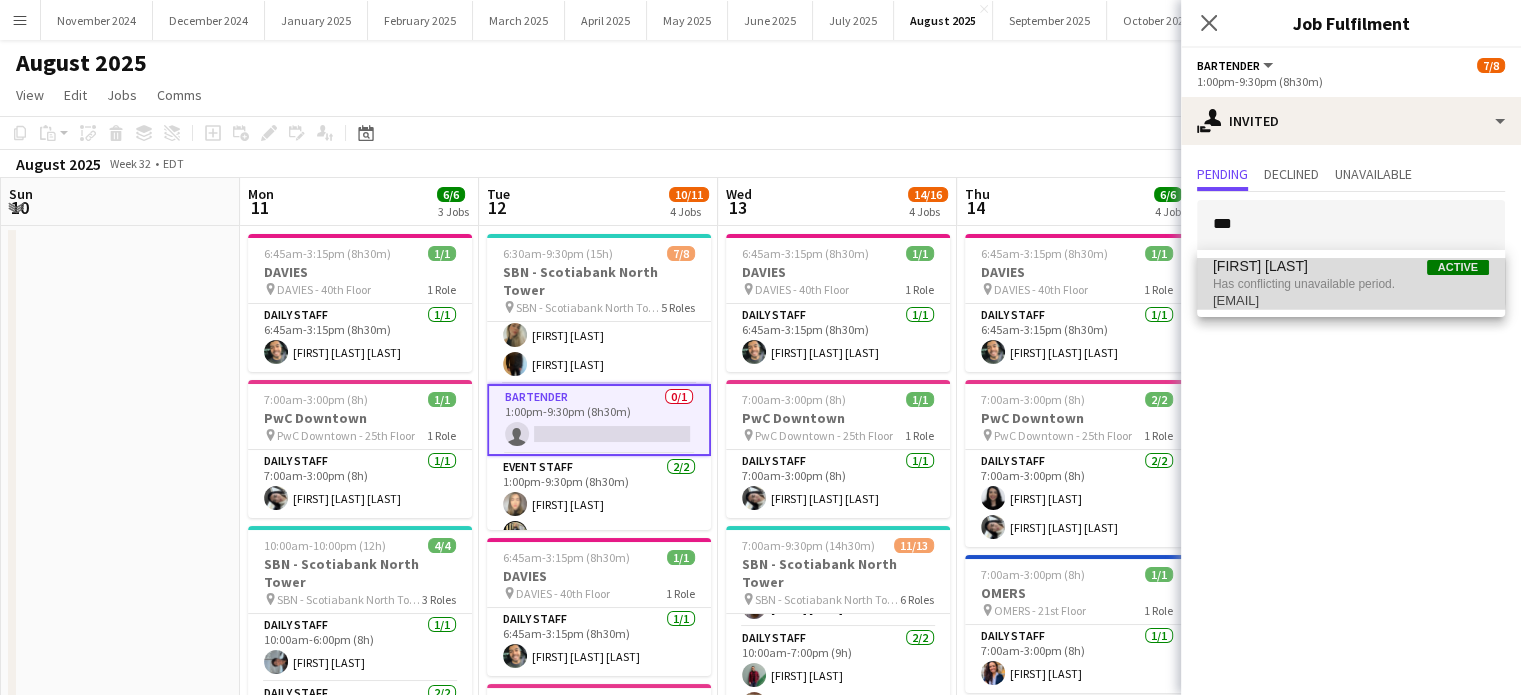 click on "Has conflicting unavailable period." at bounding box center [1351, 284] 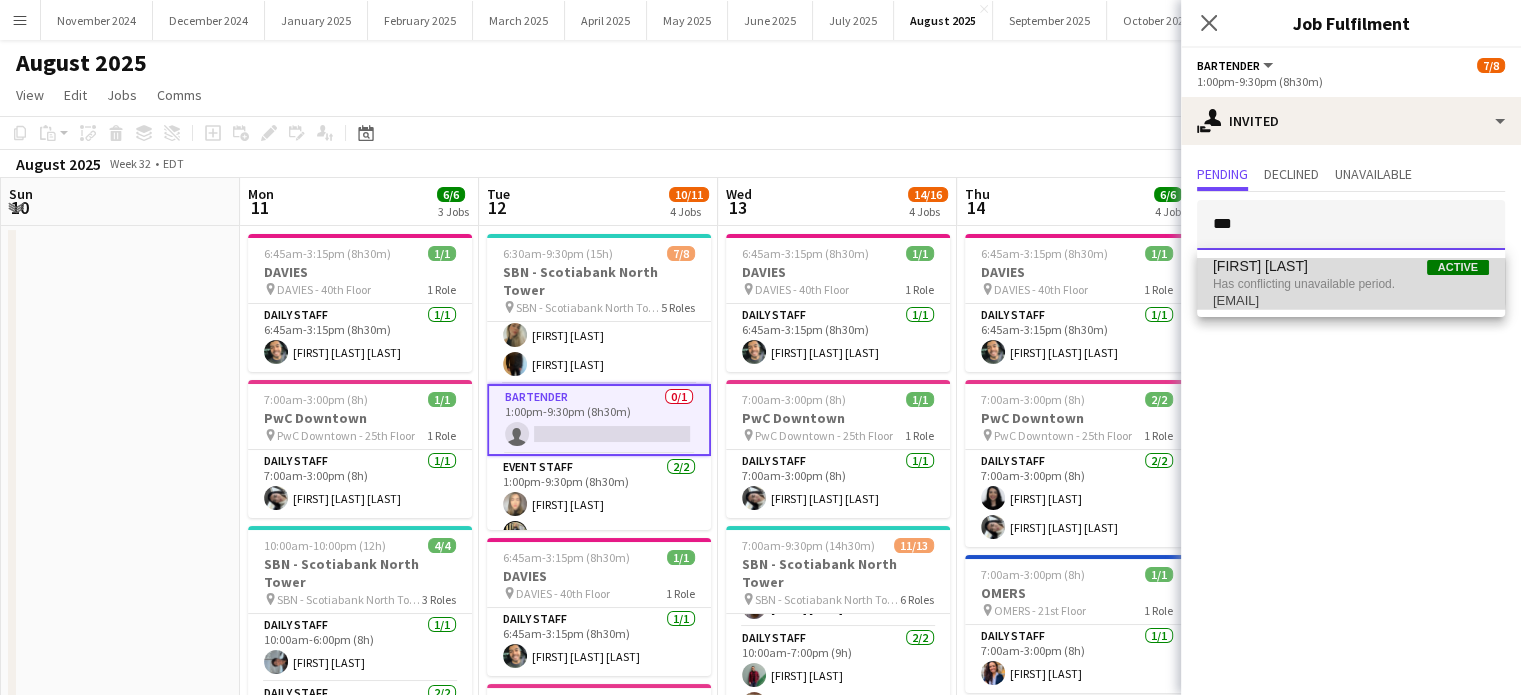 type 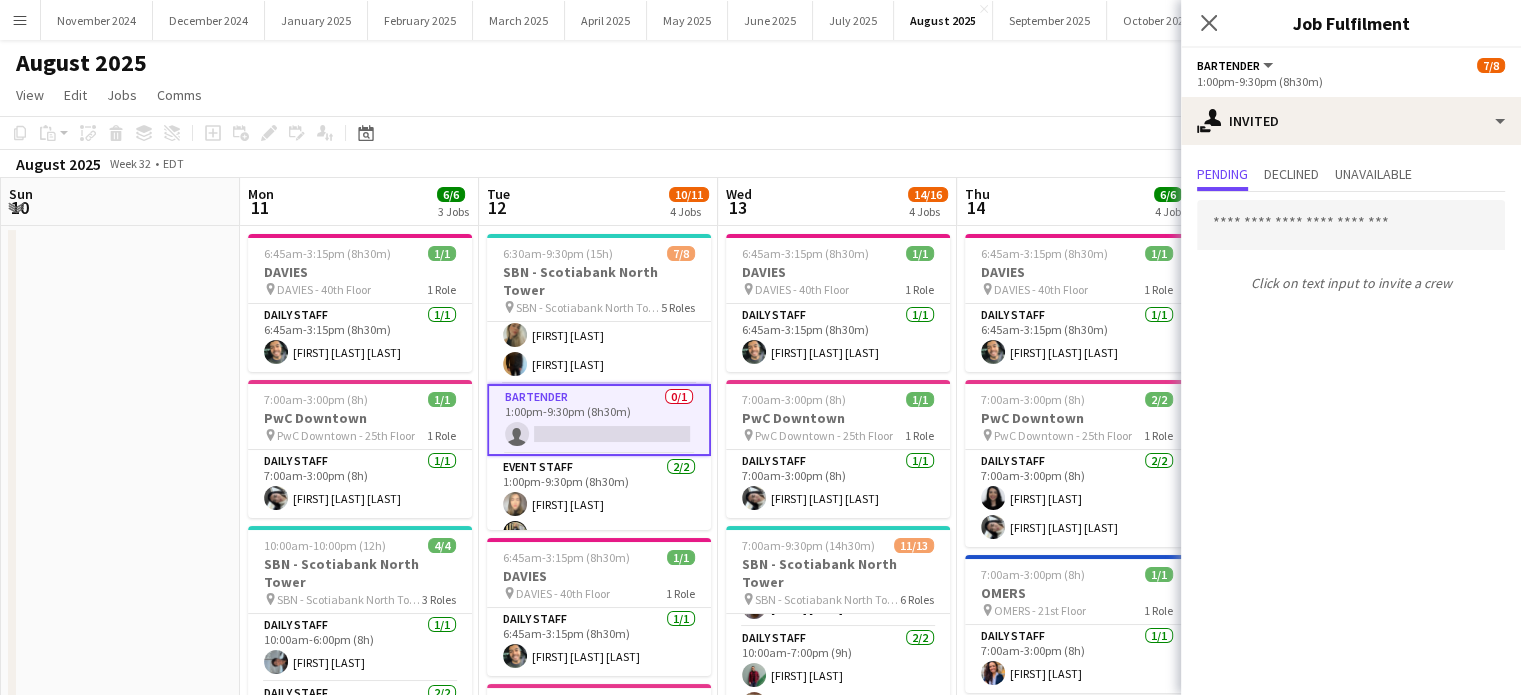 click 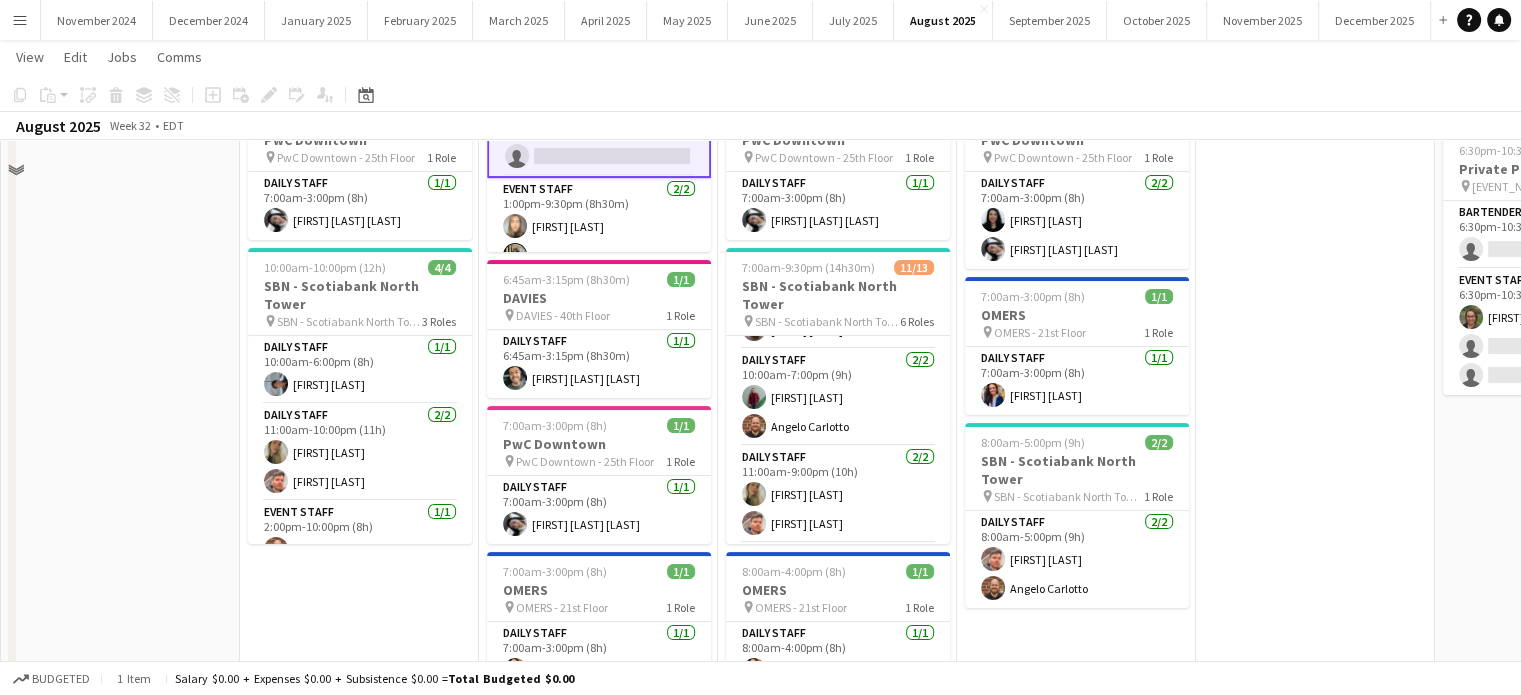 scroll, scrollTop: 300, scrollLeft: 0, axis: vertical 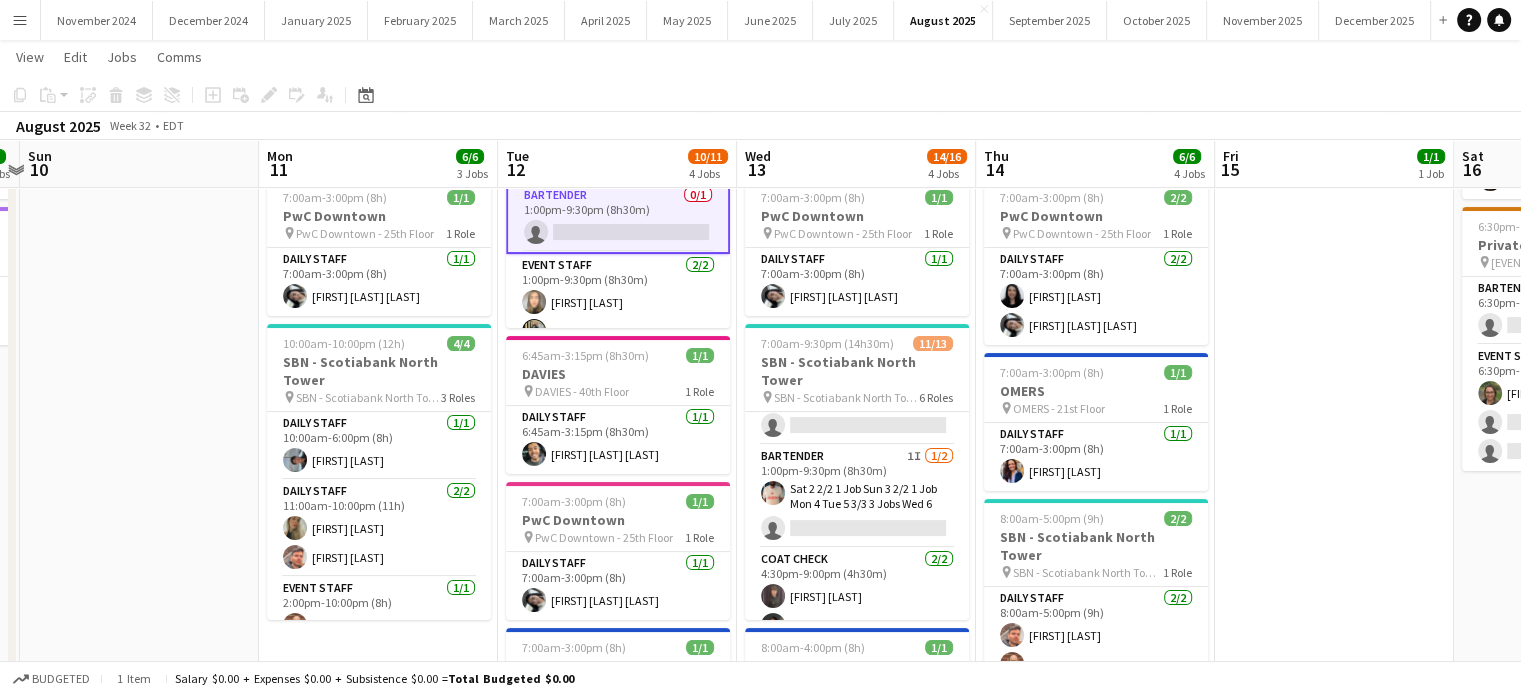 drag, startPoint x: 1380, startPoint y: 501, endPoint x: 1400, endPoint y: 505, distance: 20.396078 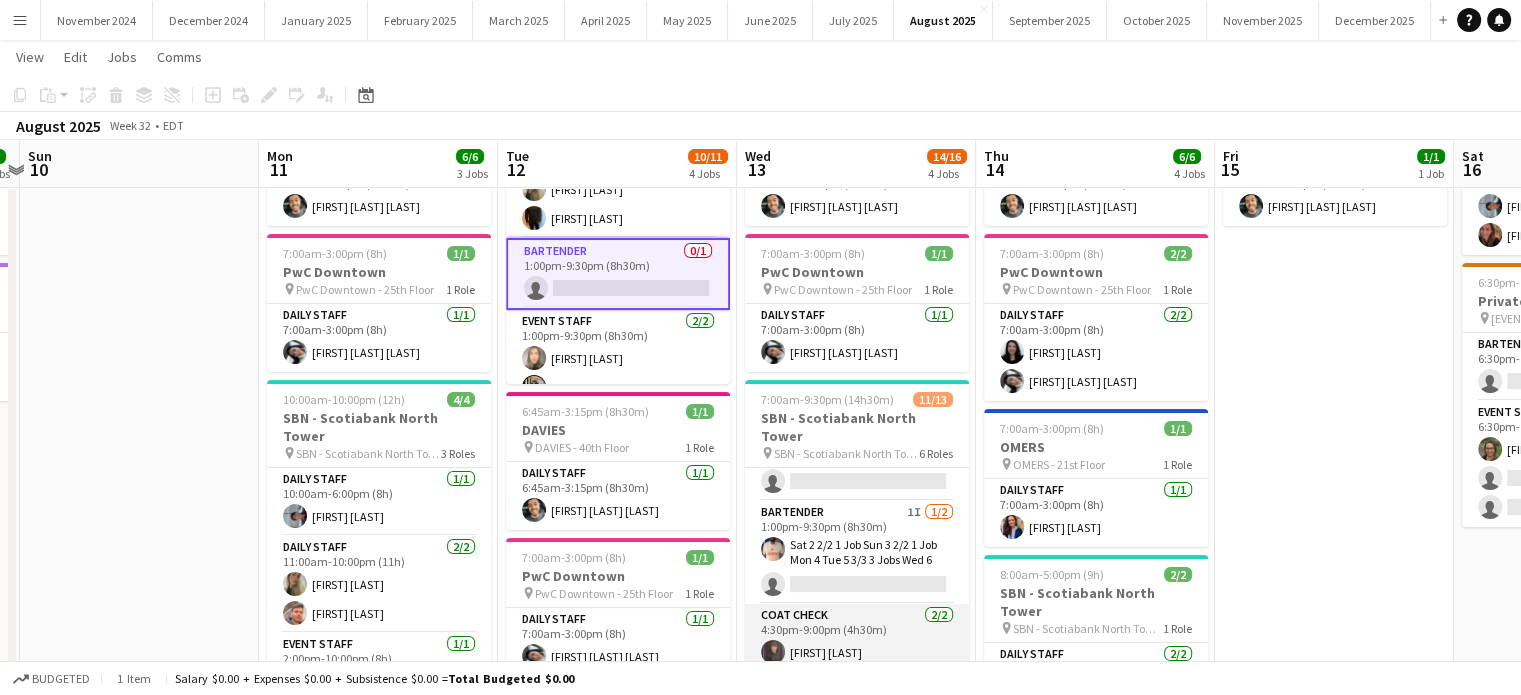 scroll, scrollTop: 200, scrollLeft: 0, axis: vertical 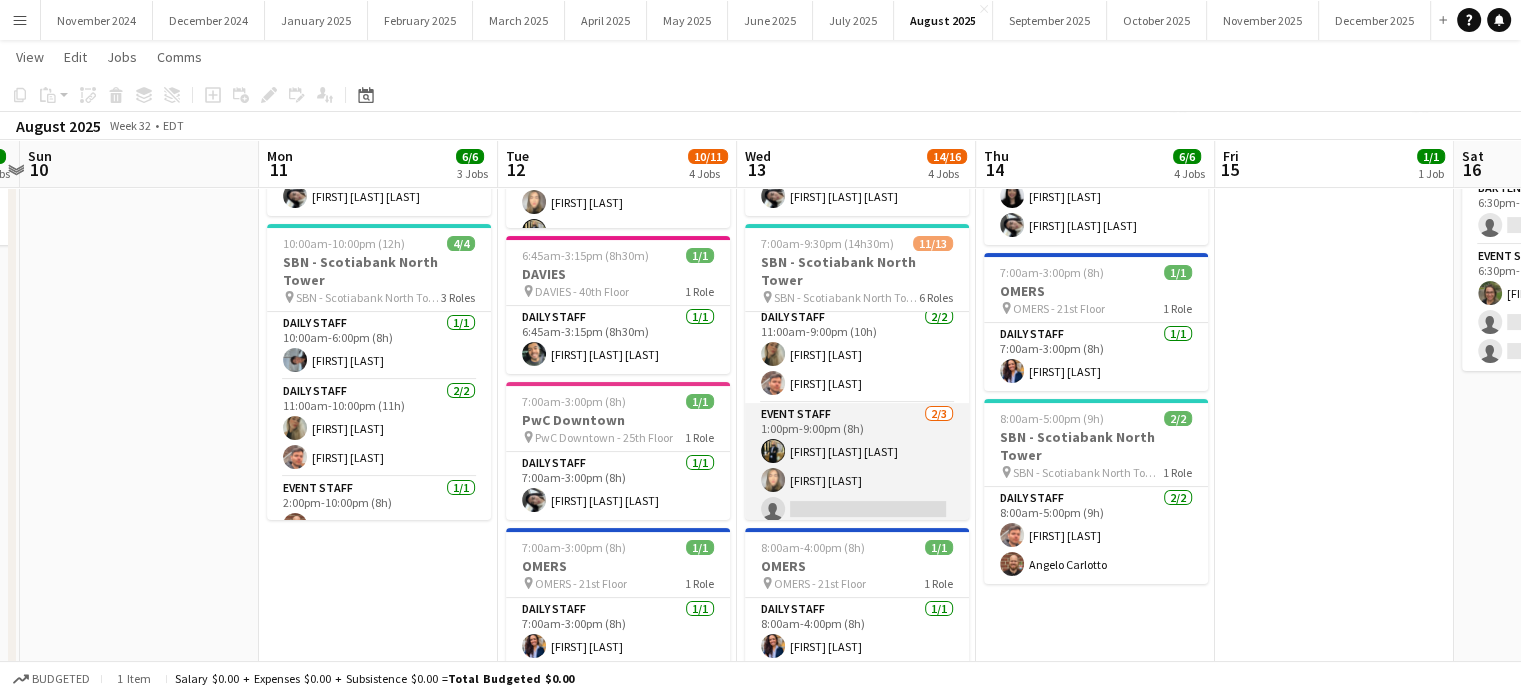 click on "Event Staff   2/3   1:00pm-9:00pm (8h)
[FIRST] [LAST] [FIRST] [LAST]" at bounding box center [857, 466] 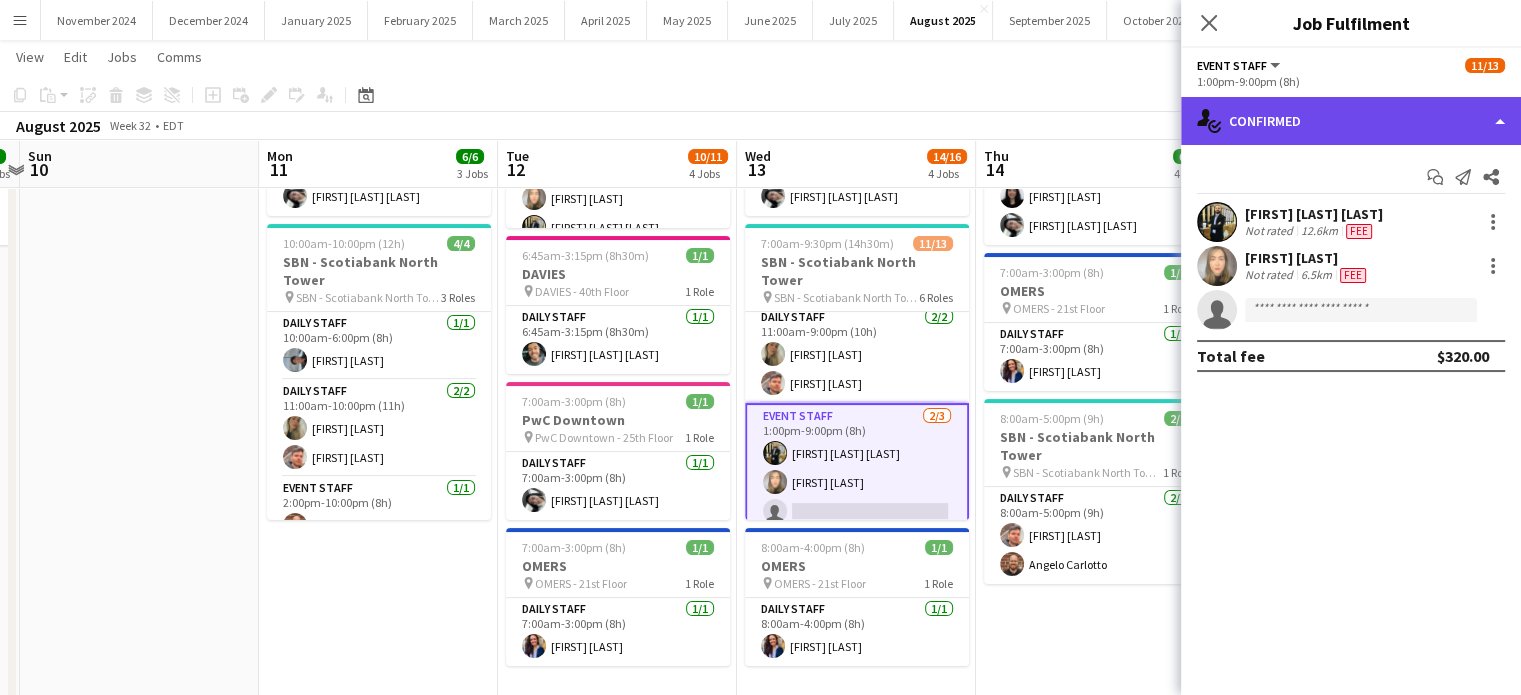 click on "single-neutral-actions-check-2
Confirmed" 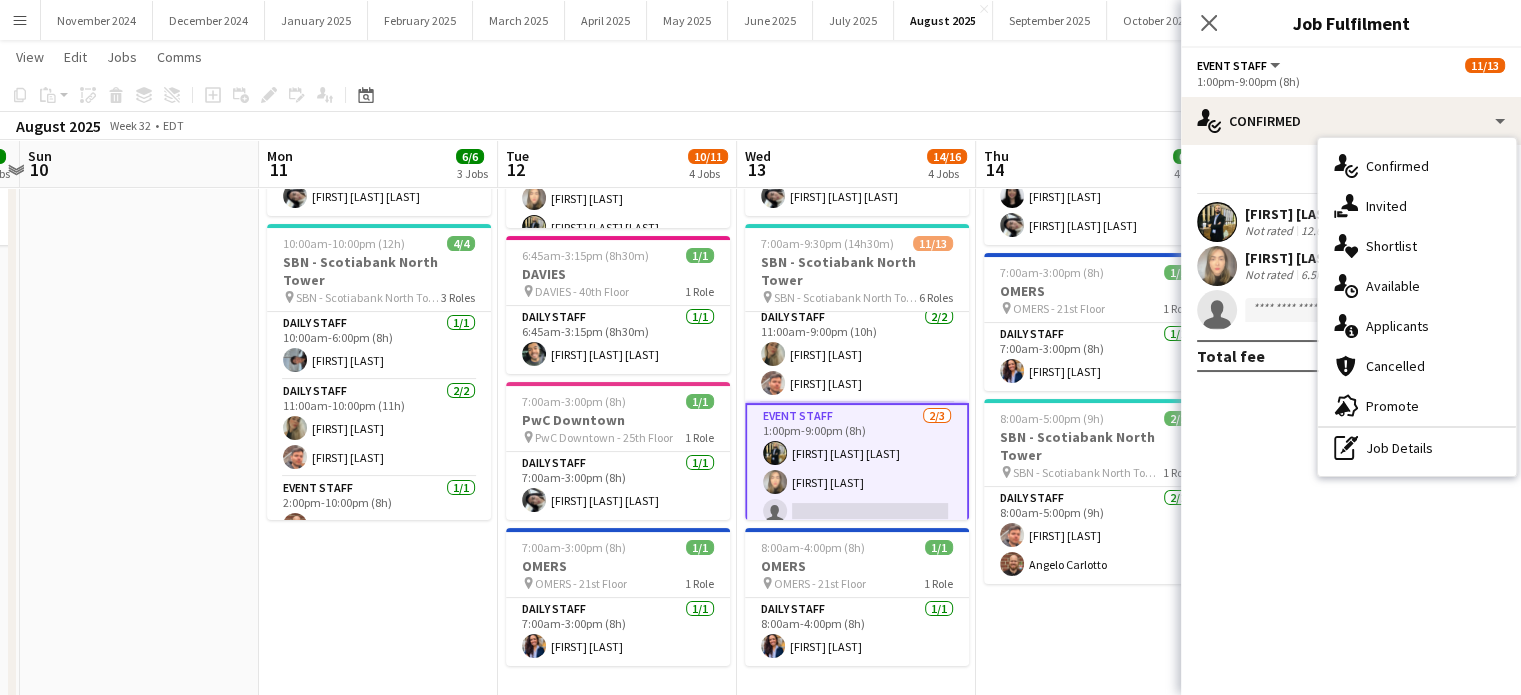 click on "single-neutral-actions-share-1
Invited" at bounding box center (1417, 206) 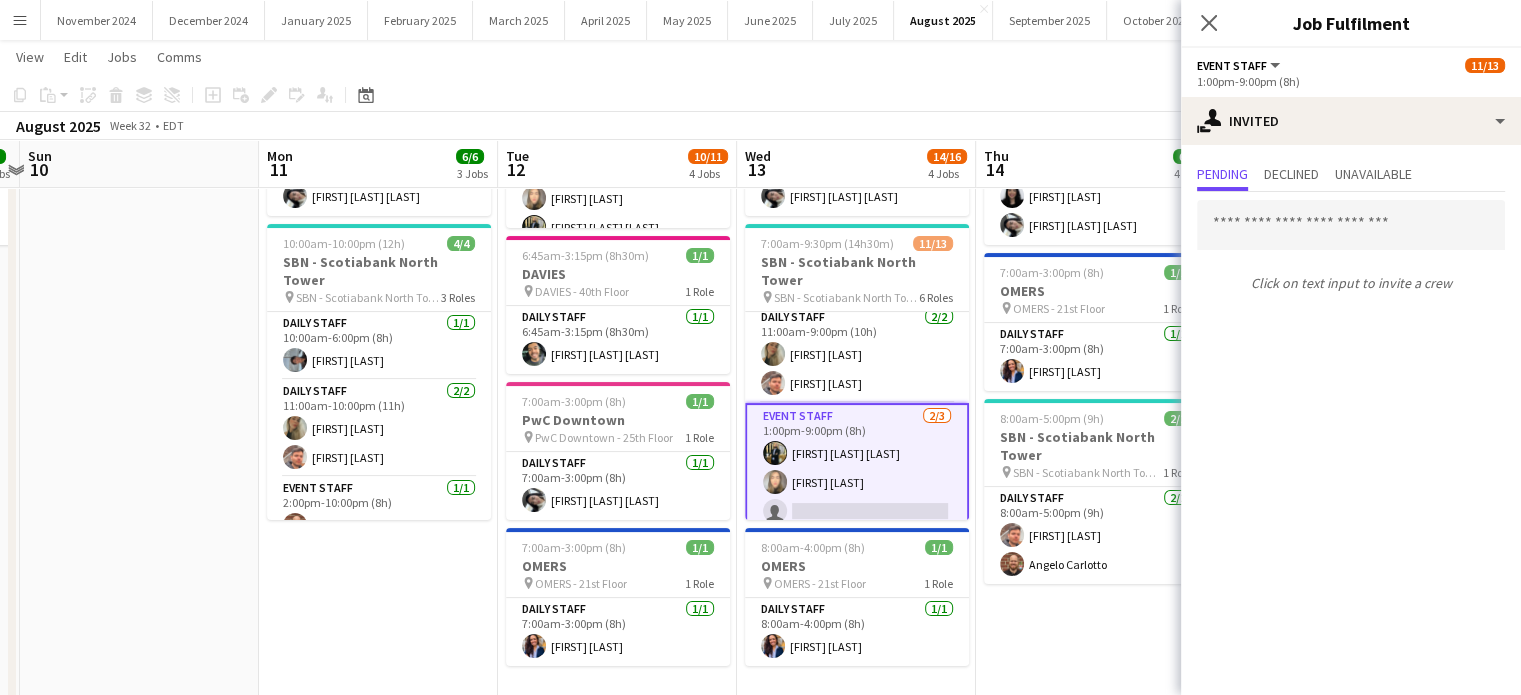 click on "Click on text input to invite a crew" at bounding box center (1351, 246) 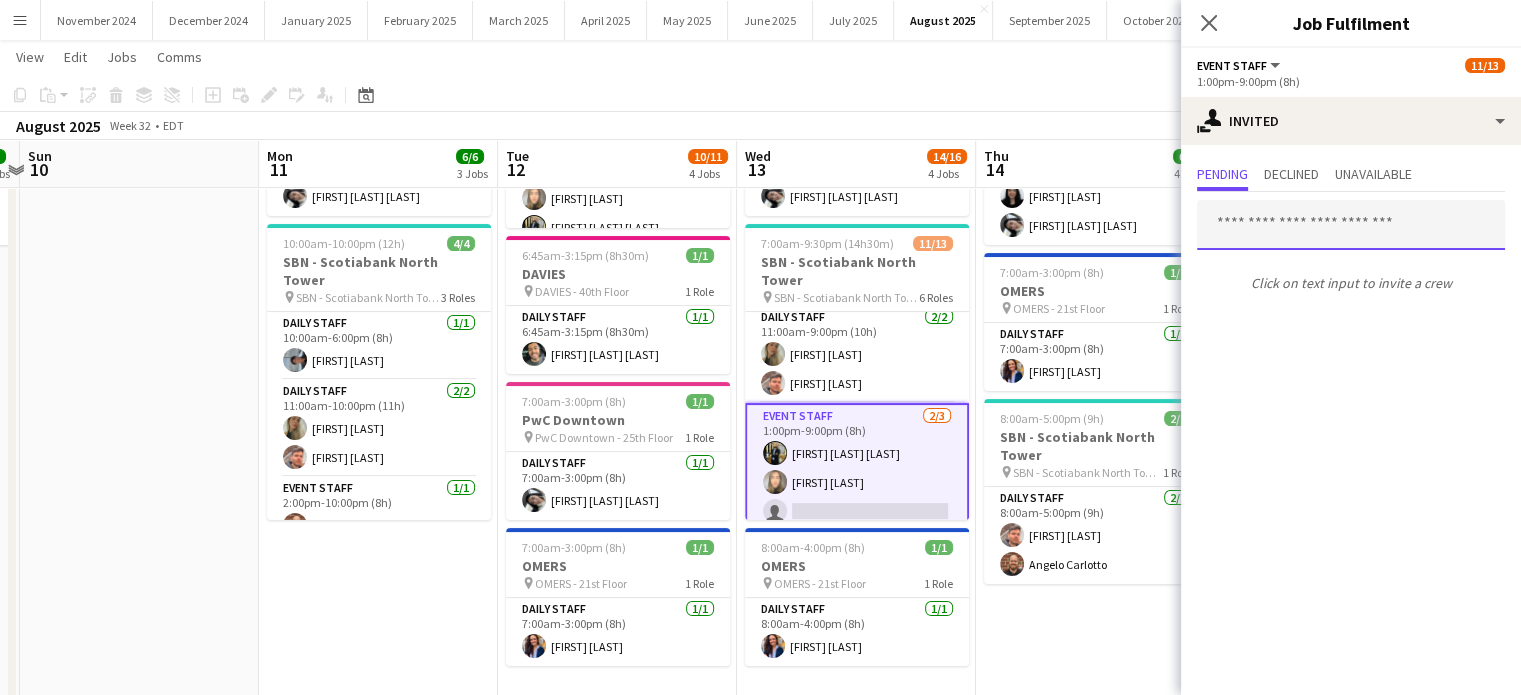 click at bounding box center [1351, 225] 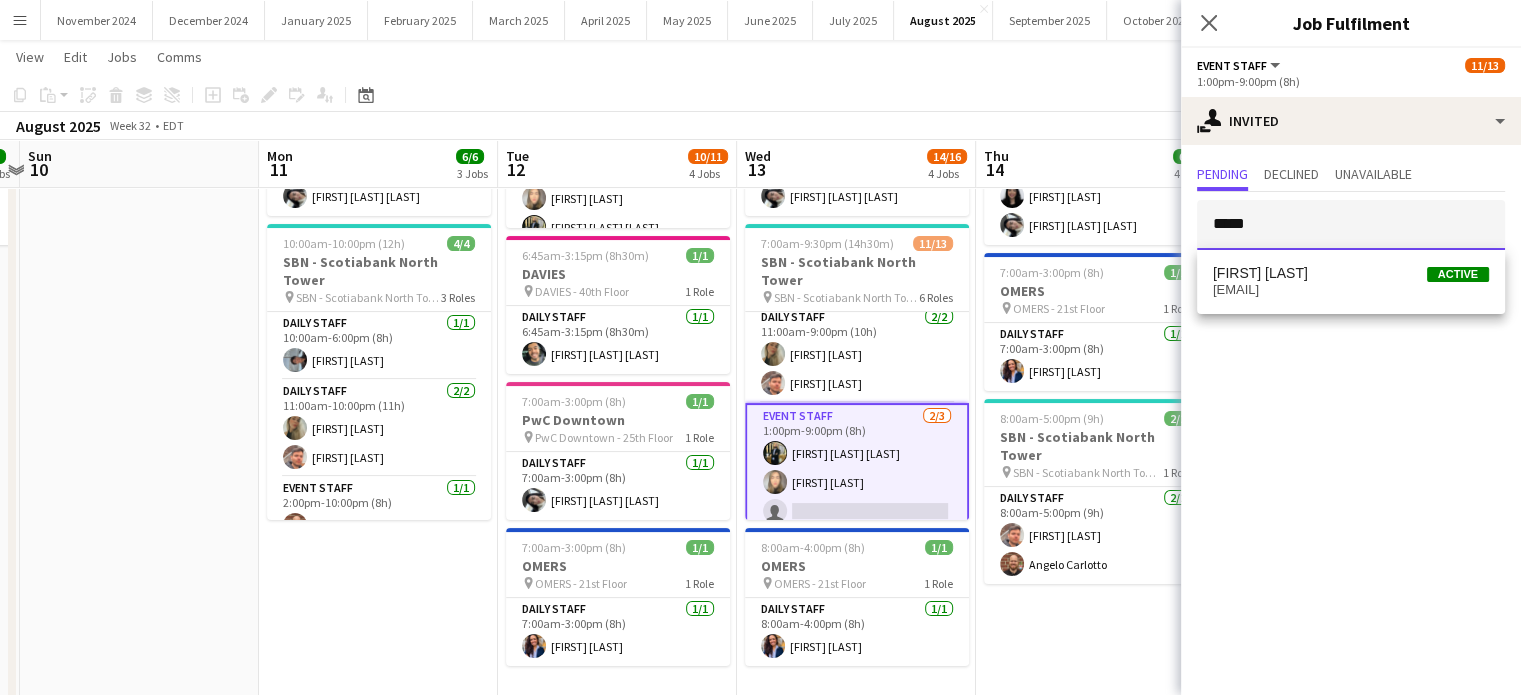type on "*****" 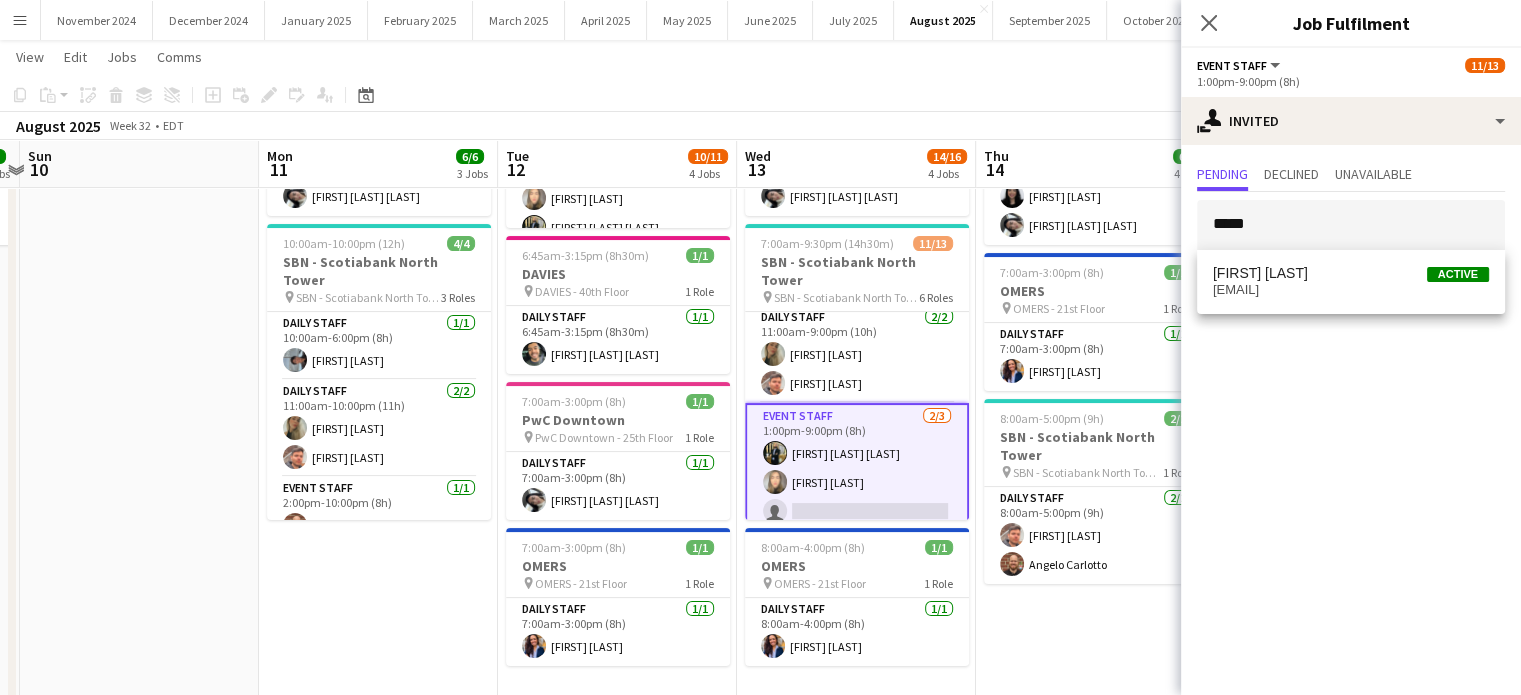 click on "[FIRST] [LAST]" at bounding box center [1260, 273] 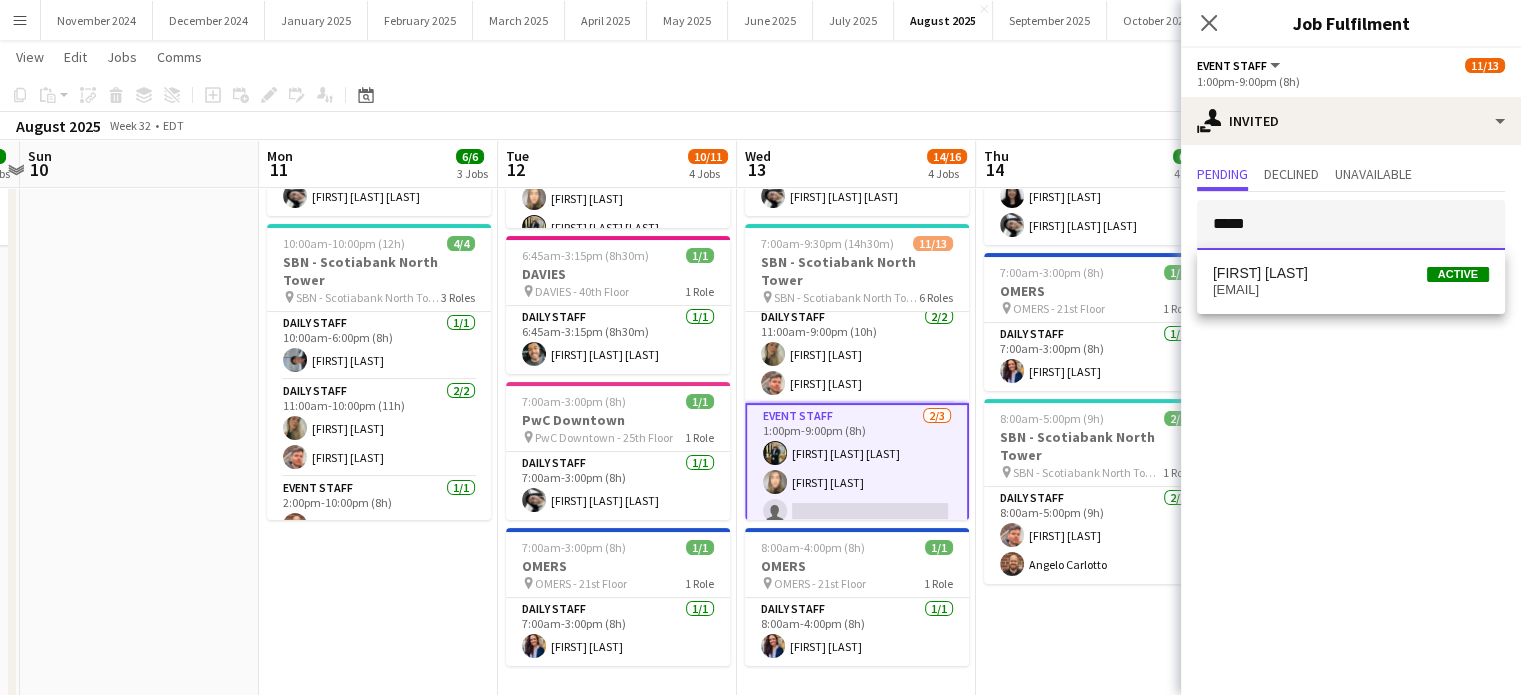 type 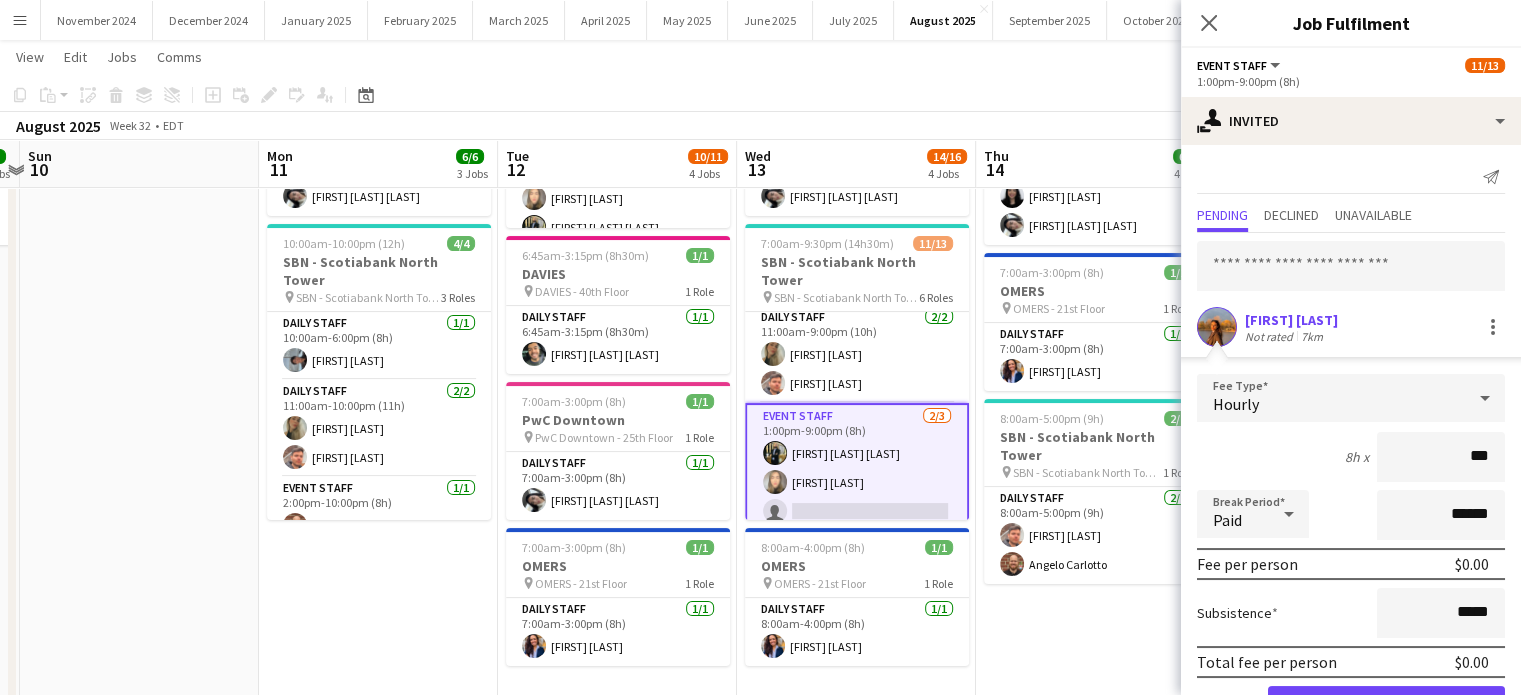 type on "**" 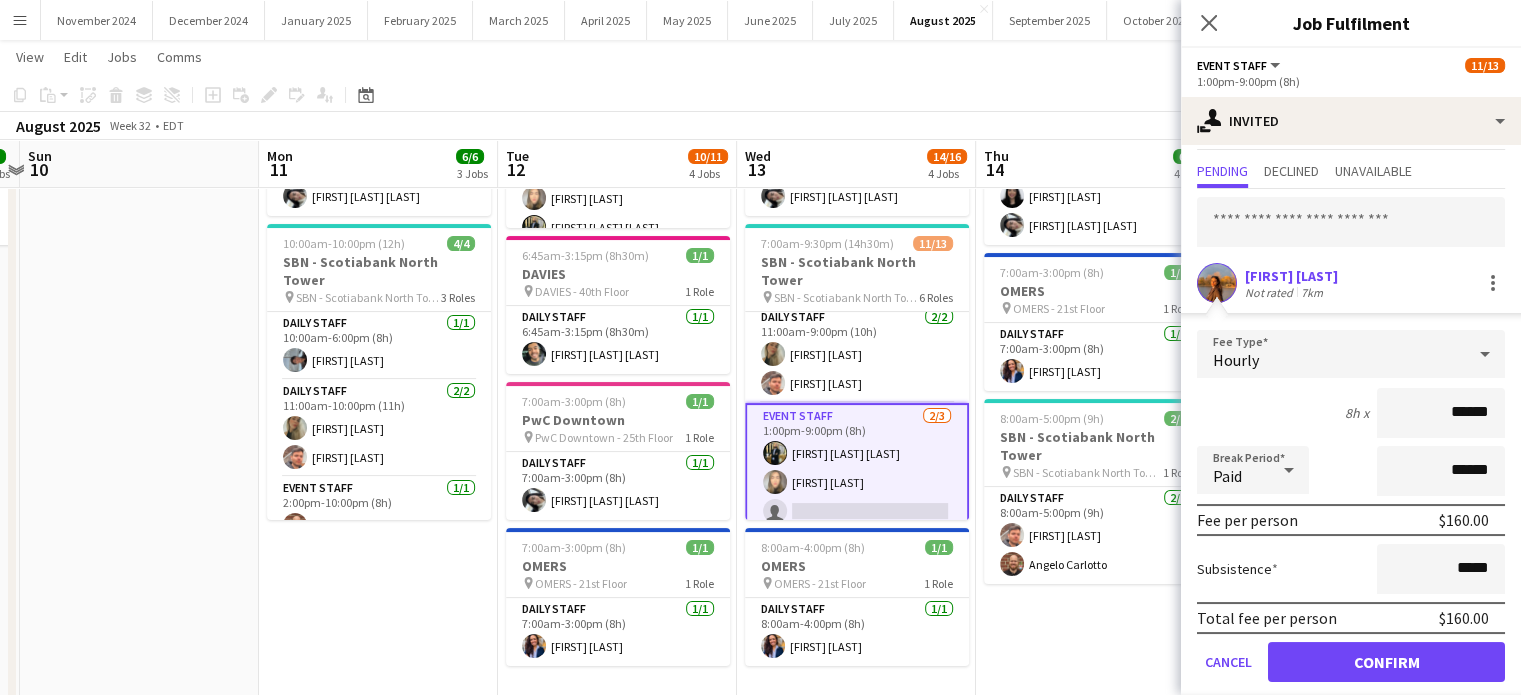 scroll, scrollTop: 64, scrollLeft: 0, axis: vertical 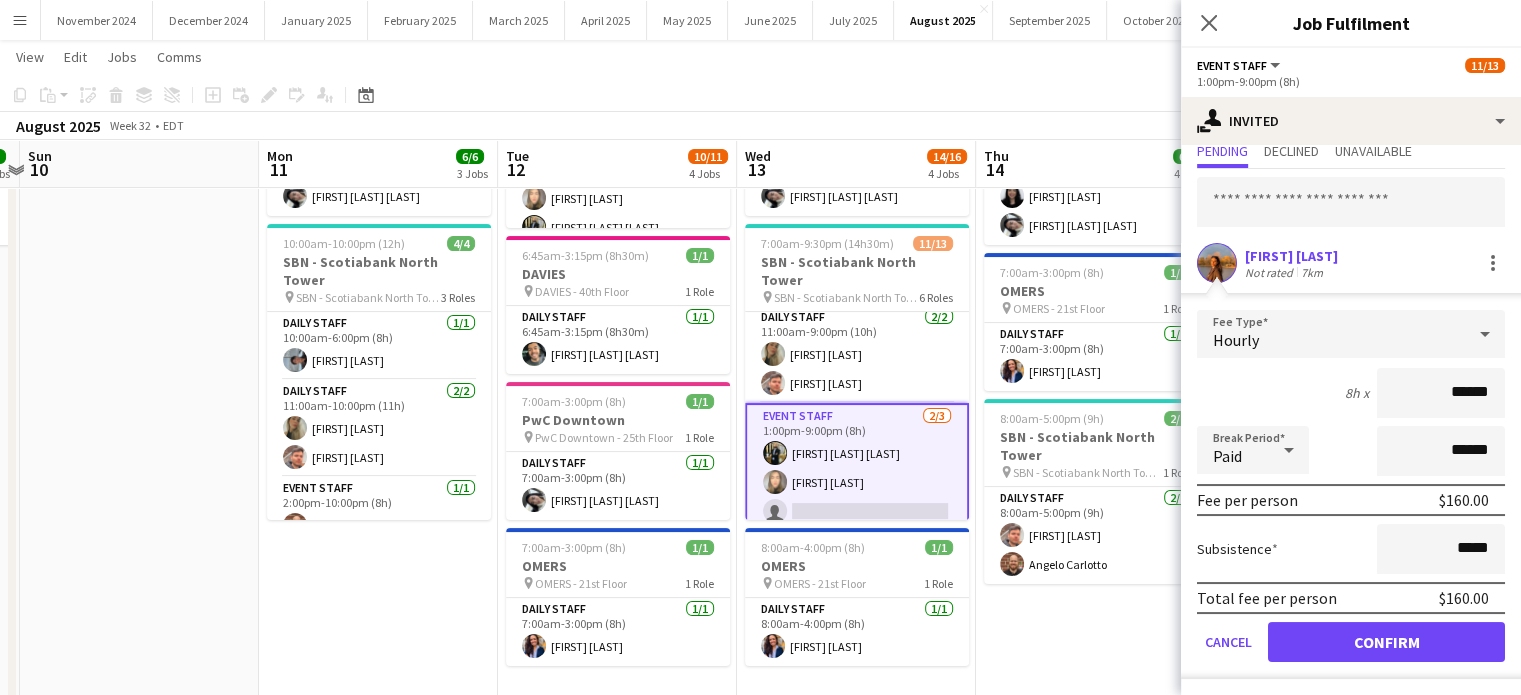 type on "******" 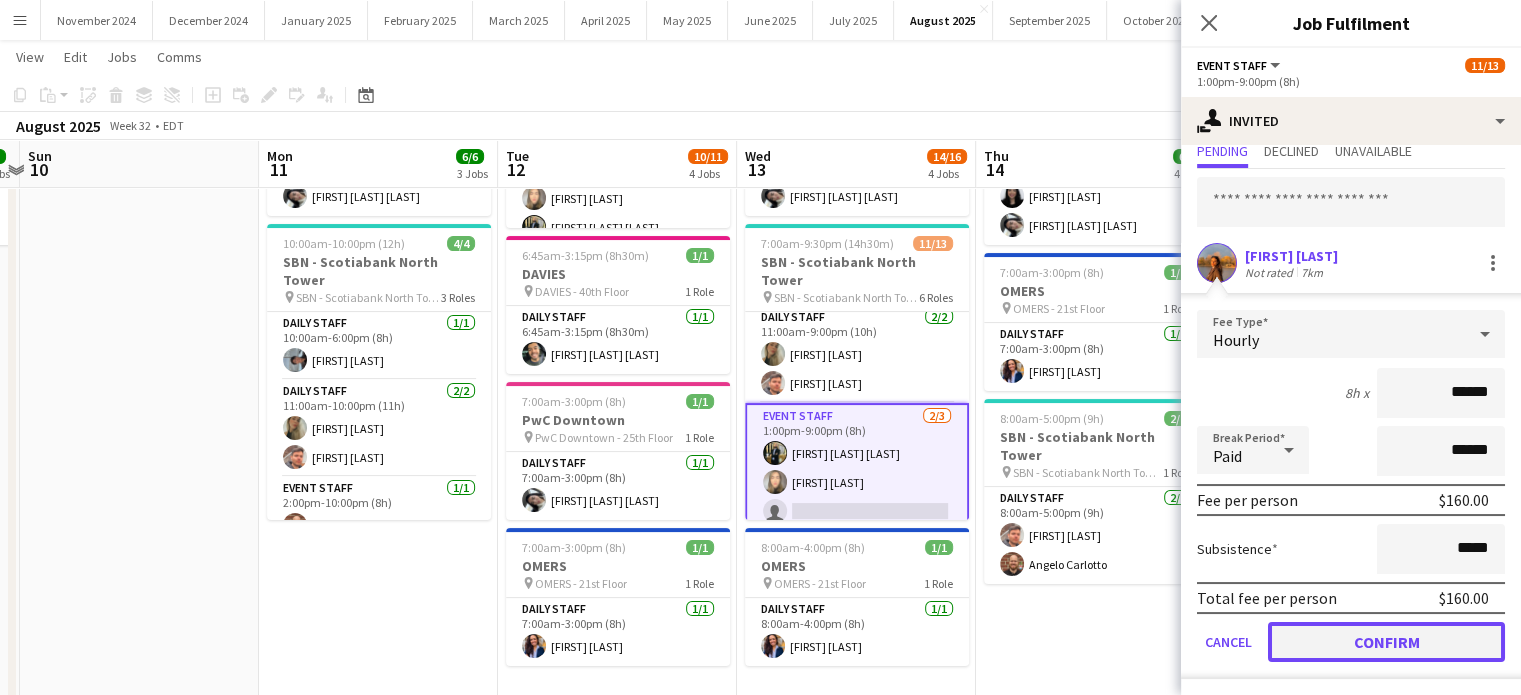 click on "Confirm" 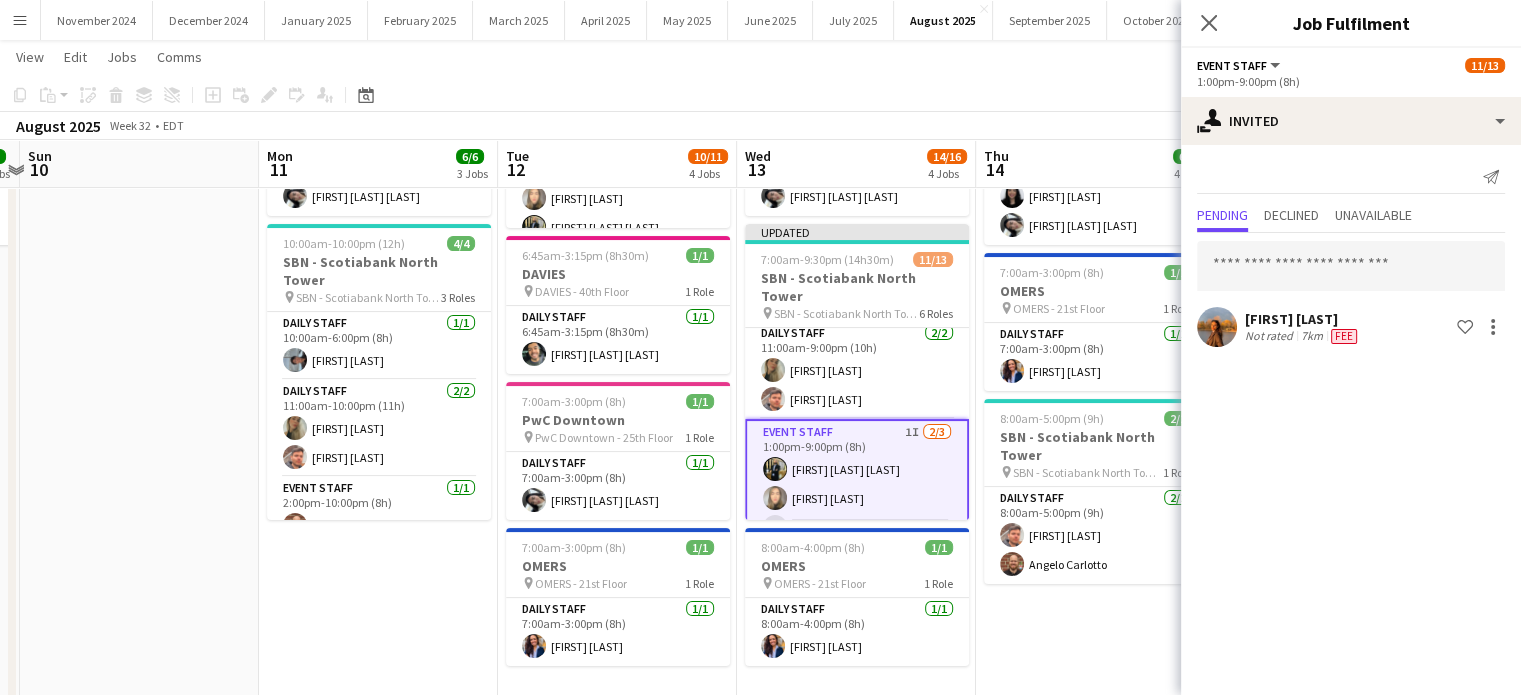 scroll, scrollTop: 0, scrollLeft: 0, axis: both 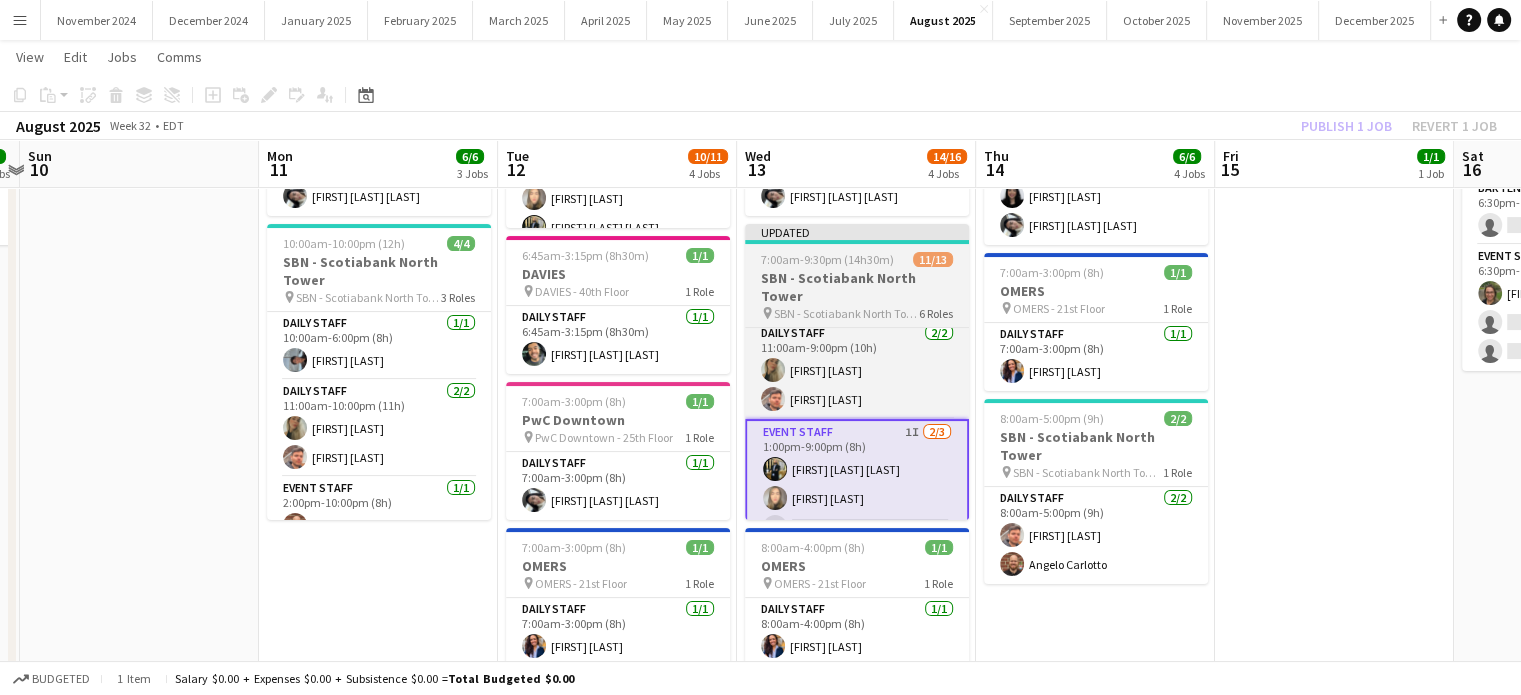 click on "7:00am-9:30pm (14h30m)" at bounding box center (827, 259) 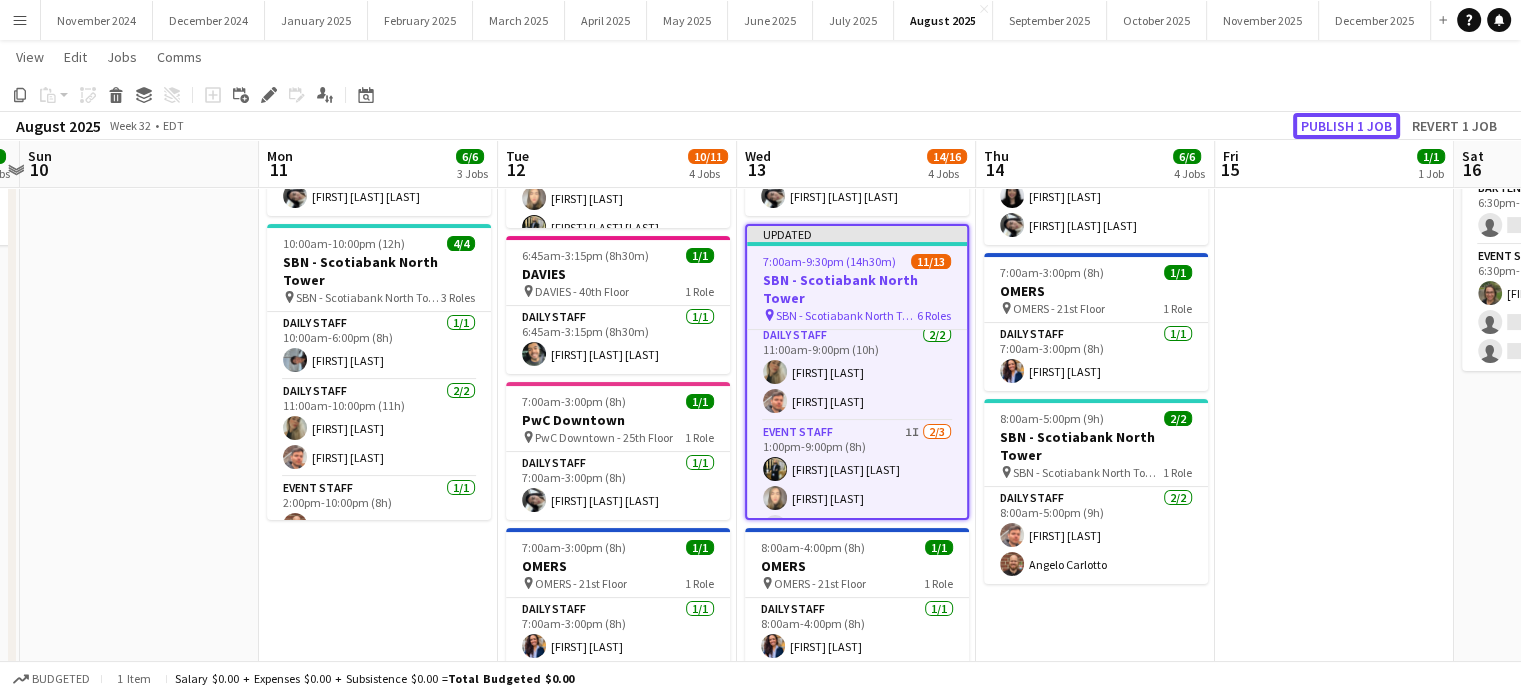 click on "Publish 1 job" 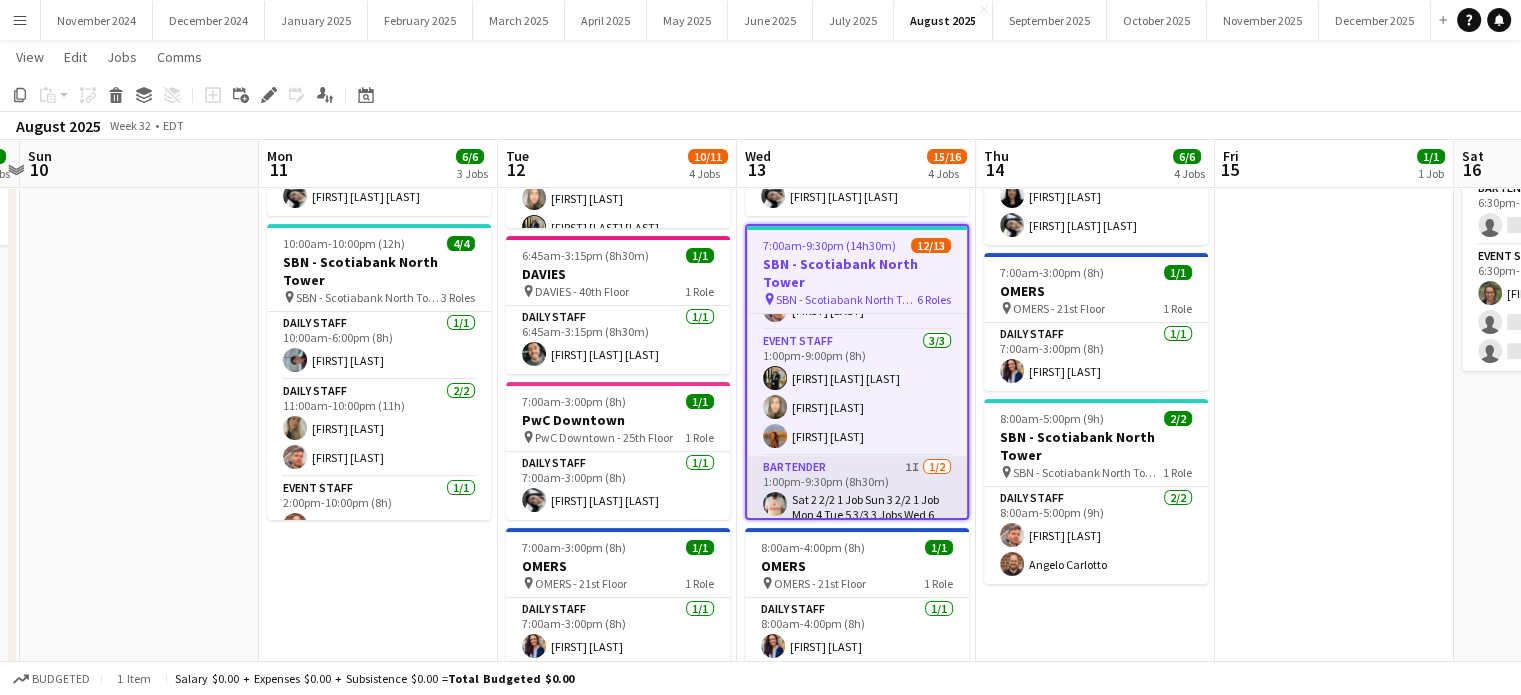 scroll, scrollTop: 388, scrollLeft: 0, axis: vertical 